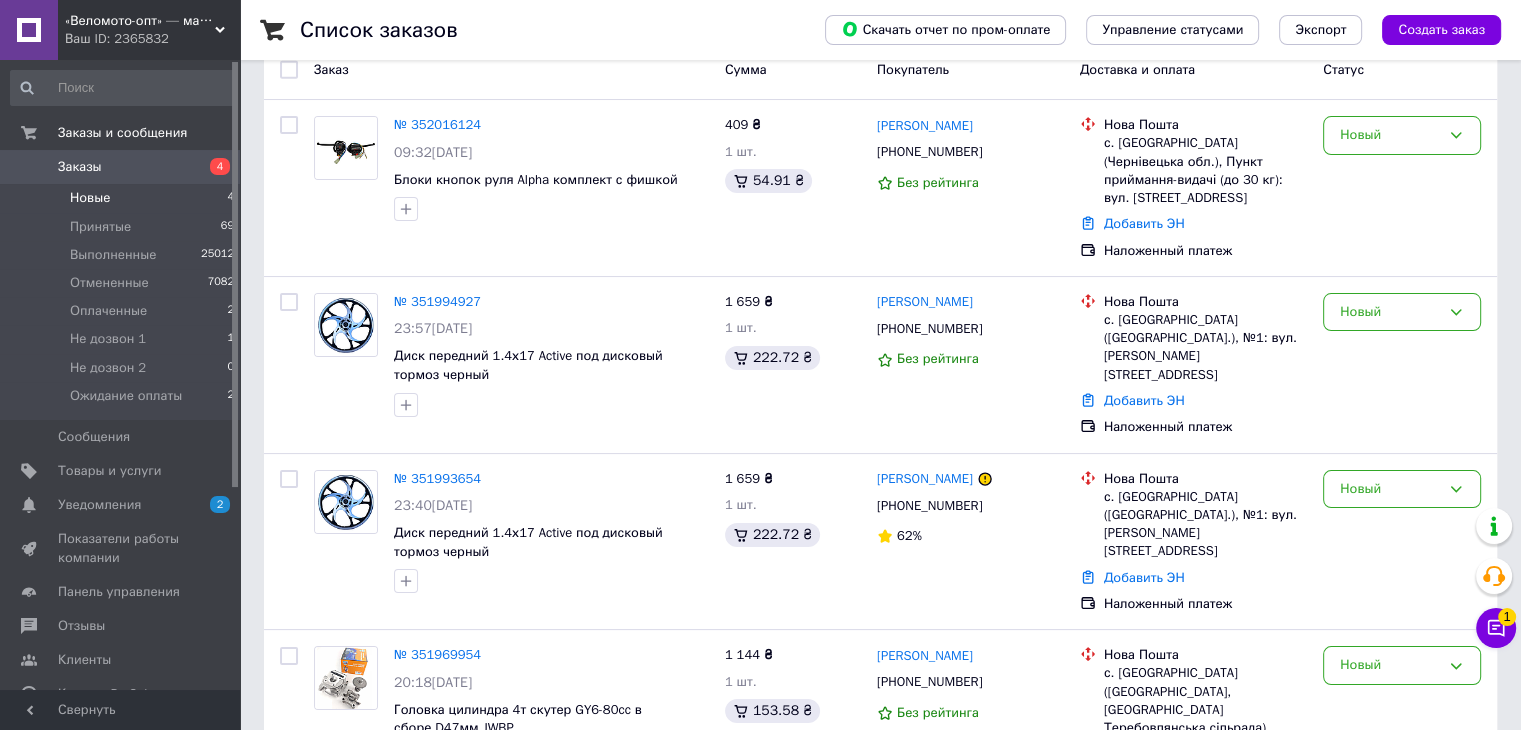 scroll, scrollTop: 245, scrollLeft: 0, axis: vertical 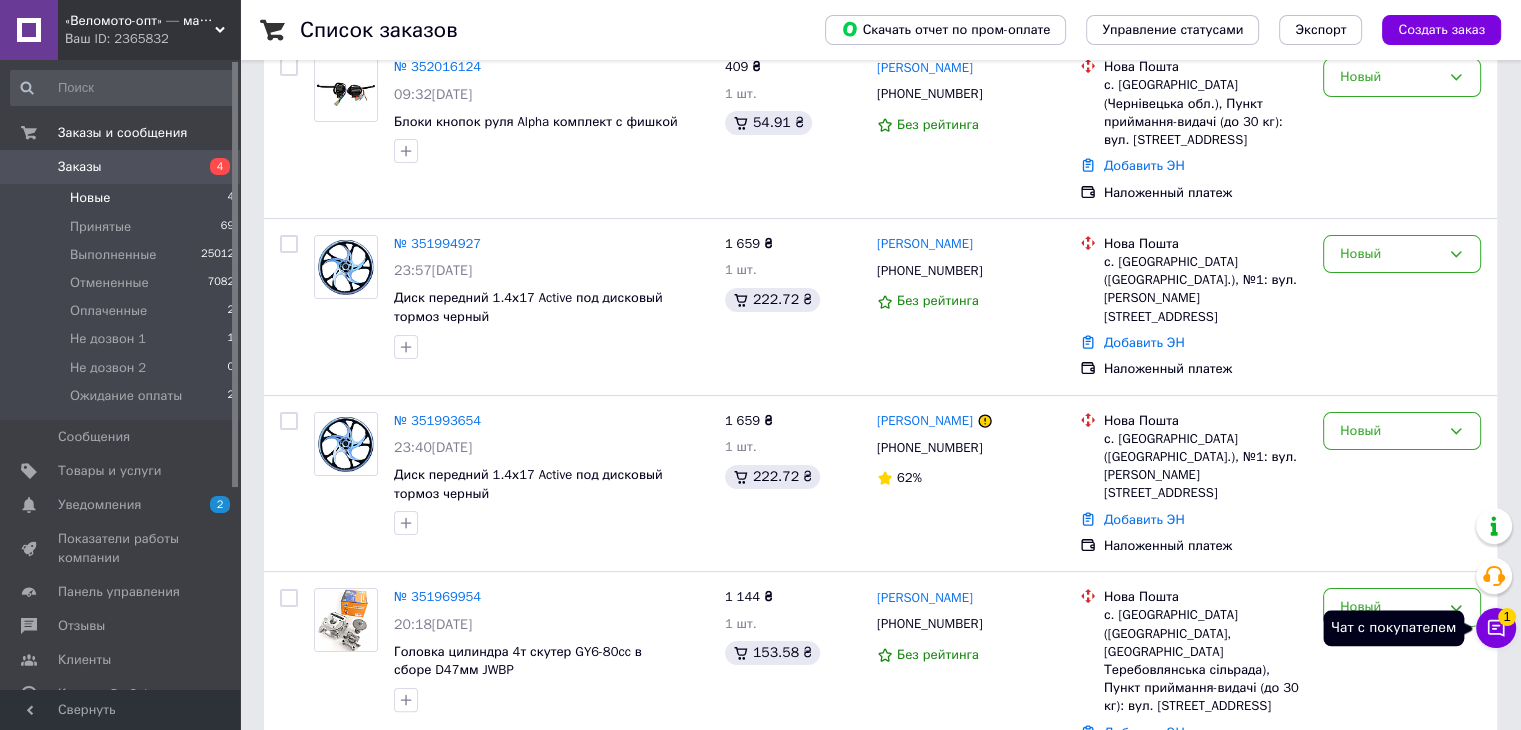 click on "Чат с покупателем 1" at bounding box center [1496, 628] 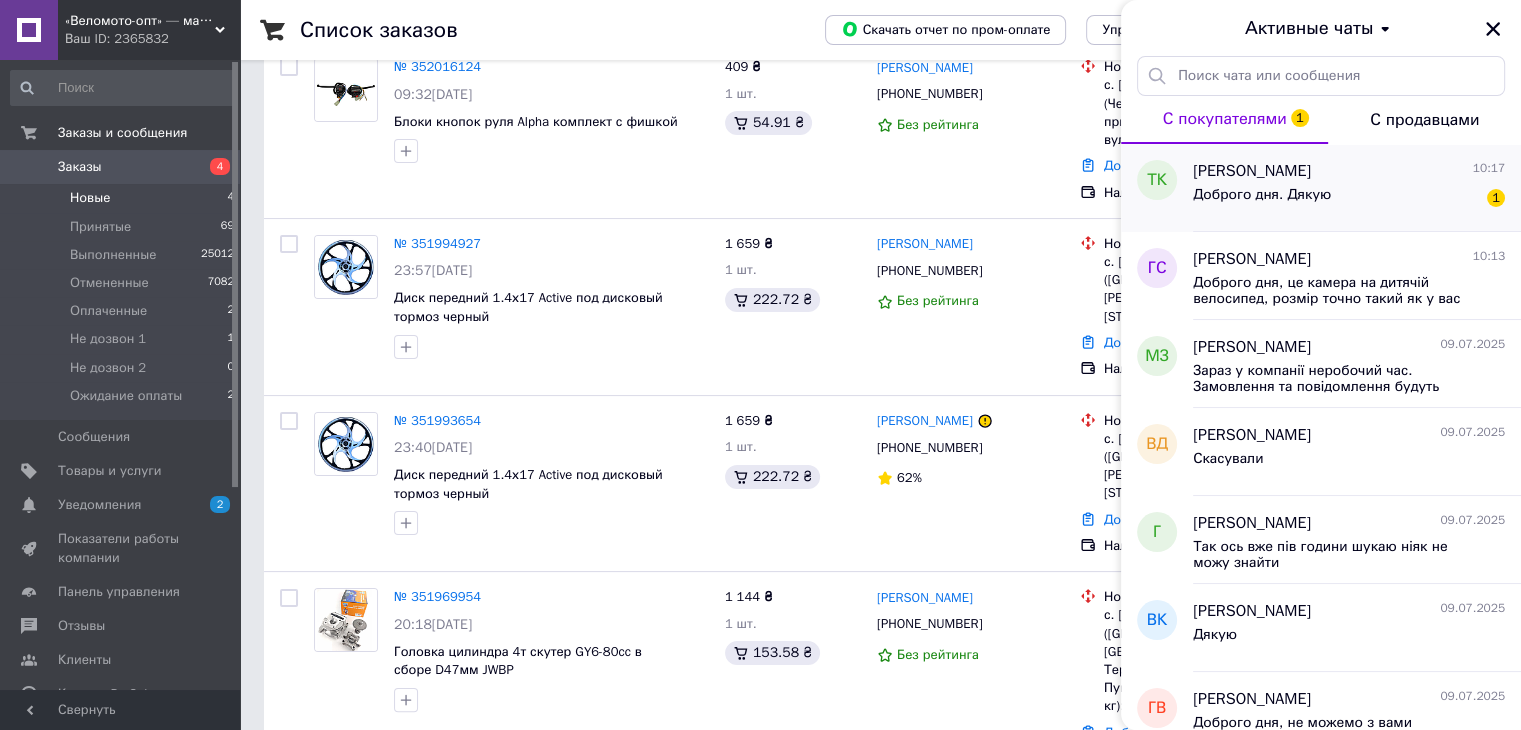 click on "Доброго дня. Дякую" at bounding box center [1262, 195] 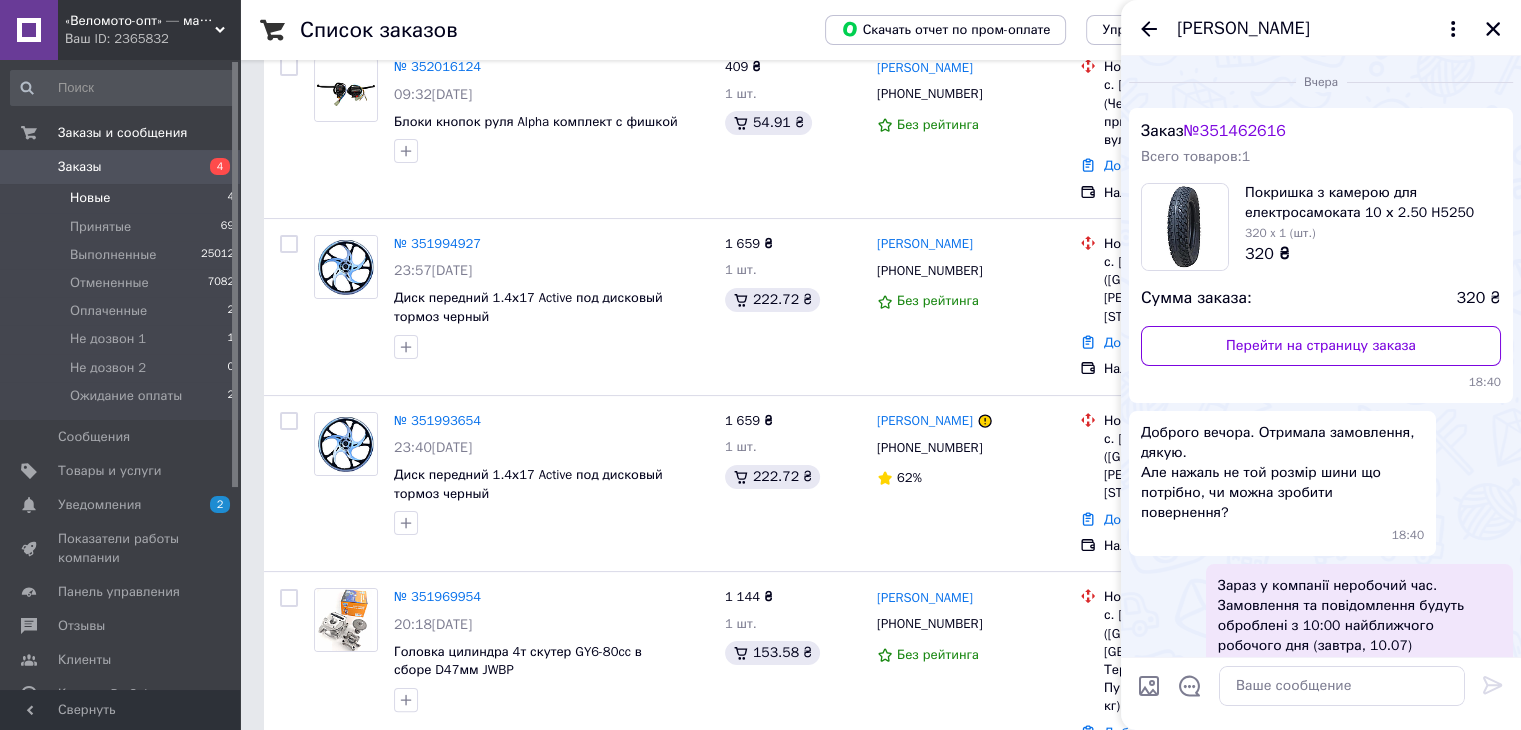 scroll, scrollTop: 541, scrollLeft: 0, axis: vertical 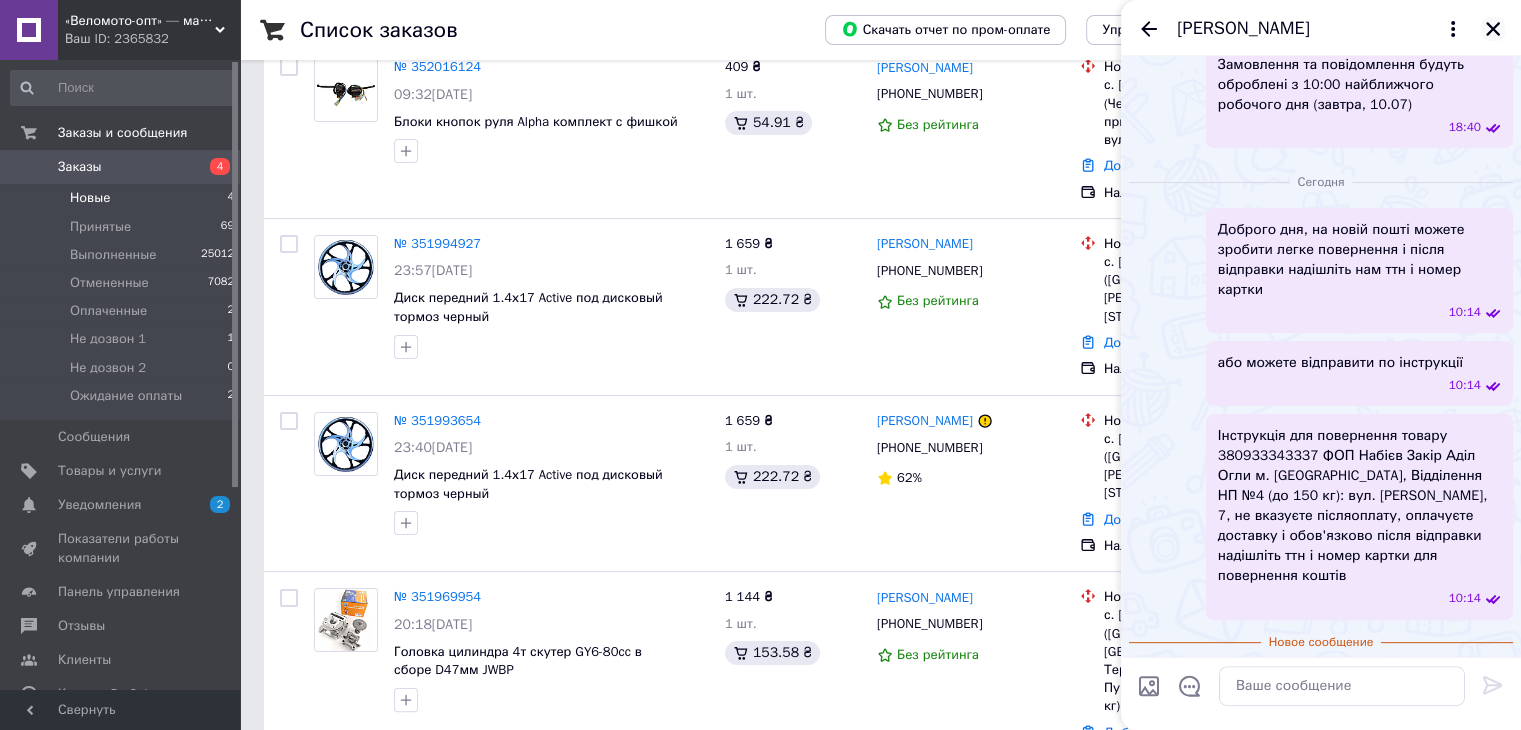 click 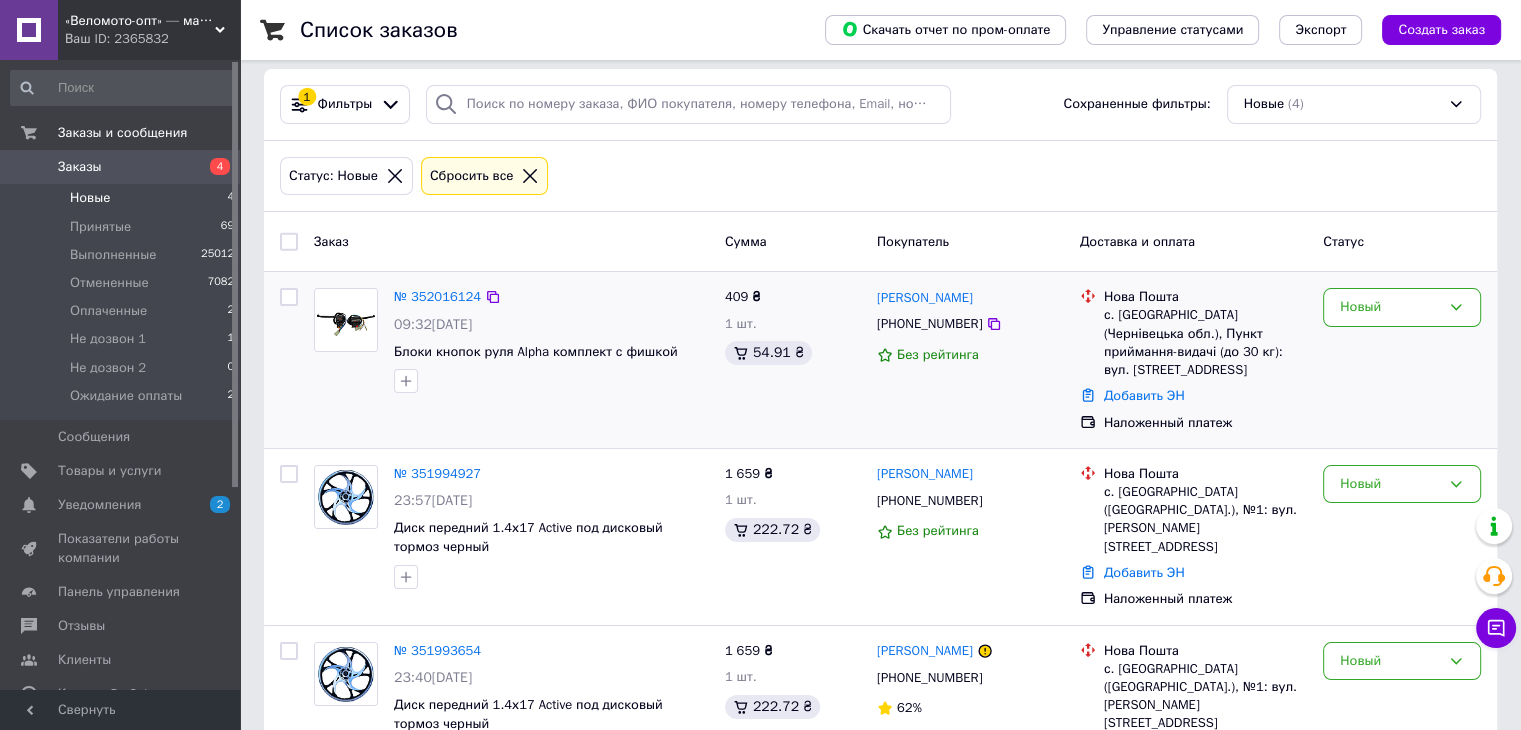 scroll, scrollTop: 0, scrollLeft: 0, axis: both 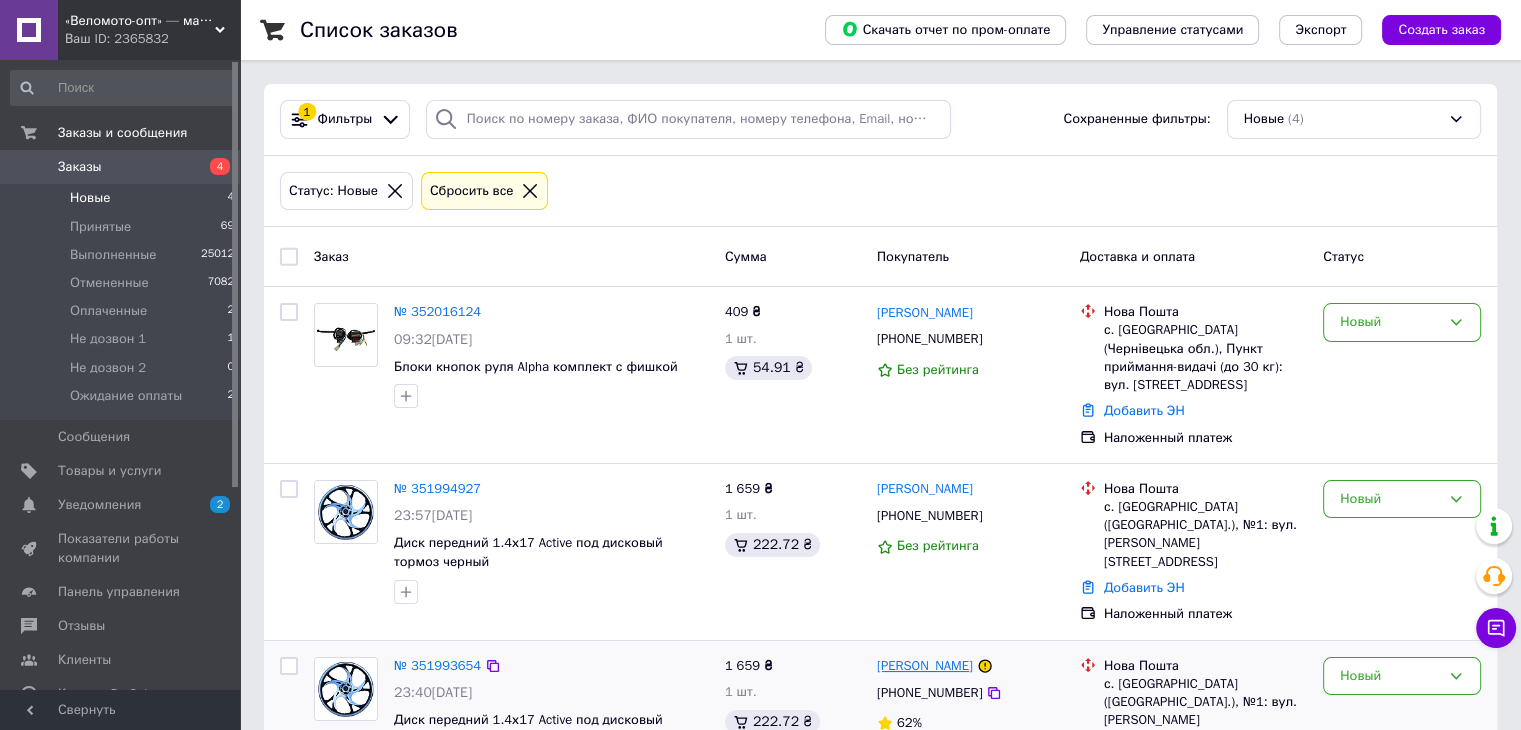 click on "Саша Вікарчук" at bounding box center (925, 666) 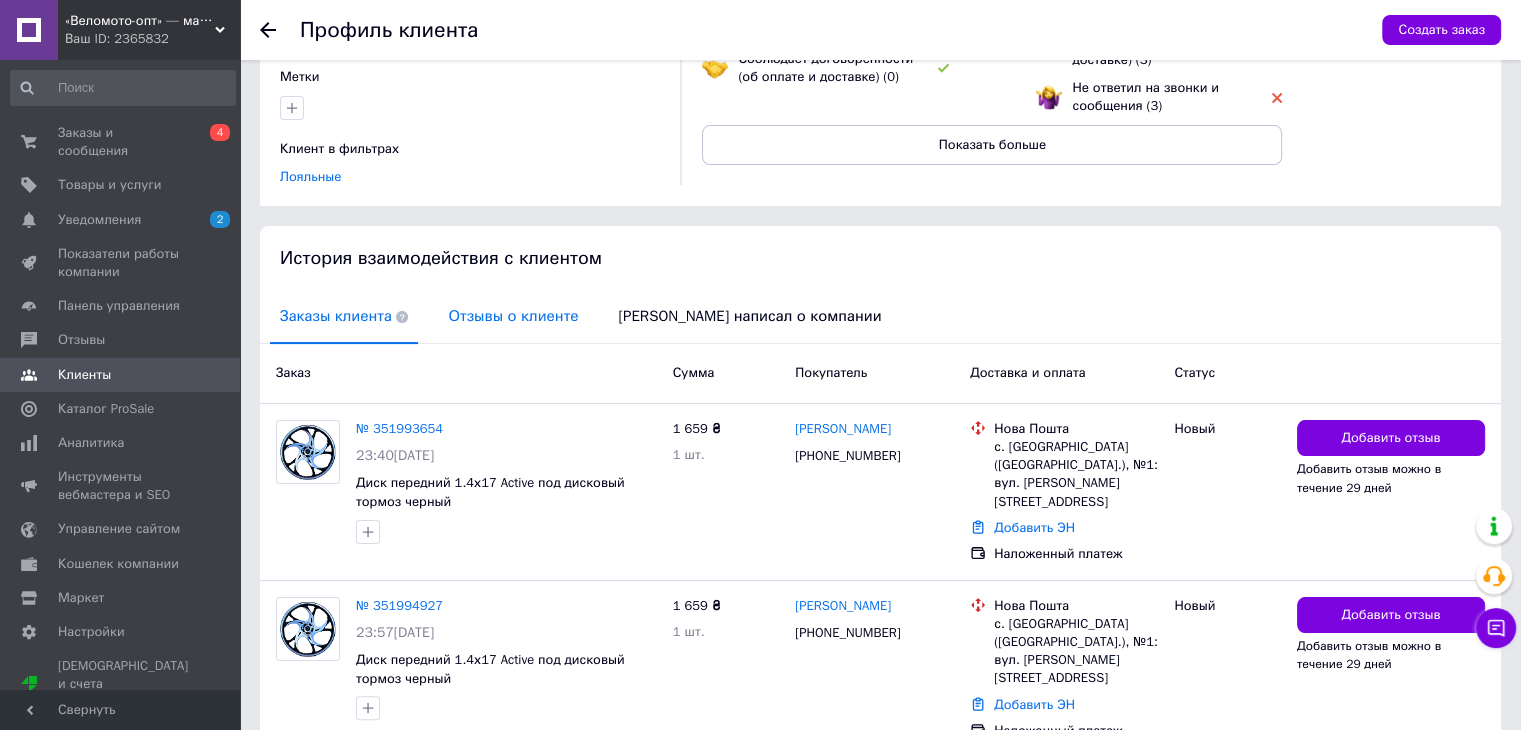 scroll, scrollTop: 289, scrollLeft: 0, axis: vertical 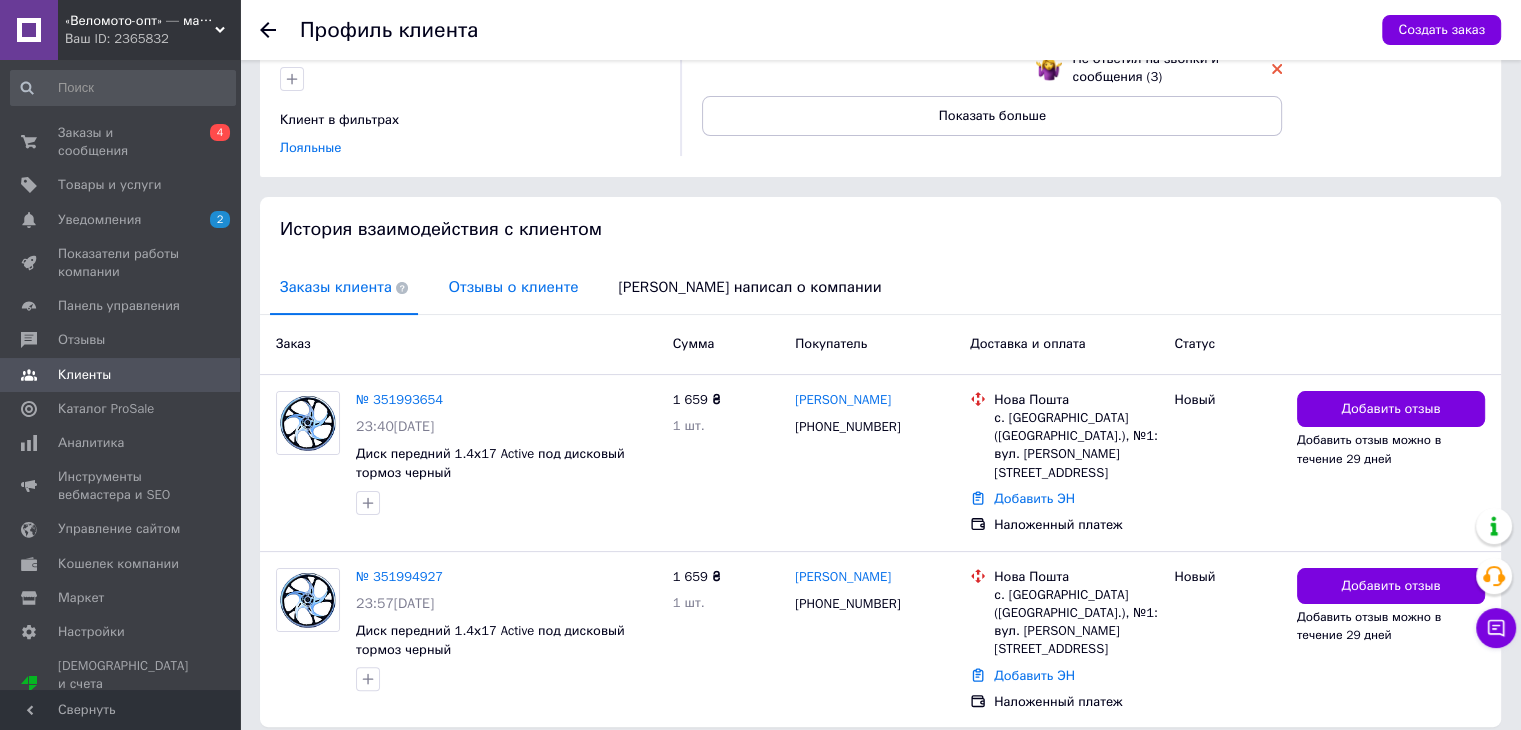 click on "Отзывы о клиенте" at bounding box center (513, 287) 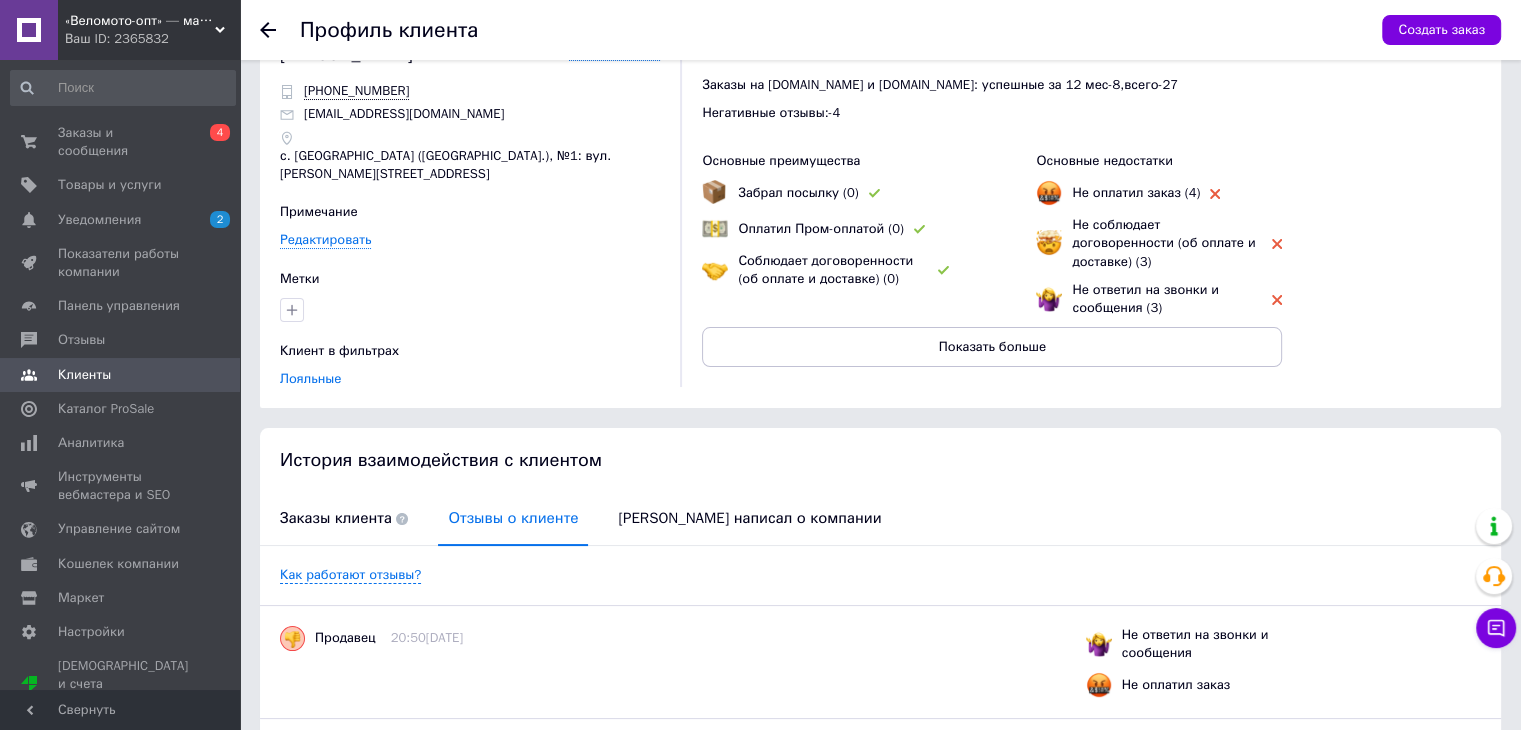 scroll, scrollTop: 0, scrollLeft: 0, axis: both 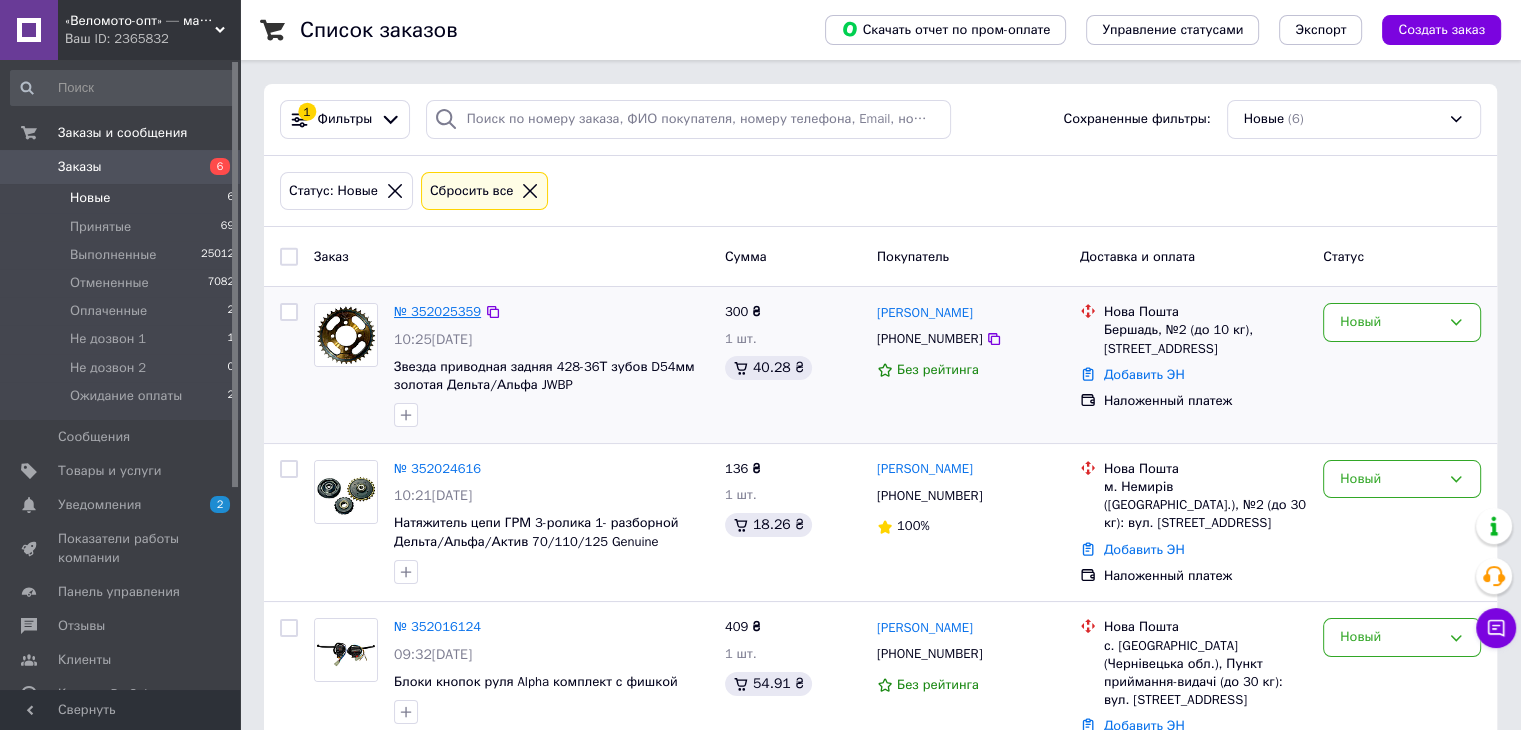 click on "№ 352025359" at bounding box center (437, 311) 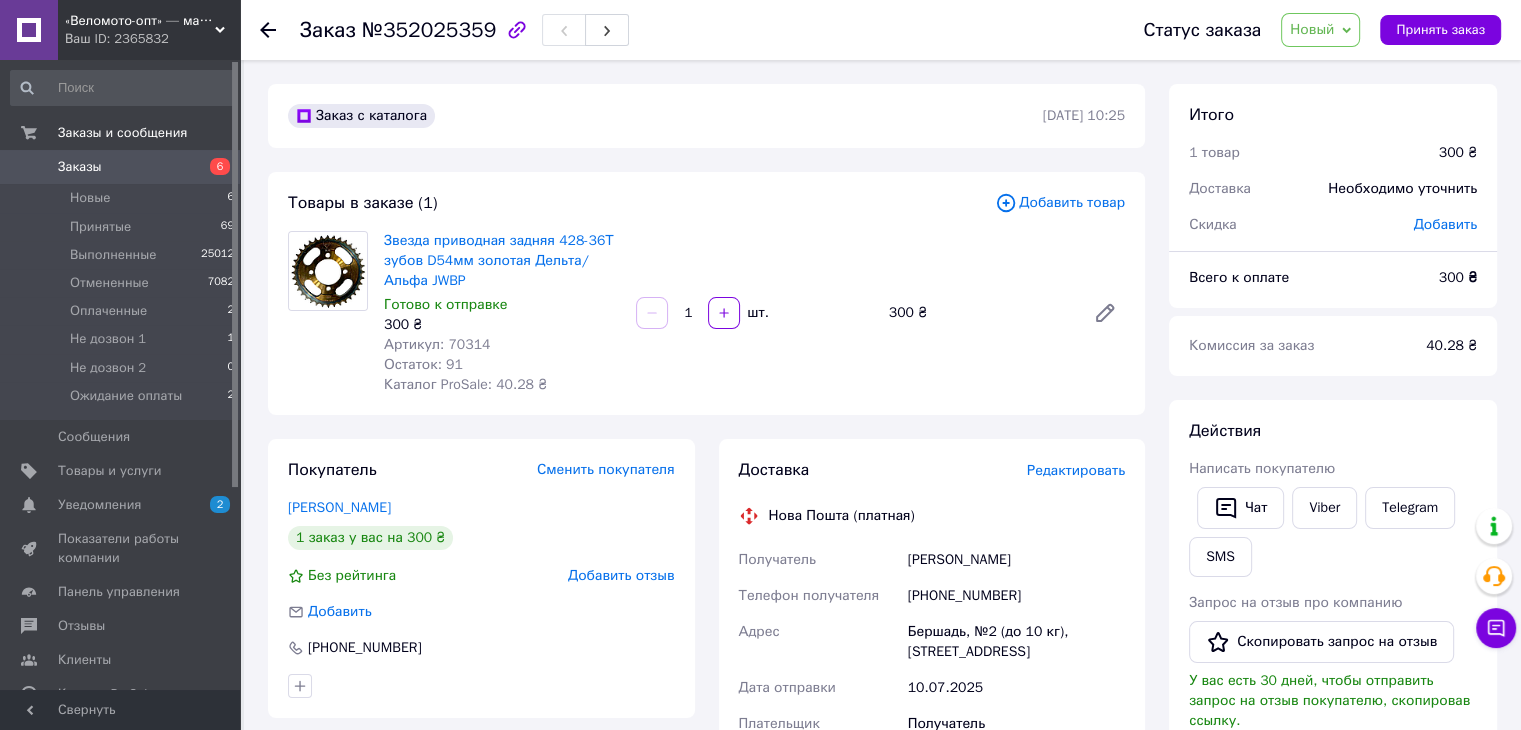 click on "+380980622188" at bounding box center [1016, 596] 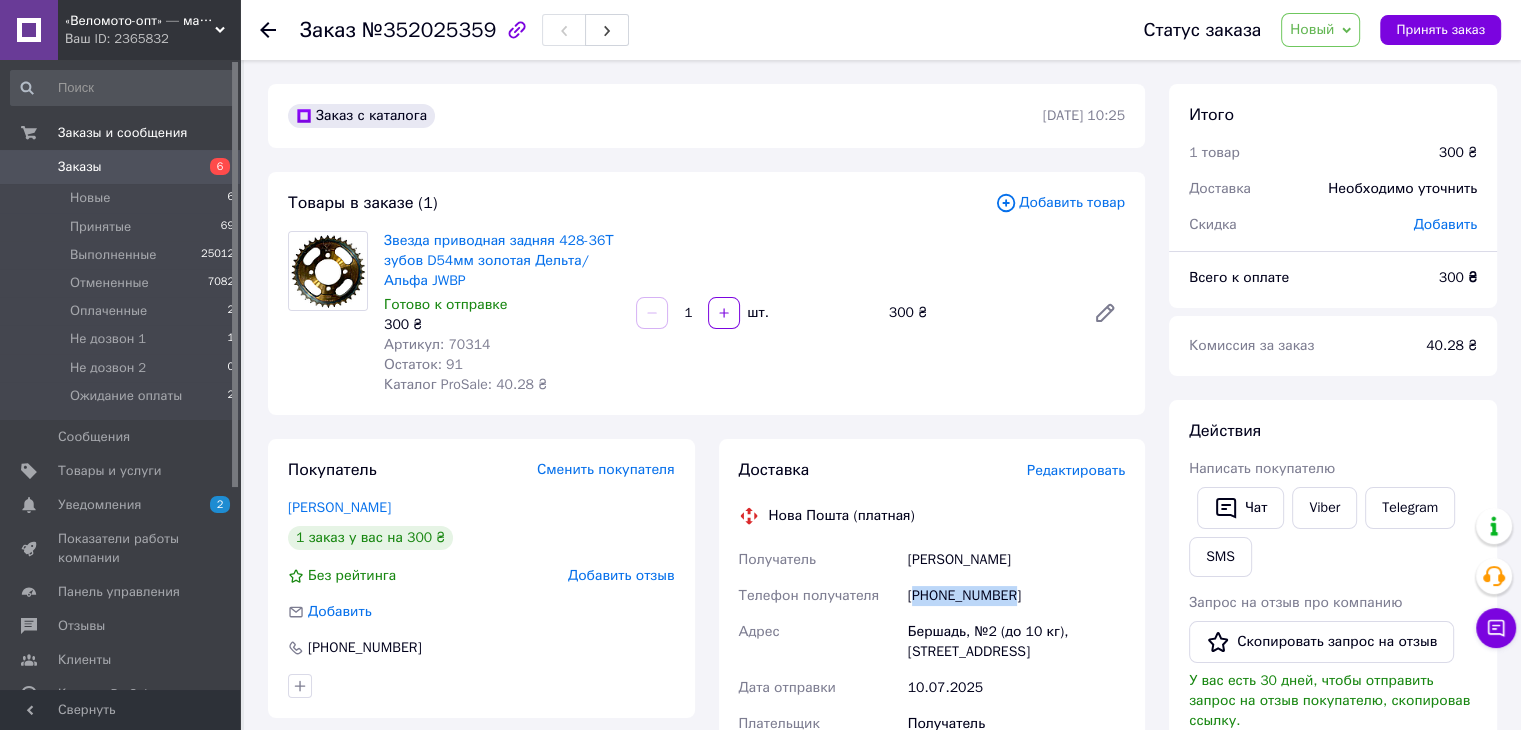 click on "+380980622188" at bounding box center (1016, 596) 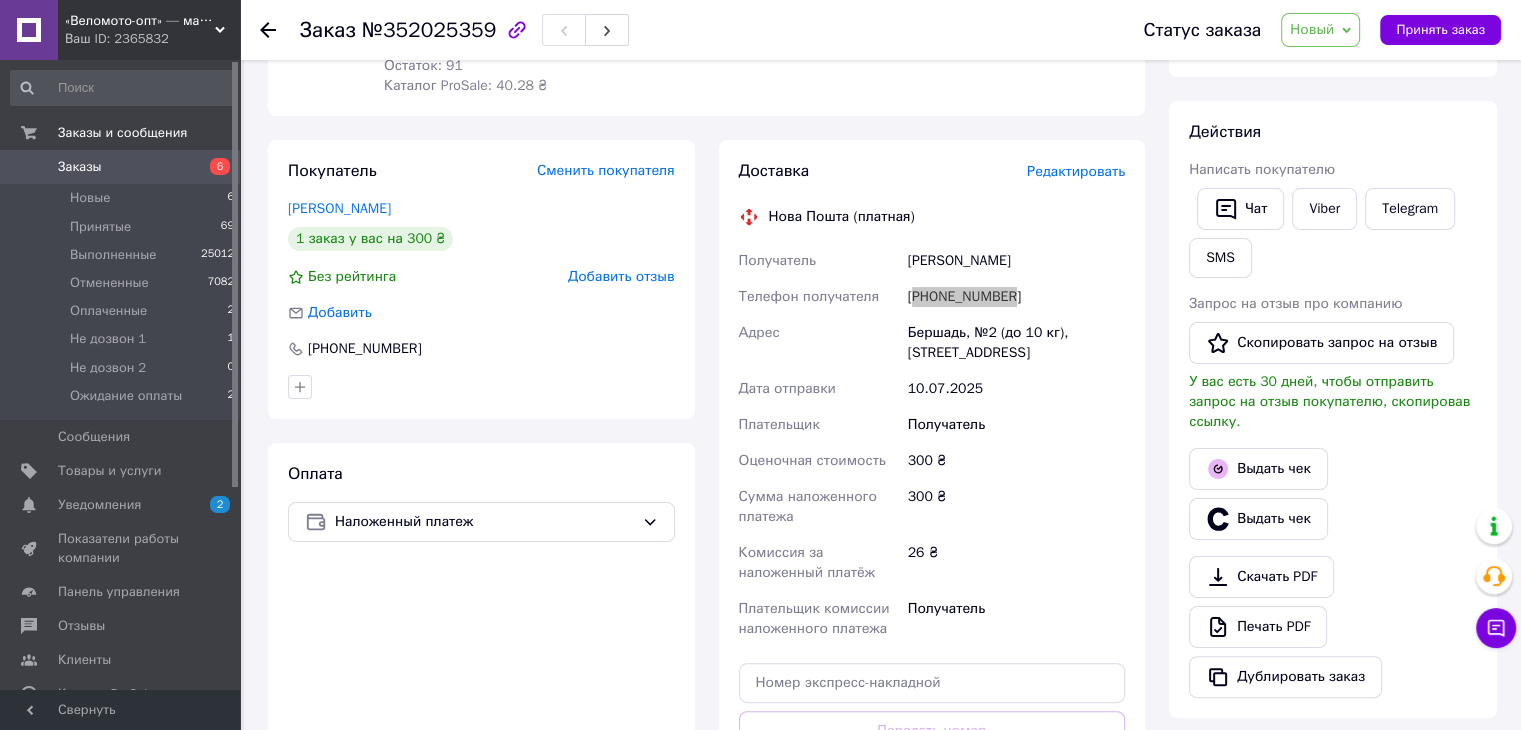 scroll, scrollTop: 300, scrollLeft: 0, axis: vertical 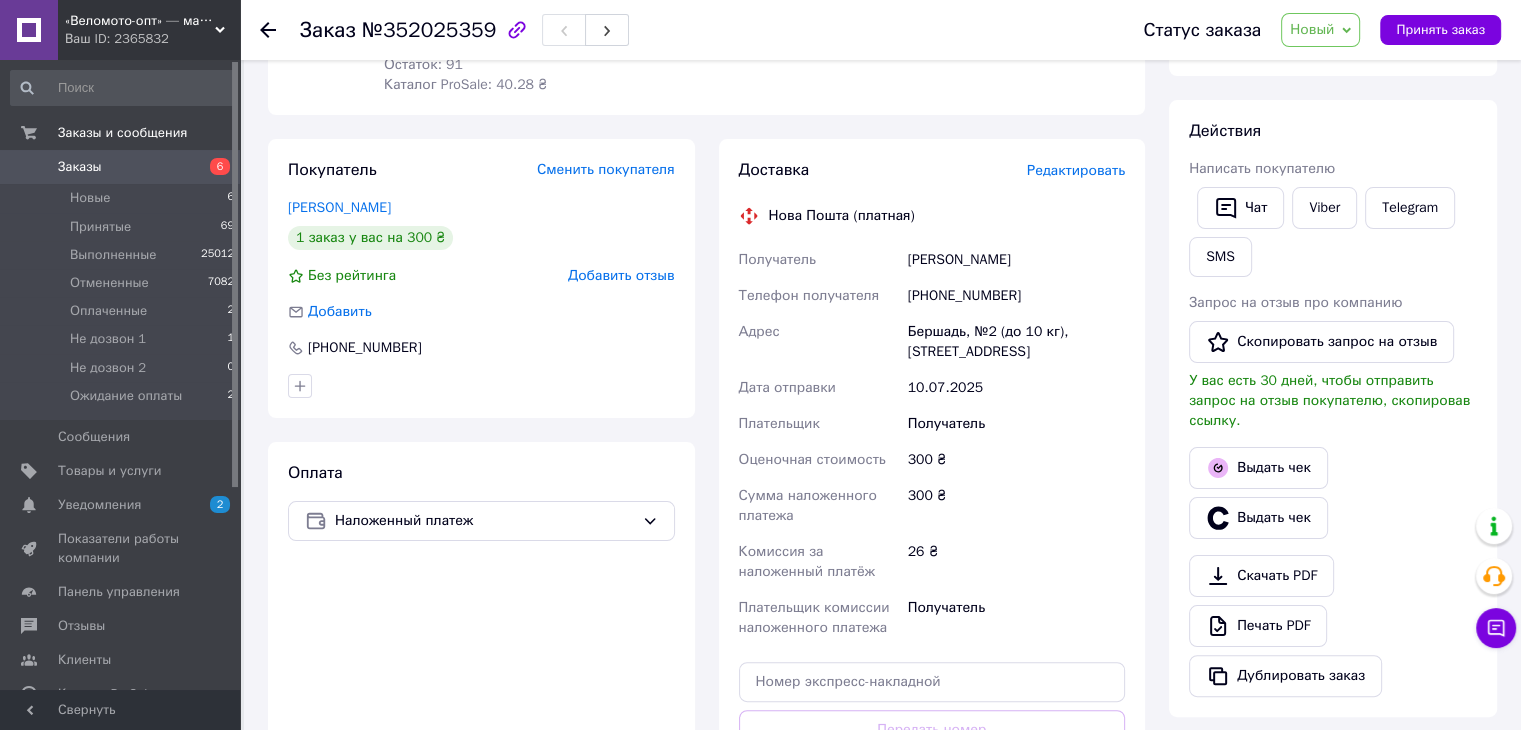 click on "№352025359" at bounding box center (429, 30) 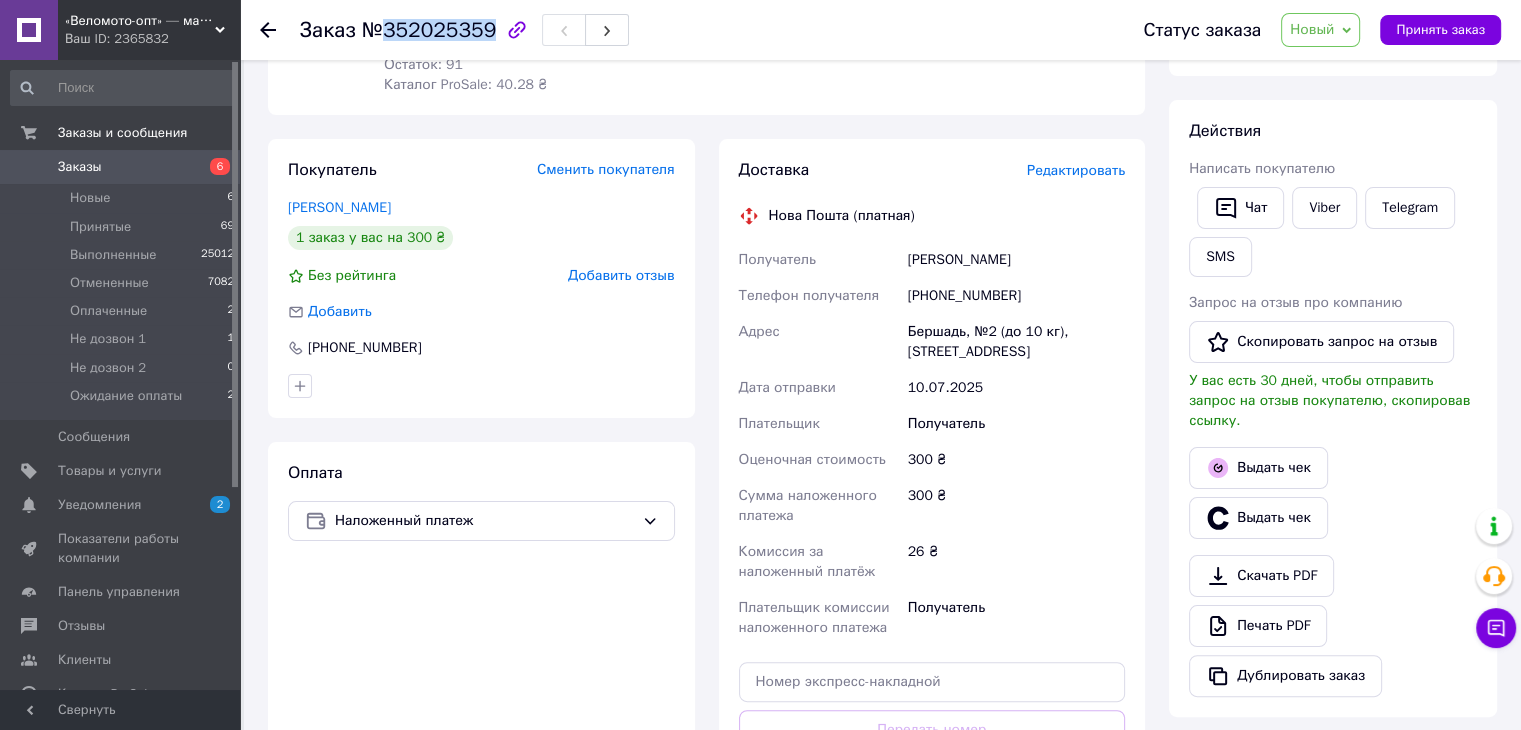 click on "№352025359" at bounding box center [429, 30] 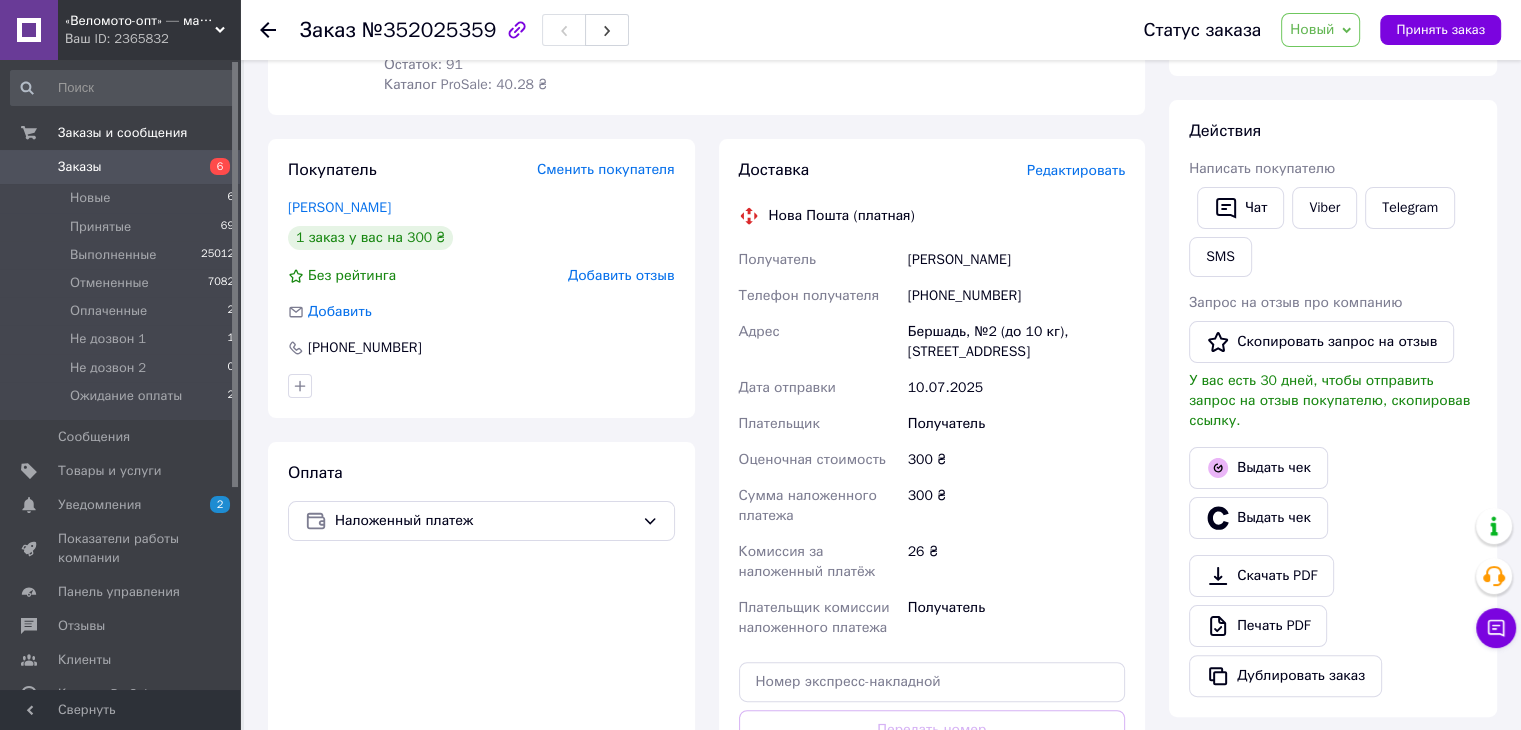 click on "+380980622188" at bounding box center [1016, 296] 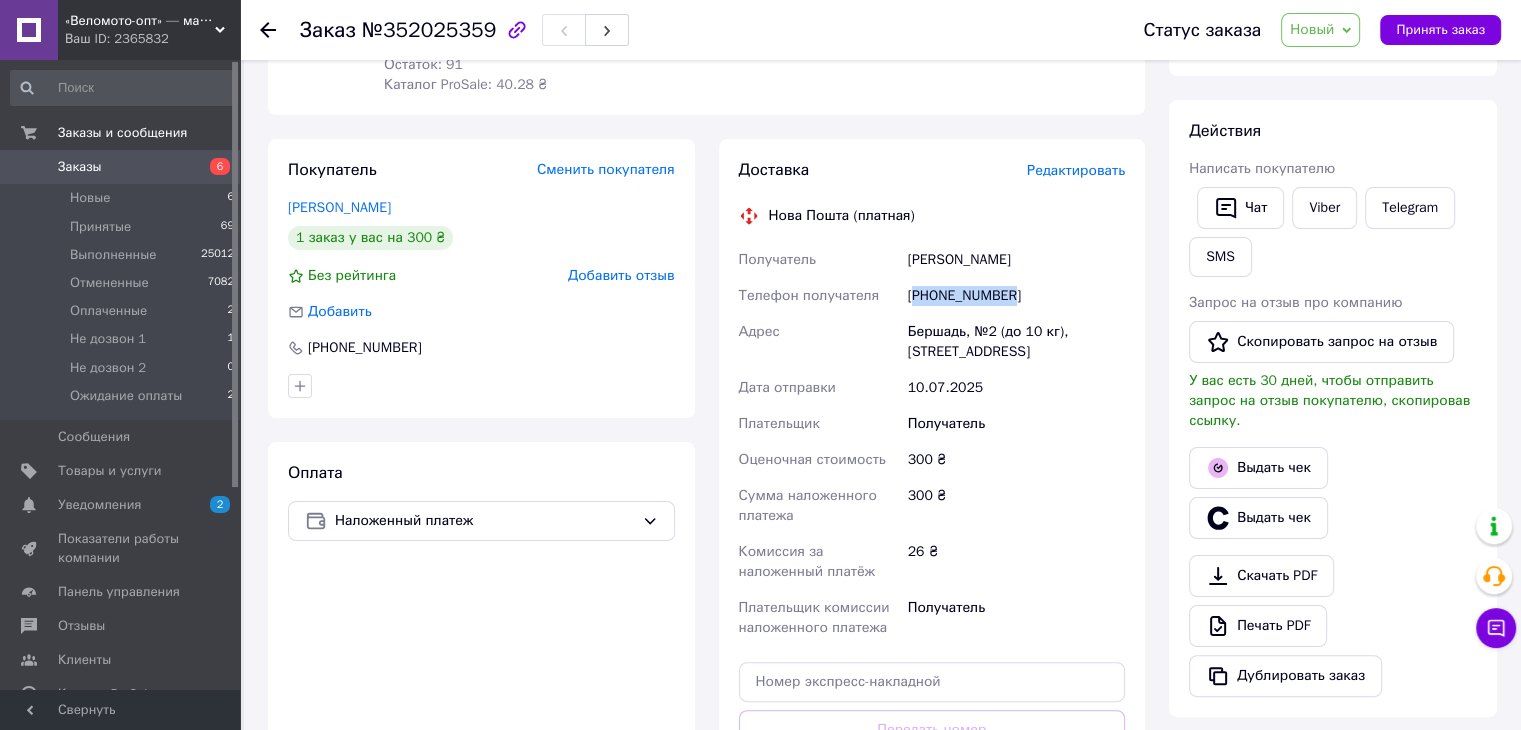 click on "+380980622188" at bounding box center (1016, 296) 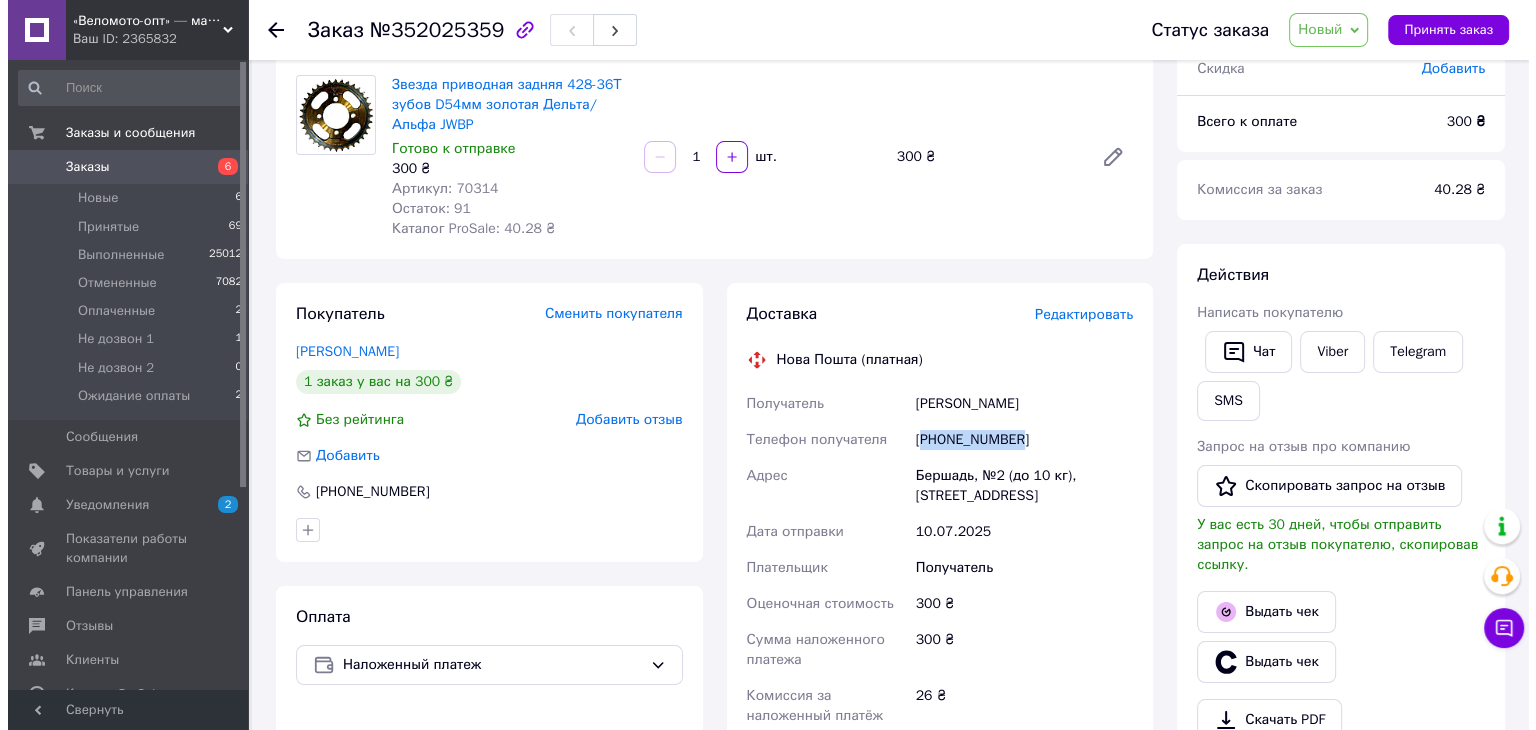 scroll, scrollTop: 0, scrollLeft: 0, axis: both 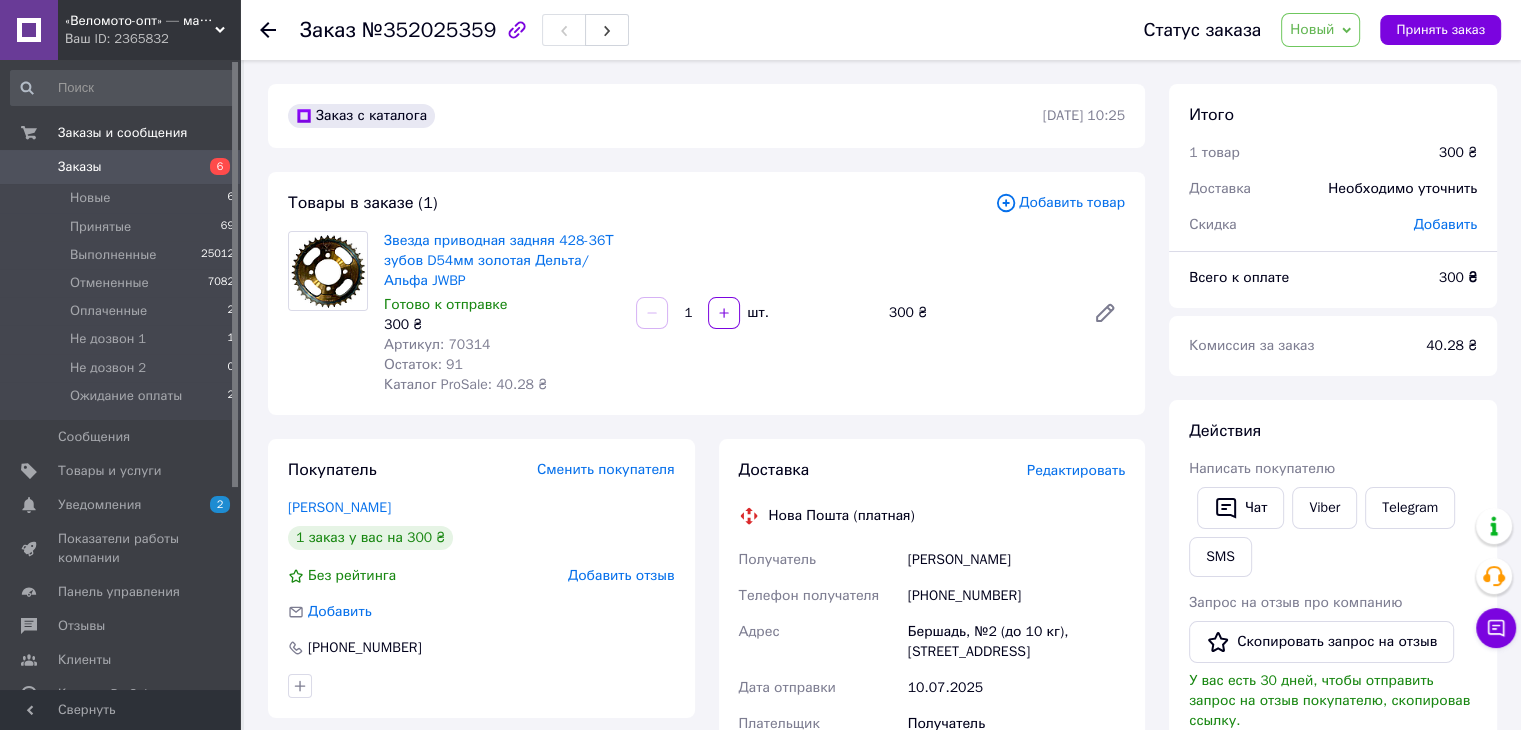click on "Редактировать" at bounding box center (1076, 470) 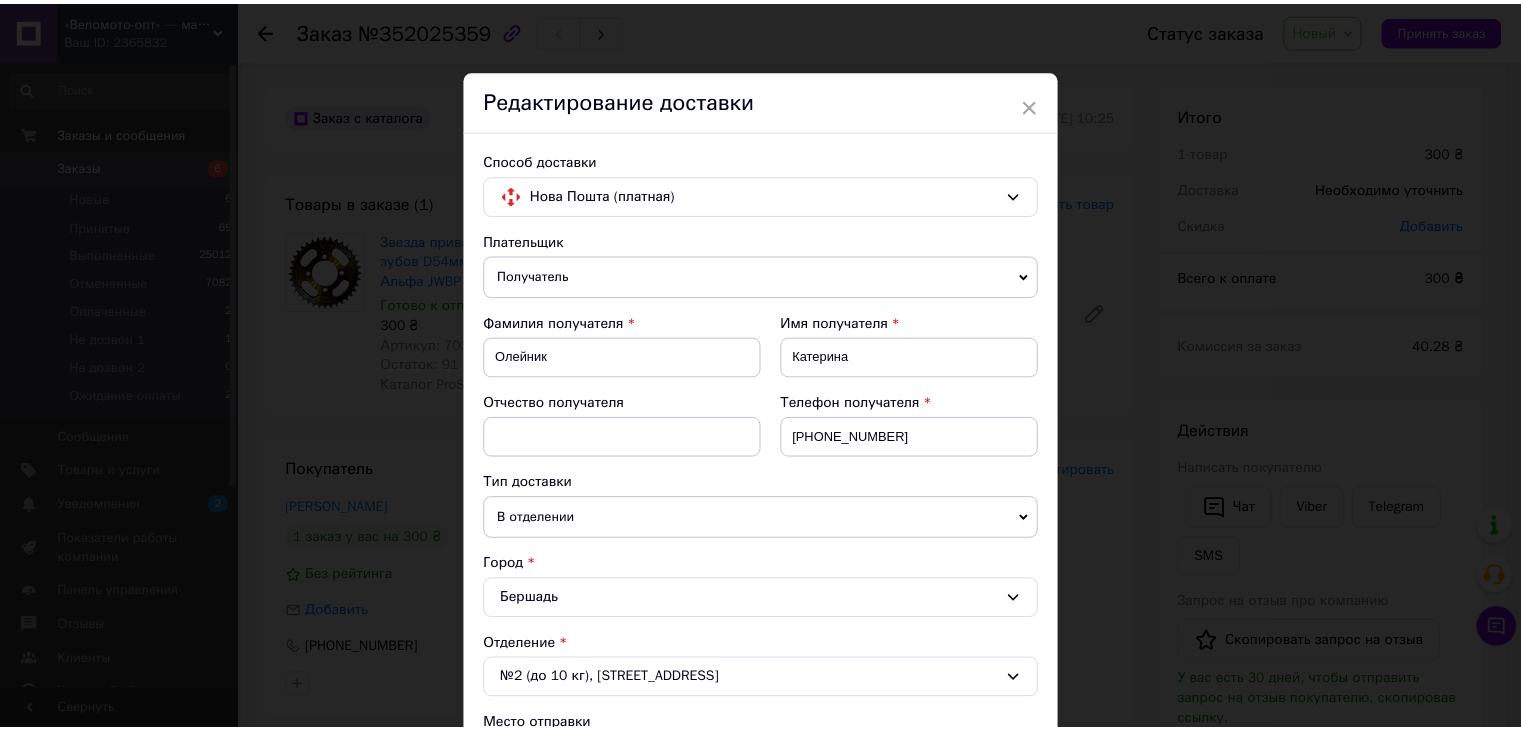scroll, scrollTop: 1013, scrollLeft: 0, axis: vertical 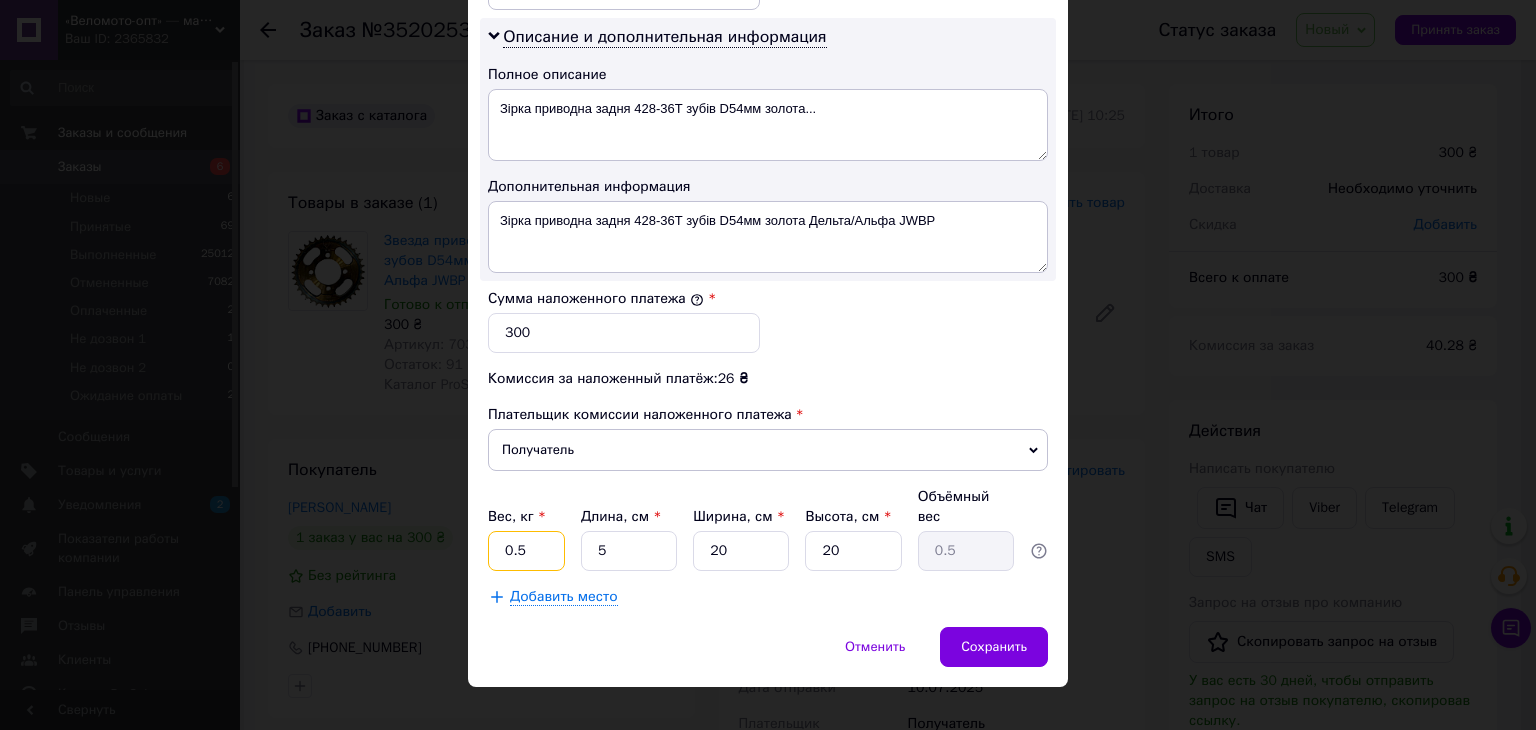 click on "0.5" at bounding box center [526, 551] 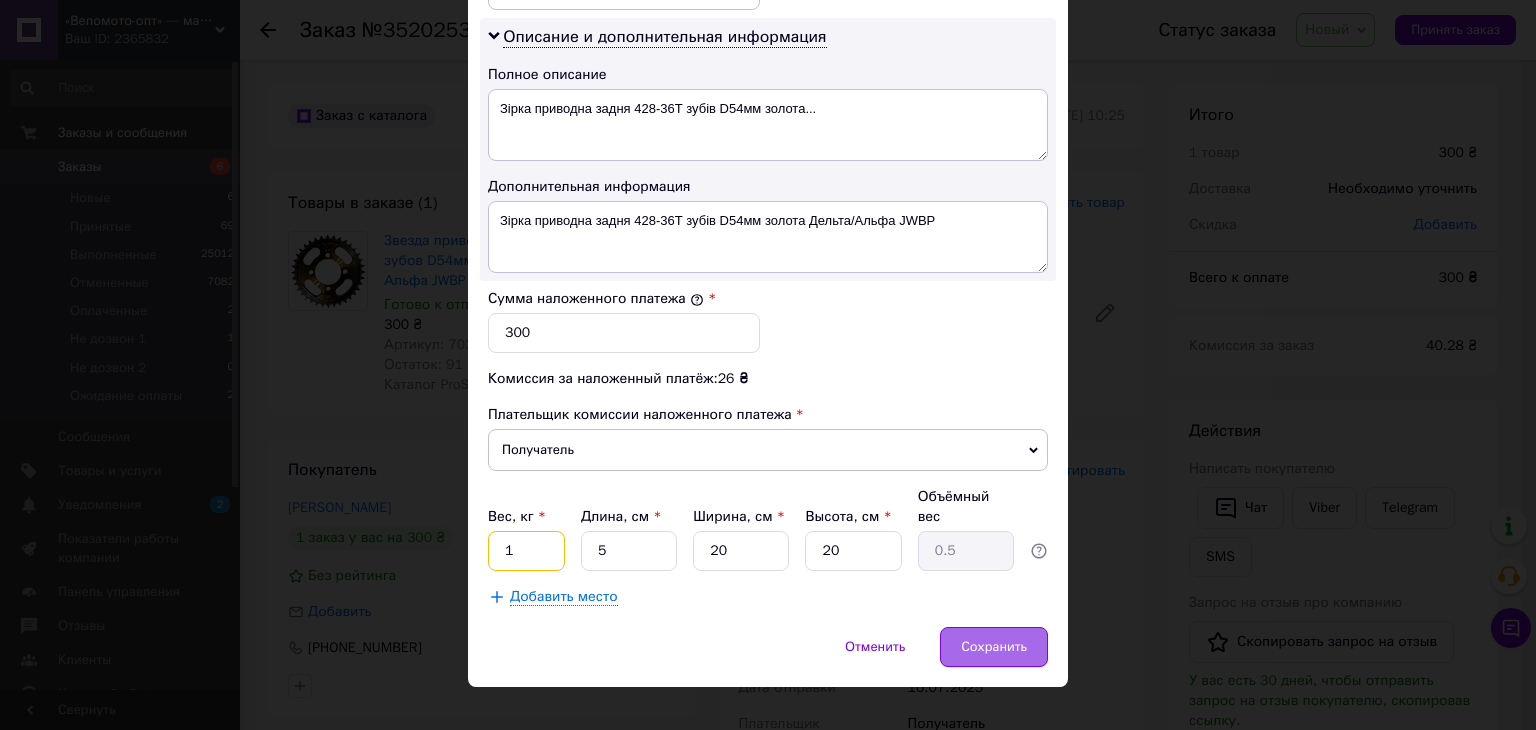 type on "1" 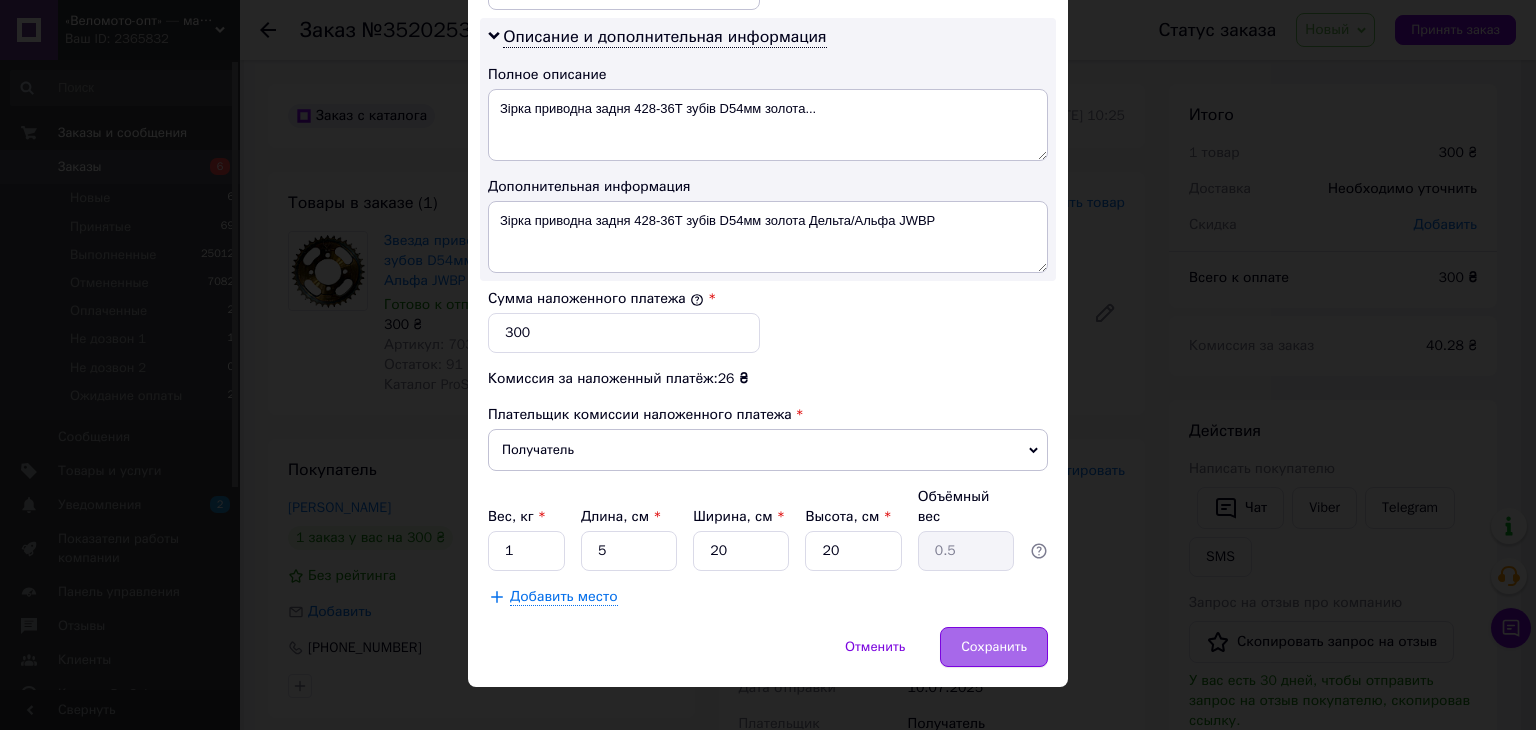 click on "Сохранить" at bounding box center (994, 647) 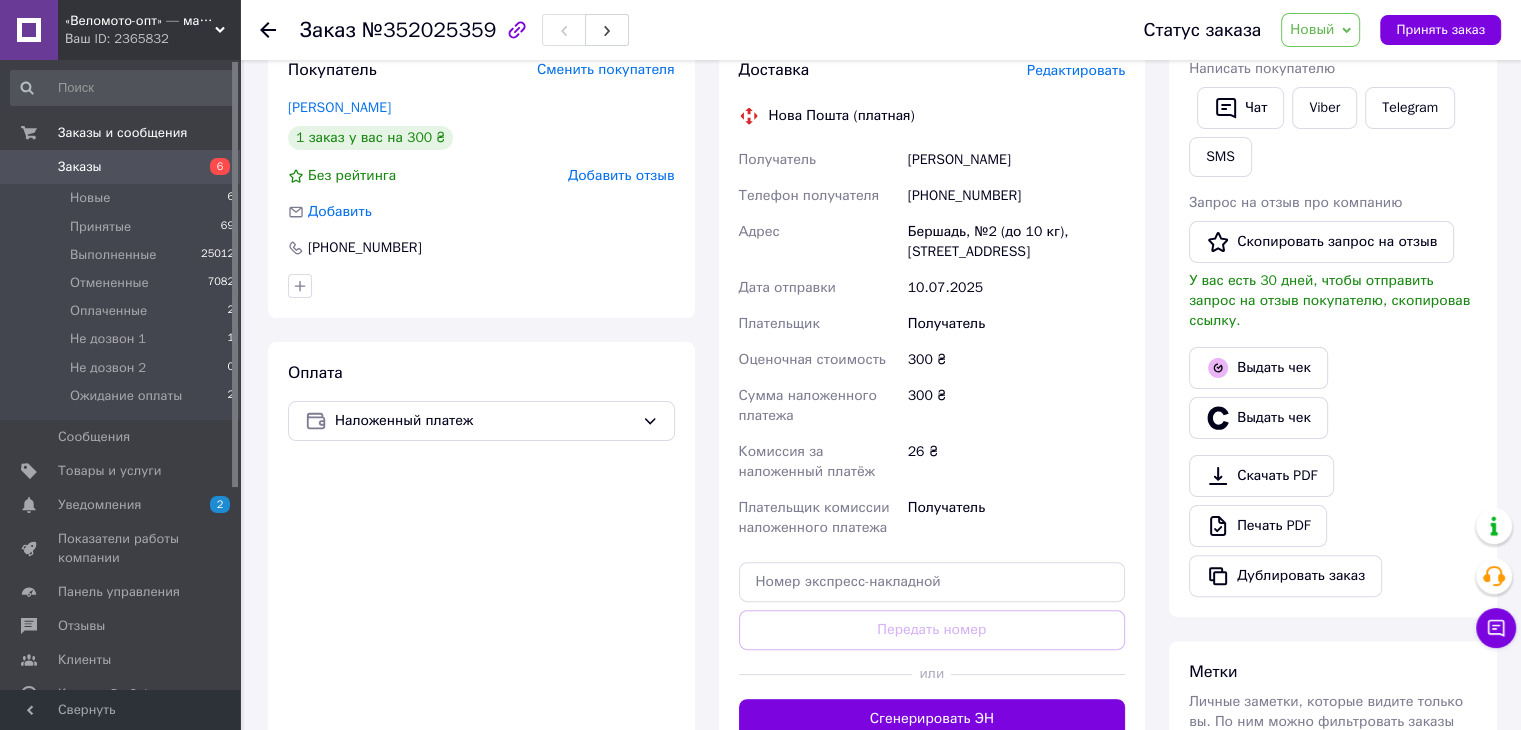 scroll, scrollTop: 700, scrollLeft: 0, axis: vertical 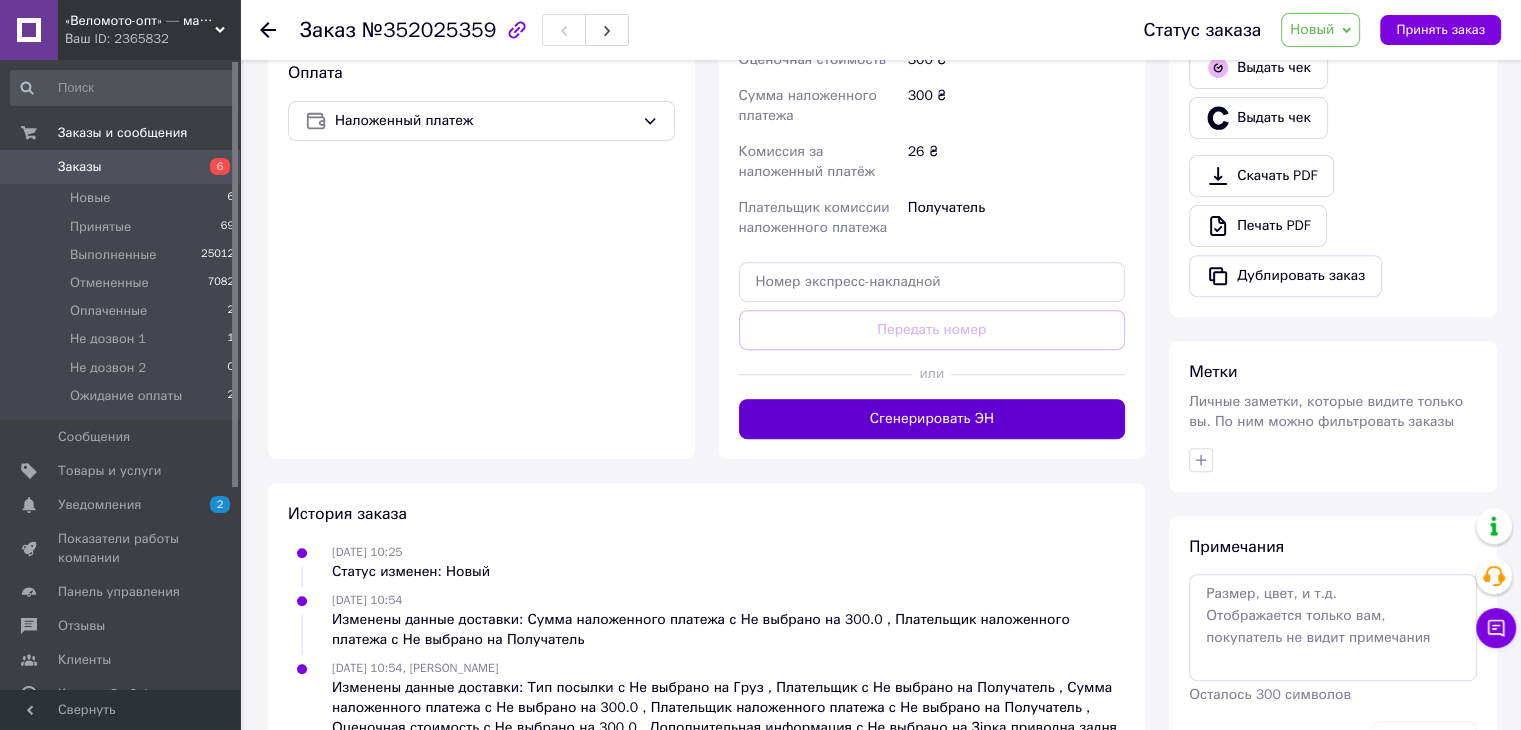 click on "Сгенерировать ЭН" at bounding box center [932, 419] 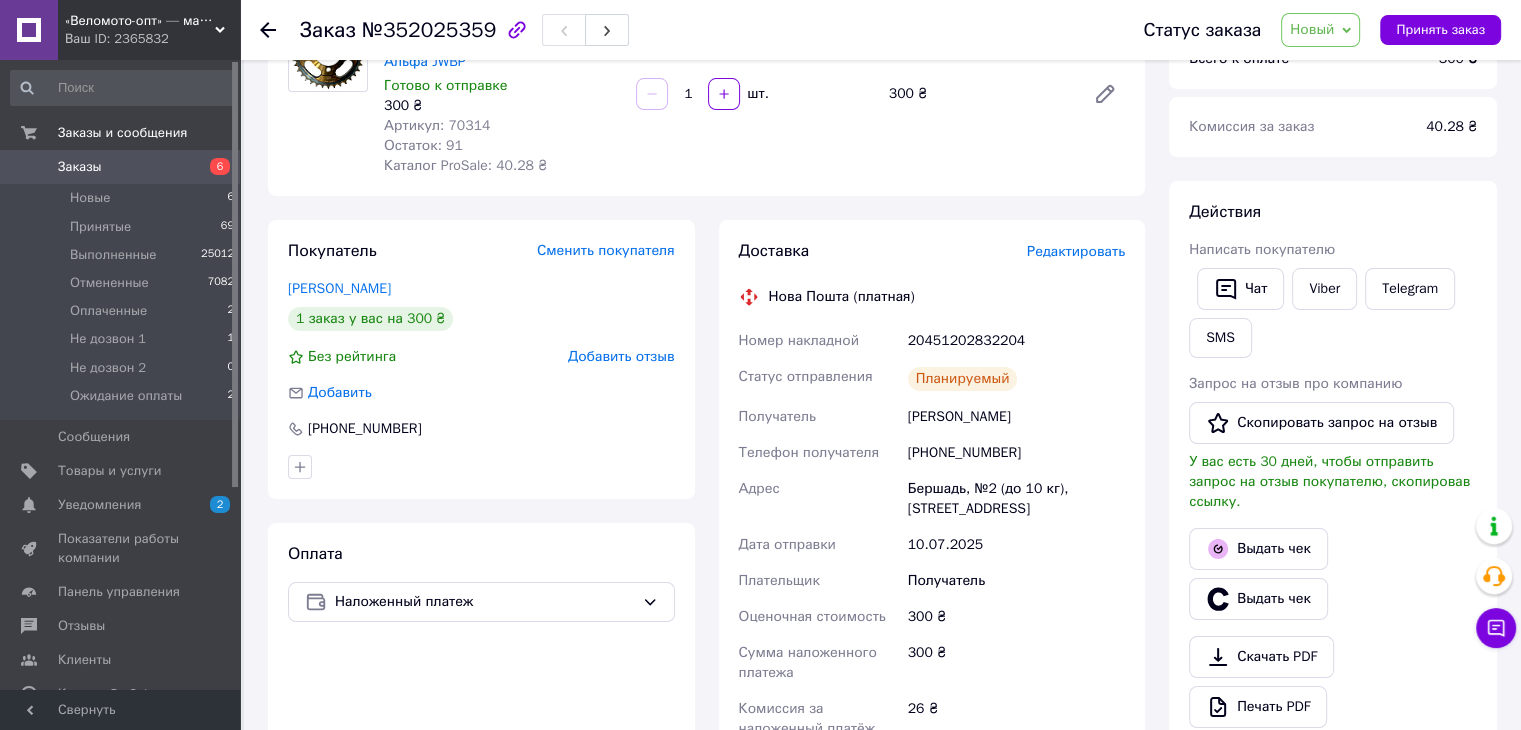 scroll, scrollTop: 200, scrollLeft: 0, axis: vertical 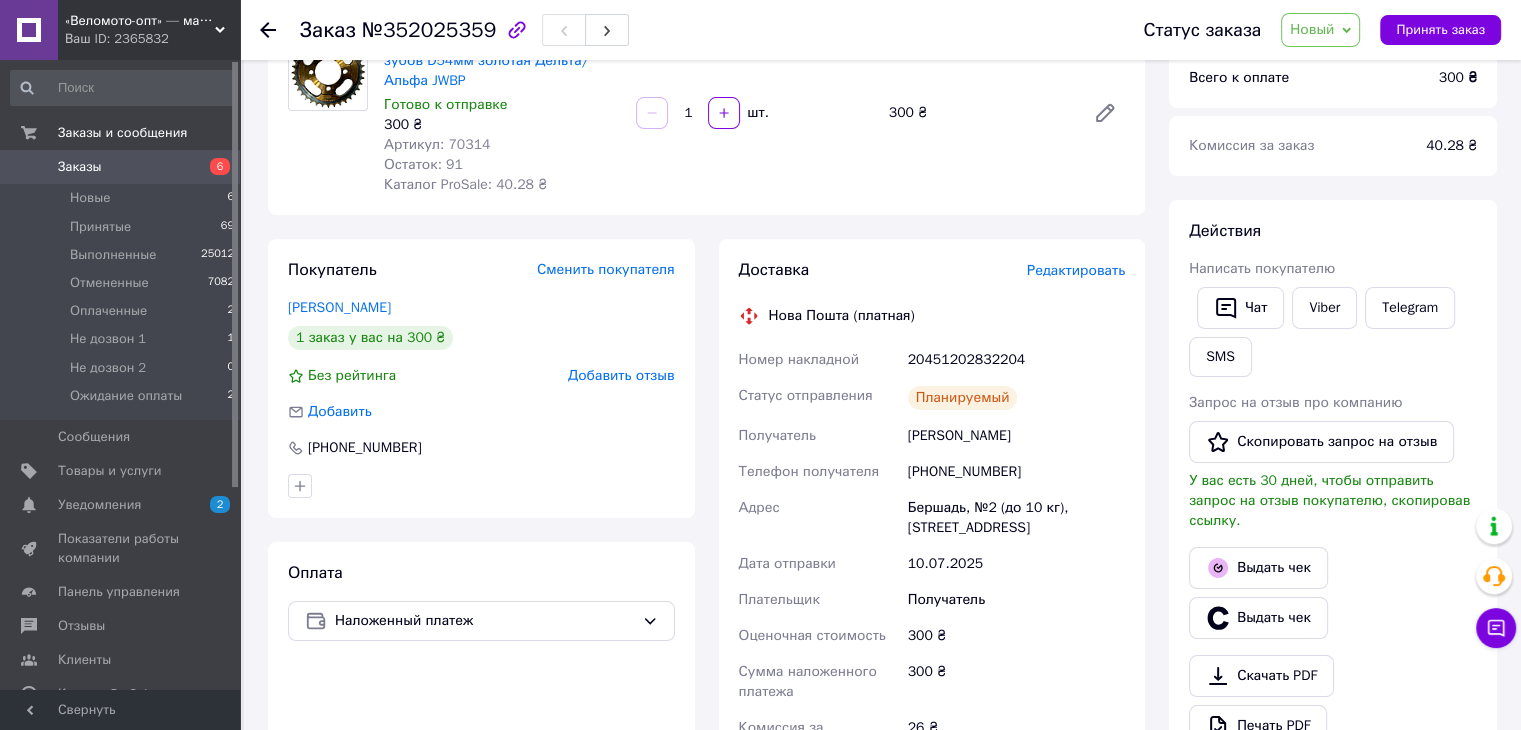 click on "Доставка Редактировать Нова Пошта (платная) Номер накладной 20451202832204 Статус отправления Планируемый Получатель Олейник Катерина Телефон получателя +380980622188 Адрес Бершадь, №2 (до 10 кг), ул. Первомайская, 43 Дата отправки 10.07.2025 Плательщик Получатель Оценочная стоимость 300 ₴ Сумма наложенного платежа 300 ₴ Комиссия за наложенный платёж 26 ₴ Плательщик комиссии наложенного платежа Получатель Стоимость доставки 80 ₴ Распечатать ЭН" at bounding box center (932, 586) 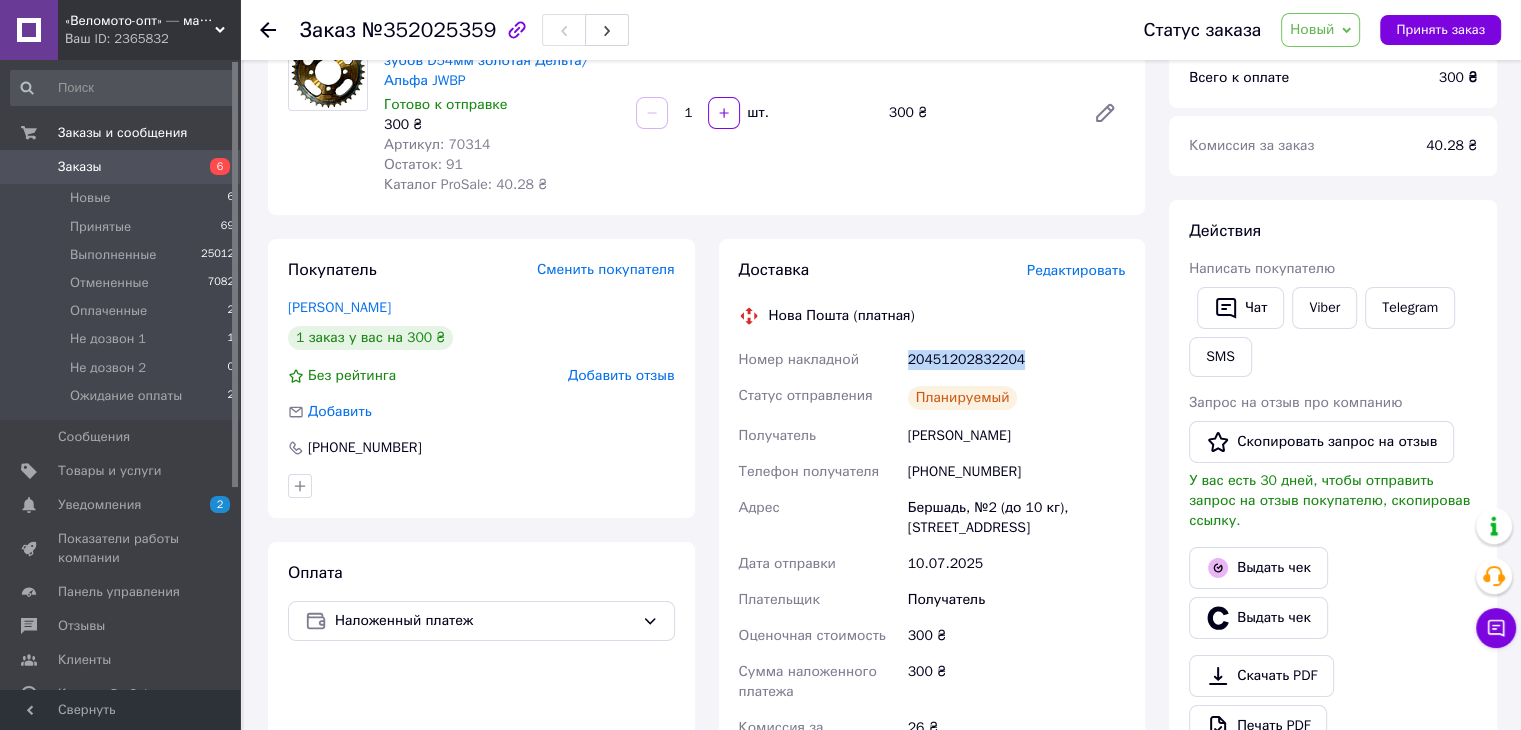 click on "Доставка Редактировать Нова Пошта (платная) Номер накладной 20451202832204 Статус отправления Планируемый Получатель Олейник Катерина Телефон получателя +380980622188 Адрес Бершадь, №2 (до 10 кг), ул. Первомайская, 43 Дата отправки 10.07.2025 Плательщик Получатель Оценочная стоимость 300 ₴ Сумма наложенного платежа 300 ₴ Комиссия за наложенный платёж 26 ₴ Плательщик комиссии наложенного платежа Получатель Стоимость доставки 80 ₴ Распечатать ЭН" at bounding box center [932, 586] 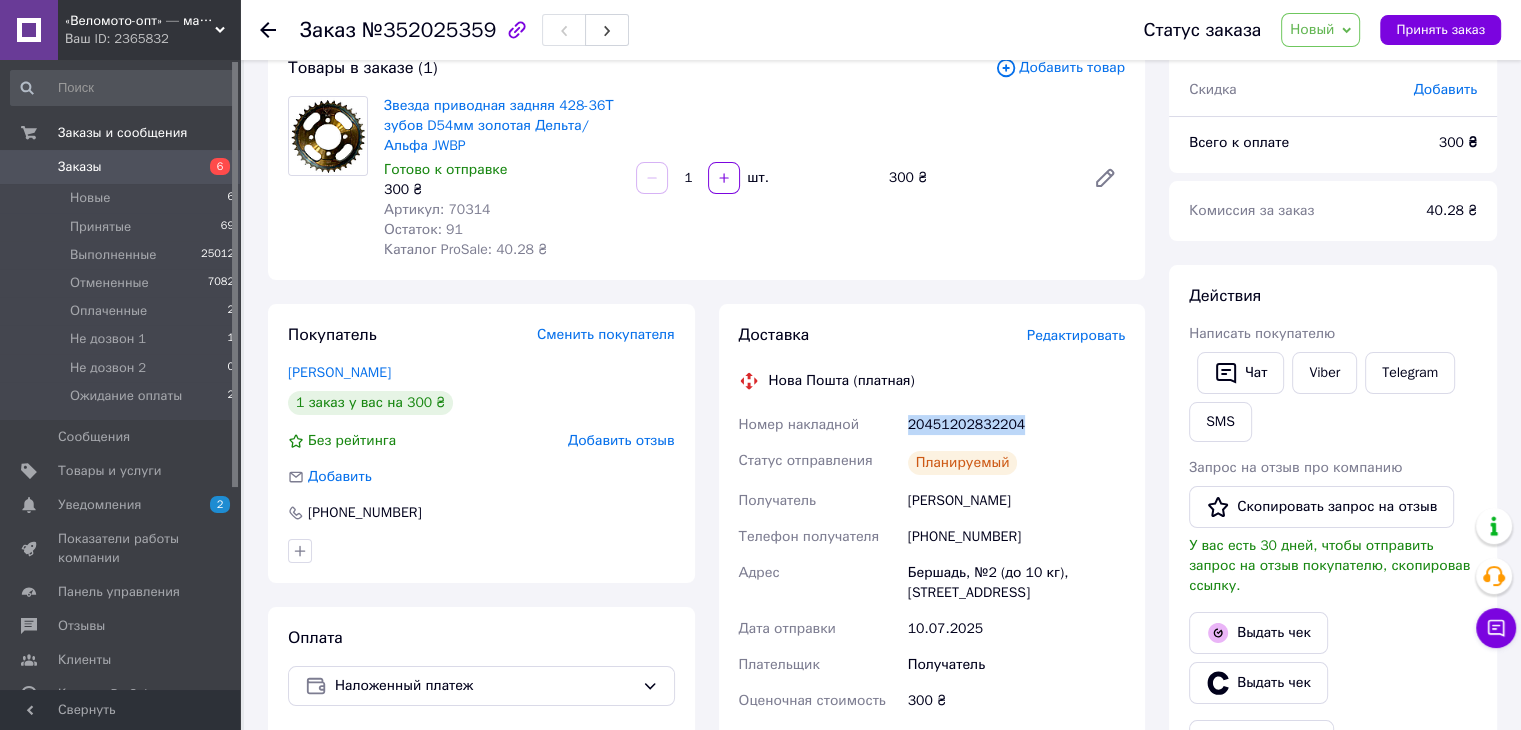 scroll, scrollTop: 100, scrollLeft: 0, axis: vertical 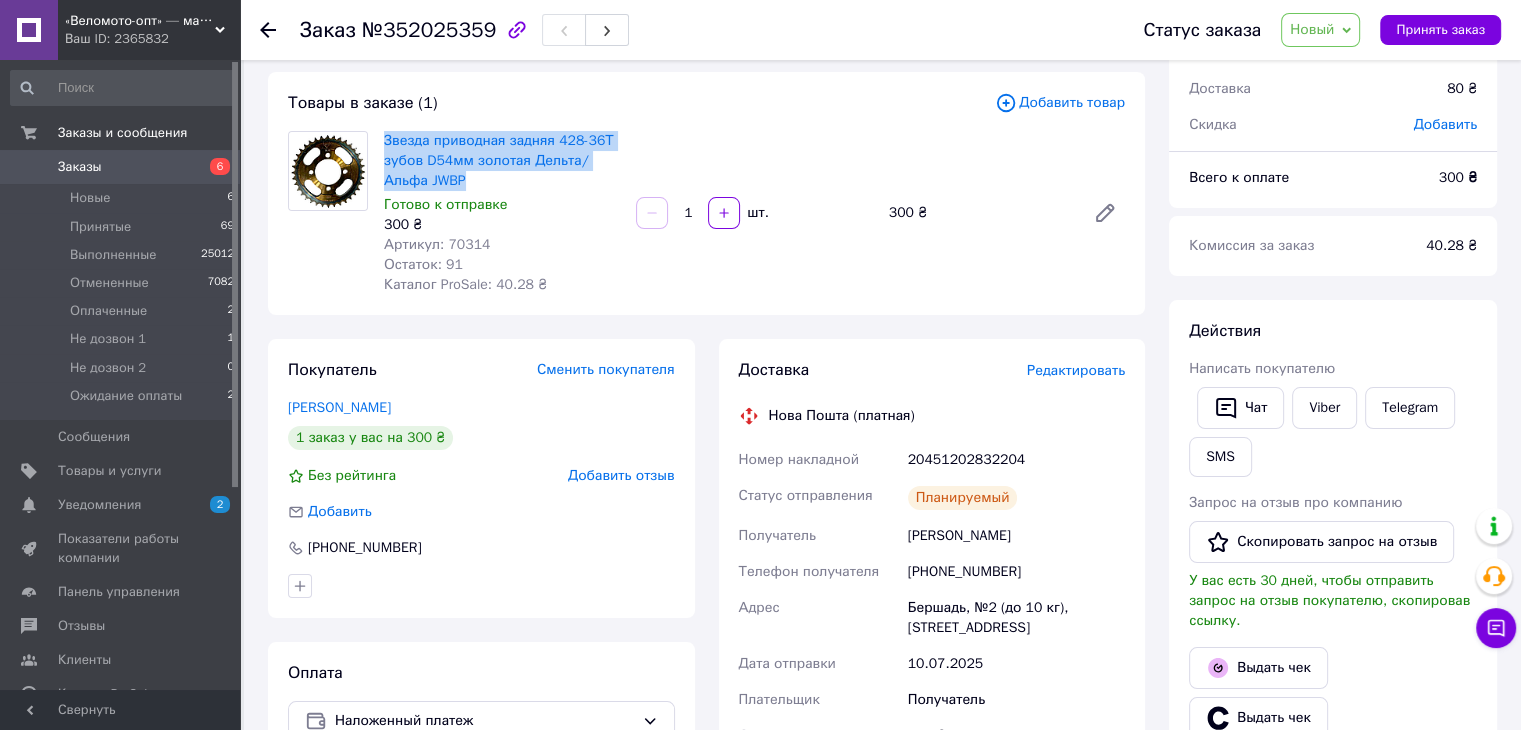 drag, startPoint x: 379, startPoint y: 133, endPoint x: 473, endPoint y: 182, distance: 106.004715 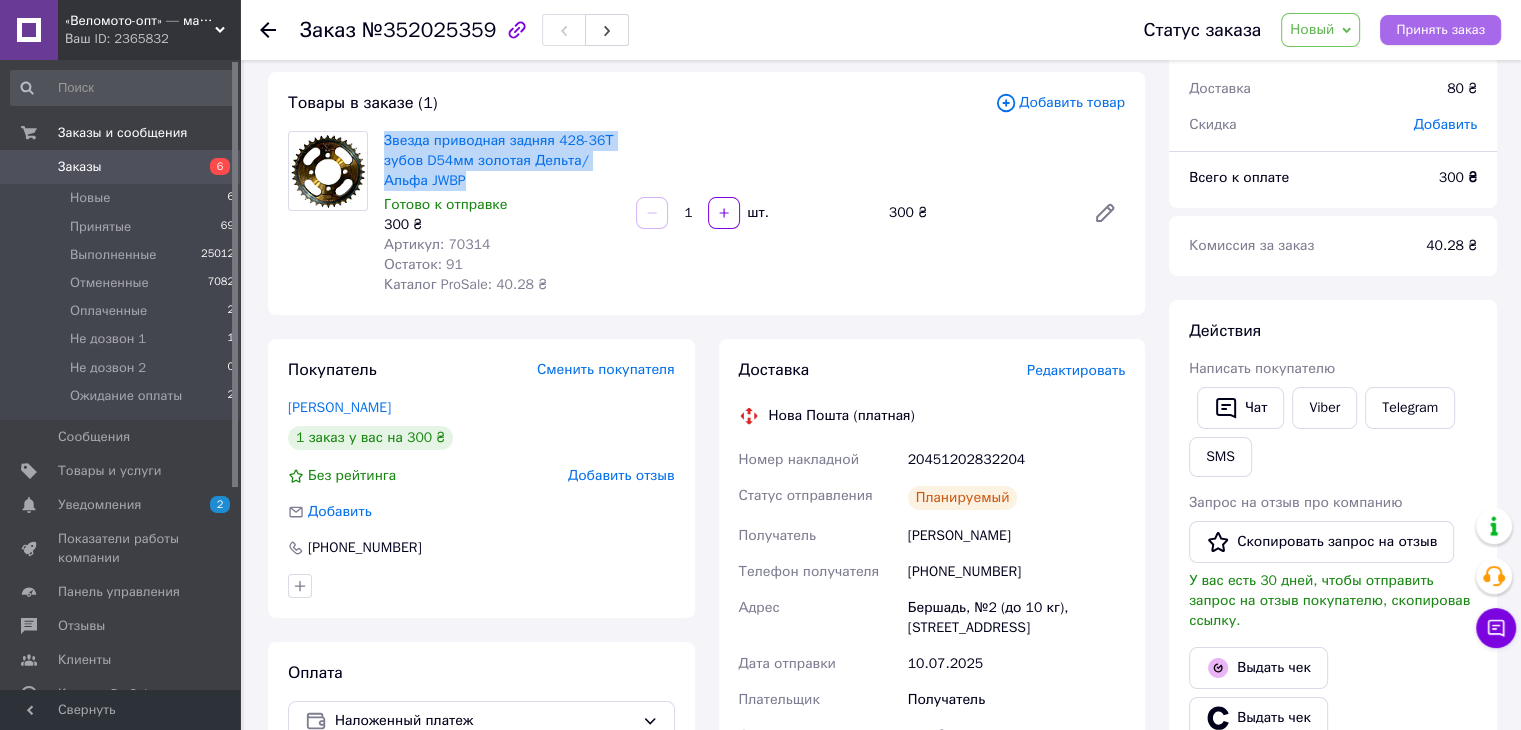 click on "Принять заказ" at bounding box center (1440, 30) 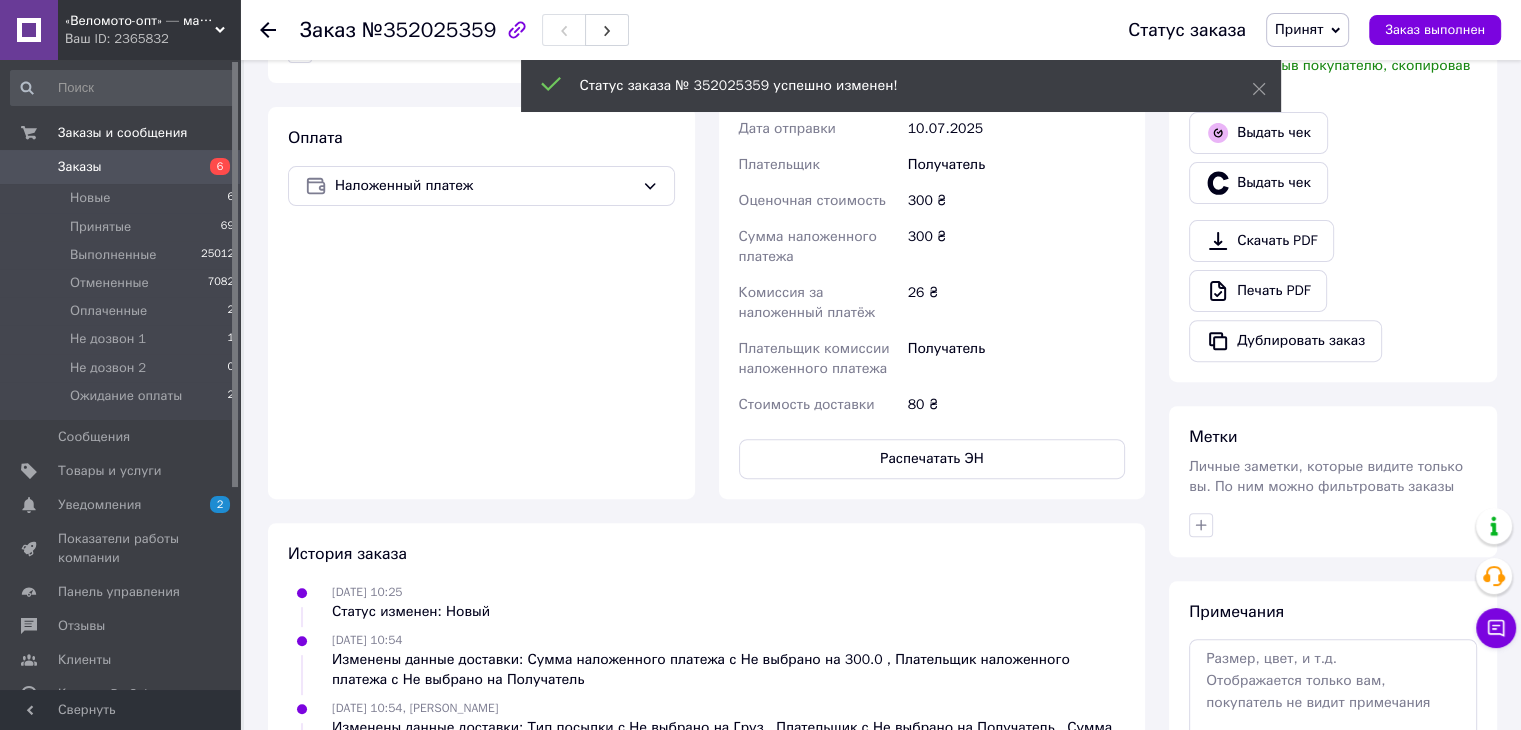 scroll, scrollTop: 600, scrollLeft: 0, axis: vertical 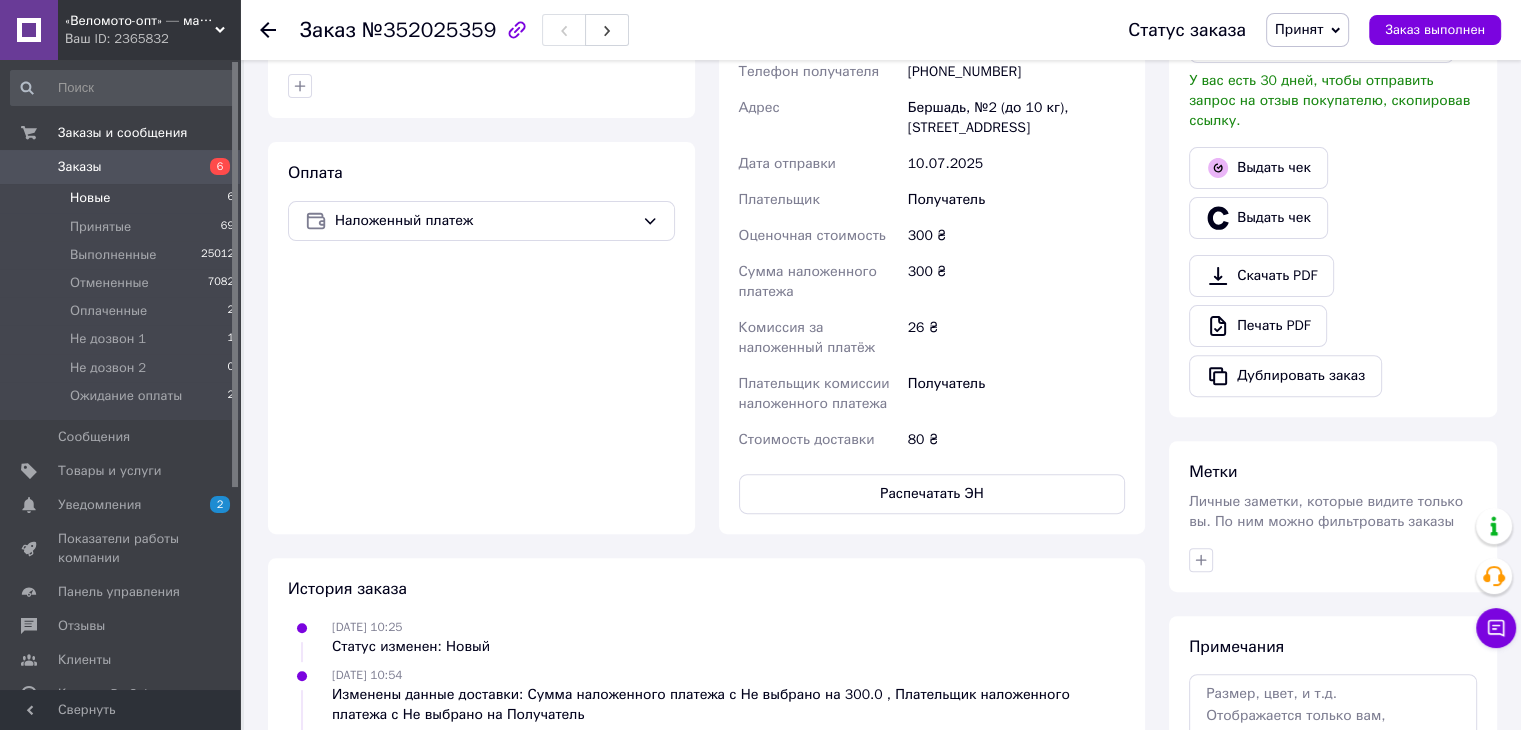 click on "Новые 6" at bounding box center [123, 198] 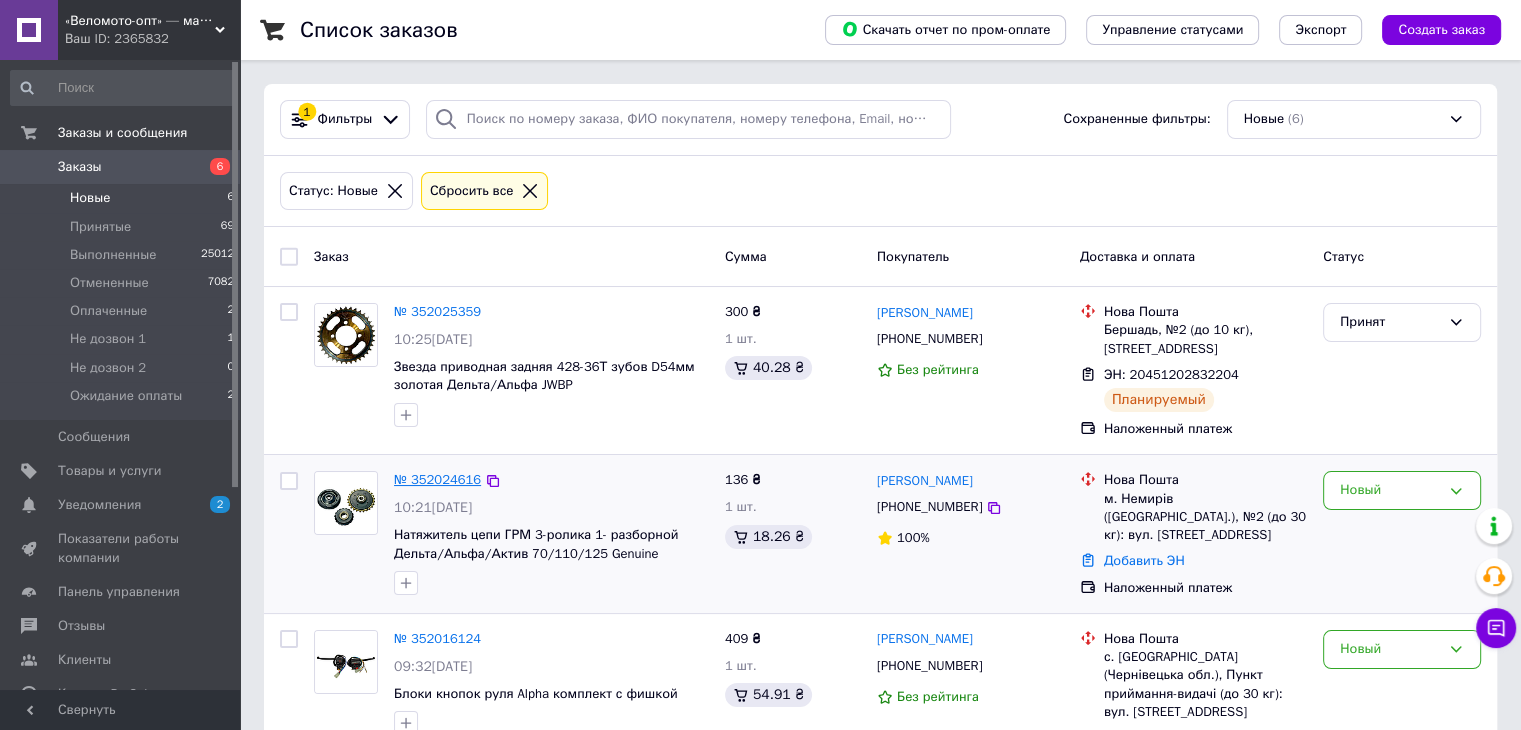 click on "№ 352024616" at bounding box center [437, 479] 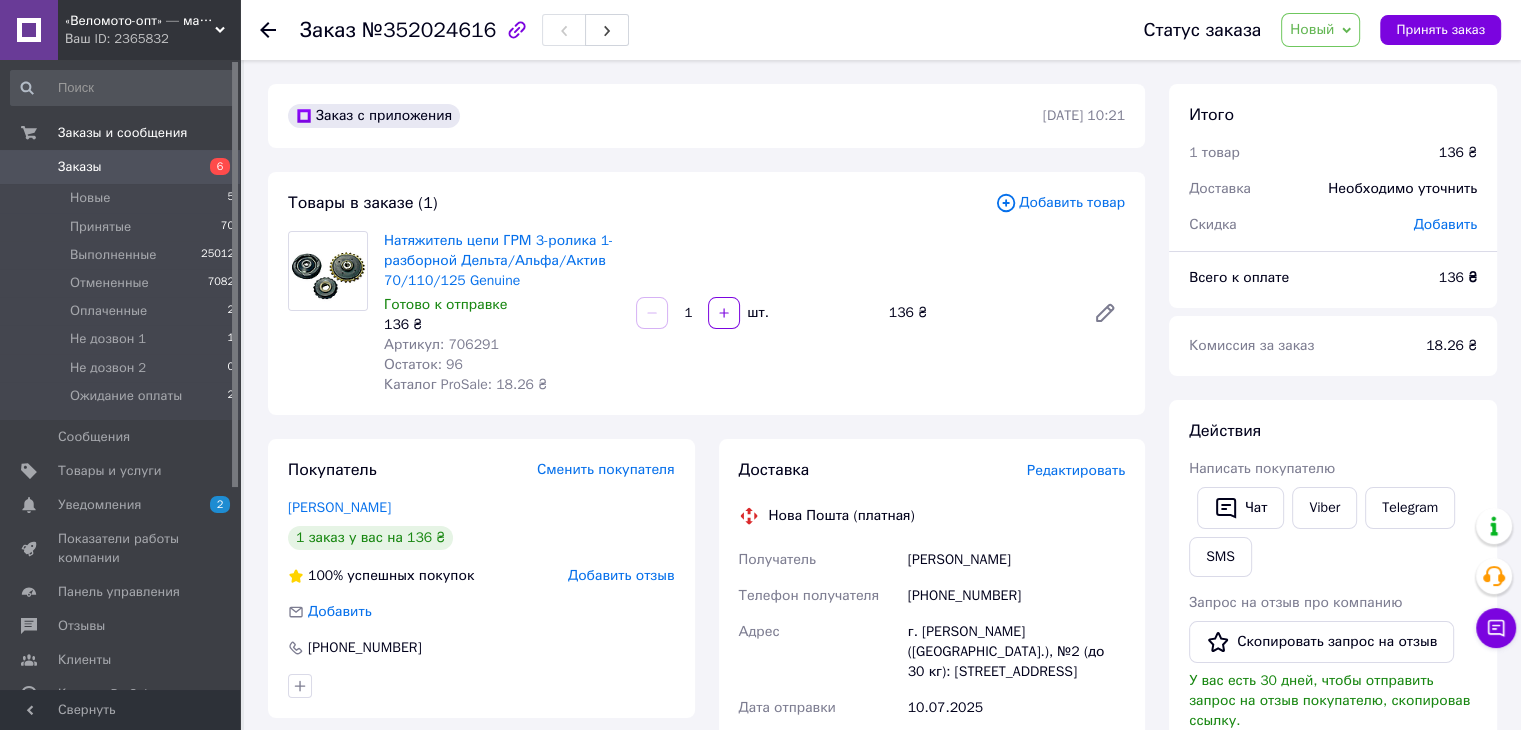 click on "+380979301789" at bounding box center [1016, 596] 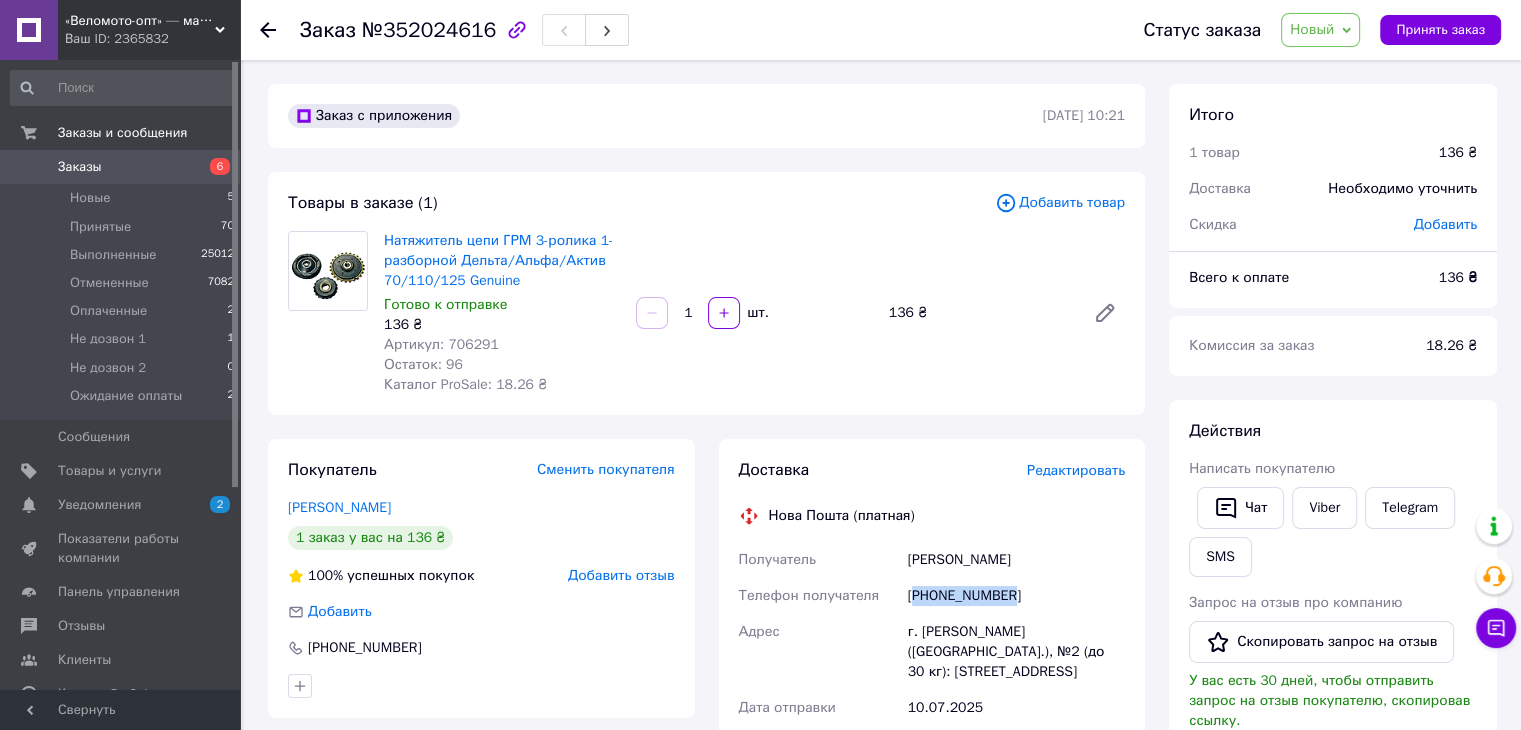 click on "+380979301789" at bounding box center (1016, 596) 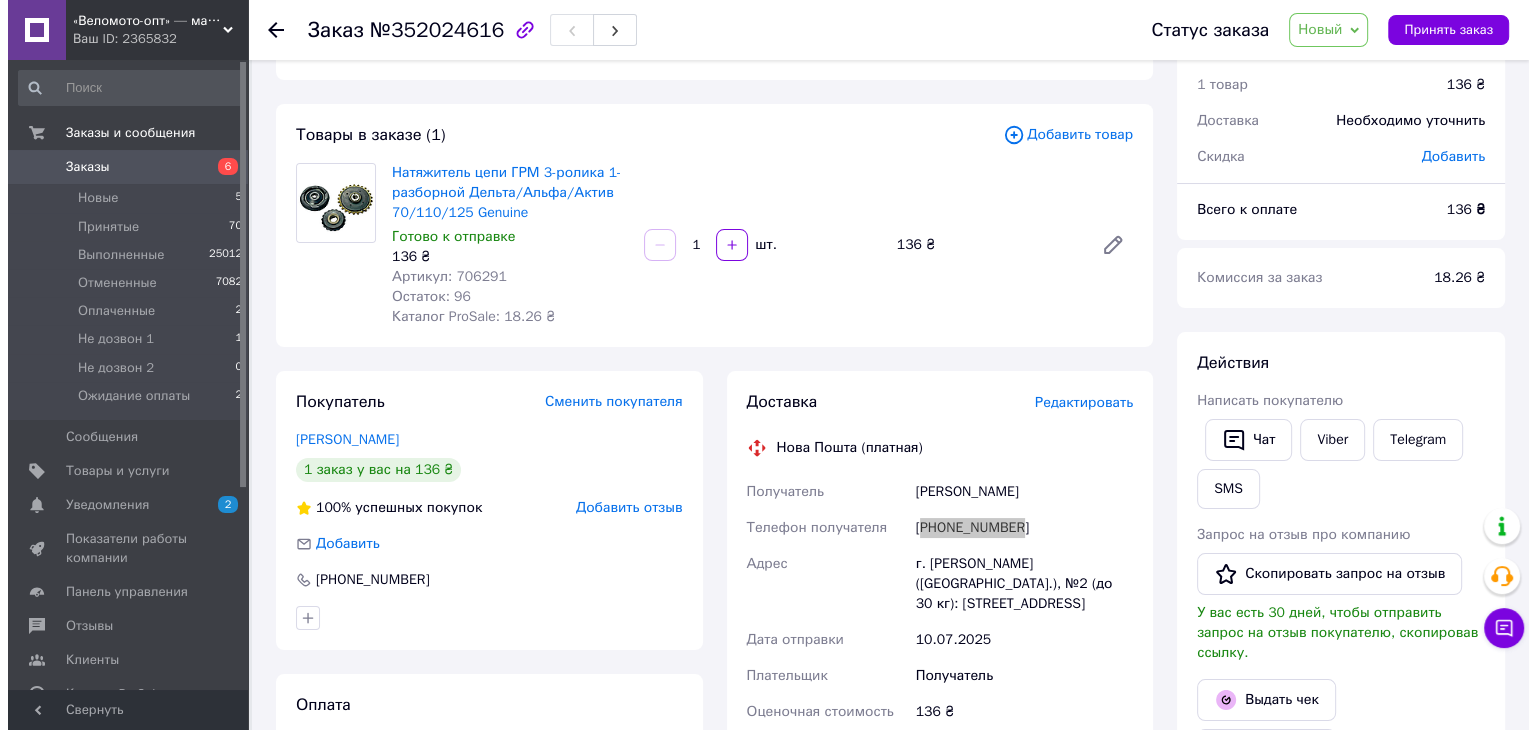 scroll, scrollTop: 100, scrollLeft: 0, axis: vertical 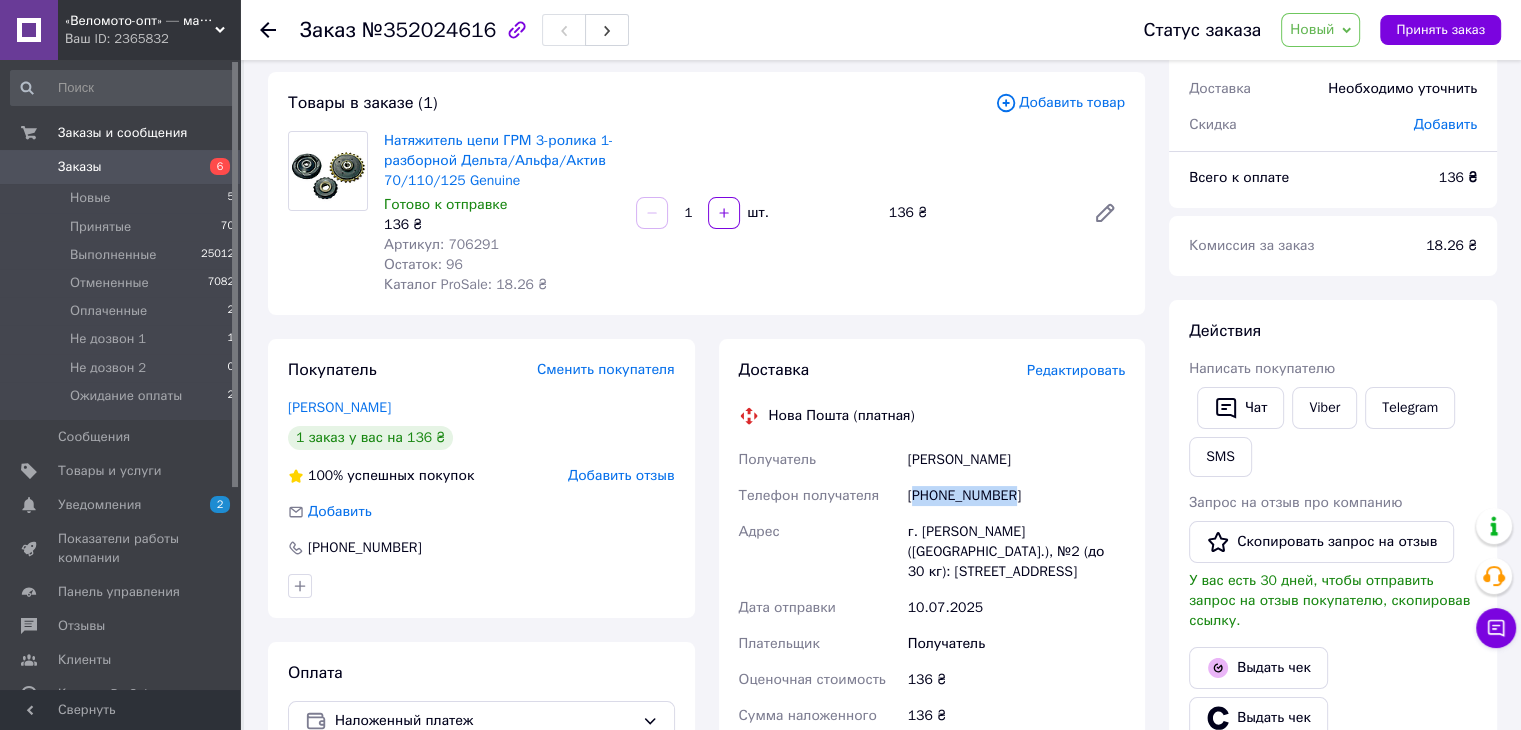 click on "Новый" at bounding box center (1320, 30) 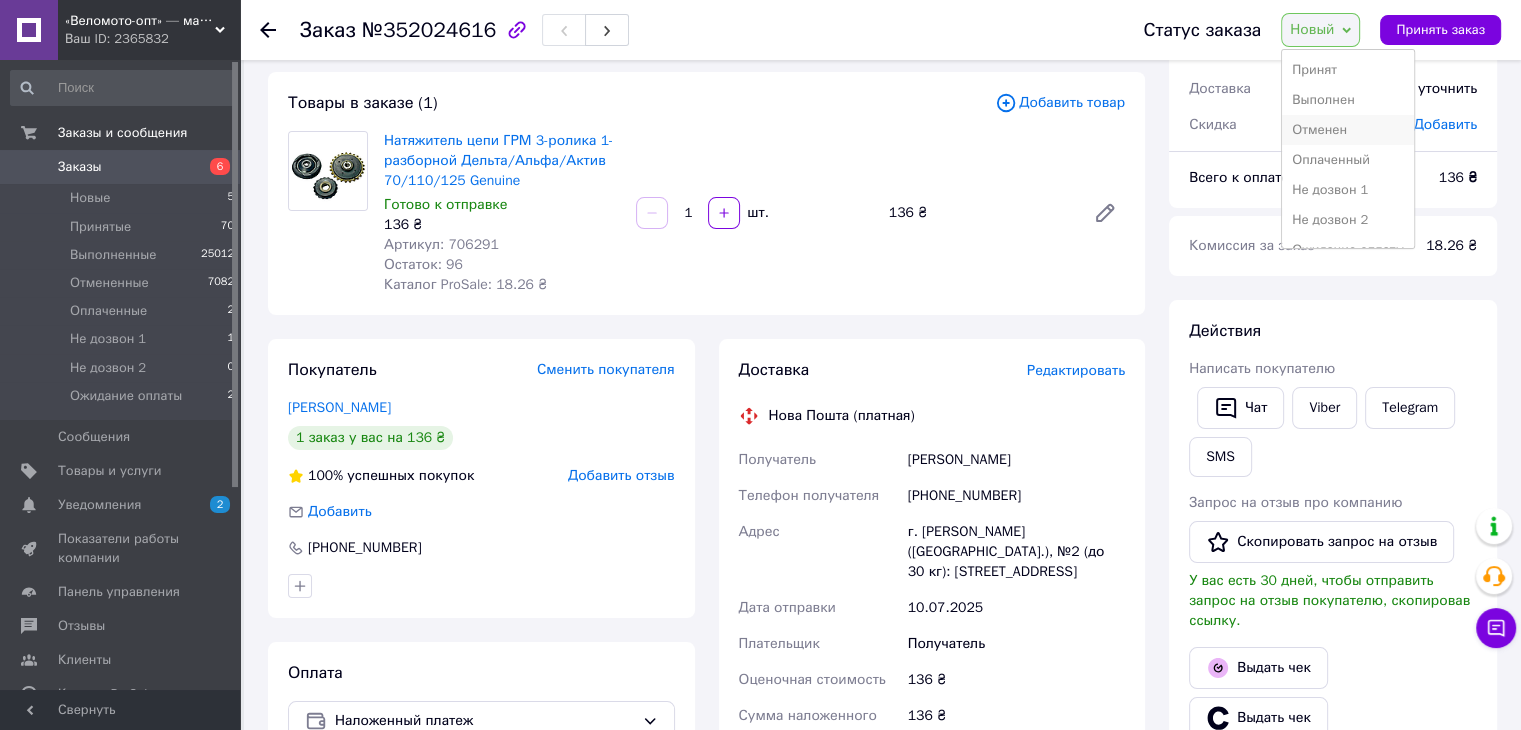 click on "Отменен" at bounding box center [1348, 130] 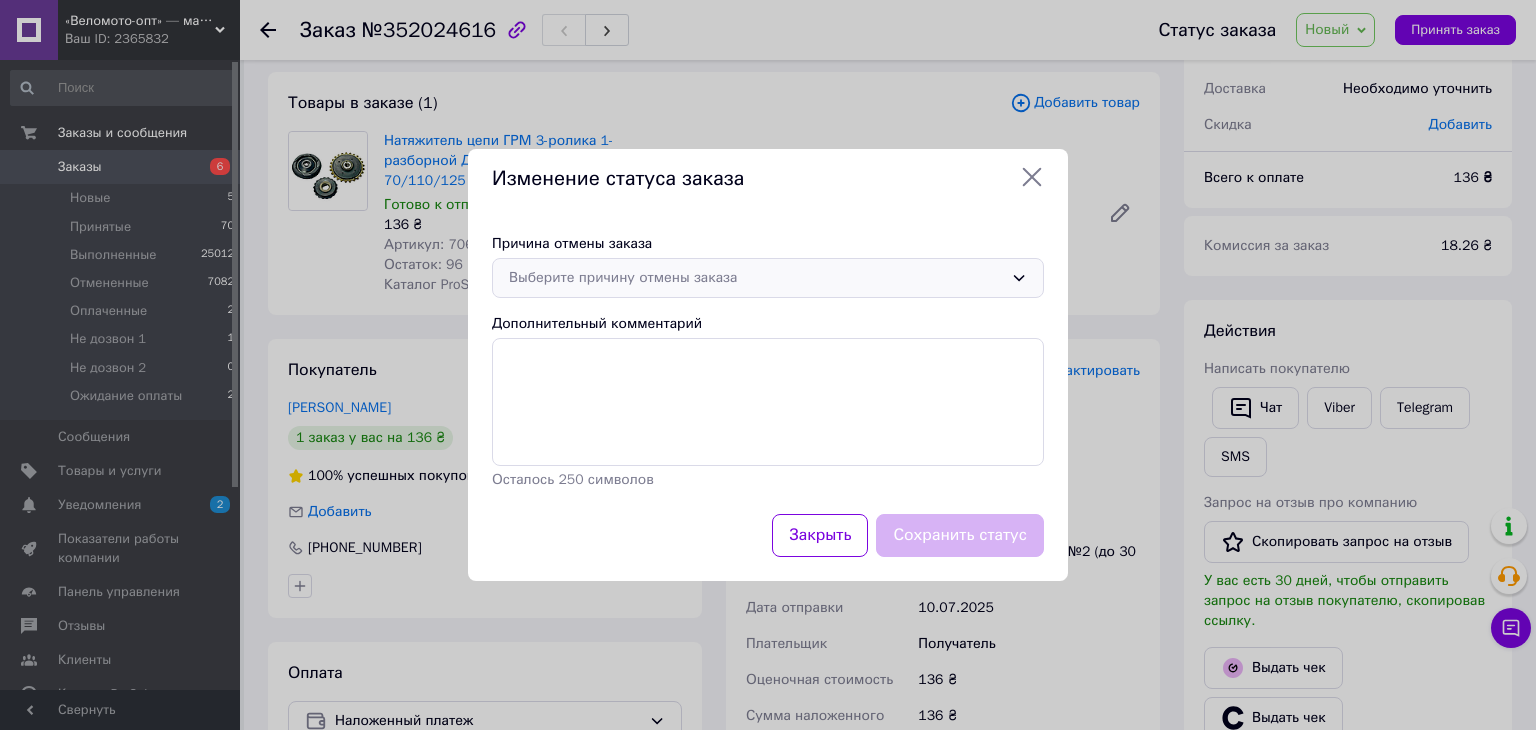 click on "Выберите причину отмены заказа" at bounding box center (756, 278) 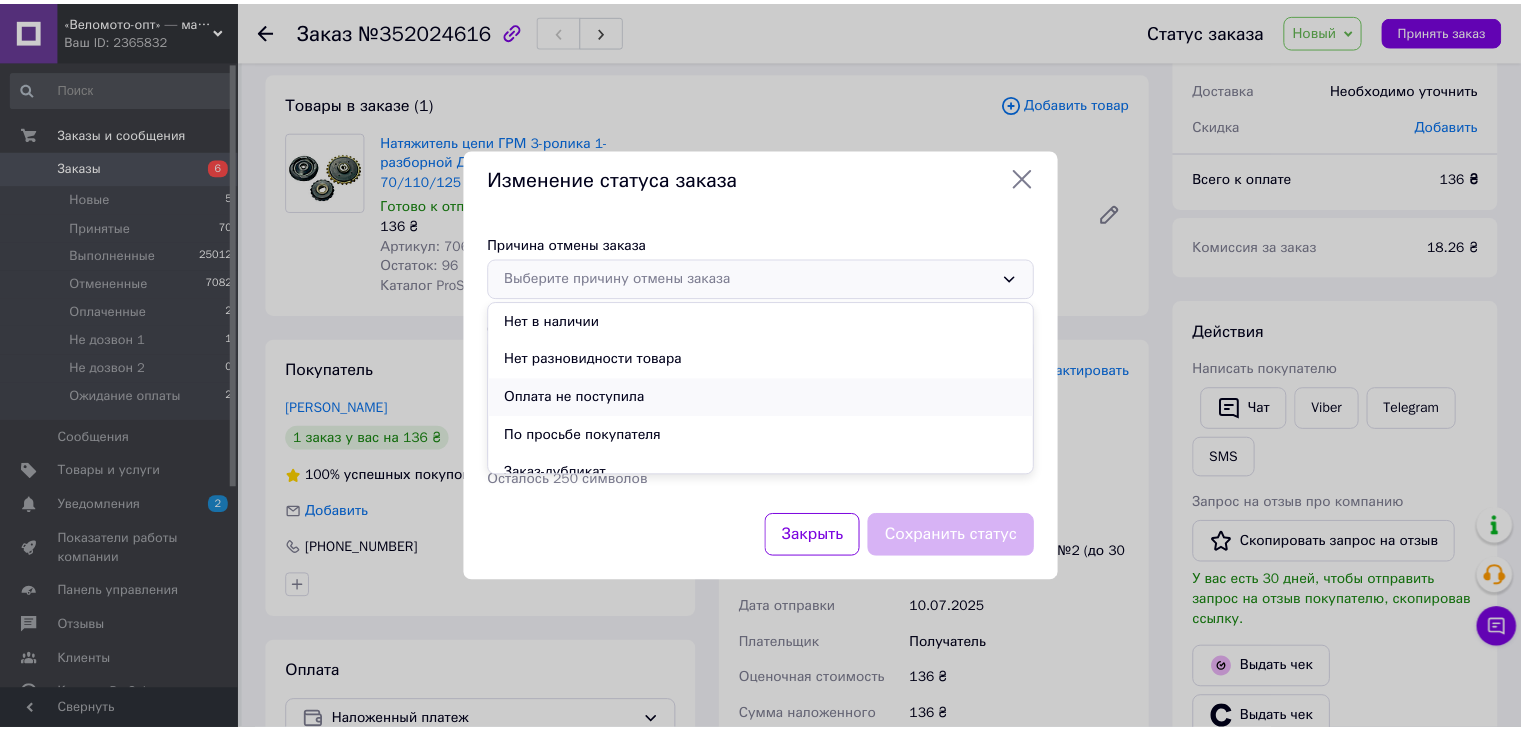 scroll, scrollTop: 93, scrollLeft: 0, axis: vertical 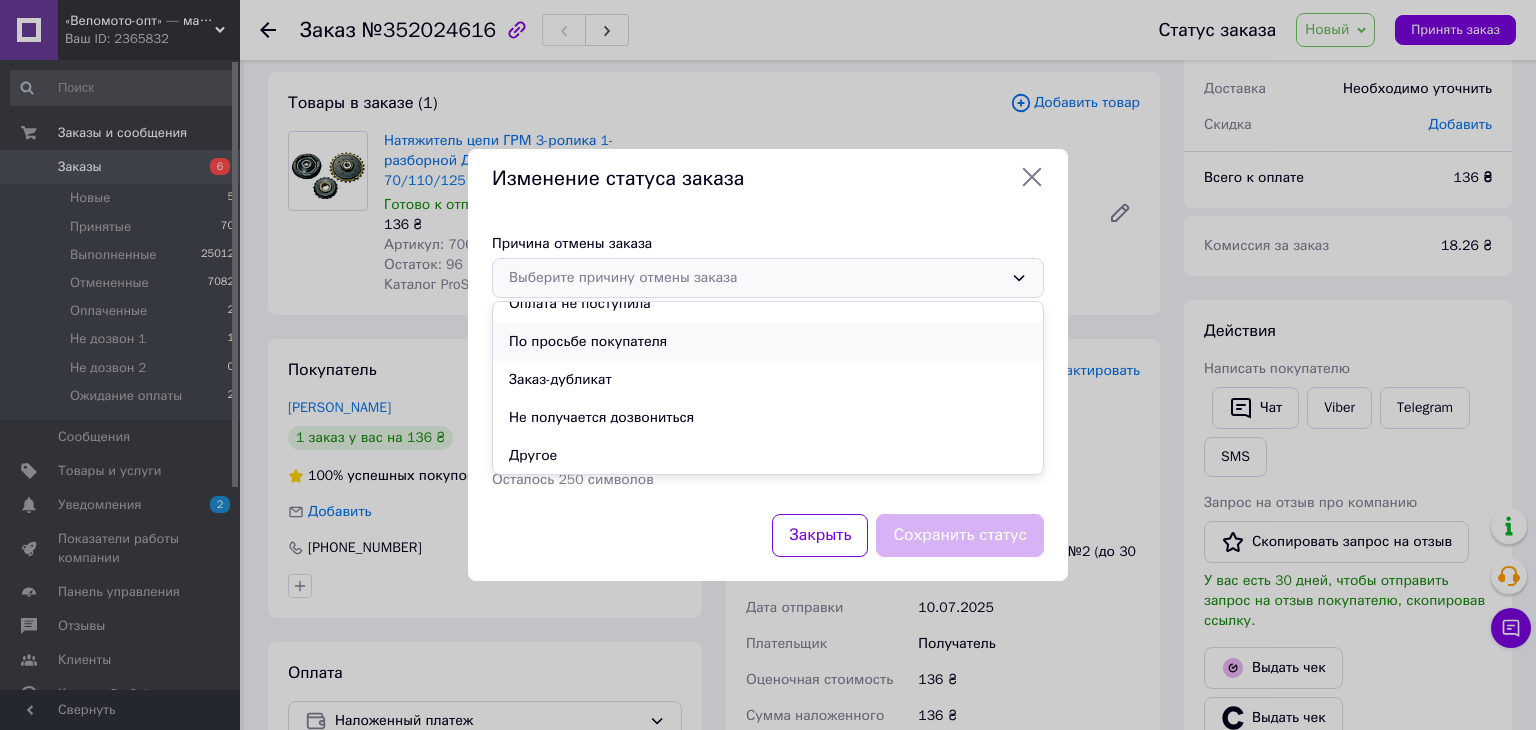 click on "По просьбе покупателя" at bounding box center [768, 342] 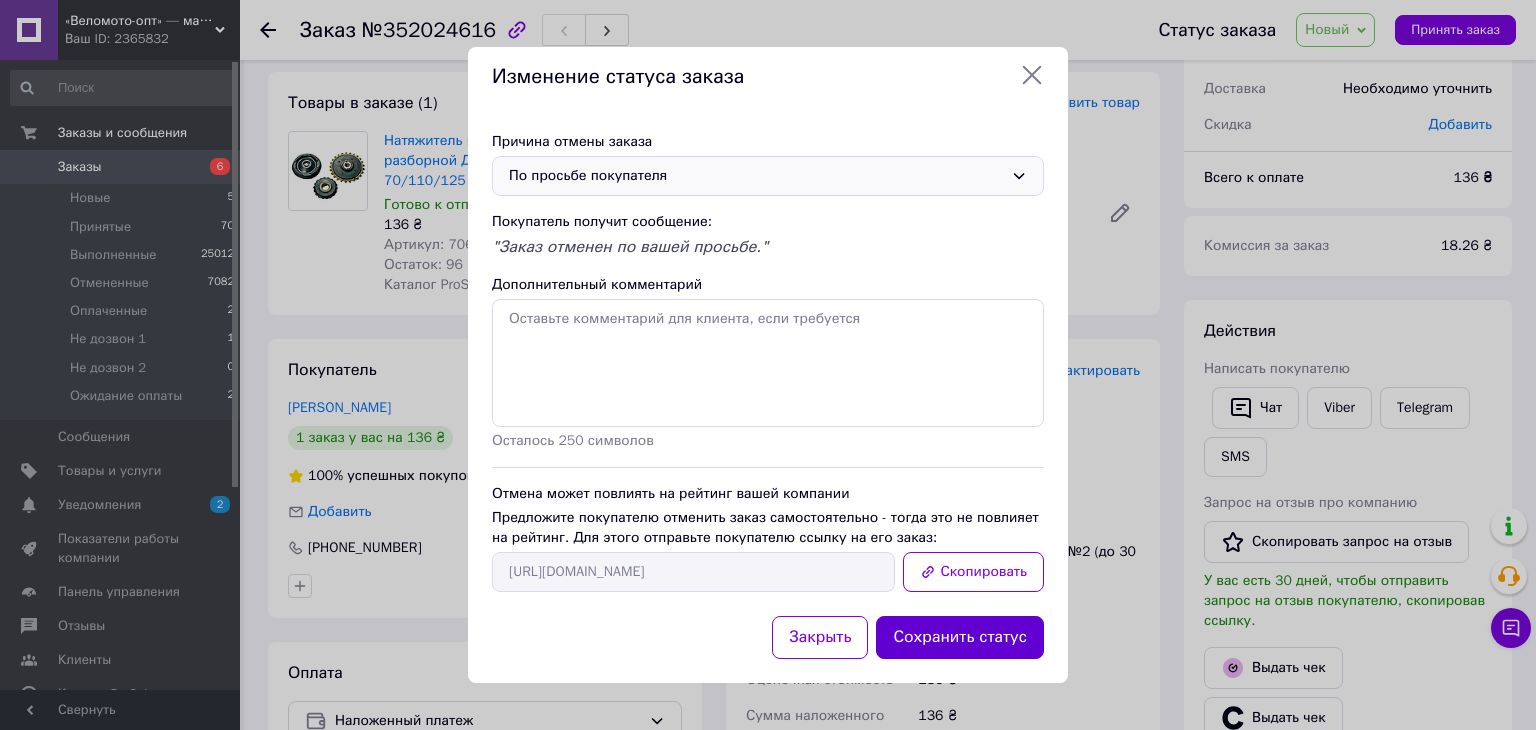 click on "Сохранить статус" at bounding box center (960, 637) 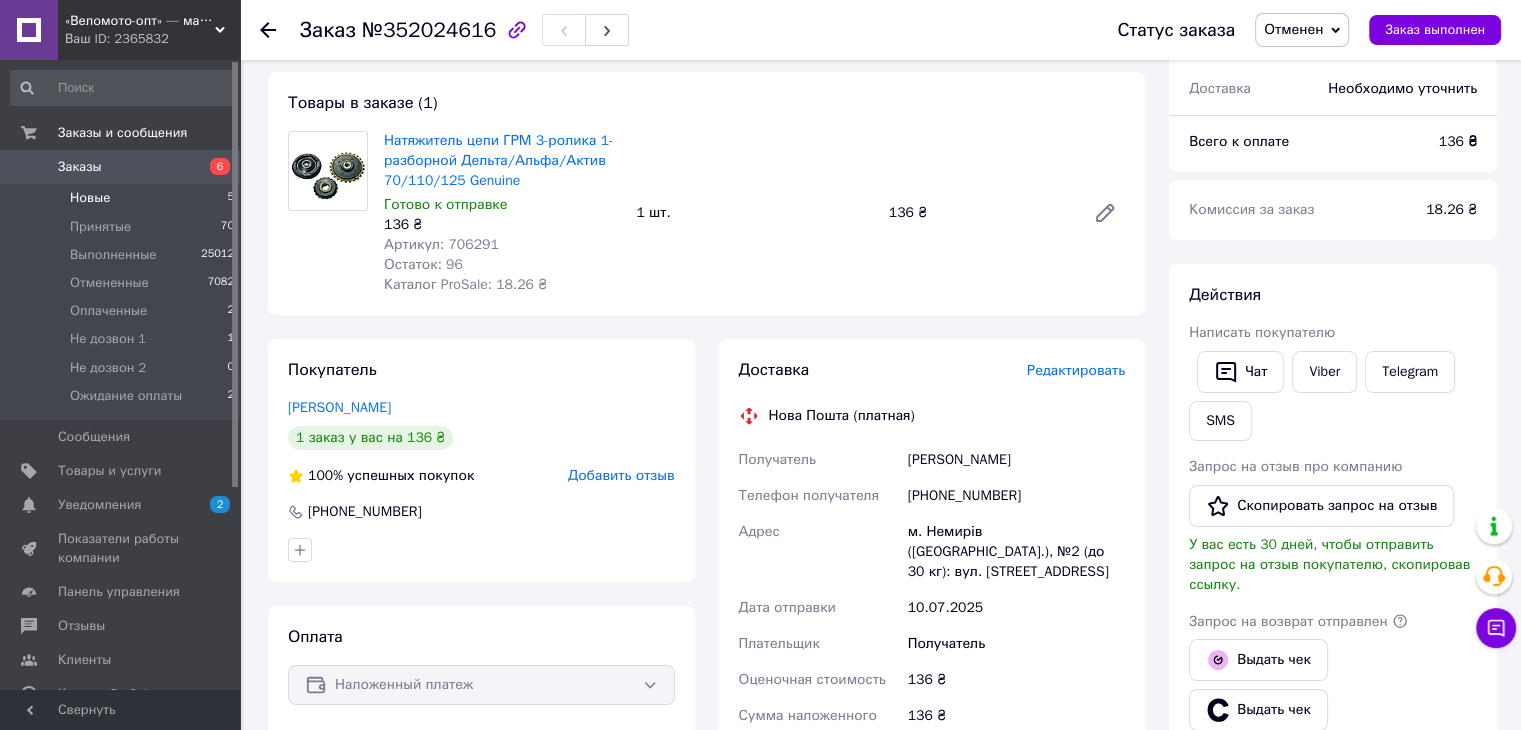 click on "Новые 5" at bounding box center (123, 198) 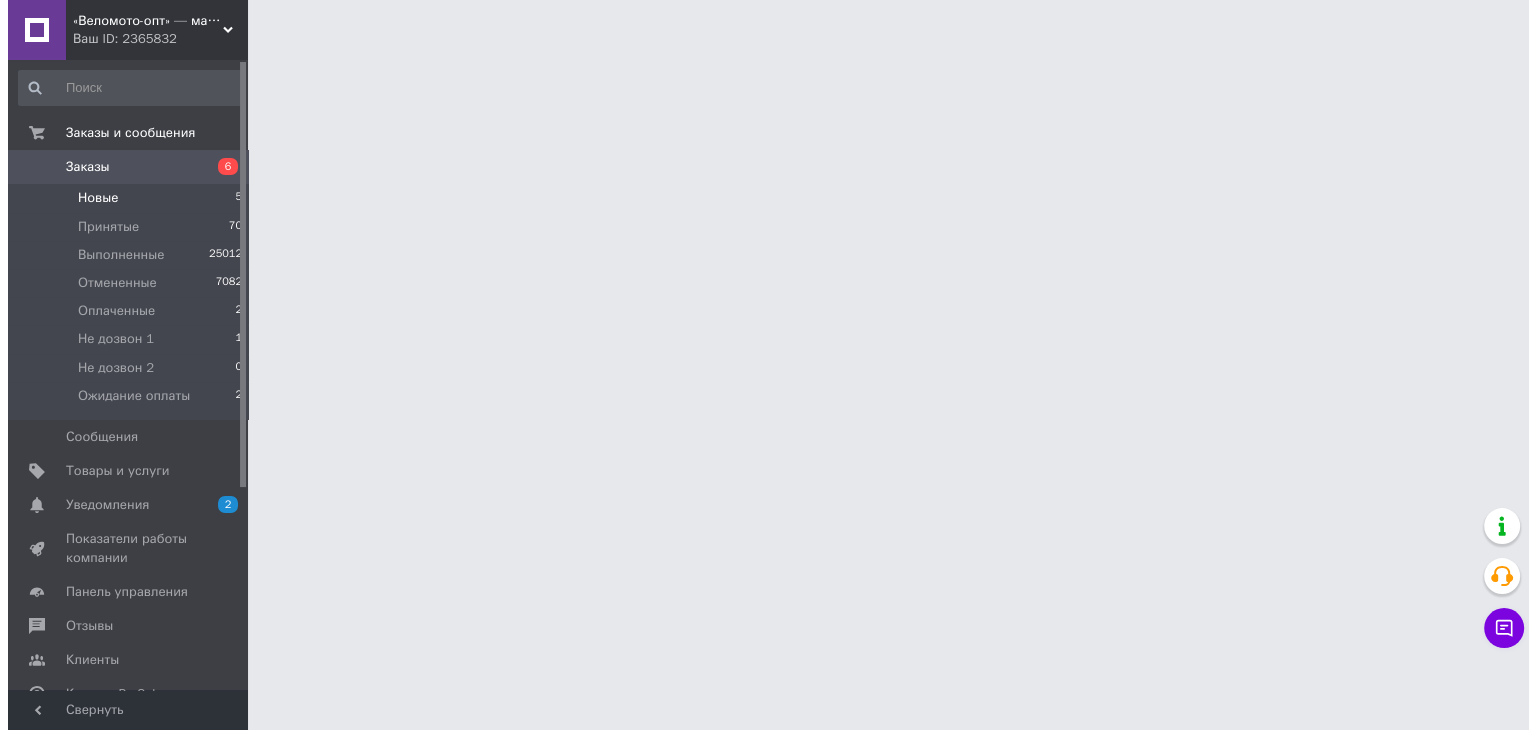 scroll, scrollTop: 0, scrollLeft: 0, axis: both 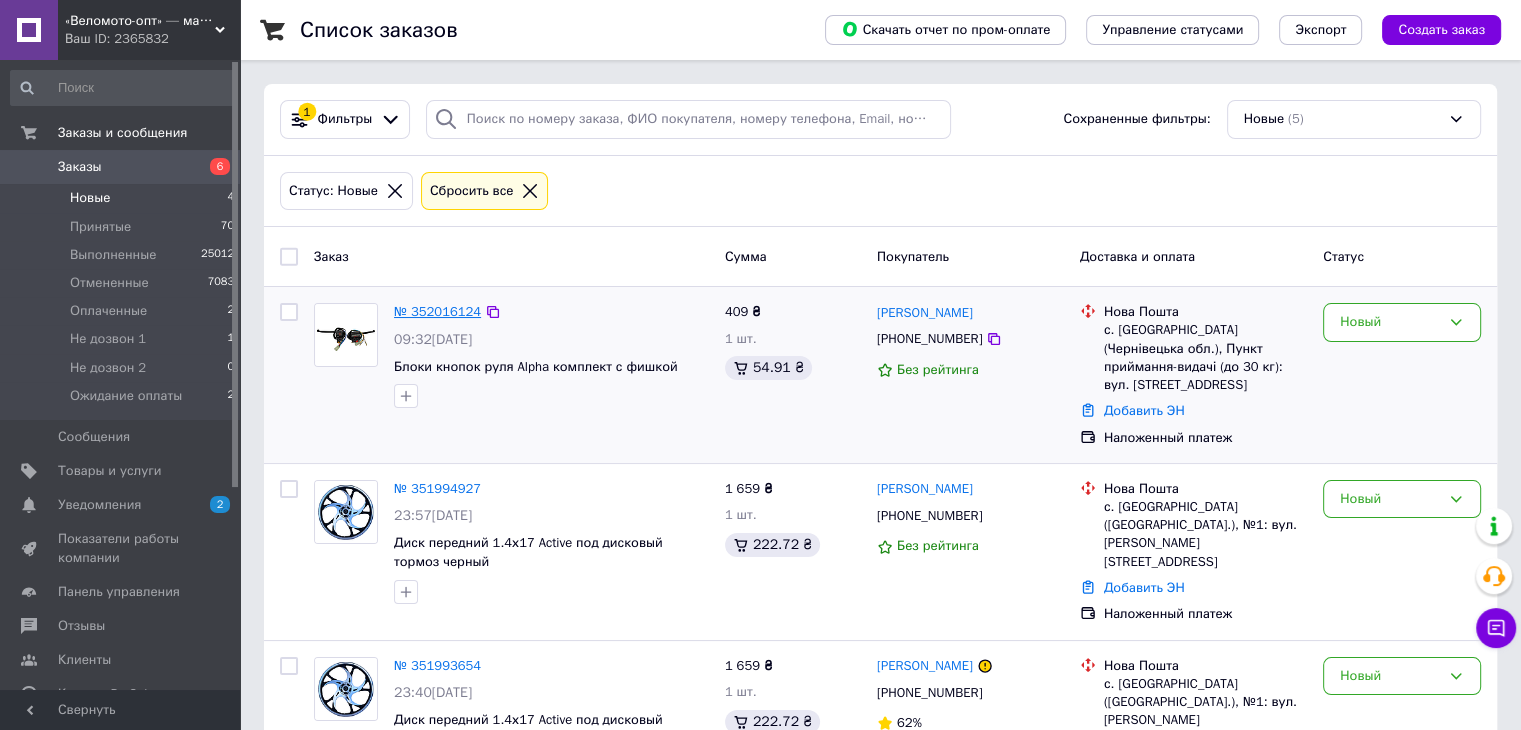 click on "№ 352016124" at bounding box center (437, 311) 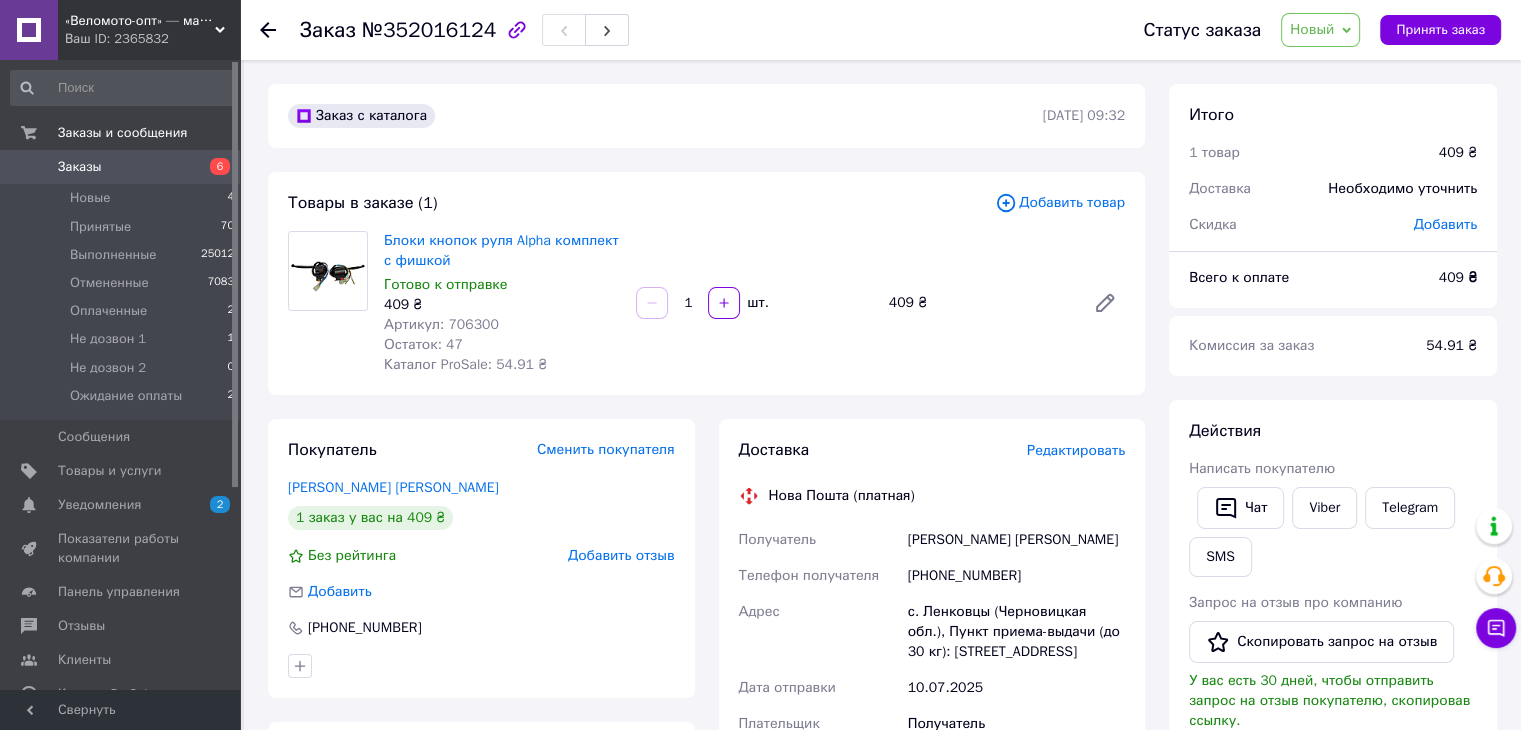 click on "+380681386985" at bounding box center [1016, 576] 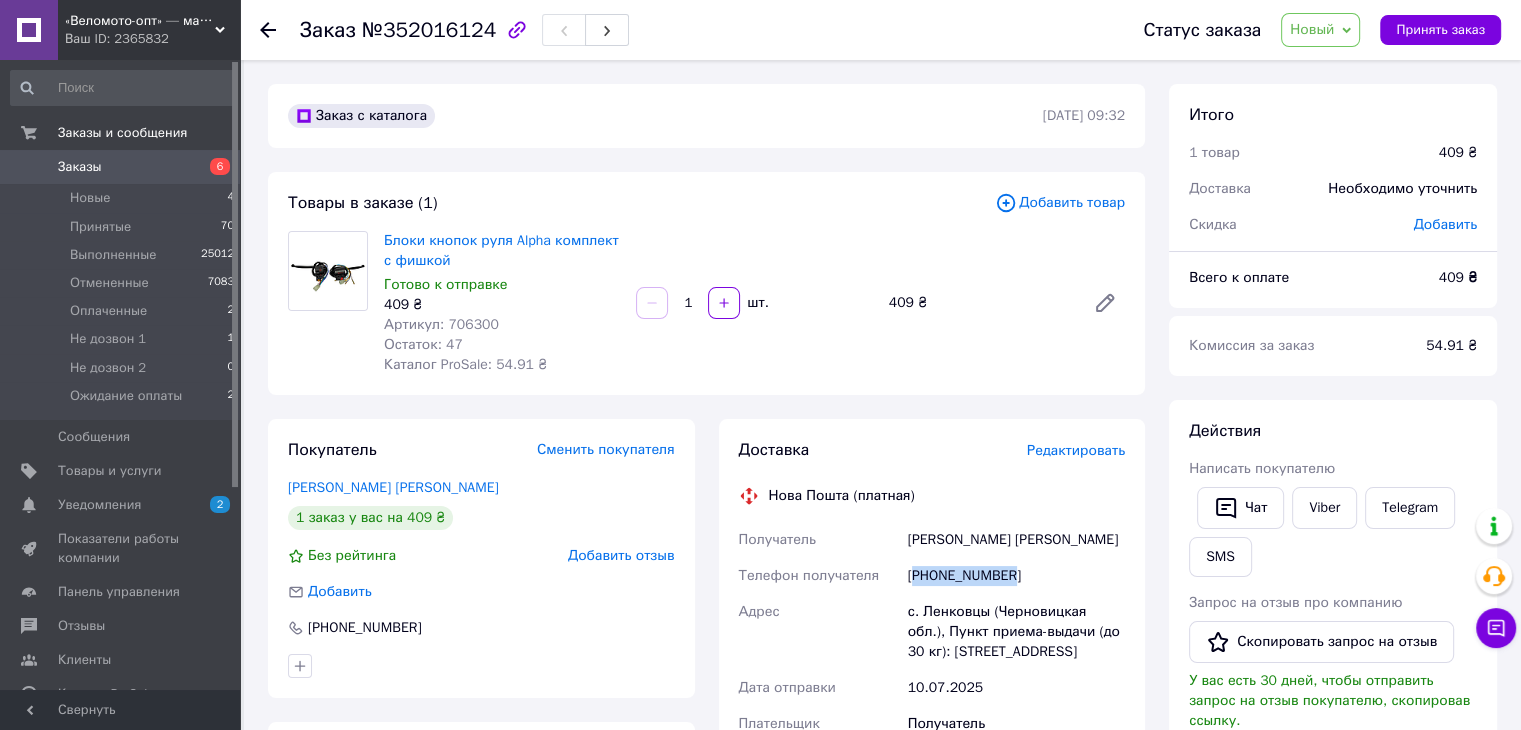 click on "+380681386985" at bounding box center [1016, 576] 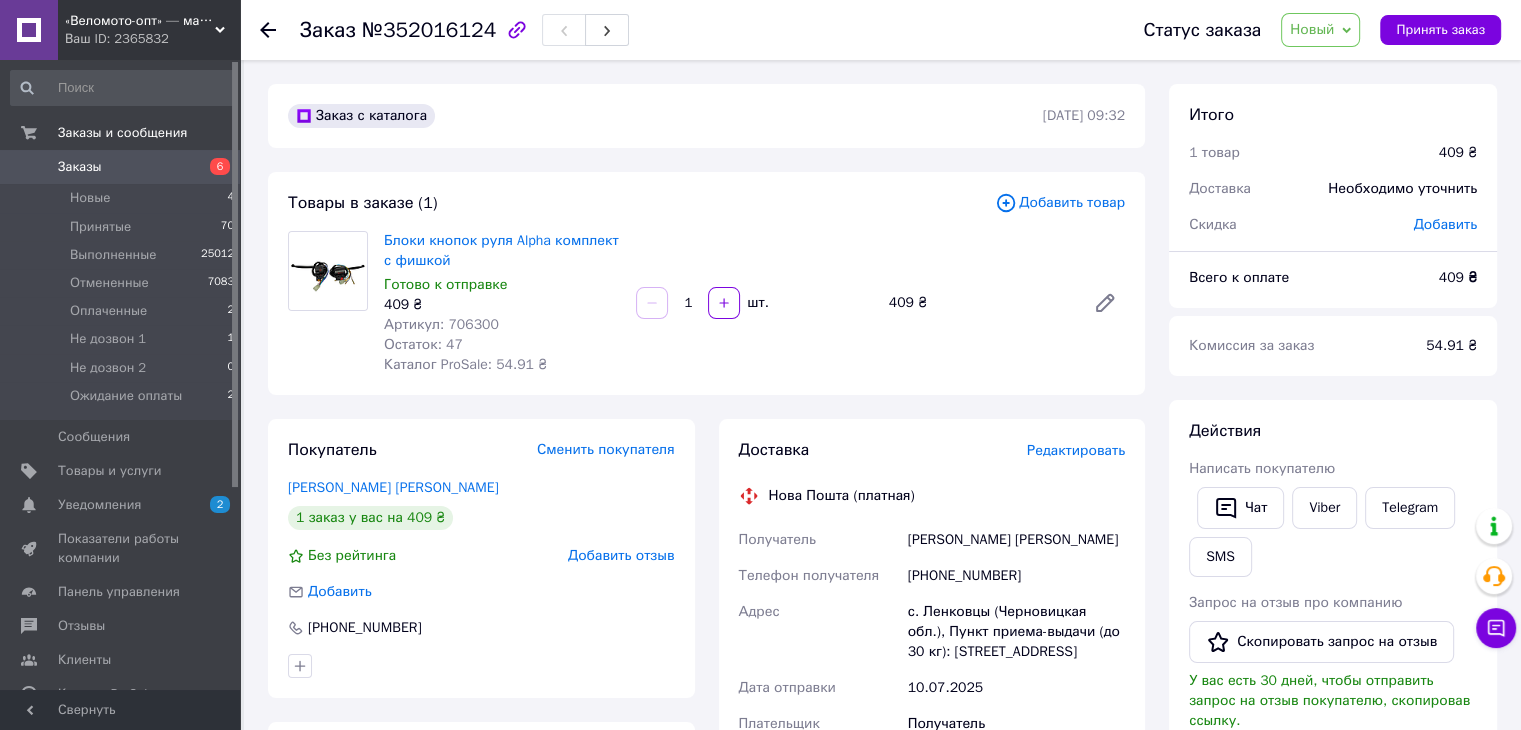 click on "№352016124" at bounding box center (429, 30) 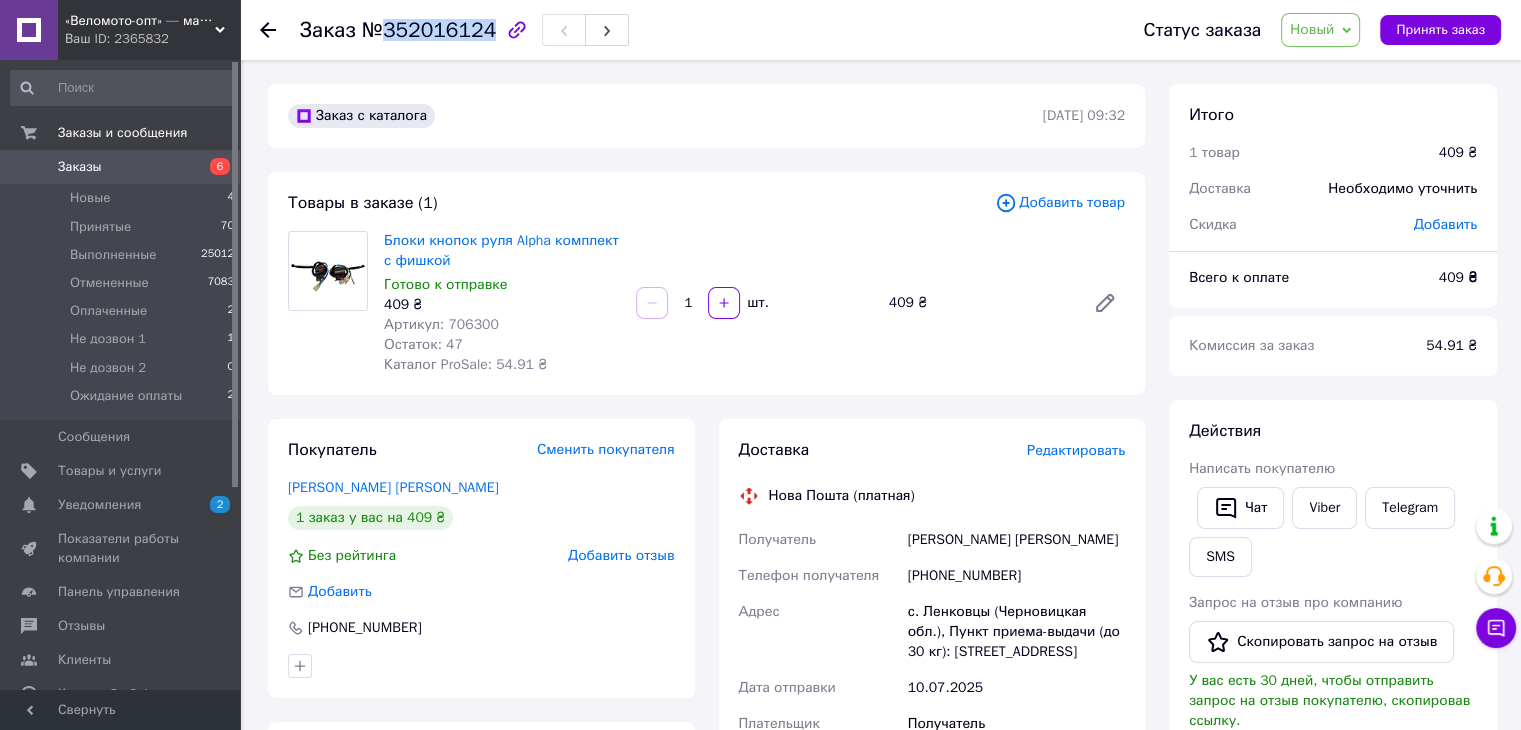 click on "№352016124" at bounding box center (429, 30) 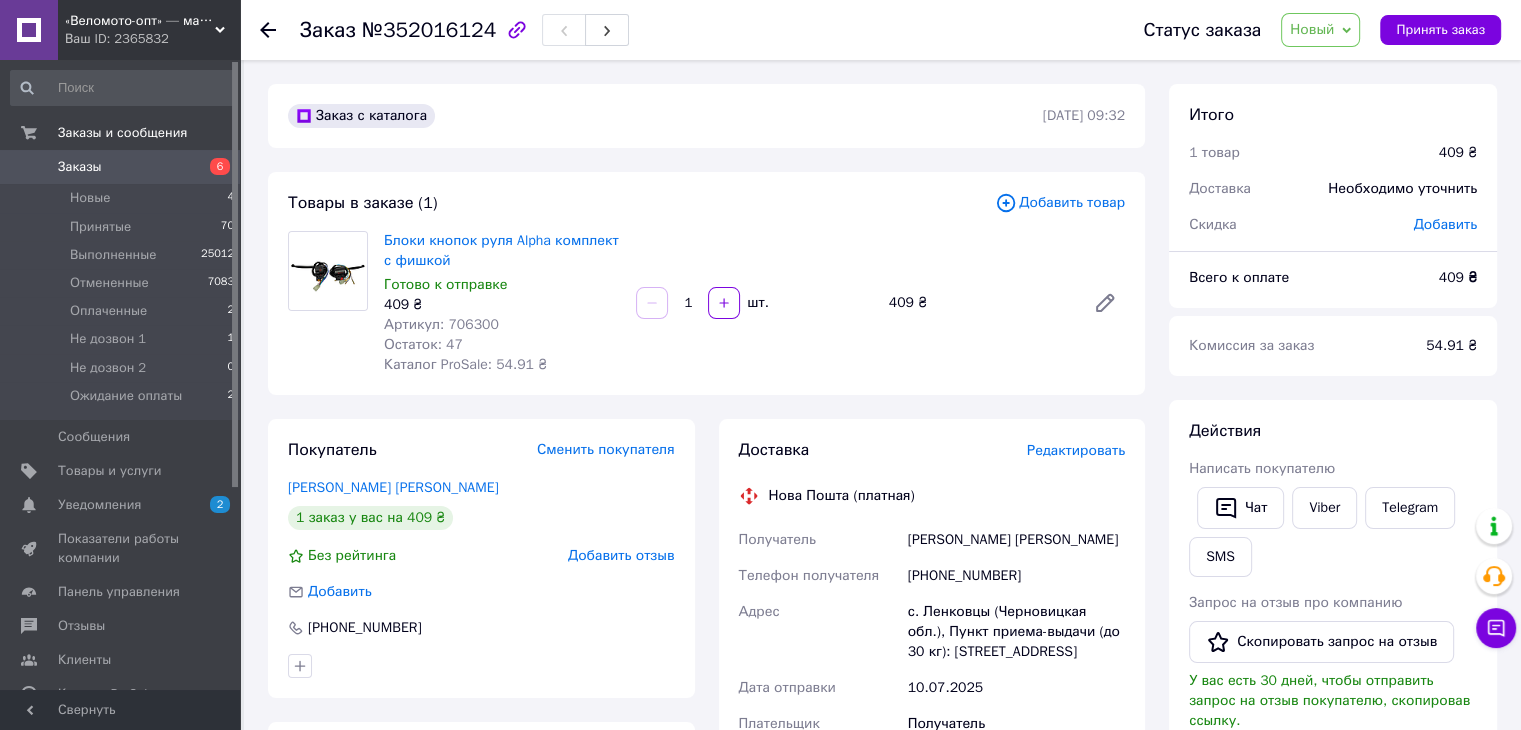 click on "с. Ленковцы (Черновицкая обл.), Пункт приема-выдачи (до 30 кг): ул. Главная, 46" at bounding box center (1016, 632) 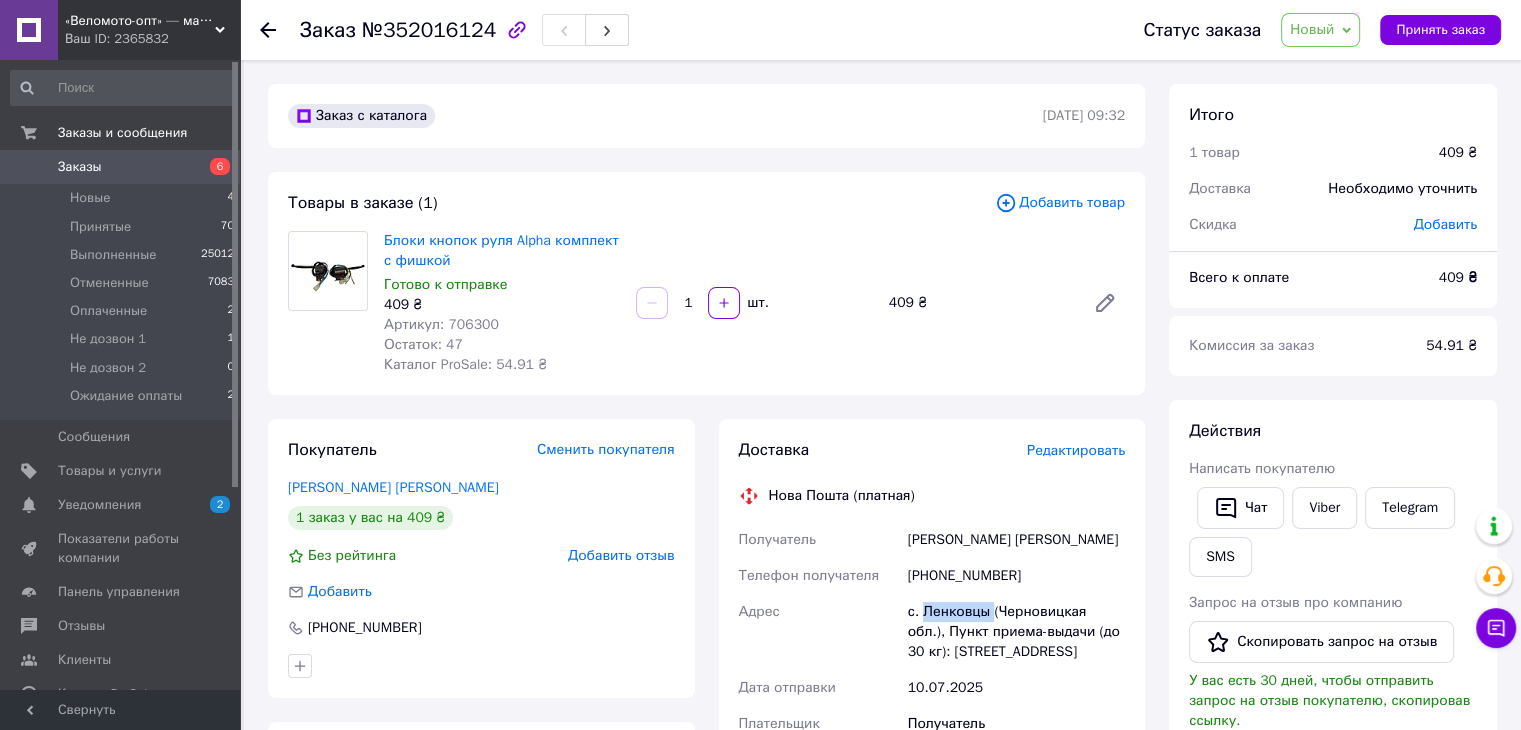 click on "с. Ленковцы (Черновицкая обл.), Пункт приема-выдачи (до 30 кг): ул. Главная, 46" at bounding box center [1016, 632] 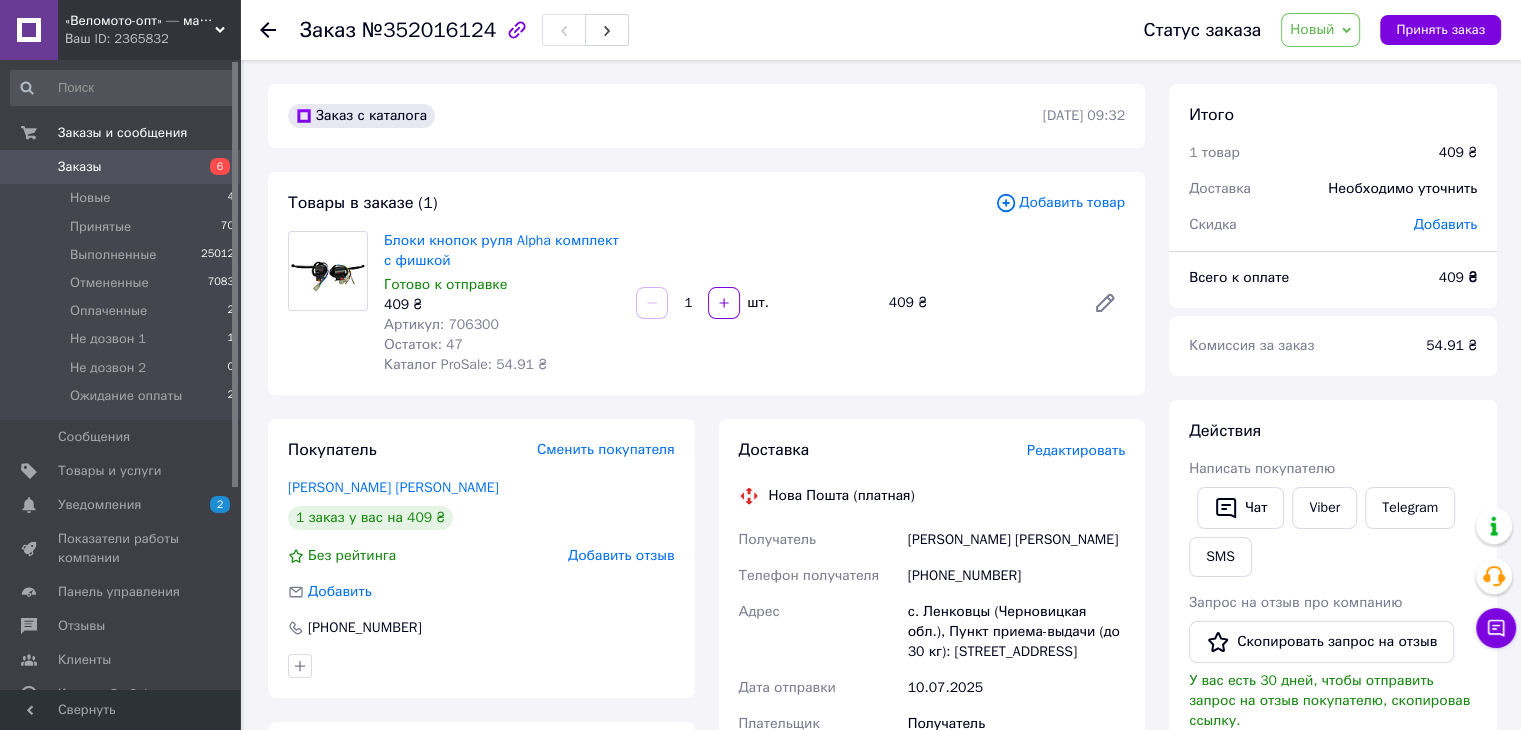 click on "+380681386985" at bounding box center [1016, 576] 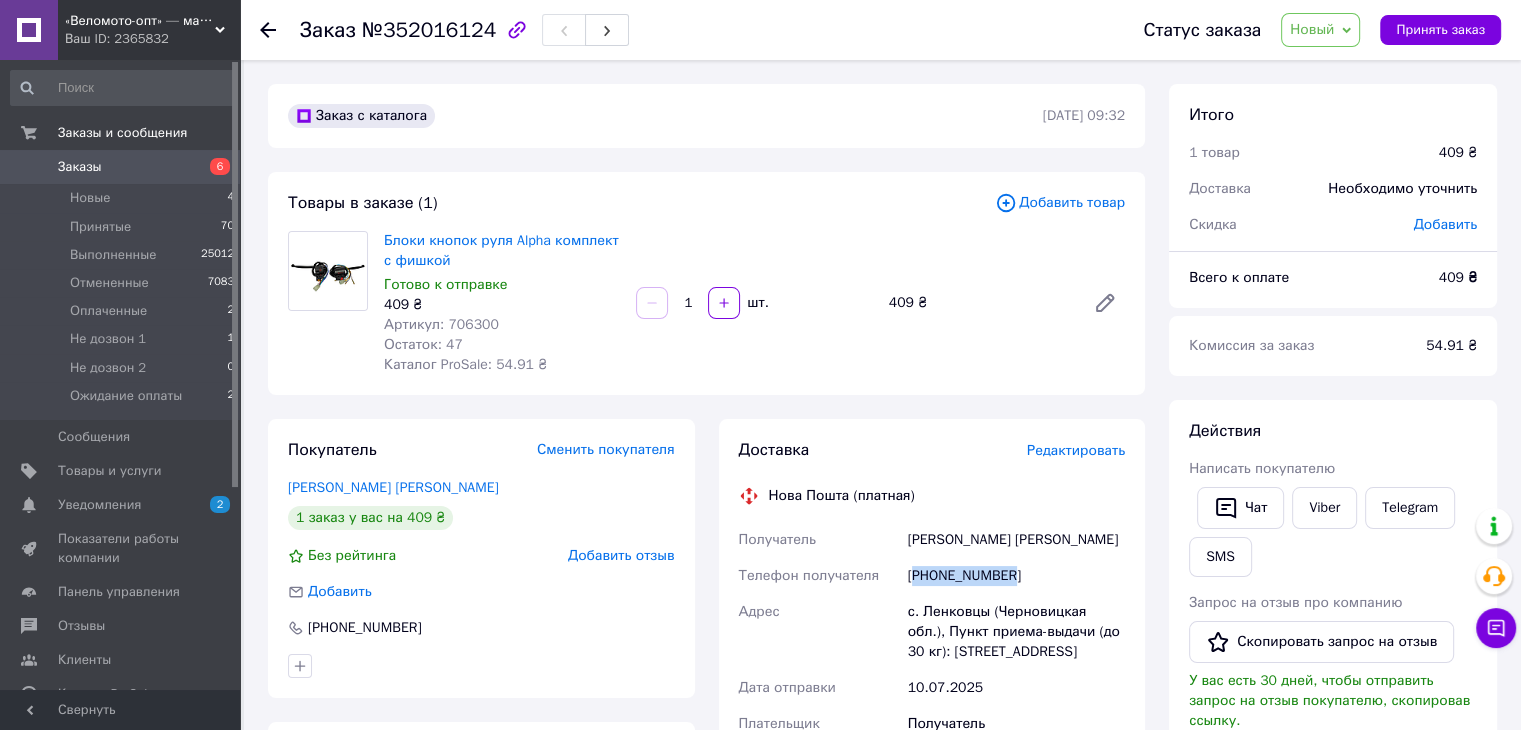 click on "[PHONE_NUMBER]" at bounding box center [1016, 576] 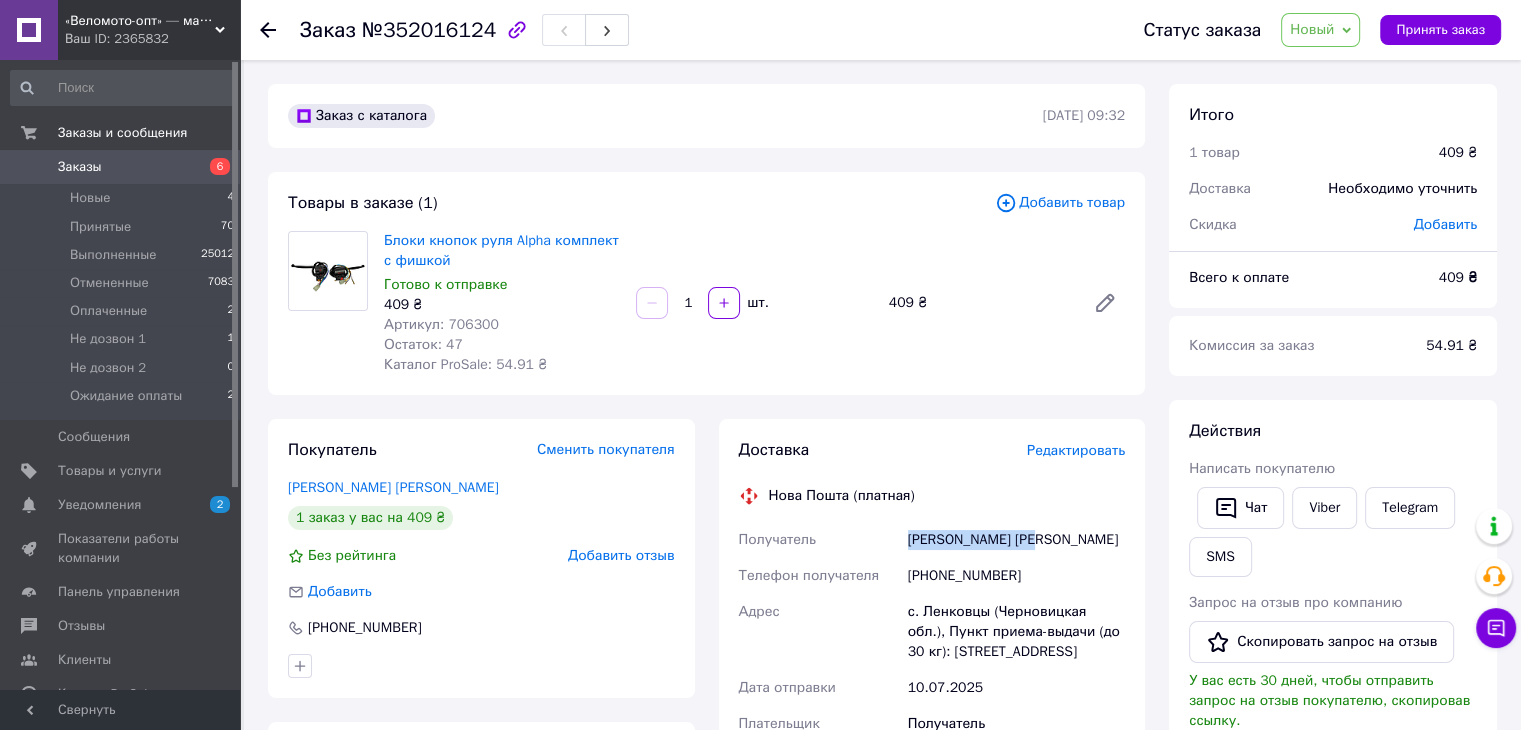 click on "Далішевський Юрій" at bounding box center (1016, 540) 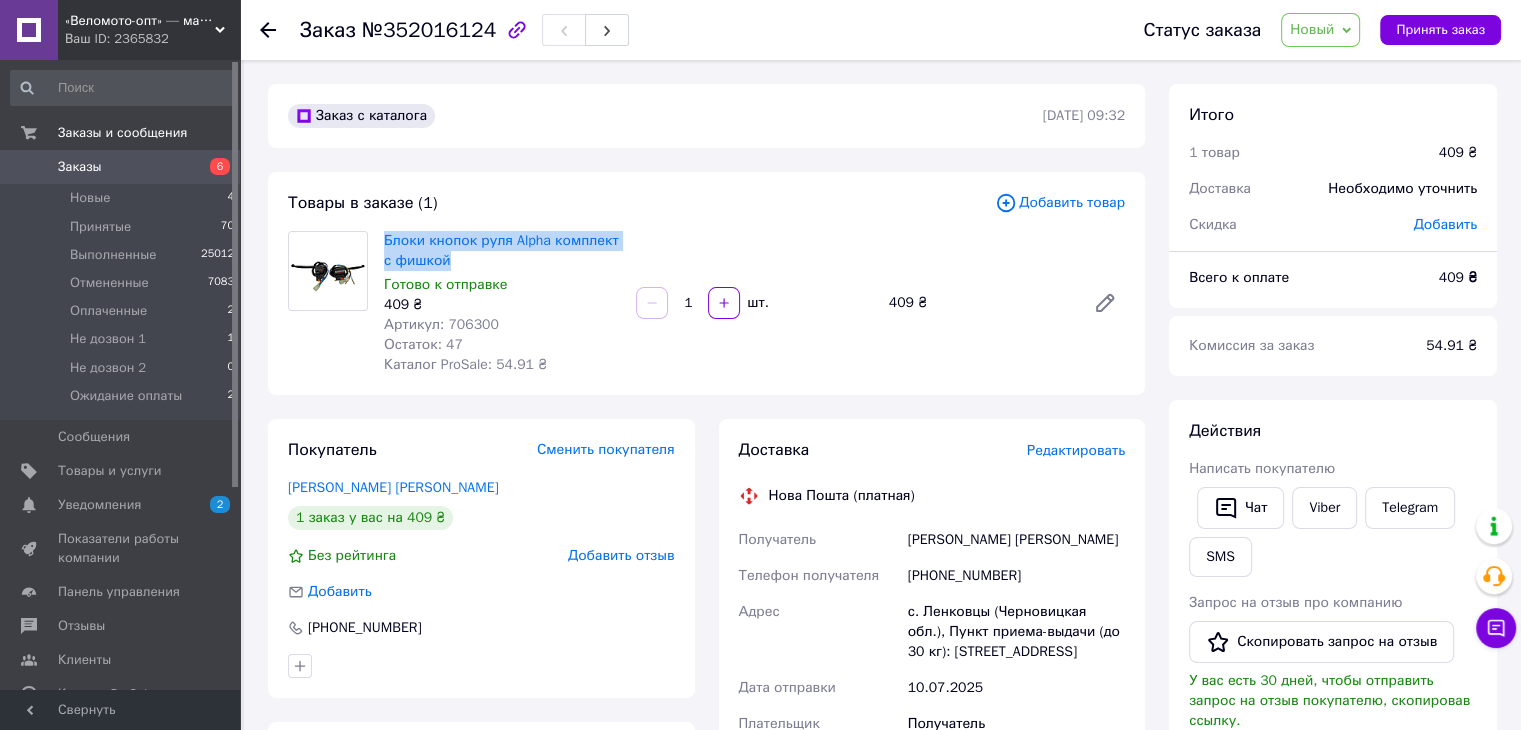 drag, startPoint x: 378, startPoint y: 237, endPoint x: 498, endPoint y: 264, distance: 123 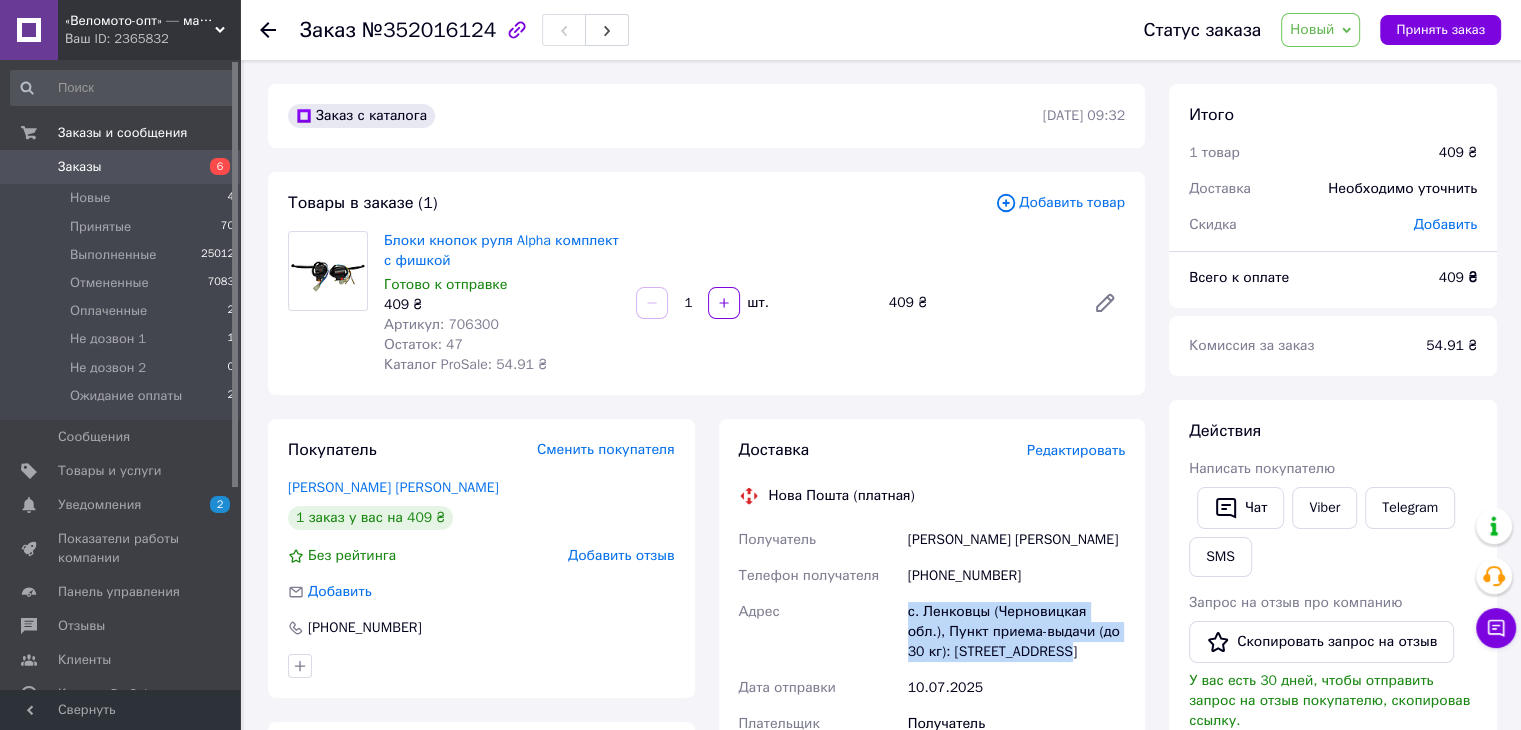 click on "с. Ленковцы (Черновицкая обл.), Пункт приема-выдачи (до 30 кг): [STREET_ADDRESS]" at bounding box center (1016, 632) 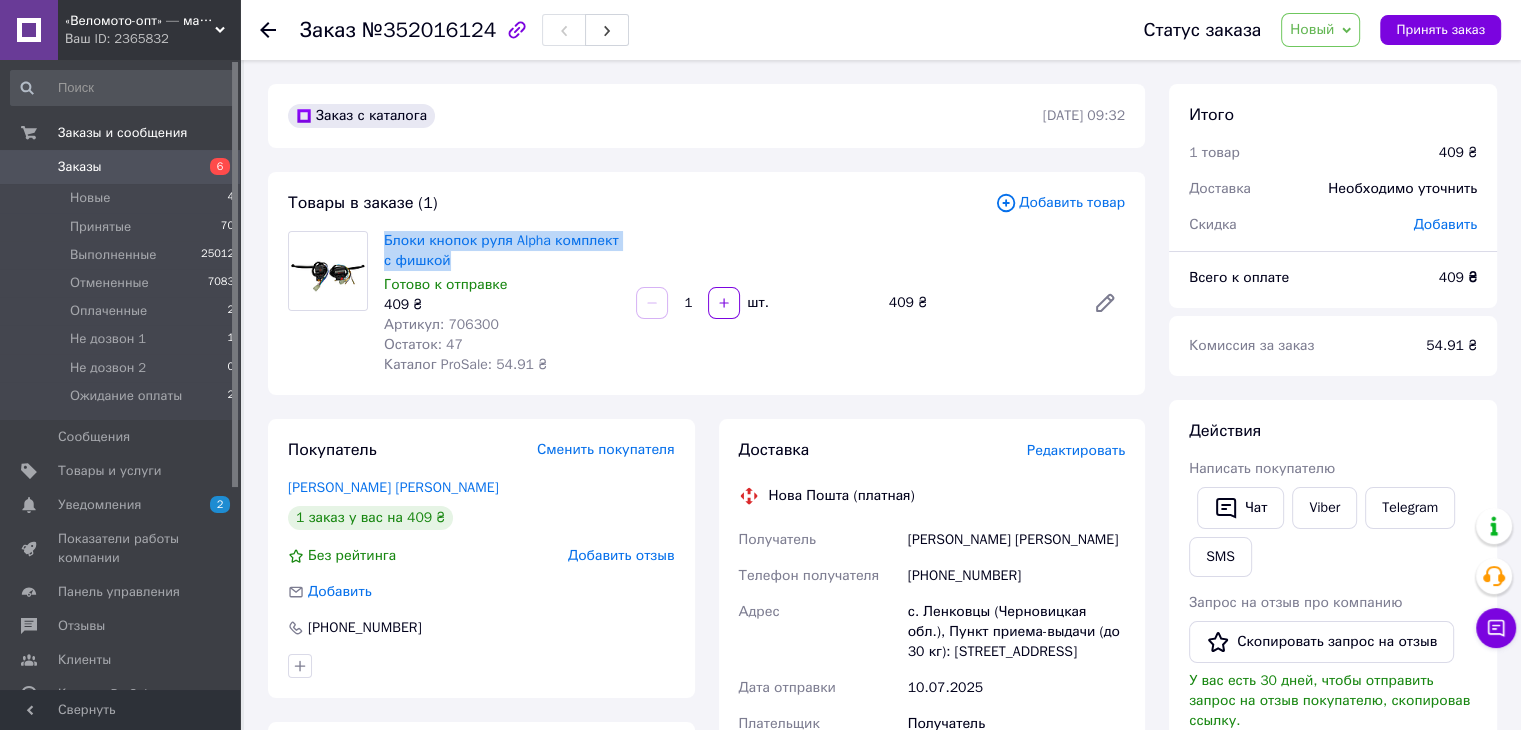 drag, startPoint x: 381, startPoint y: 234, endPoint x: 508, endPoint y: 271, distance: 132.28 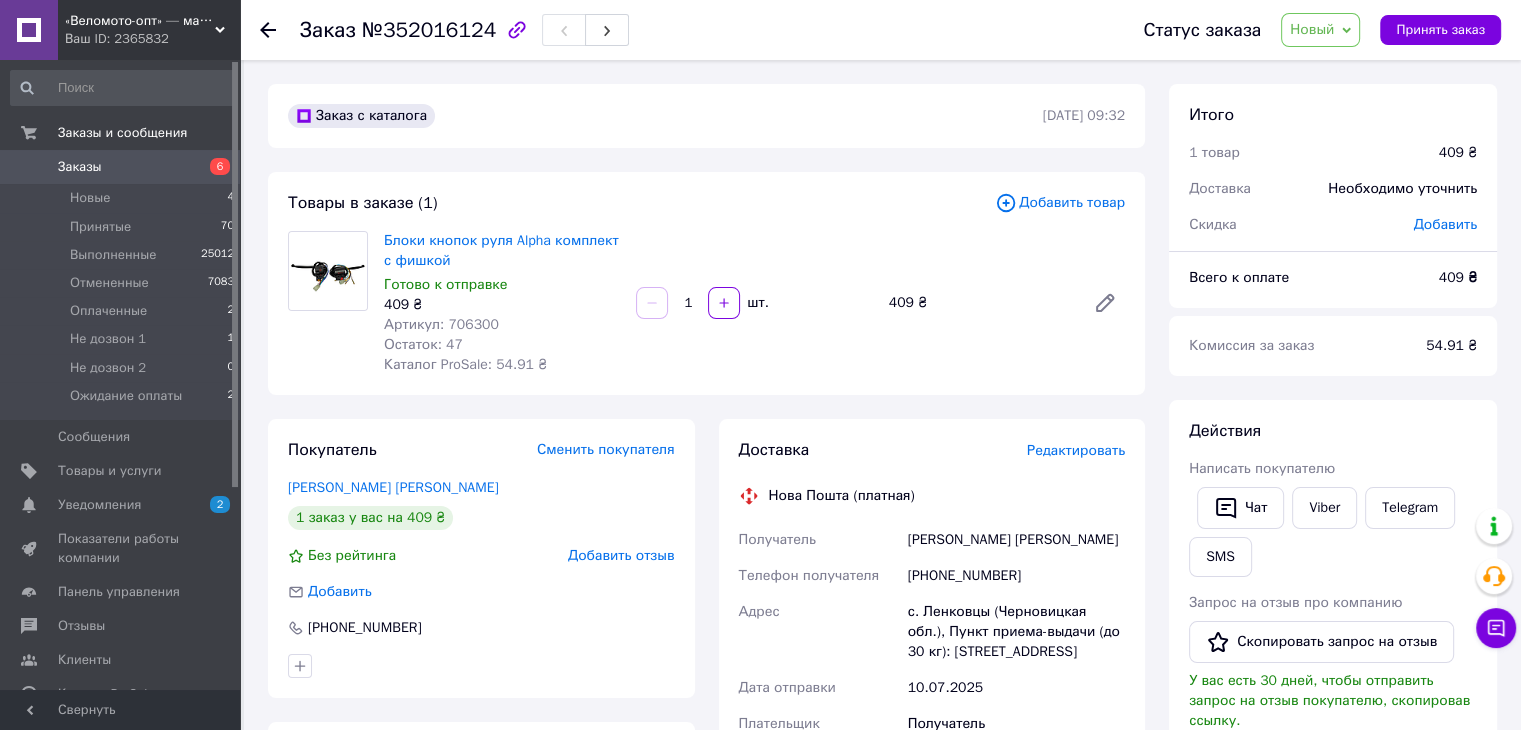 click on "Редактировать" at bounding box center [1076, 450] 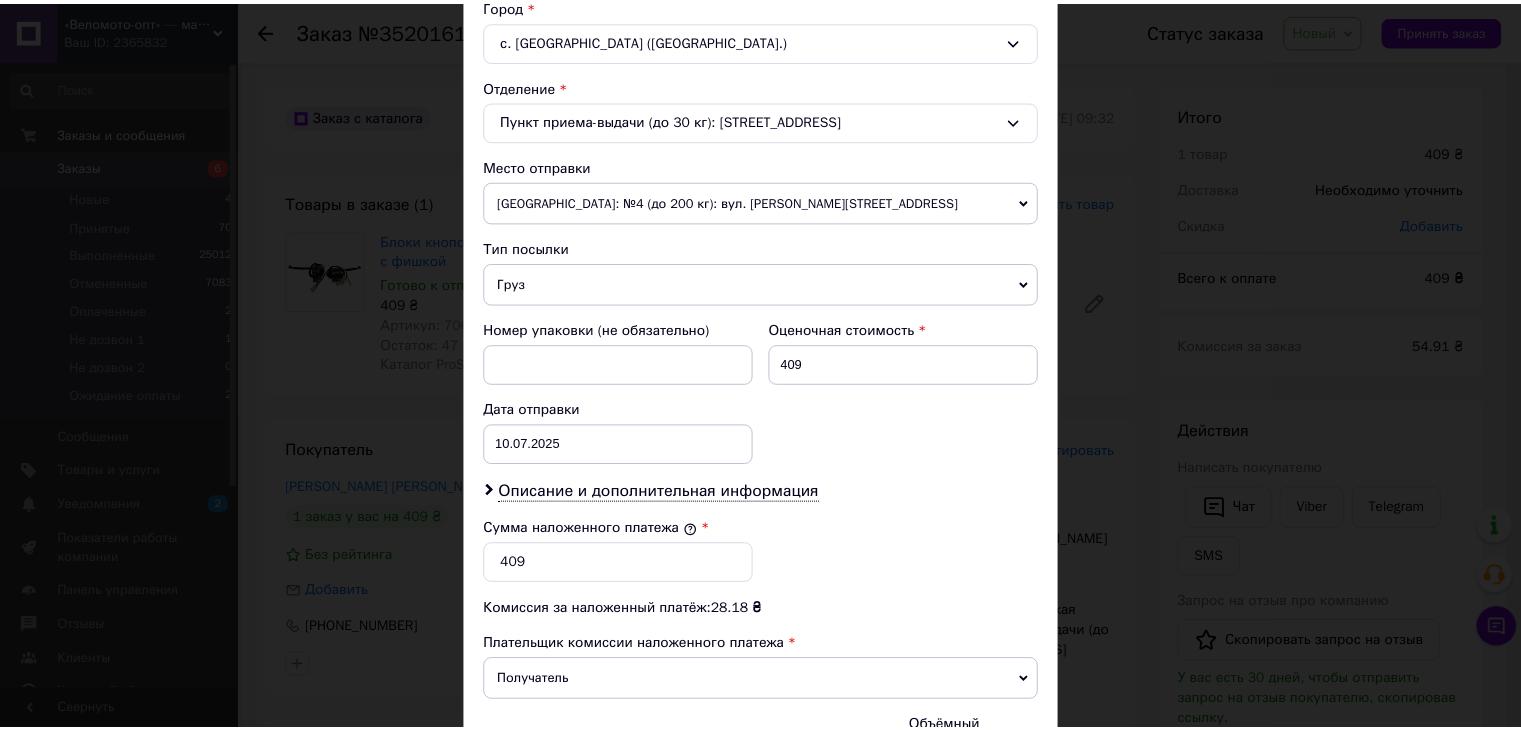 scroll, scrollTop: 790, scrollLeft: 0, axis: vertical 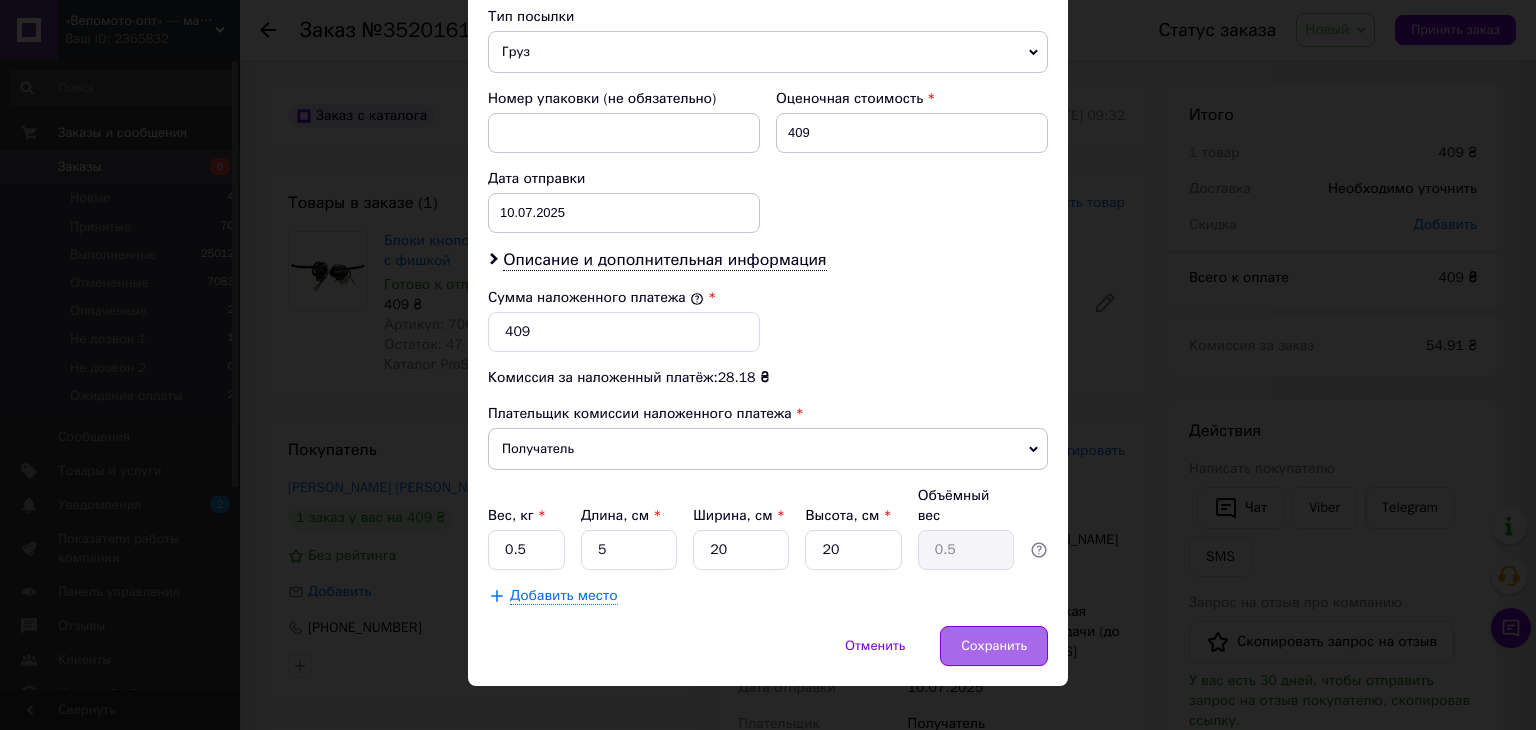 click on "Сохранить" at bounding box center [994, 646] 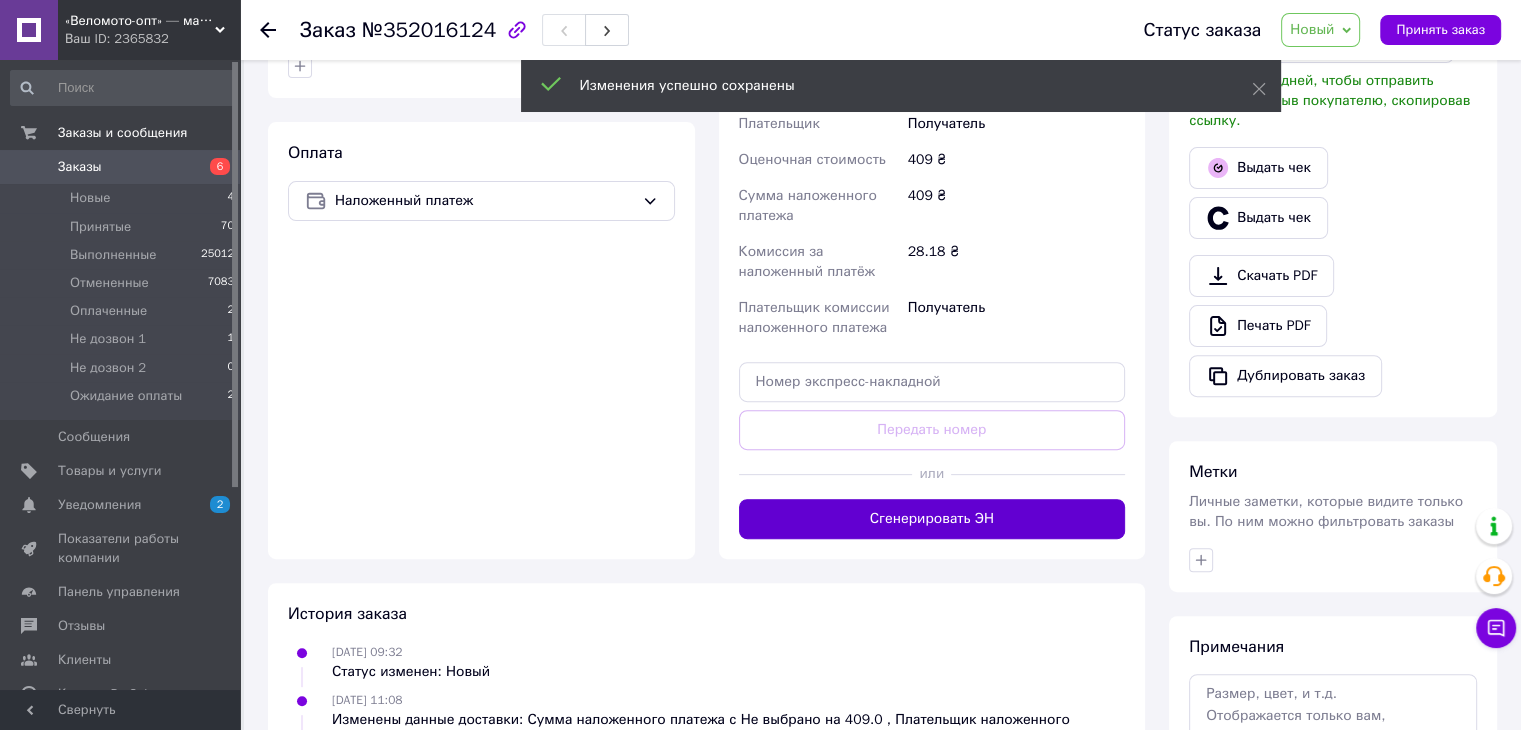 click on "Сгенерировать ЭН" at bounding box center [932, 519] 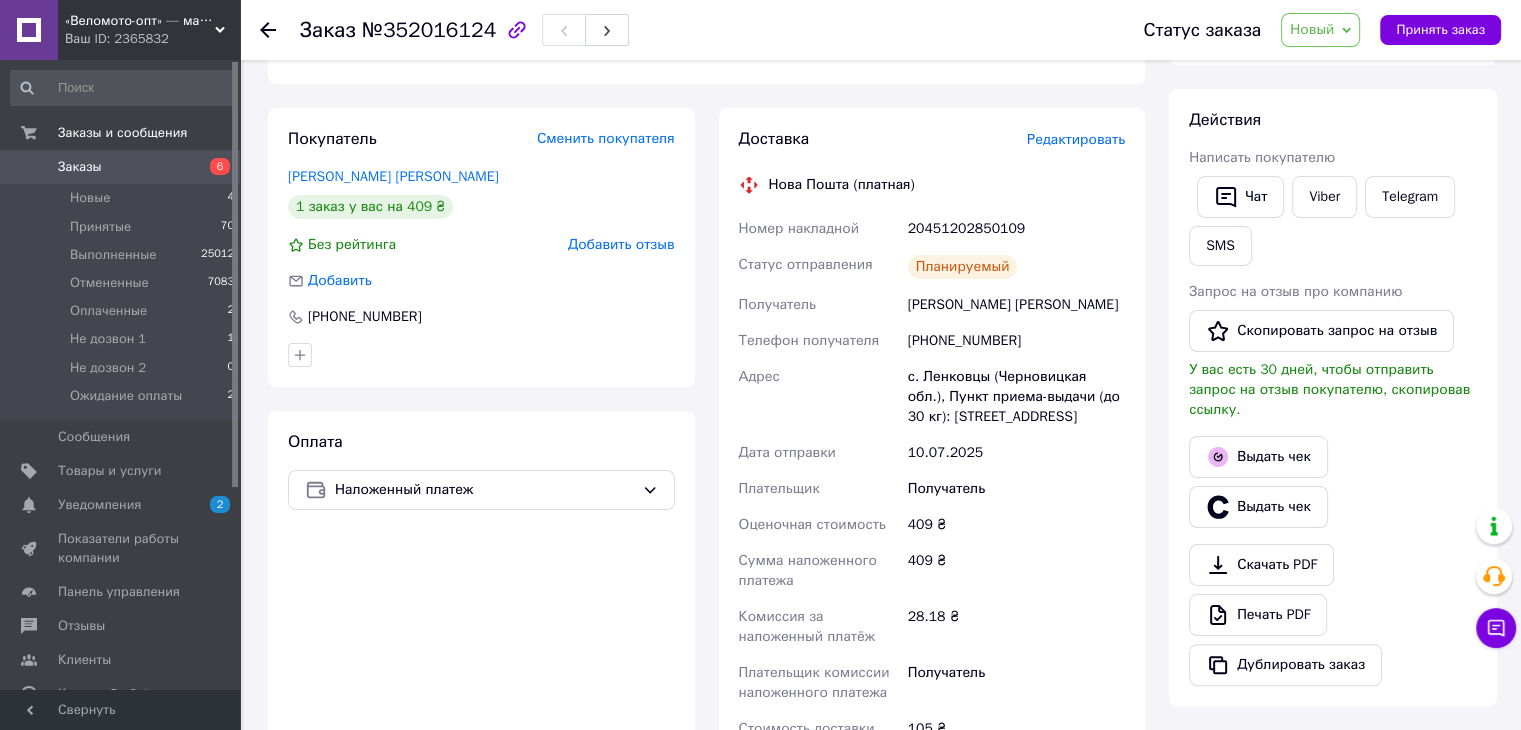 scroll, scrollTop: 300, scrollLeft: 0, axis: vertical 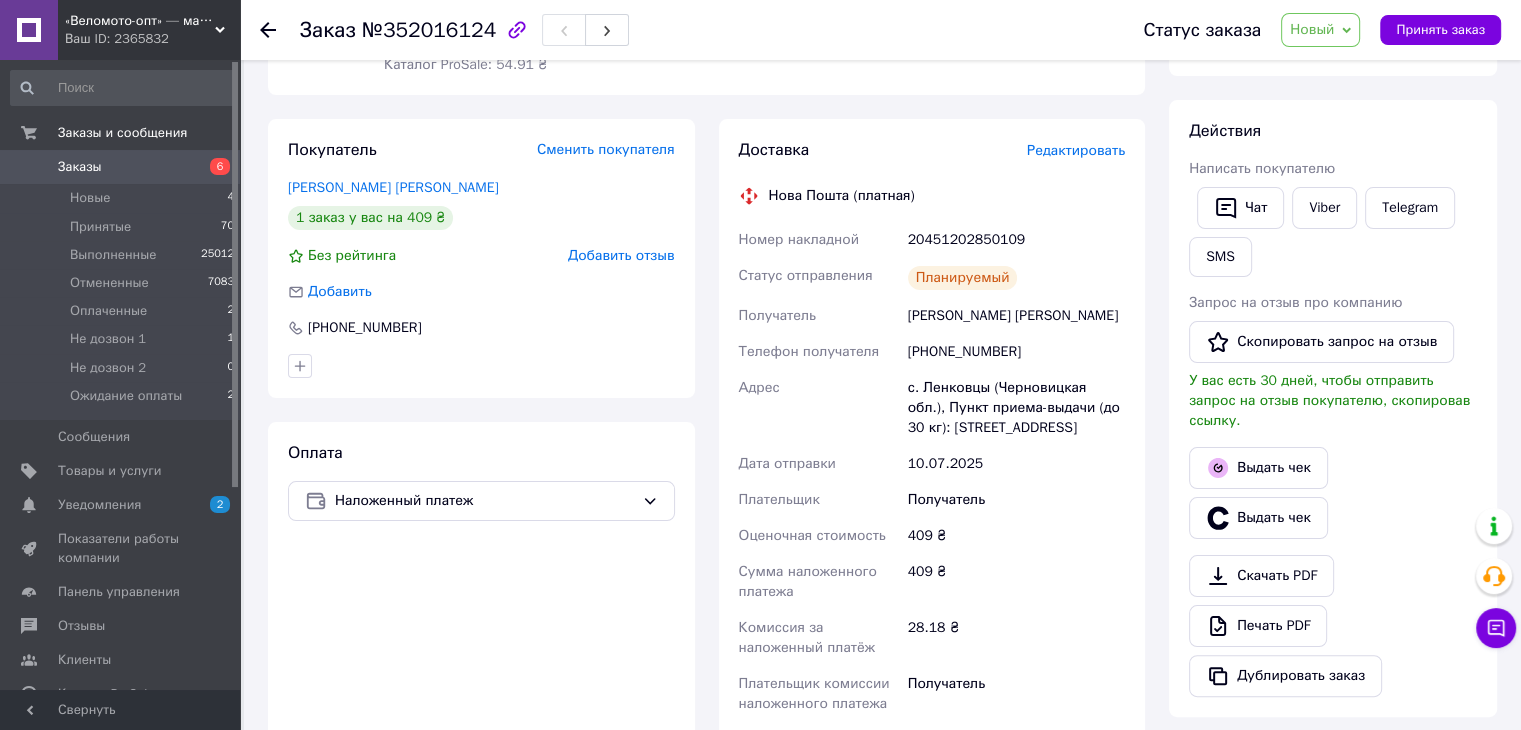 click on "Доставка Редактировать Нова Пошта (платная) Номер накладной 20451202850109 Статус отправления Планируемый Получатель Далішевський Юрій Телефон получателя +380681386985 Адрес с. Ленковцы (Черновицкая обл.), Пункт приема-выдачи (до 30 кг): ул. Главная, 46 Дата отправки 10.07.2025 Плательщик Получатель Оценочная стоимость 409 ₴ Сумма наложенного платежа 409 ₴ Комиссия за наложенный платёж 28.18 ₴ Плательщик комиссии наложенного платежа Получатель Стоимость доставки 105 ₴ Распечатать ЭН" at bounding box center (932, 476) 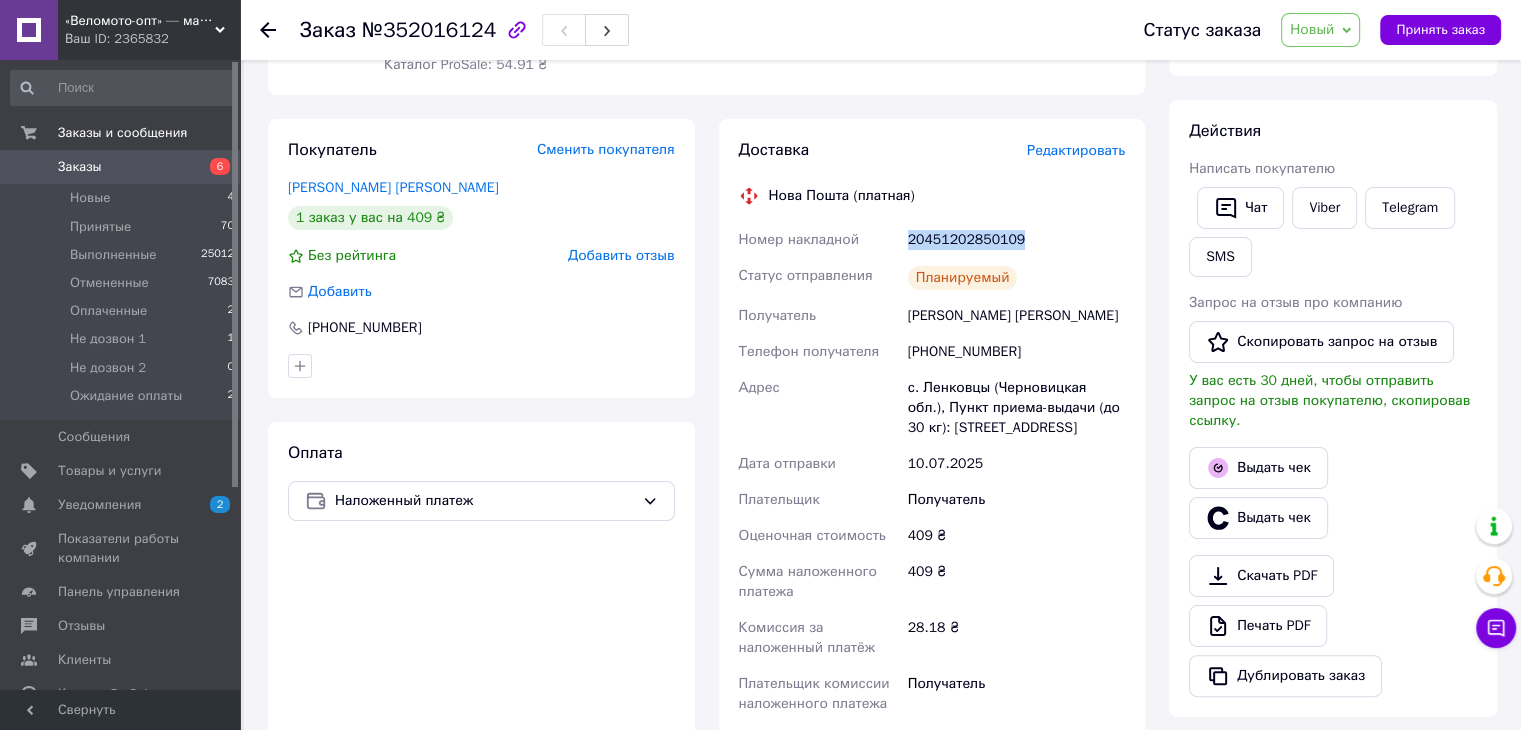 click on "Доставка Редактировать Нова Пошта (платная) Номер накладной 20451202850109 Статус отправления Планируемый Получатель Далішевський Юрій Телефон получателя +380681386985 Адрес с. Ленковцы (Черновицкая обл.), Пункт приема-выдачи (до 30 кг): ул. Главная, 46 Дата отправки 10.07.2025 Плательщик Получатель Оценочная стоимость 409 ₴ Сумма наложенного платежа 409 ₴ Комиссия за наложенный платёж 28.18 ₴ Плательщик комиссии наложенного платежа Получатель Стоимость доставки 105 ₴ Распечатать ЭН" at bounding box center (932, 476) 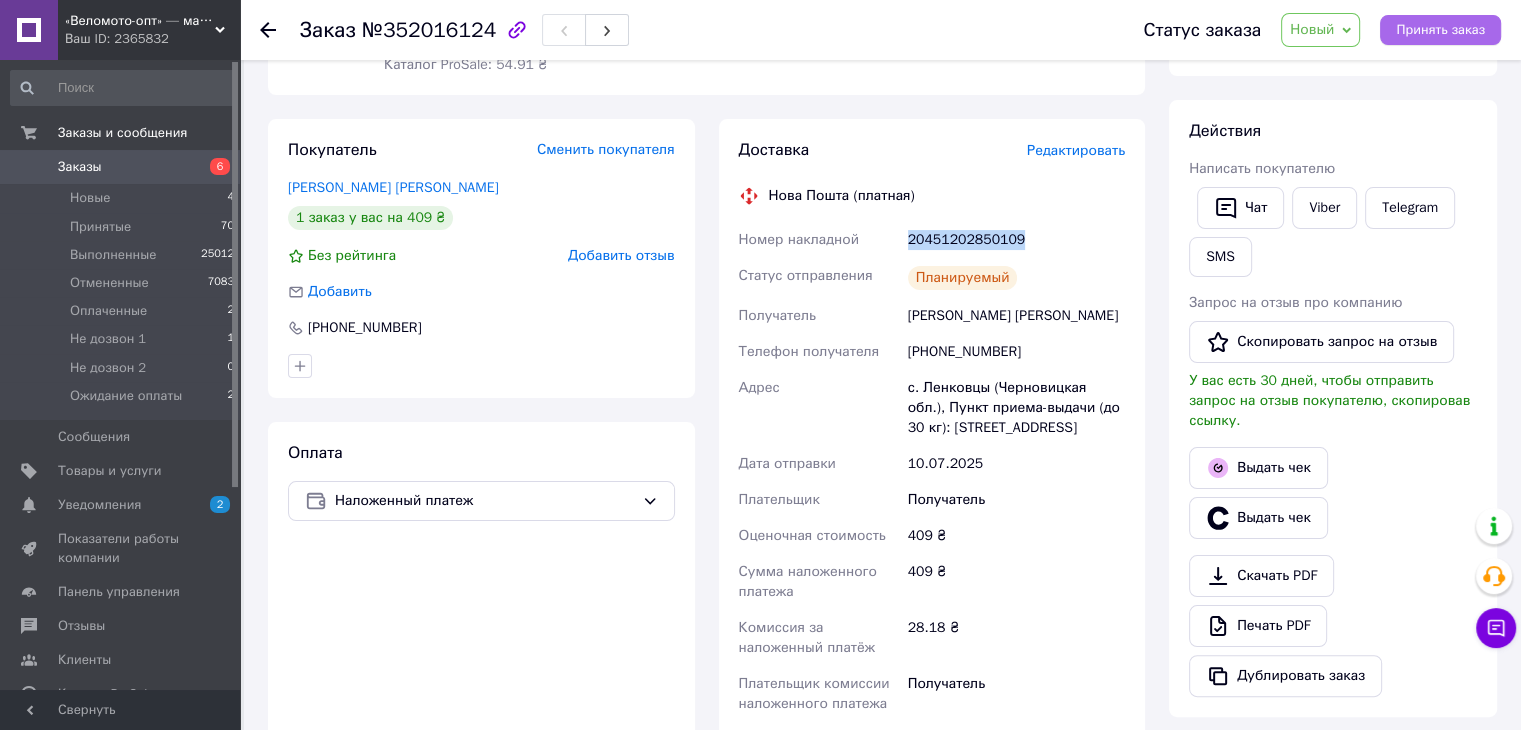click on "Принять заказ" at bounding box center (1440, 30) 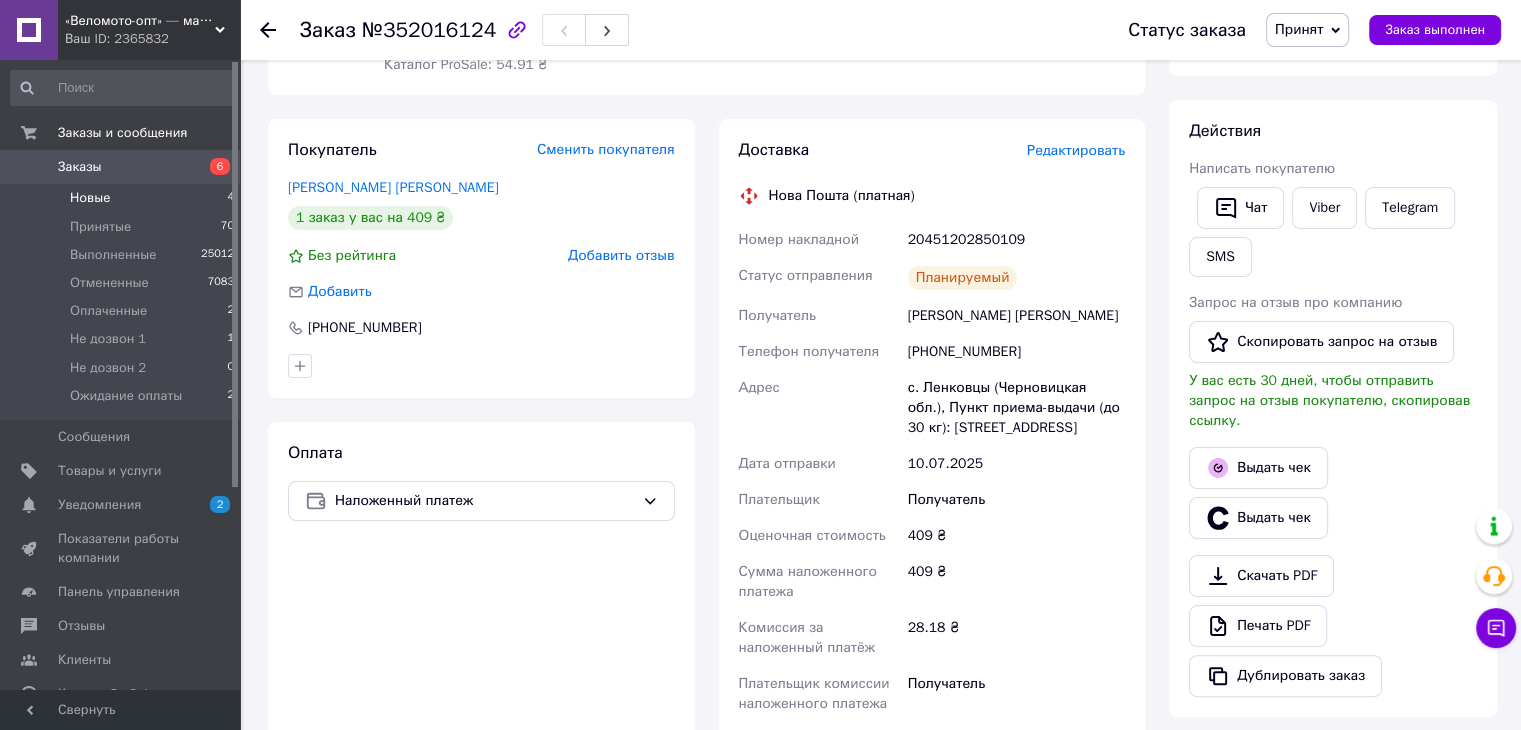 click on "Новые 4" at bounding box center [123, 198] 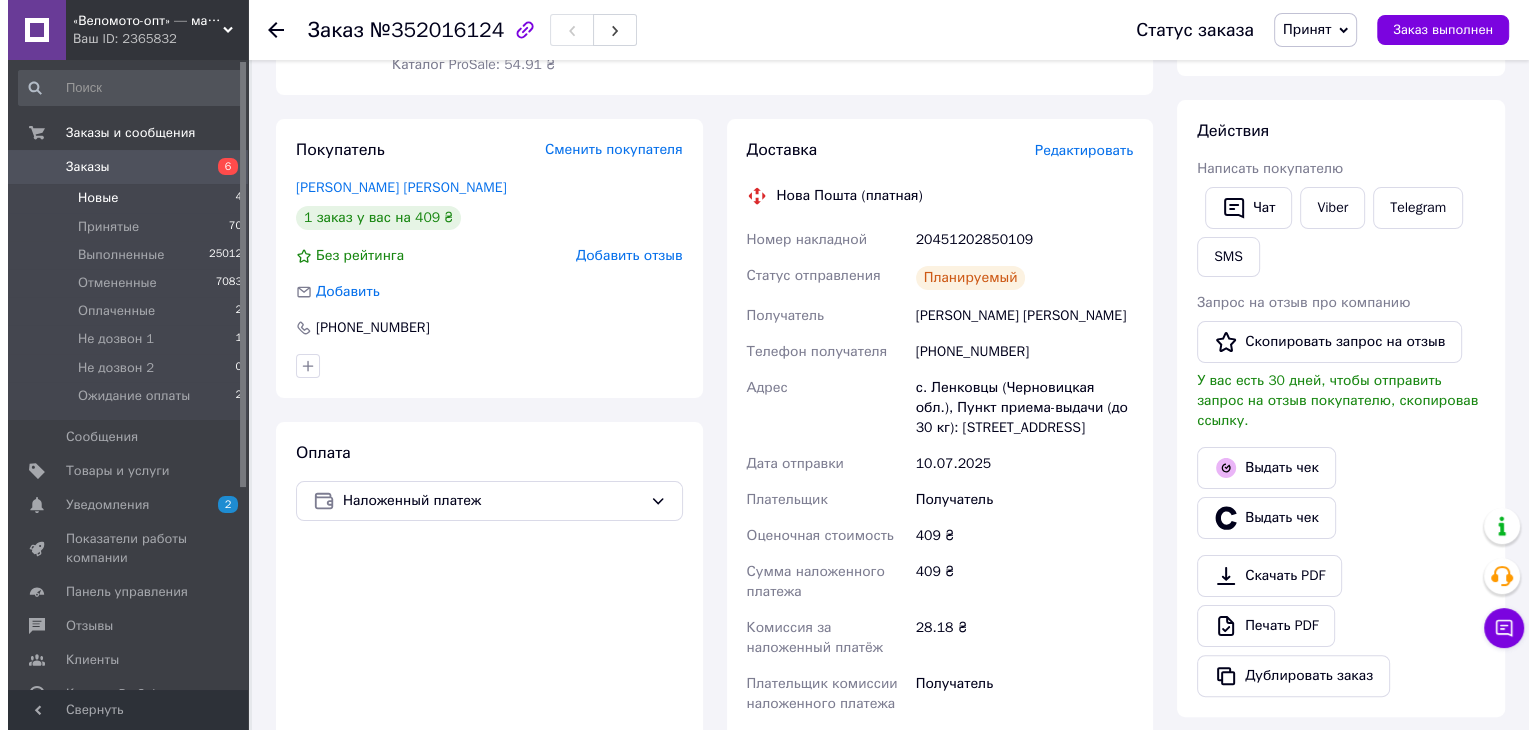 scroll, scrollTop: 0, scrollLeft: 0, axis: both 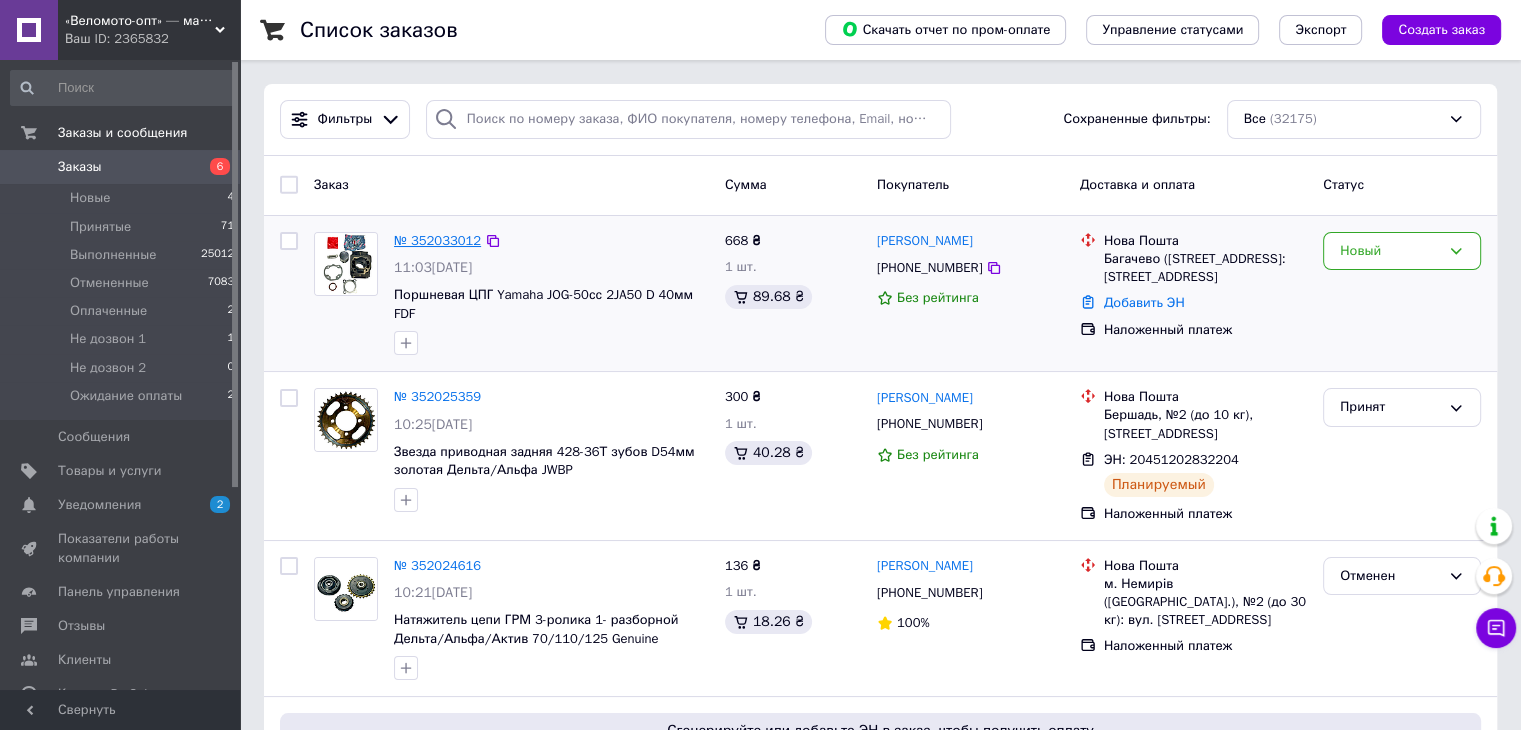click on "№ 352033012" at bounding box center (437, 240) 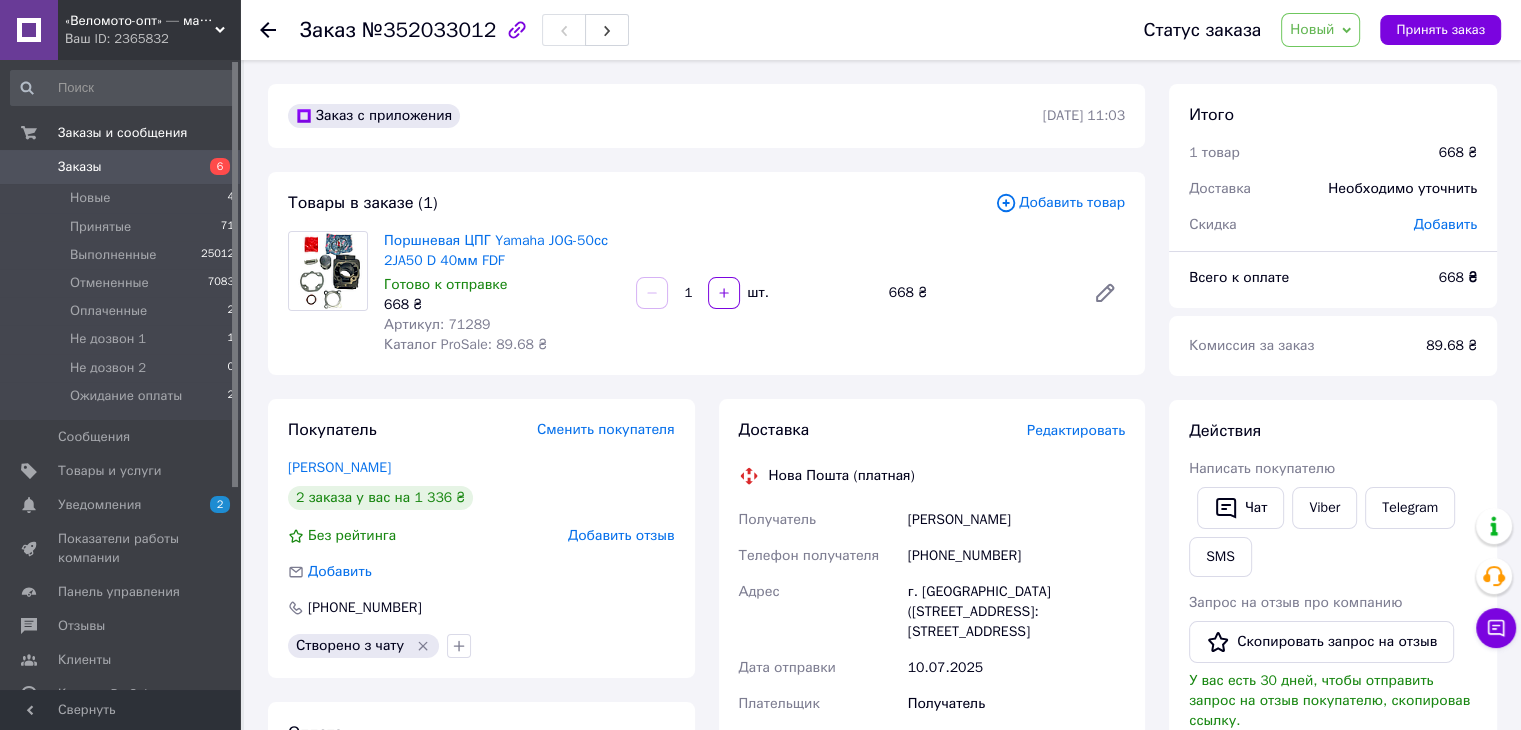 click on "[PHONE_NUMBER]" at bounding box center [1016, 556] 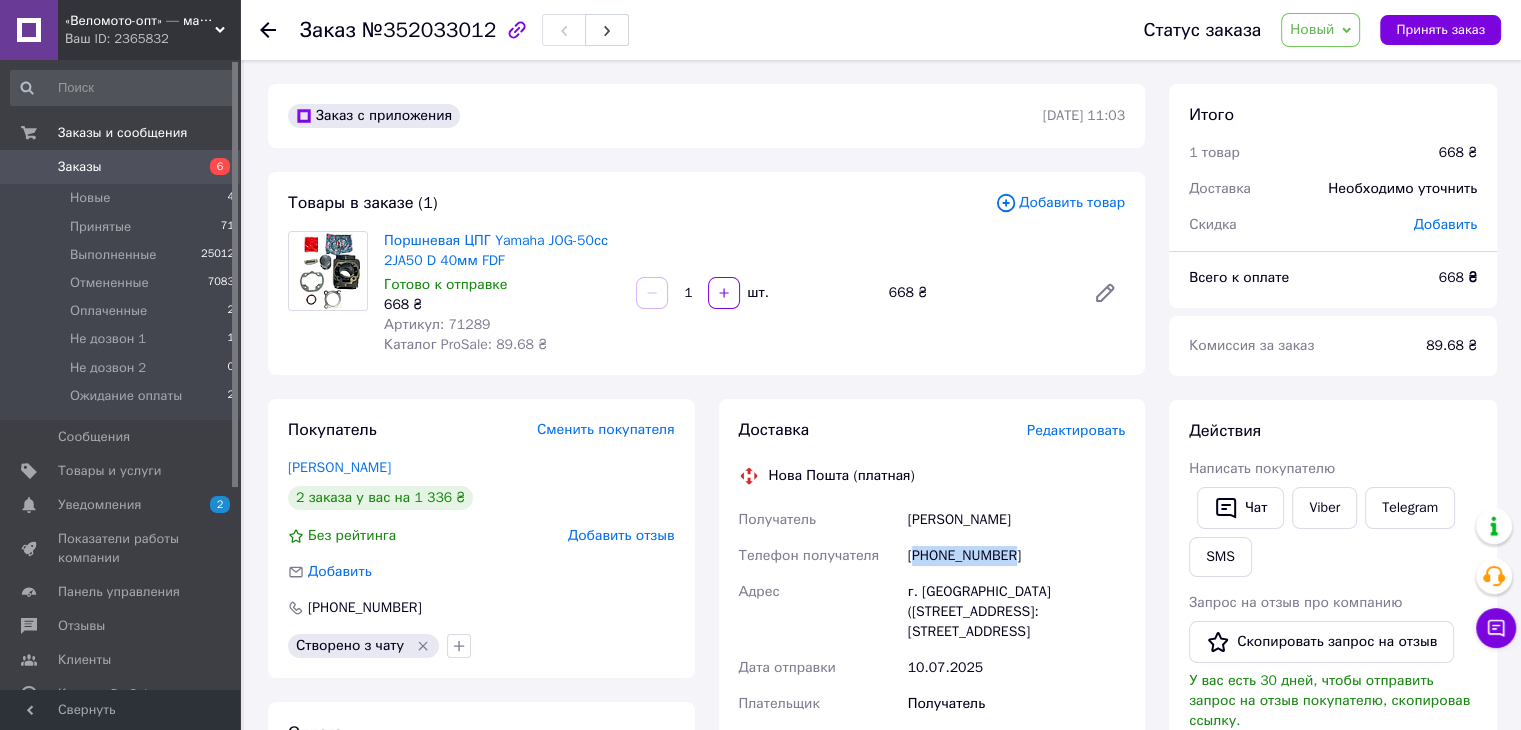 click on "[PHONE_NUMBER]" at bounding box center [1016, 556] 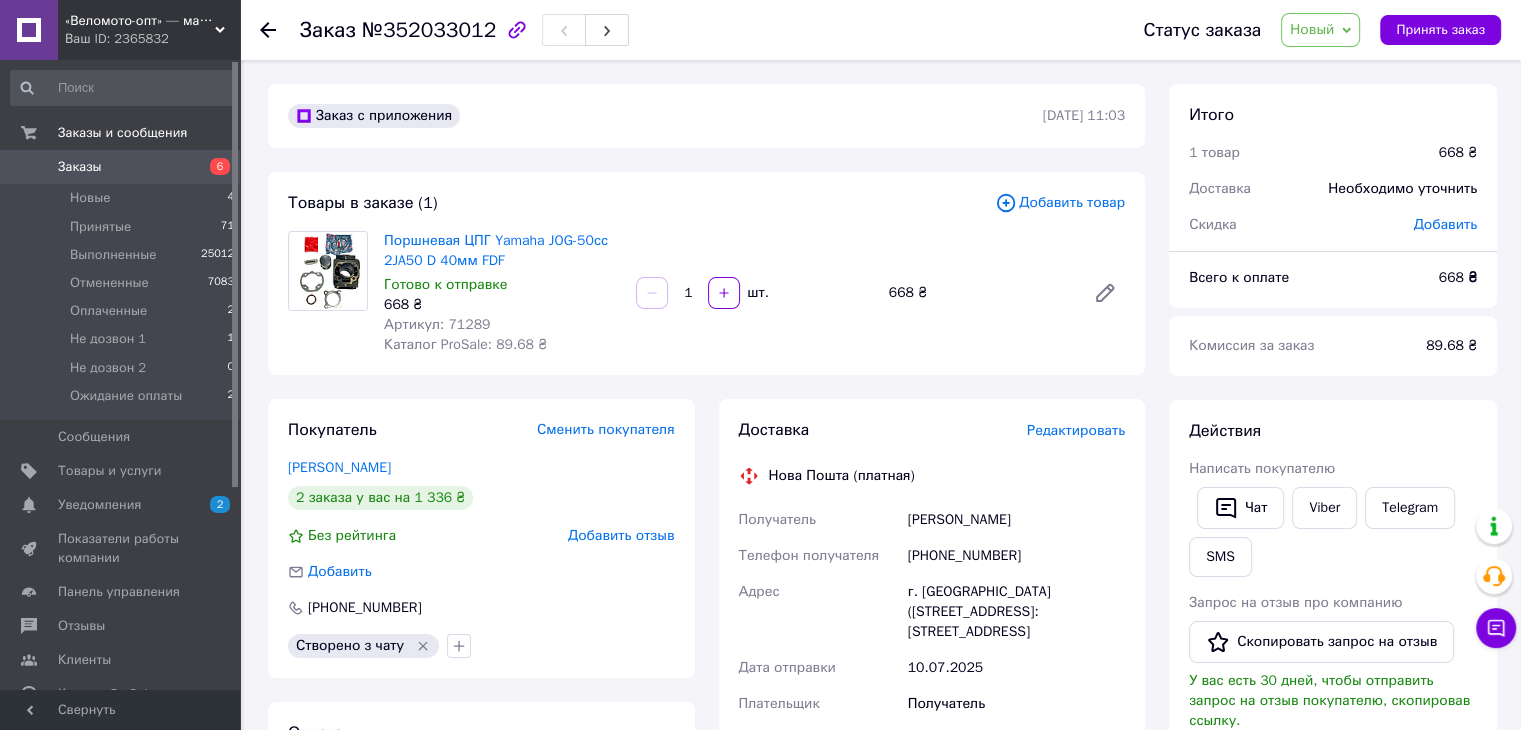 click on "№352033012" at bounding box center [429, 30] 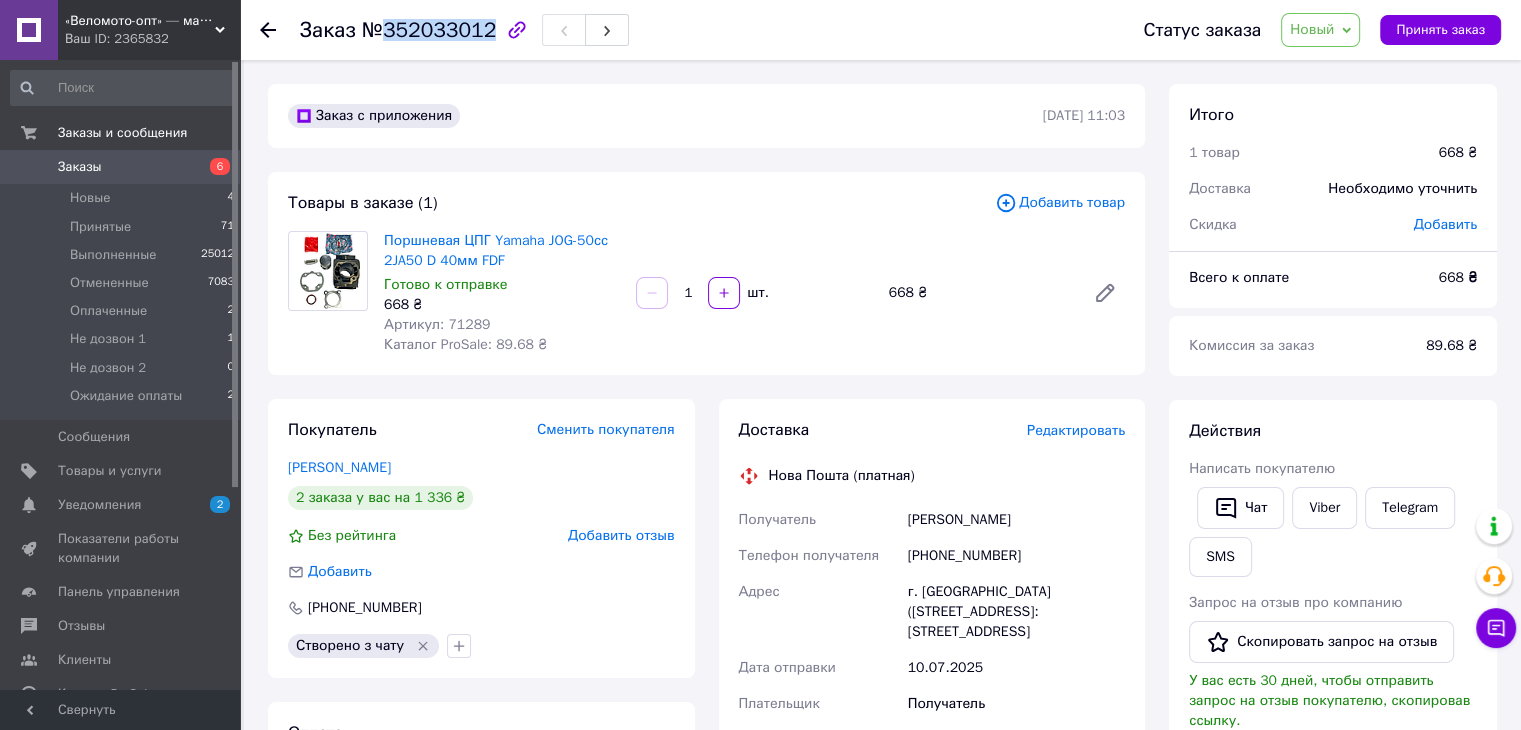 click on "№352033012" at bounding box center [429, 30] 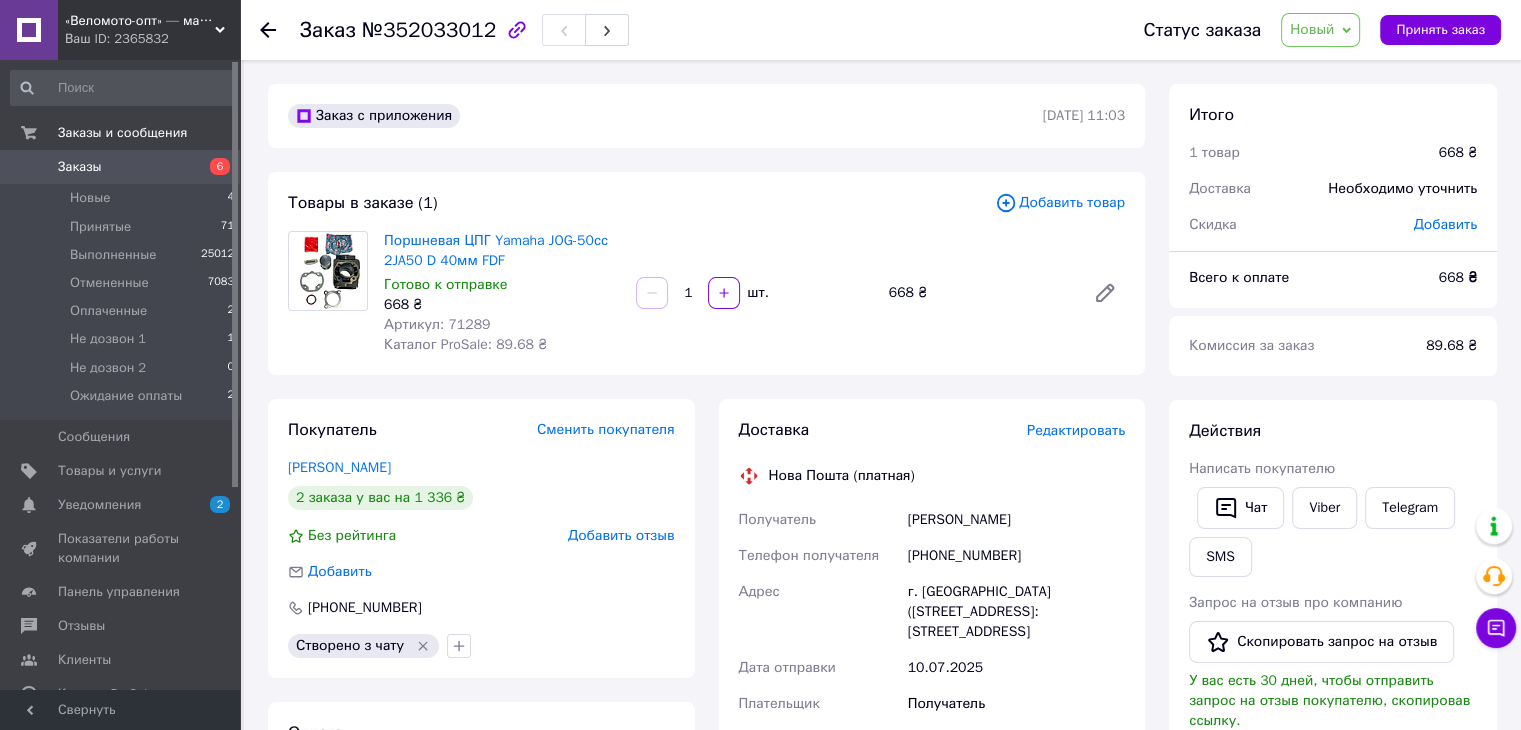click on "[PHONE_NUMBER]" at bounding box center (1016, 556) 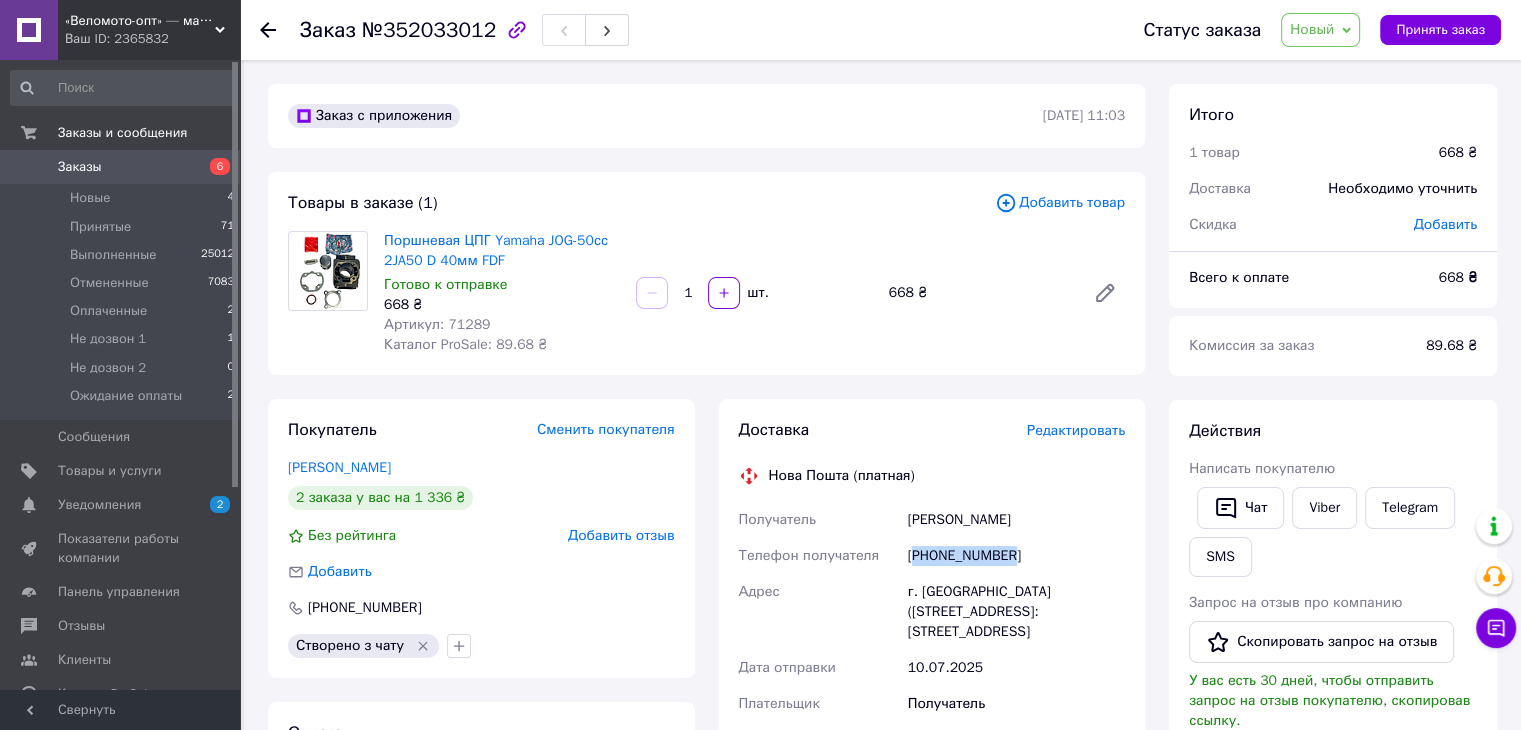 click on "[PHONE_NUMBER]" at bounding box center [1016, 556] 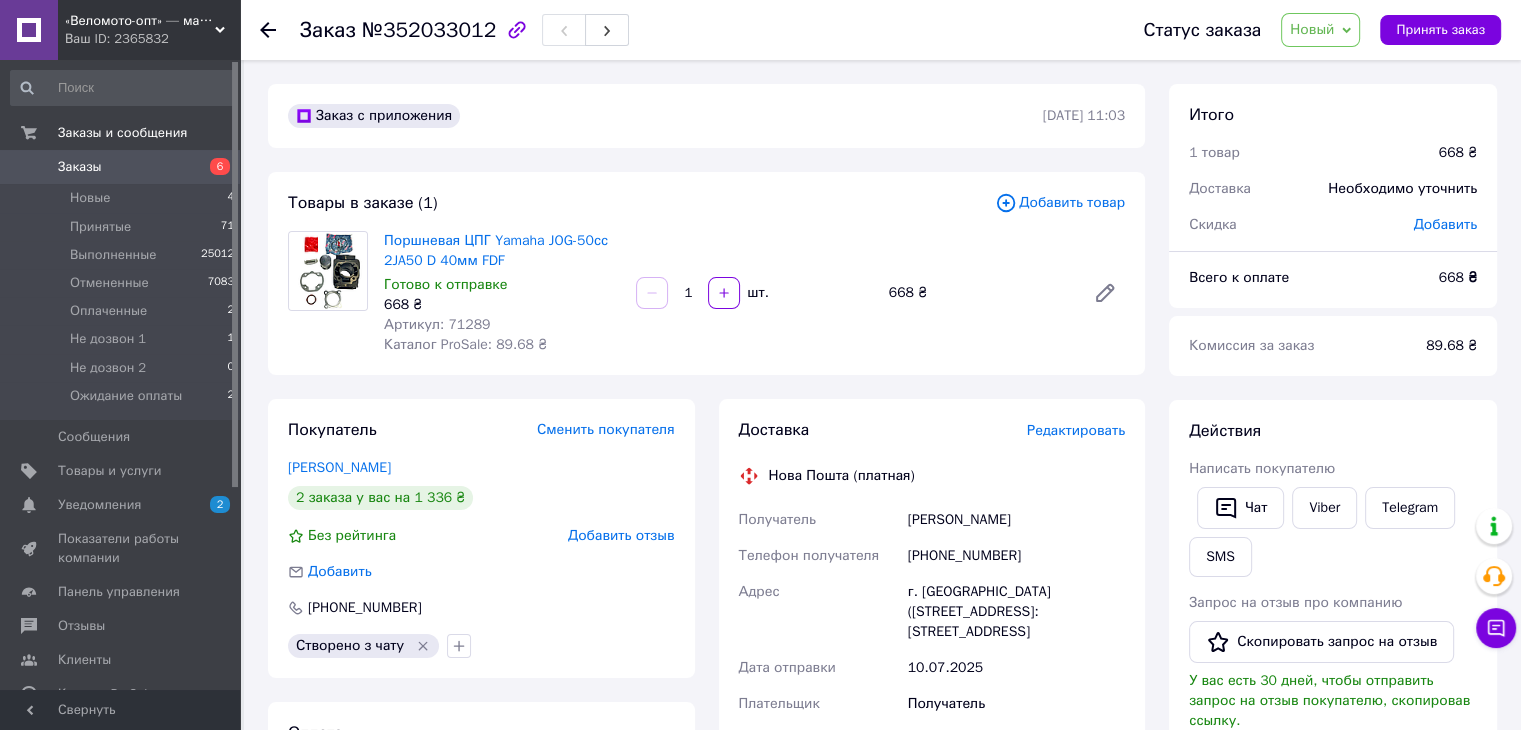click on "г. [GEOGRAPHIC_DATA] ([STREET_ADDRESS]: [STREET_ADDRESS]" at bounding box center [1016, 612] 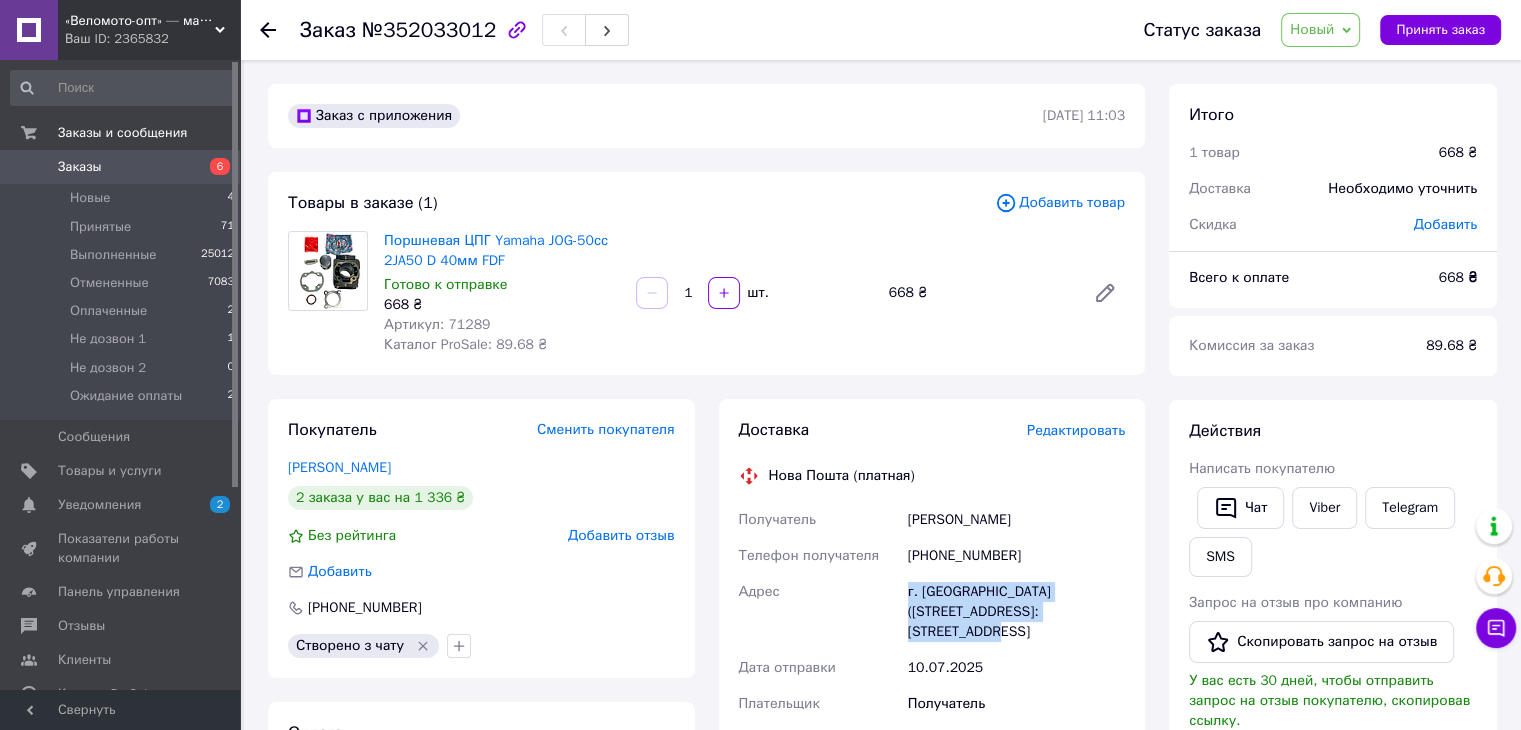 drag, startPoint x: 902, startPoint y: 593, endPoint x: 1082, endPoint y: 609, distance: 180.70972 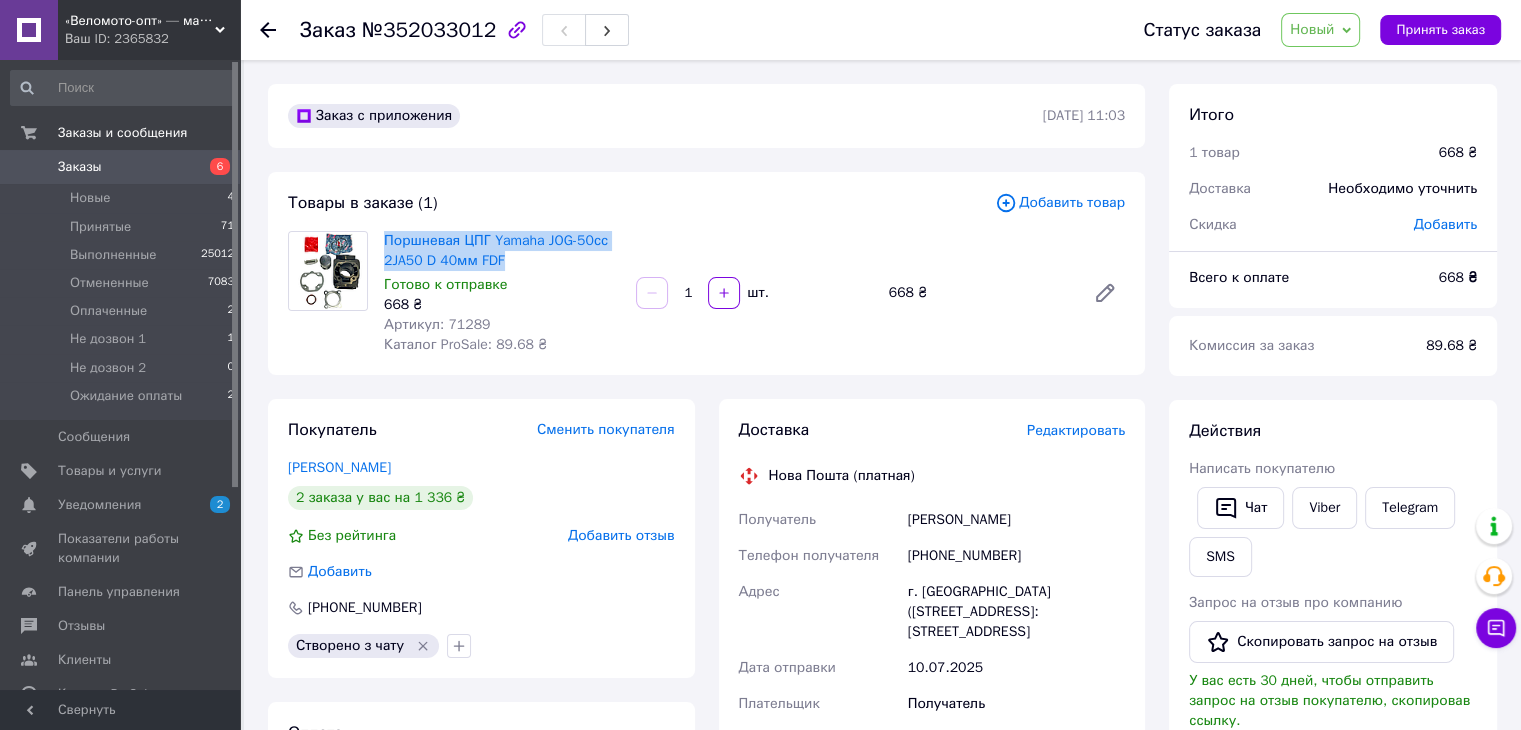drag, startPoint x: 379, startPoint y: 238, endPoint x: 542, endPoint y: 254, distance: 163.78339 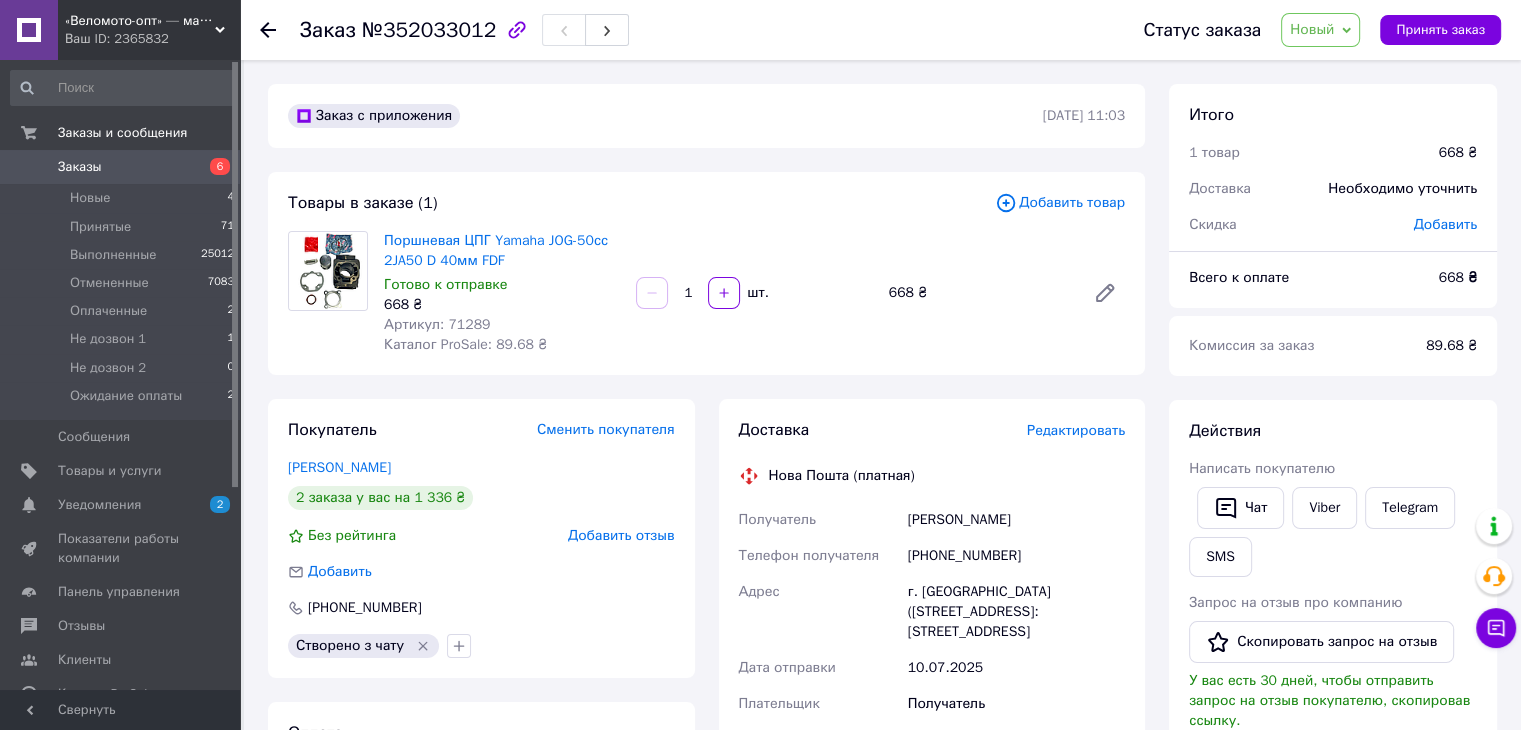 click on "Редактировать" at bounding box center (1076, 430) 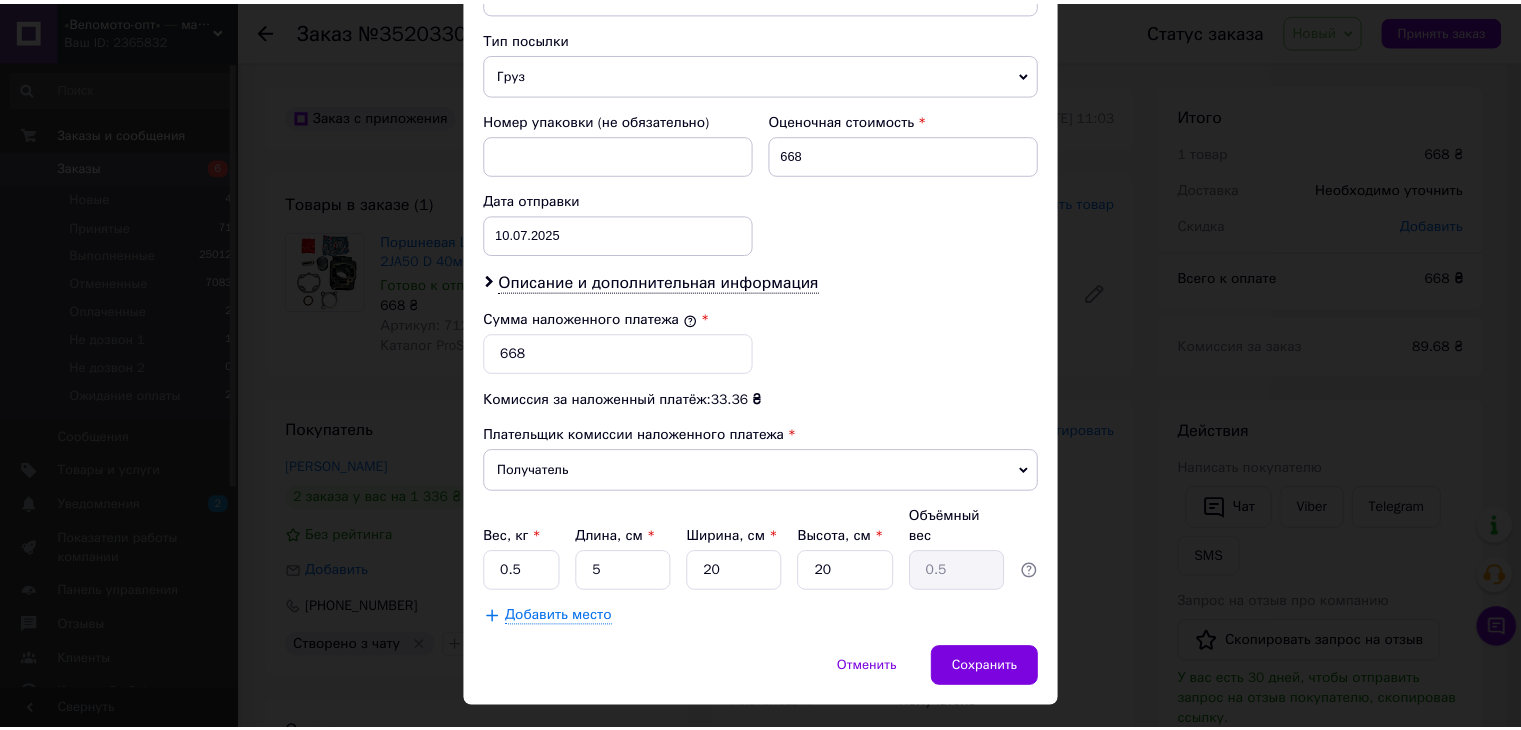 scroll, scrollTop: 790, scrollLeft: 0, axis: vertical 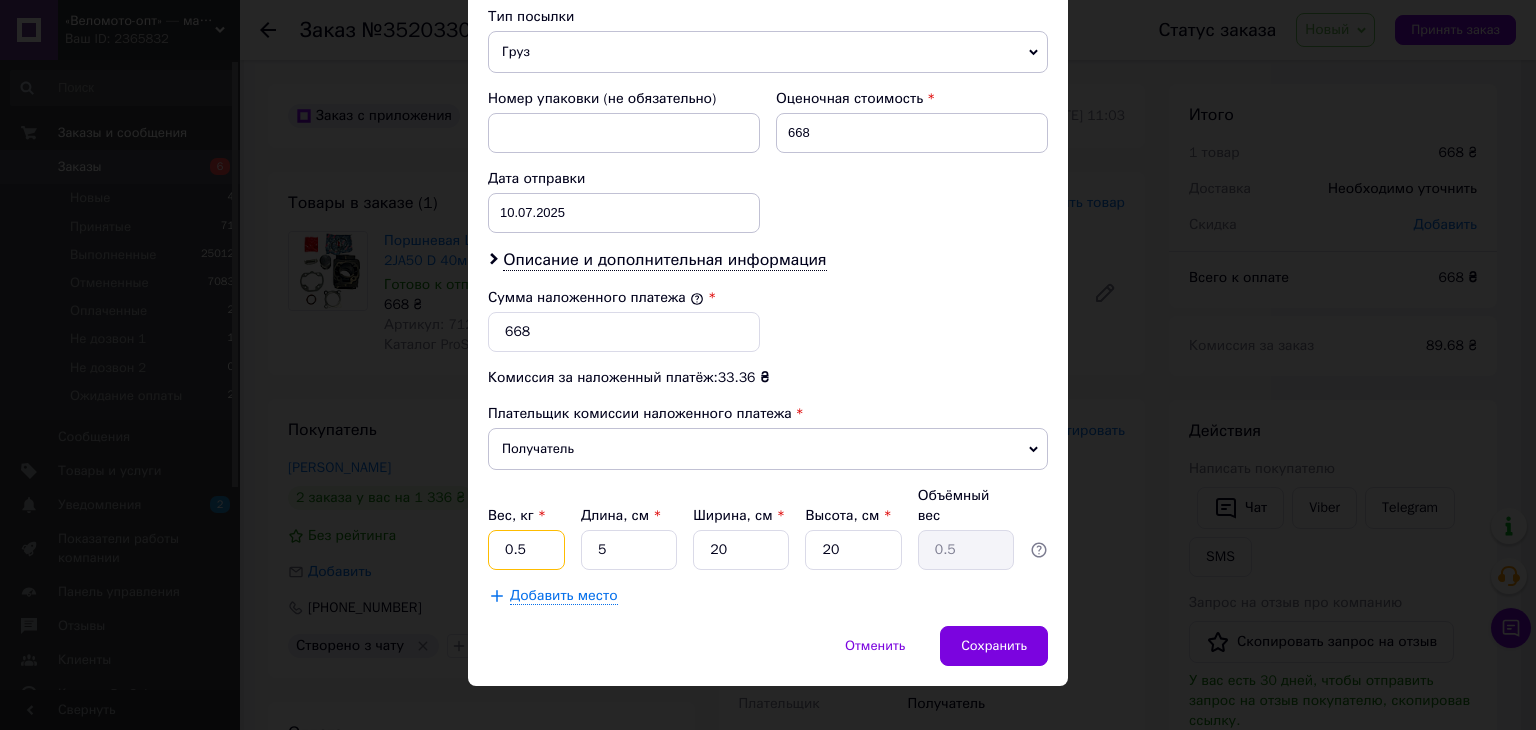 click on "0.5" at bounding box center [526, 550] 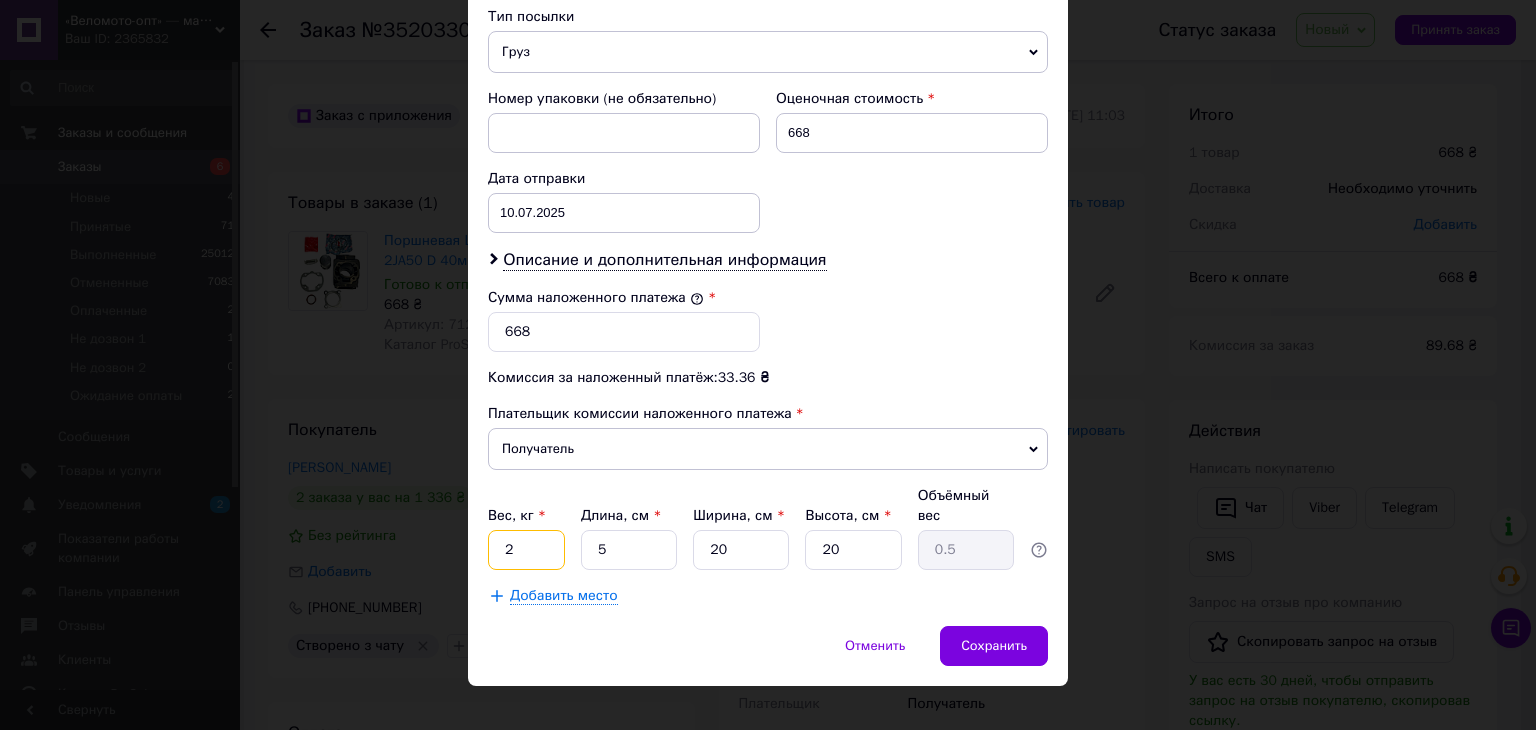 type on "2" 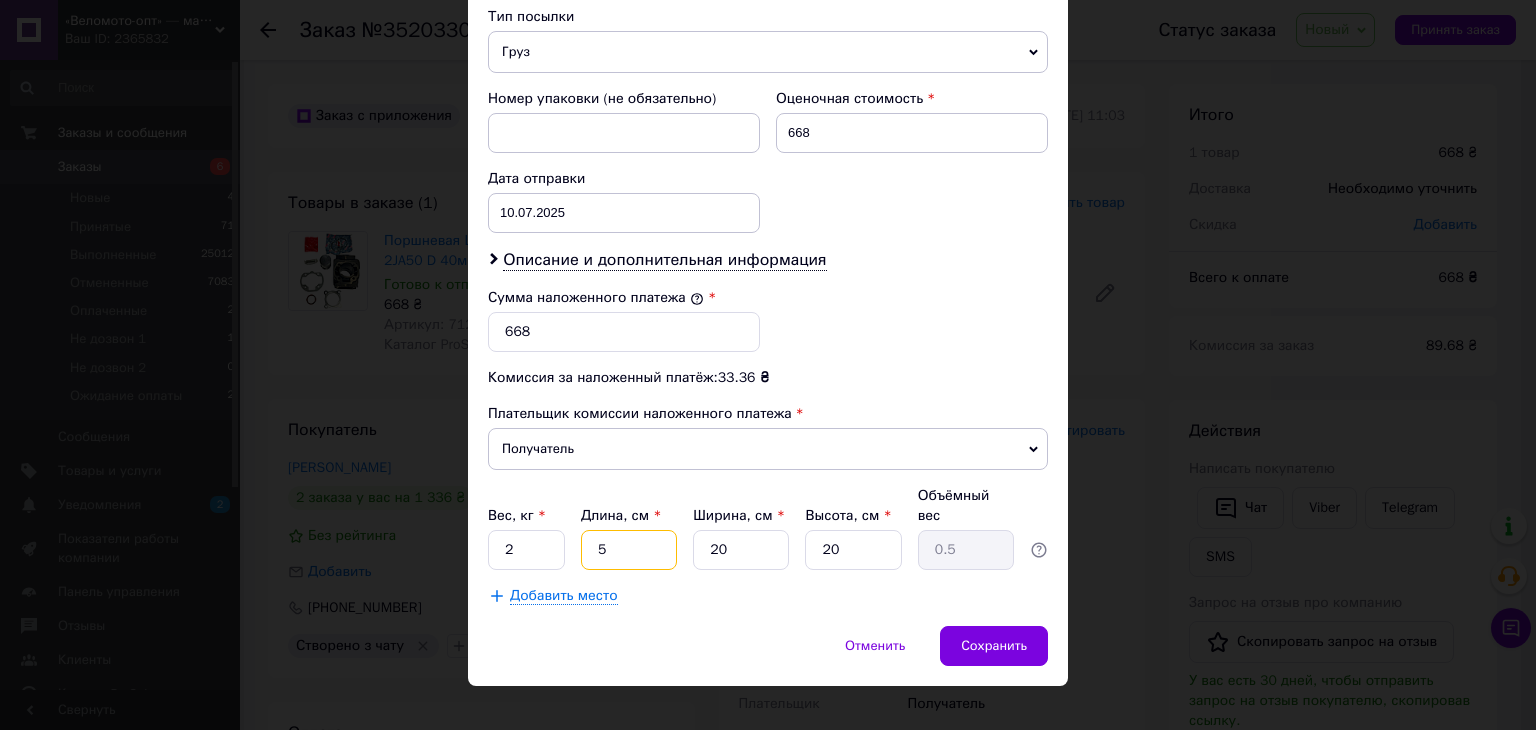 click on "5" at bounding box center [629, 550] 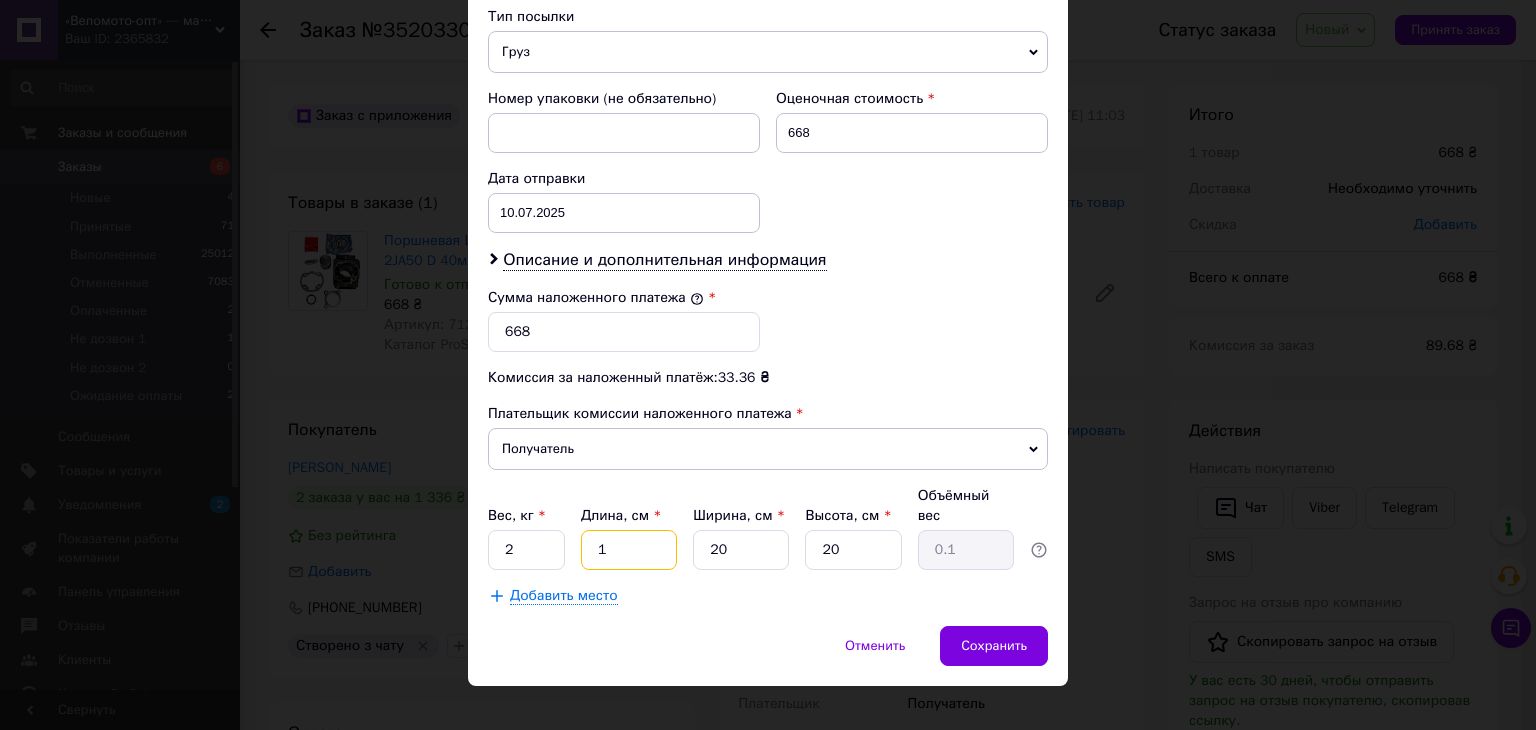 type on "10" 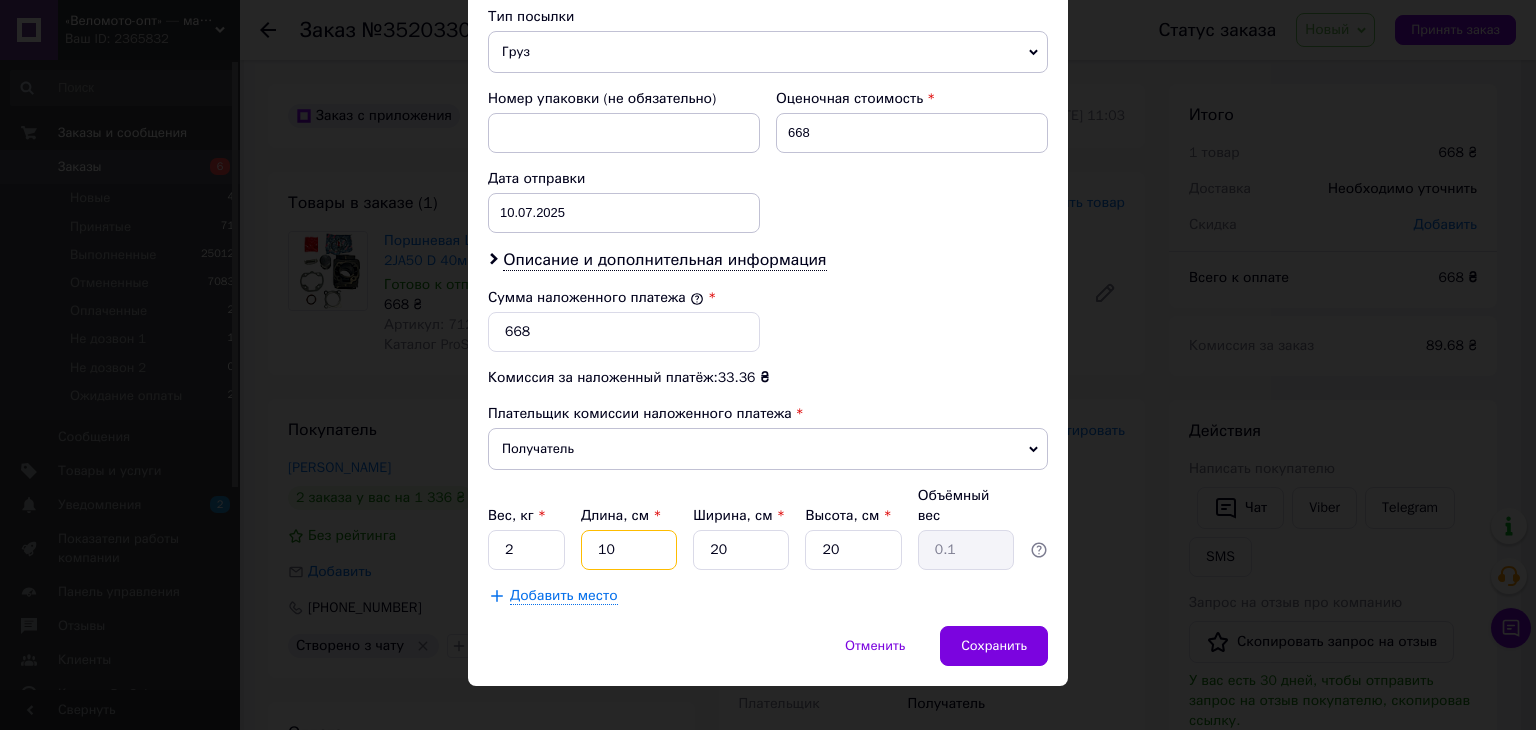 type on "1" 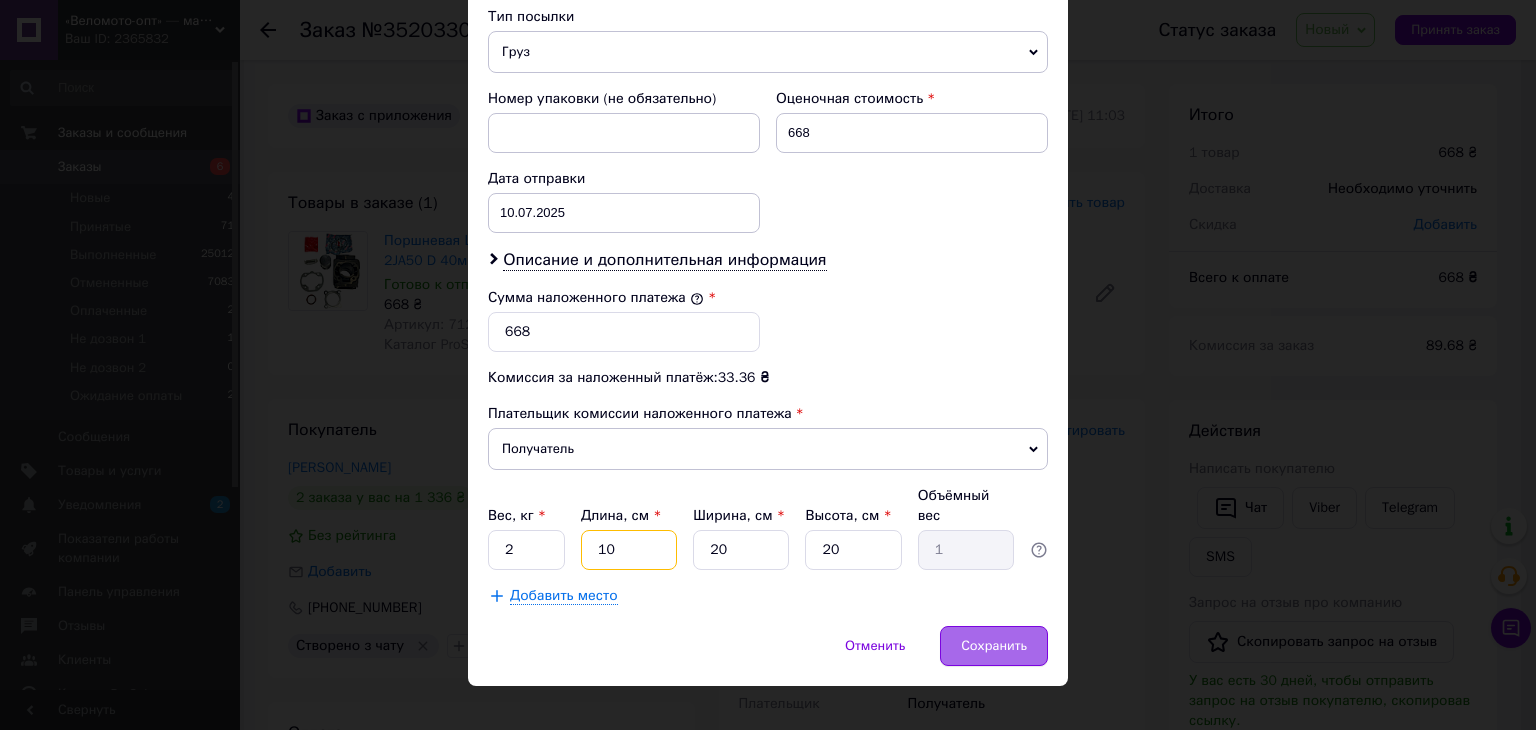 type on "10" 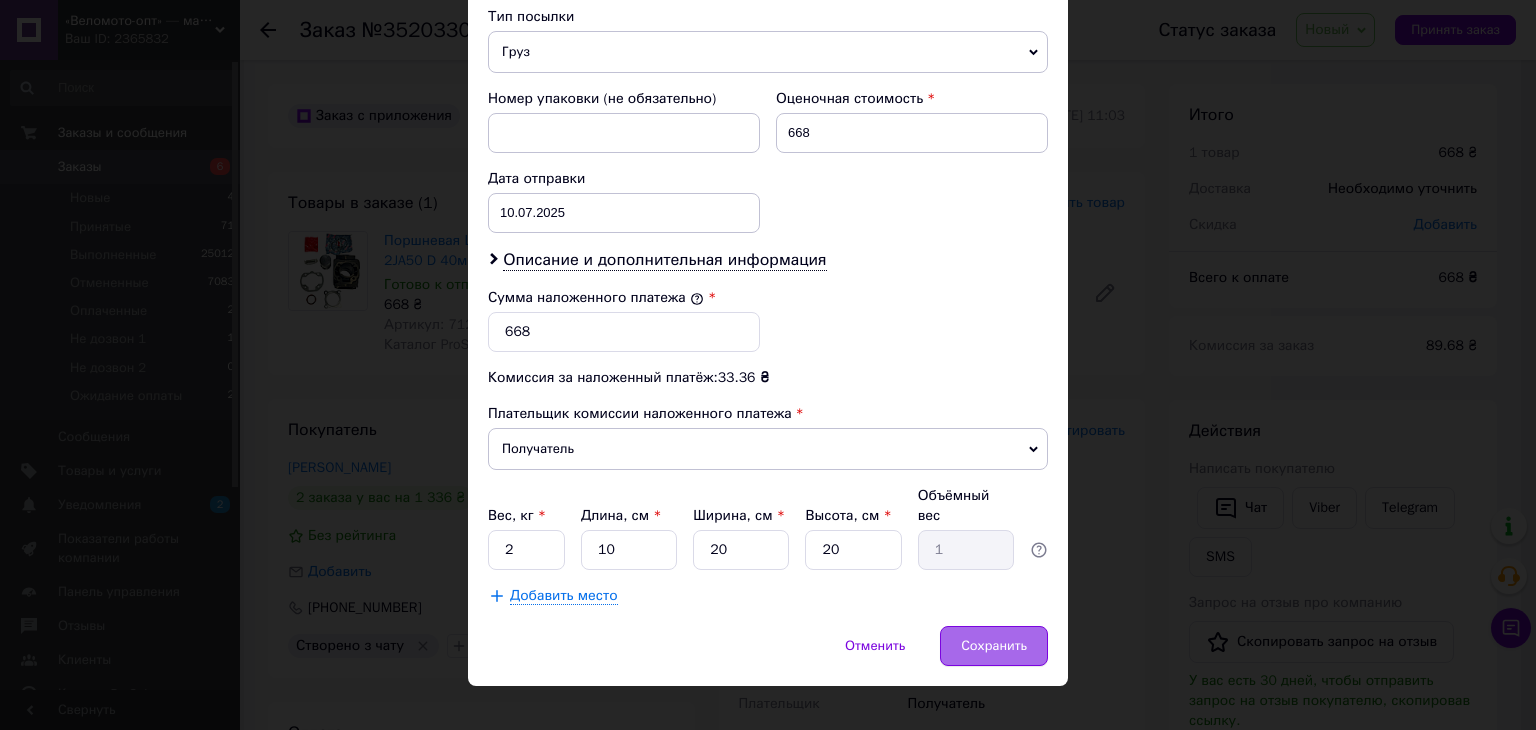 click on "Сохранить" at bounding box center [994, 646] 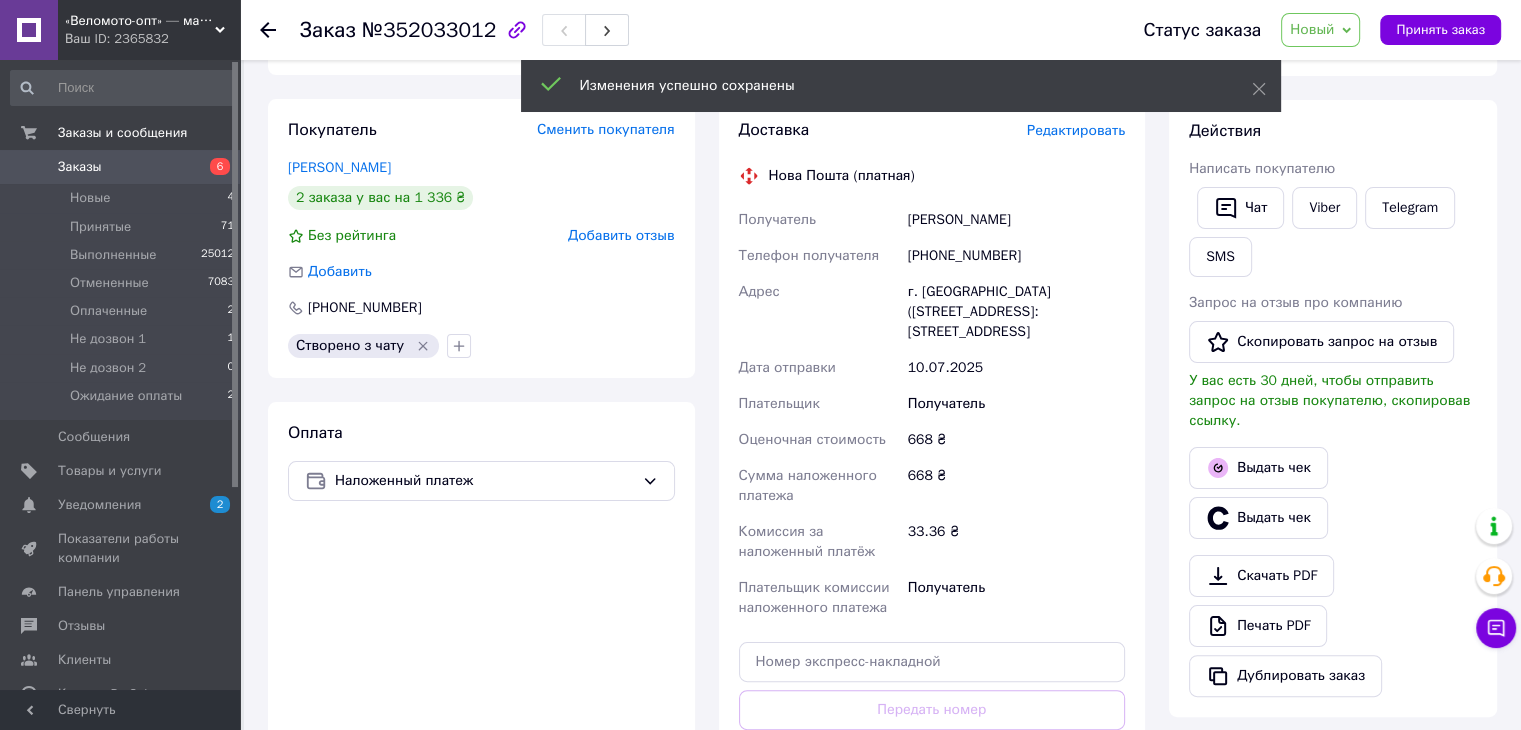 scroll, scrollTop: 792, scrollLeft: 0, axis: vertical 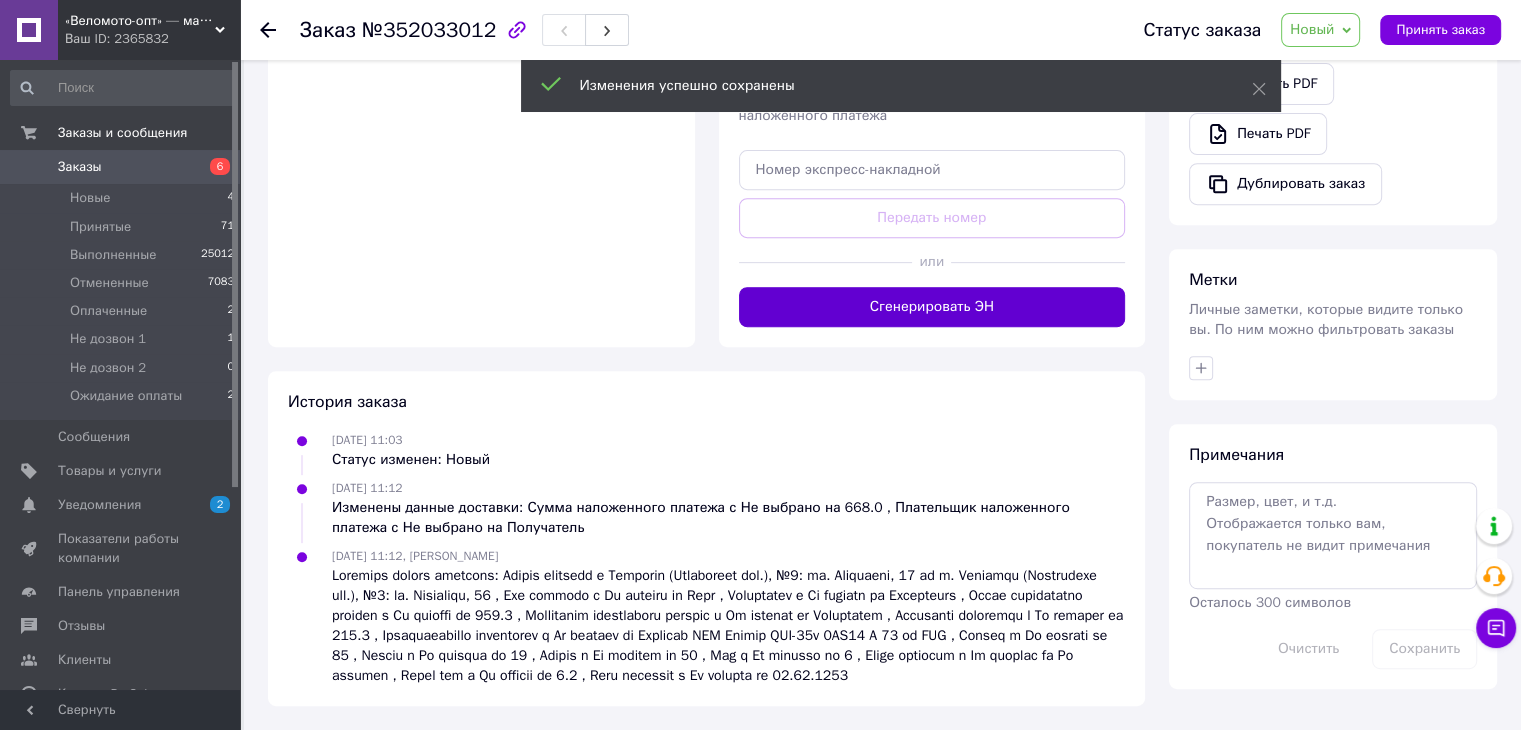 click on "Сгенерировать ЭН" at bounding box center (932, 307) 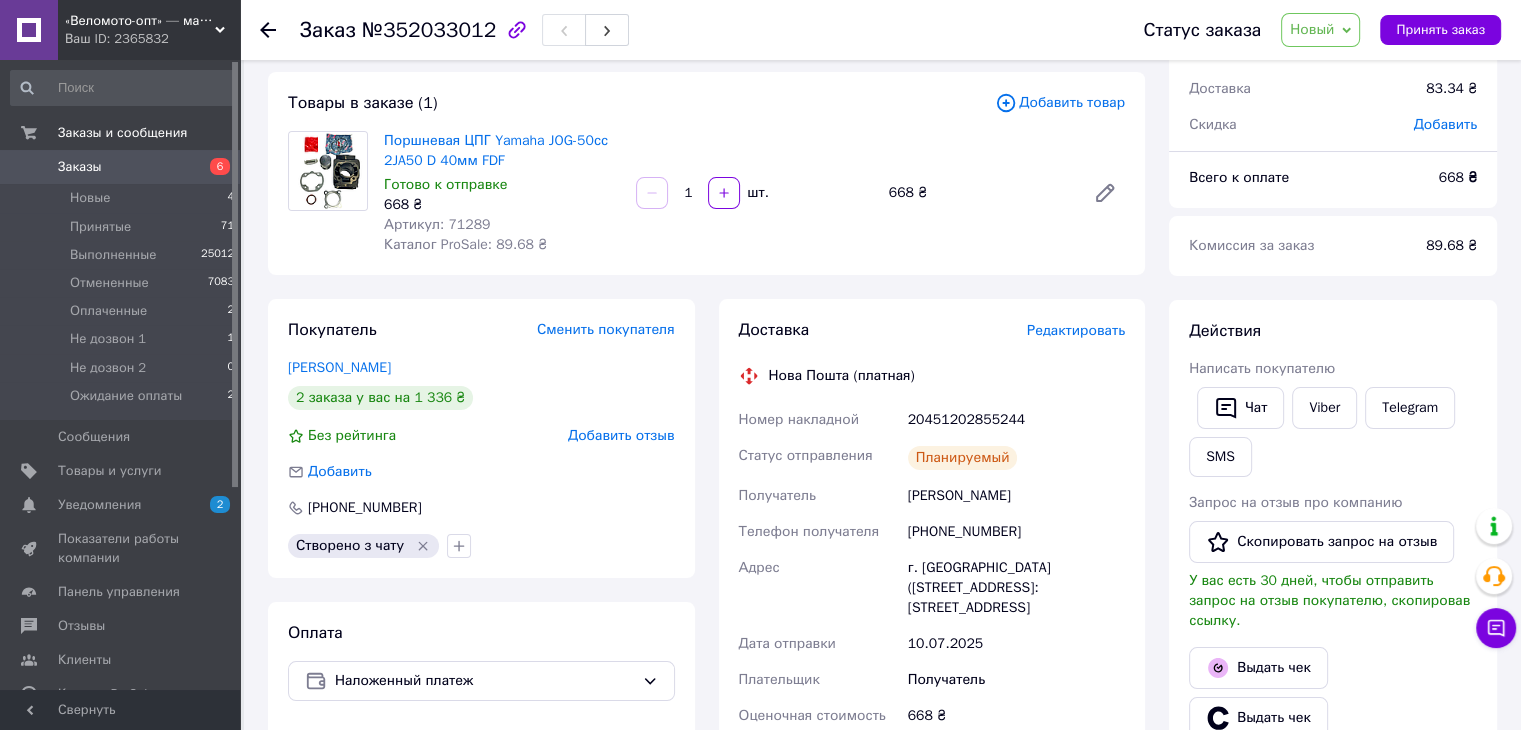 scroll, scrollTop: 92, scrollLeft: 0, axis: vertical 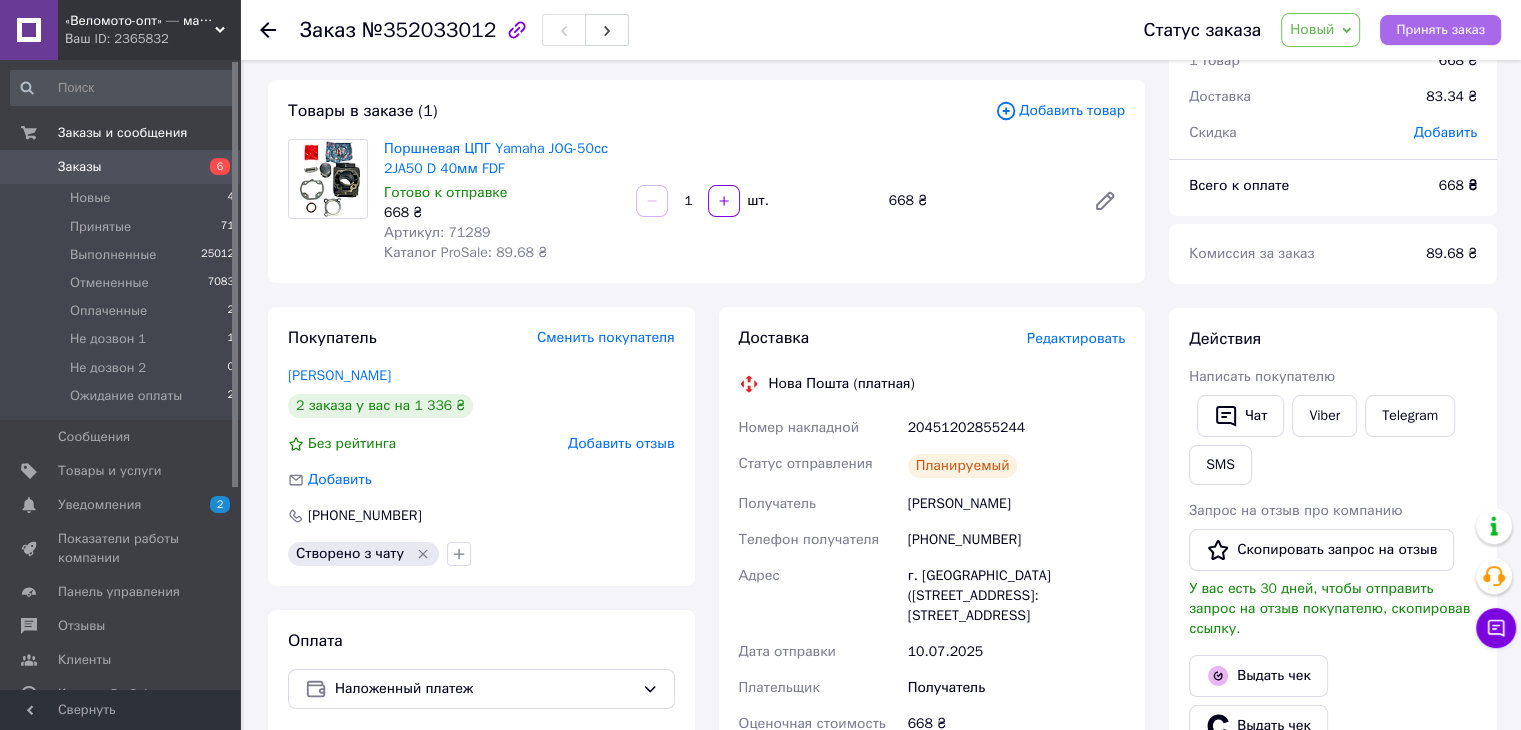 click on "Принять заказ" at bounding box center (1440, 30) 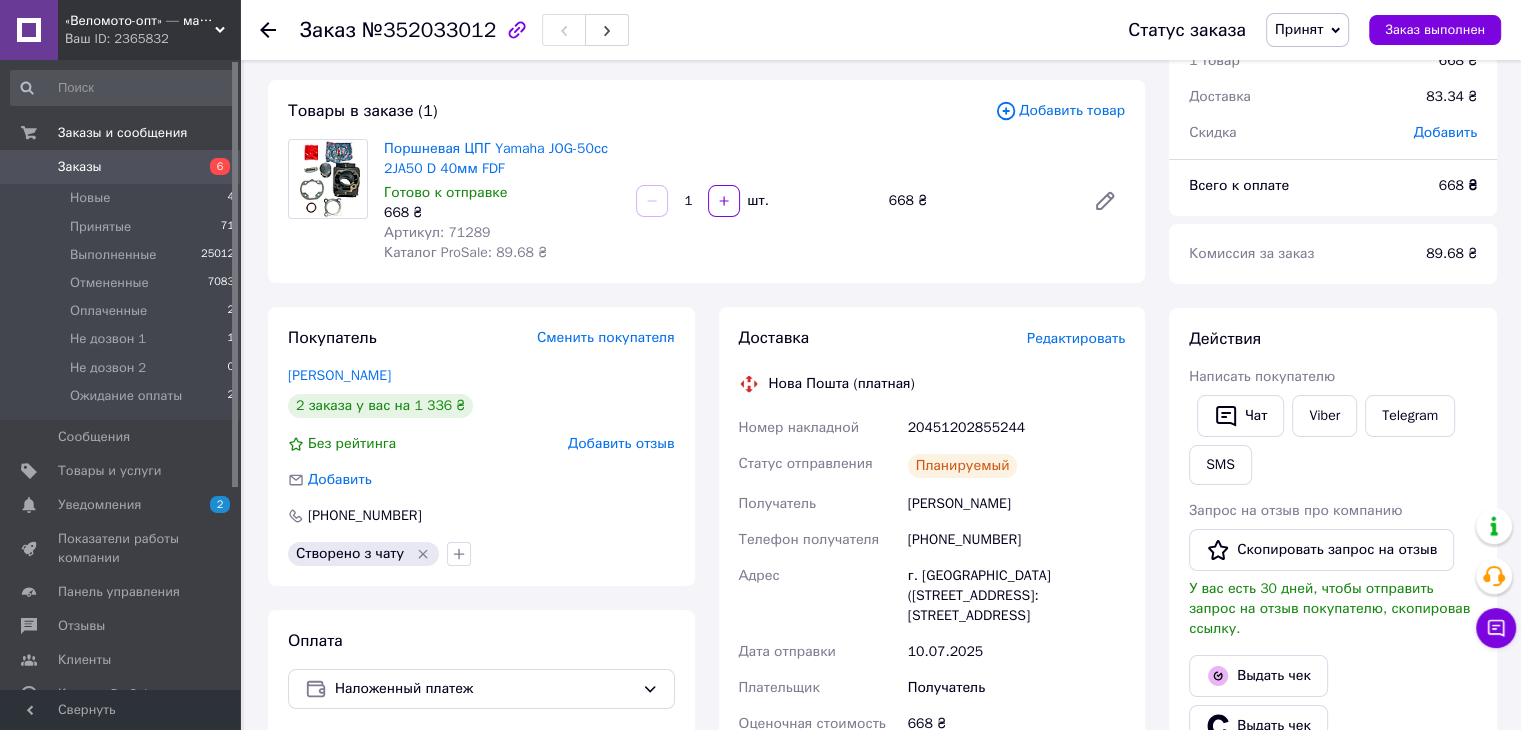 click on "20451202855244" at bounding box center (1016, 428) 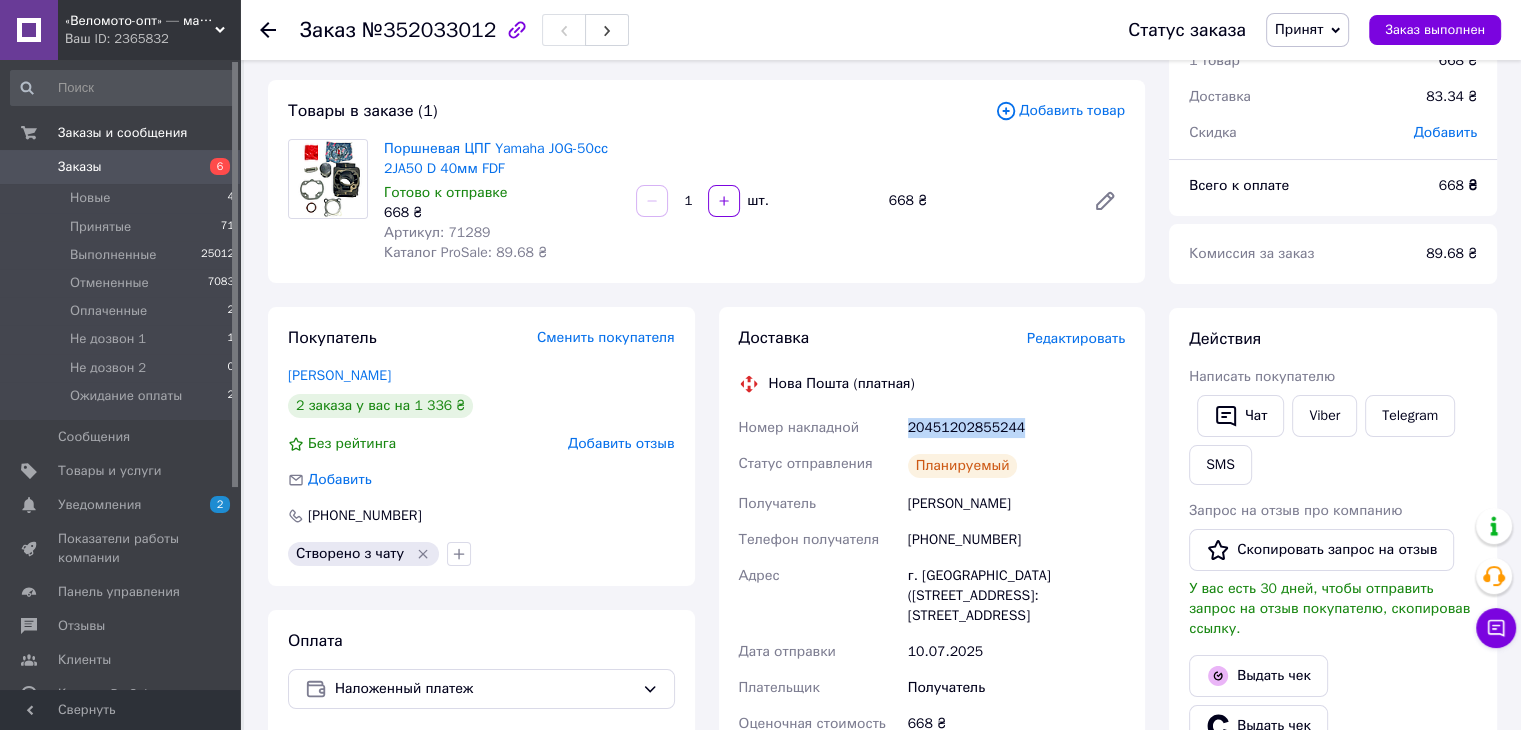 click on "20451202855244" at bounding box center [1016, 428] 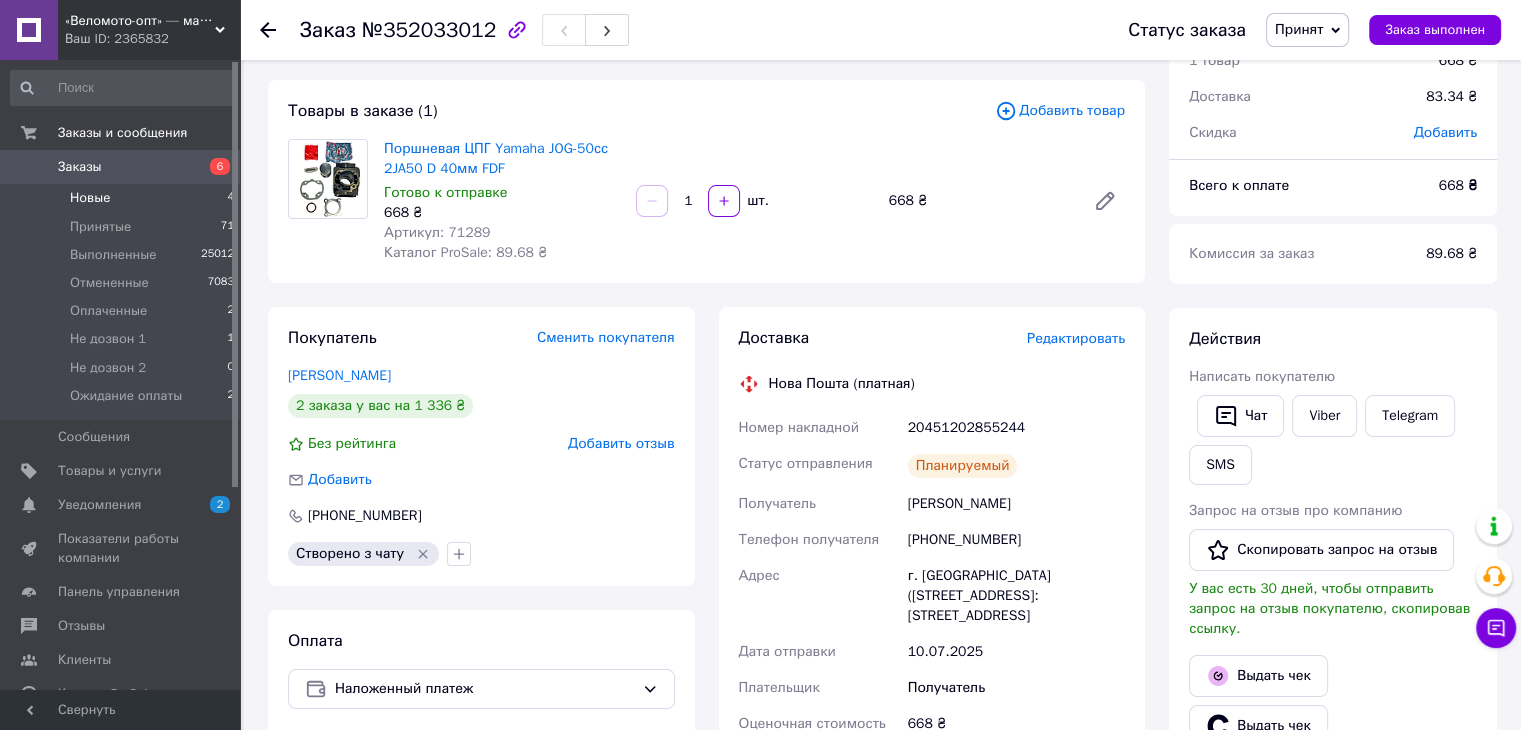 click on "Новые 4" at bounding box center (123, 198) 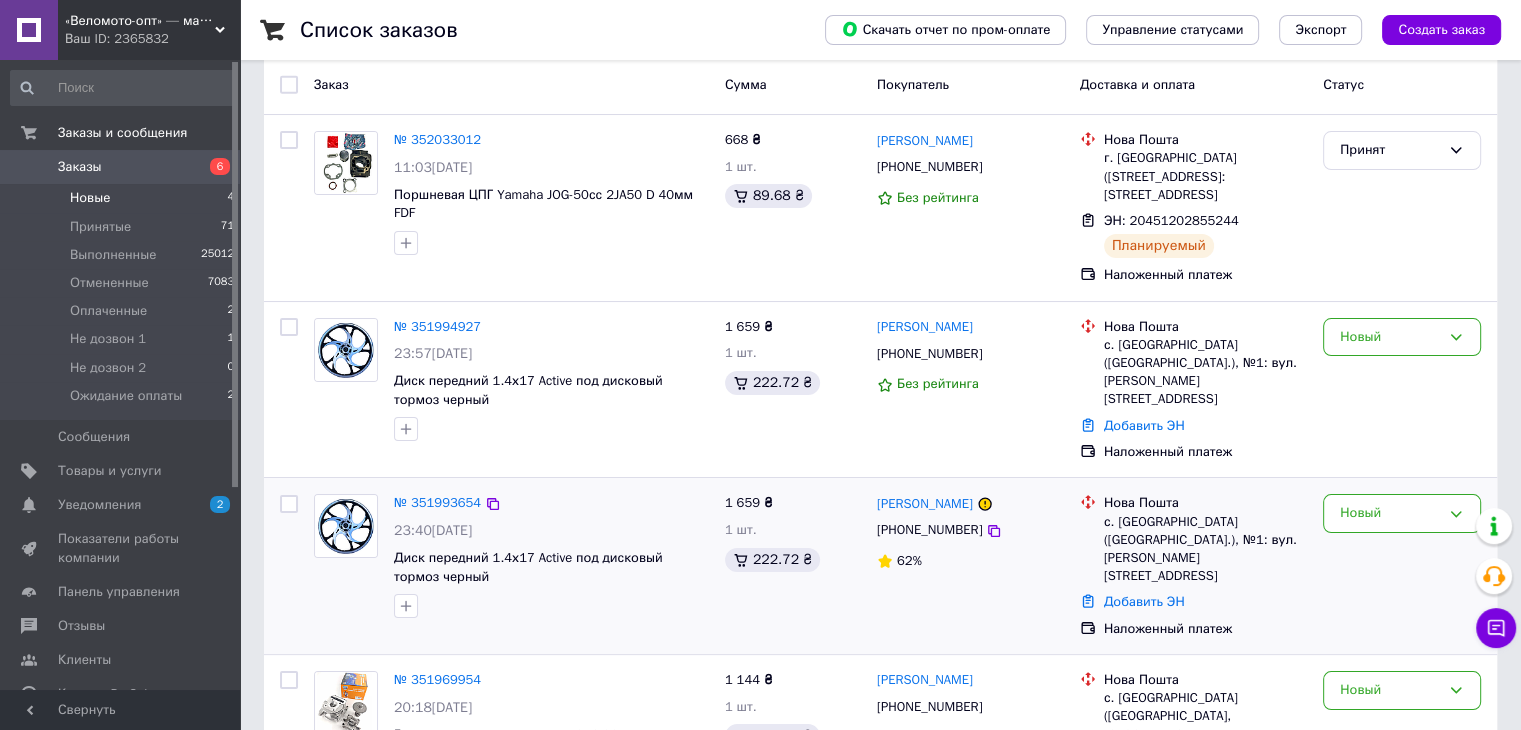 scroll, scrollTop: 255, scrollLeft: 0, axis: vertical 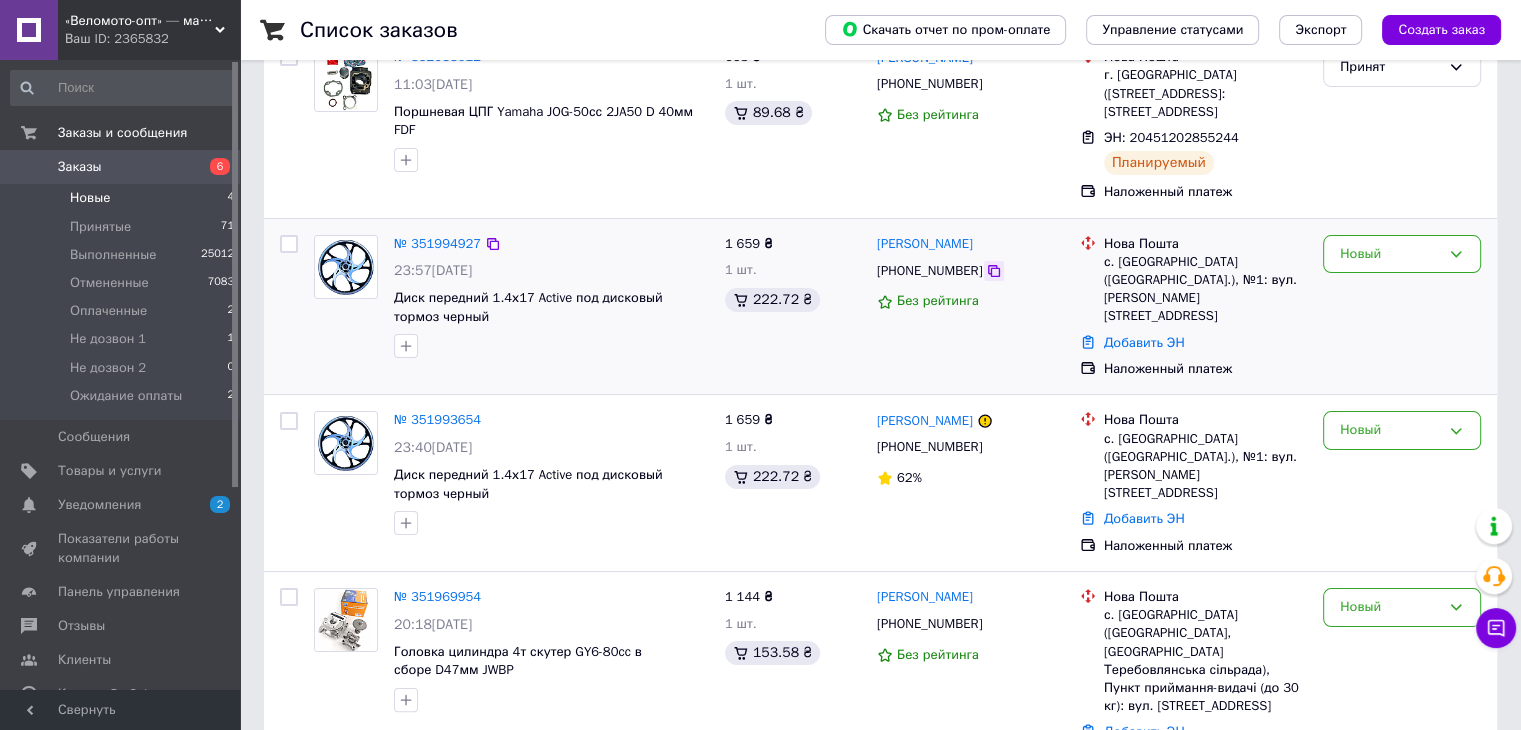 click 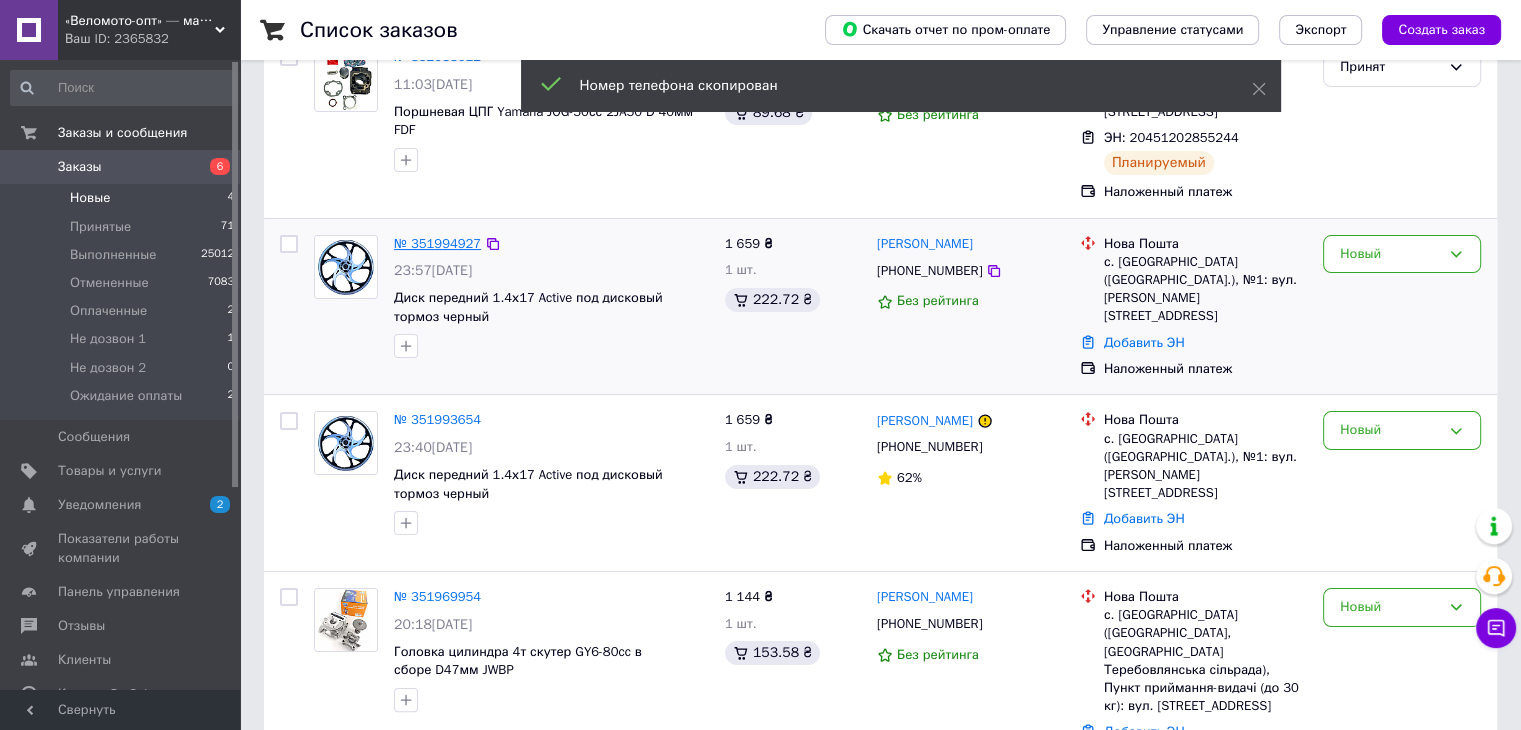 click on "№ 351994927" at bounding box center (437, 243) 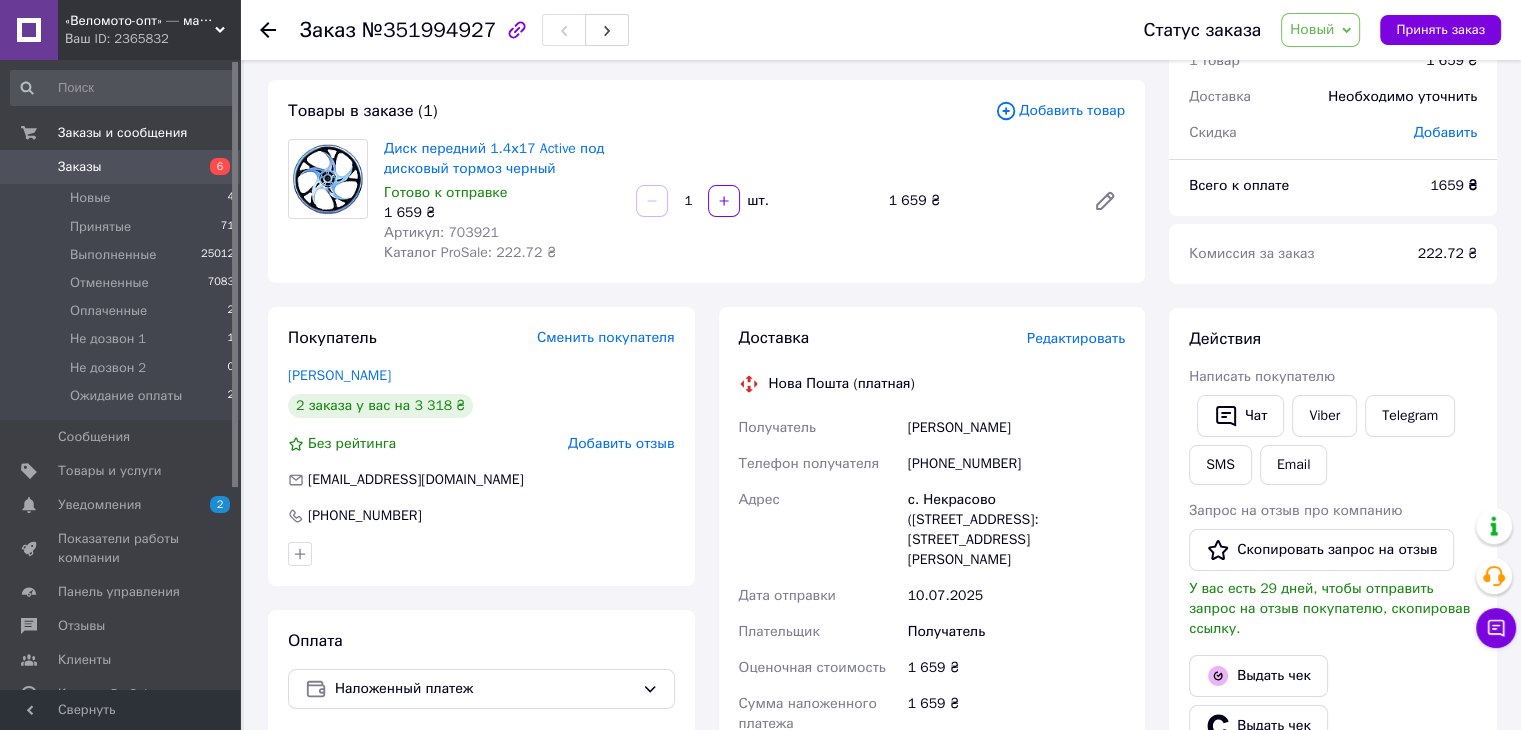scroll, scrollTop: 55, scrollLeft: 0, axis: vertical 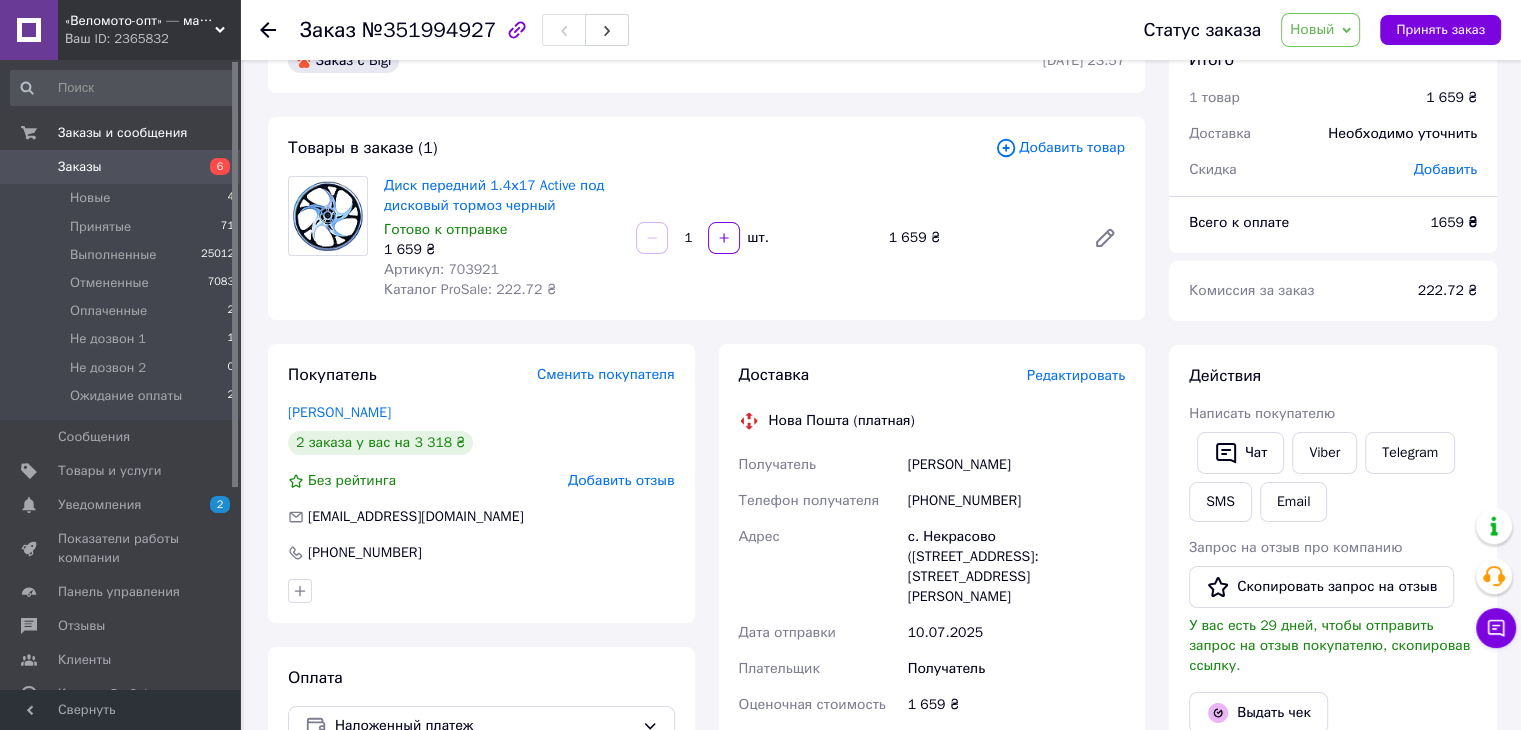click on "Заказ с Bigl 09.07.2025 | 23:57 Товары в заказе (1) Добавить товар Диск передний 1.4х17 Active под дисковый тормоз черный Готово к отправке 1 659 ₴ Артикул: 703921 Каталог ProSale: 222.72 ₴  1   шт. 1 659 ₴ Покупатель Сменить покупателя Вікарчук Олександр 2 заказа у вас на 3 318 ₴ Без рейтинга   Добавить отзыв vikarcukoleksandr428@gmail.com +380964866863 Оплата Наложенный платеж Доставка Редактировать Нова Пошта (платная) Получатель Вікарчук Олександр Телефон получателя +380964866863 Адрес с. Некрасово (Винницкая обл.), №1: ул. Некрасова, 6 Дата отправки 10.07.2025 Плательщик Получатель Оценочная стоимость 1 659 ₴ 1 659 ₴" at bounding box center [706, 727] 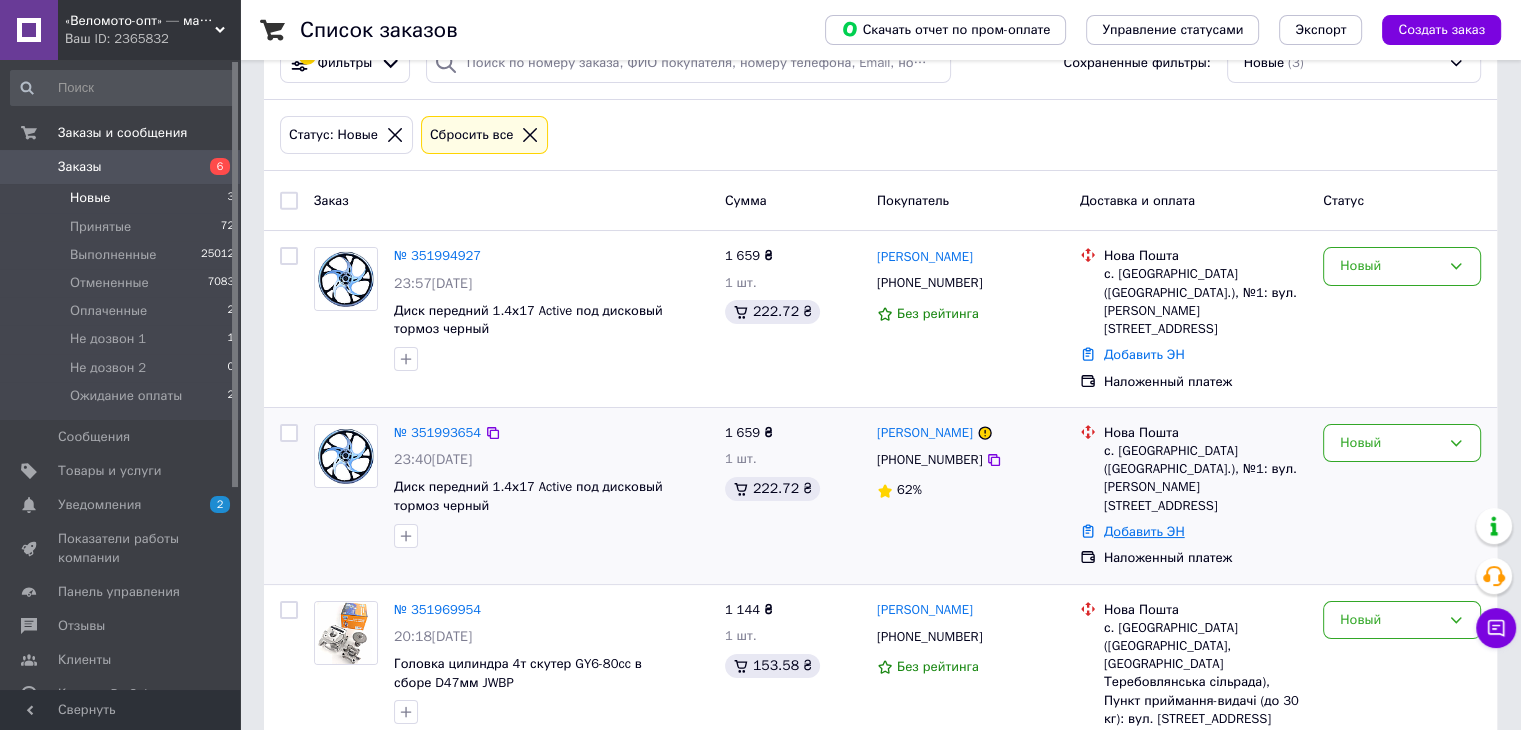scroll, scrollTop: 87, scrollLeft: 0, axis: vertical 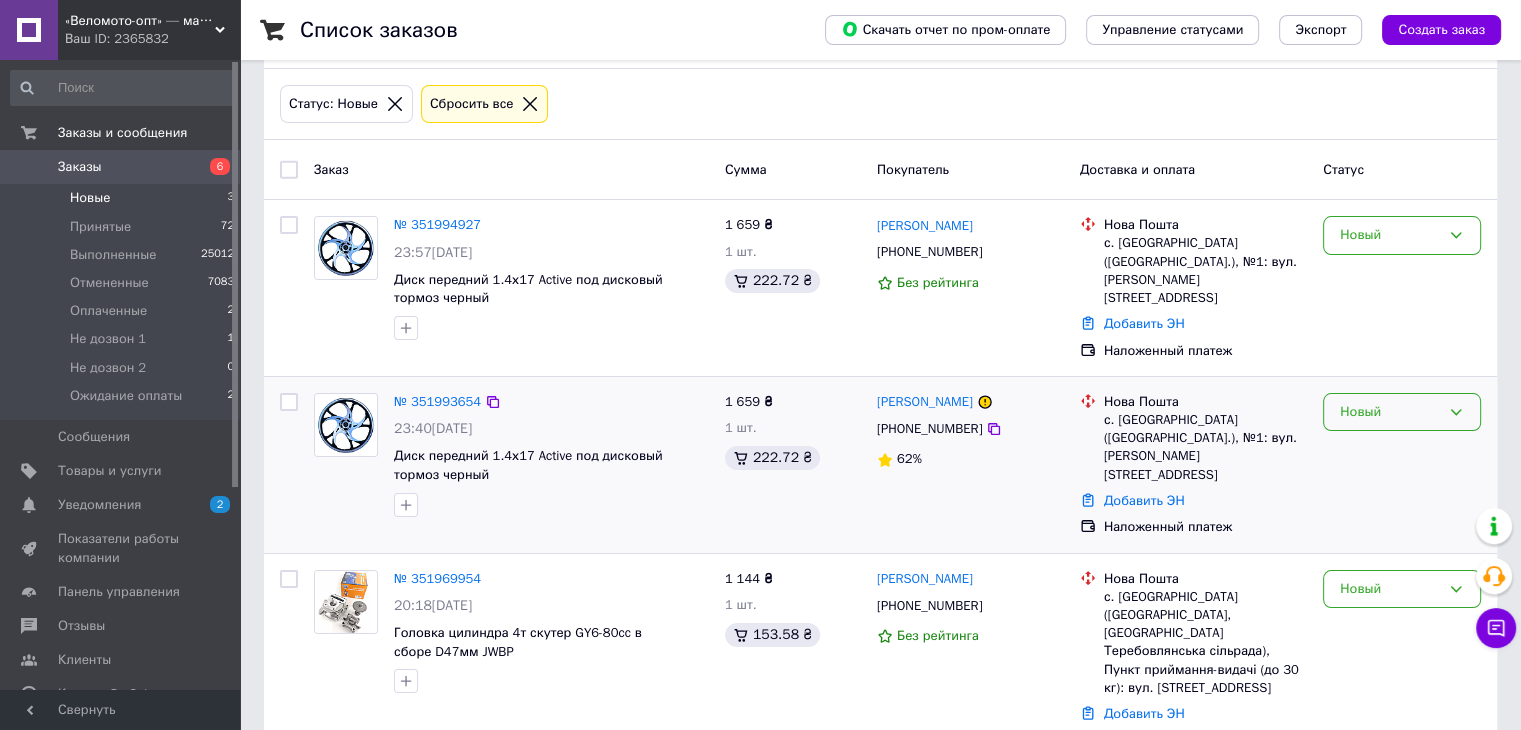 click on "Новый" at bounding box center [1390, 412] 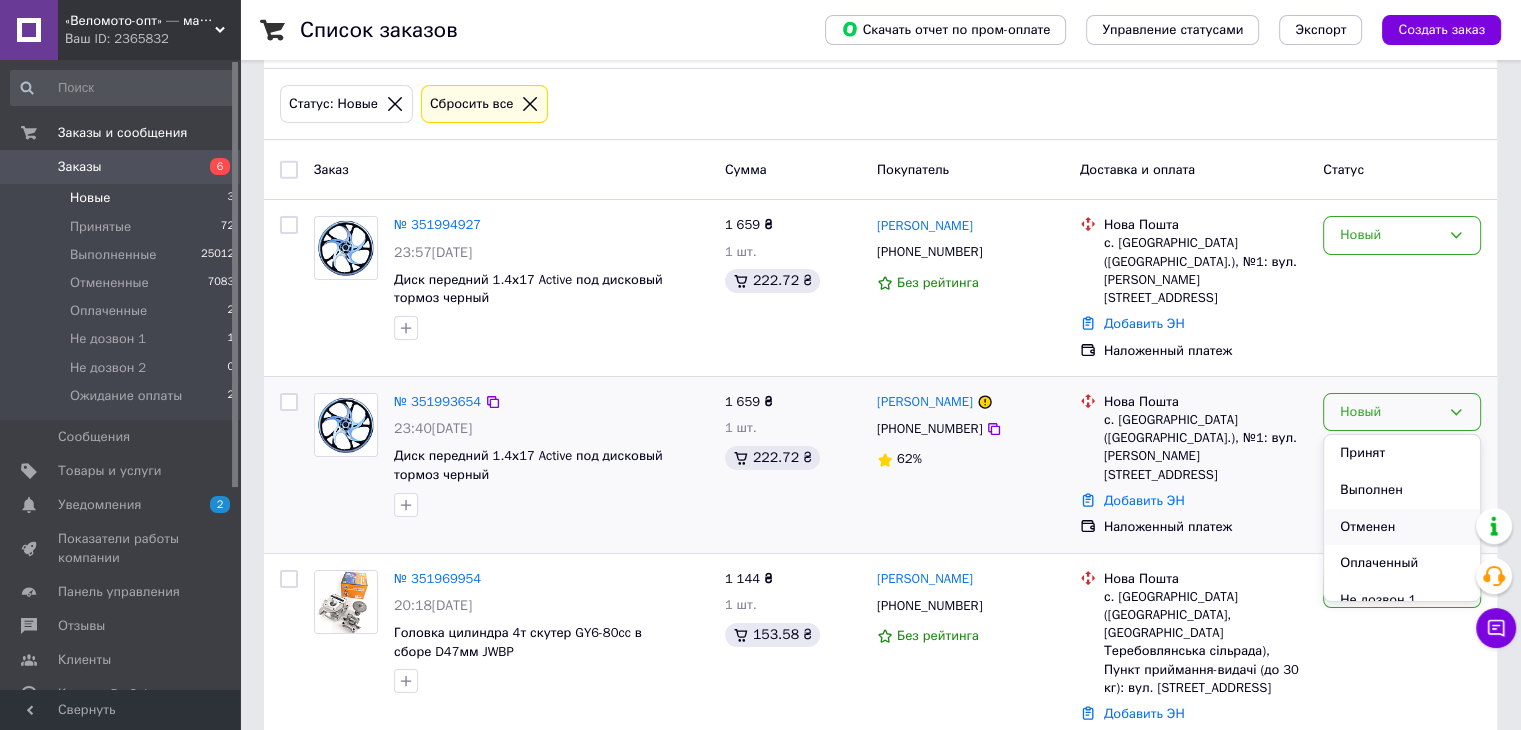 click on "Отменен" at bounding box center (1402, 527) 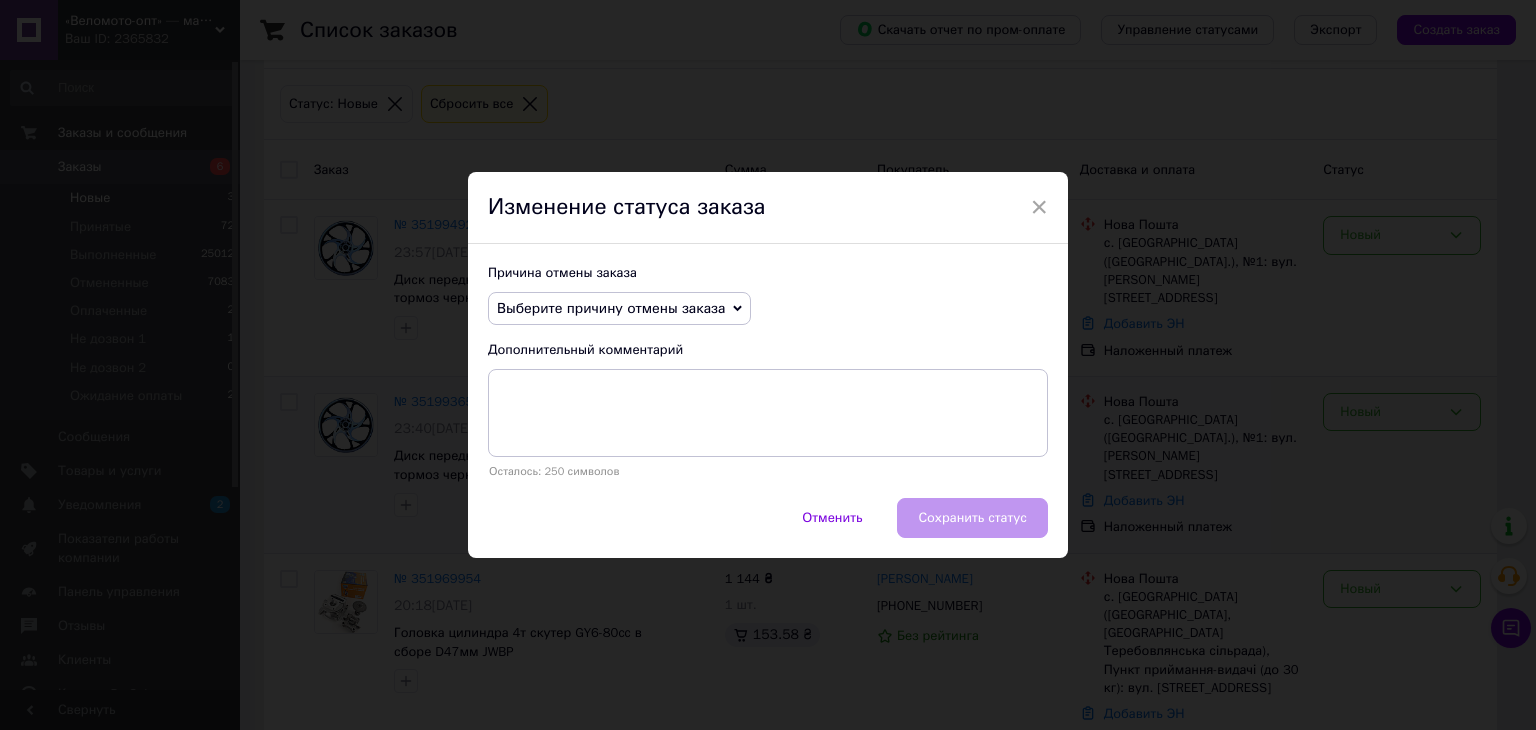 click on "Выберите причину отмены заказа" at bounding box center (619, 309) 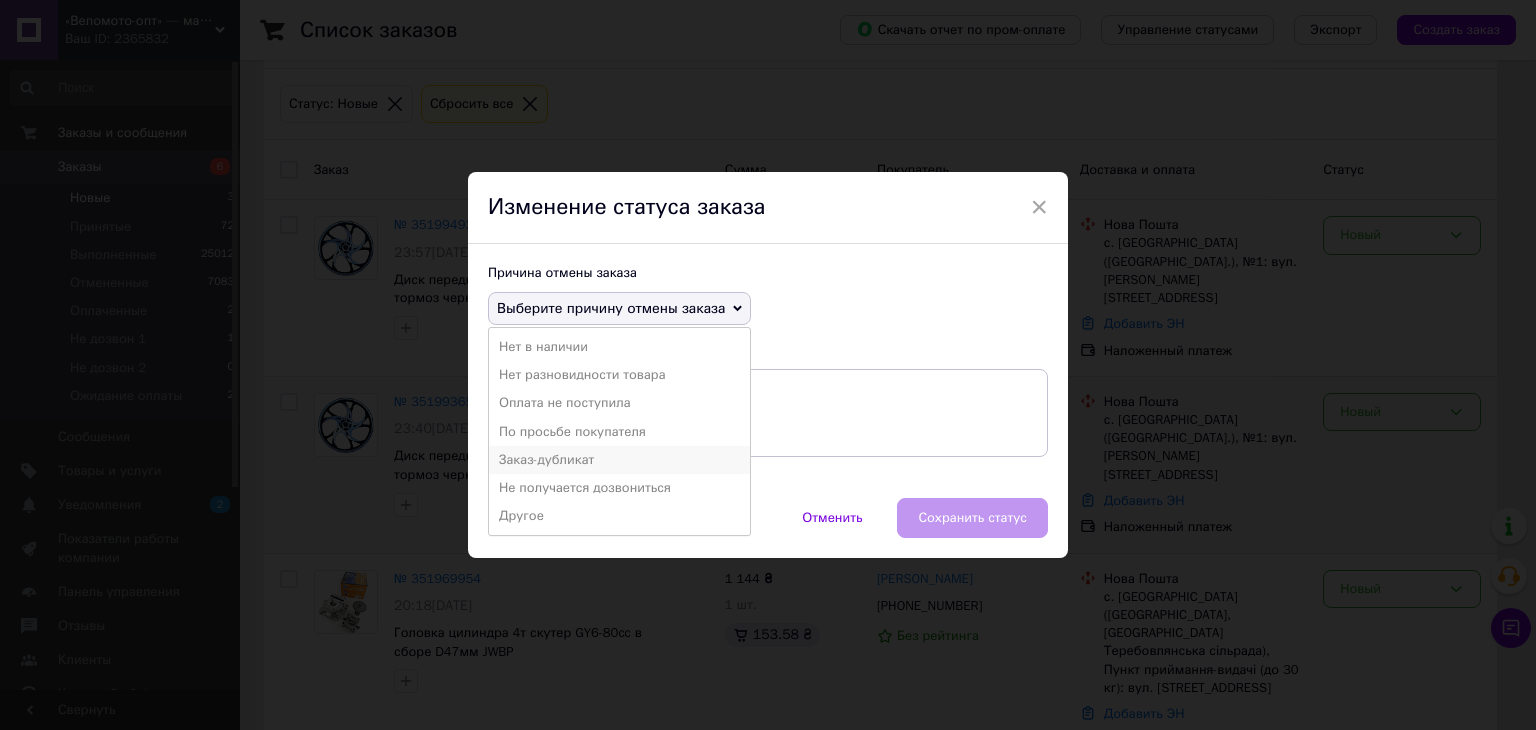 click on "Заказ-дубликат" at bounding box center (619, 460) 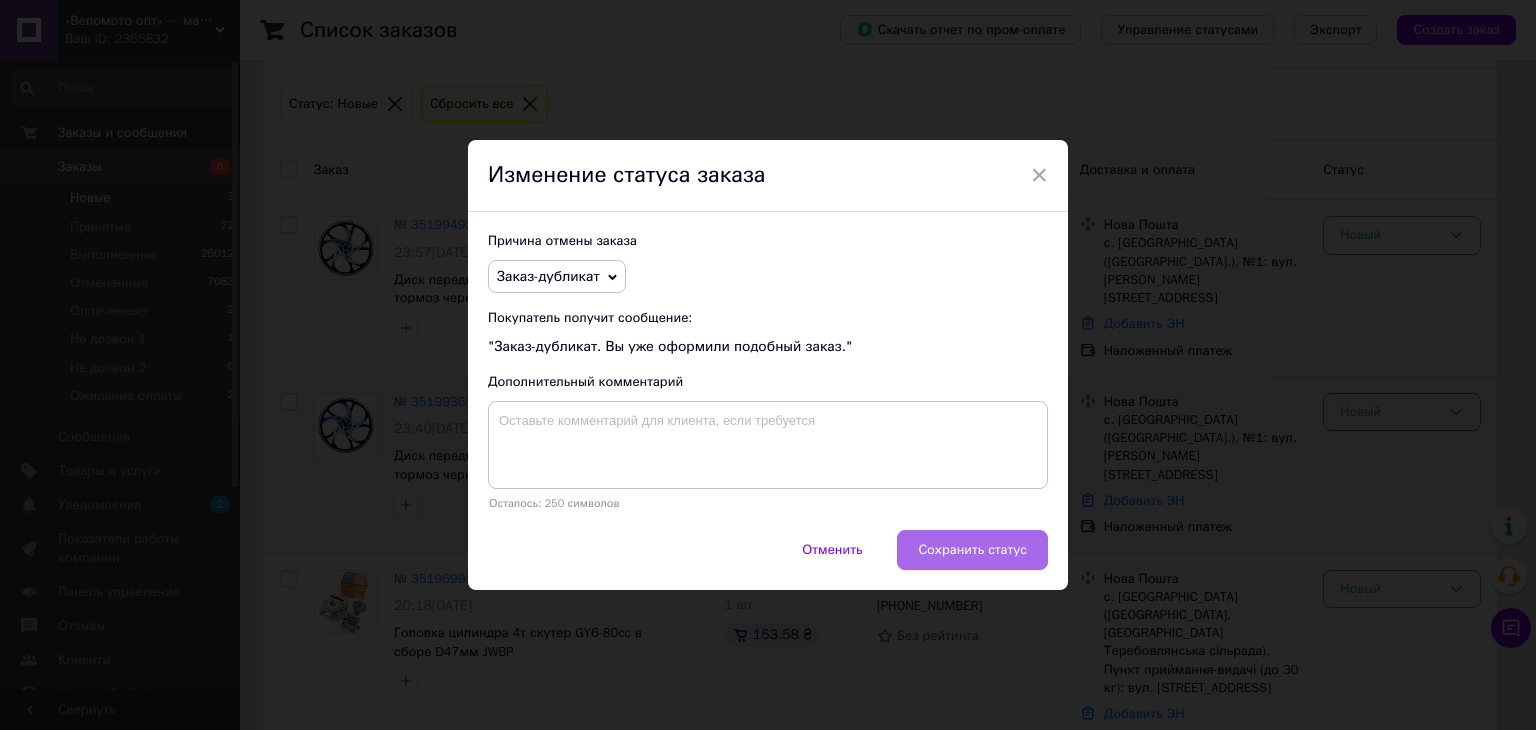 click on "Сохранить статус" at bounding box center (972, 550) 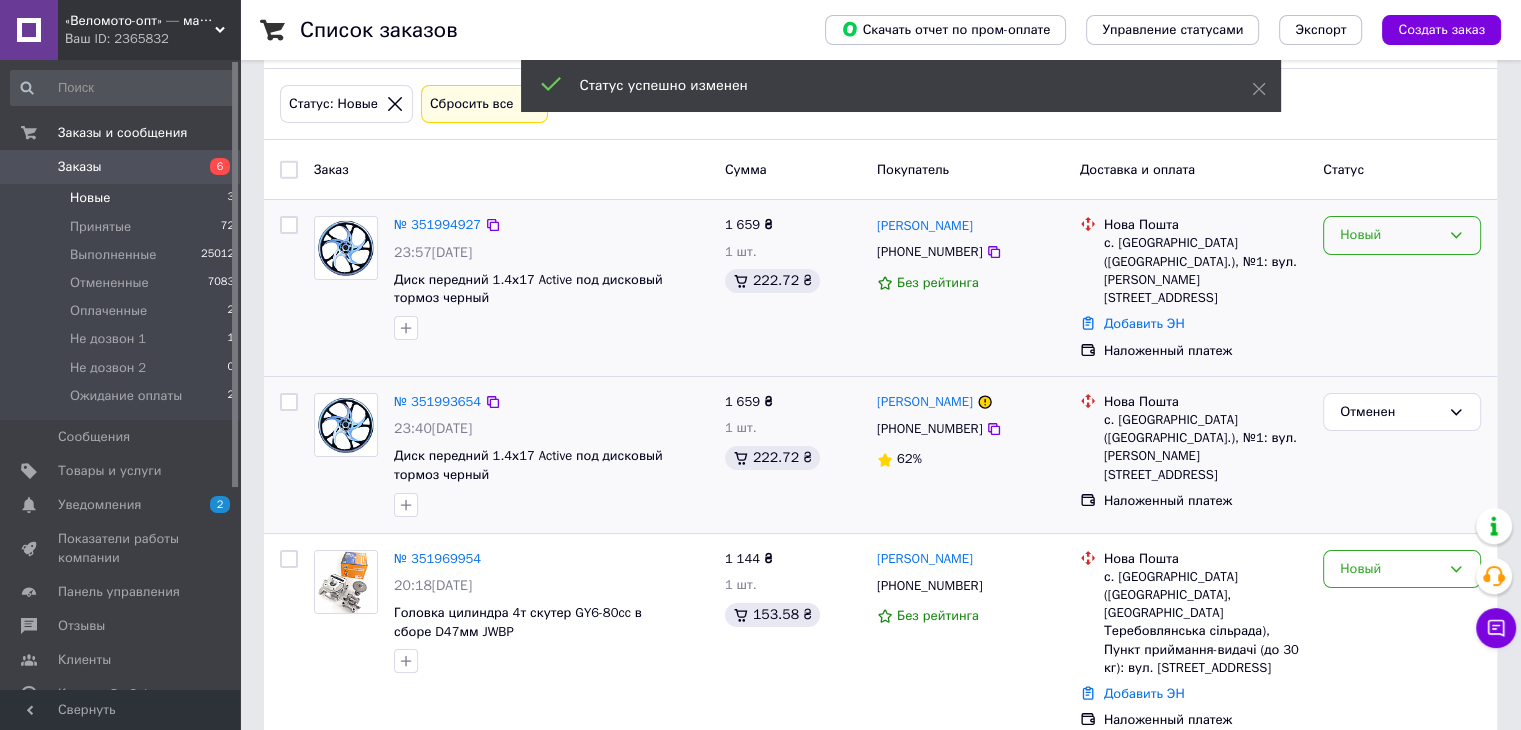 click on "Новый" at bounding box center [1390, 235] 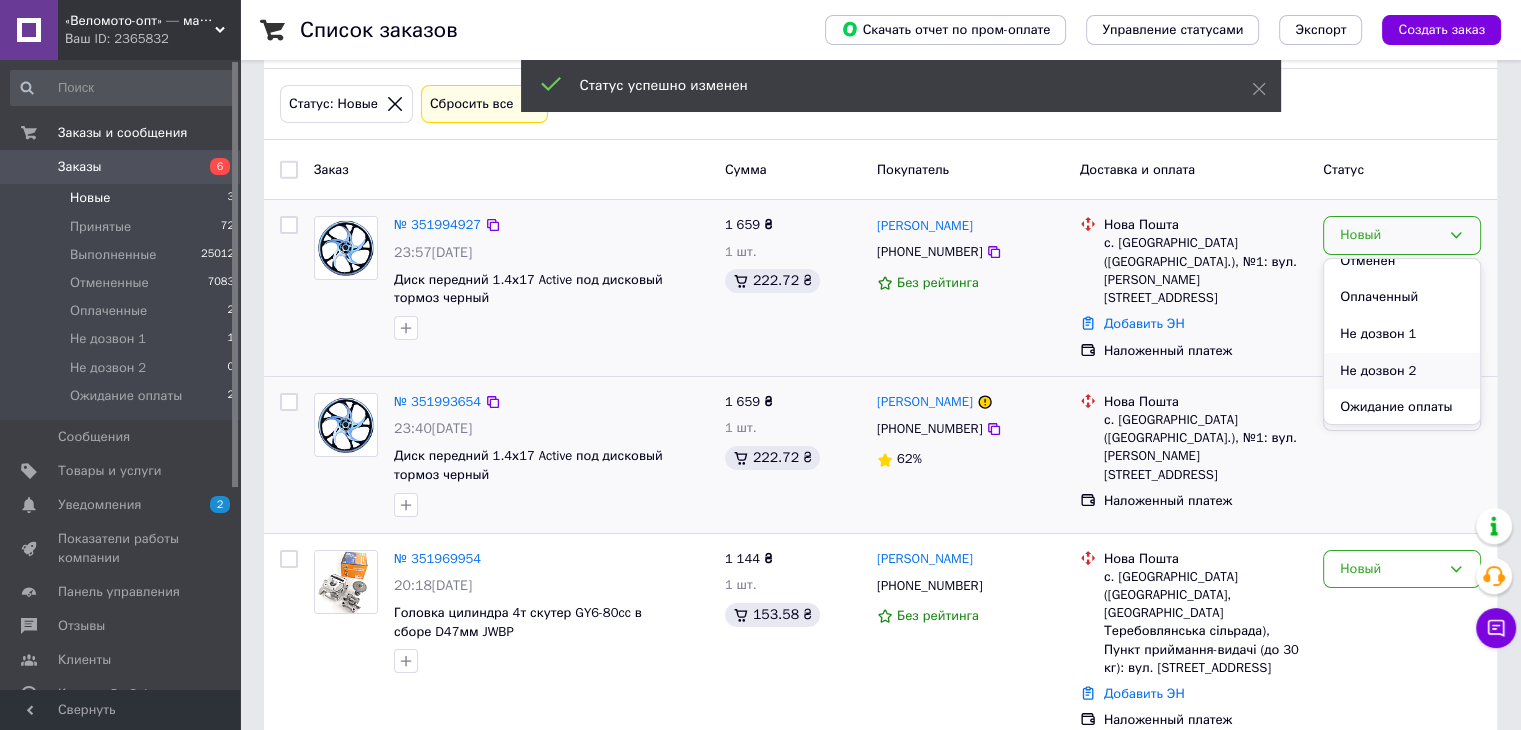 scroll, scrollTop: 90, scrollLeft: 0, axis: vertical 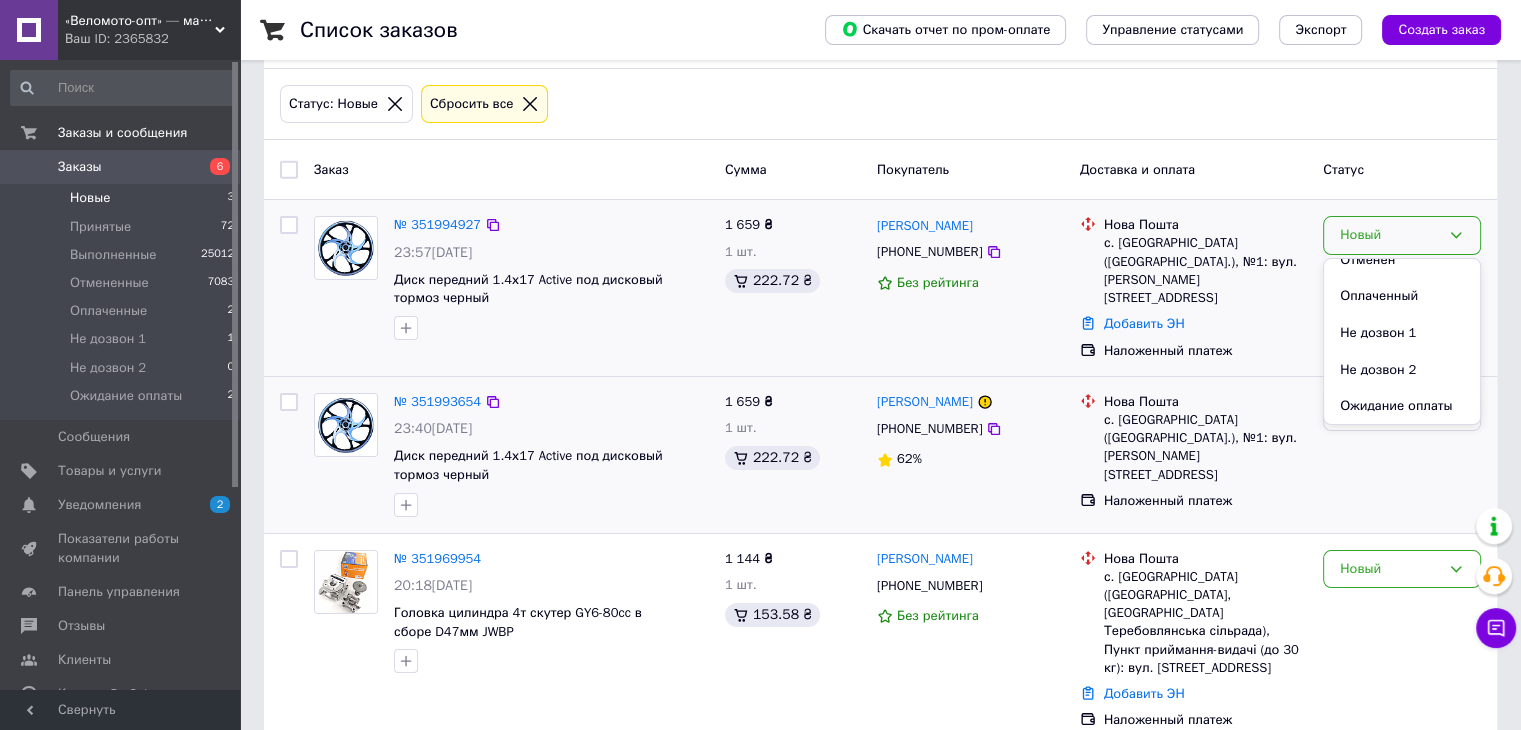 click on "Не дозвон 1" at bounding box center [1402, 333] 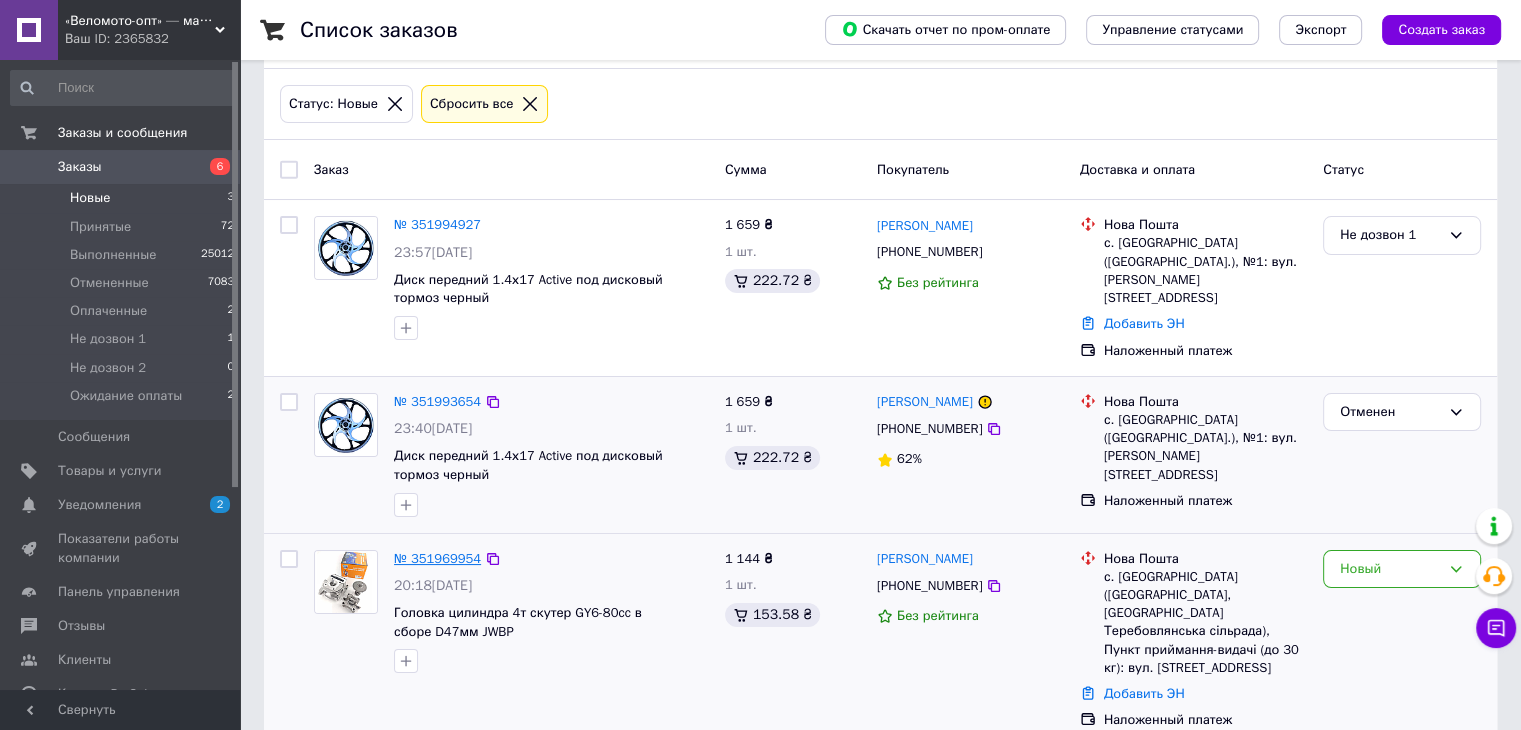 click on "№ 351969954" at bounding box center [437, 558] 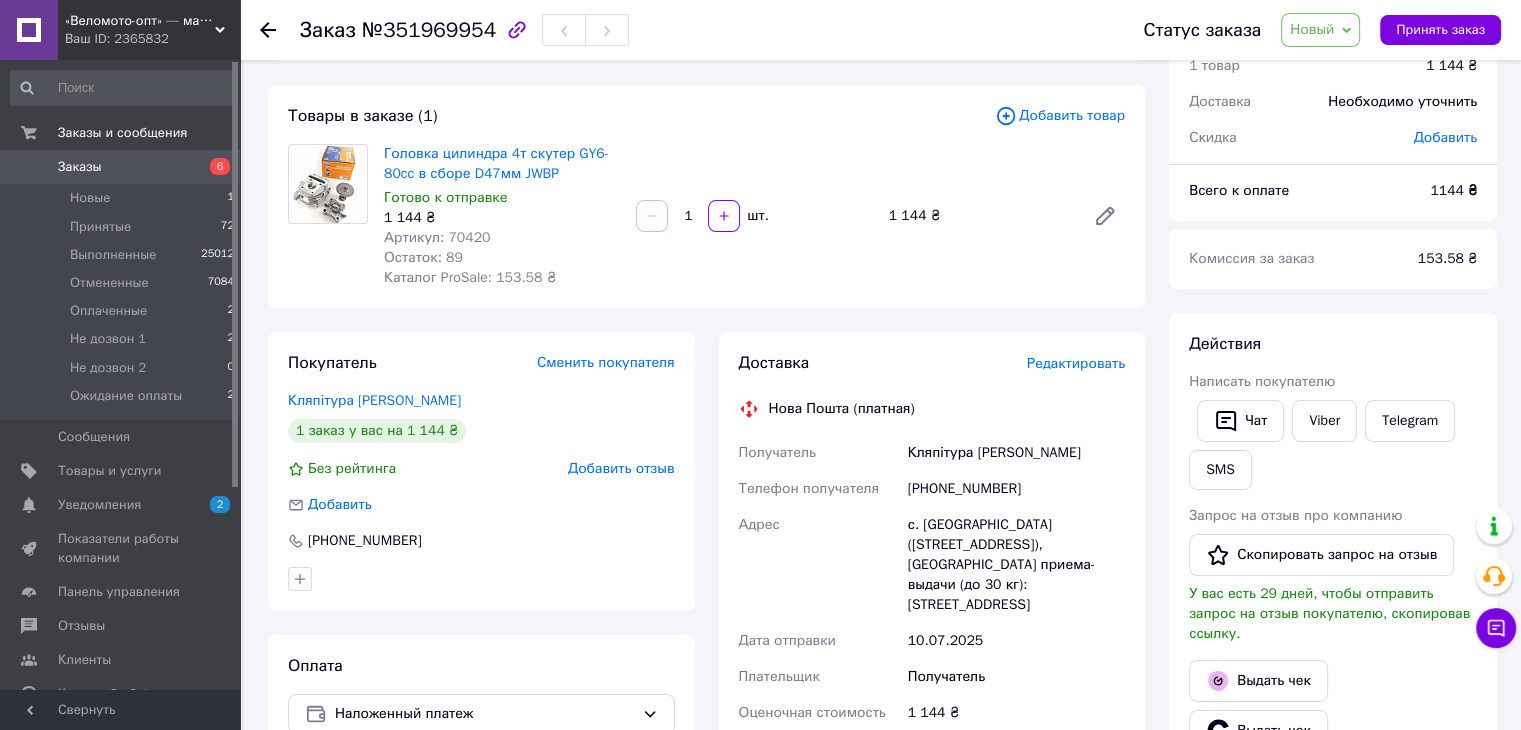 click on "[PHONE_NUMBER]" at bounding box center [1016, 489] 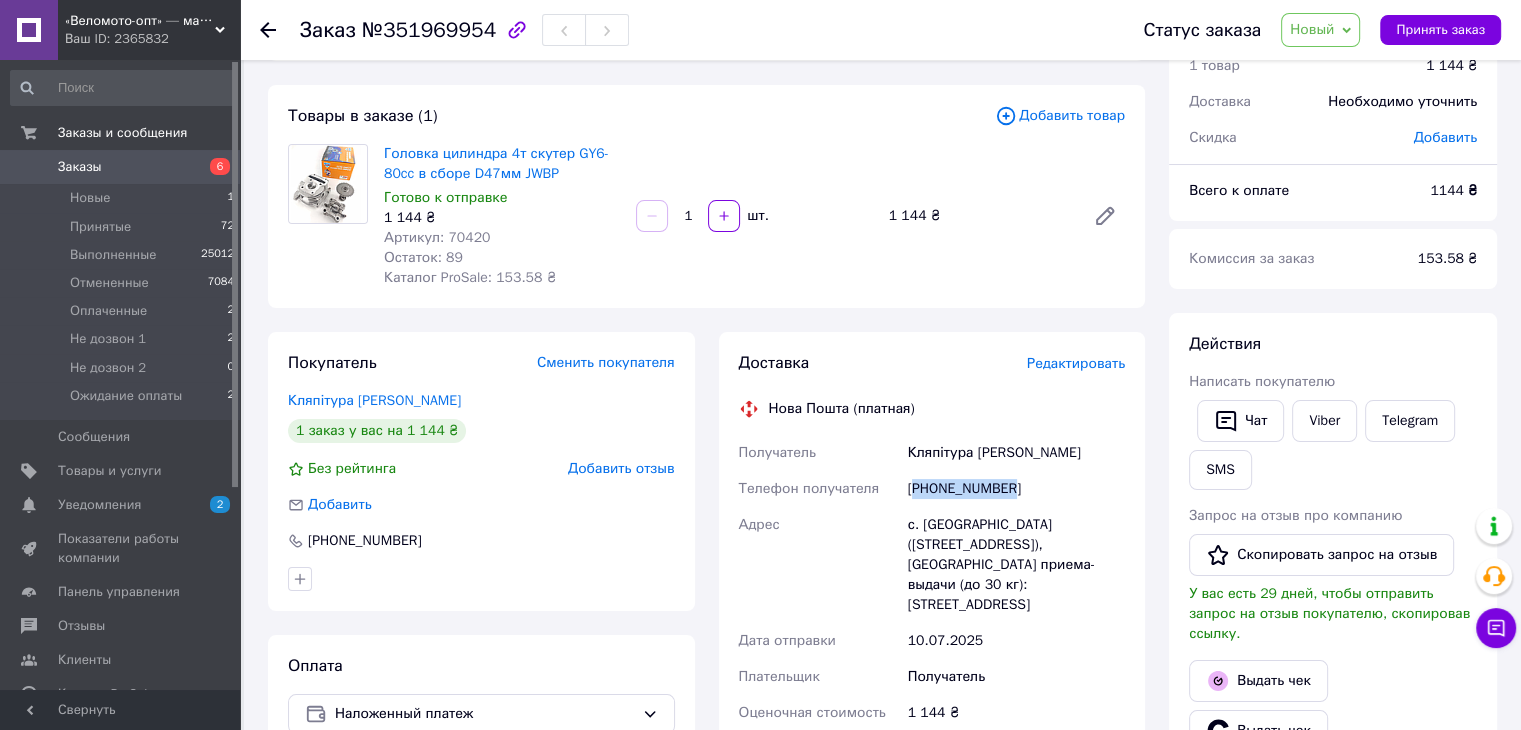 click on "[PHONE_NUMBER]" at bounding box center (1016, 489) 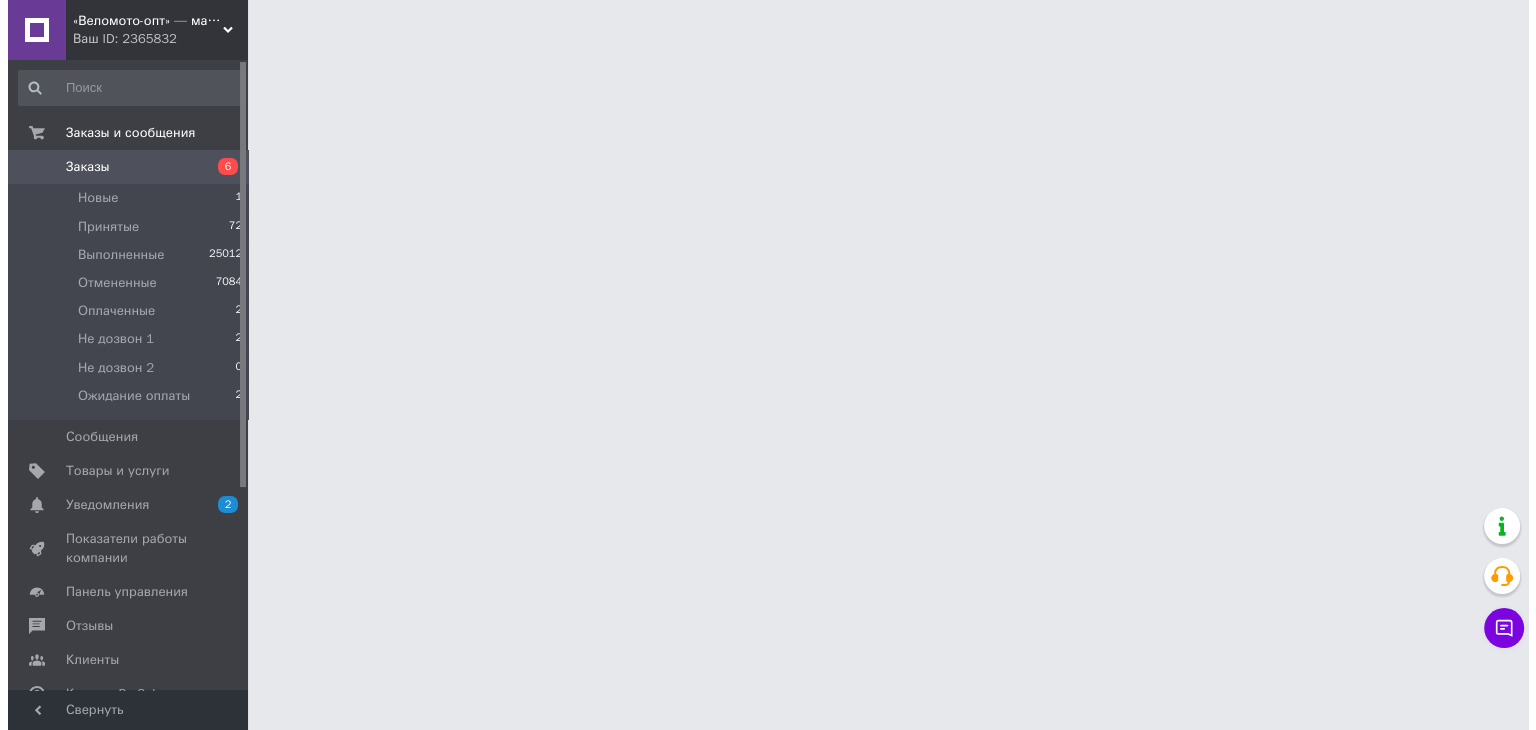 scroll, scrollTop: 0, scrollLeft: 0, axis: both 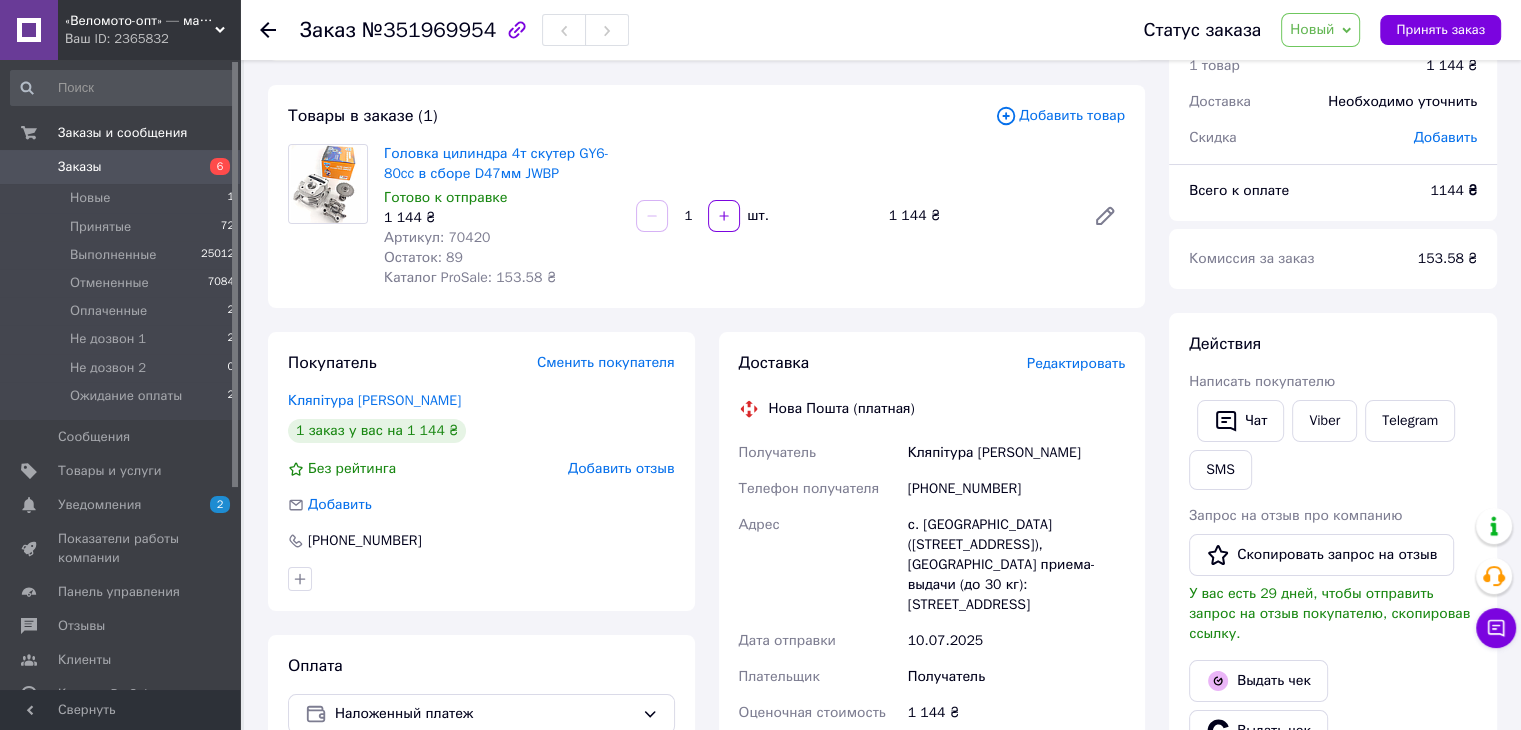 click on "№351969954" at bounding box center (429, 30) 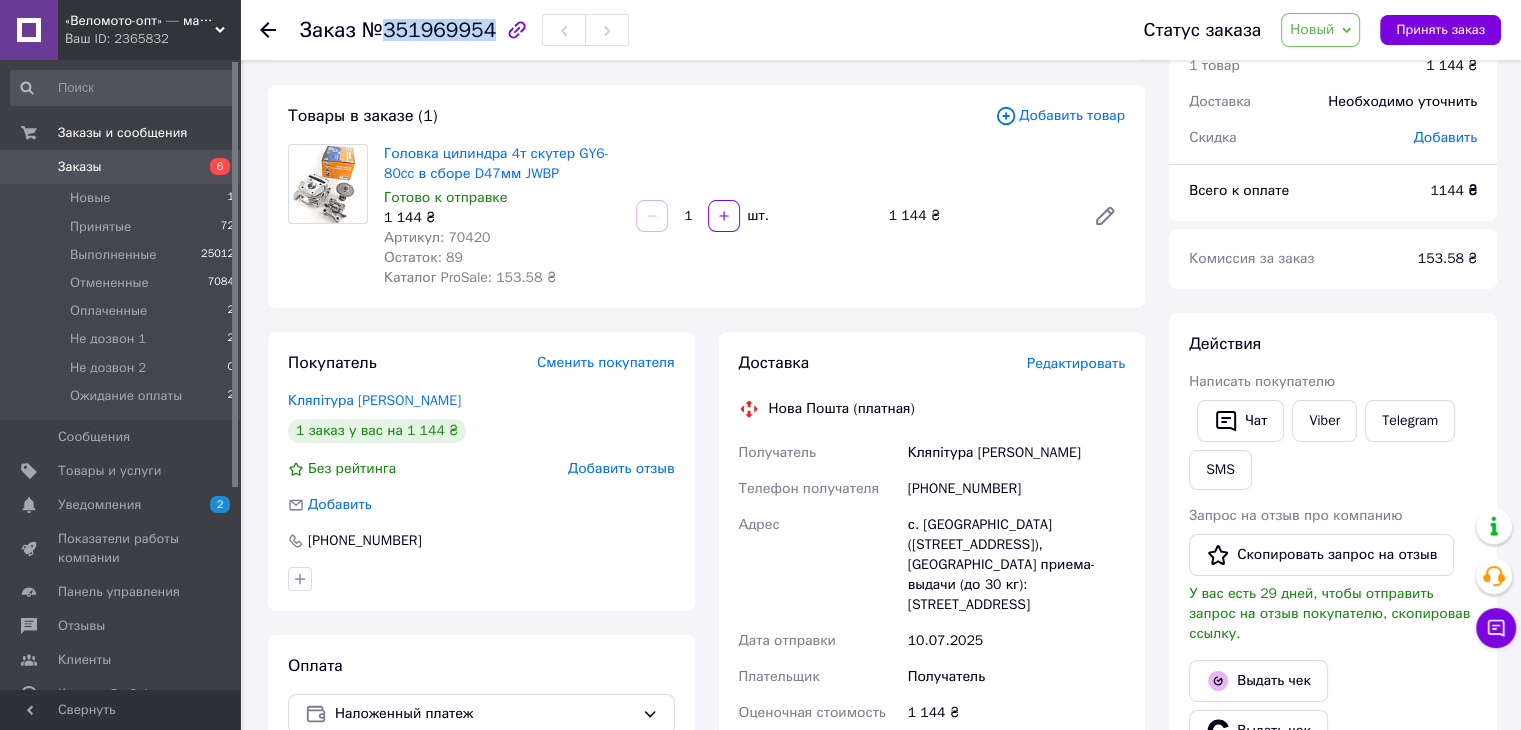 click on "№351969954" at bounding box center [429, 30] 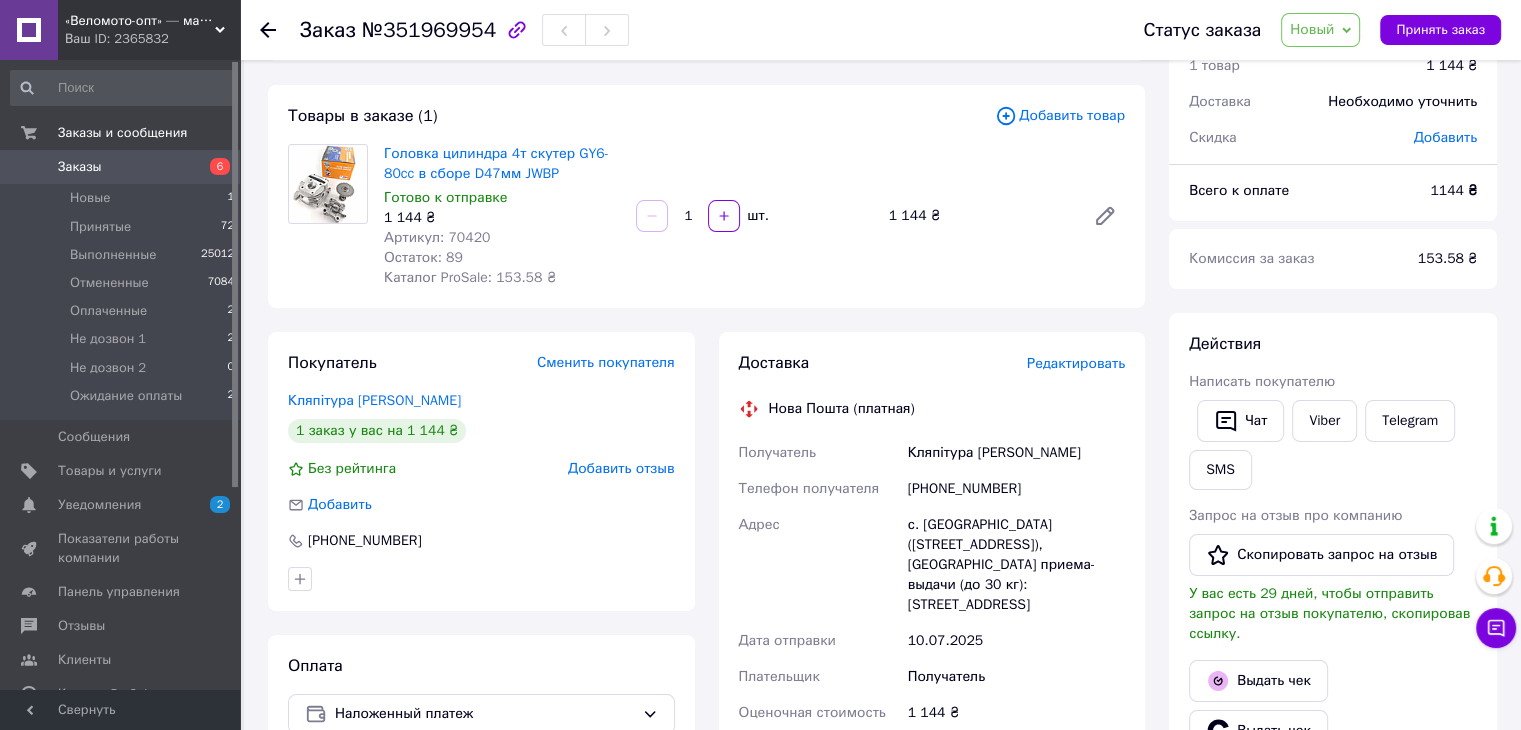 click on "[PHONE_NUMBER]" at bounding box center (1016, 489) 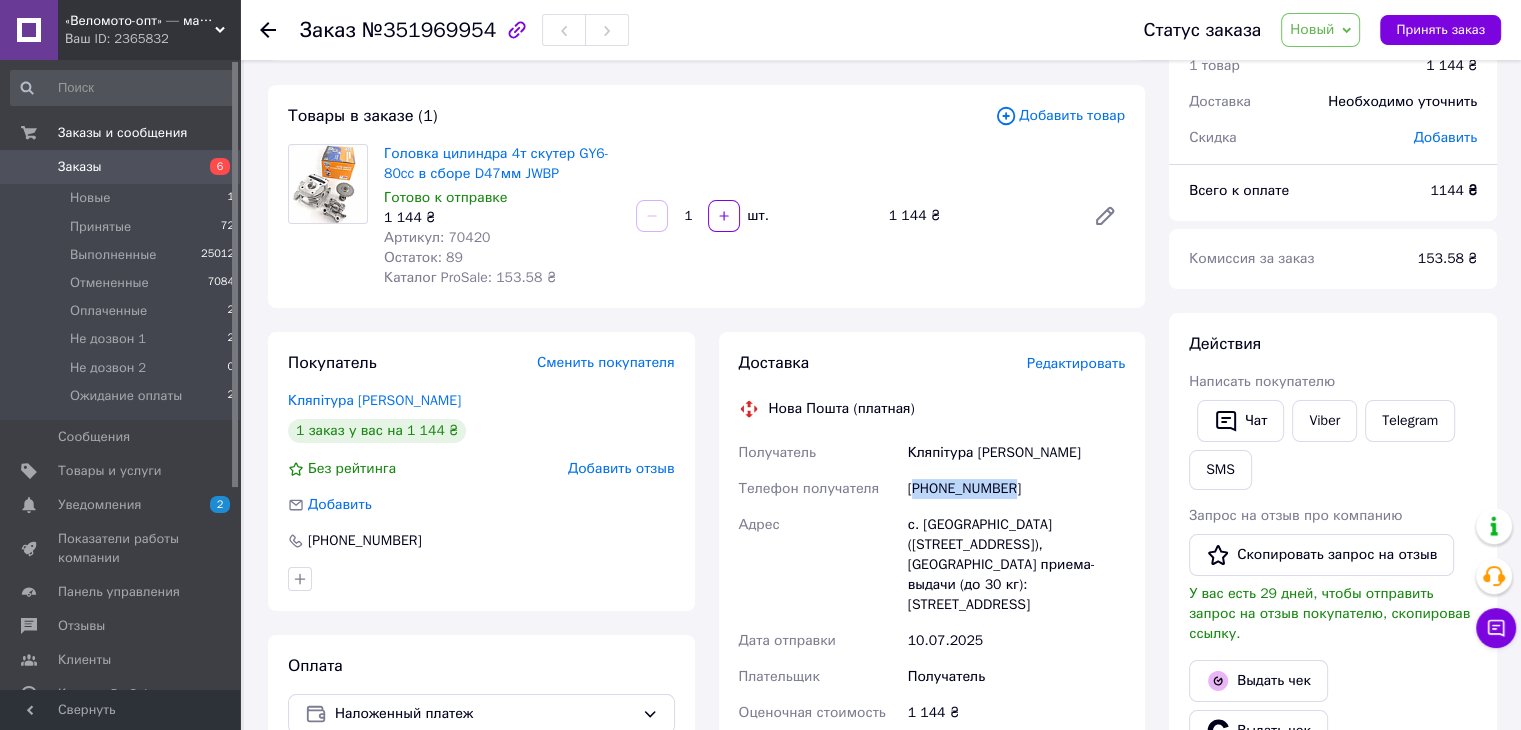 click on "[PHONE_NUMBER]" at bounding box center [1016, 489] 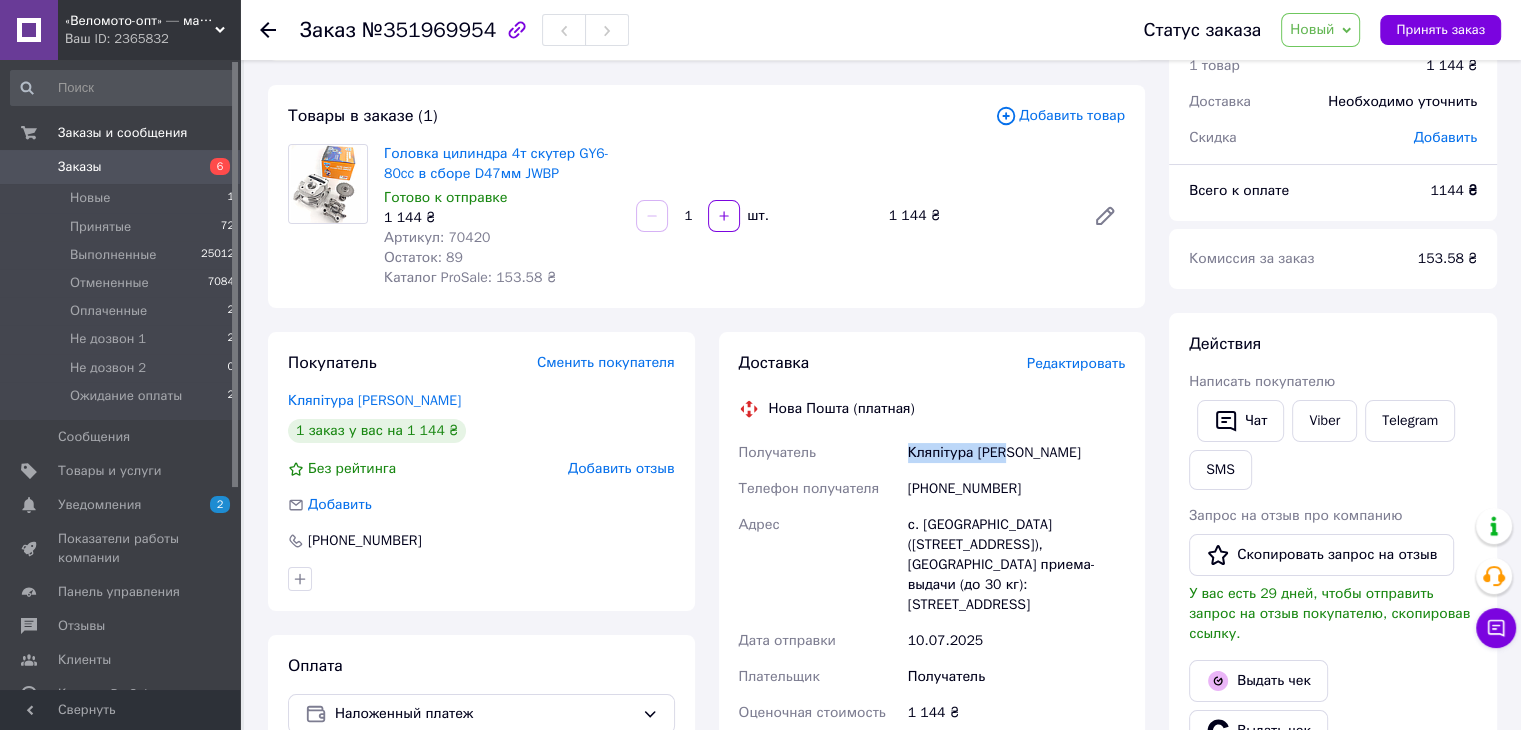 drag, startPoint x: 904, startPoint y: 446, endPoint x: 1020, endPoint y: 445, distance: 116.00431 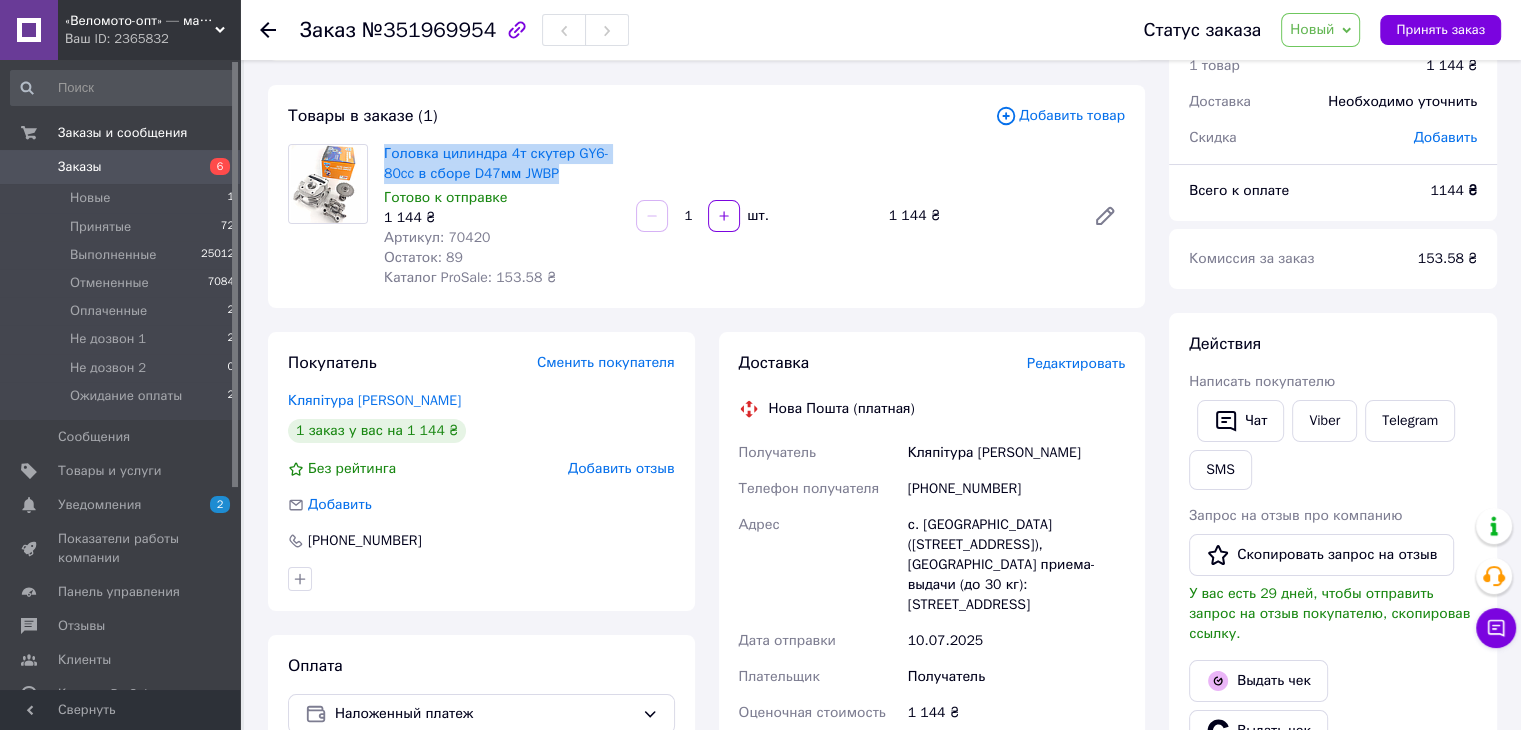 drag, startPoint x: 382, startPoint y: 160, endPoint x: 588, endPoint y: 175, distance: 206.5454 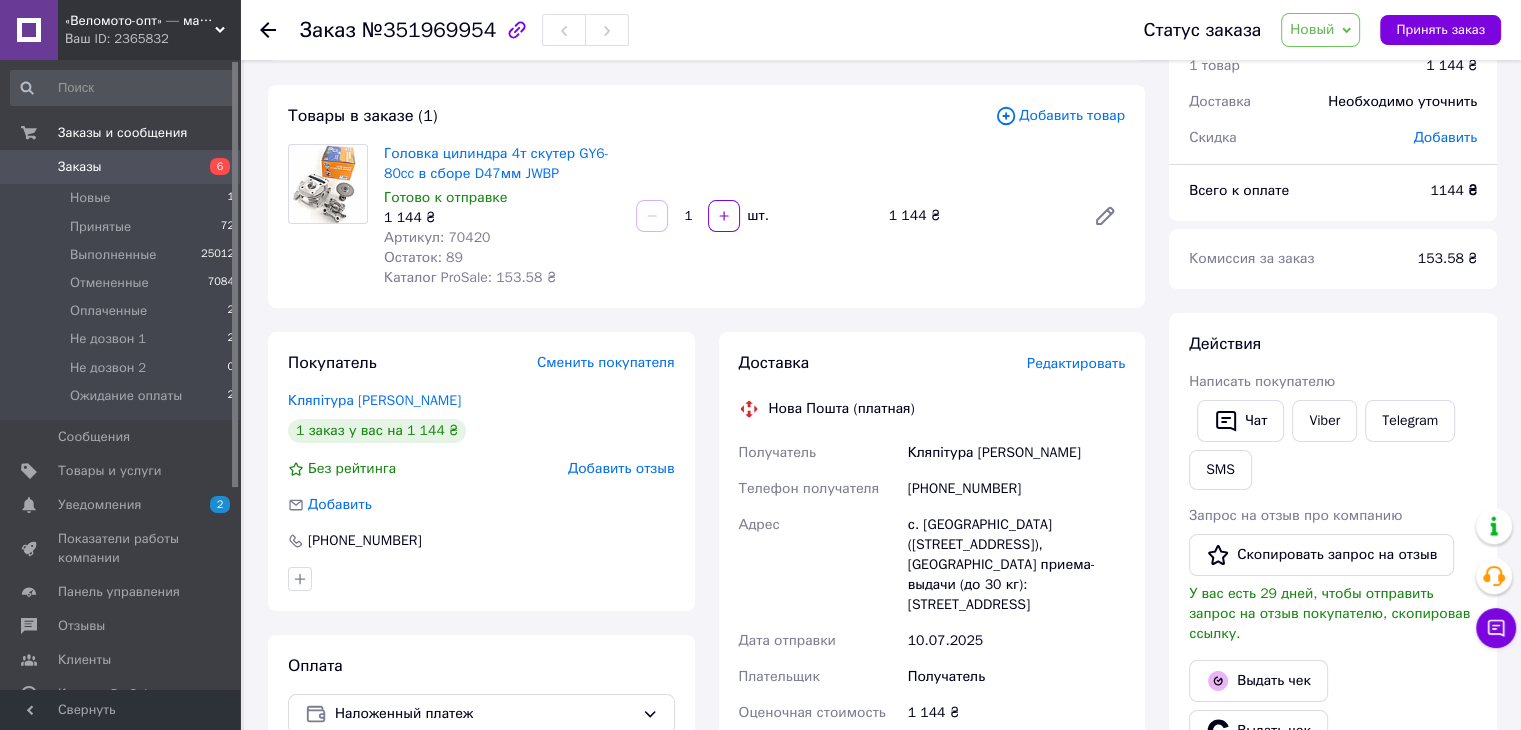 click on "Доставка Редактировать" at bounding box center (932, 363) 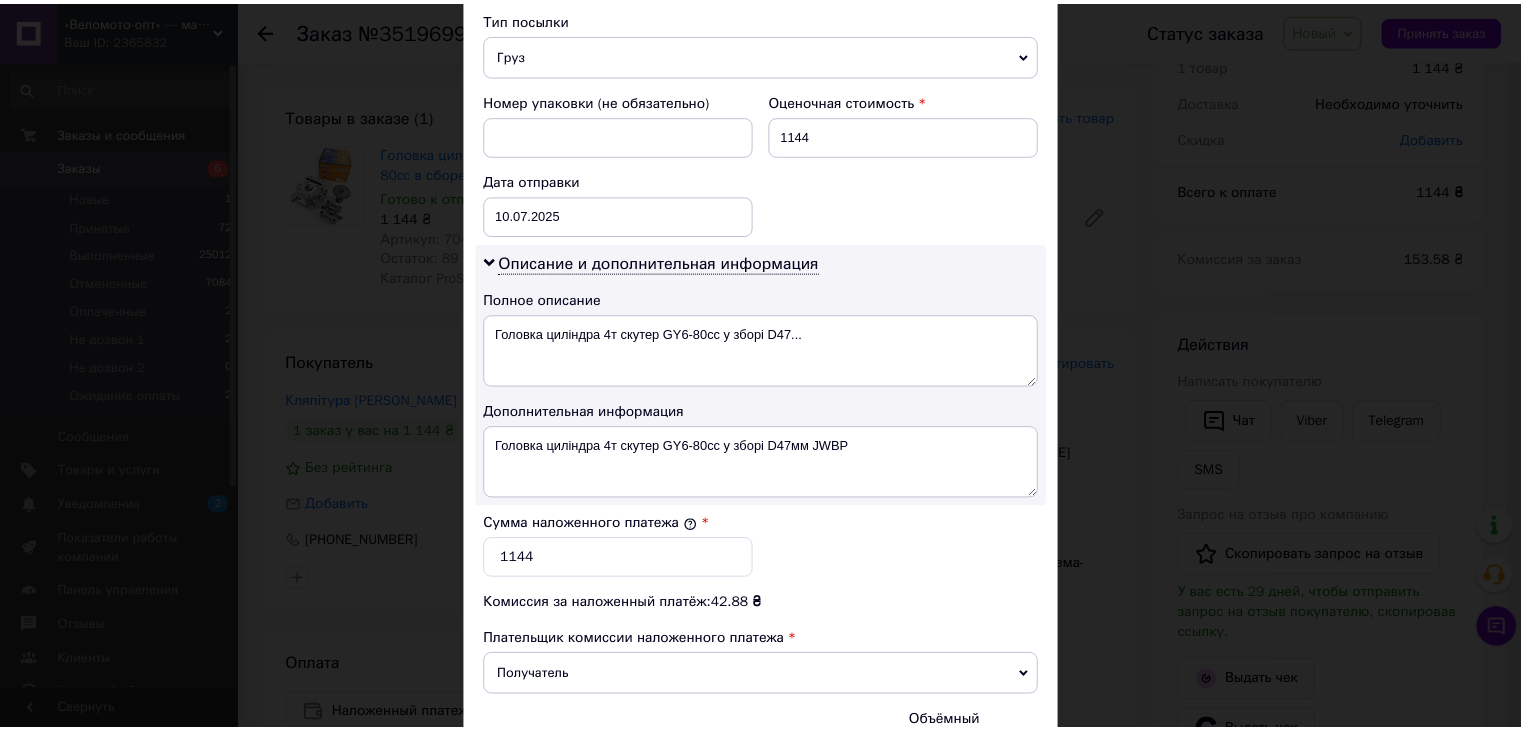 scroll, scrollTop: 1035, scrollLeft: 0, axis: vertical 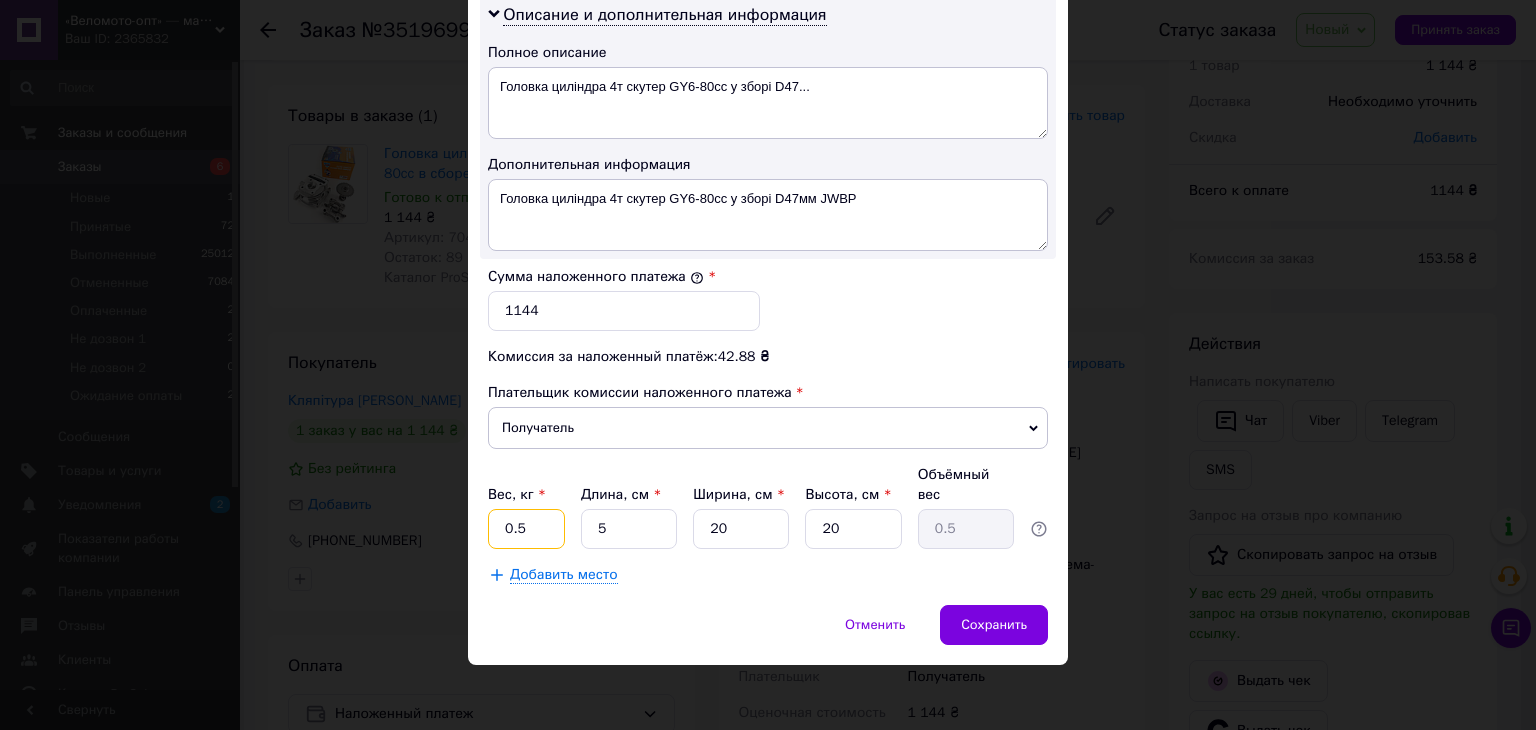 click on "0.5" at bounding box center (526, 529) 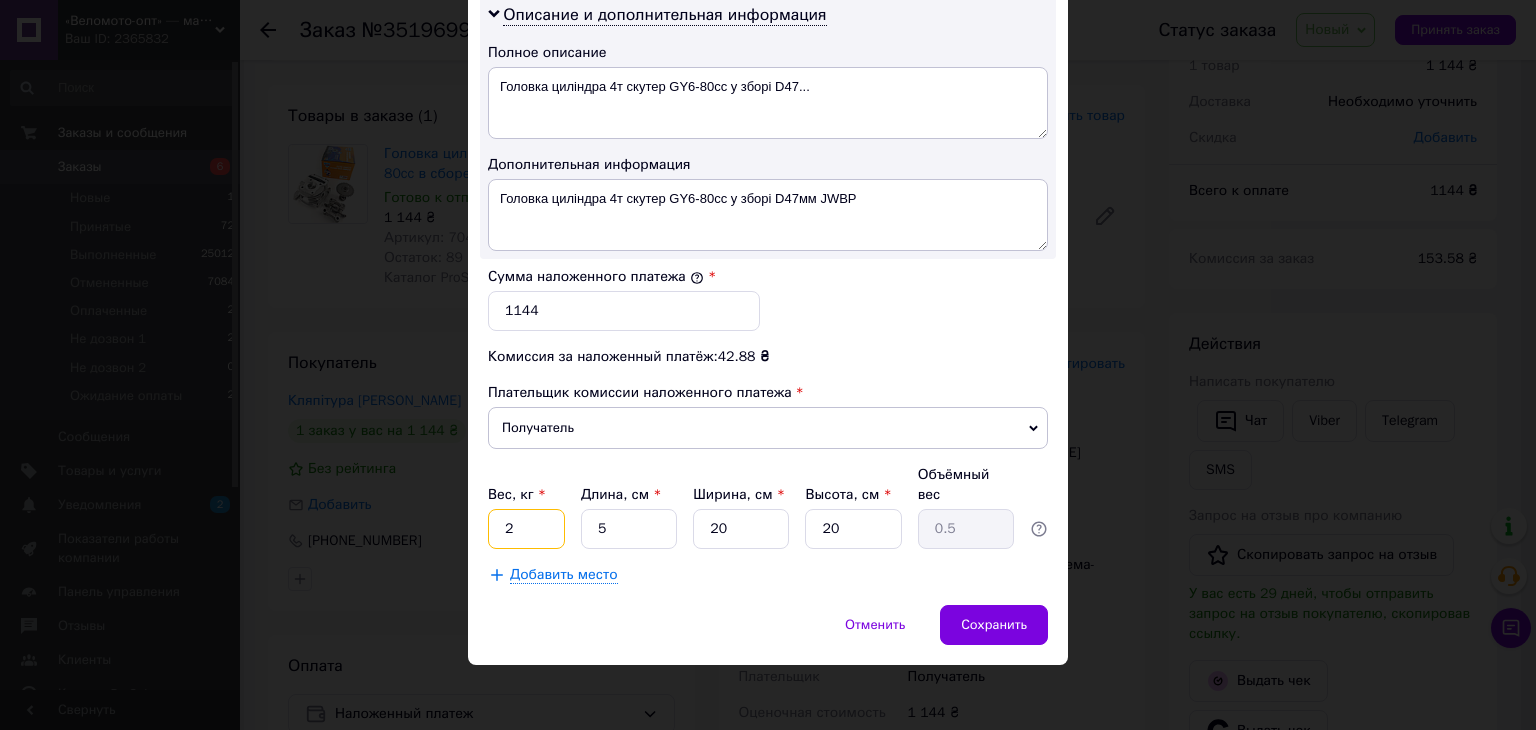 type on "2" 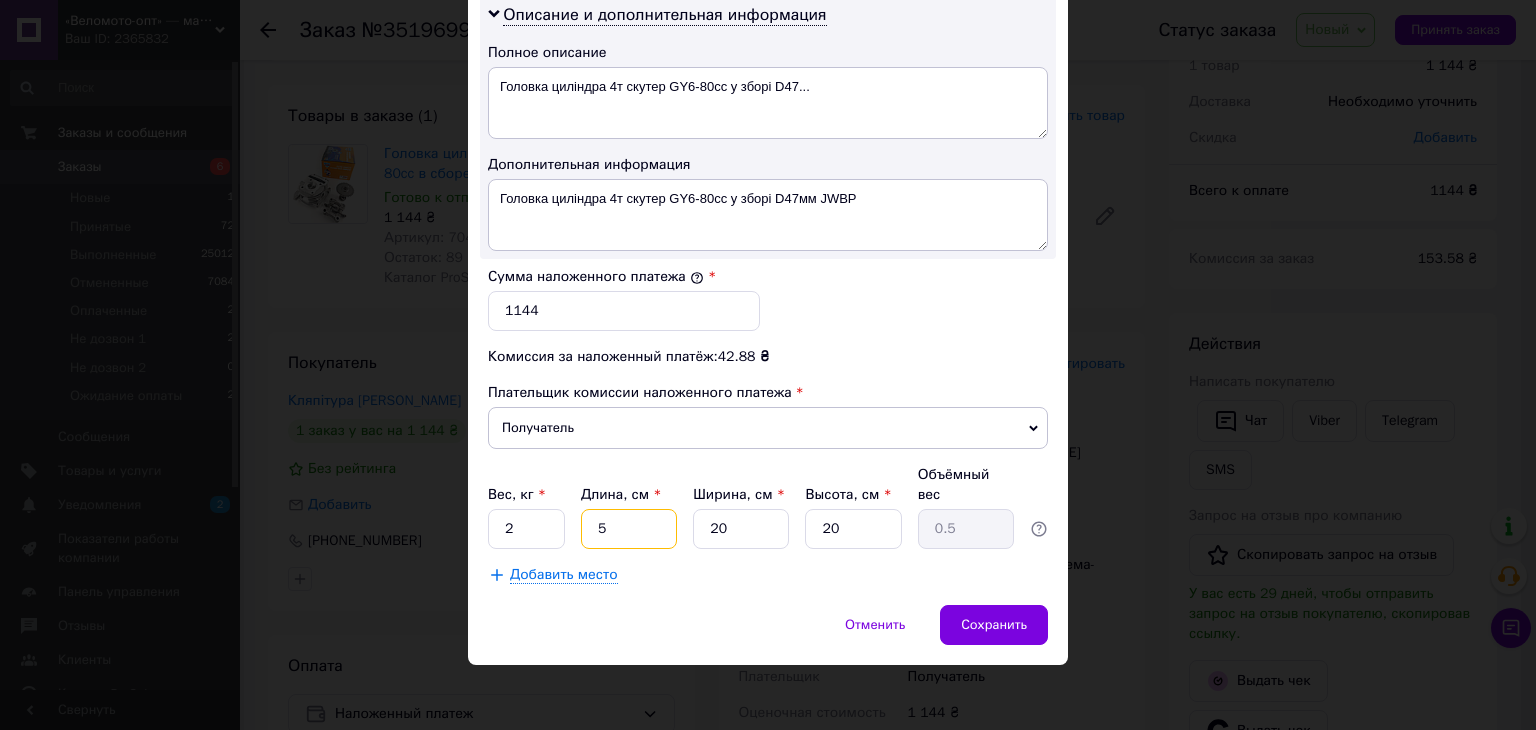 click on "5" at bounding box center (629, 529) 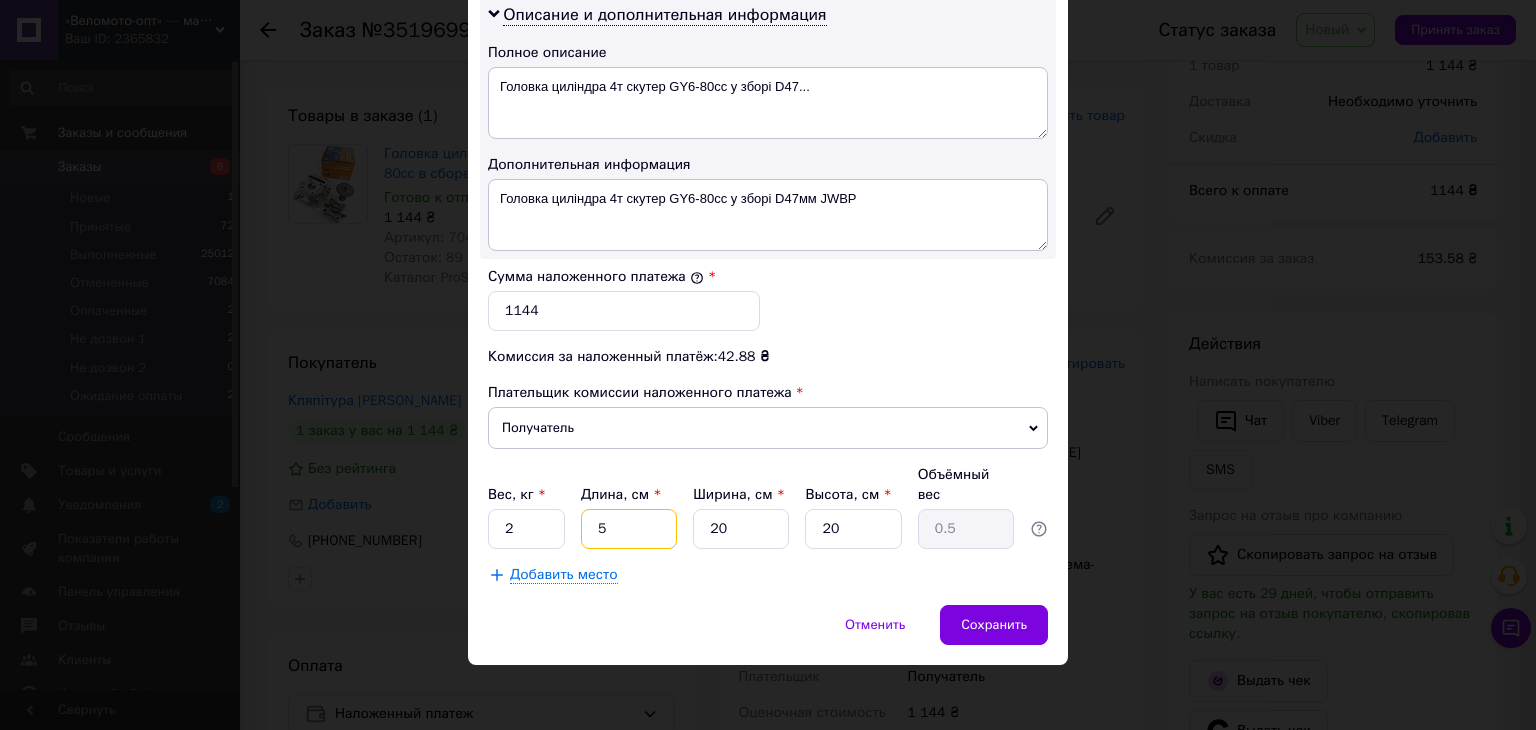 type on "1" 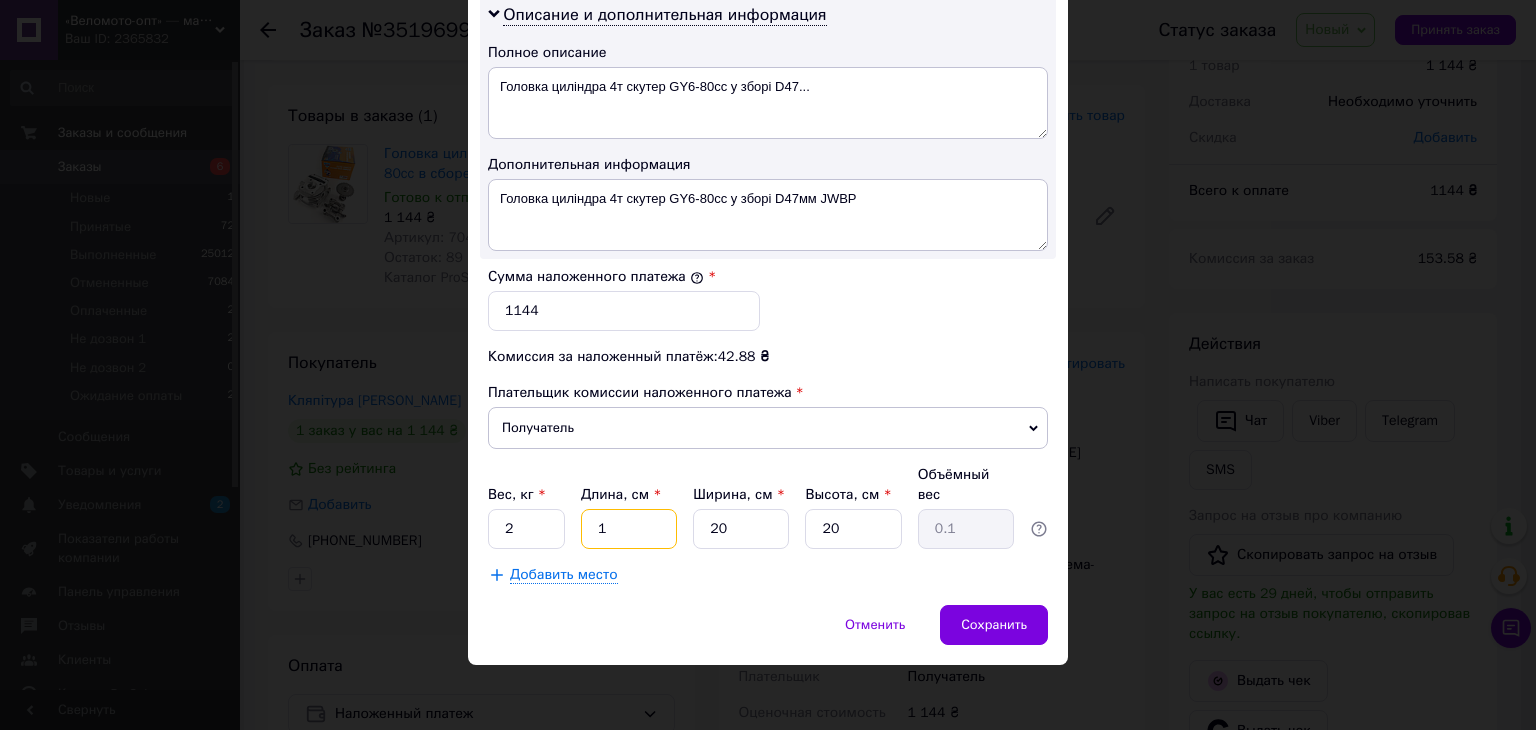 type on "10" 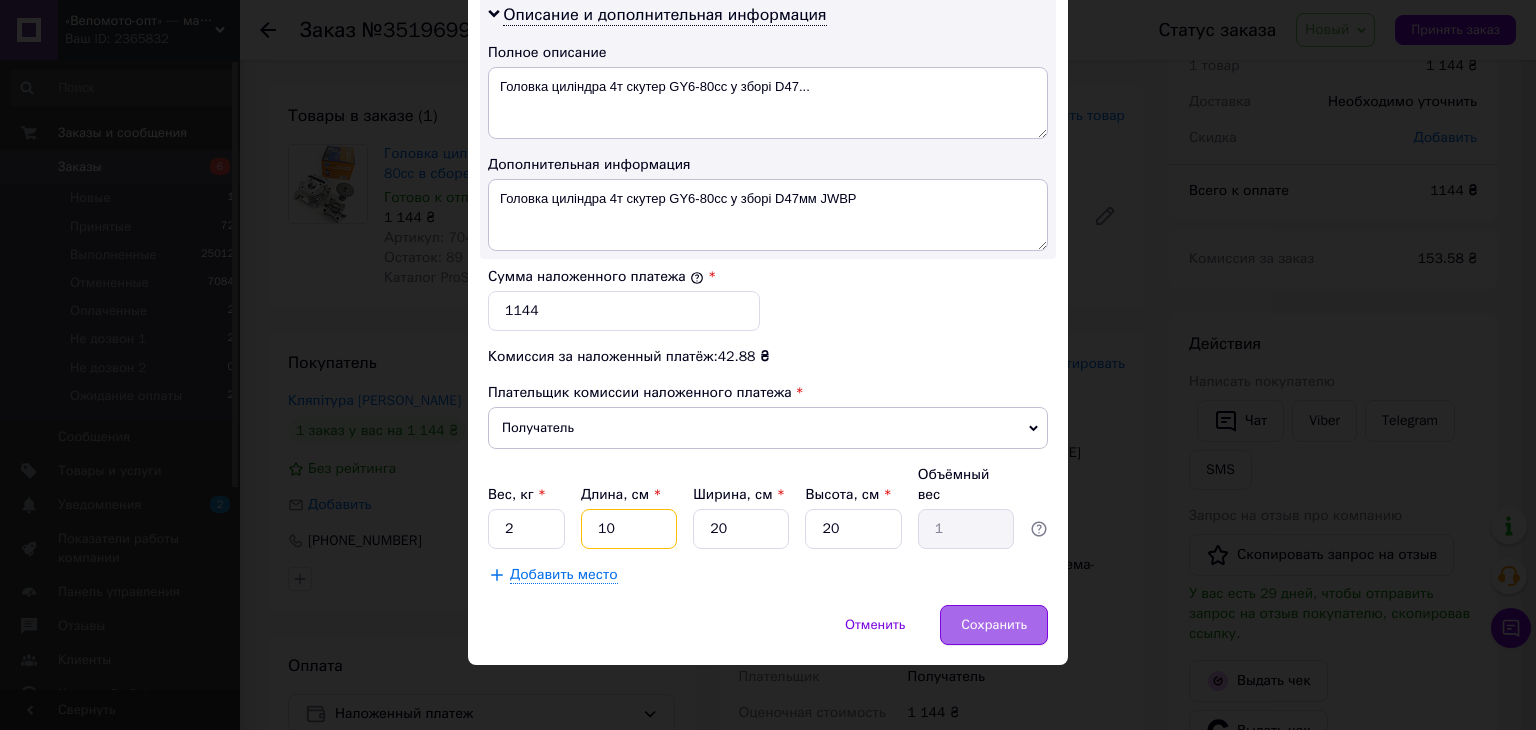 type on "10" 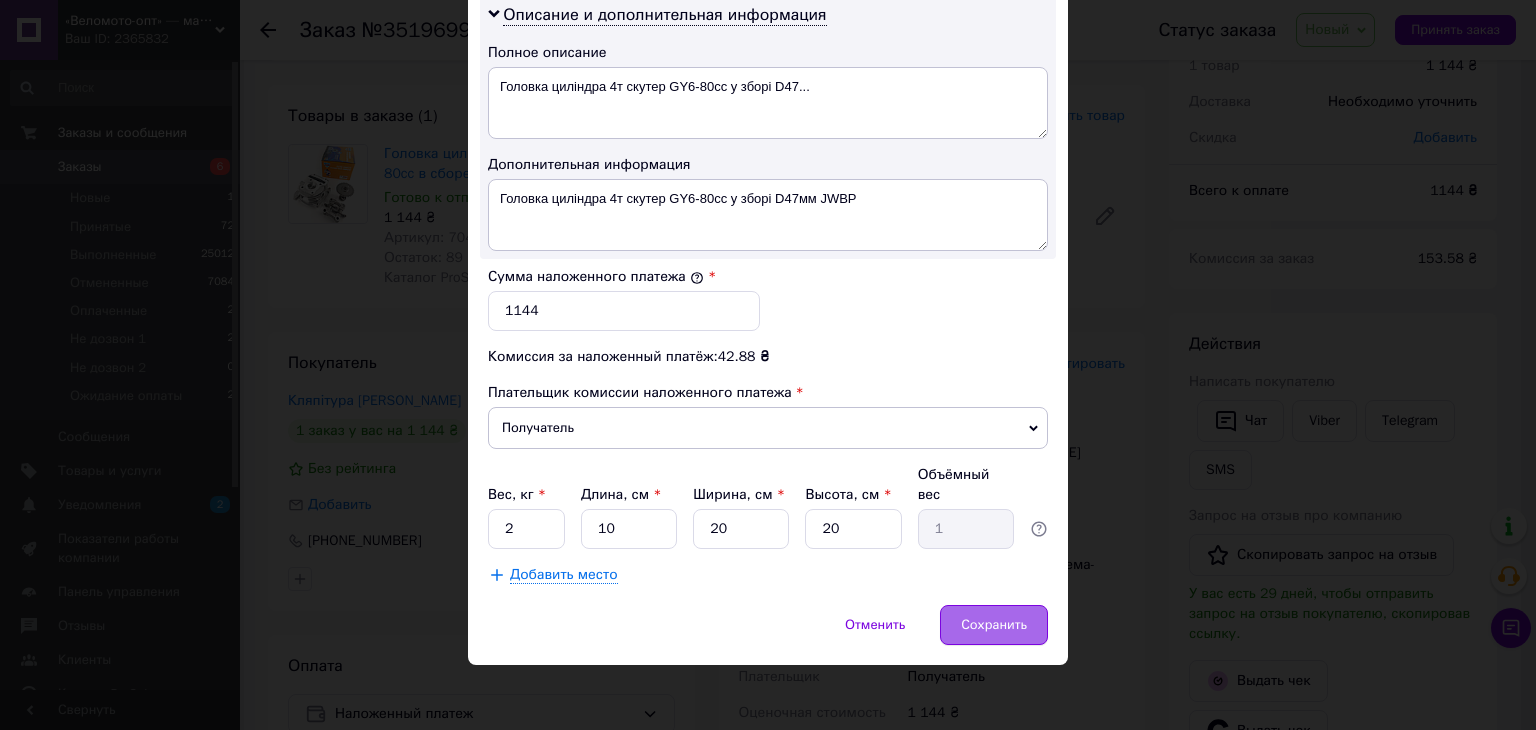 click on "Сохранить" at bounding box center [994, 625] 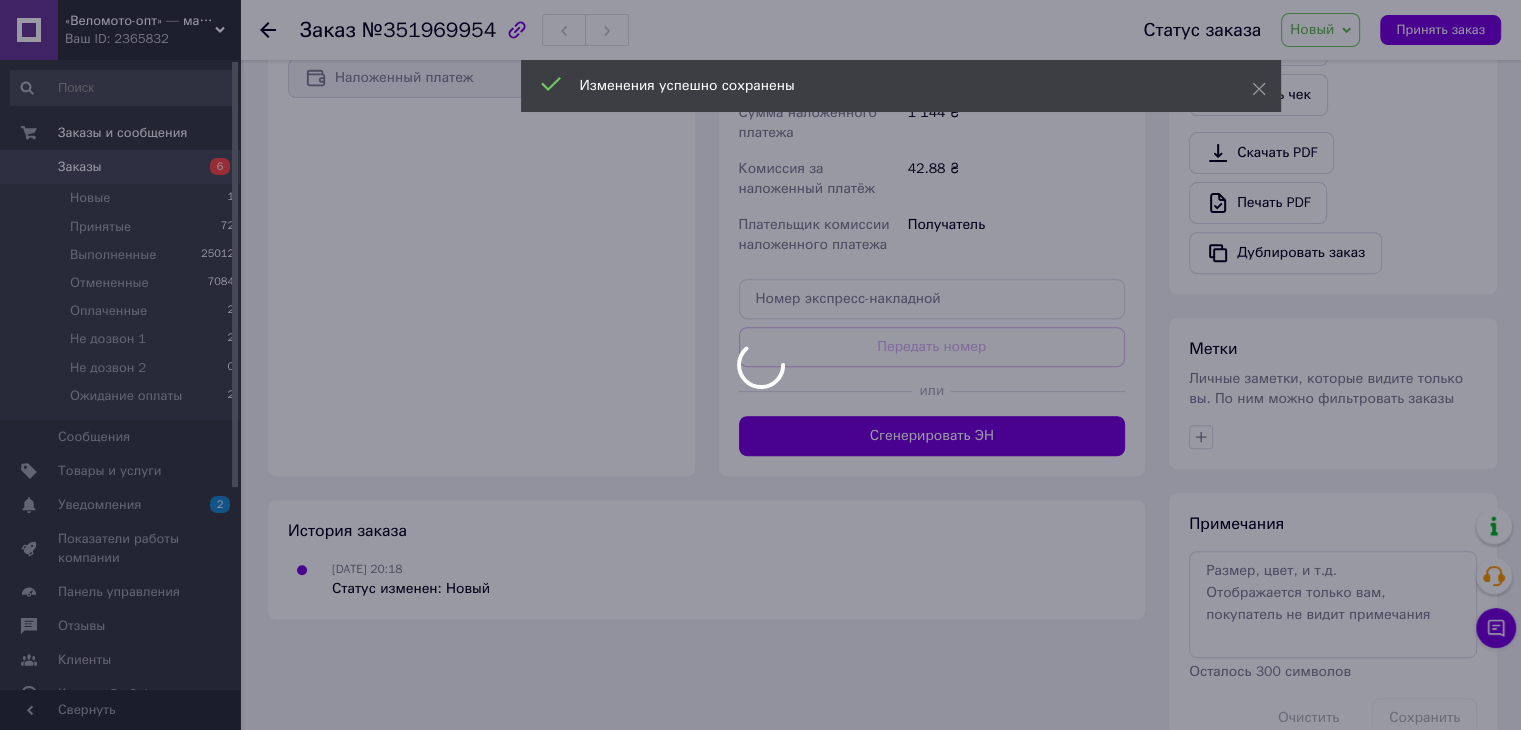 scroll, scrollTop: 752, scrollLeft: 0, axis: vertical 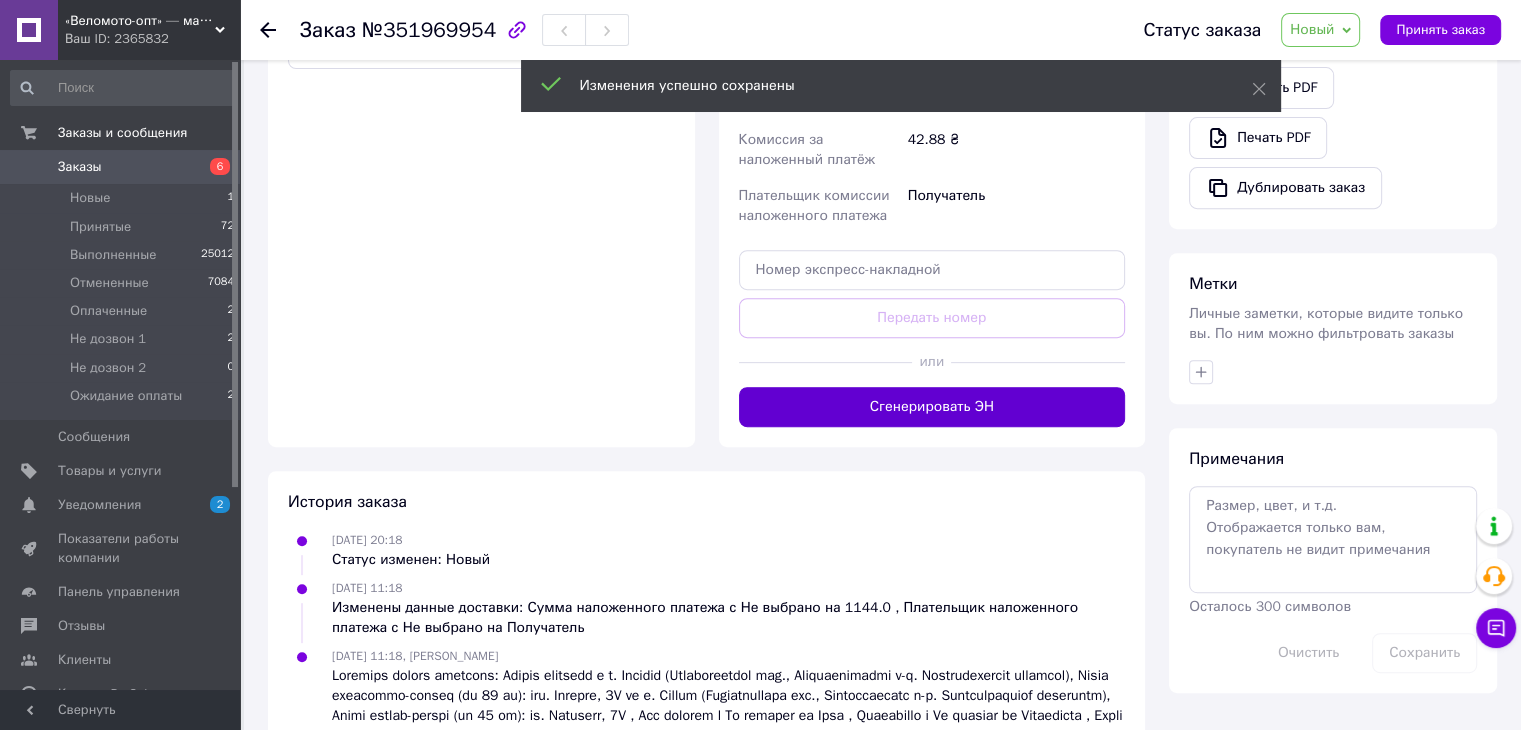 click on "Сгенерировать ЭН" at bounding box center (932, 407) 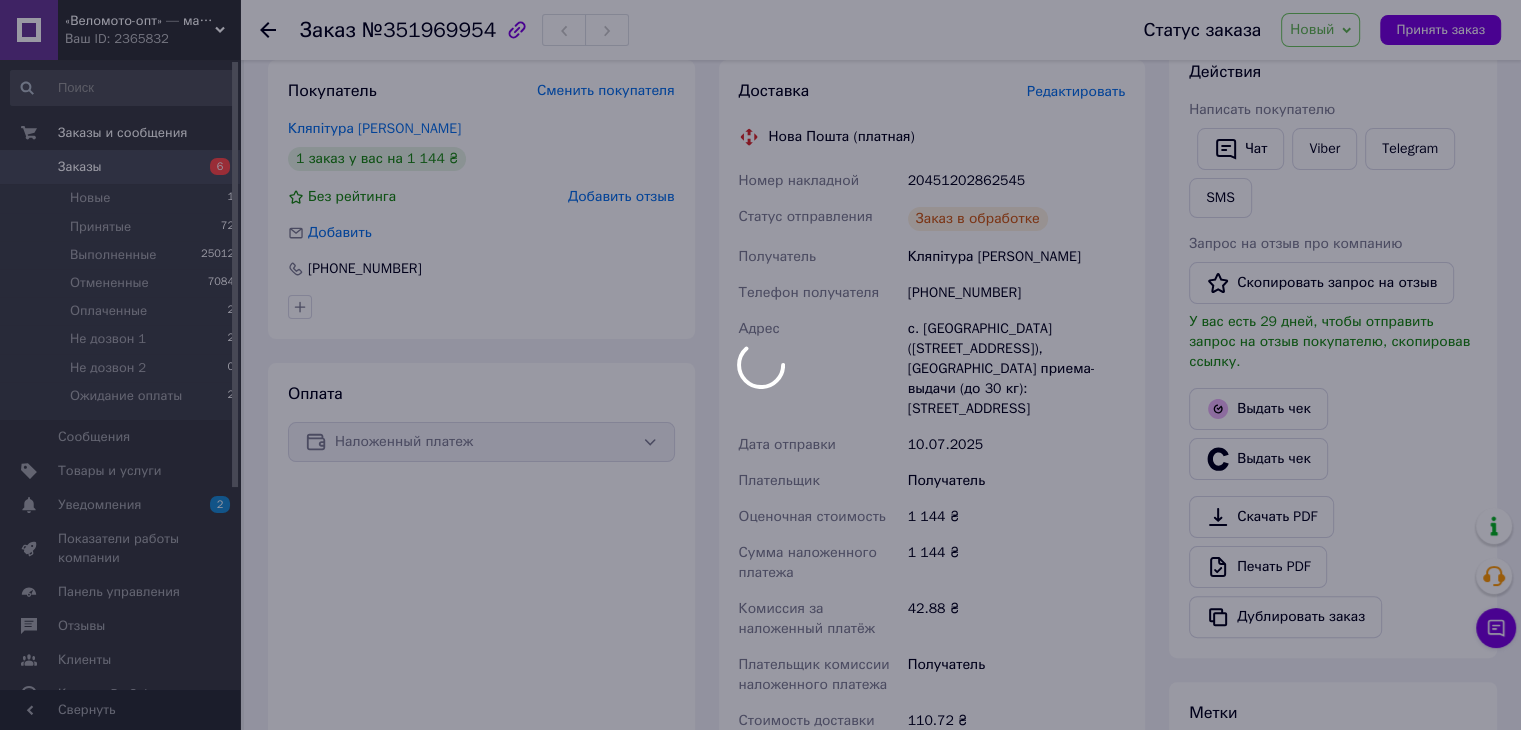 scroll, scrollTop: 352, scrollLeft: 0, axis: vertical 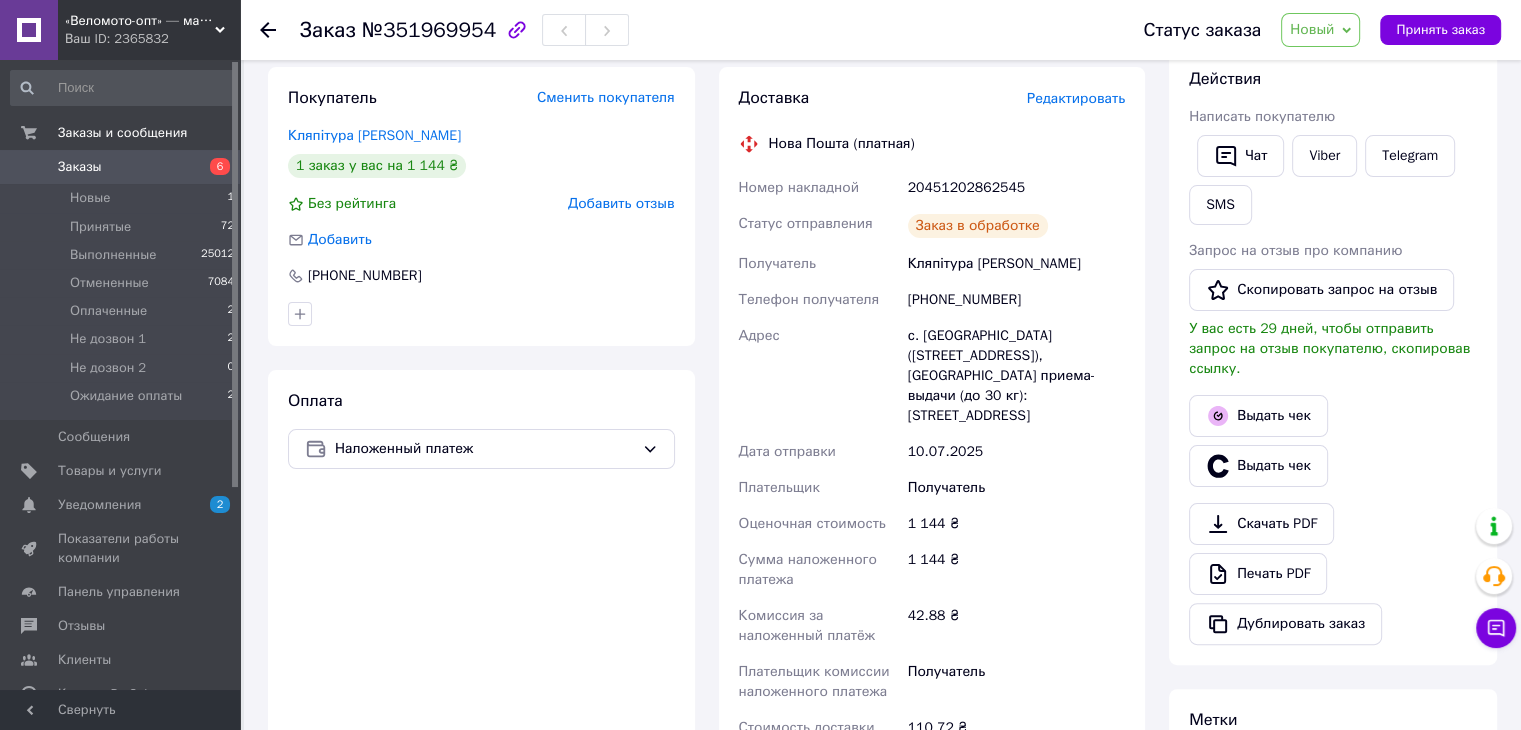 click on "20451202862545" at bounding box center (1016, 188) 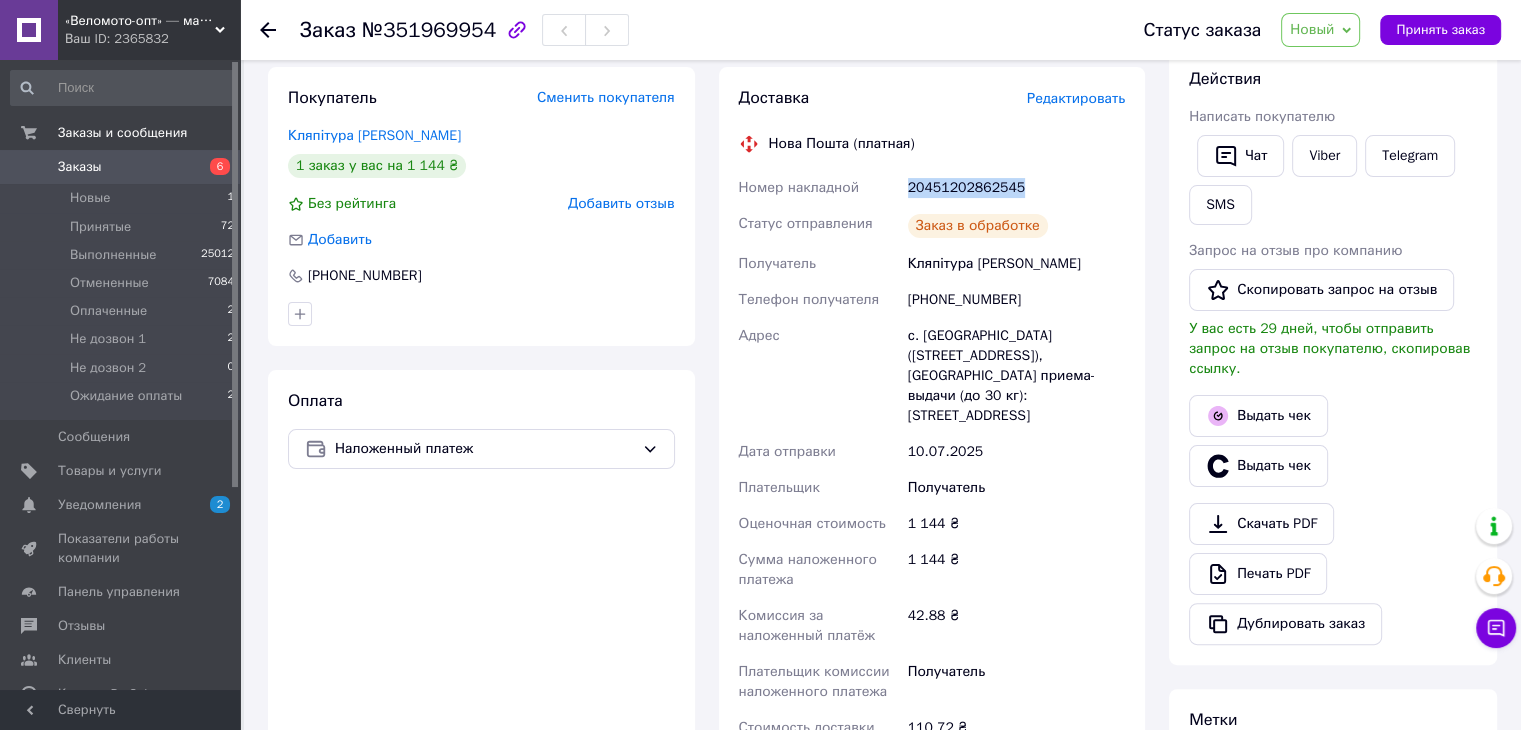 click on "20451202862545" at bounding box center [1016, 188] 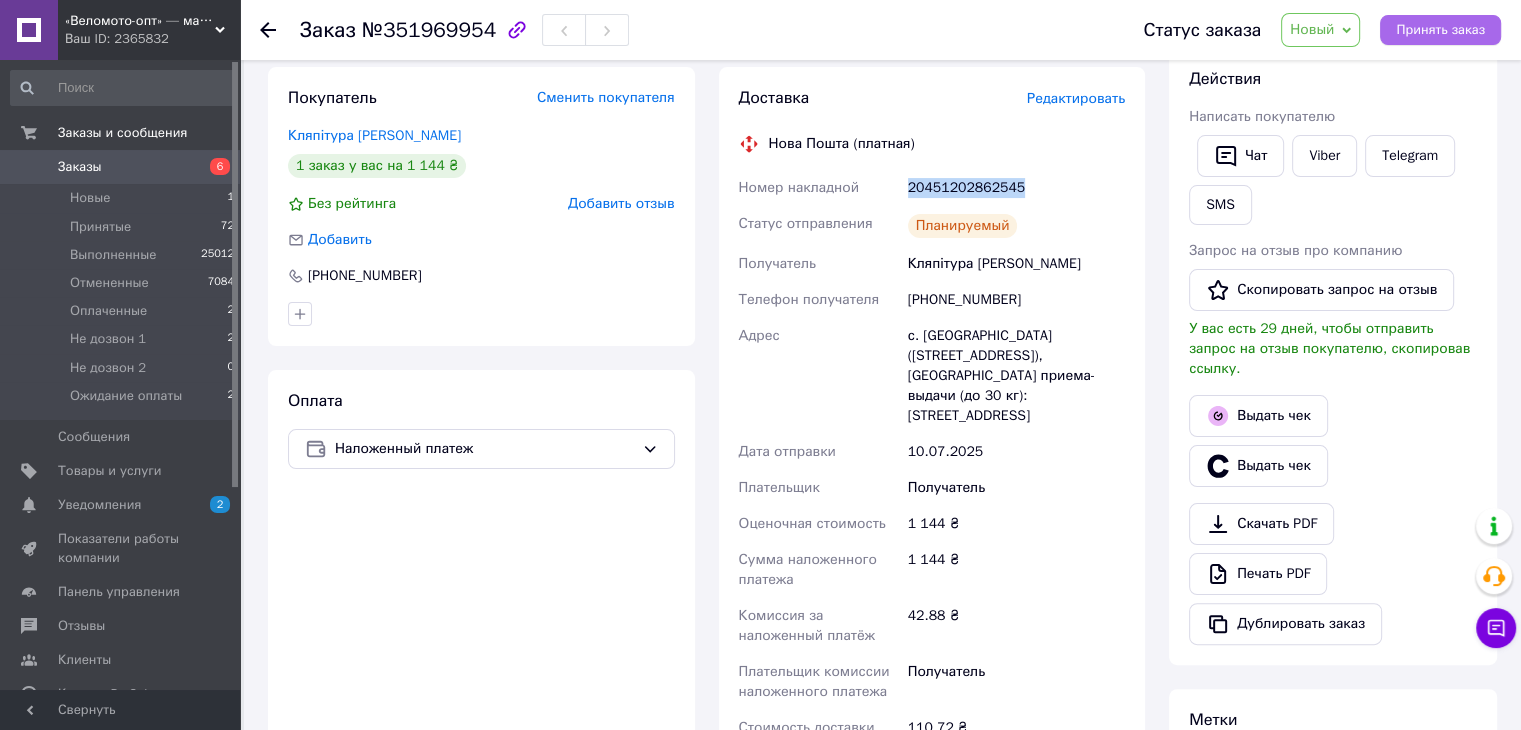 click on "Принять заказ" at bounding box center [1440, 30] 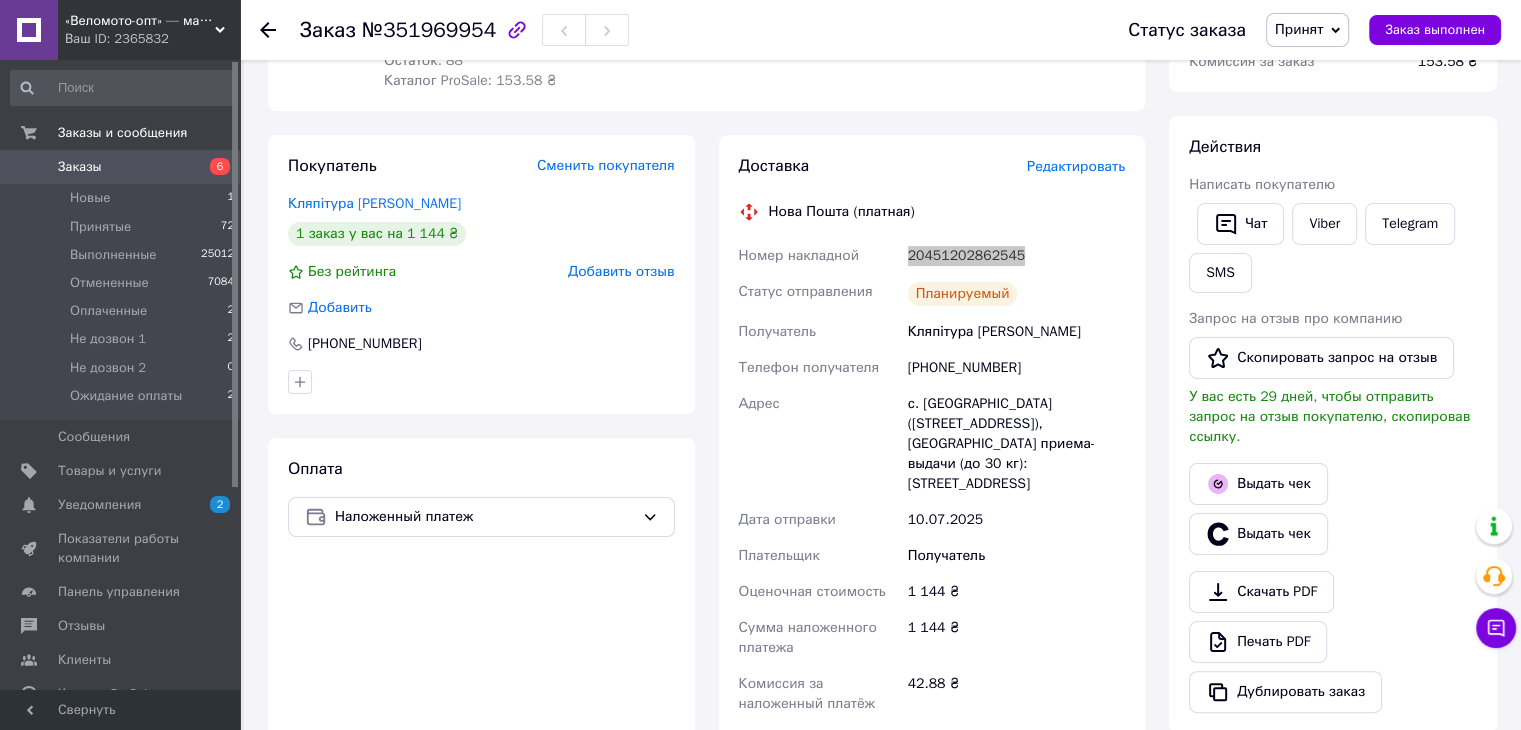 scroll, scrollTop: 252, scrollLeft: 0, axis: vertical 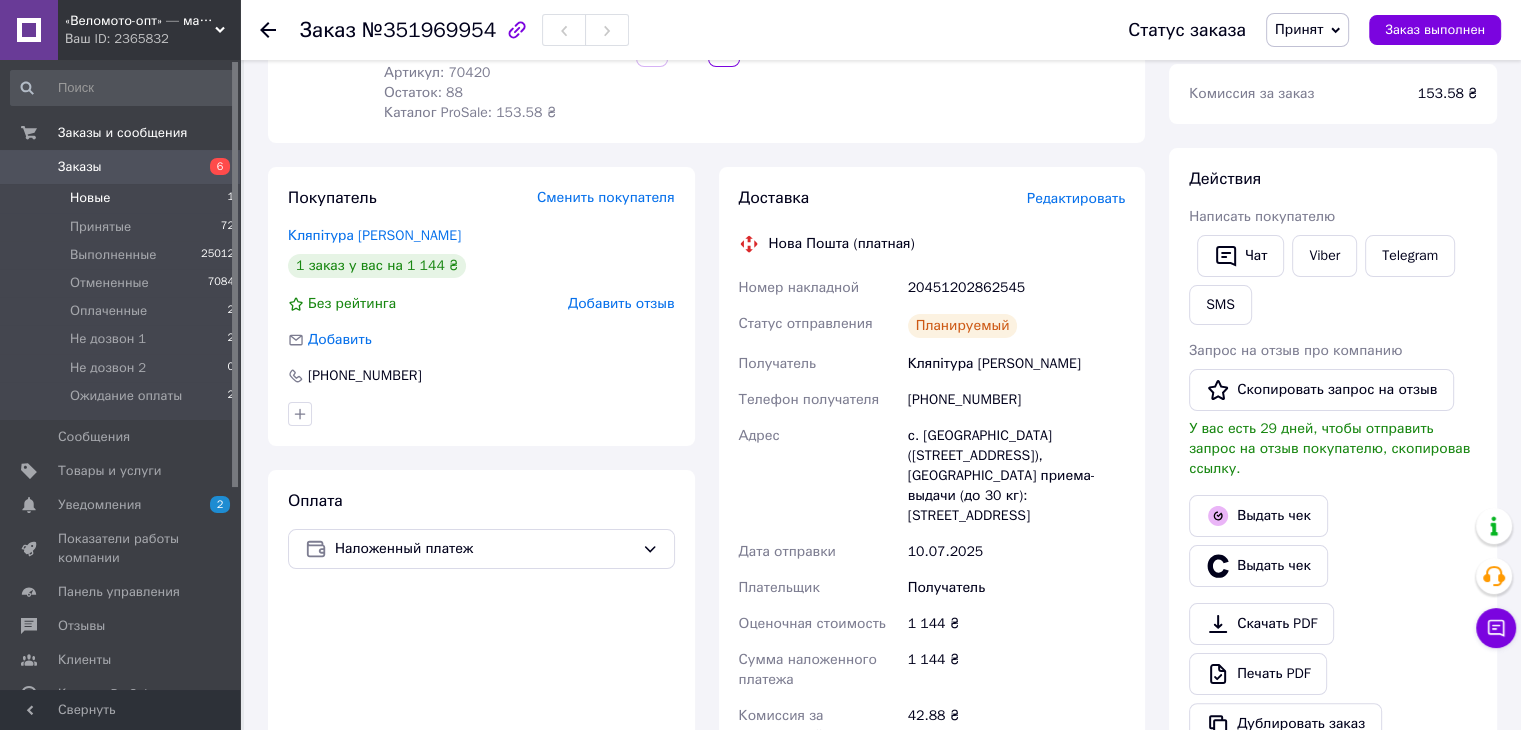click on "Новые 1" at bounding box center (123, 198) 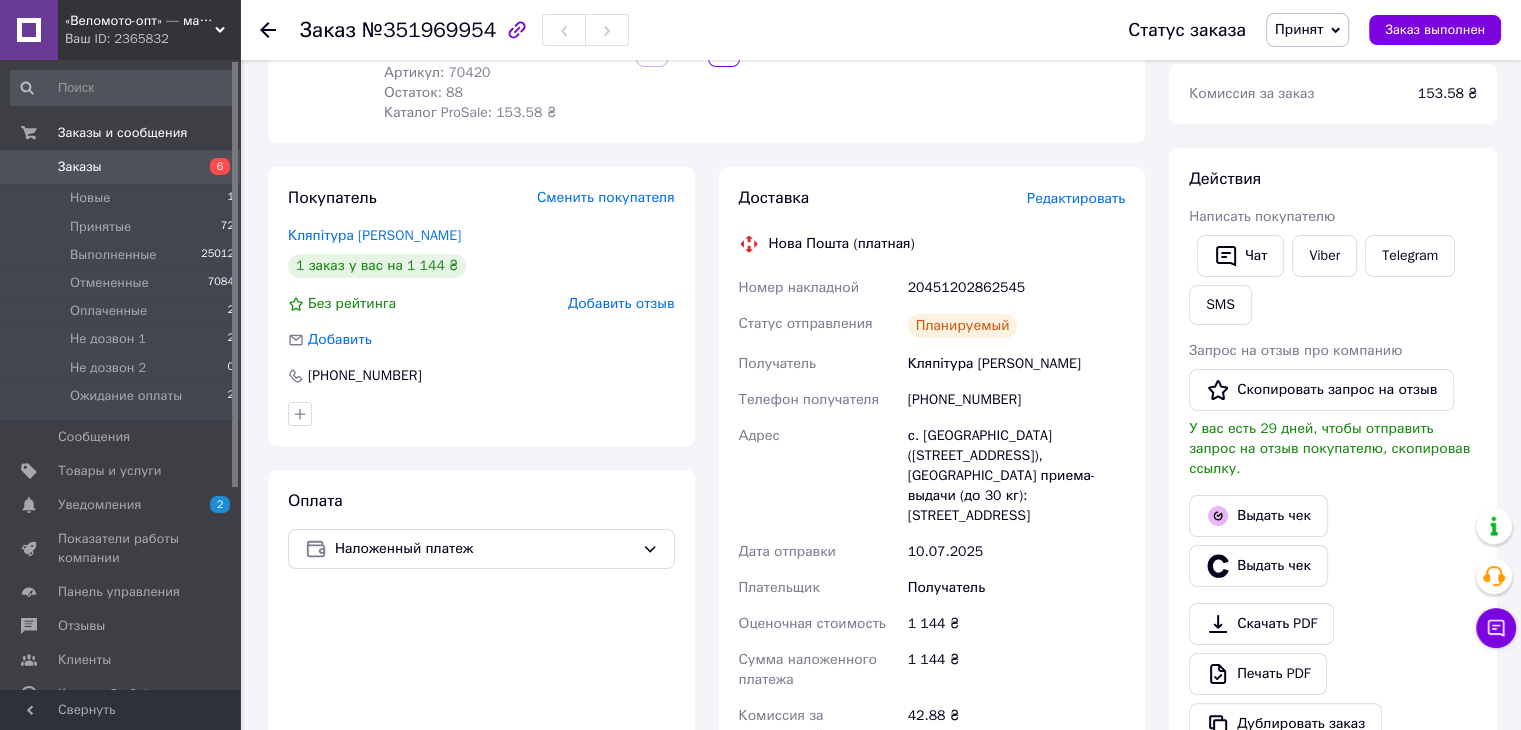 scroll, scrollTop: 0, scrollLeft: 0, axis: both 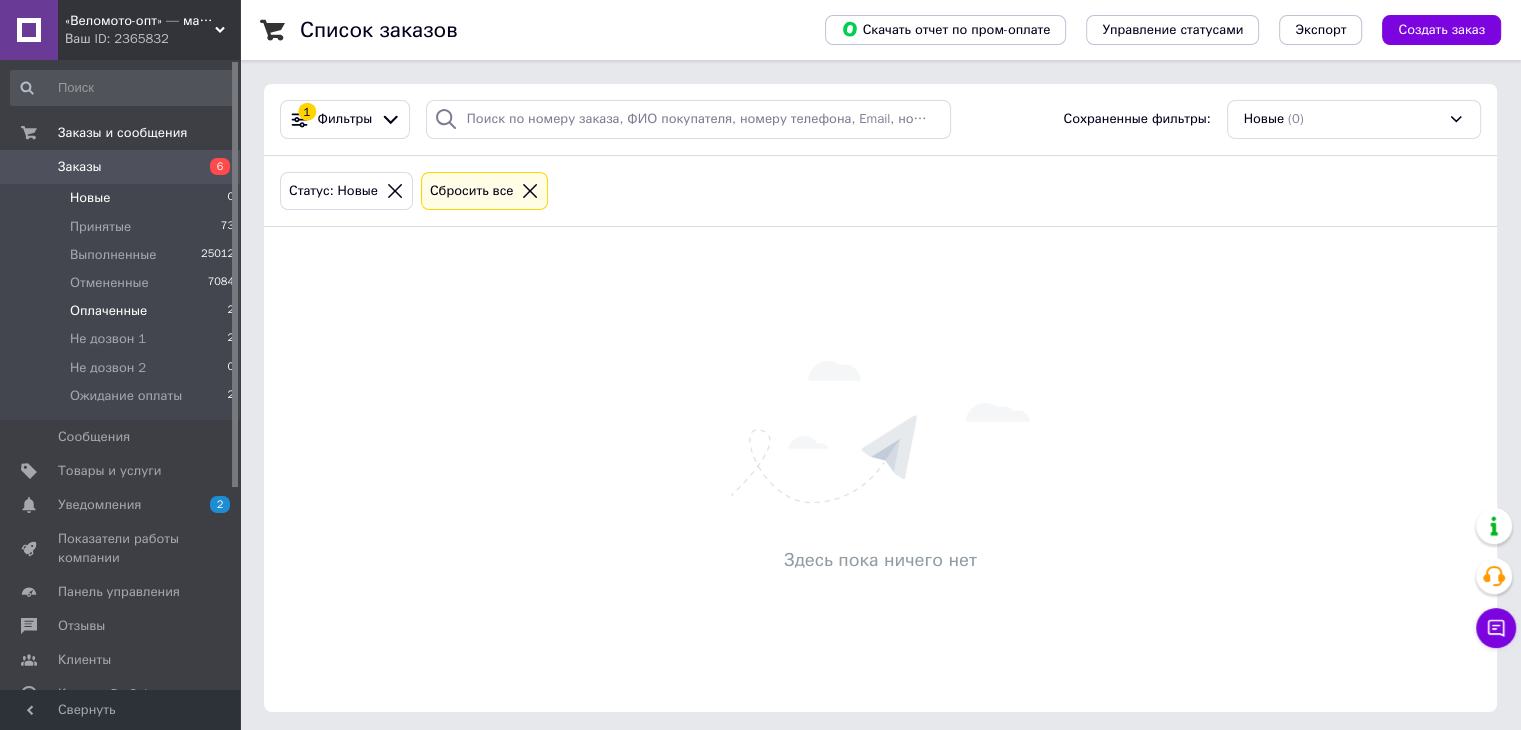 click on "Оплаченные" at bounding box center [108, 311] 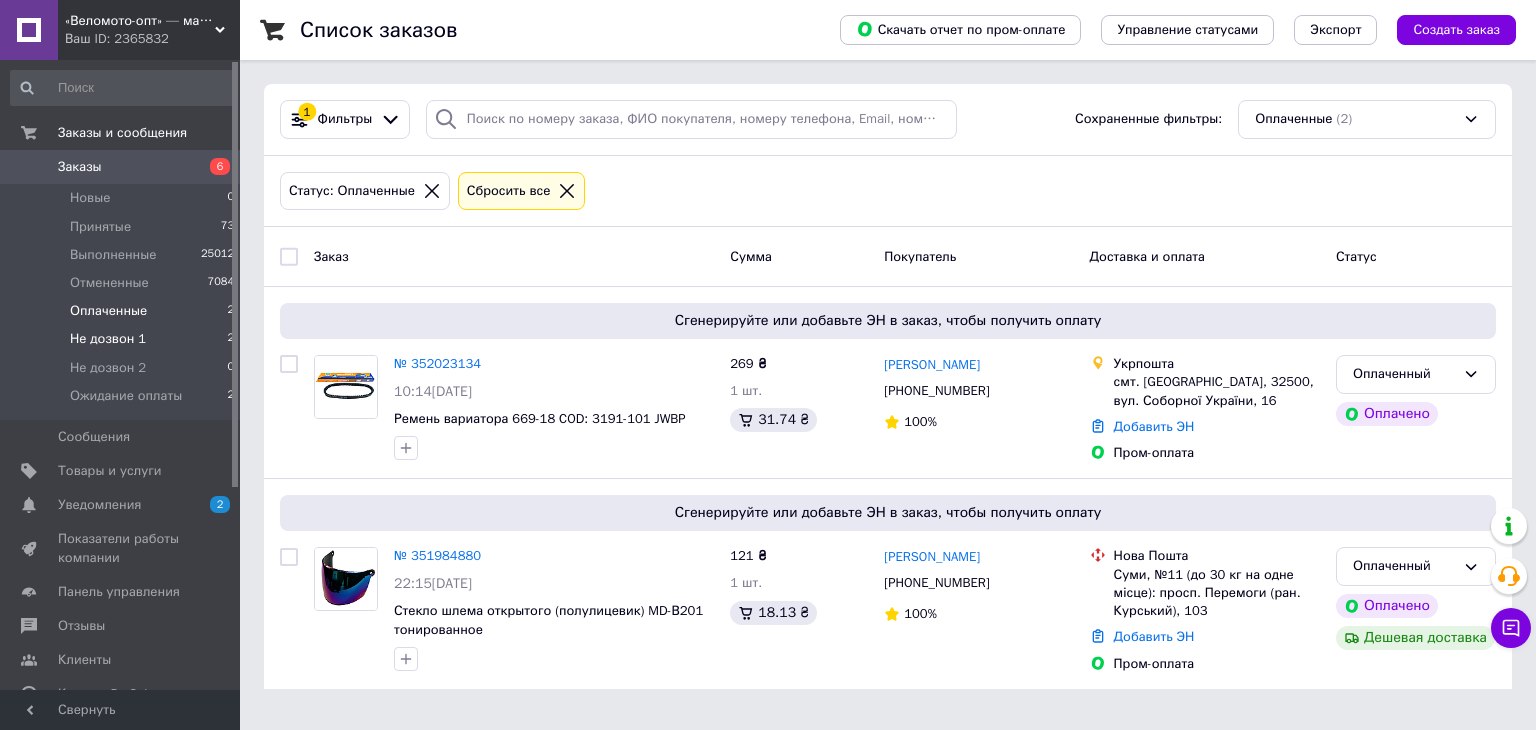 click on "Не дозвон 1 2" at bounding box center (123, 339) 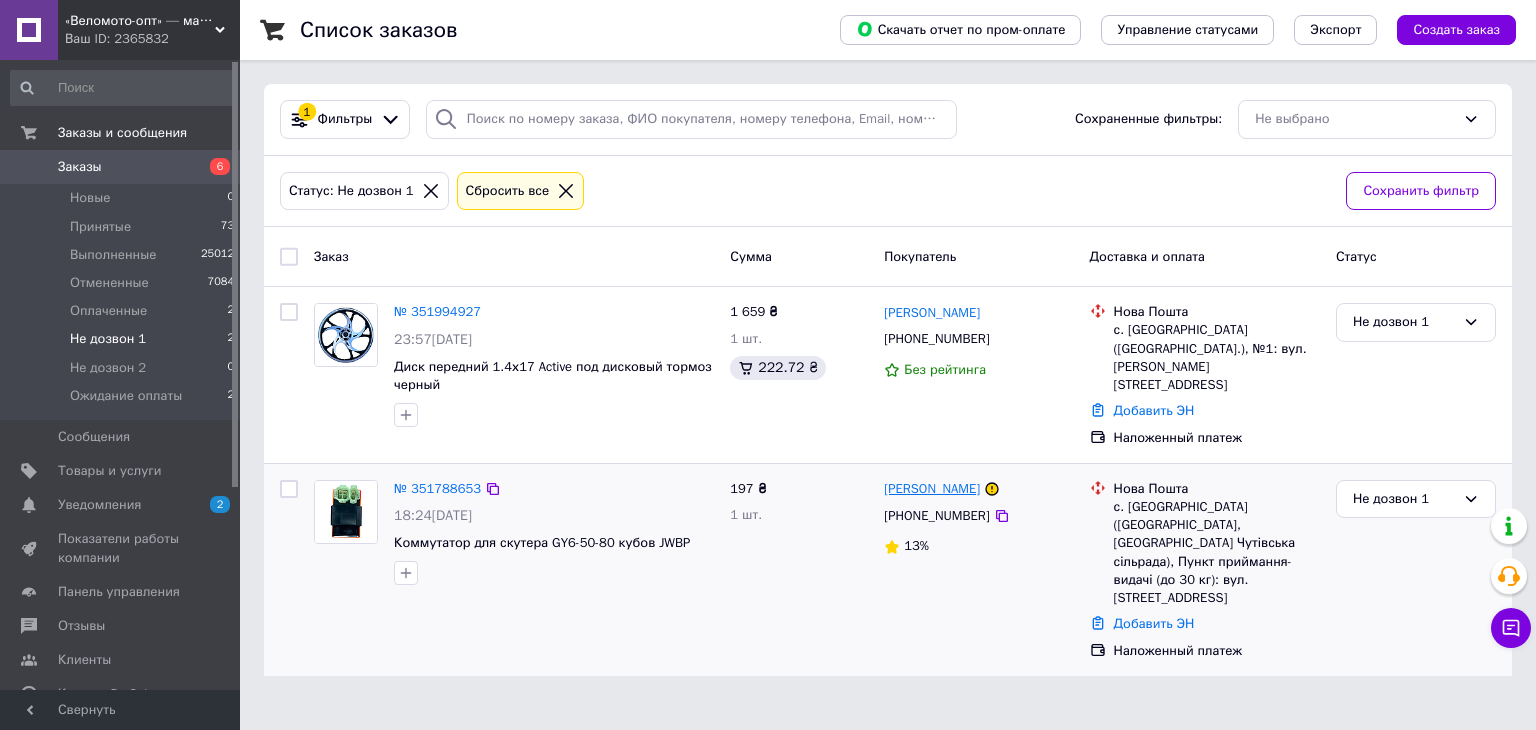 click on "[PERSON_NAME]" at bounding box center (932, 489) 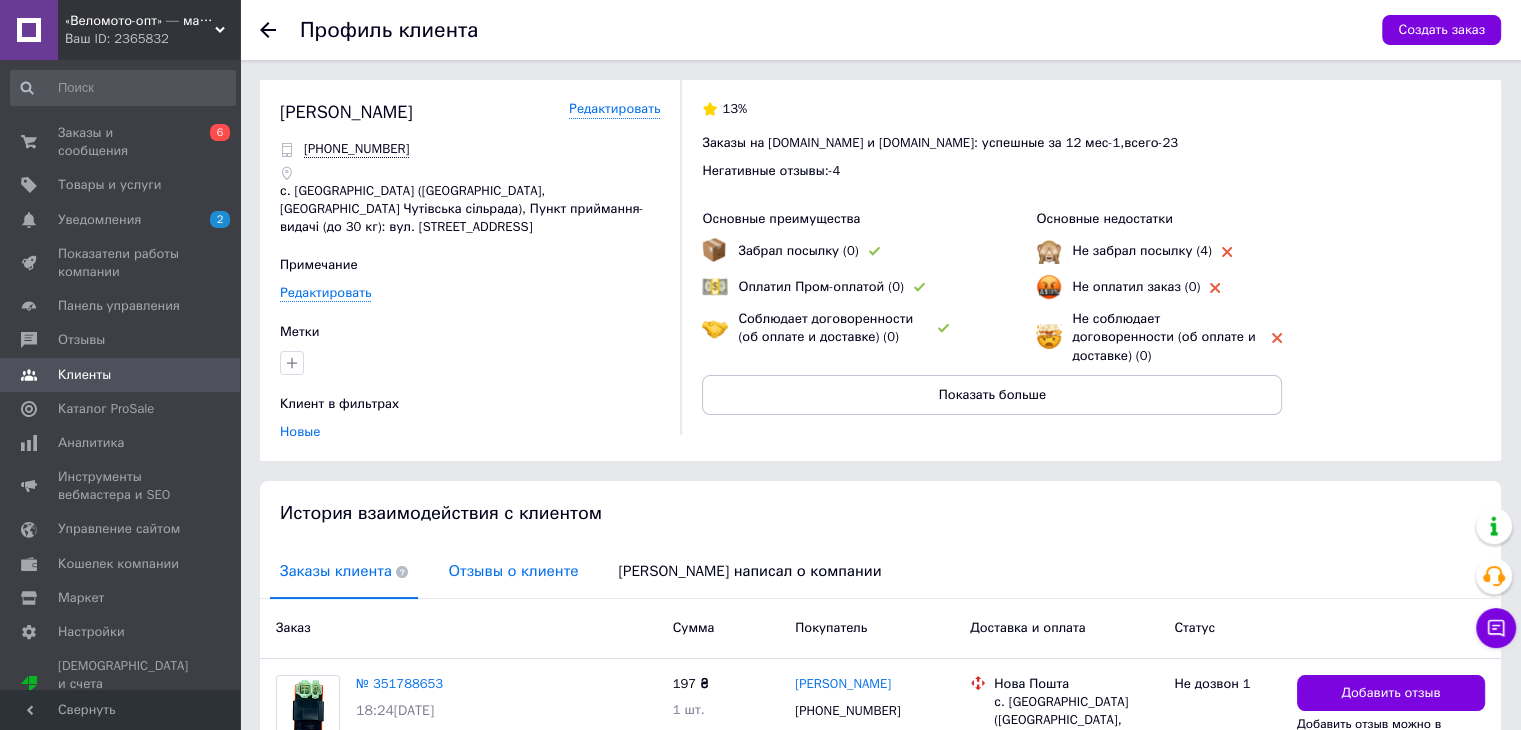 click on "Отзывы о клиенте" at bounding box center (513, 571) 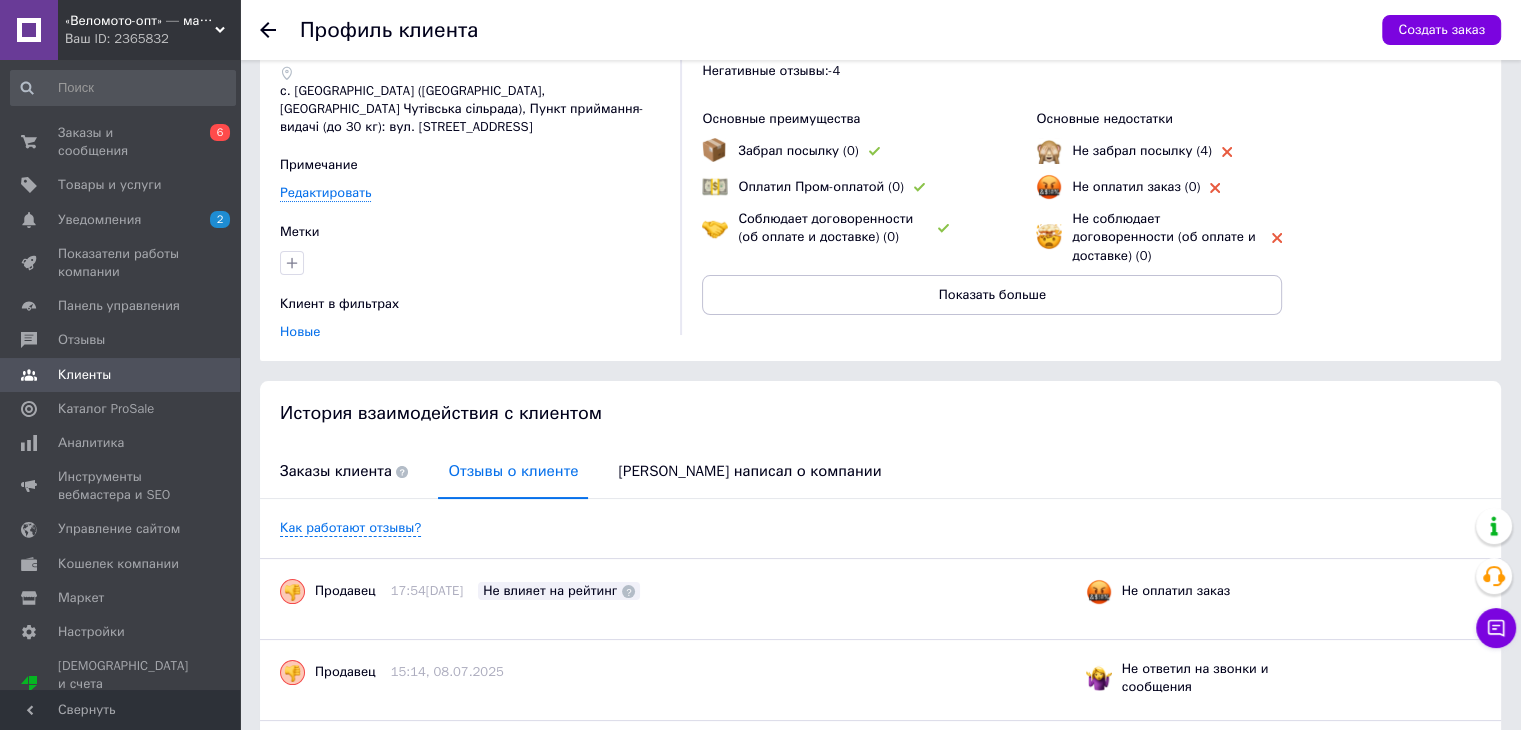 scroll, scrollTop: 0, scrollLeft: 0, axis: both 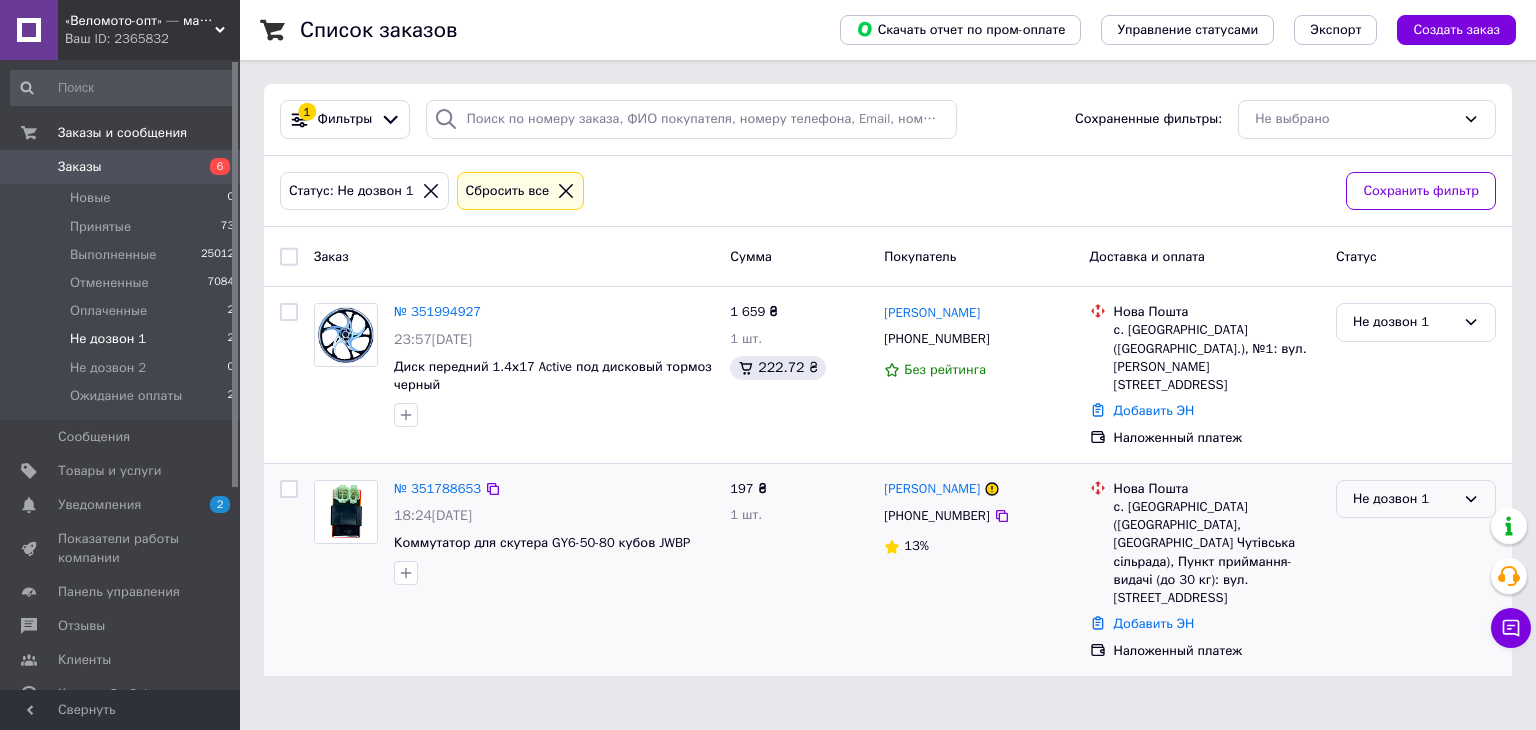 click on "Не дозвон 1" at bounding box center [1404, 499] 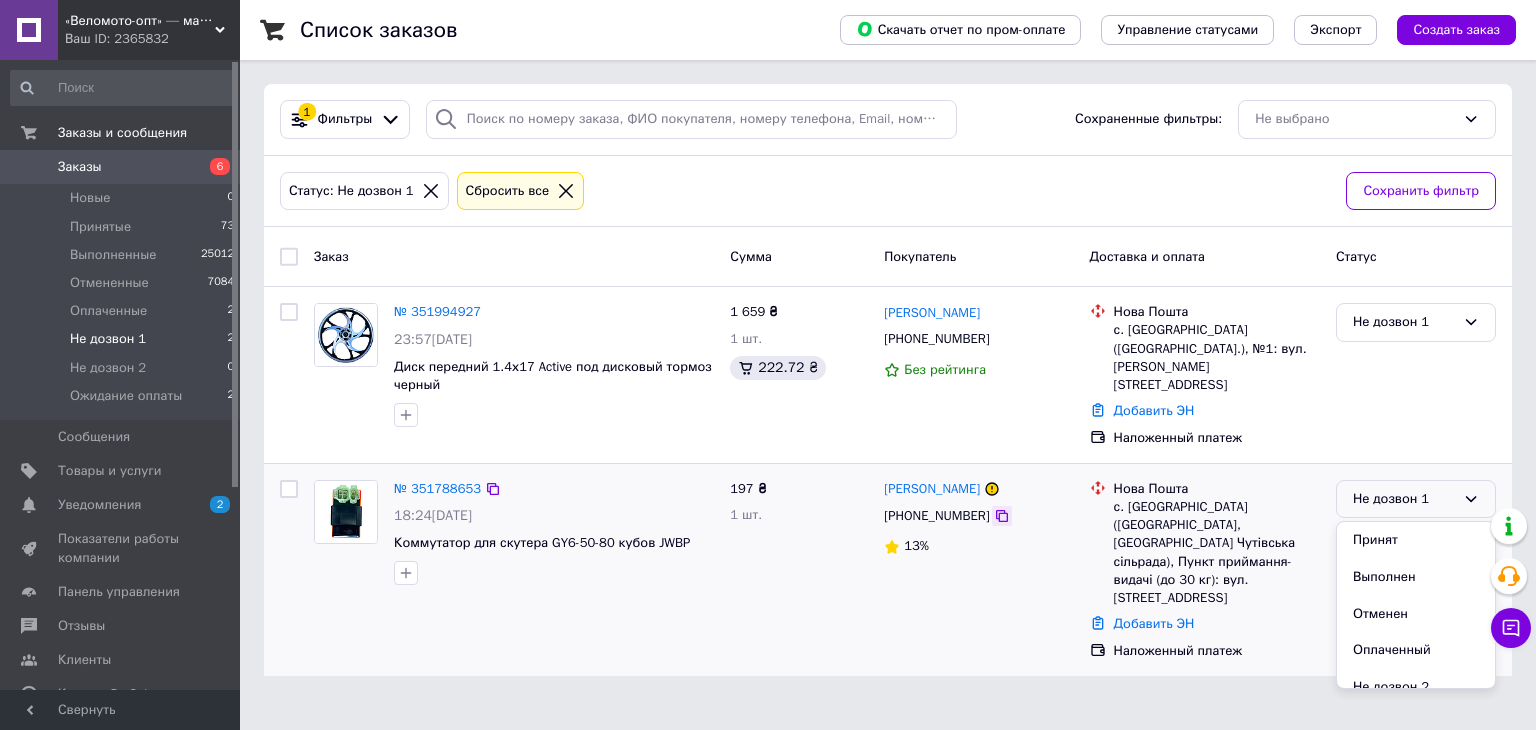 click 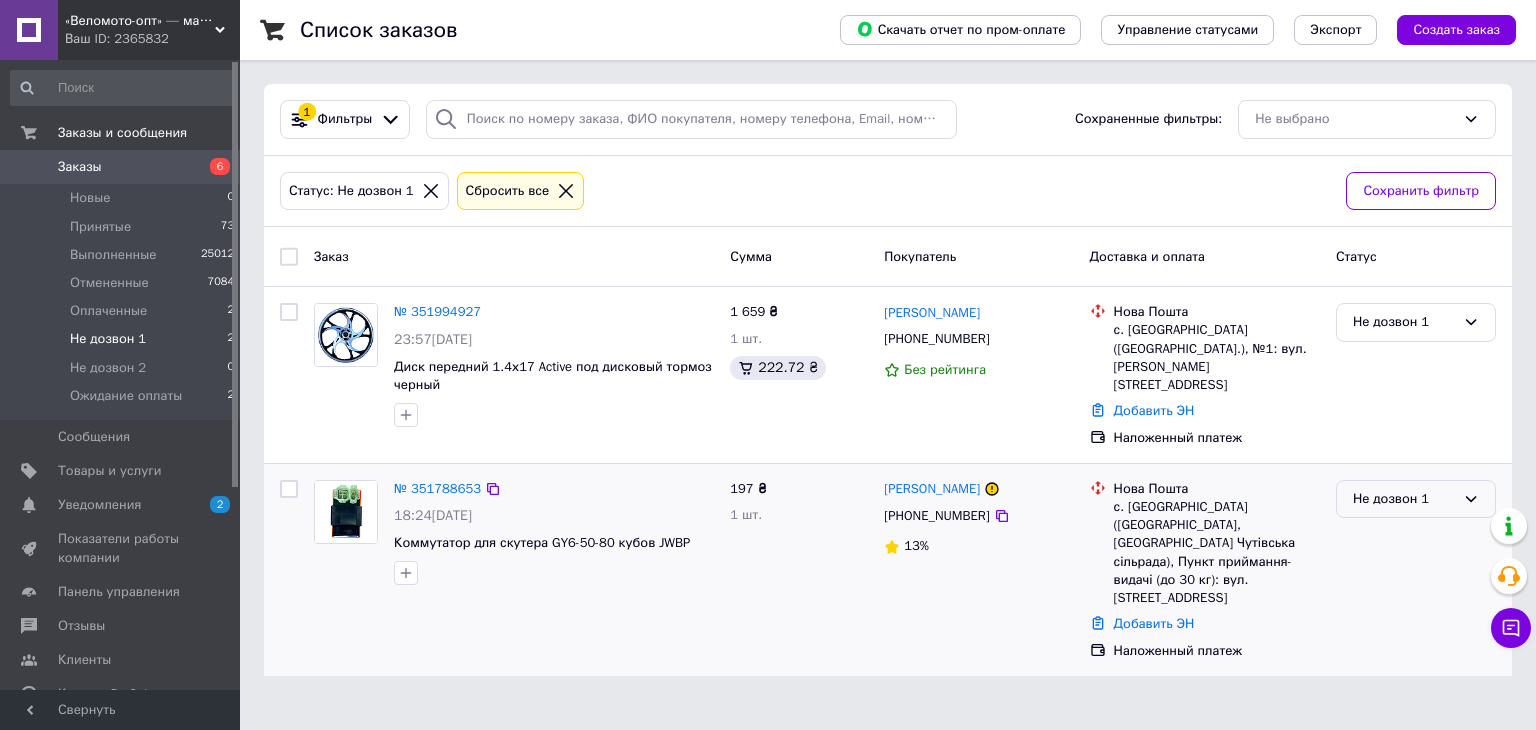 click on "Не дозвон 1" at bounding box center [1404, 499] 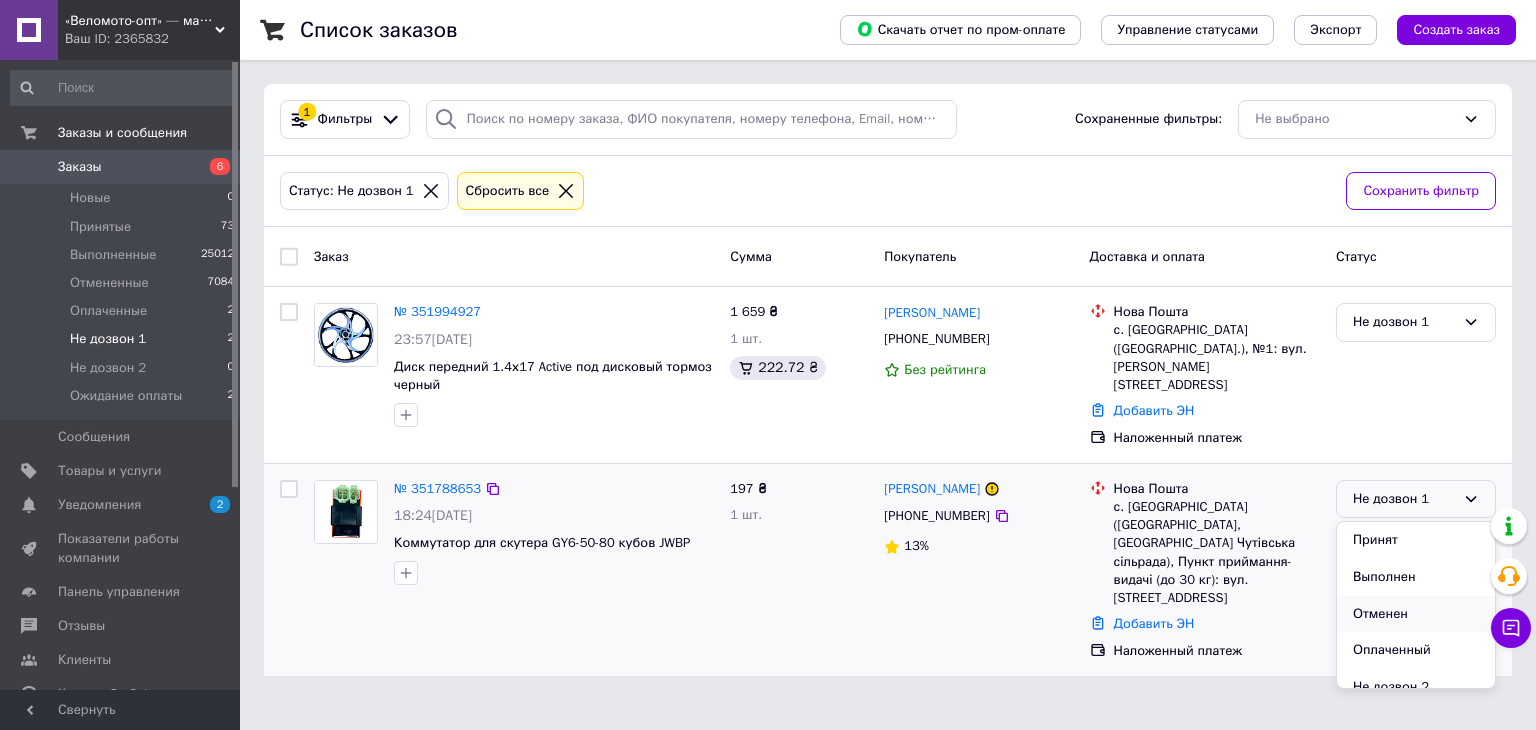 click on "Отменен" at bounding box center [1416, 614] 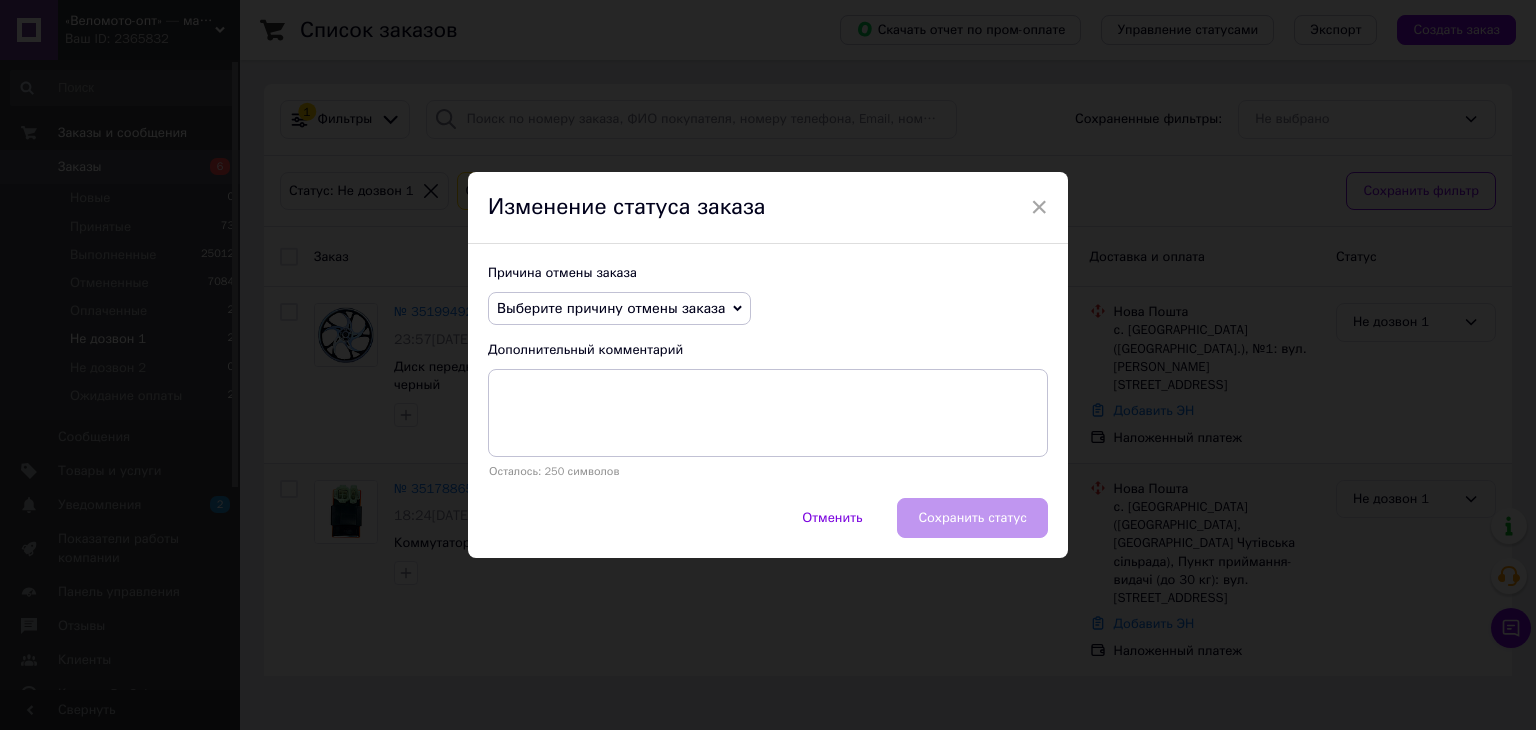 click on "Выберите причину отмены заказа" at bounding box center [611, 308] 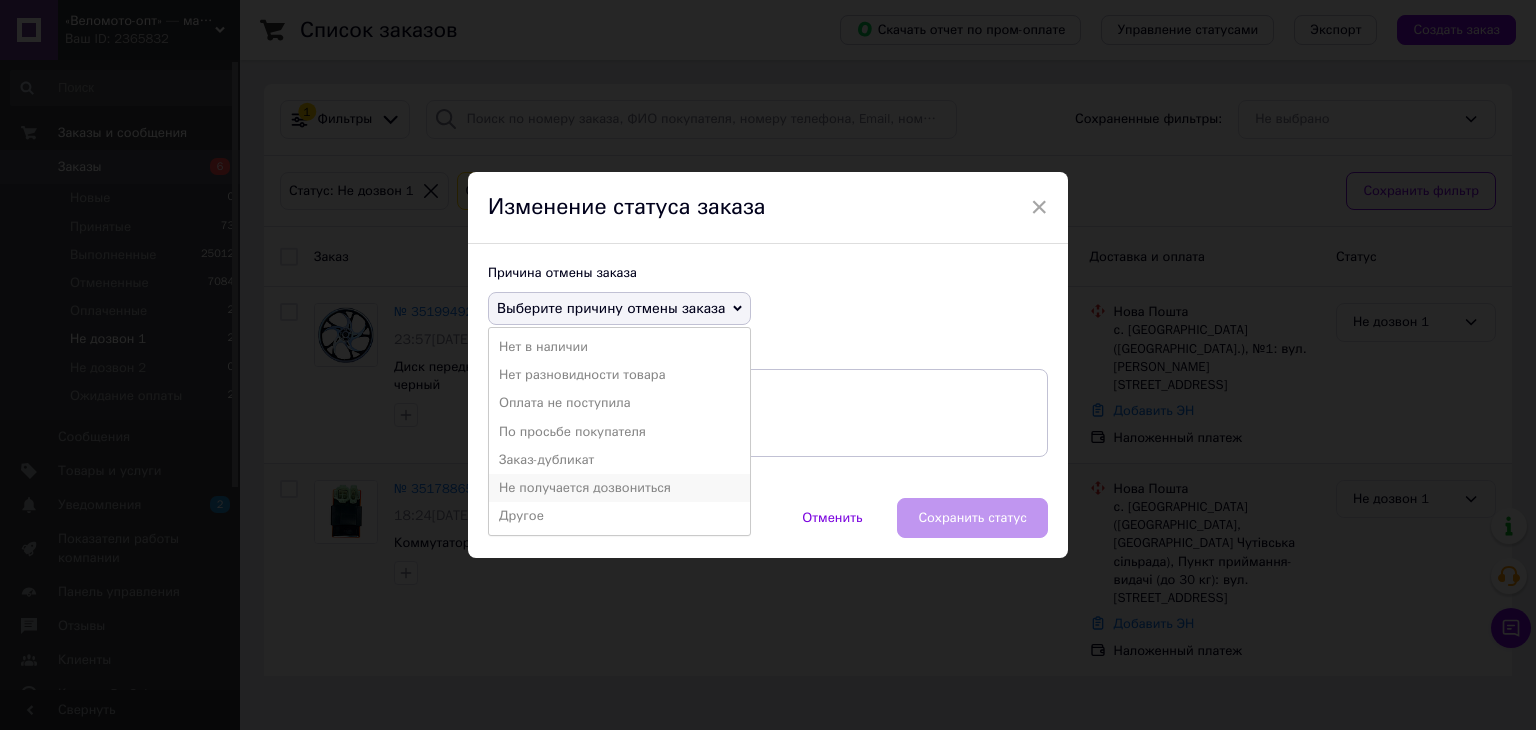 click on "Не получается дозвониться" at bounding box center (619, 488) 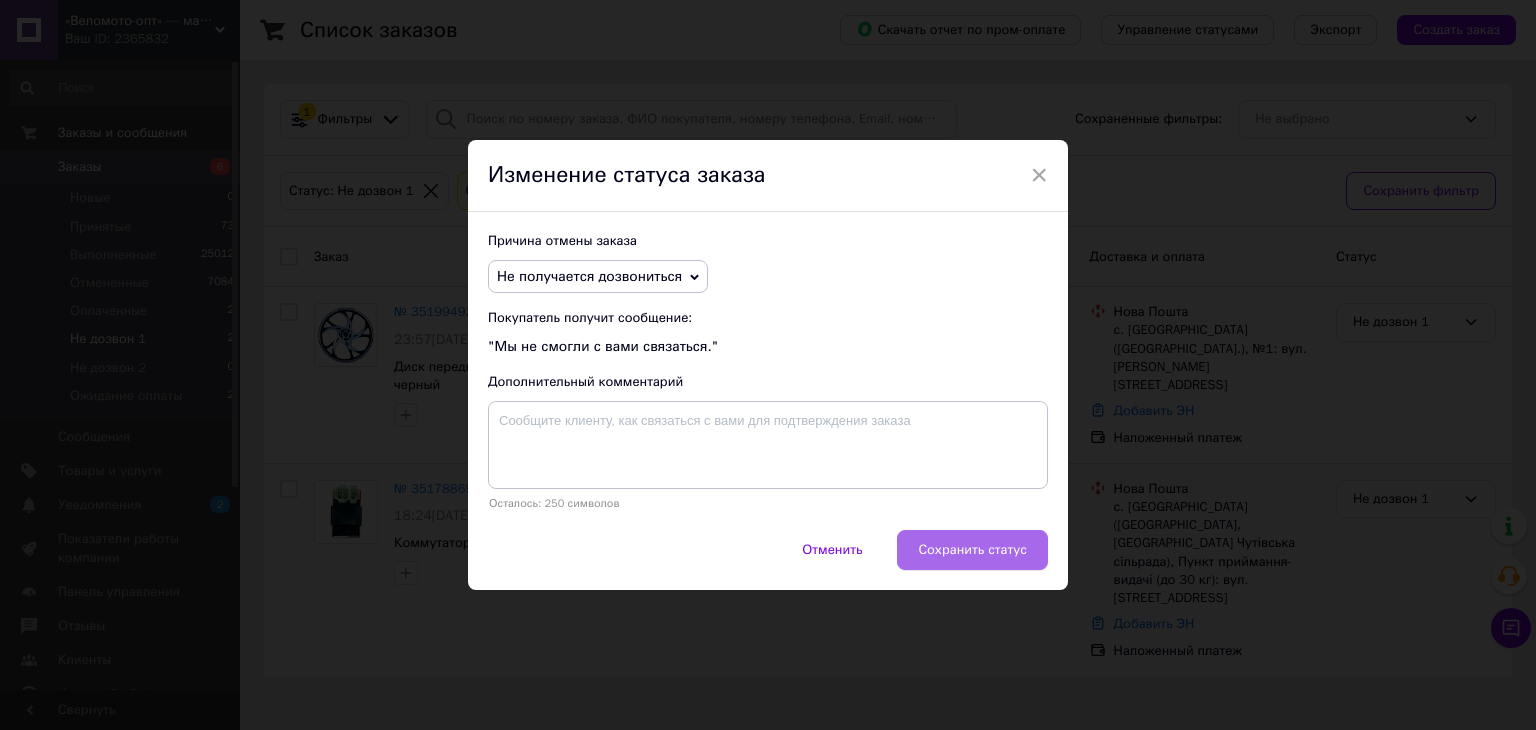 click on "Сохранить статус" at bounding box center (972, 550) 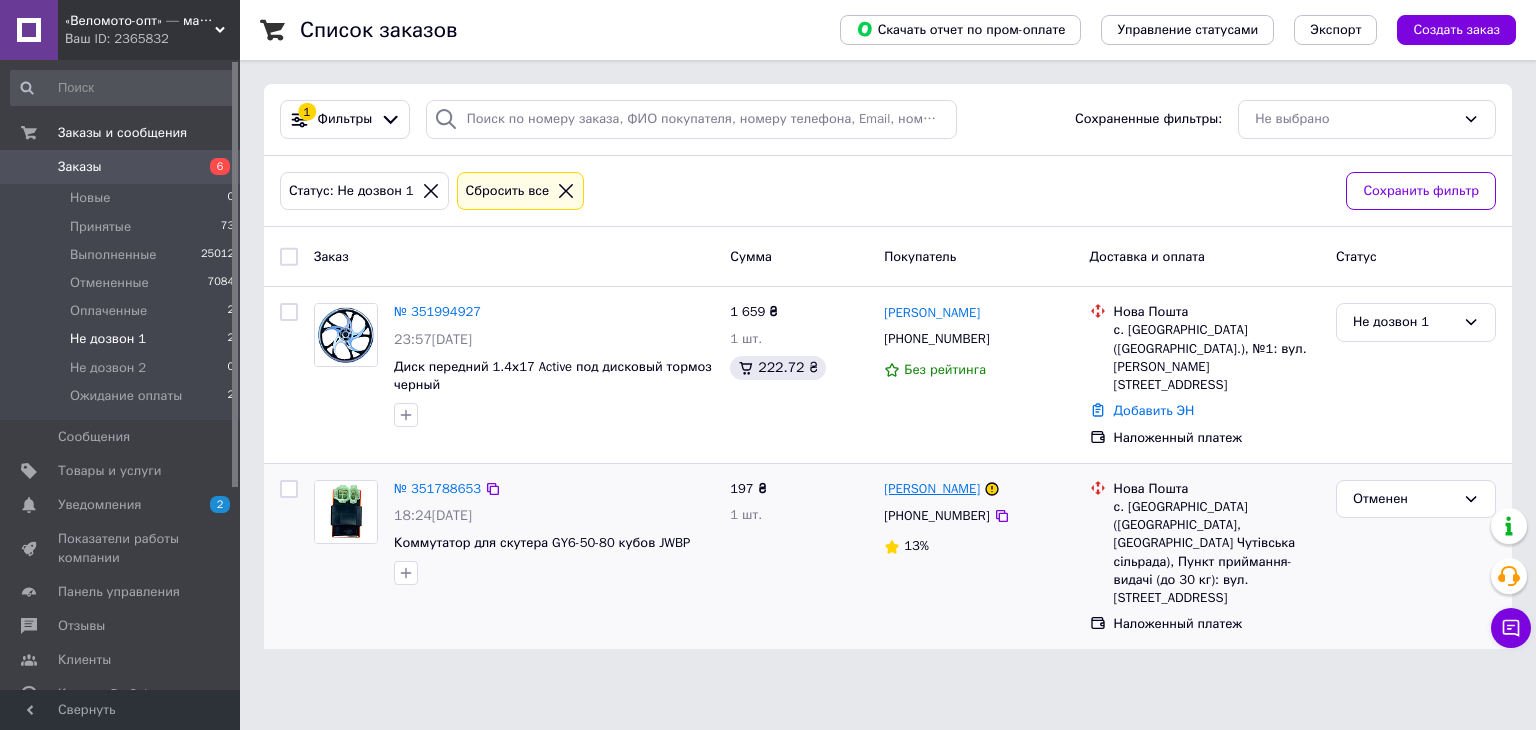 click on "[PERSON_NAME]" at bounding box center (932, 489) 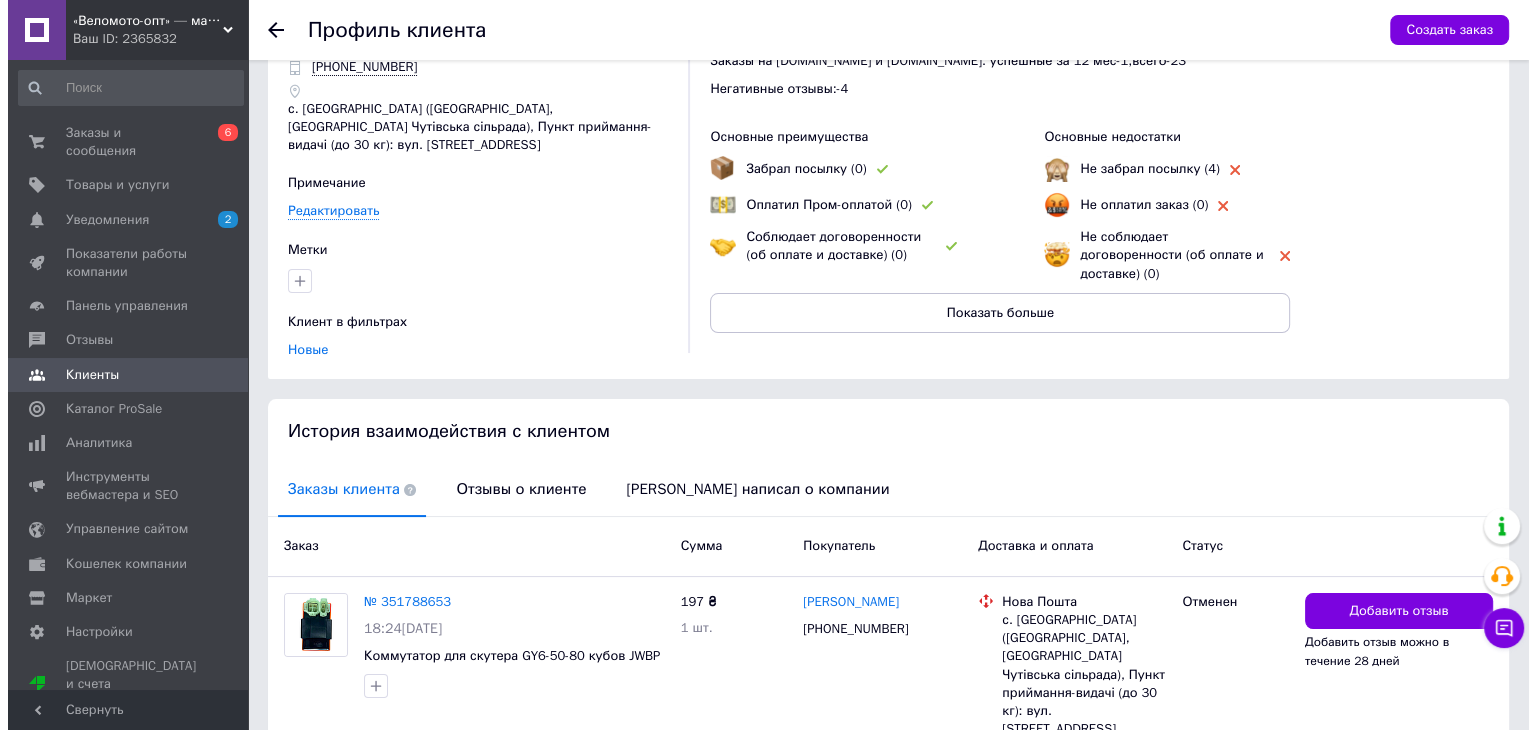 scroll, scrollTop: 157, scrollLeft: 0, axis: vertical 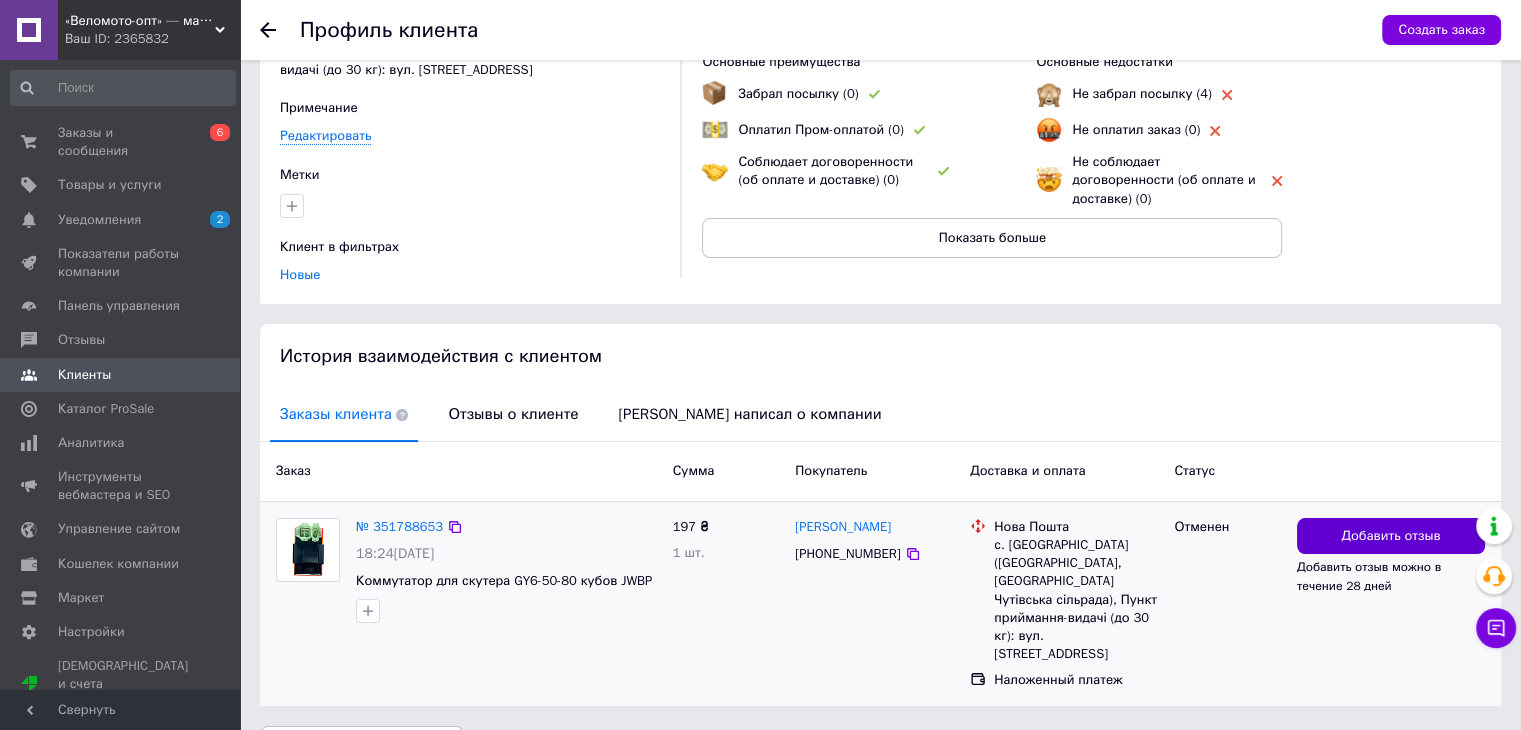 click on "Добавить отзыв" at bounding box center [1390, 536] 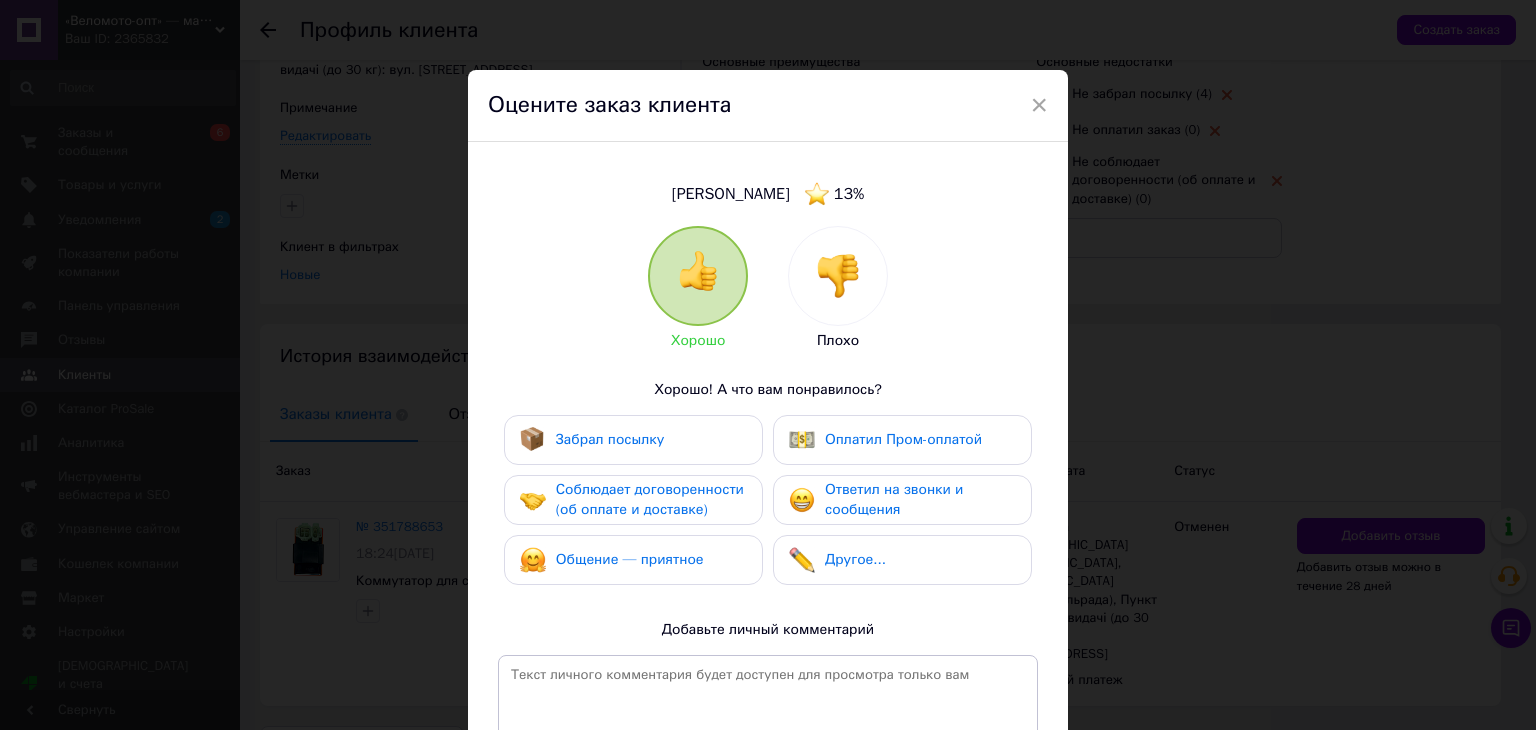 click at bounding box center [838, 276] 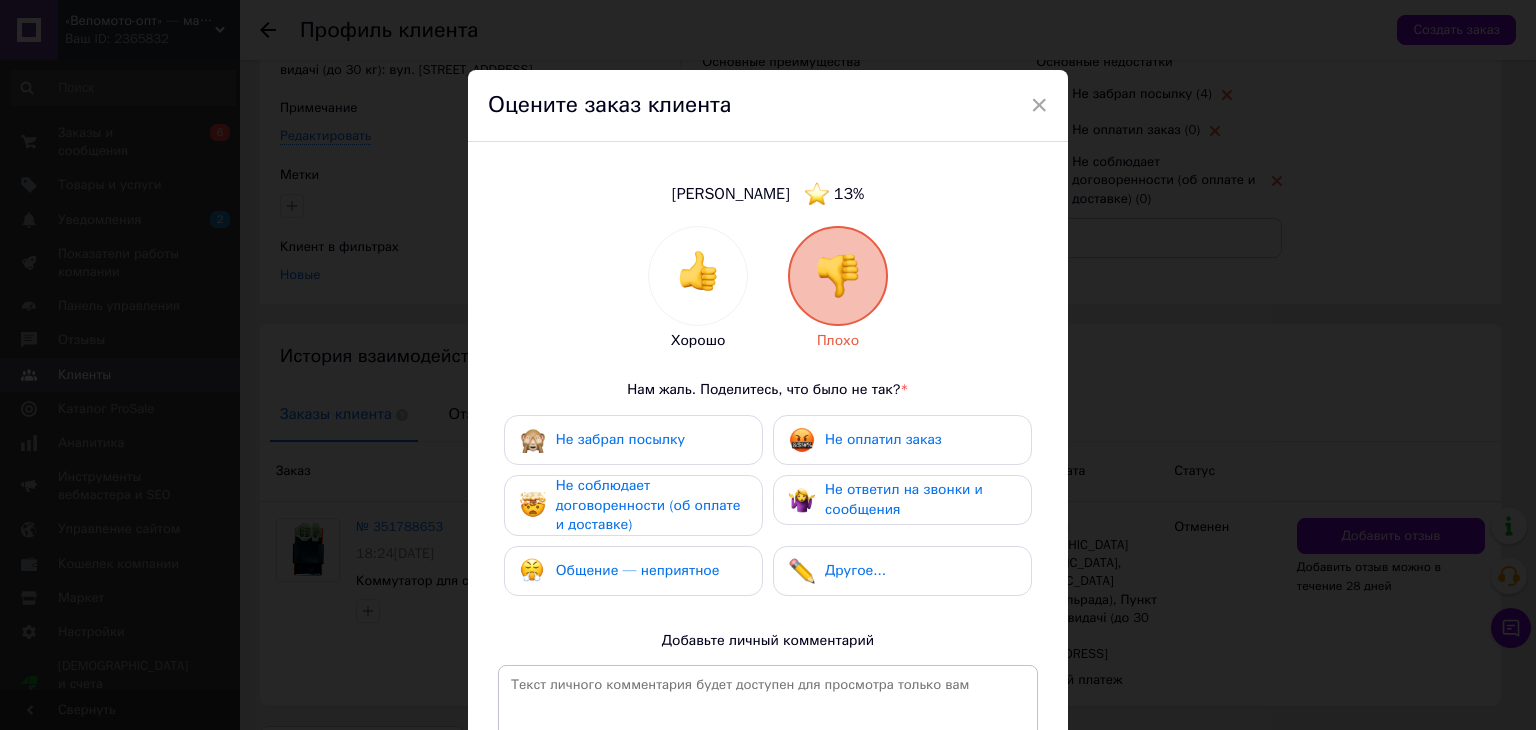 click on "Не ответил на звонки и сообщения" at bounding box center (904, 499) 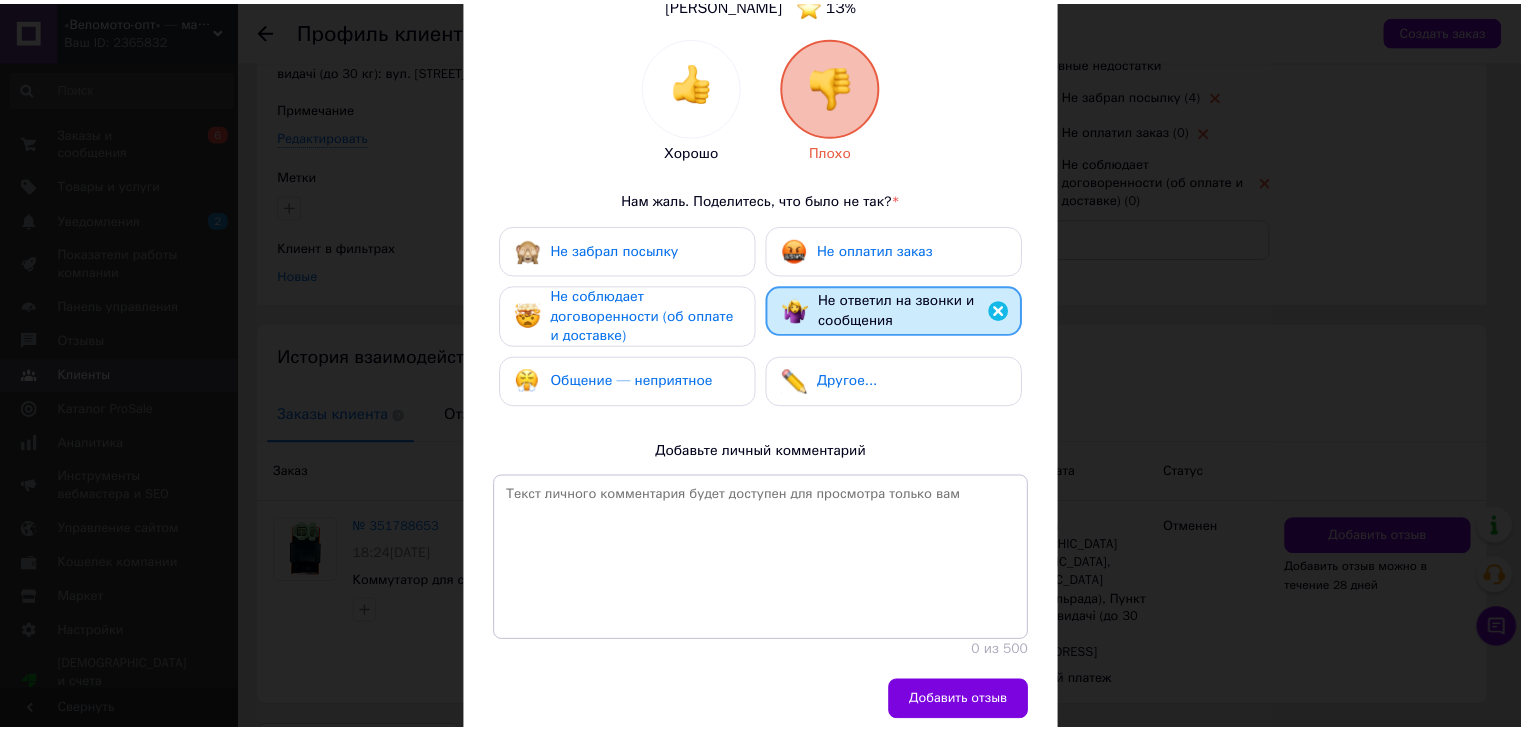 scroll, scrollTop: 267, scrollLeft: 0, axis: vertical 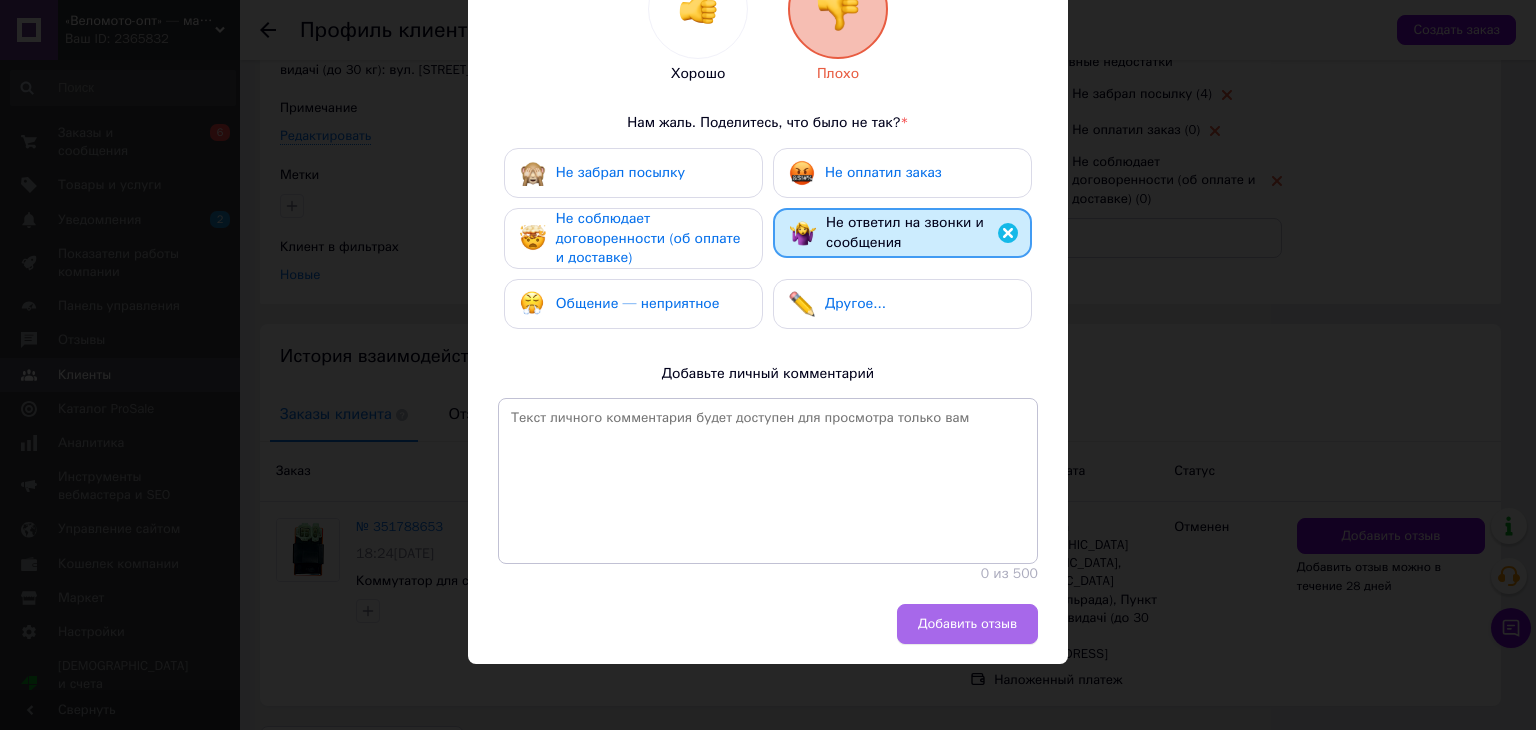 click on "Добавить отзыв" at bounding box center [967, 624] 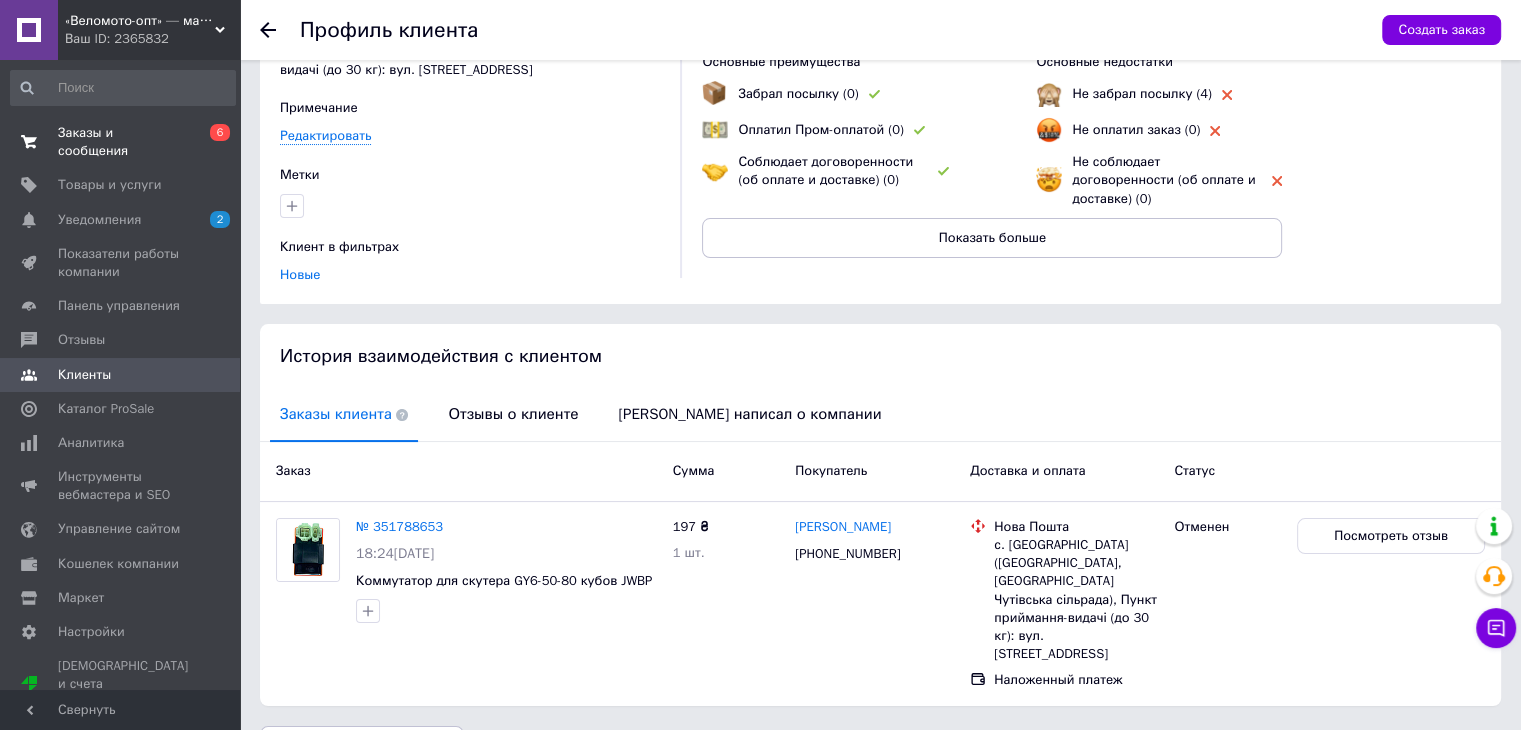 click on "Заказы и сообщения" at bounding box center (121, 142) 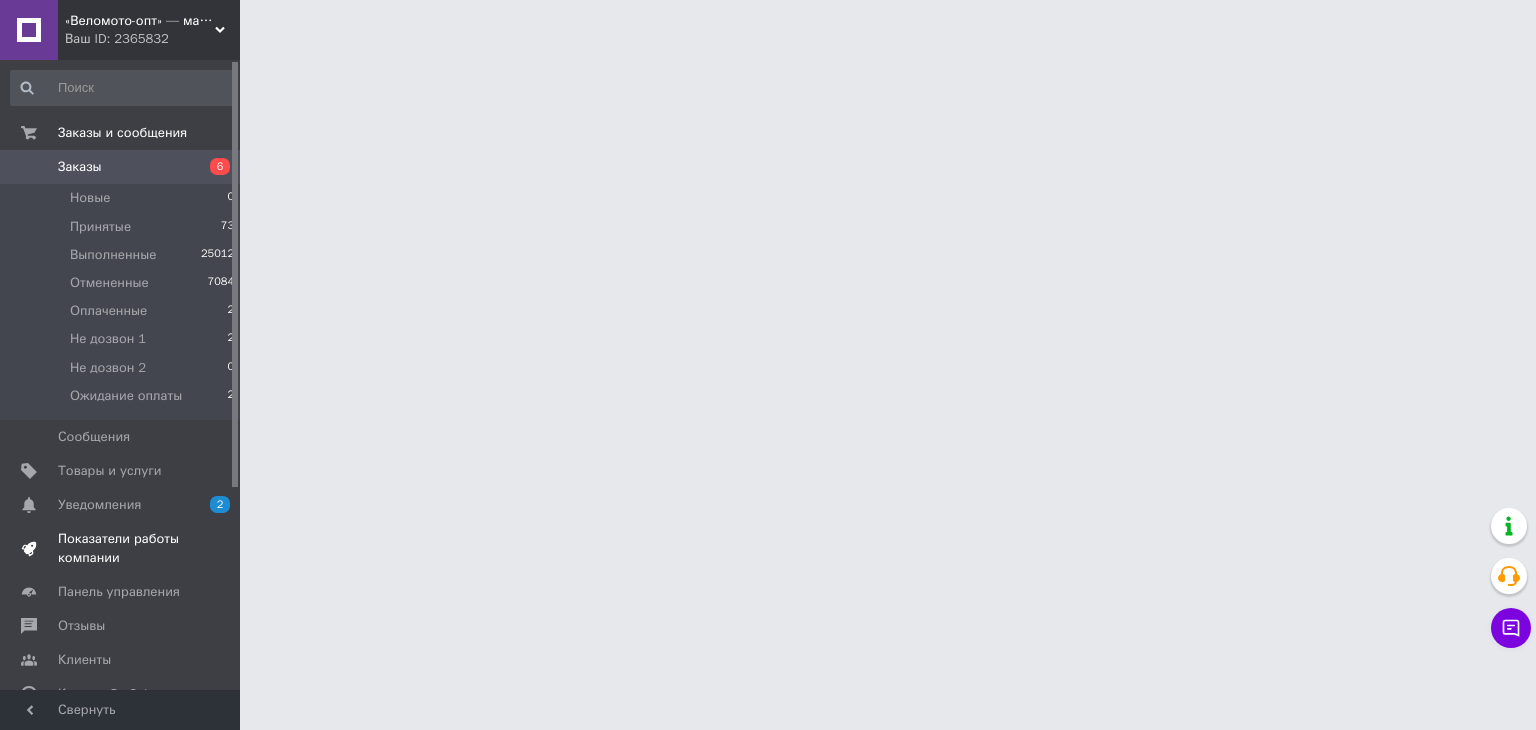 click on "Показатели работы компании" at bounding box center (121, 548) 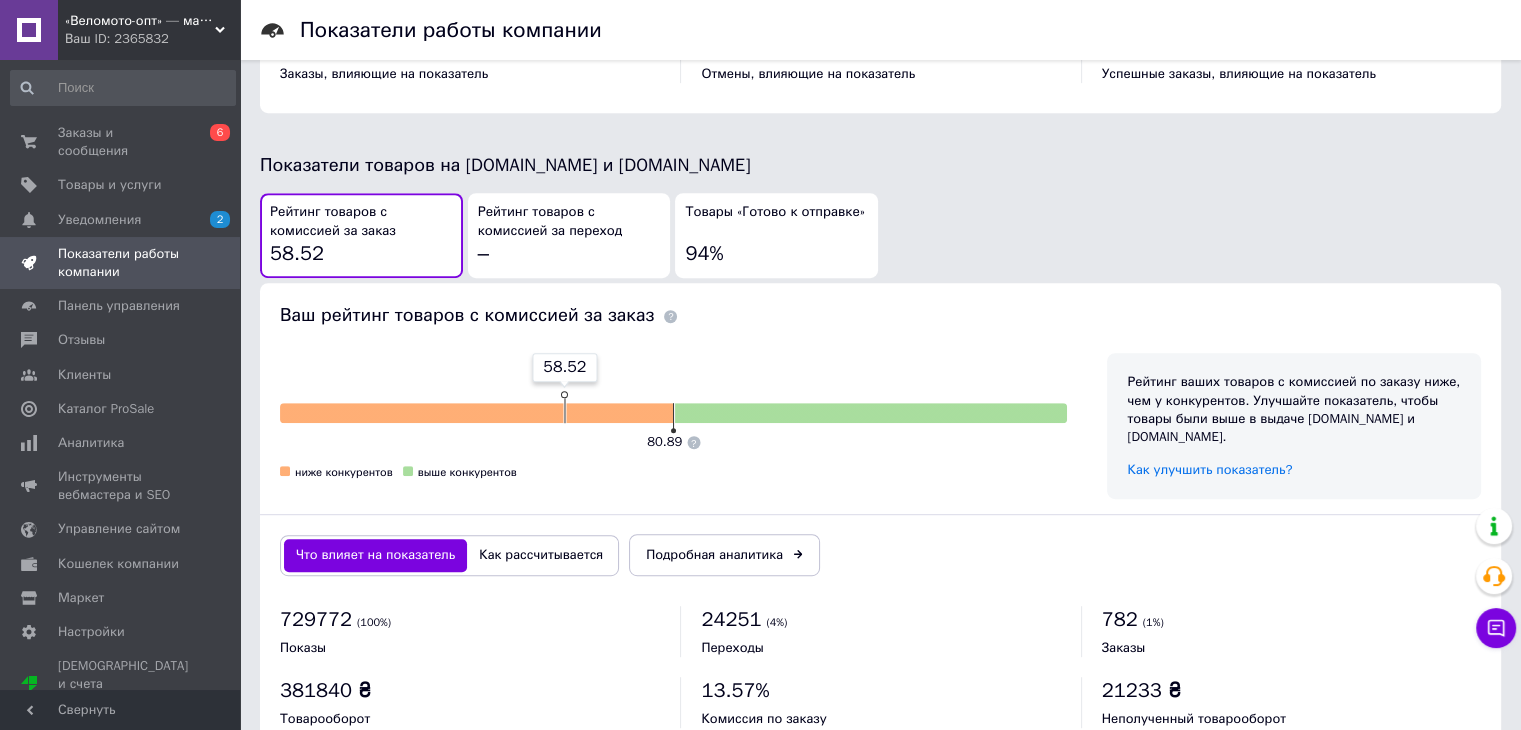 scroll, scrollTop: 1000, scrollLeft: 0, axis: vertical 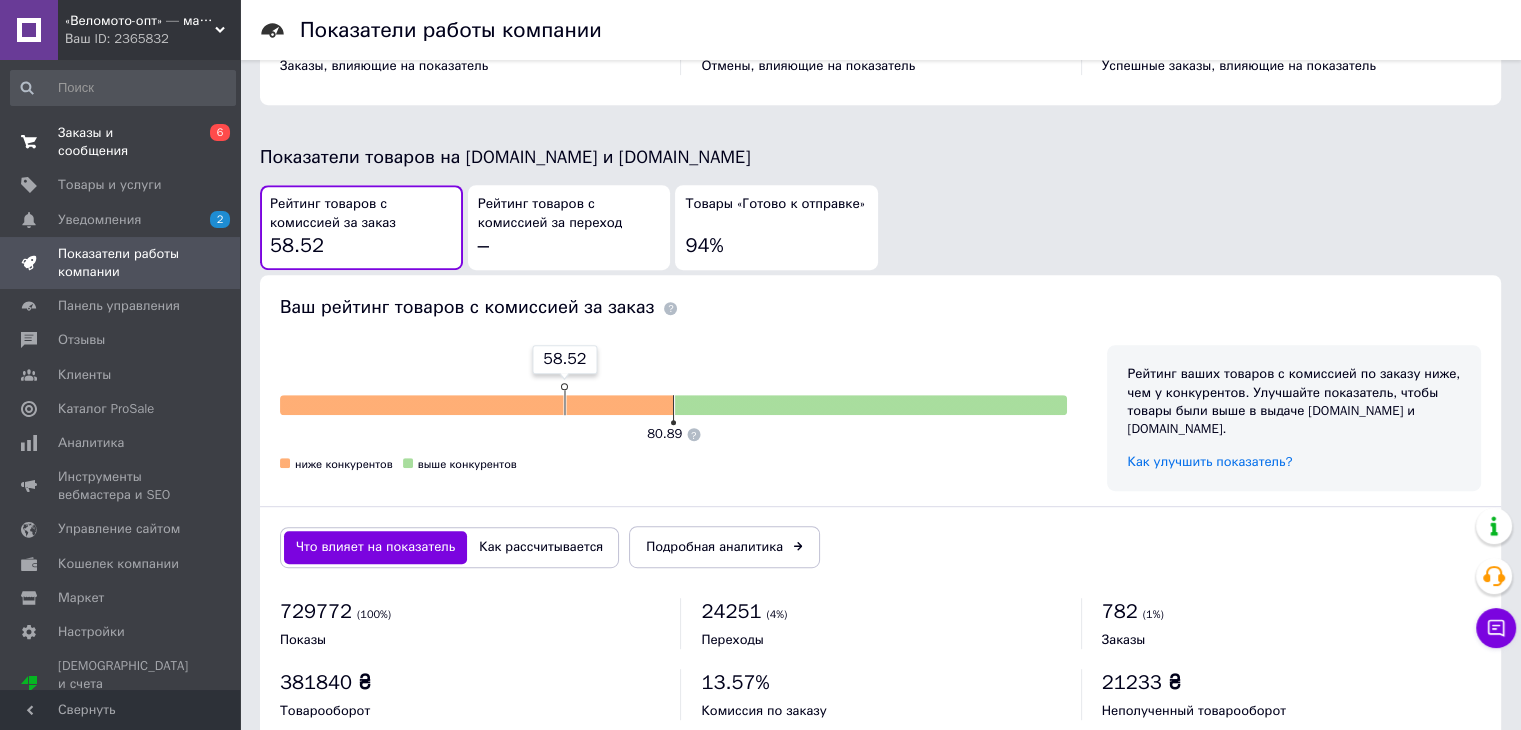 click on "Заказы и сообщения" at bounding box center [121, 142] 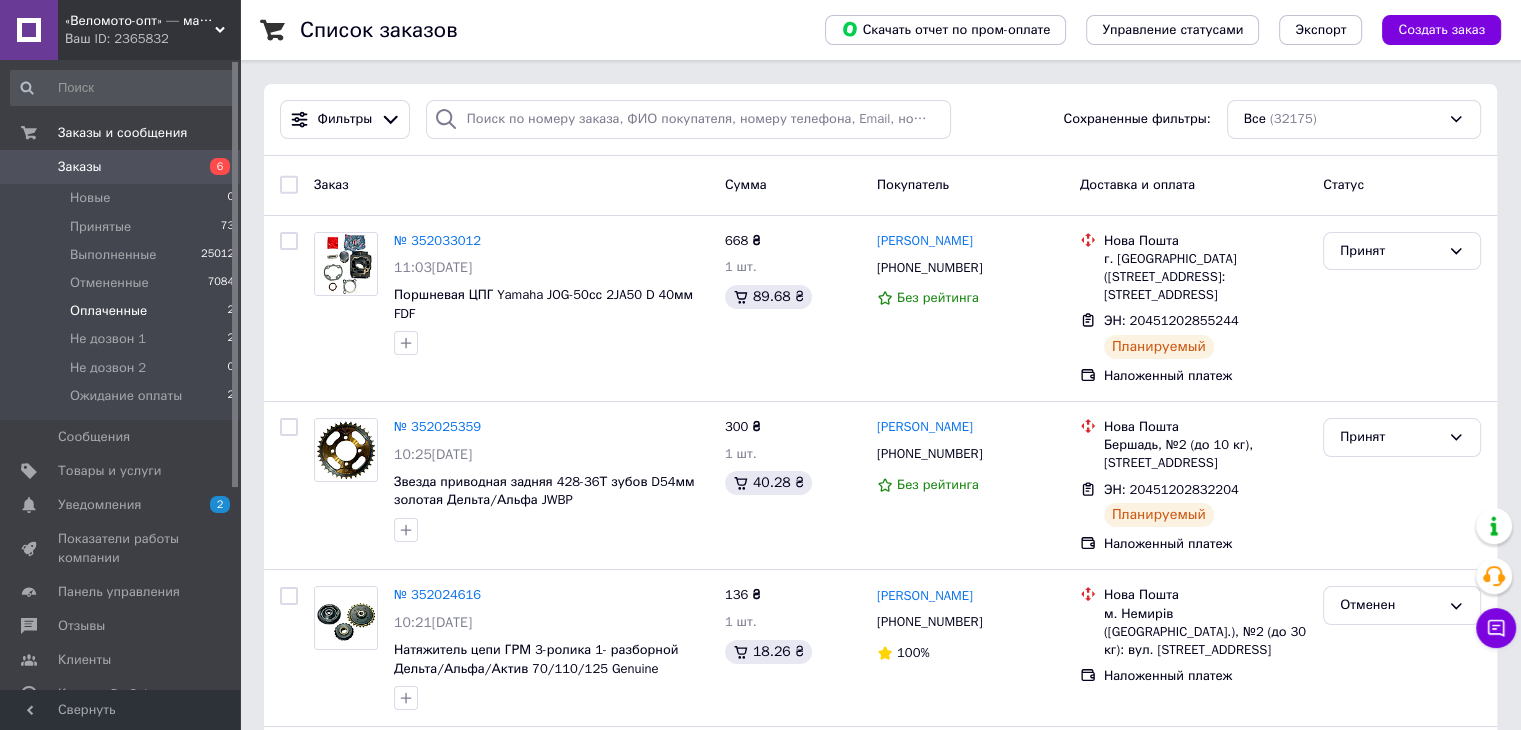 click on "Оплаченные 2" at bounding box center [123, 311] 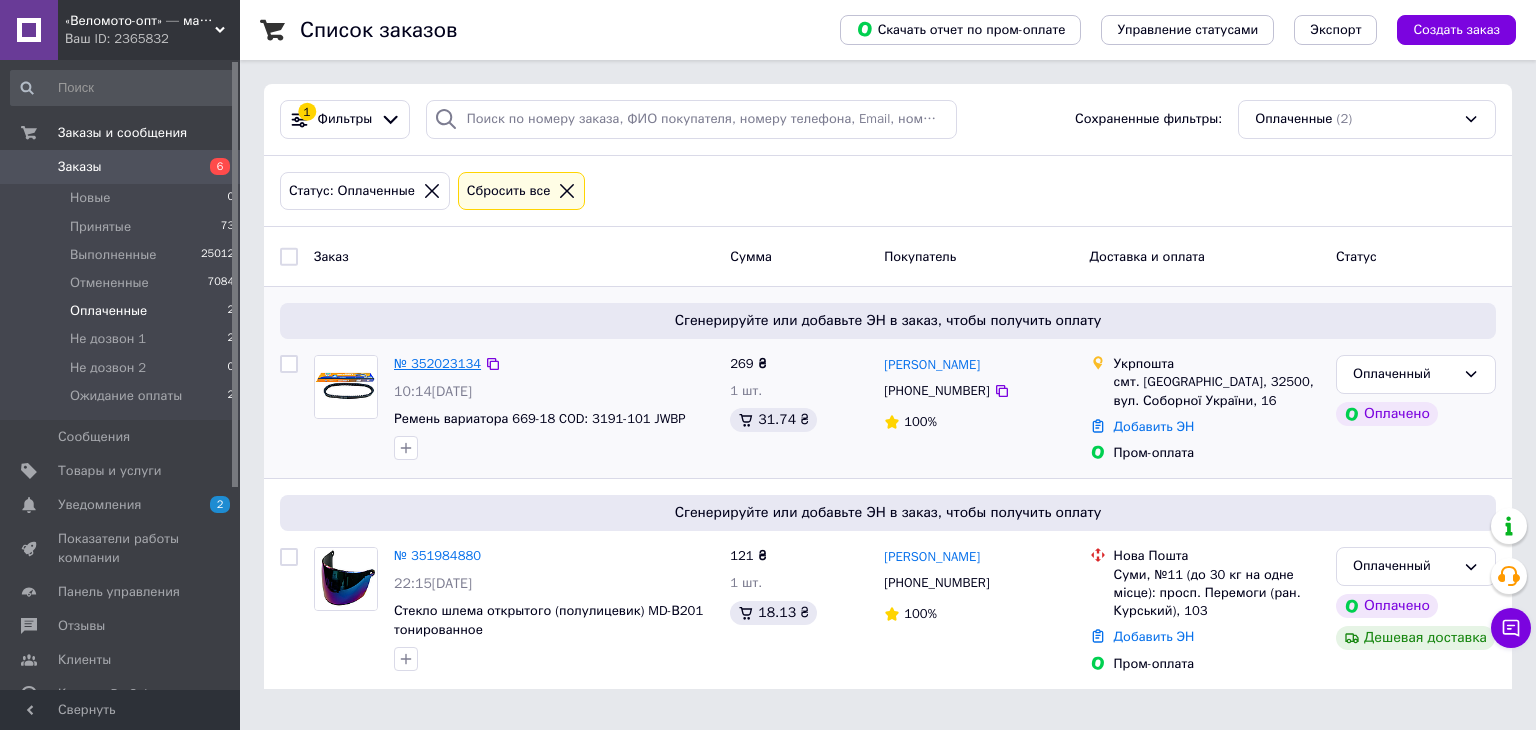 click on "№ 352023134" at bounding box center (437, 363) 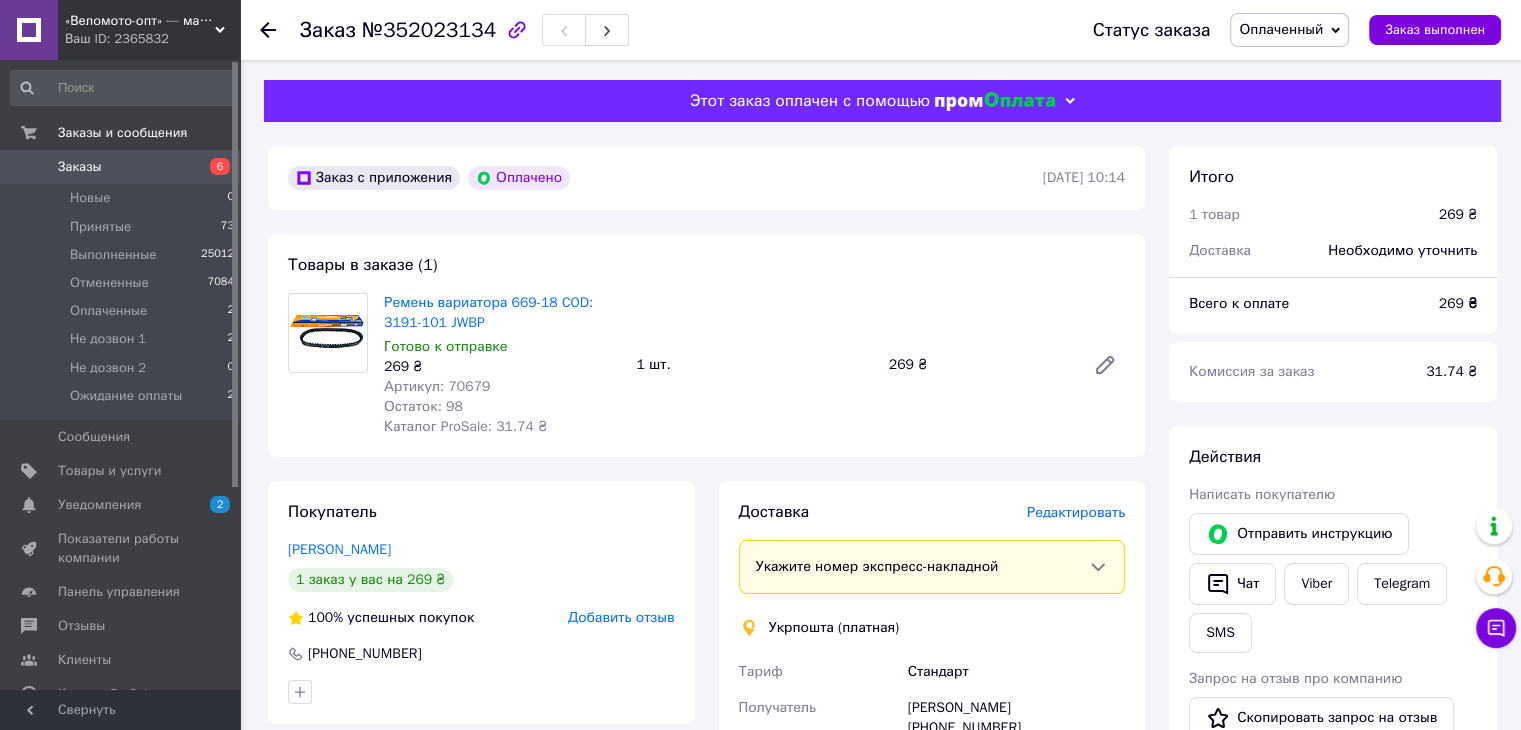click on "№352023134" at bounding box center (429, 30) 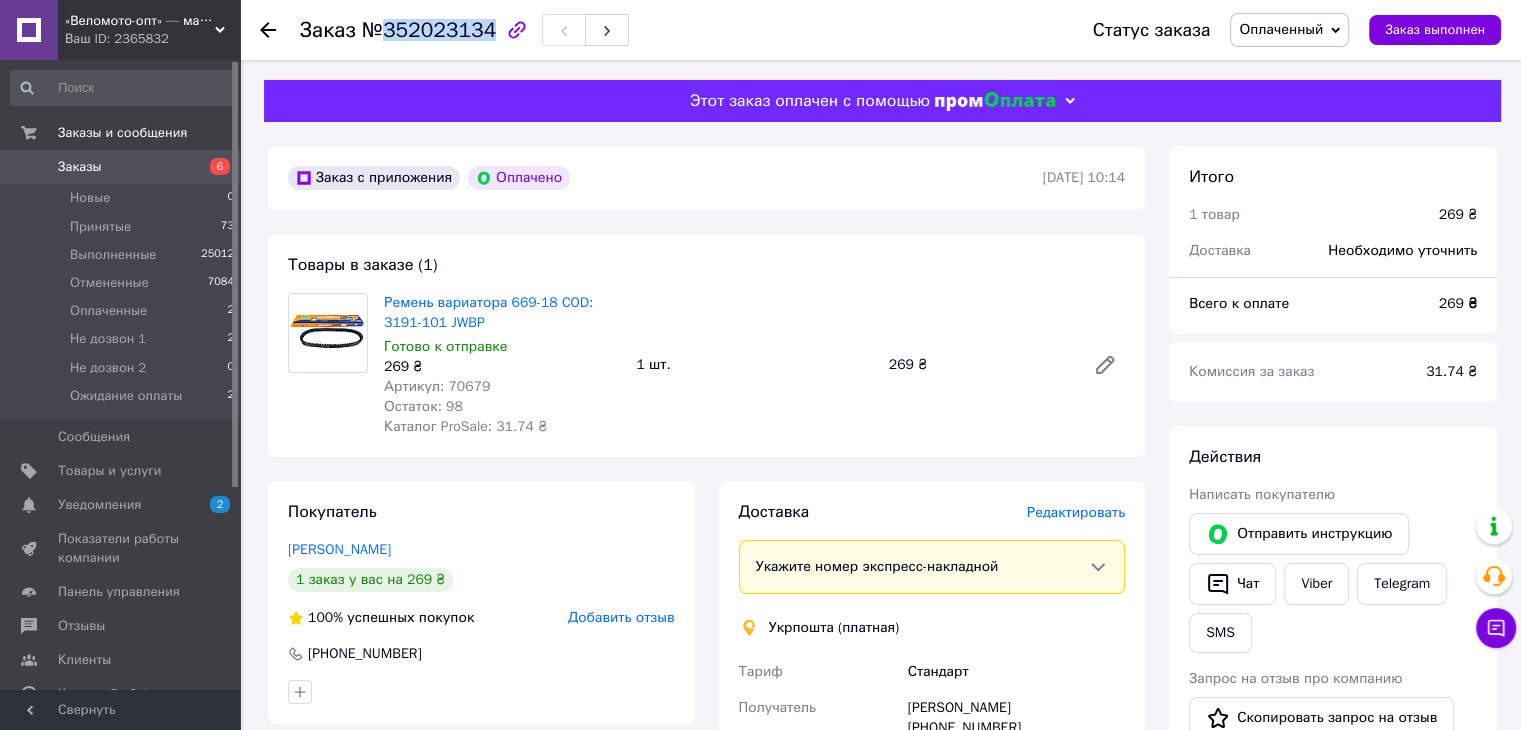 click on "№352023134" at bounding box center [429, 30] 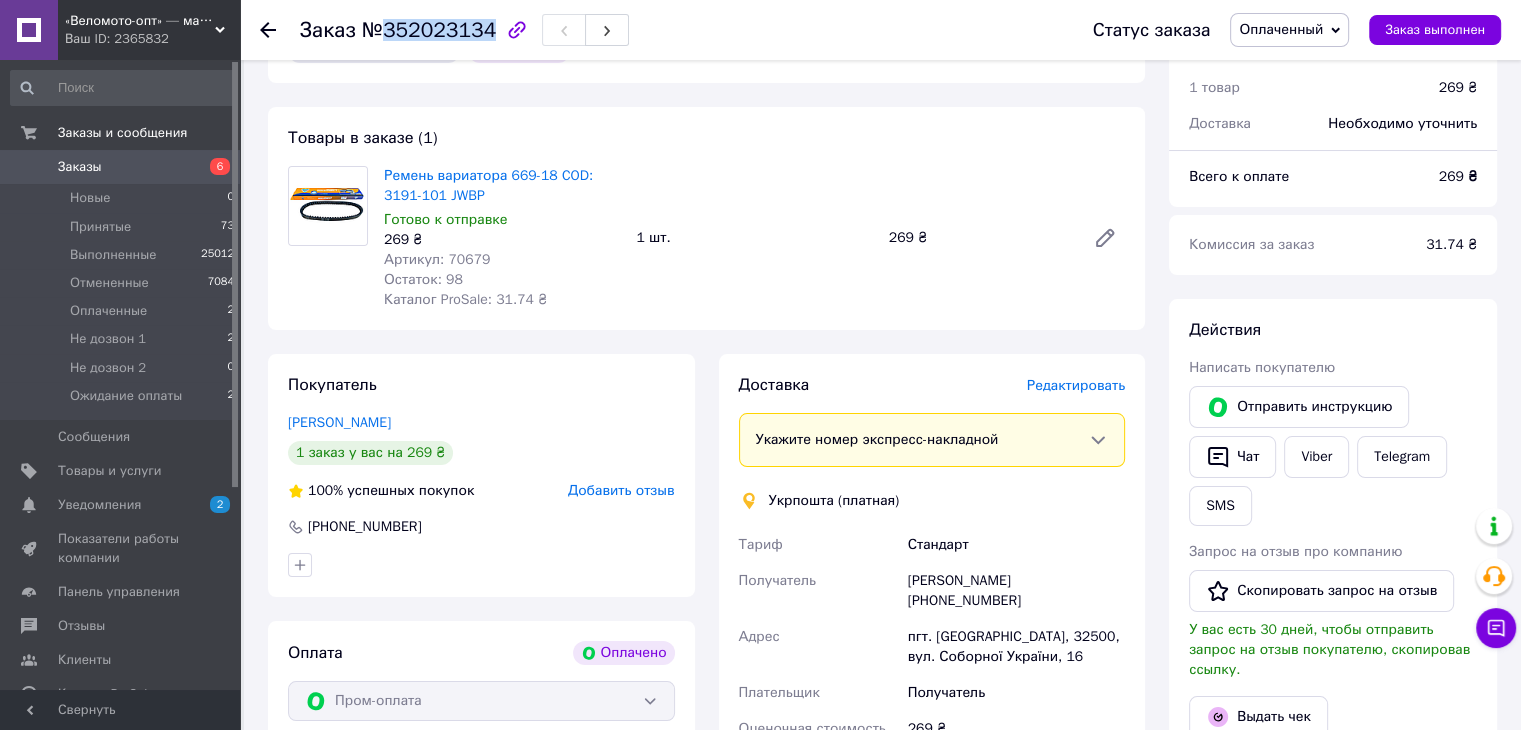 scroll, scrollTop: 300, scrollLeft: 0, axis: vertical 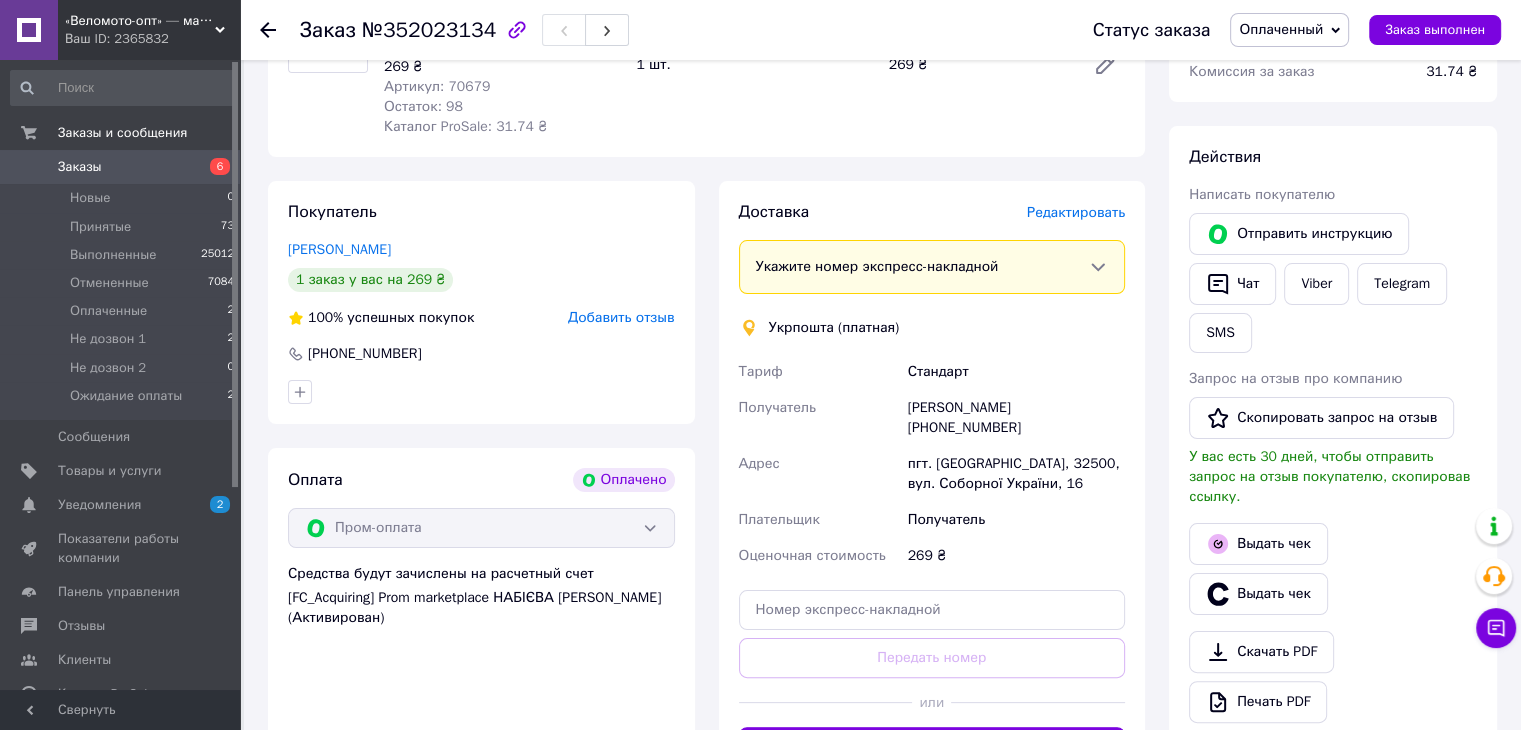 click on "Олексій Войтович +380964927107" at bounding box center (1016, 418) 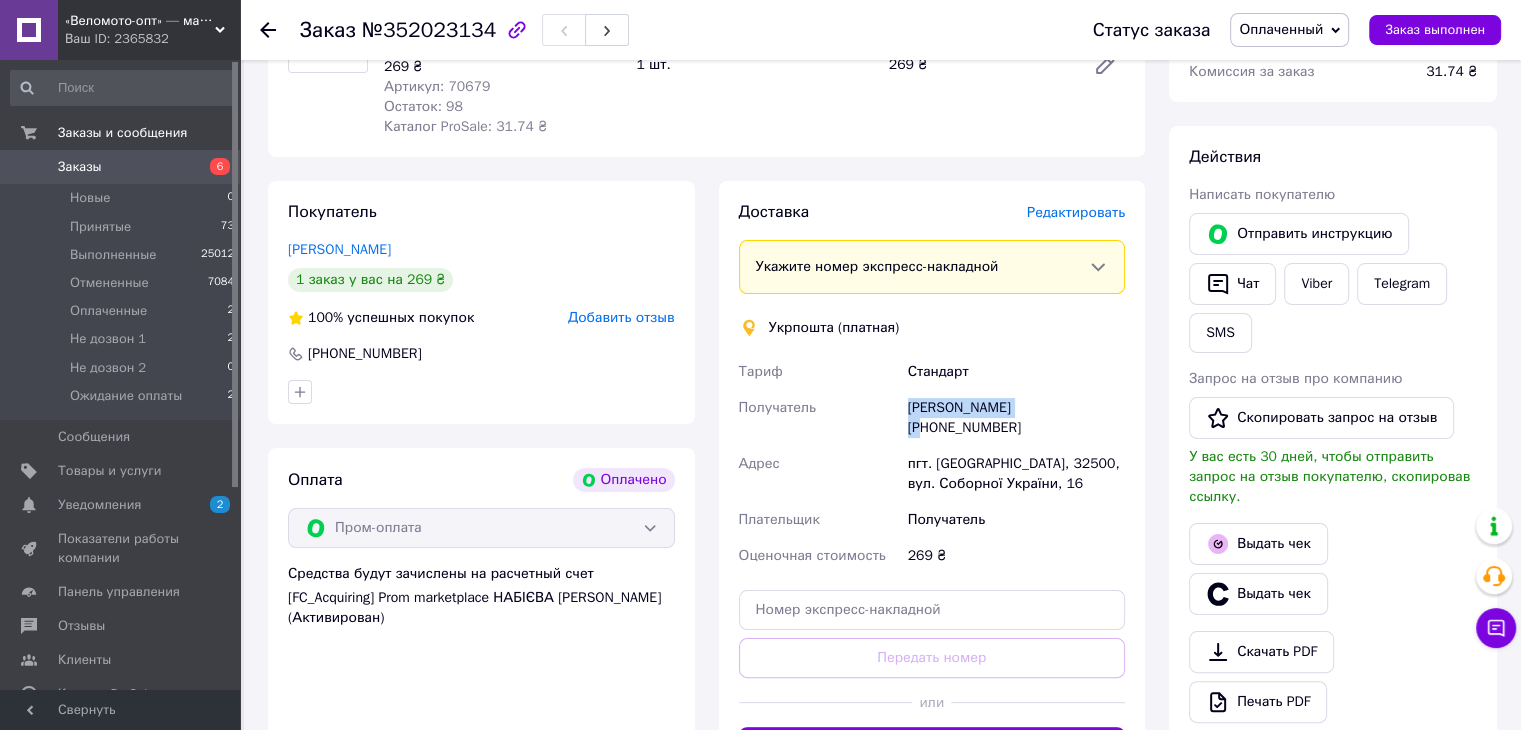 drag, startPoint x: 906, startPoint y: 401, endPoint x: 1055, endPoint y: 404, distance: 149.0302 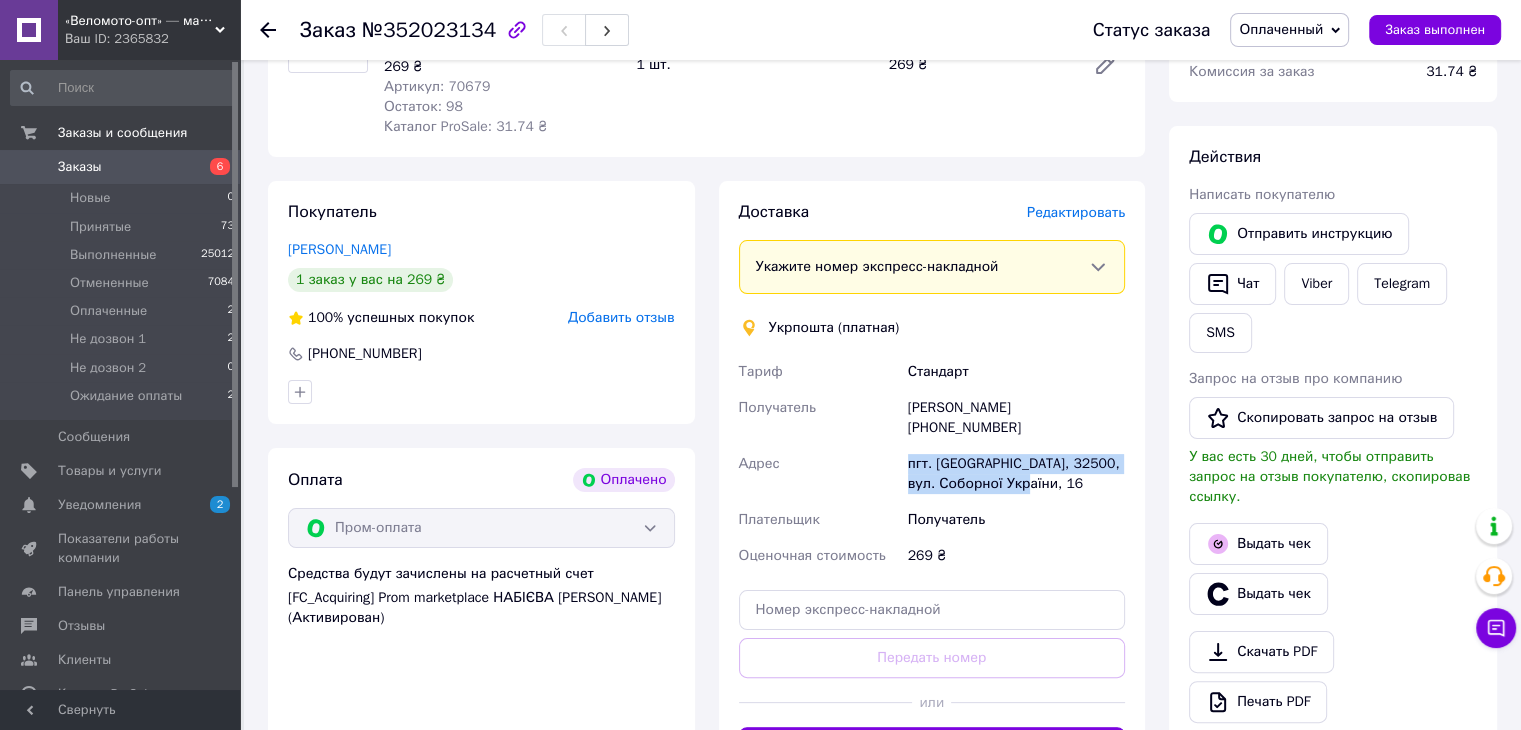 drag, startPoint x: 892, startPoint y: 465, endPoint x: 1092, endPoint y: 499, distance: 202.86942 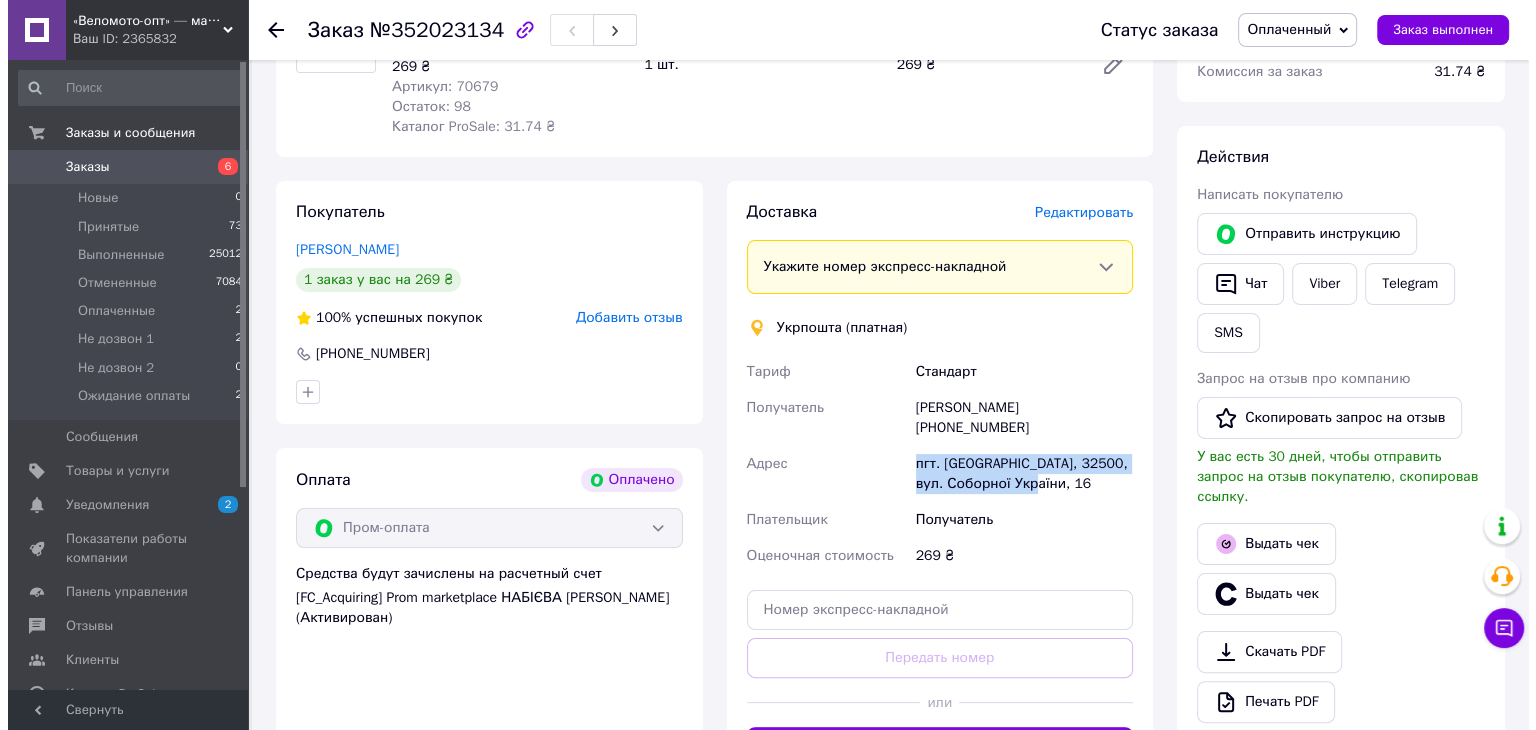 scroll, scrollTop: 0, scrollLeft: 0, axis: both 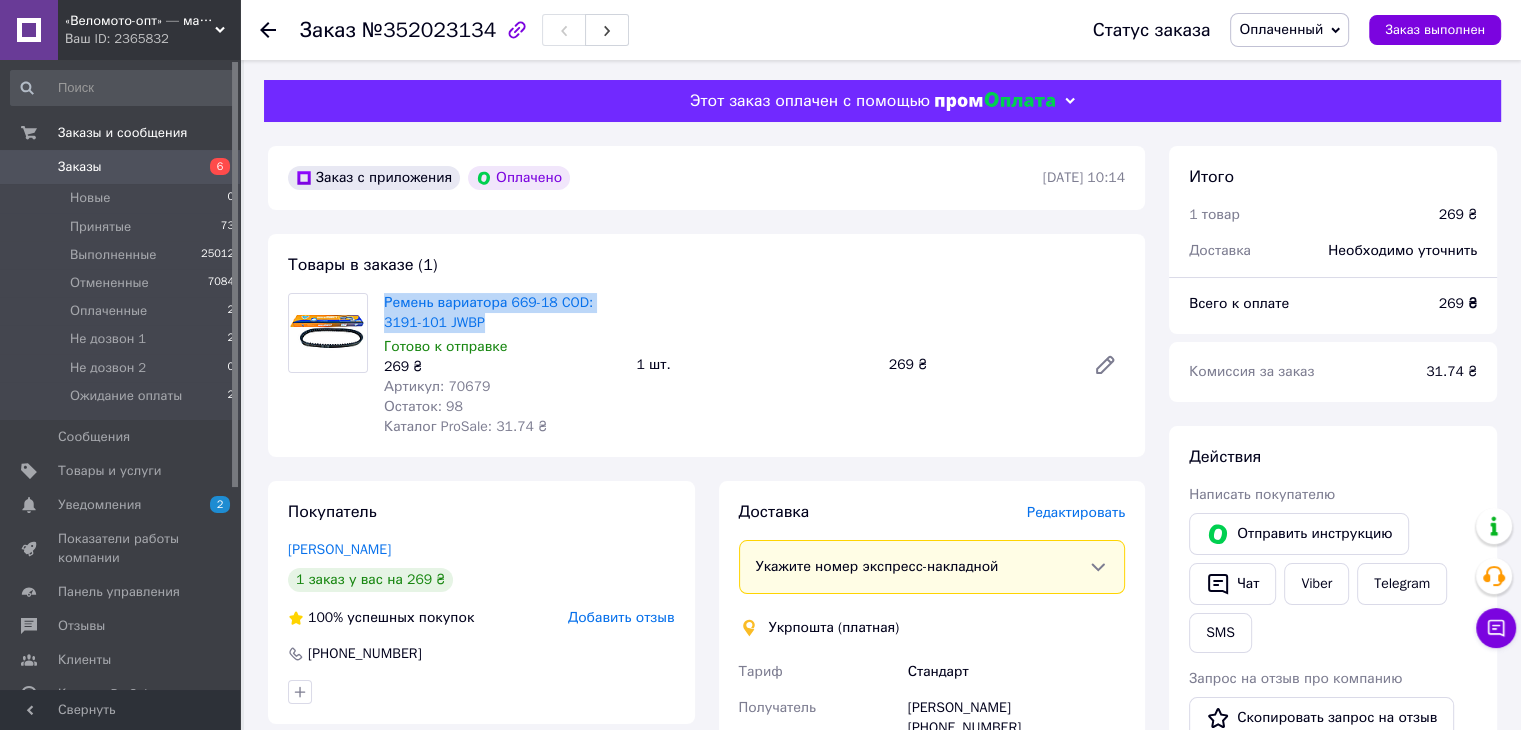 drag, startPoint x: 377, startPoint y: 304, endPoint x: 548, endPoint y: 329, distance: 172.81783 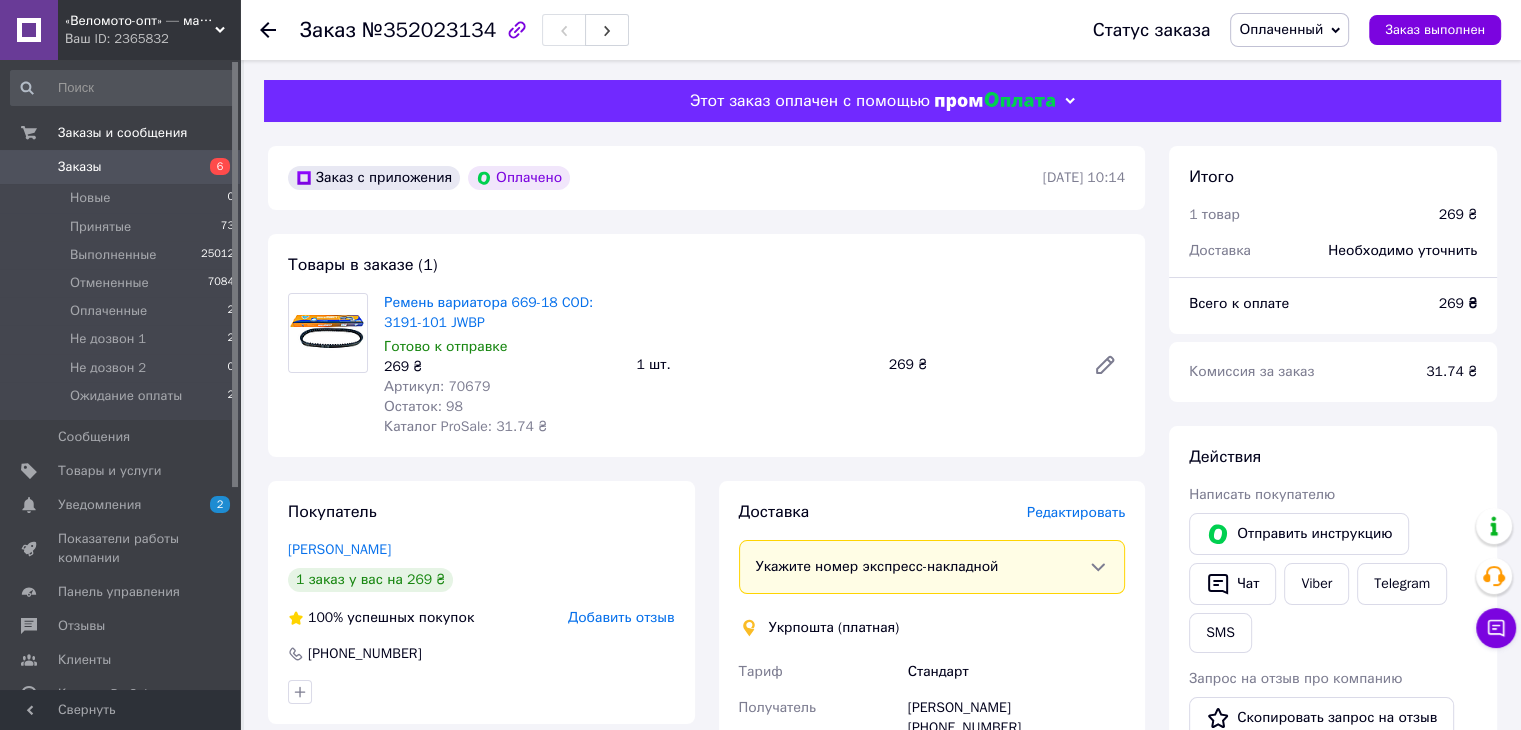 click on "Доставка Редактировать Укажите номер экспресс-накладной Обязательно введите номер экспресс-накладной,
если создавали ее не на этой странице. В случае,
если номер ЭН не будет добавлен, мы не сможем
выплатить деньги за заказ Мобильный номер покупателя (из заказа) должен
соответствовать номеру получателя по накладной Укрпошта (платная) Тариф Стандарт Получатель Олексій Войтович +380964927107 Адрес пгт. Виньковцы, 32500, вул. Соборної України, 16 Плательщик Получатель Оценочная стоимость 269 ₴ Передать номер или Создать ярлык" at bounding box center (932, 784) 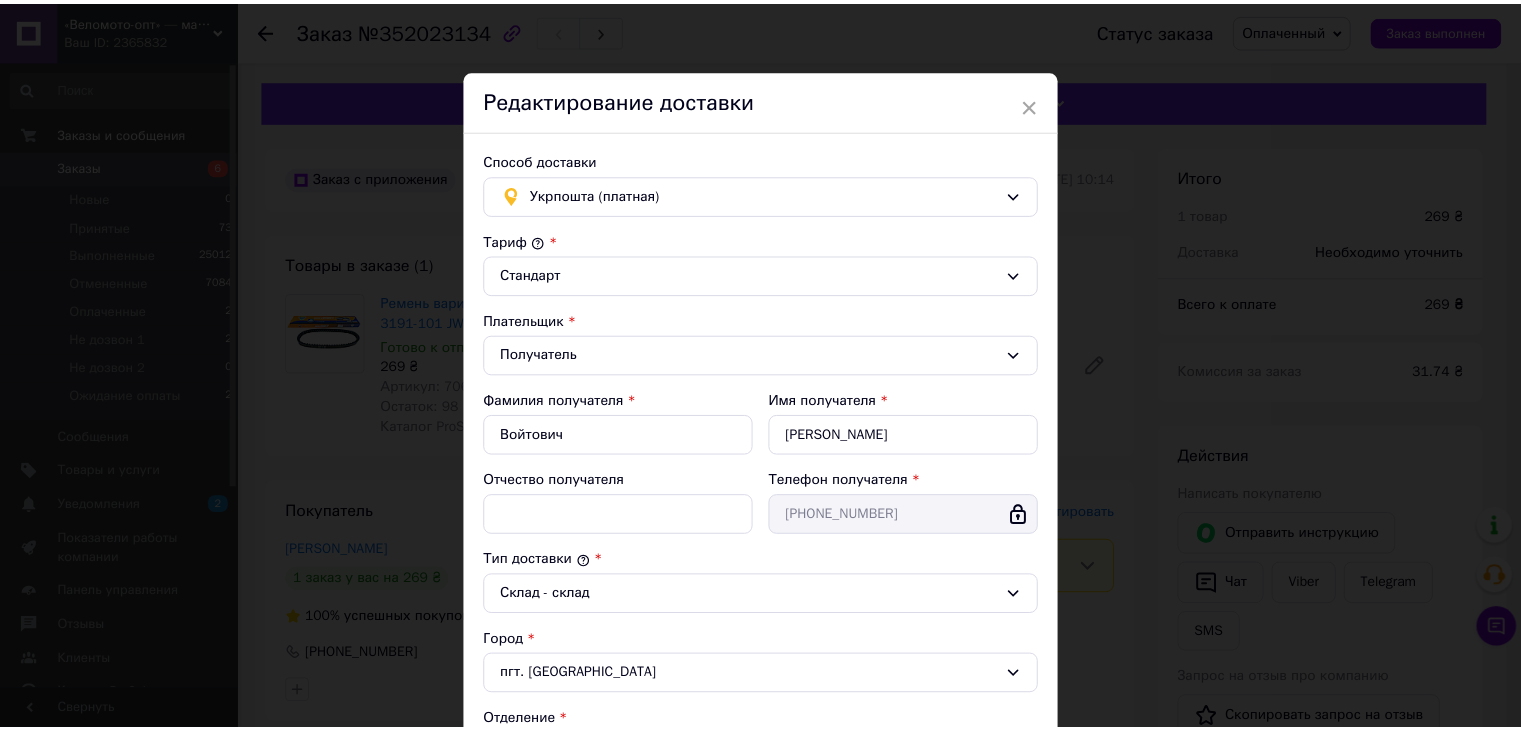 scroll, scrollTop: 516, scrollLeft: 0, axis: vertical 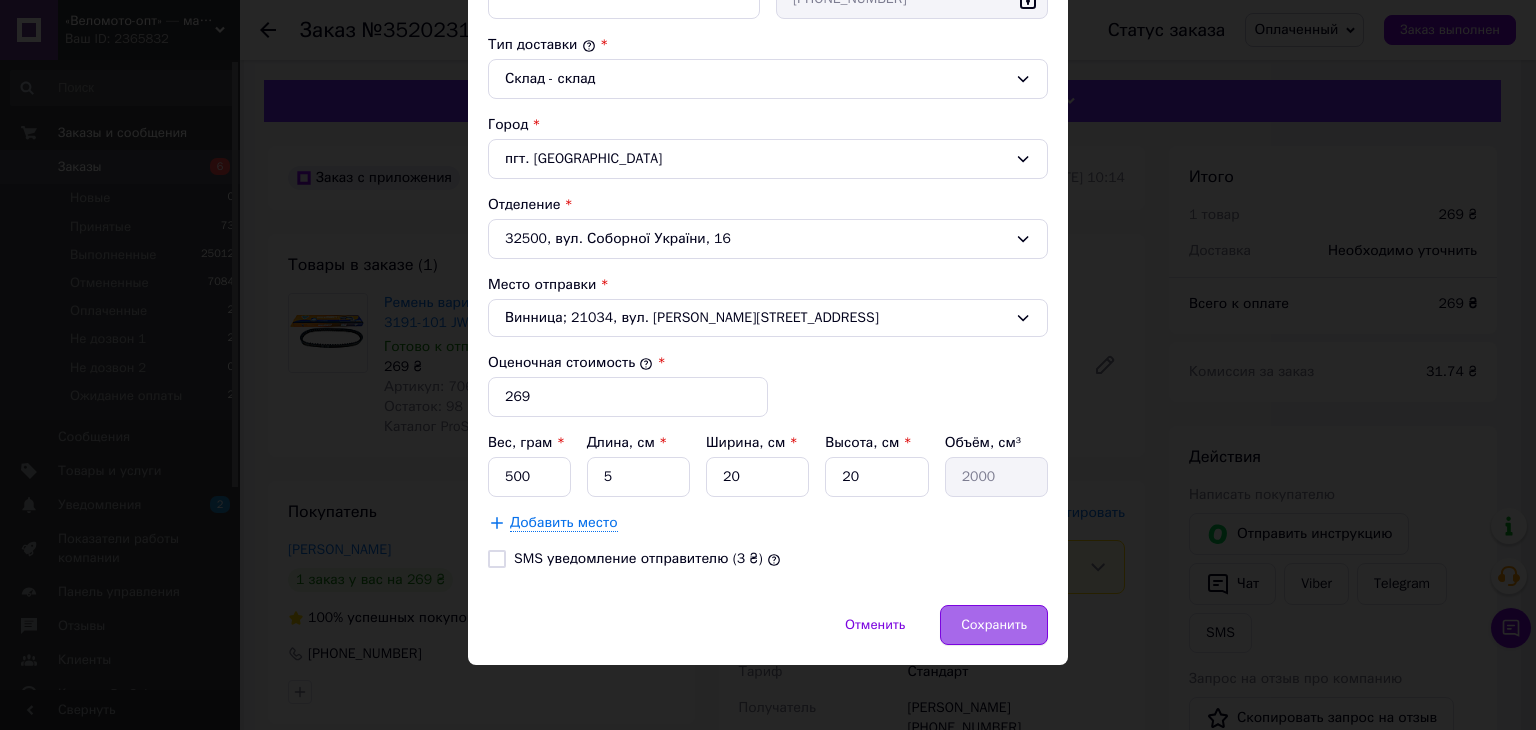 click on "Сохранить" at bounding box center [994, 625] 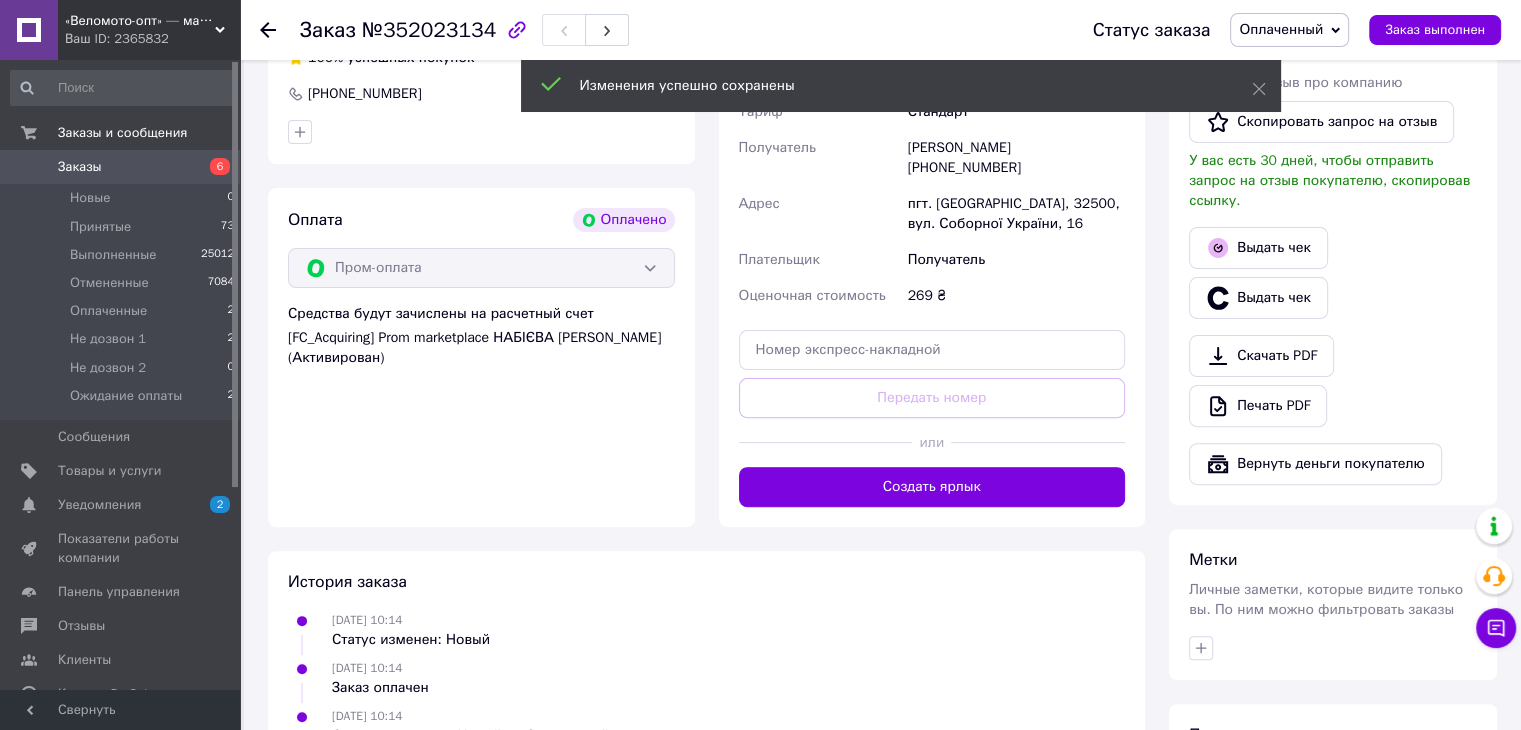 scroll, scrollTop: 600, scrollLeft: 0, axis: vertical 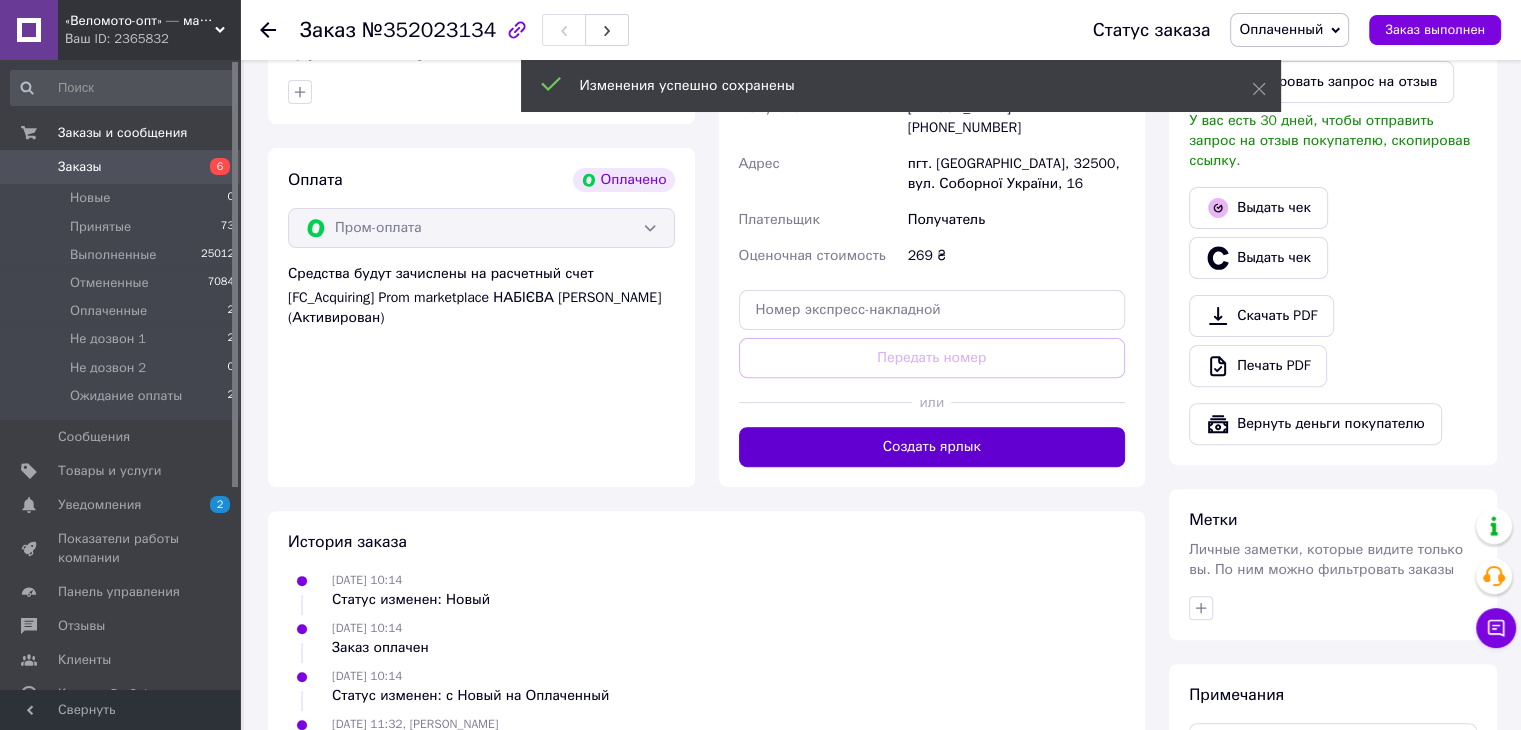 click on "Создать ярлык" at bounding box center (932, 447) 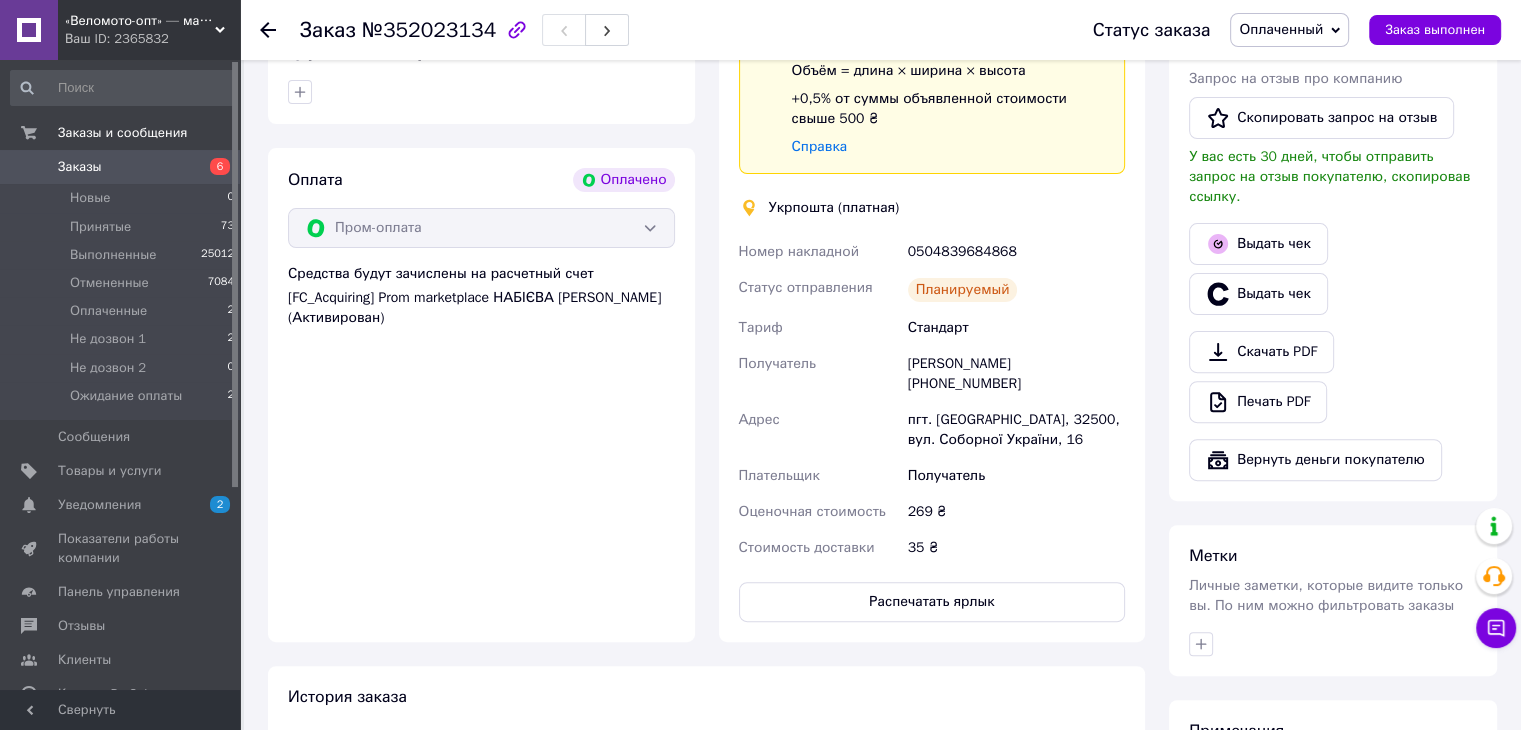 click on "0504839684868" at bounding box center [1016, 252] 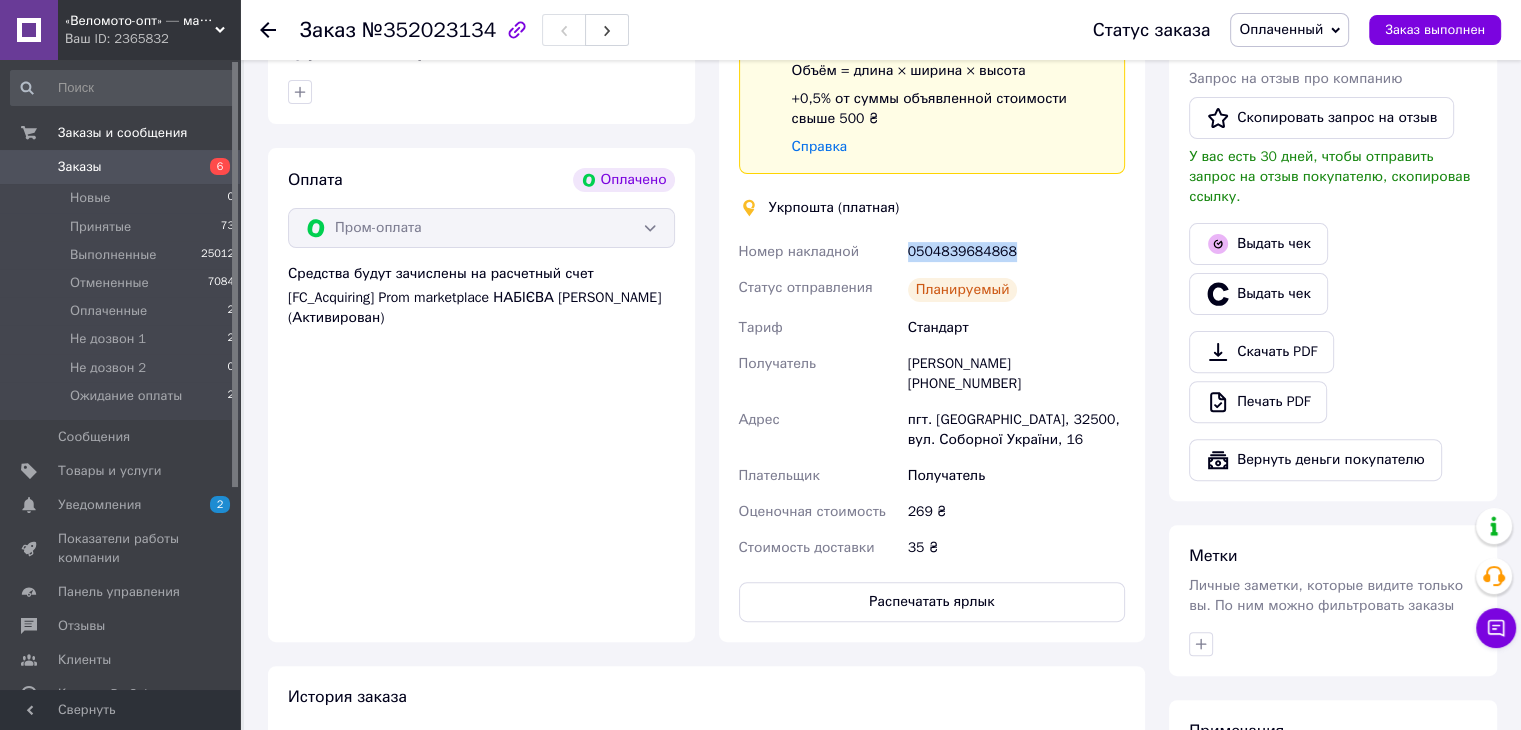 click on "0504839684868" at bounding box center [1016, 252] 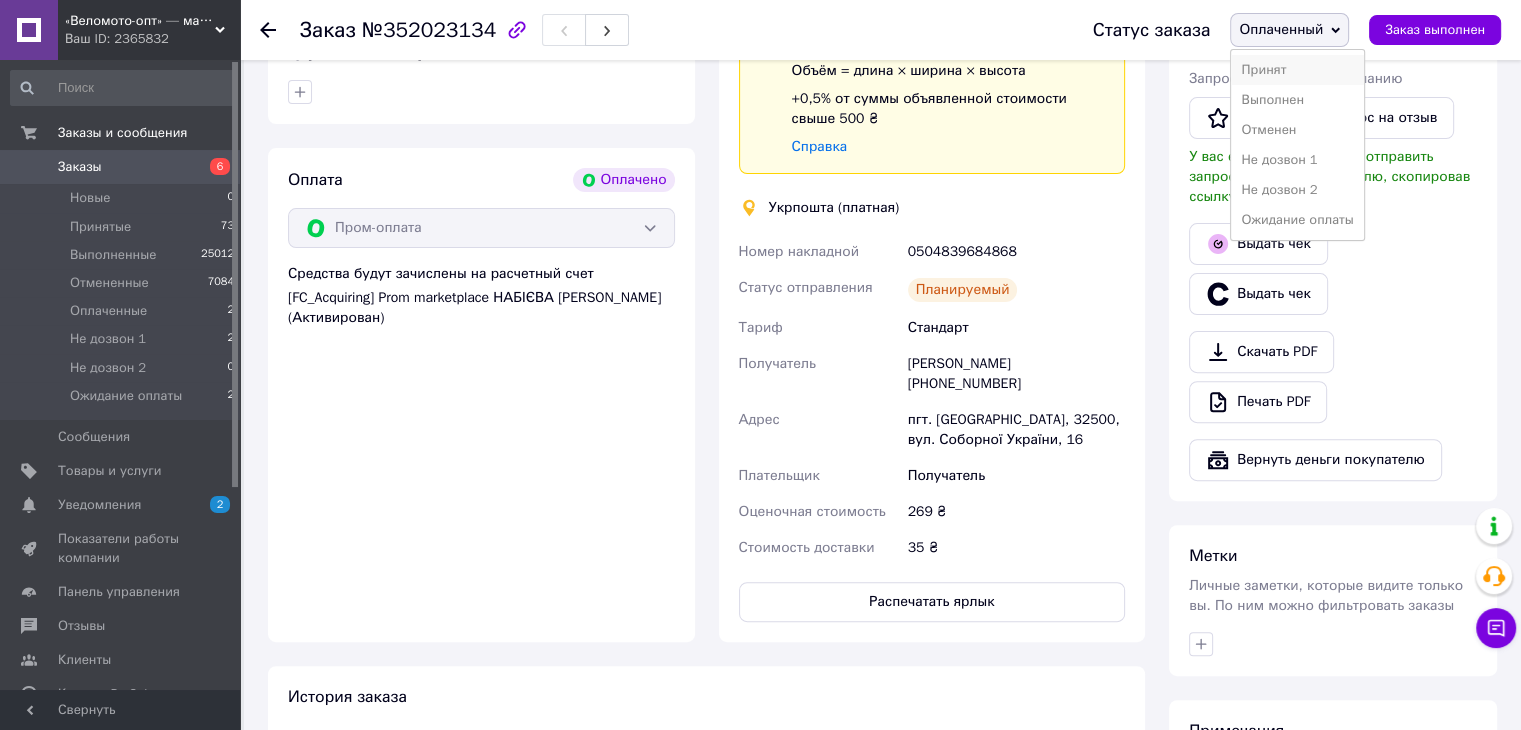 click on "Принят" at bounding box center (1297, 70) 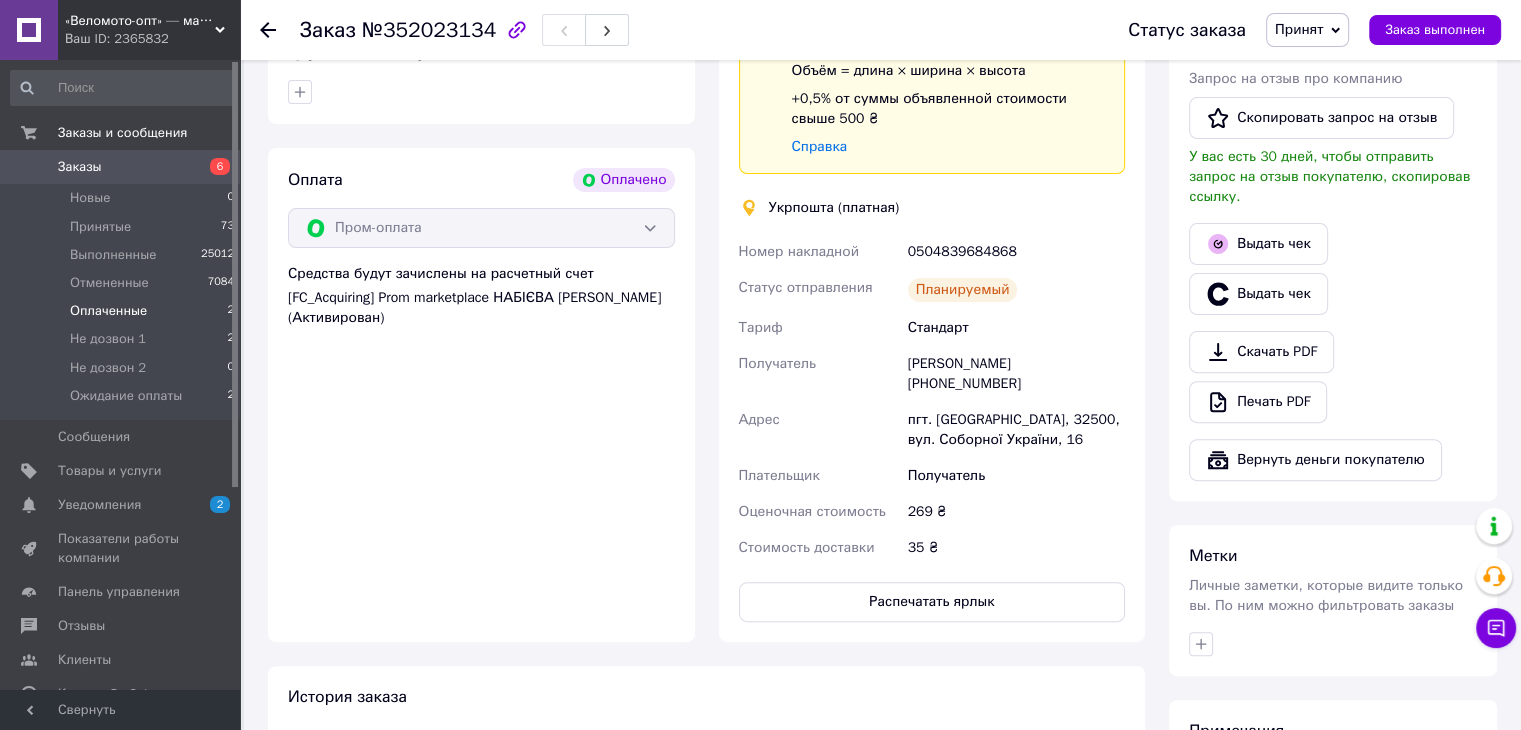 click on "Оплаченные 2" at bounding box center [123, 311] 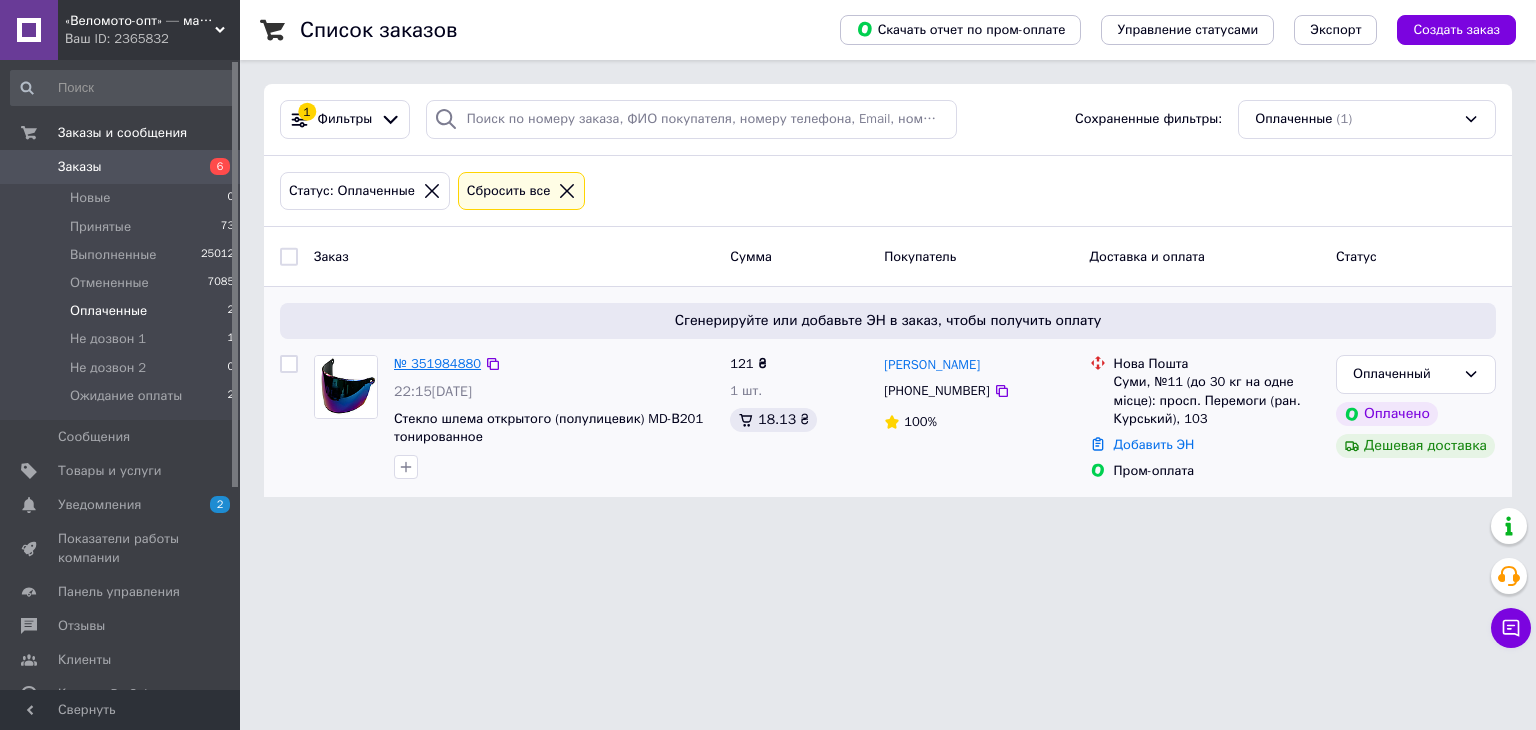 click on "№ 351984880" at bounding box center (437, 363) 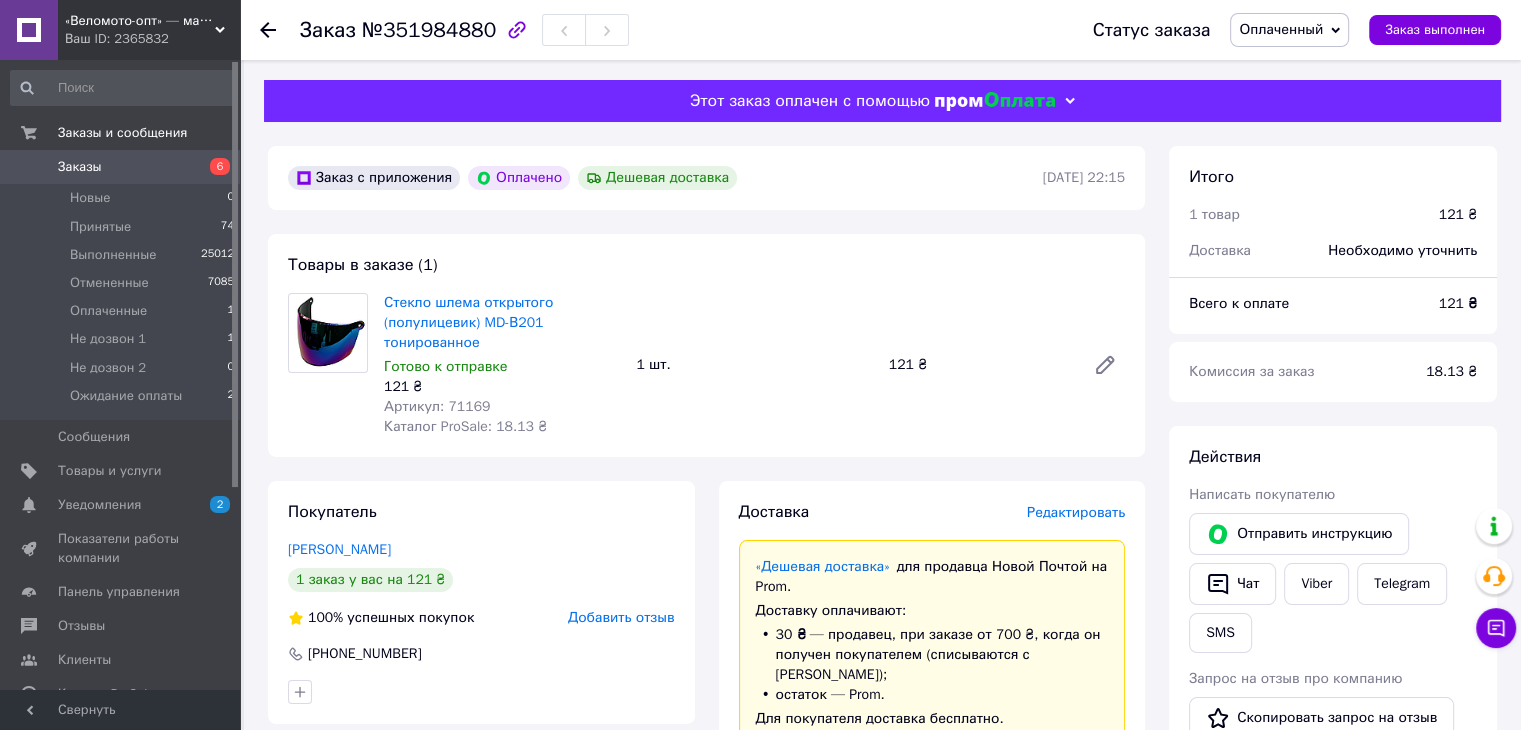 click on "№351984880" at bounding box center [429, 30] 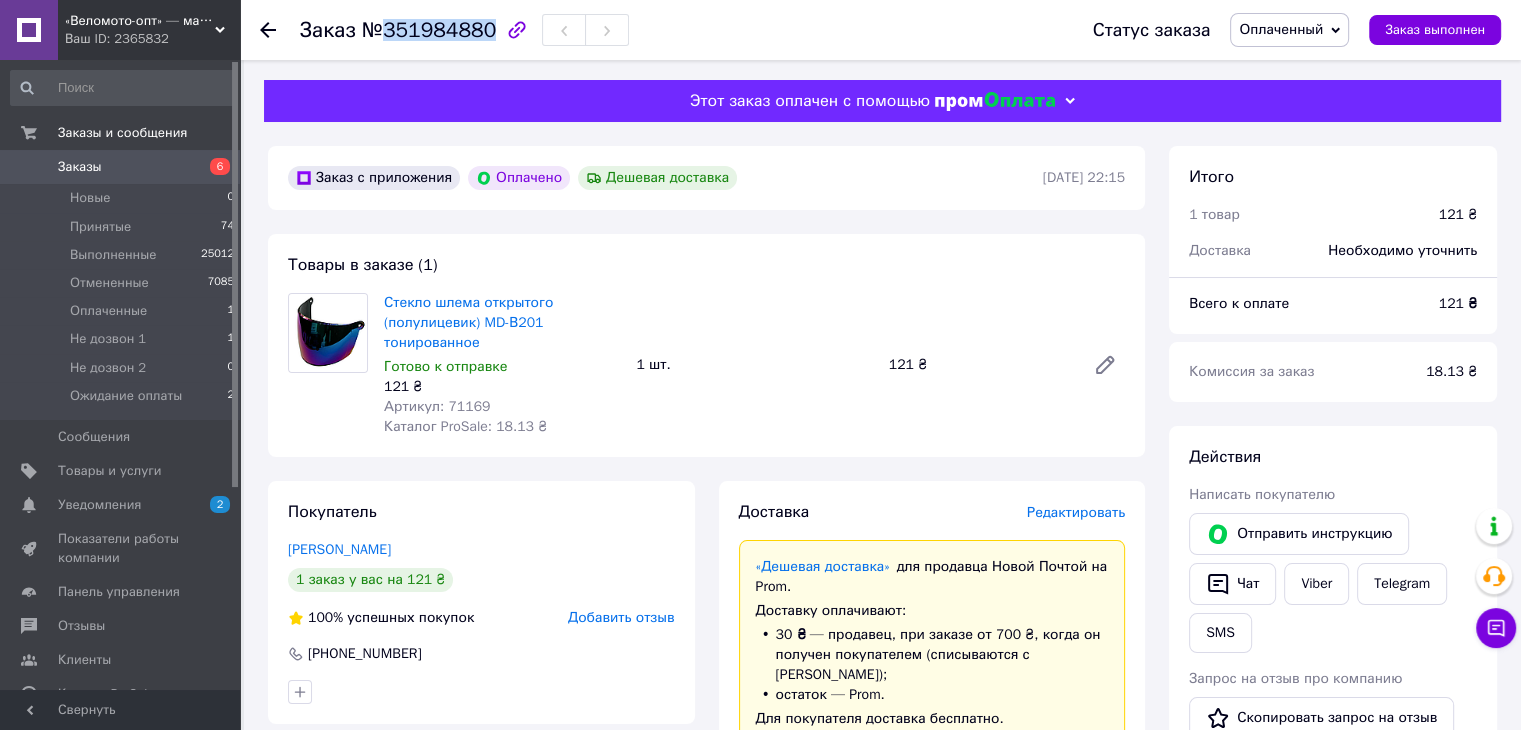 click on "№351984880" at bounding box center [429, 30] 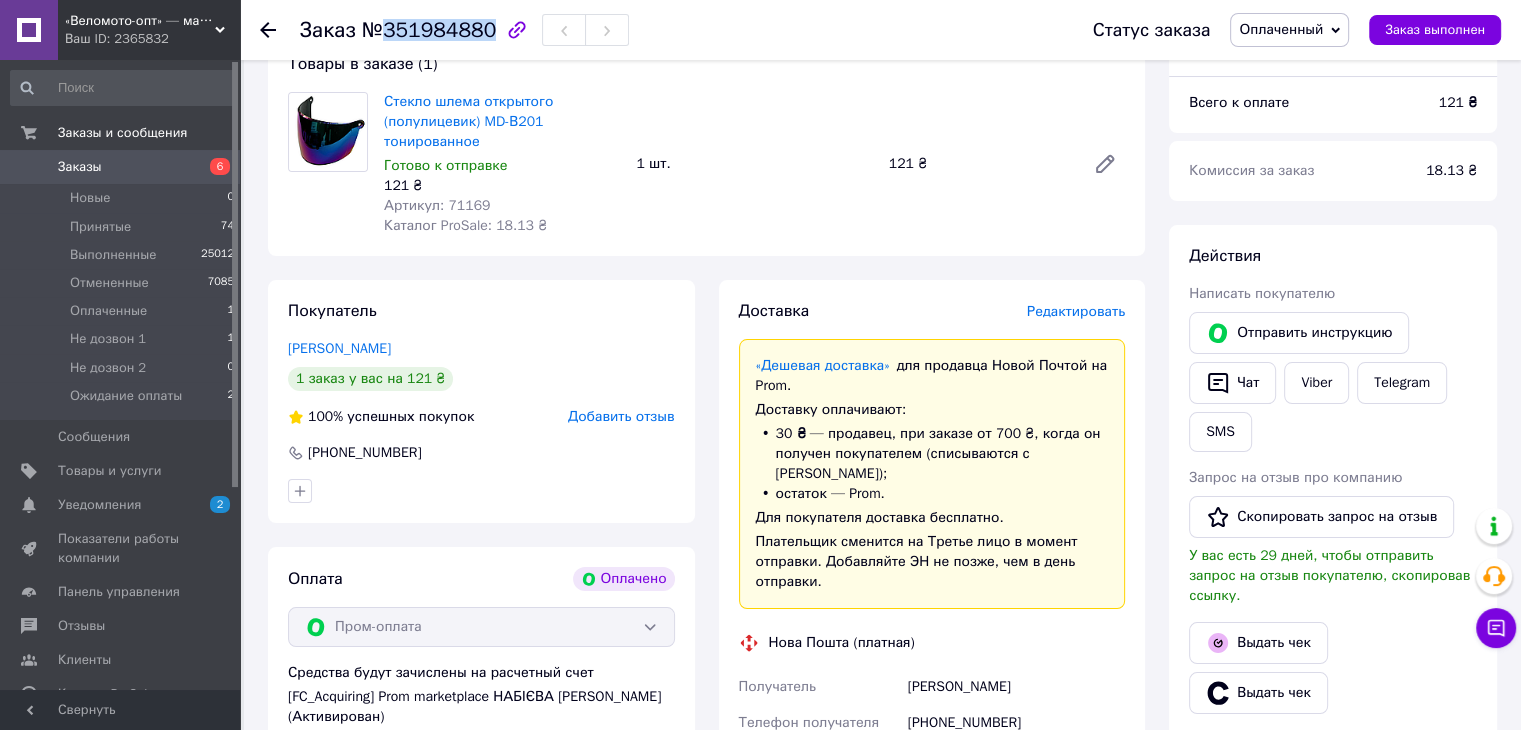scroll, scrollTop: 500, scrollLeft: 0, axis: vertical 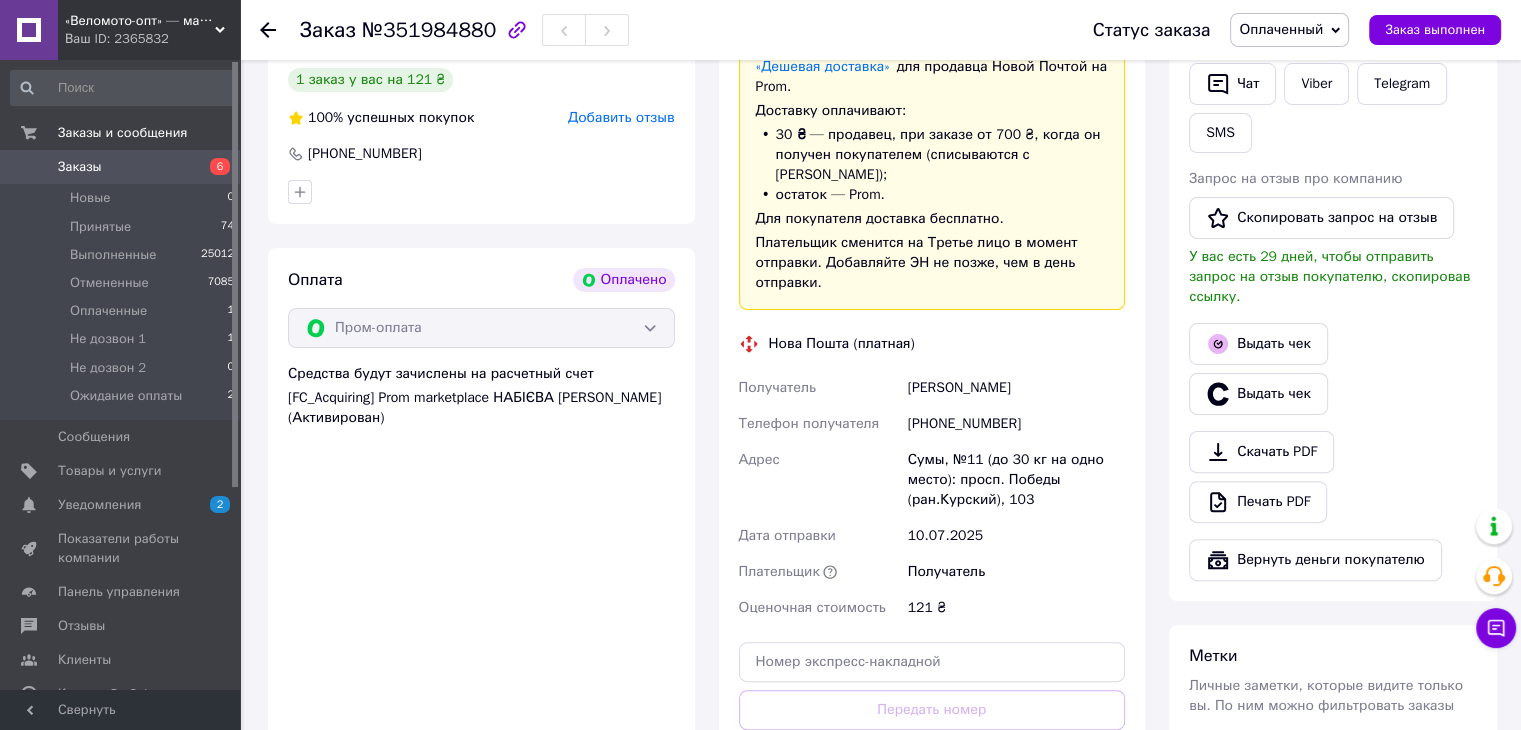 click on "[PHONE_NUMBER]" at bounding box center (1016, 424) 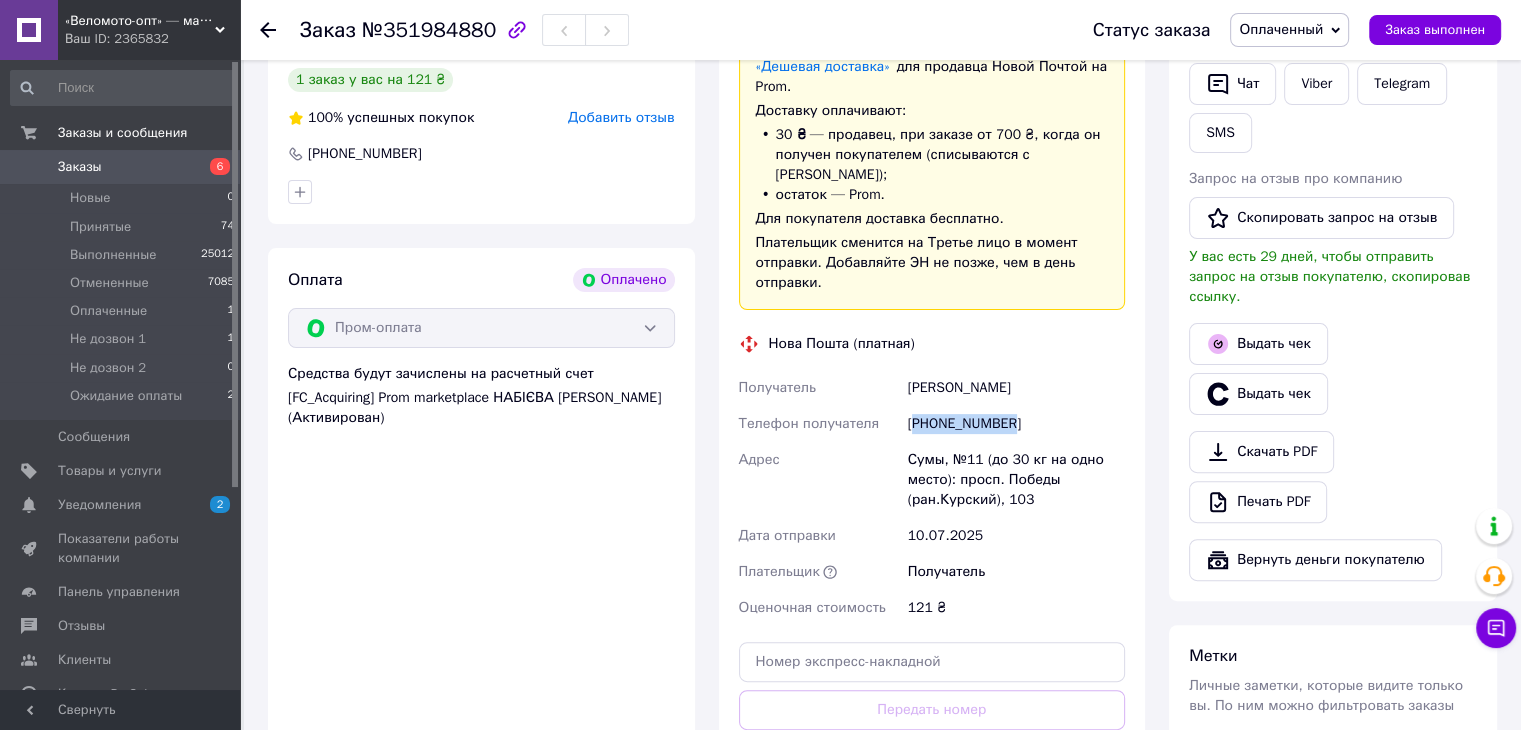 click on "[PHONE_NUMBER]" at bounding box center (1016, 424) 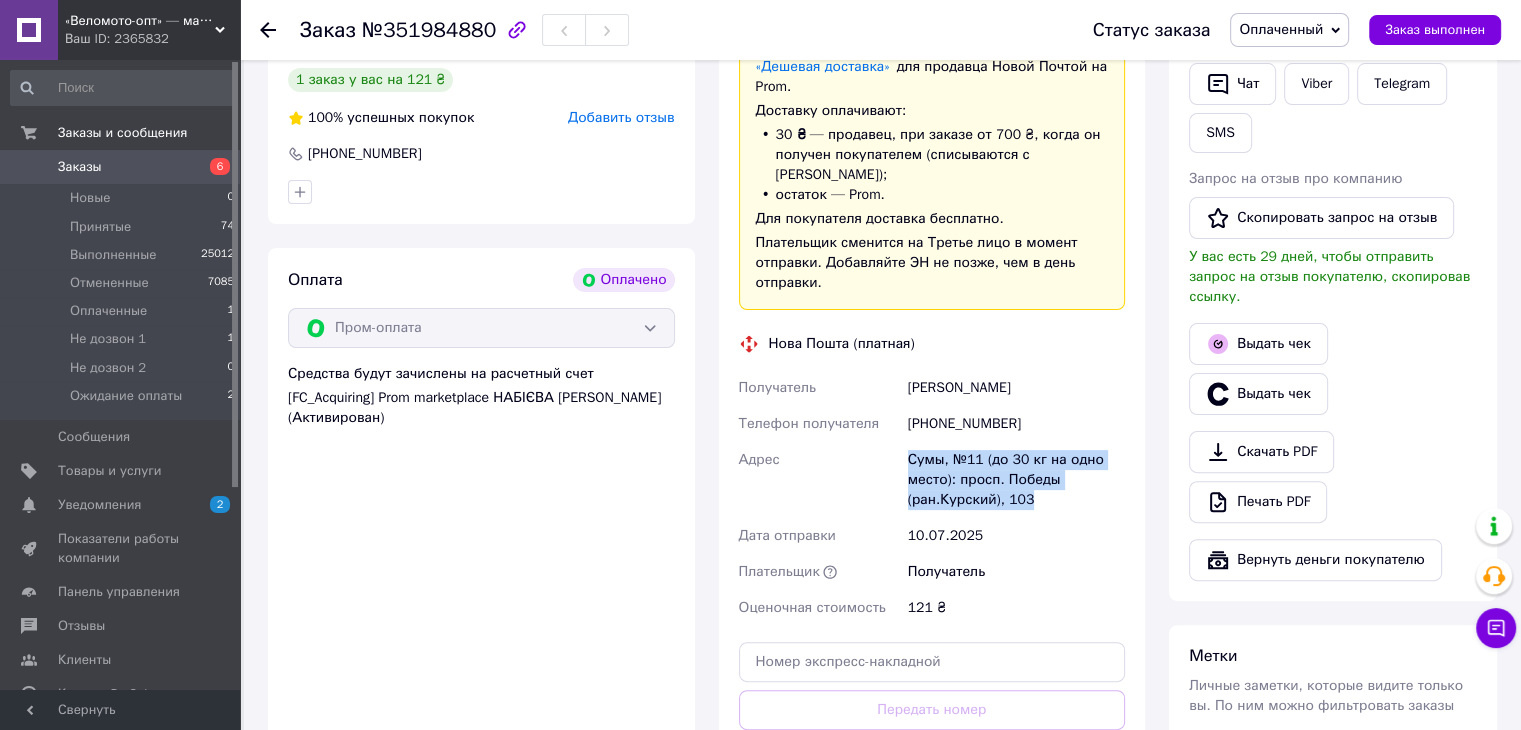 drag, startPoint x: 903, startPoint y: 441, endPoint x: 1028, endPoint y: 491, distance: 134.62912 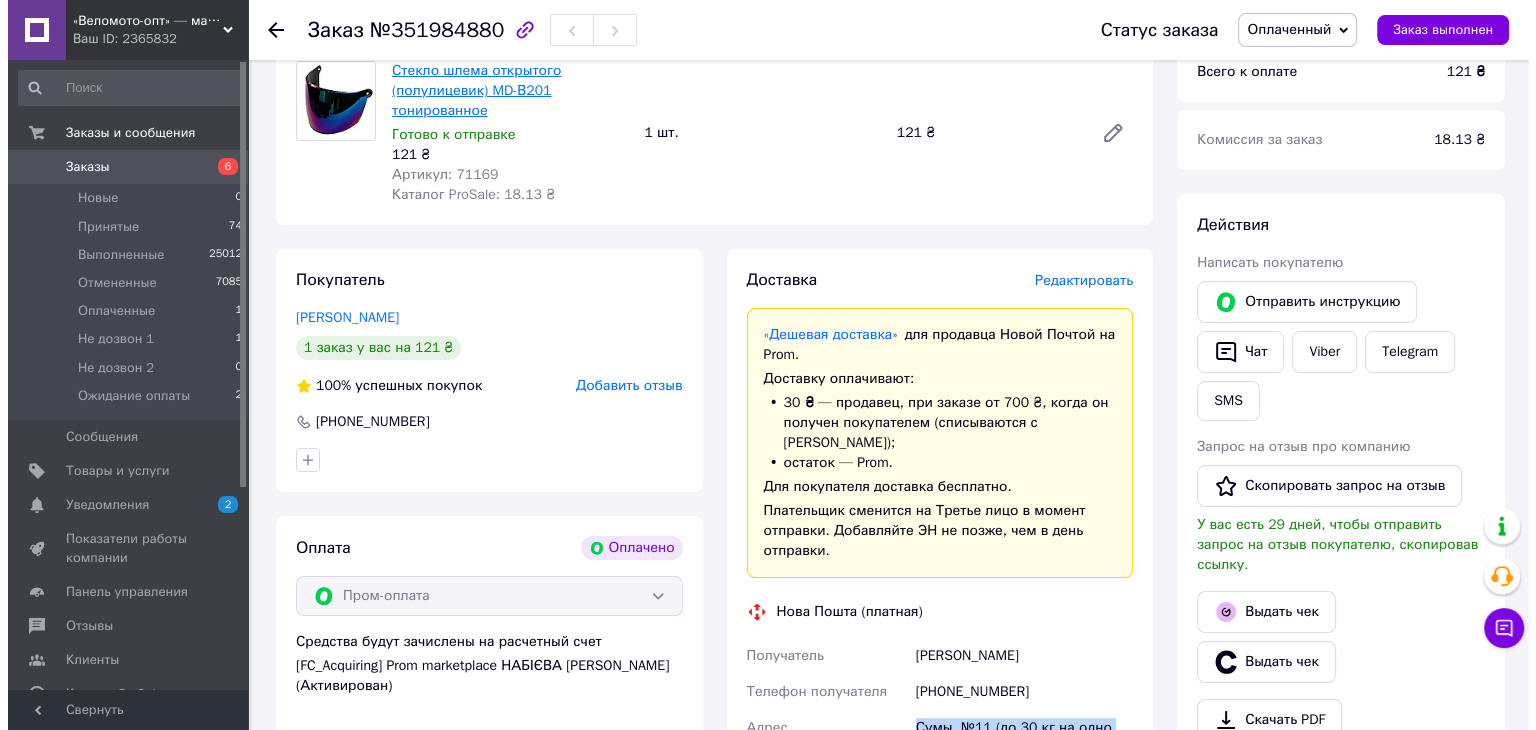 scroll, scrollTop: 100, scrollLeft: 0, axis: vertical 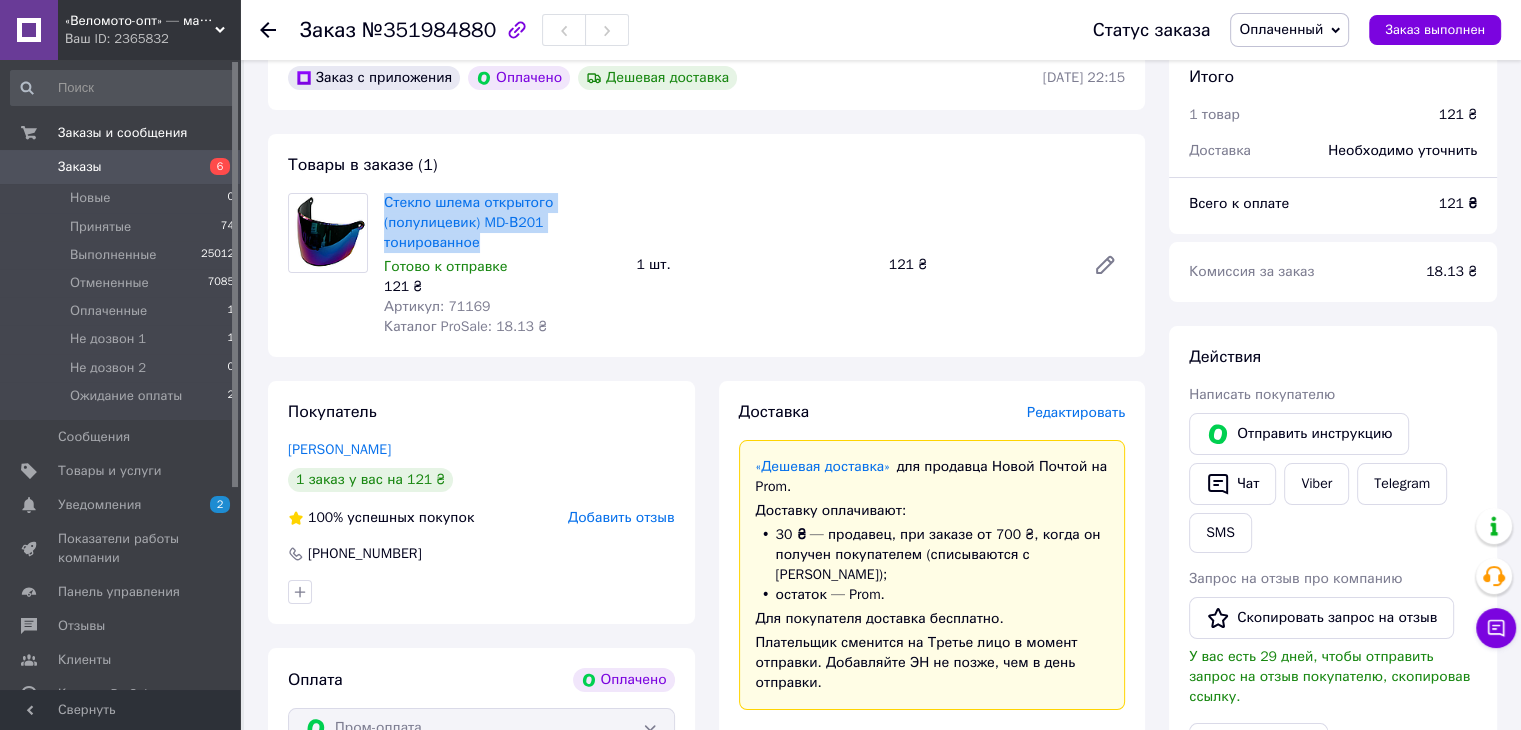 drag, startPoint x: 382, startPoint y: 211, endPoint x: 524, endPoint y: 245, distance: 146.0137 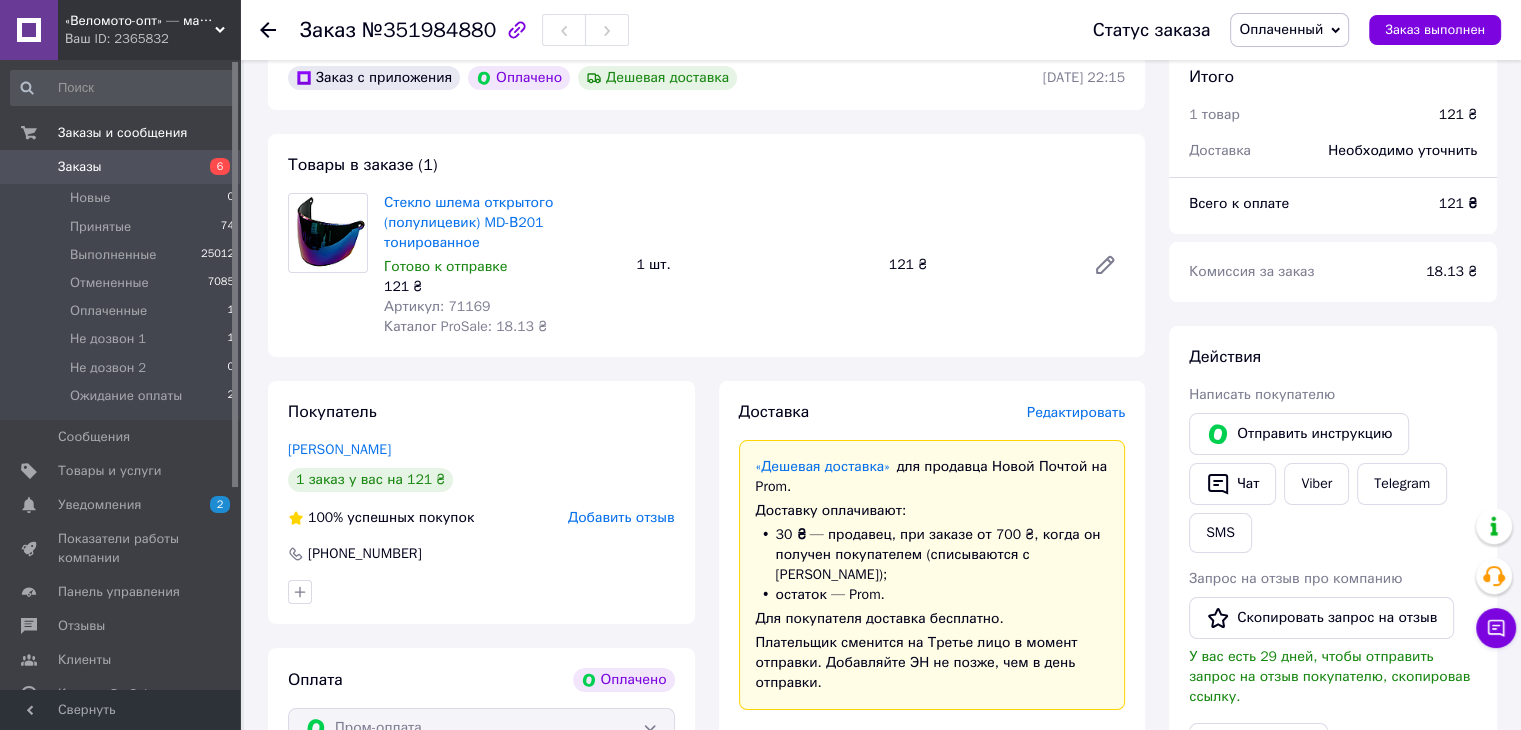 click on "Редактировать" at bounding box center [1076, 412] 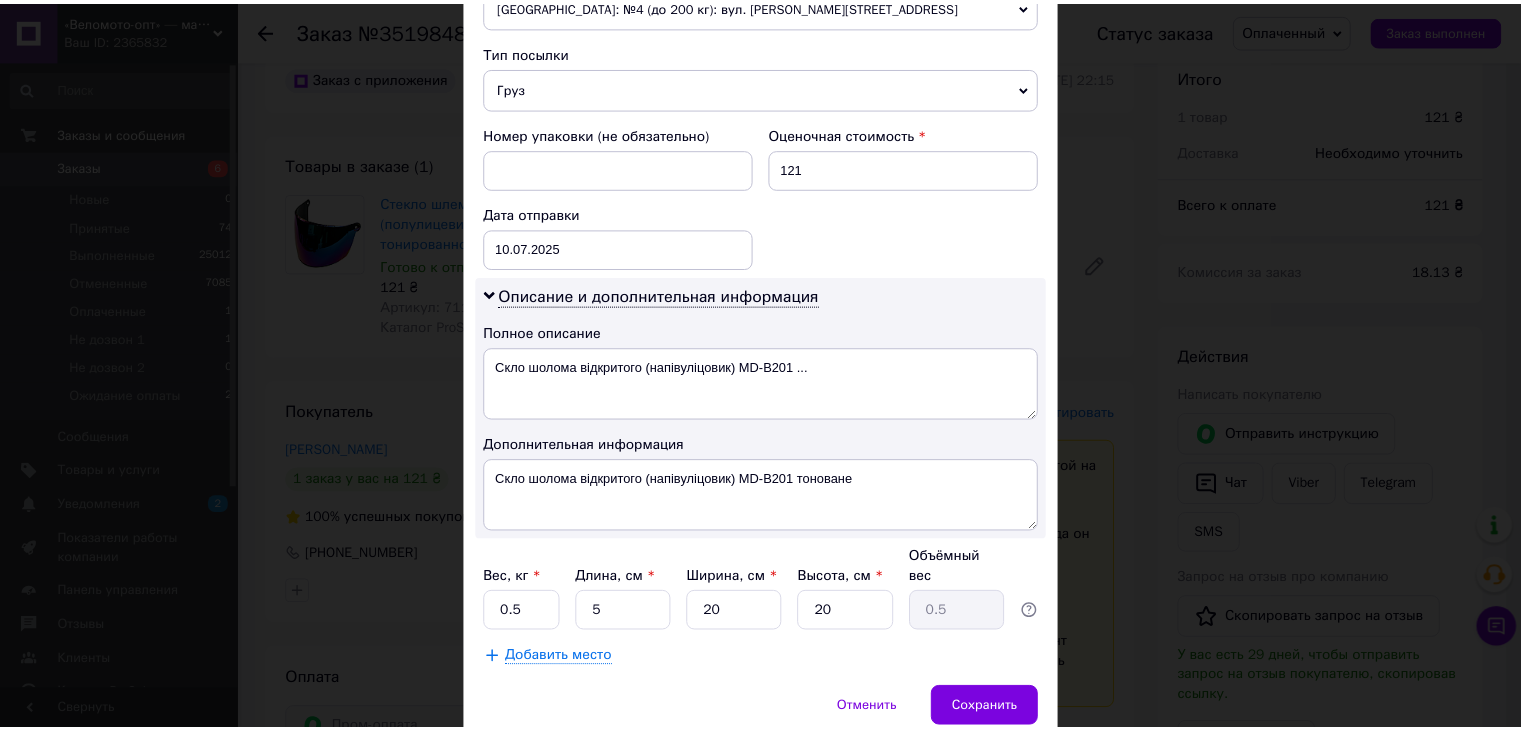 scroll, scrollTop: 816, scrollLeft: 0, axis: vertical 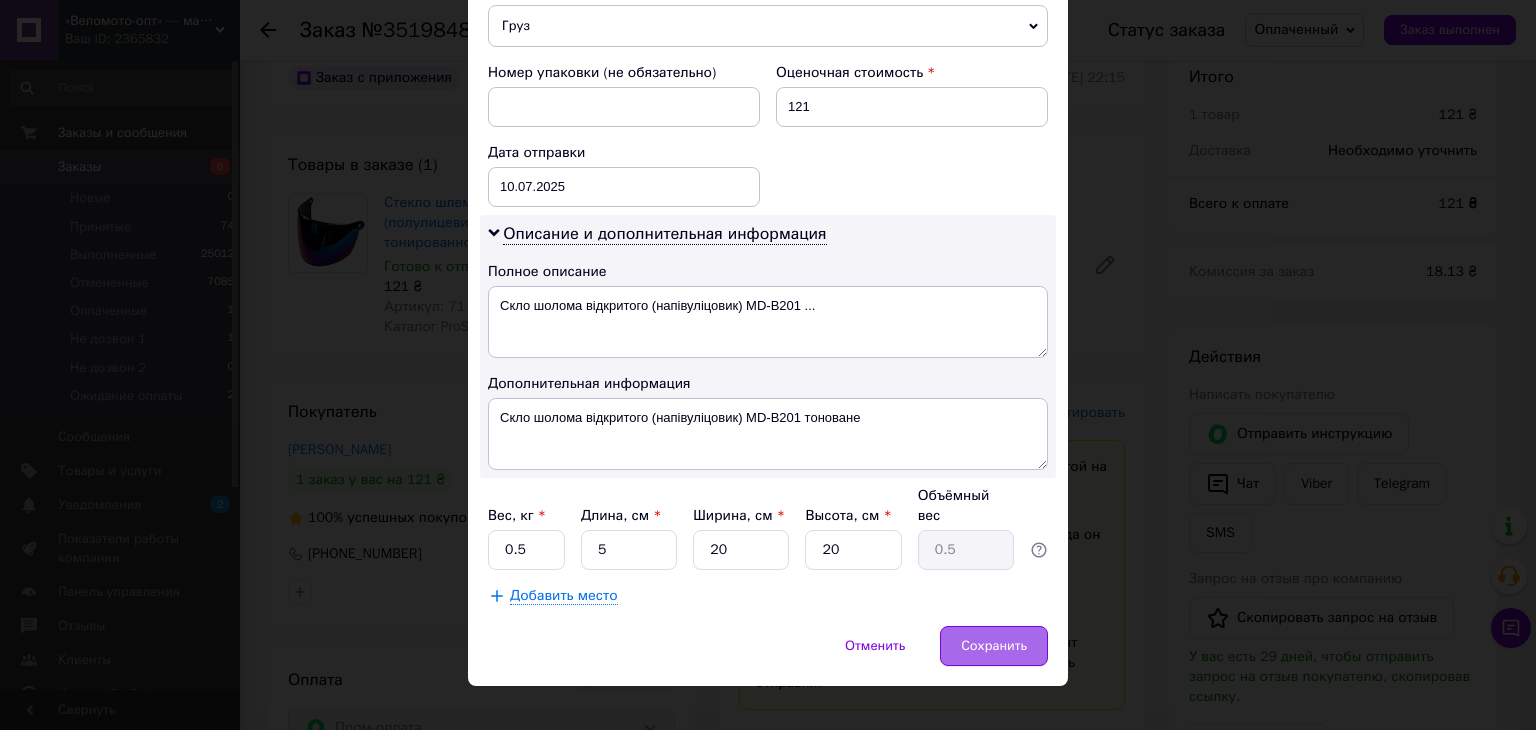 click on "Сохранить" at bounding box center [994, 646] 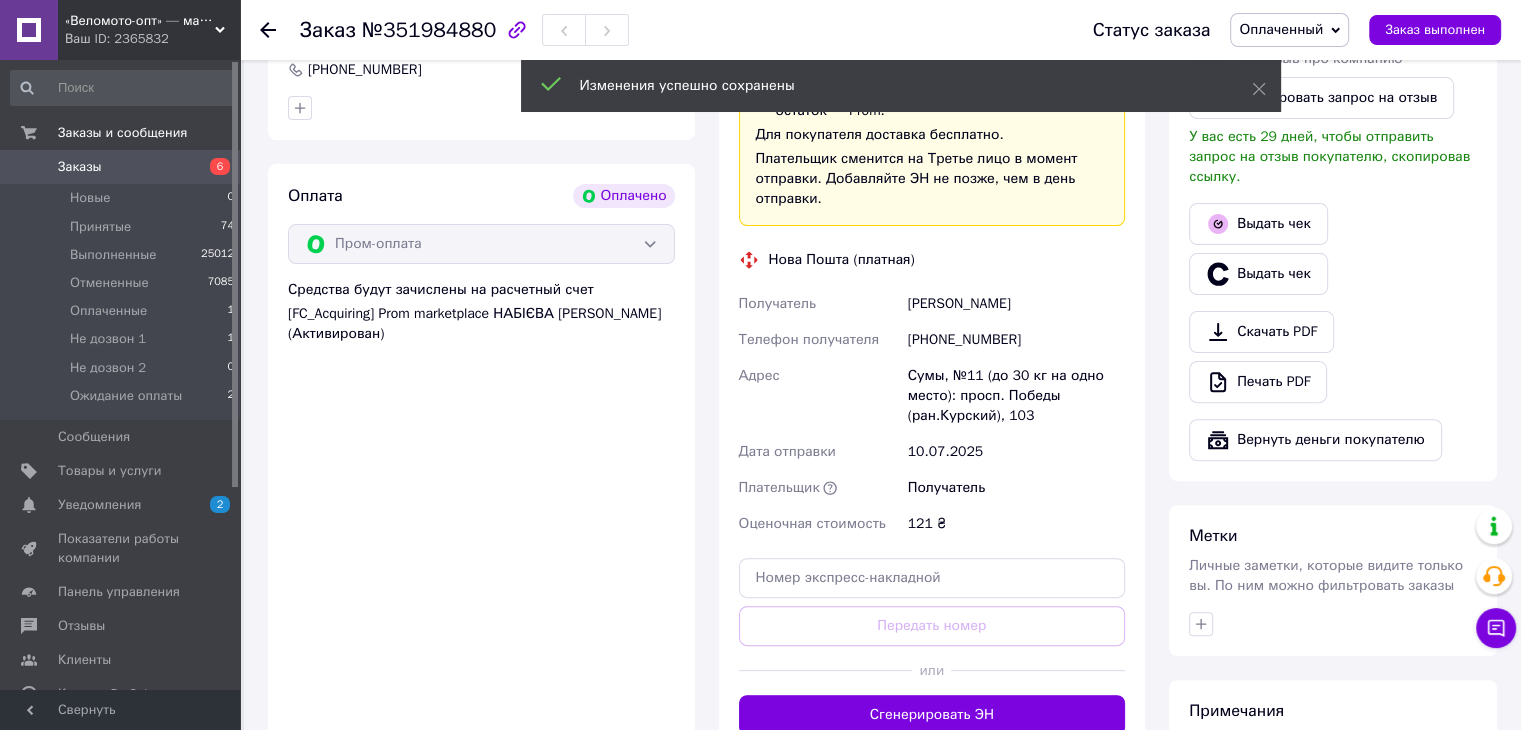 scroll, scrollTop: 1000, scrollLeft: 0, axis: vertical 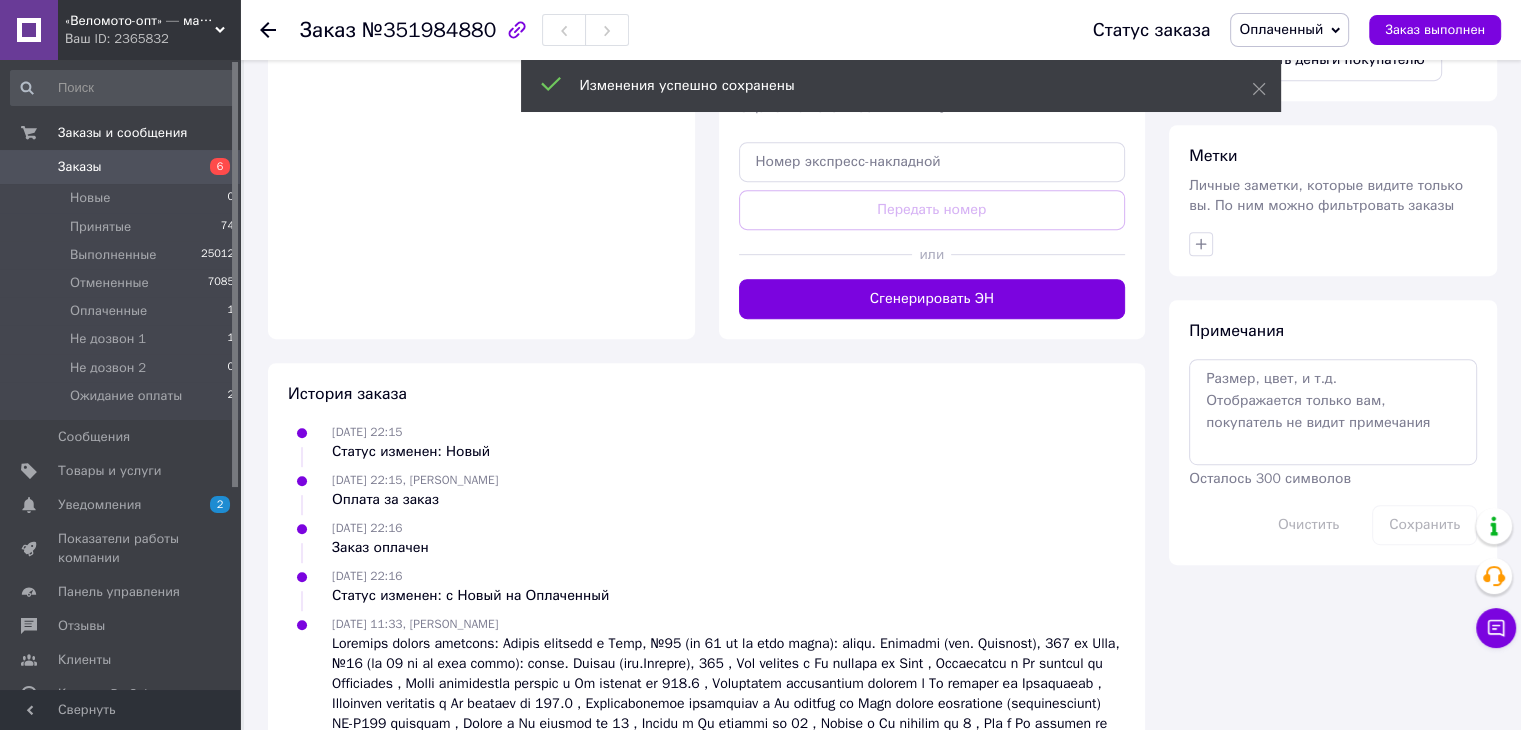 click at bounding box center (1038, 254) 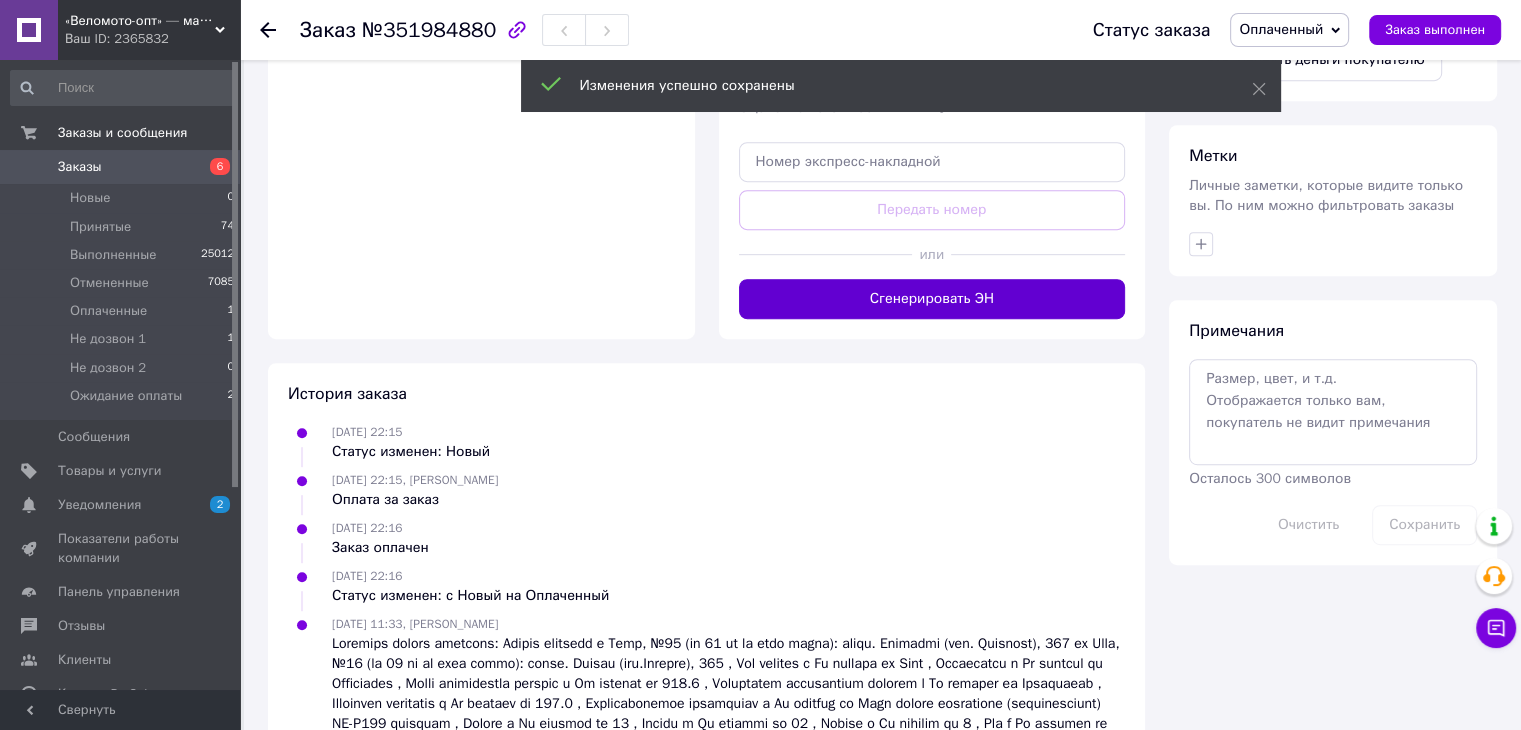 click on "Сгенерировать ЭН" at bounding box center [932, 299] 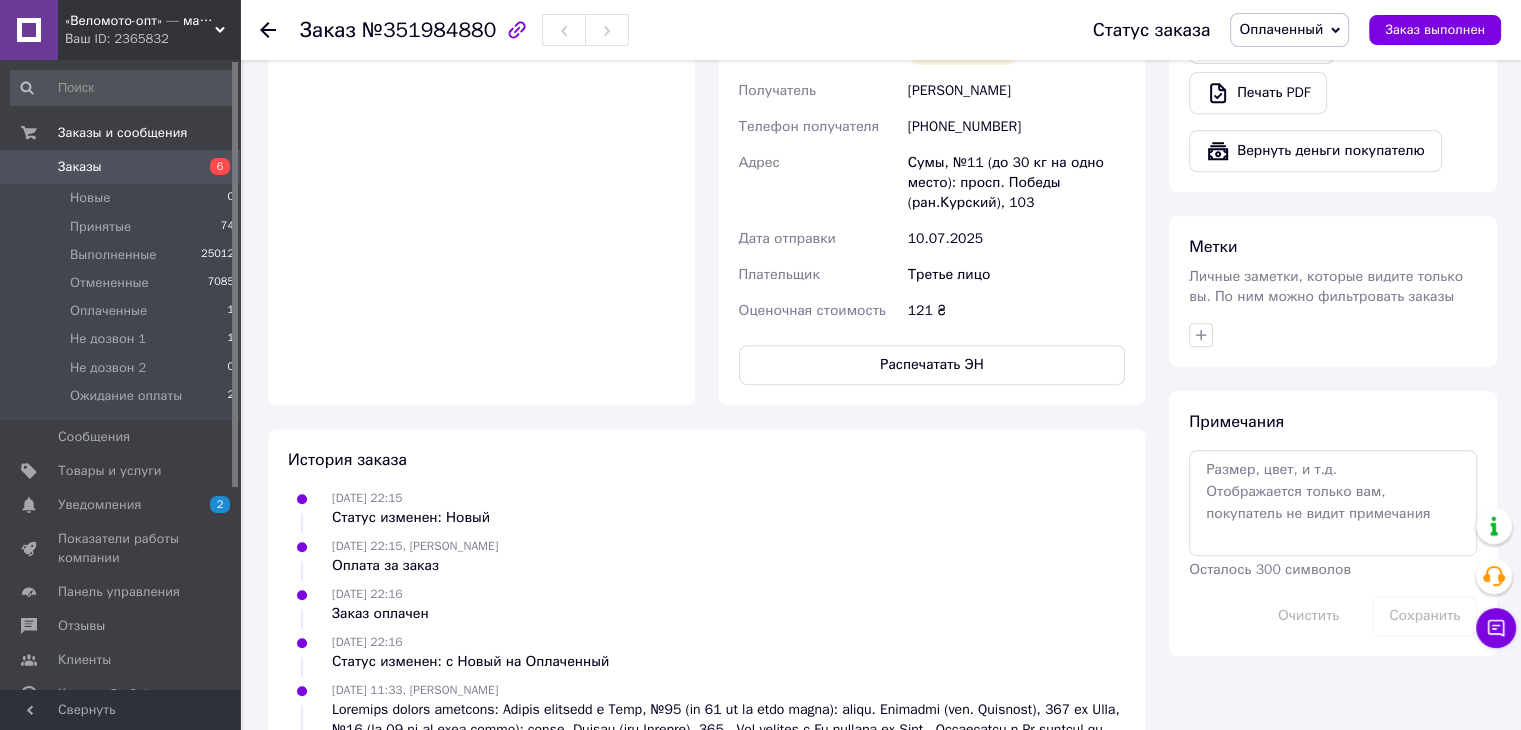 scroll, scrollTop: 700, scrollLeft: 0, axis: vertical 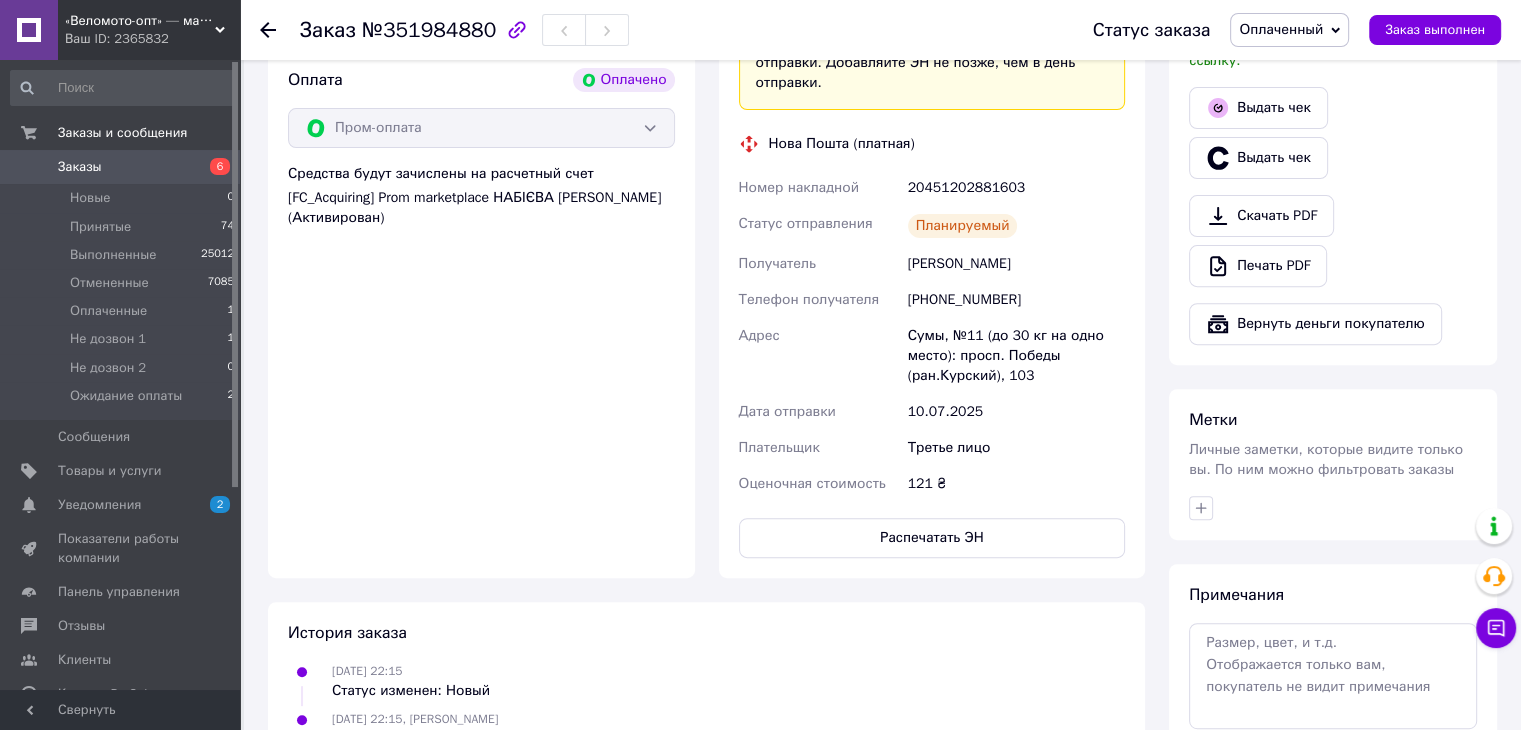 click on "20451202881603" at bounding box center (1016, 188) 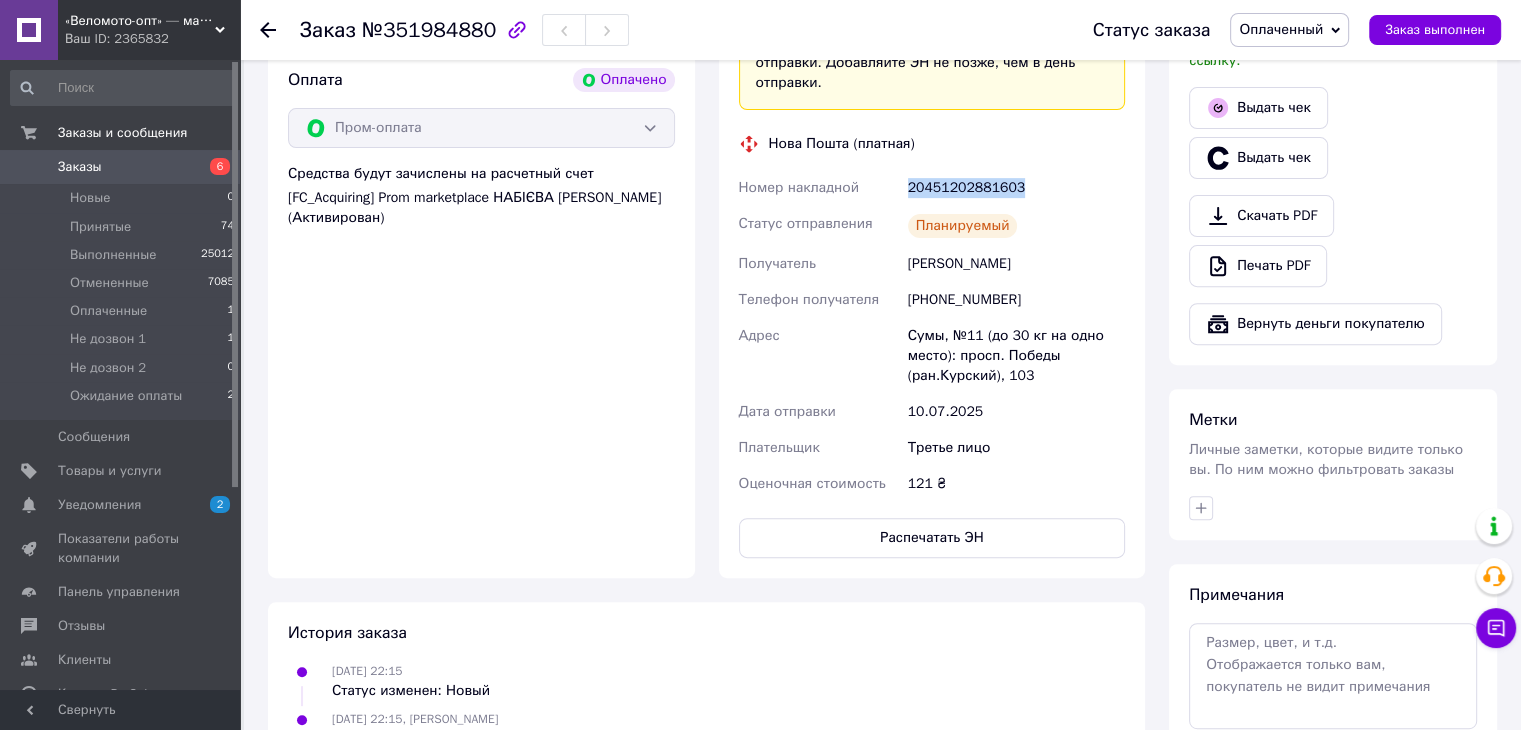 click on "20451202881603" at bounding box center (1016, 188) 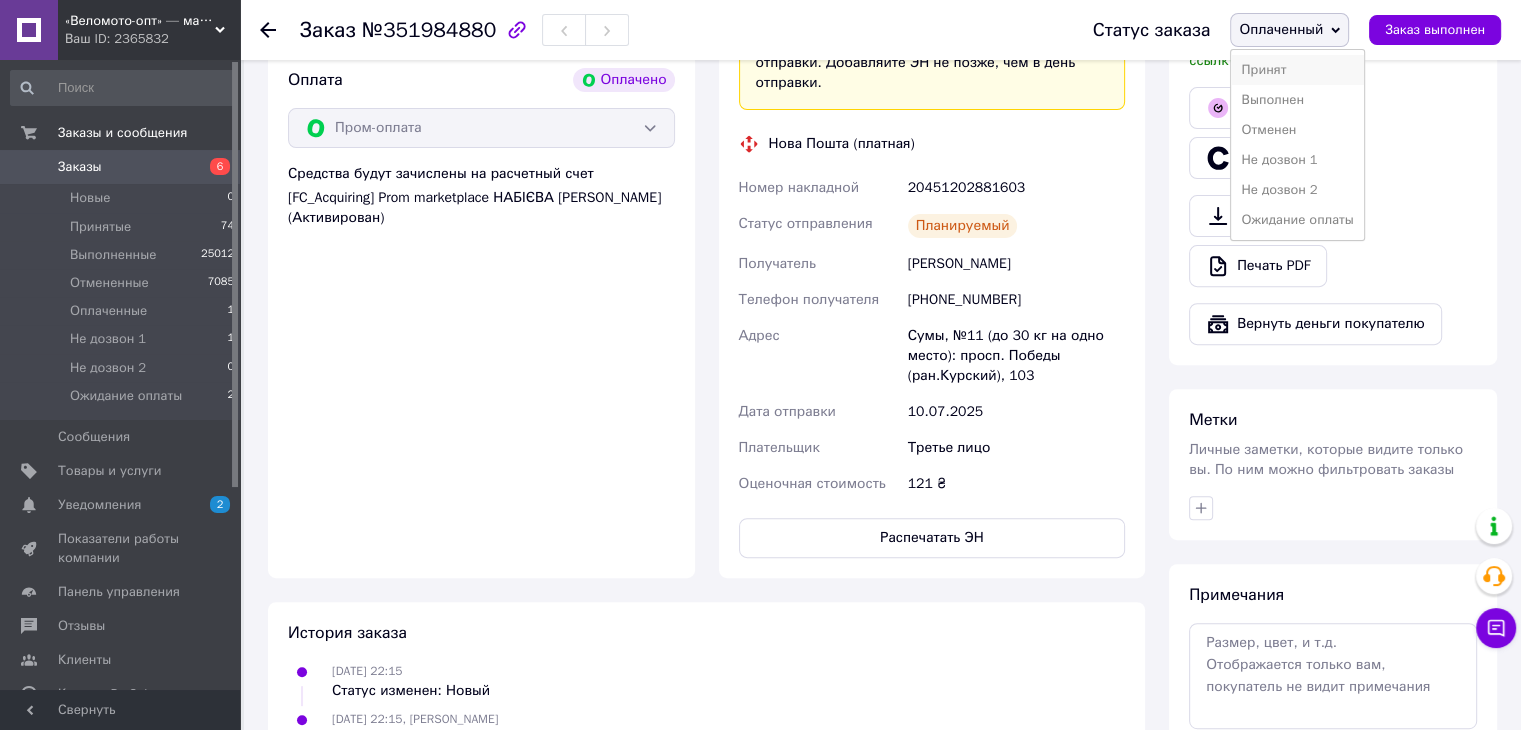 click on "Принят" at bounding box center [1297, 70] 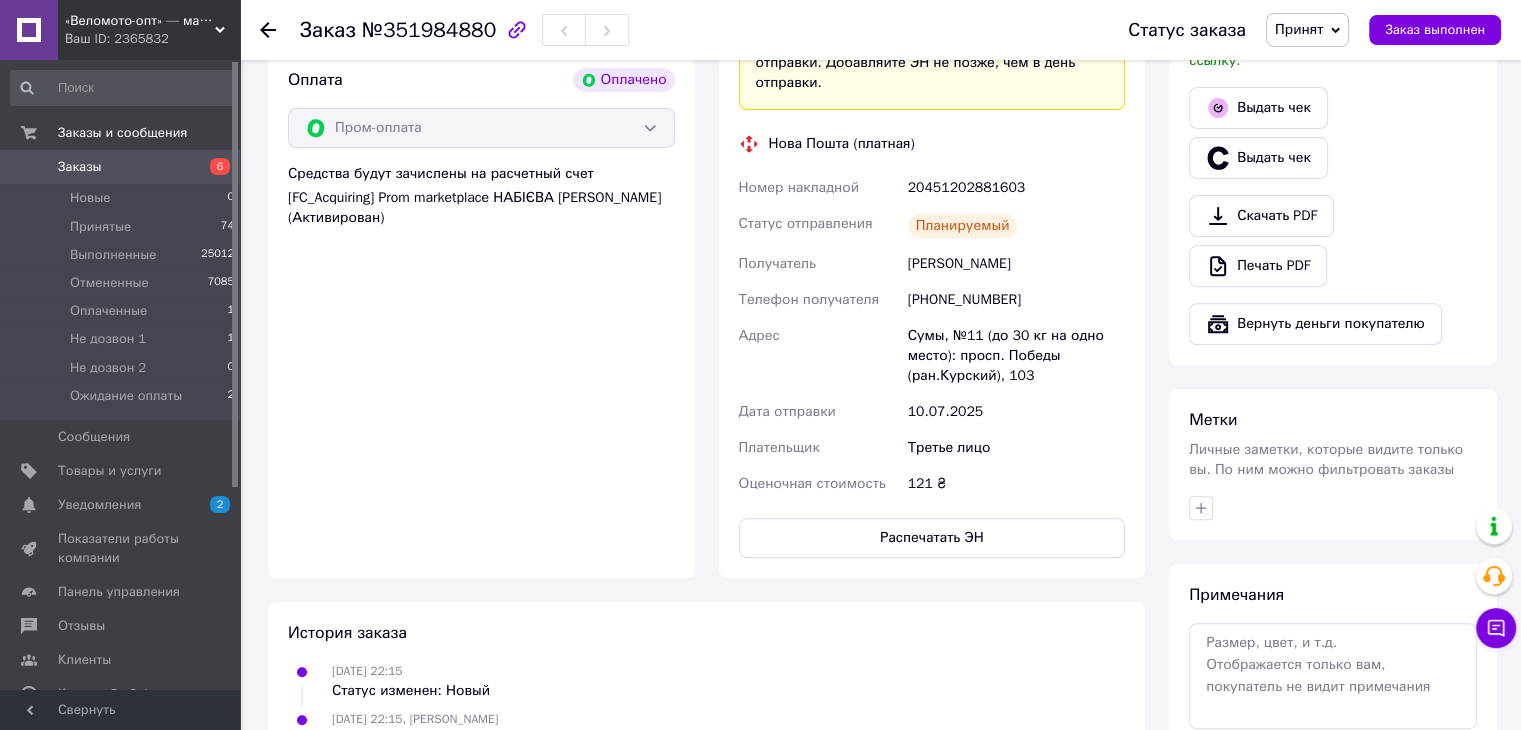click on "Заказы" at bounding box center (121, 167) 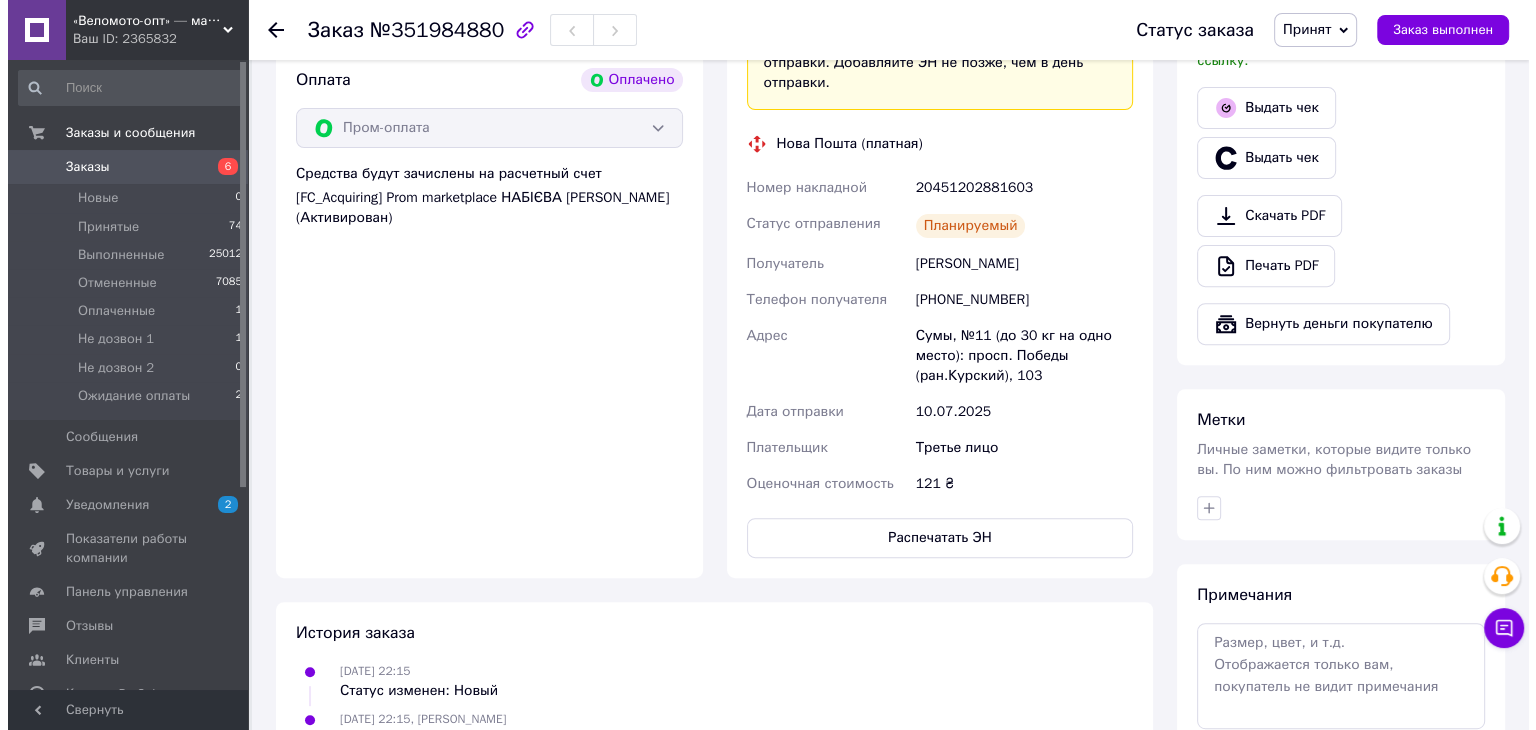 scroll, scrollTop: 0, scrollLeft: 0, axis: both 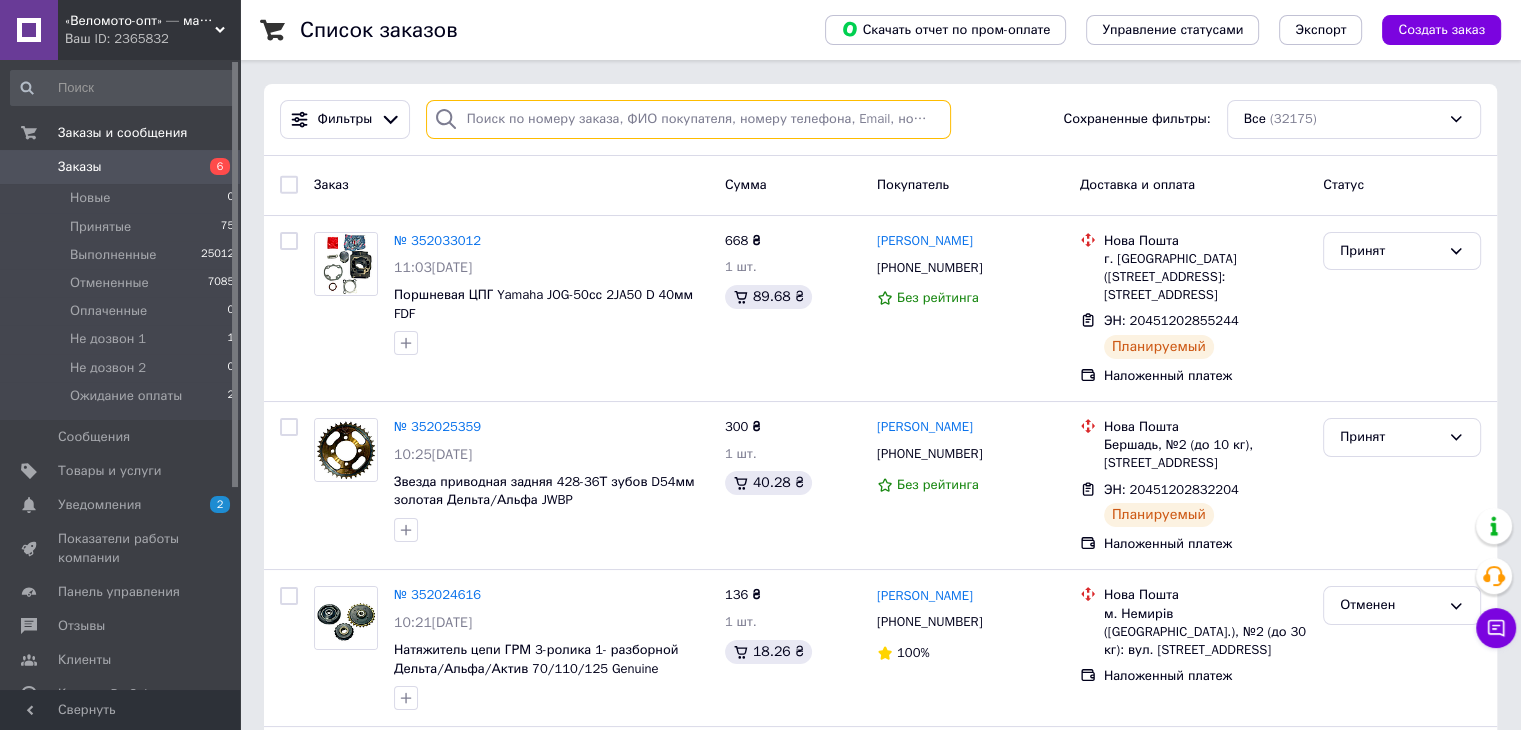 click at bounding box center [688, 119] 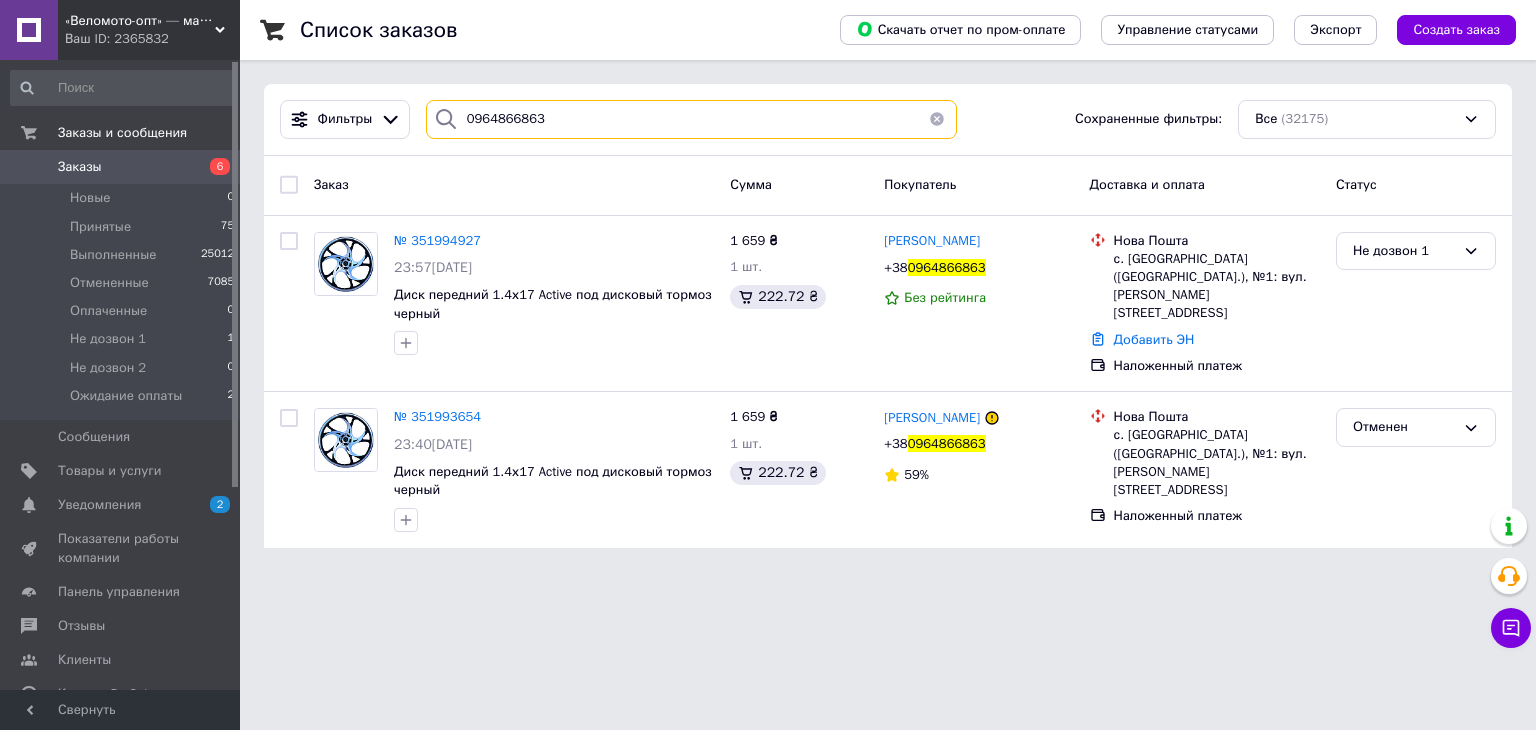 type on "0964866863" 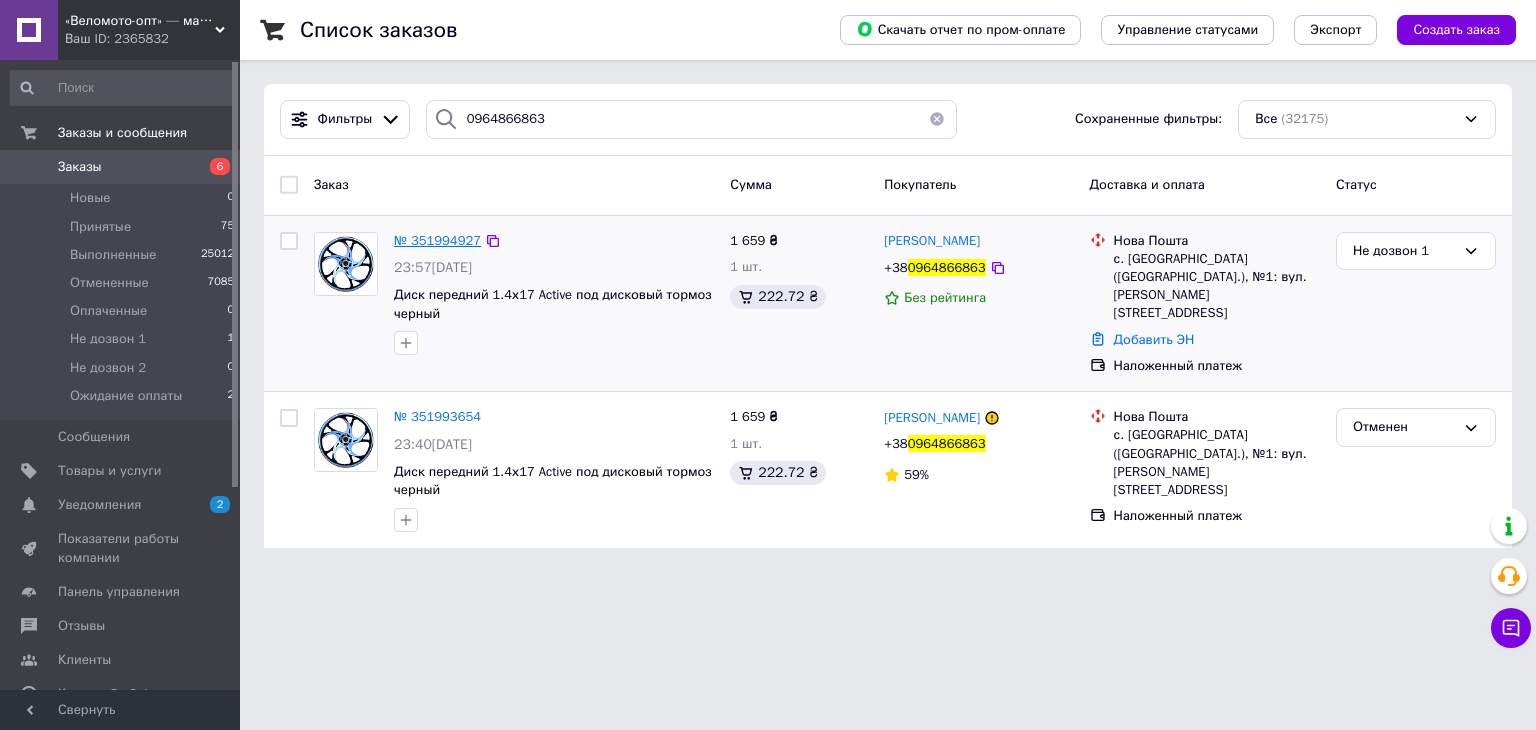 click on "№ 351994927" at bounding box center (437, 240) 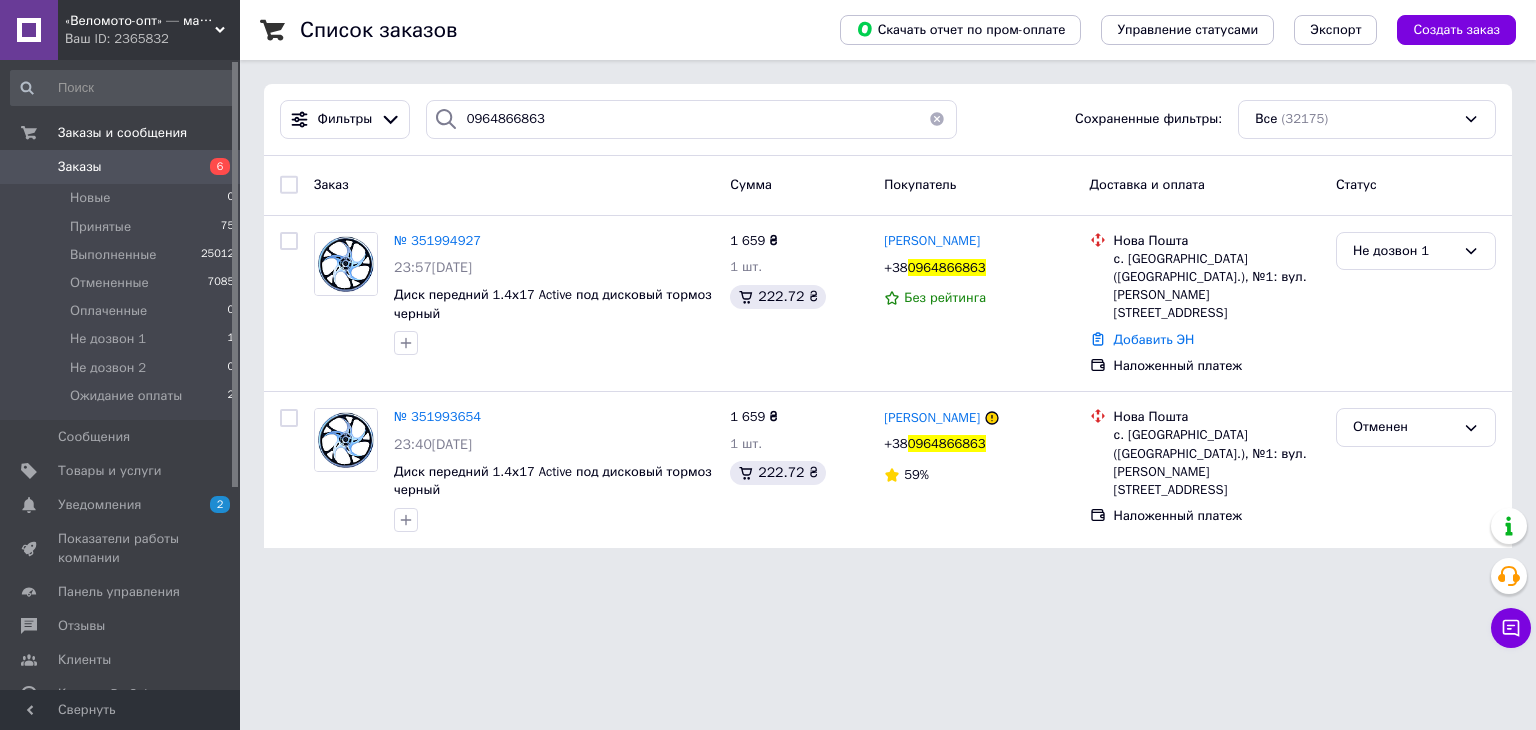 click on "Список заказов   Скачать отчет по пром-оплате Управление статусами Экспорт Создать заказ Фильтры 0964866863 Сохраненные фильтры: Все (32175) Заказ Сумма Покупатель Доставка и оплата Статус № 351994927 23:57, 09.07.2025 Диск передний 1.4х17 Active под дисковый тормоз черный 1 659 ₴ 1 шт. 222.72 ₴ Олександр Вікарчук +38 0964866863 Без рейтинга Нова Пошта с. Юзвин (Вінницька обл.), №1: вул. Некрасова, 6 Добавить ЭН Наложенный платеж Не дозвон 1 № 351993654 23:40, 09.07.2025 Диск передний 1.4х17 Active под дисковый тормоз черный 1 659 ₴ 1 шт. 222.72 ₴ Саша Вікарчук +38 0964866863 59% Нова Пошта Наложенный платеж Отменен" at bounding box center (888, 286) 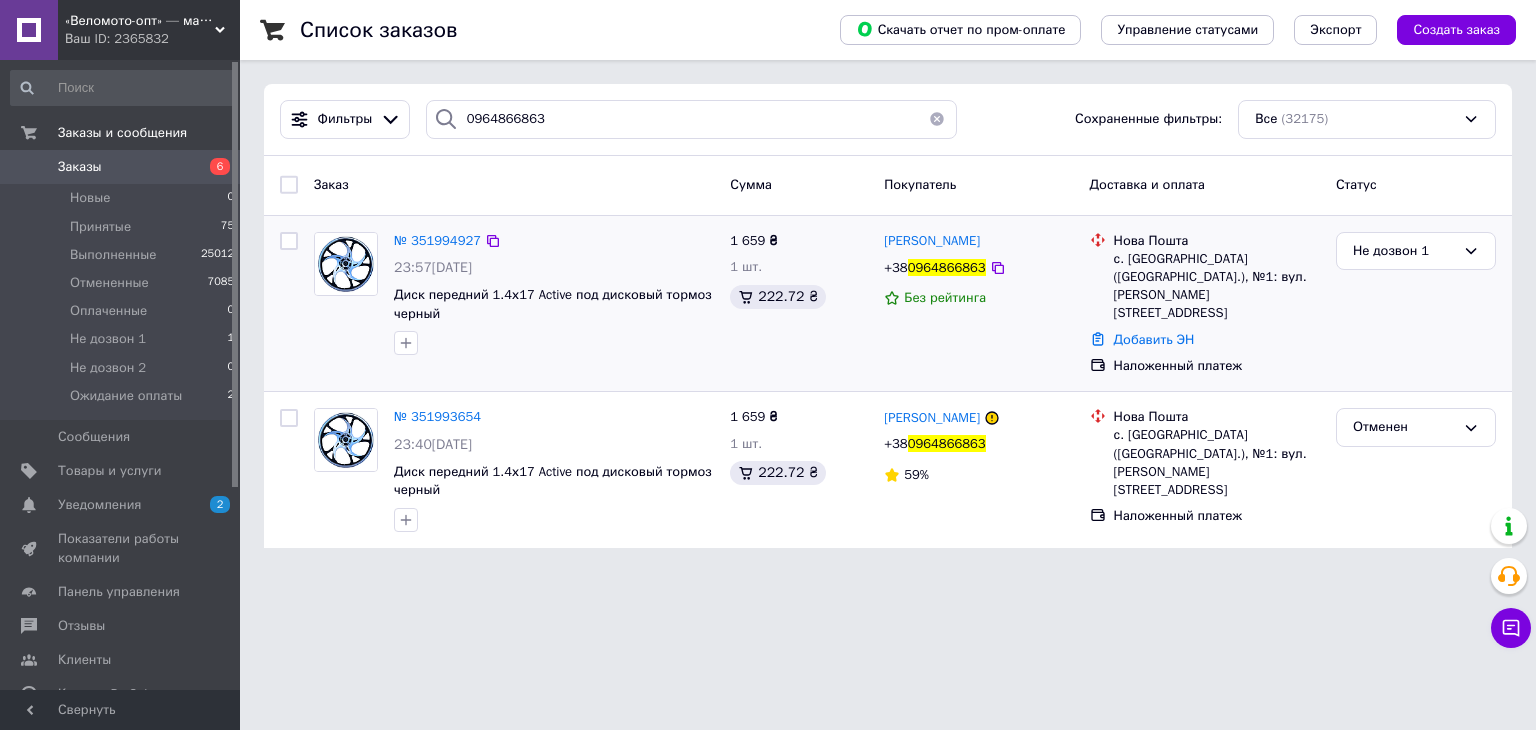 click on "№ 351994927" at bounding box center (437, 241) 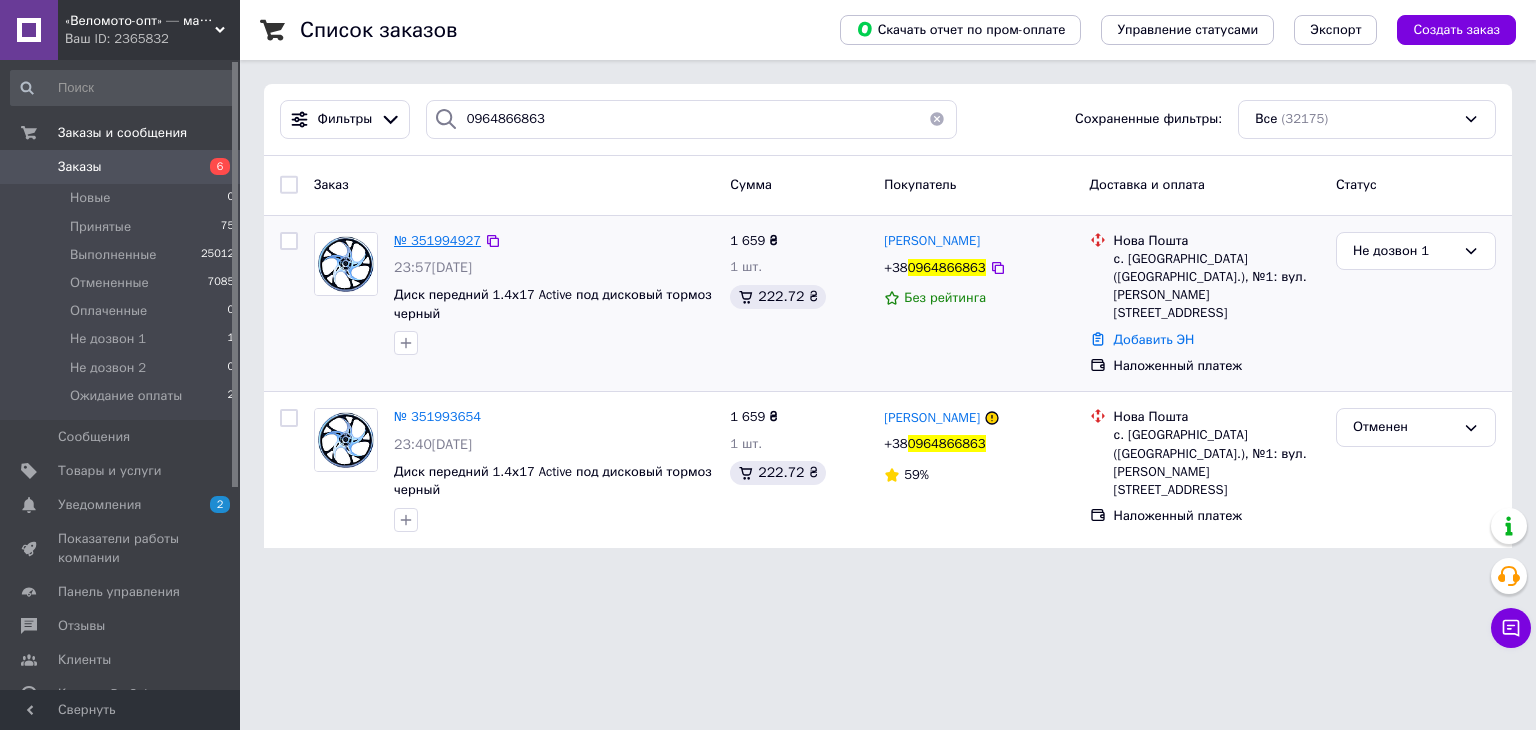 click on "№ 351994927" at bounding box center (437, 240) 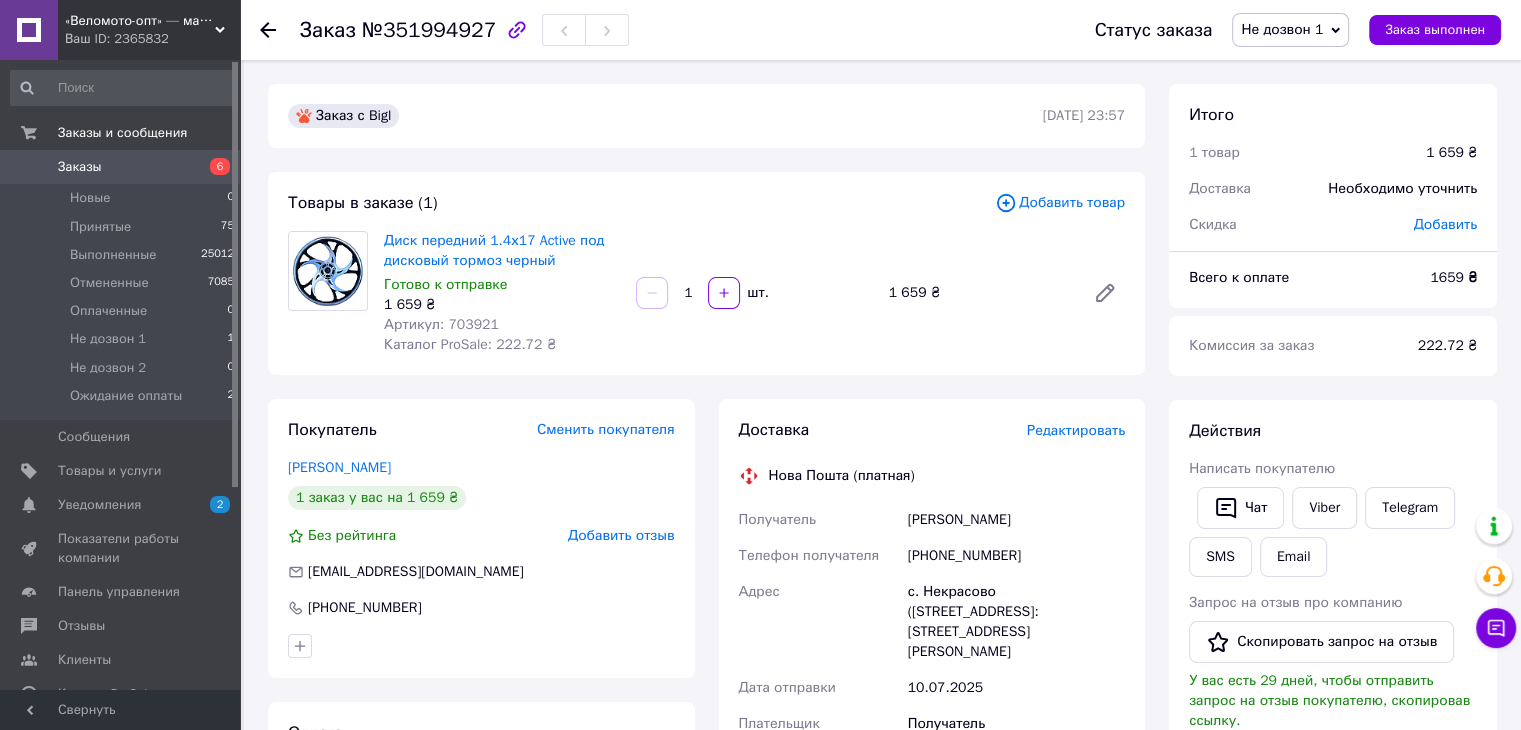 click on "№351994927" at bounding box center (429, 30) 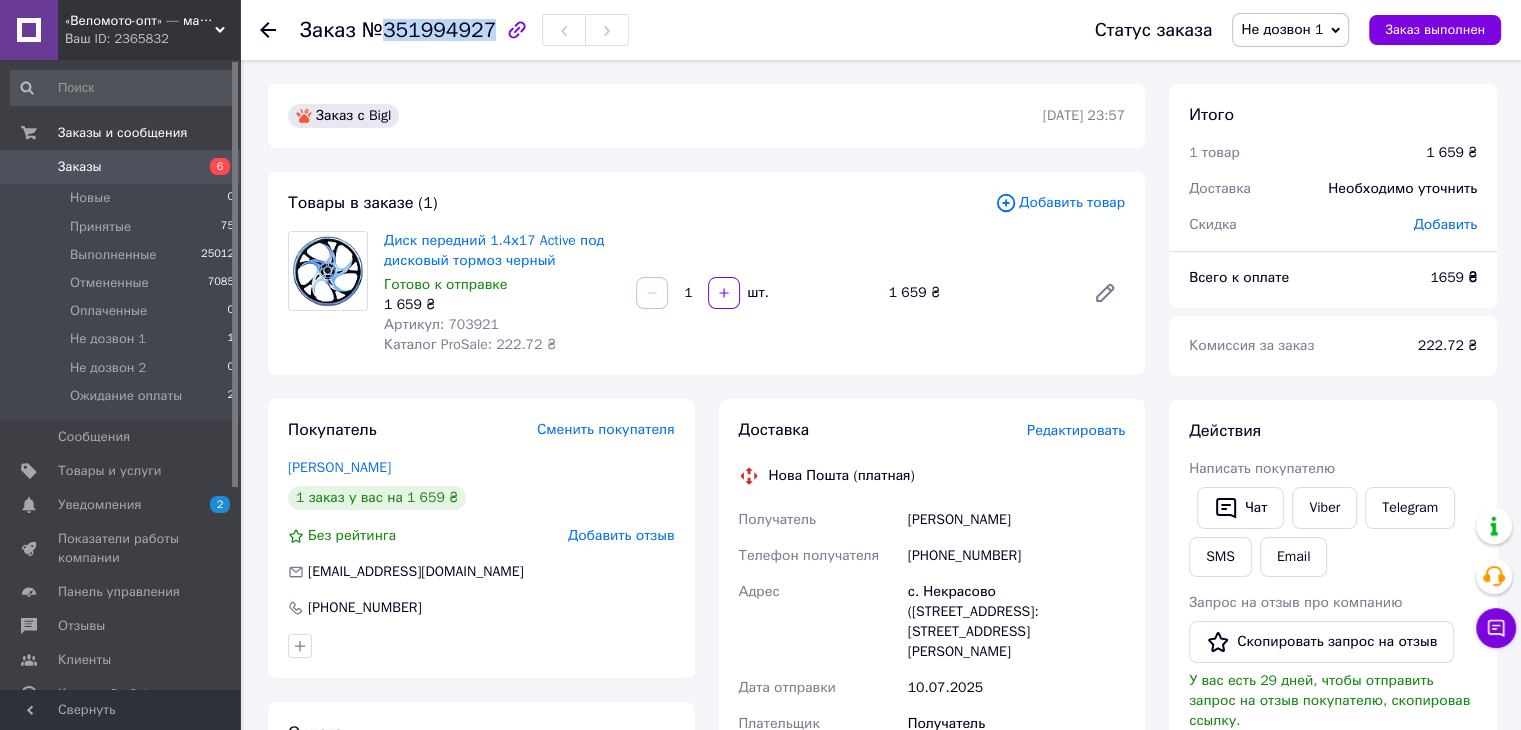 click on "№351994927" at bounding box center (429, 30) 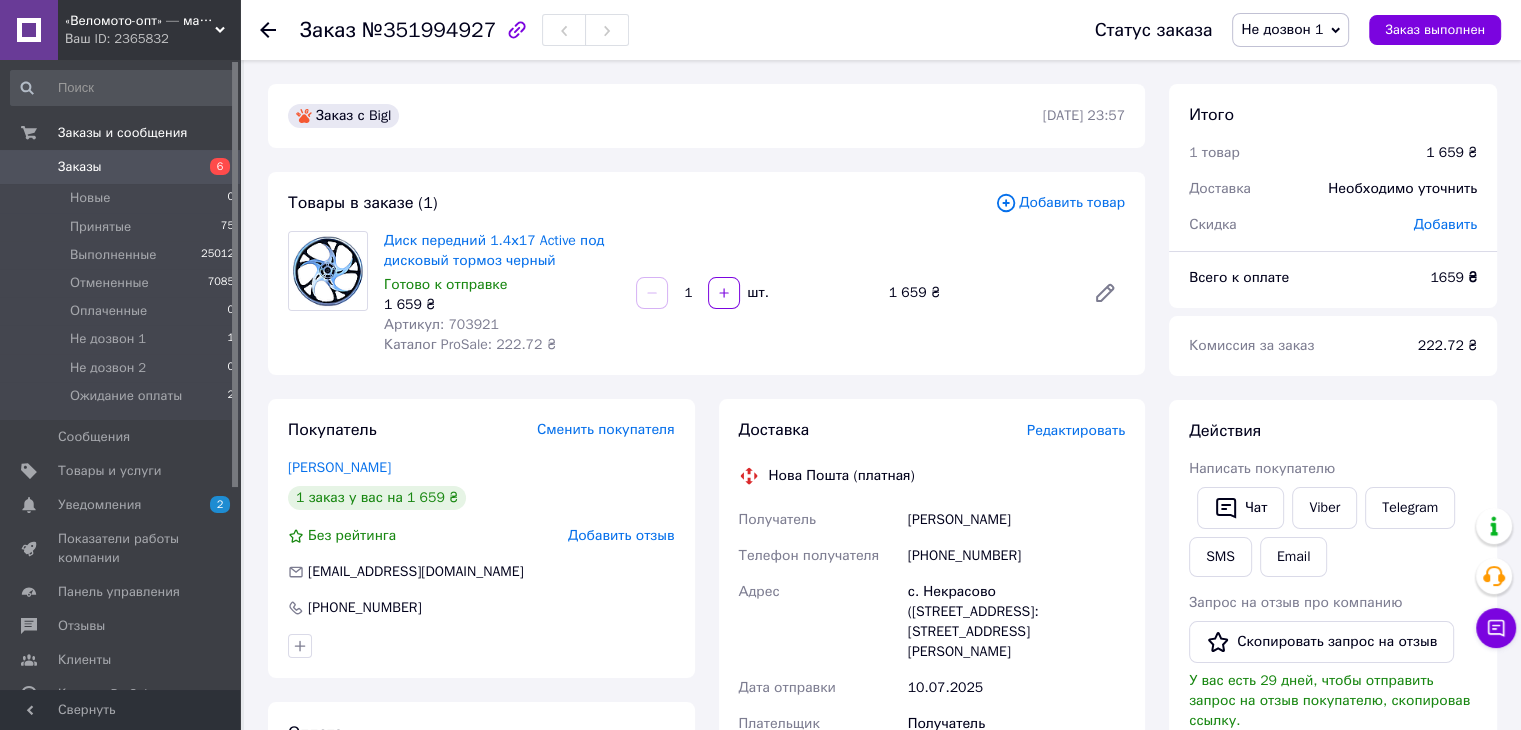 click on "[PHONE_NUMBER]" at bounding box center (1016, 556) 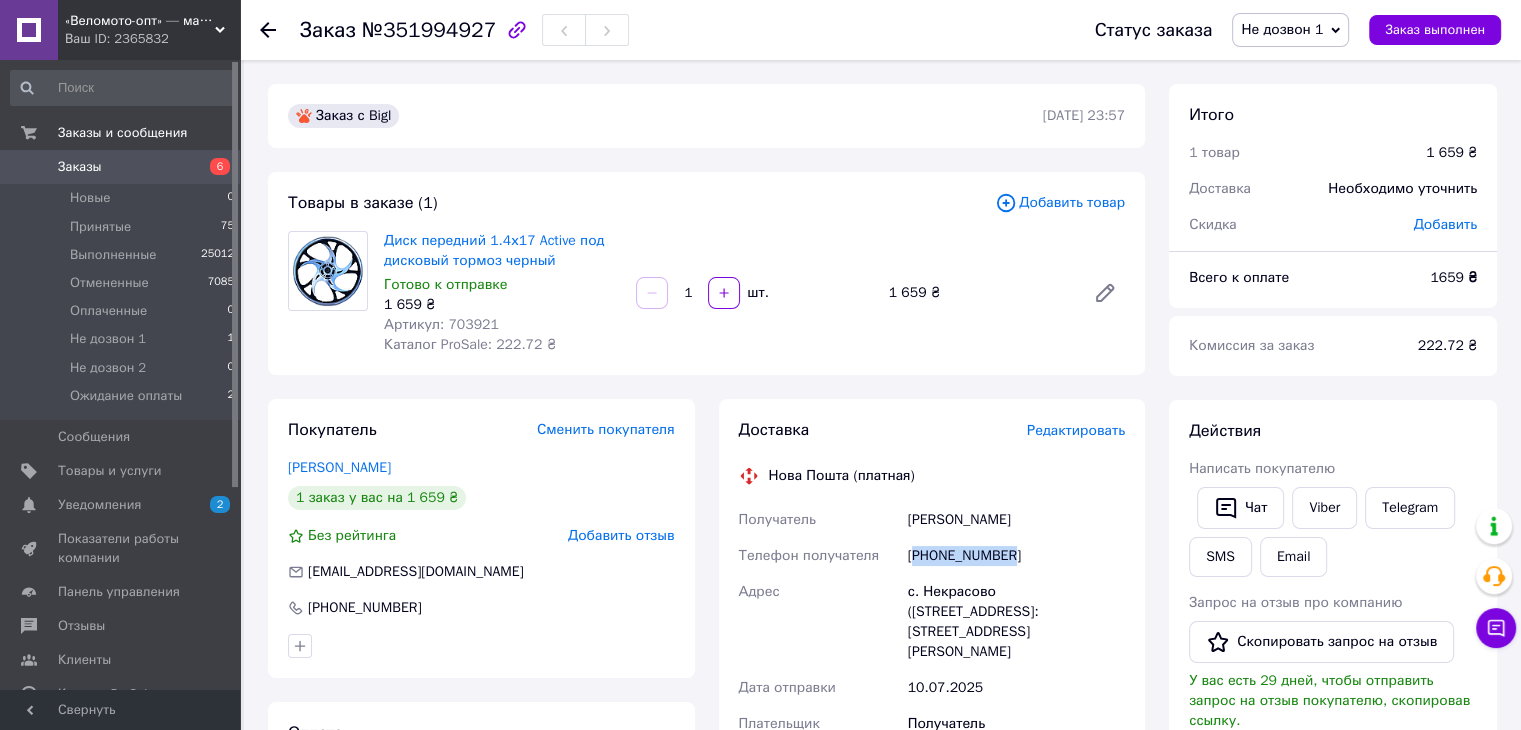 click on "[PHONE_NUMBER]" at bounding box center [1016, 556] 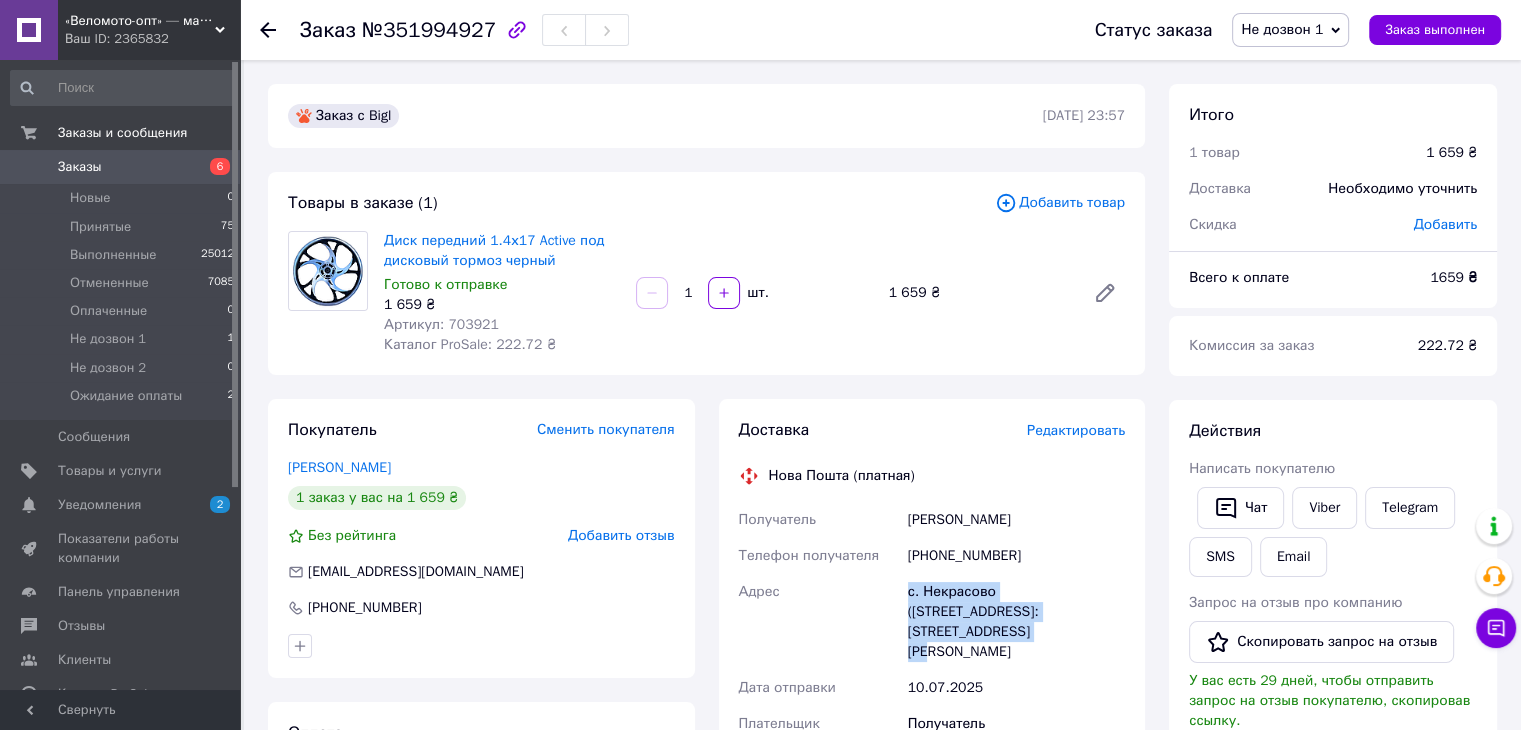 drag, startPoint x: 908, startPoint y: 593, endPoint x: 1059, endPoint y: 613, distance: 152.31874 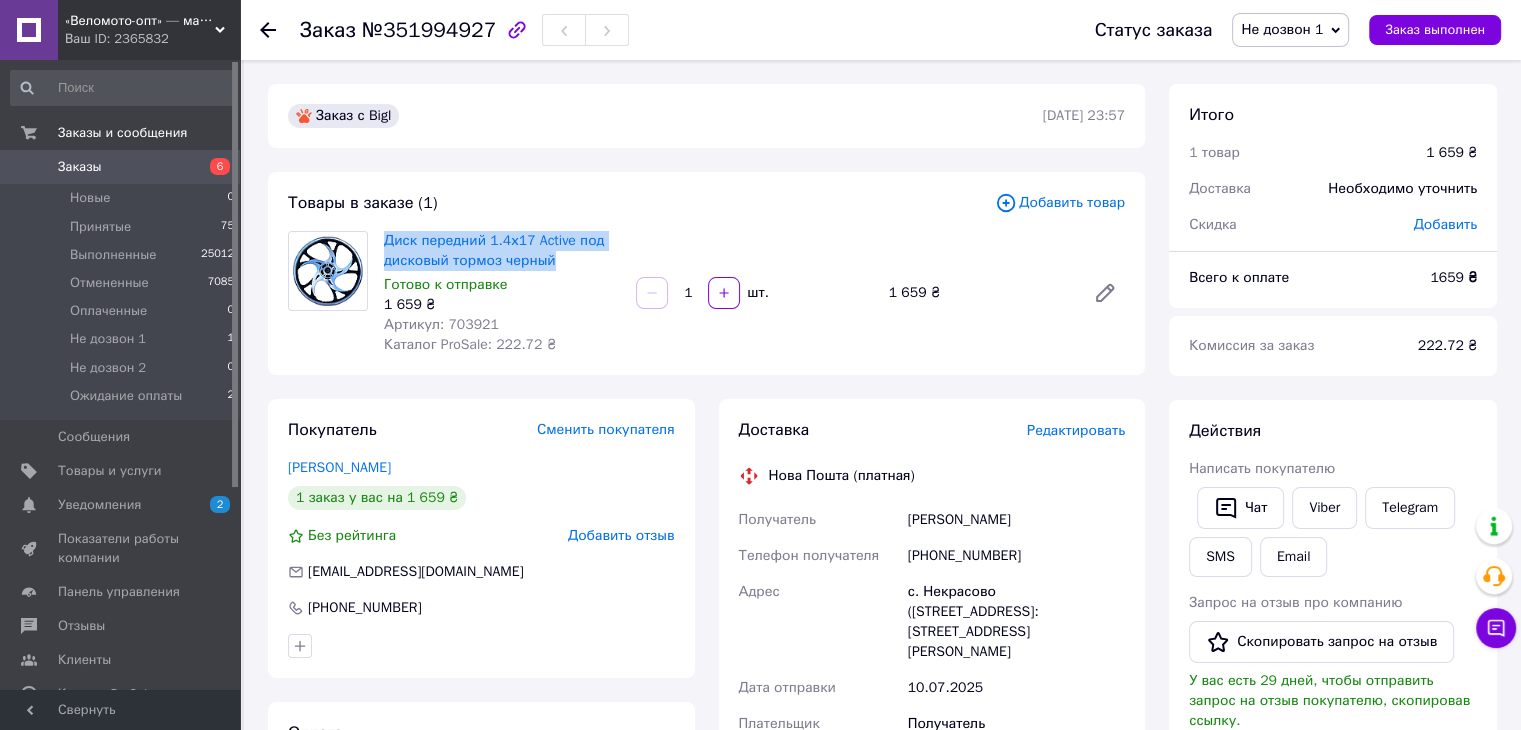drag, startPoint x: 383, startPoint y: 236, endPoint x: 582, endPoint y: 263, distance: 200.8233 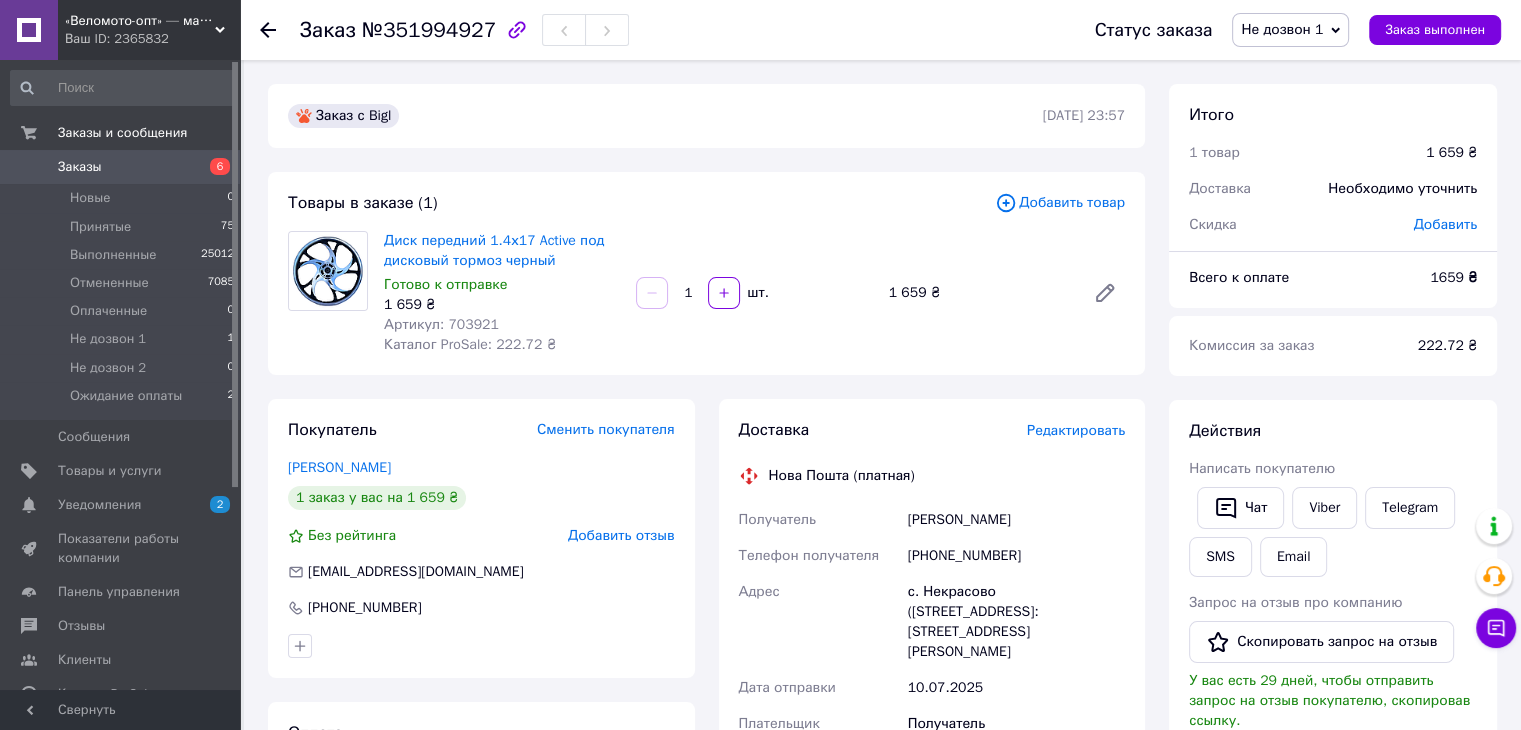 click on "Редактировать" at bounding box center (1076, 430) 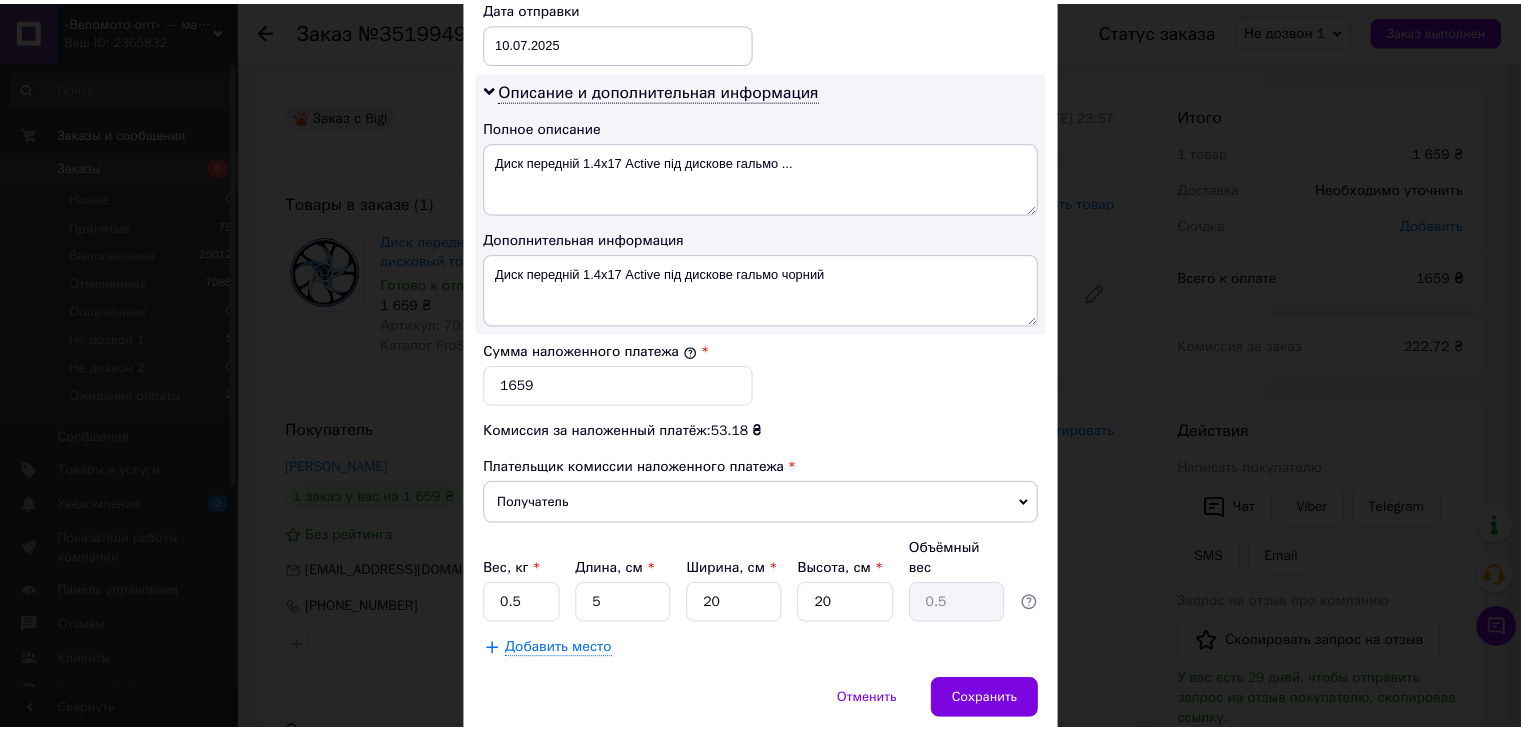 scroll, scrollTop: 1013, scrollLeft: 0, axis: vertical 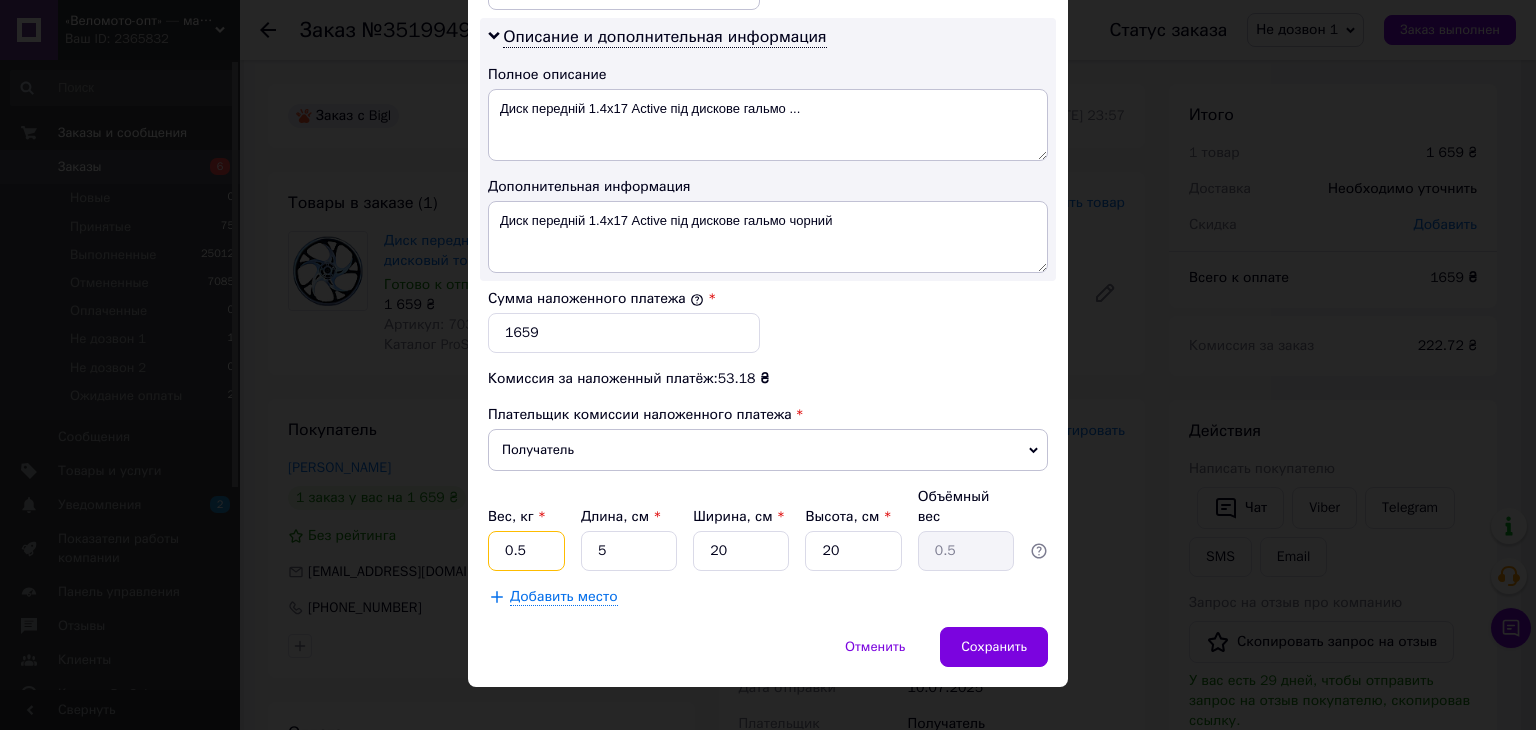 click on "0.5" at bounding box center (526, 551) 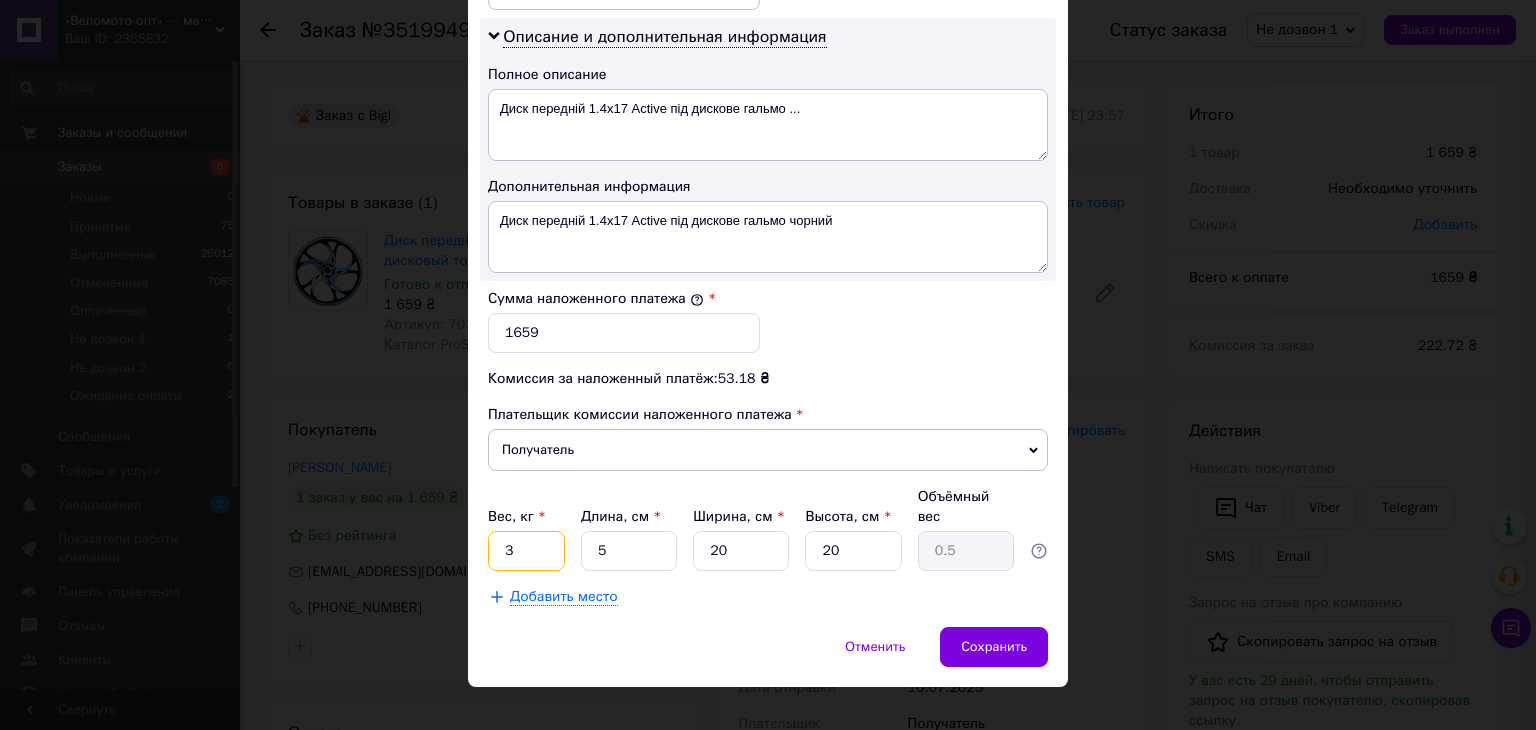 type on "3" 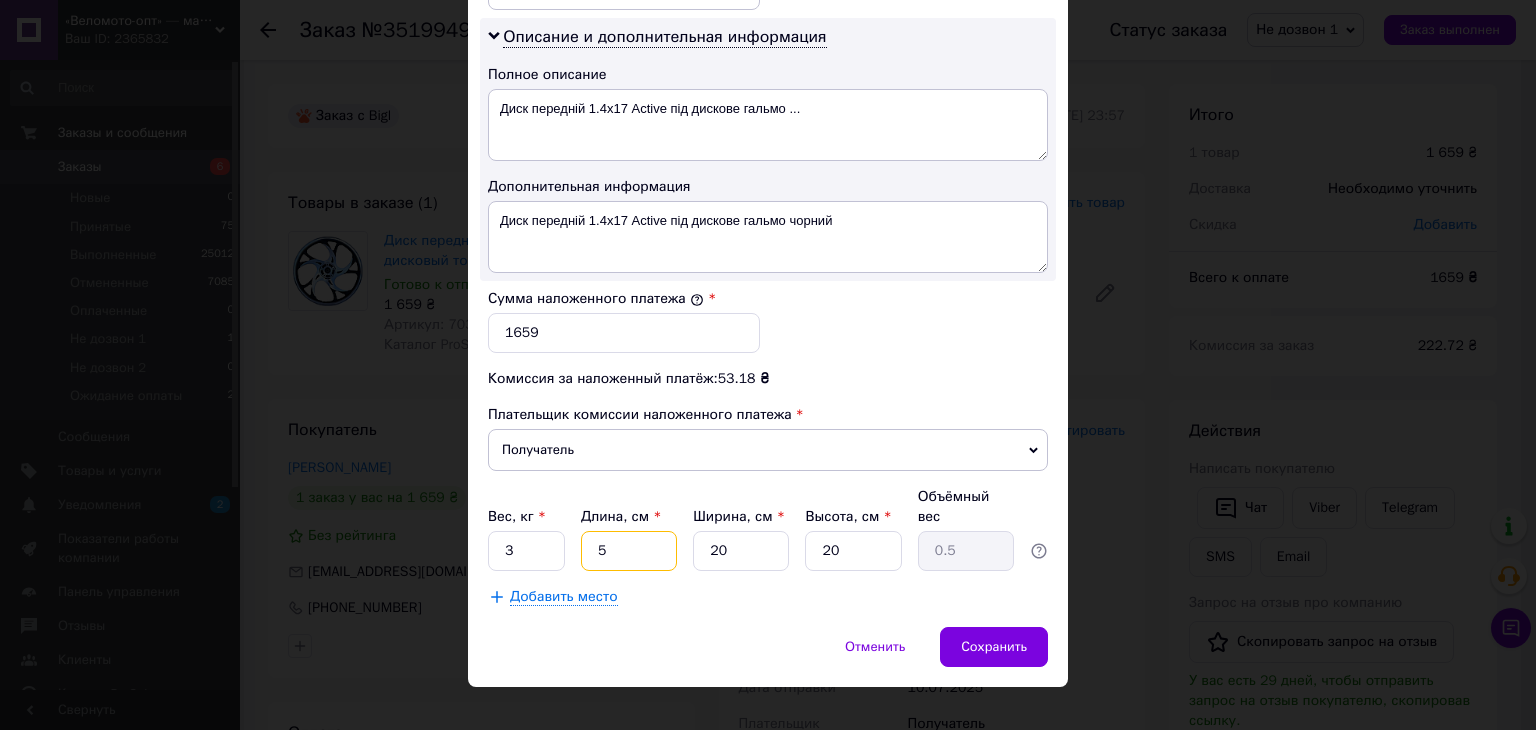 type on "4" 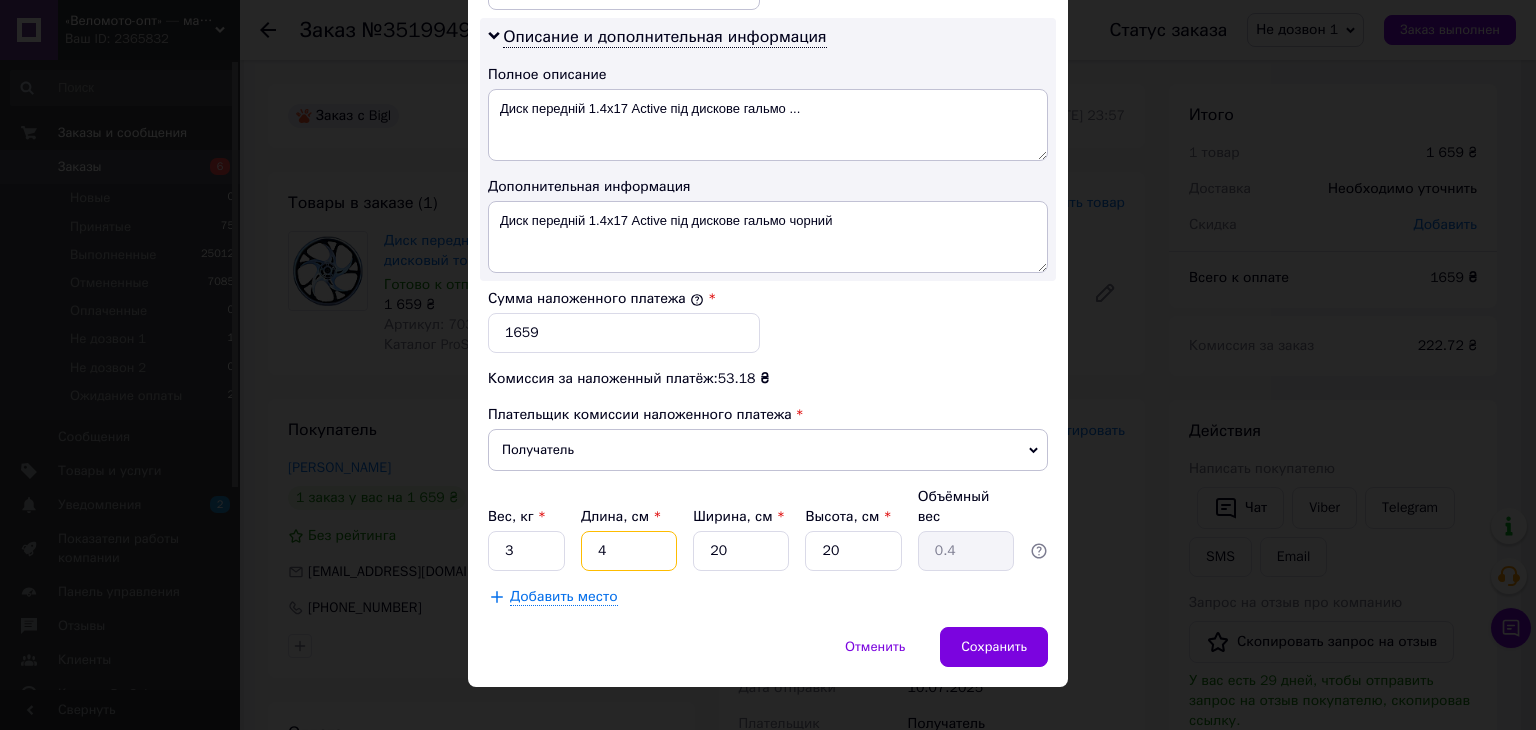 type on "45" 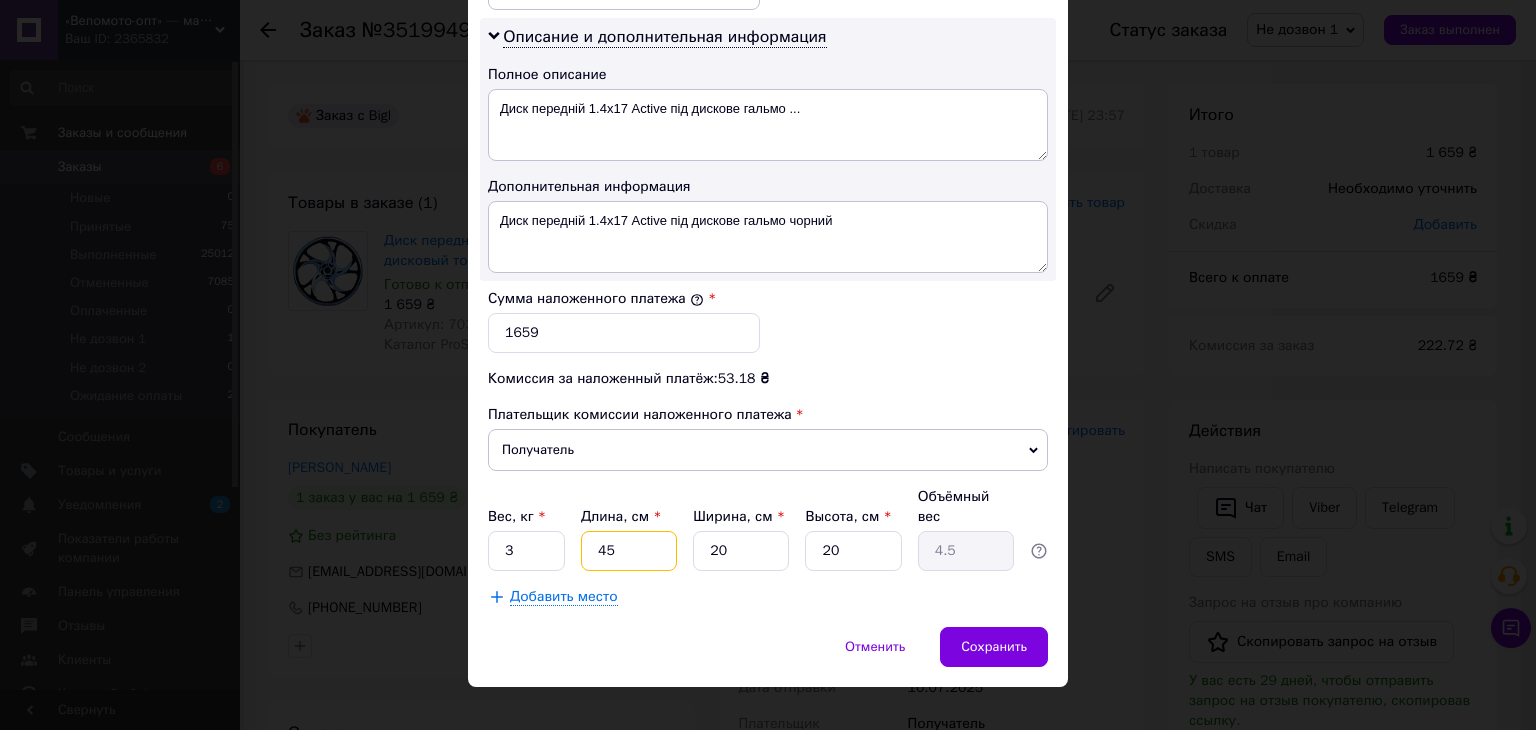 type on "45" 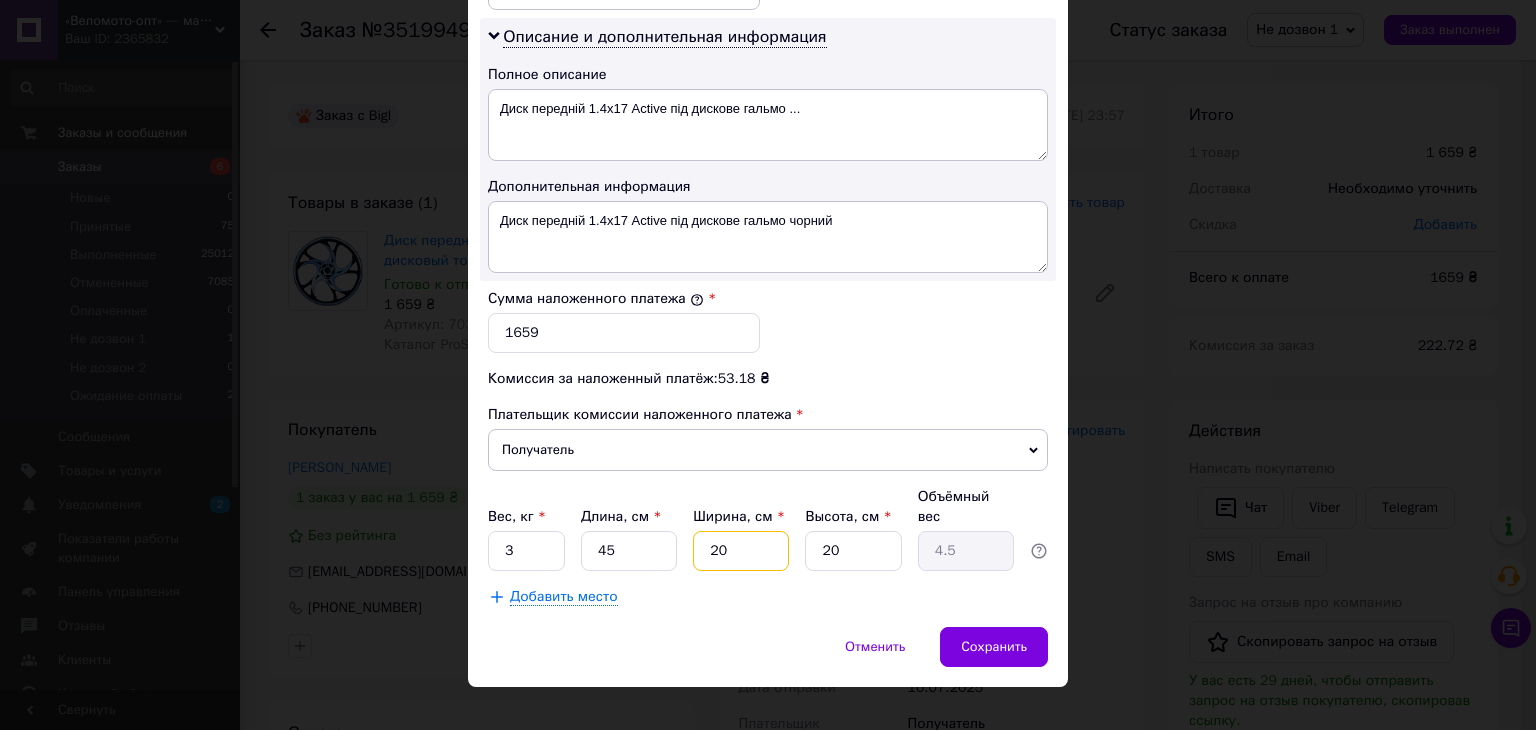 type on "4" 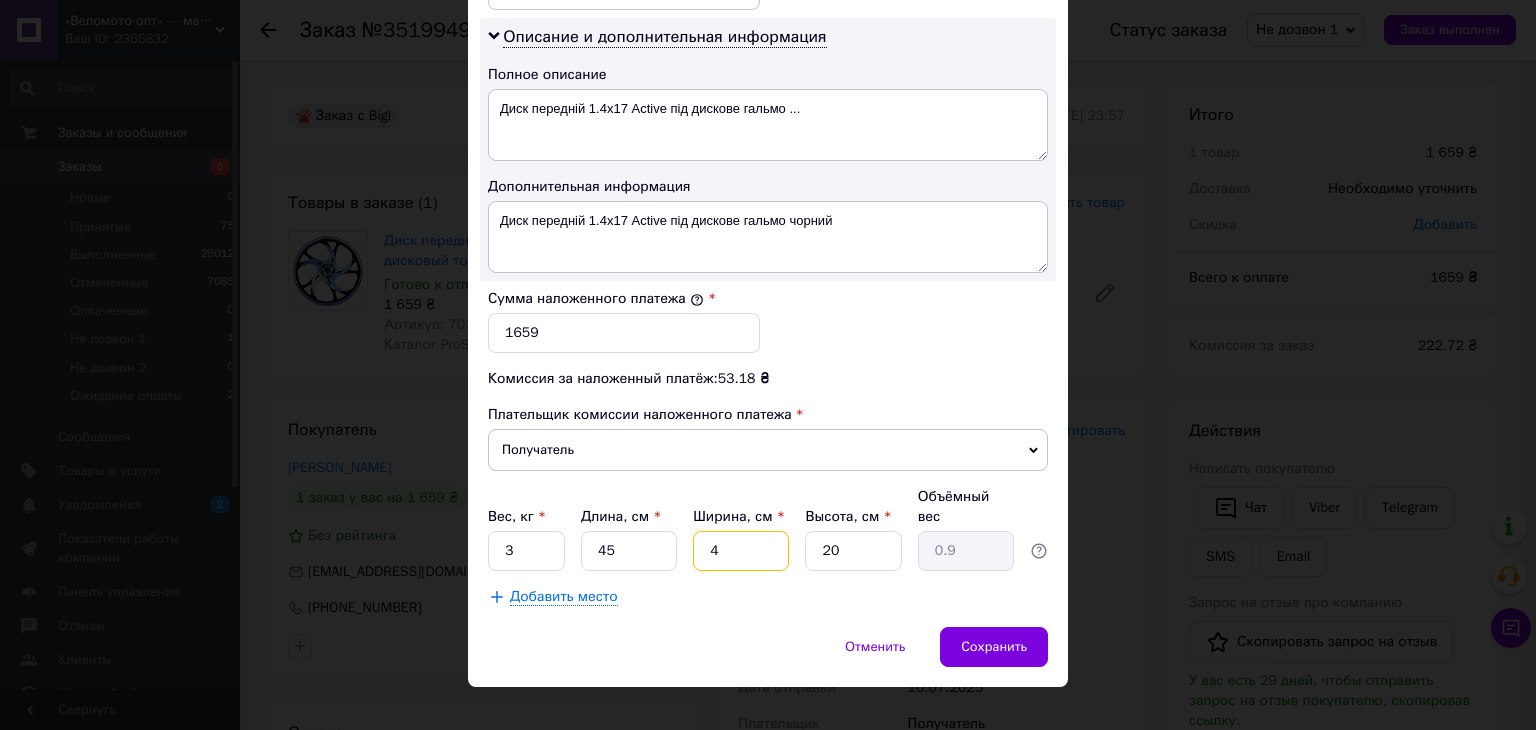 type on "45" 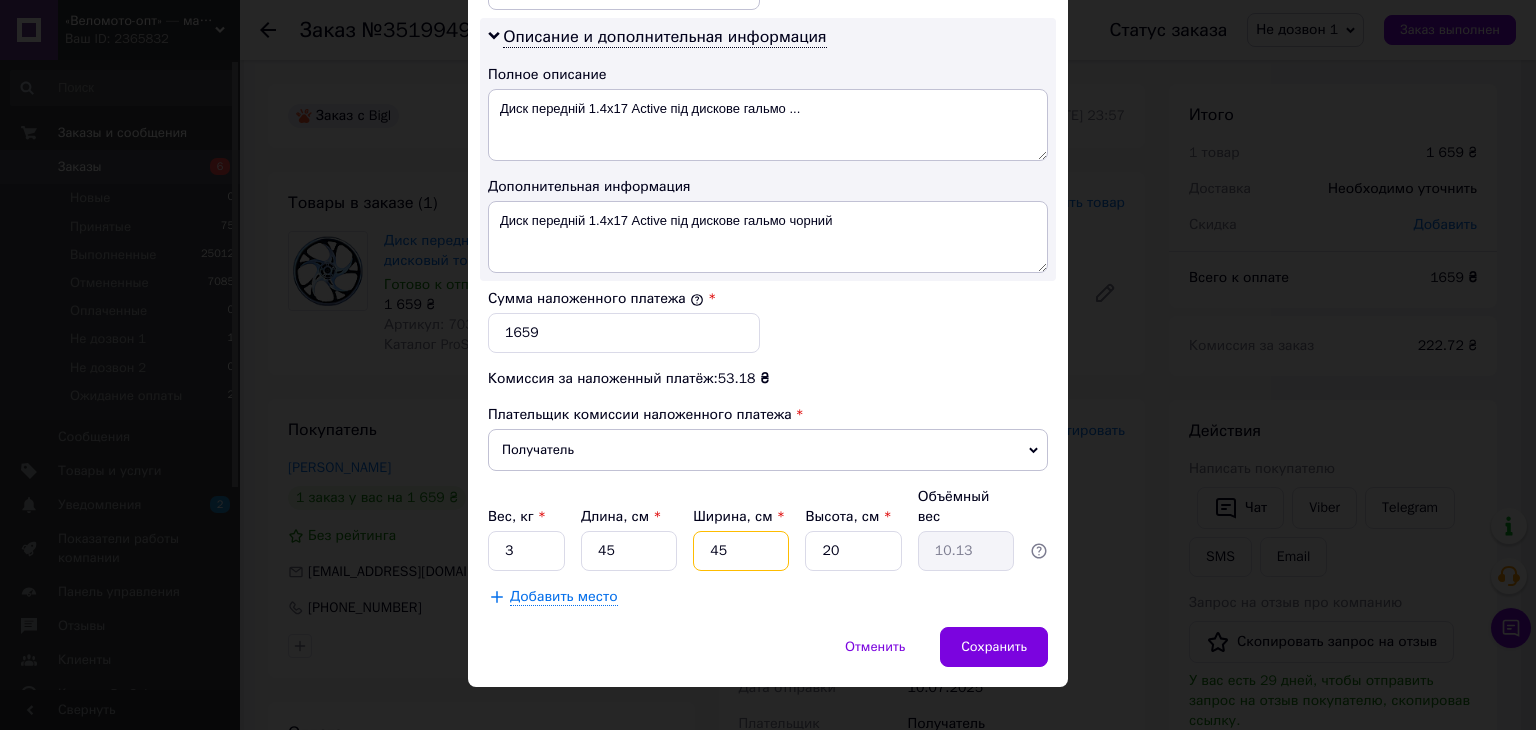 type on "45" 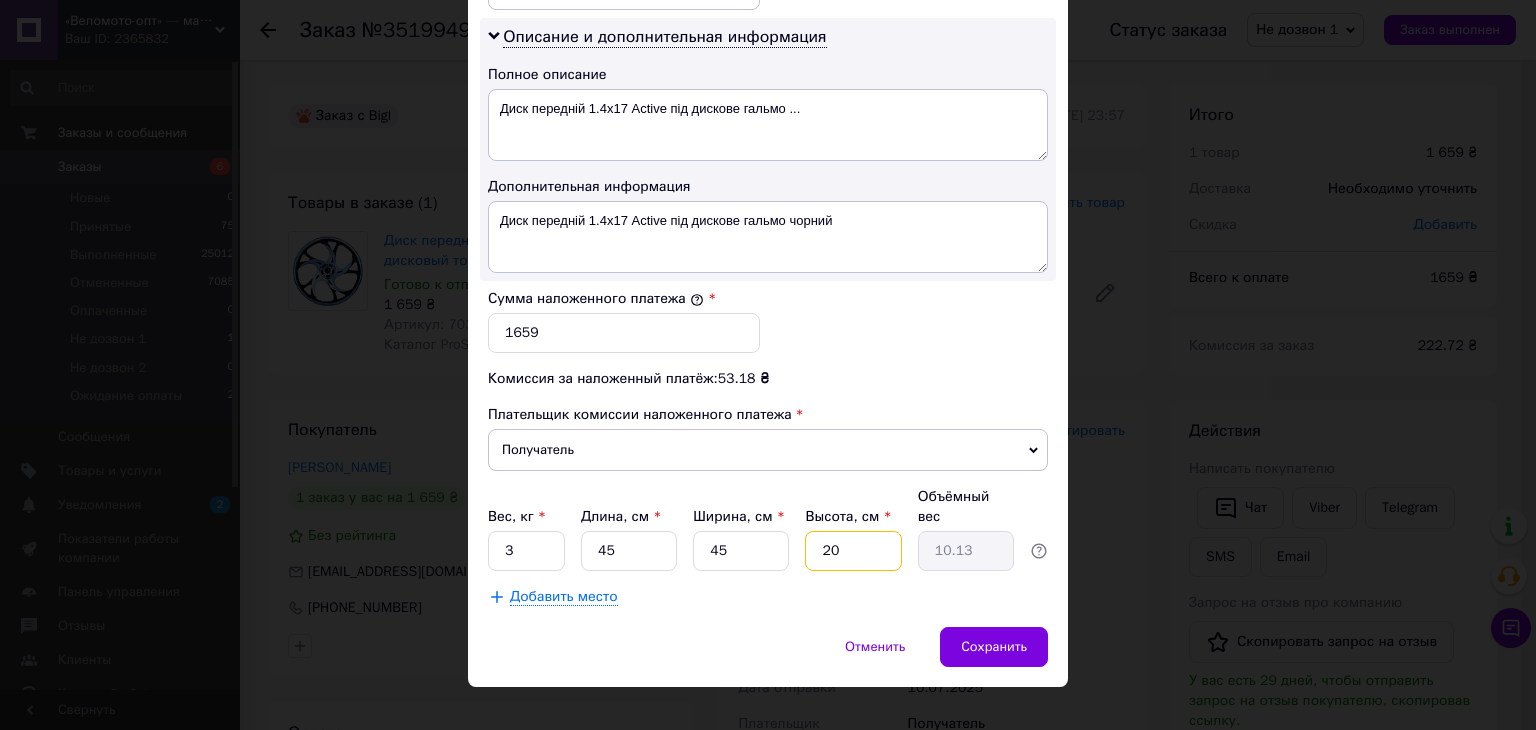 type on "1" 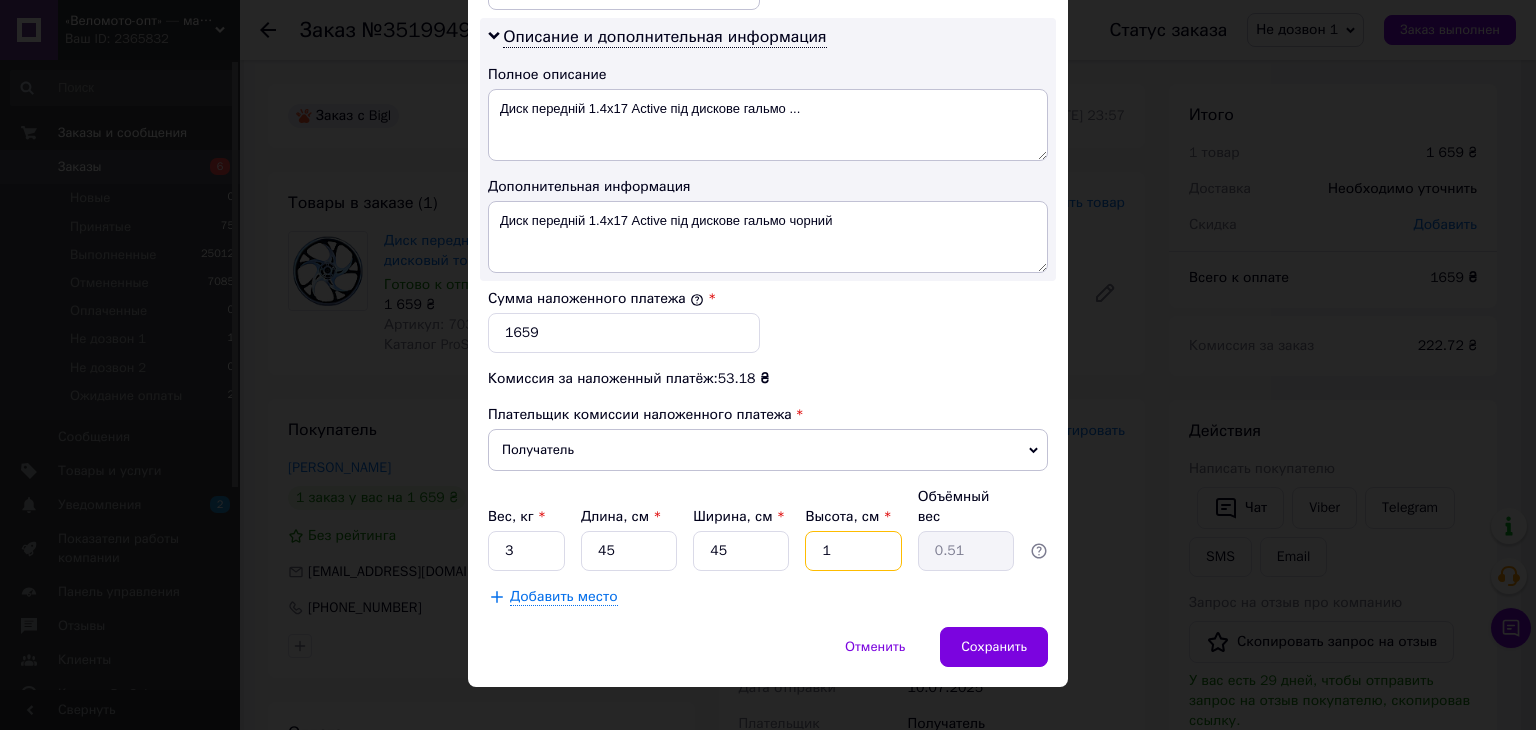 type on "10" 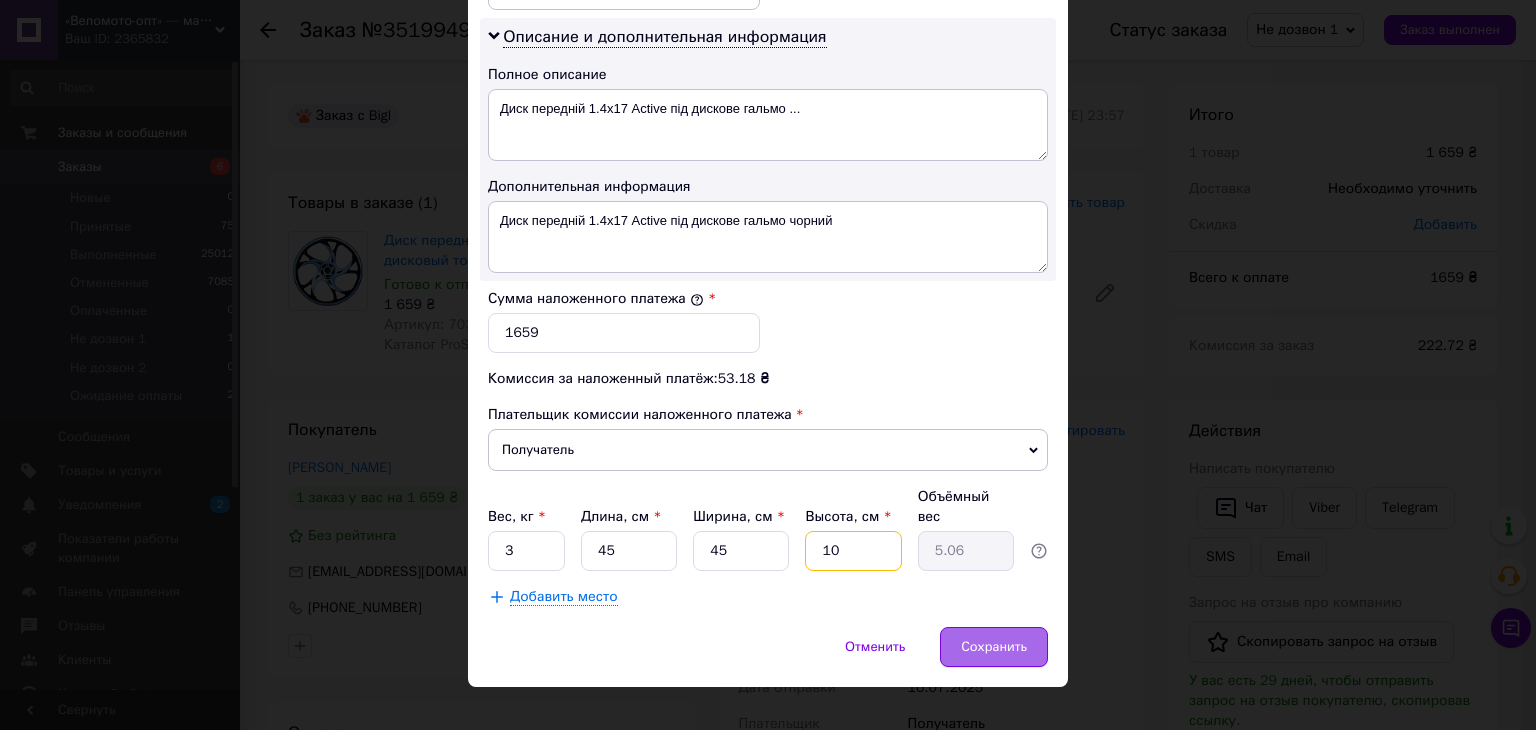 type on "10" 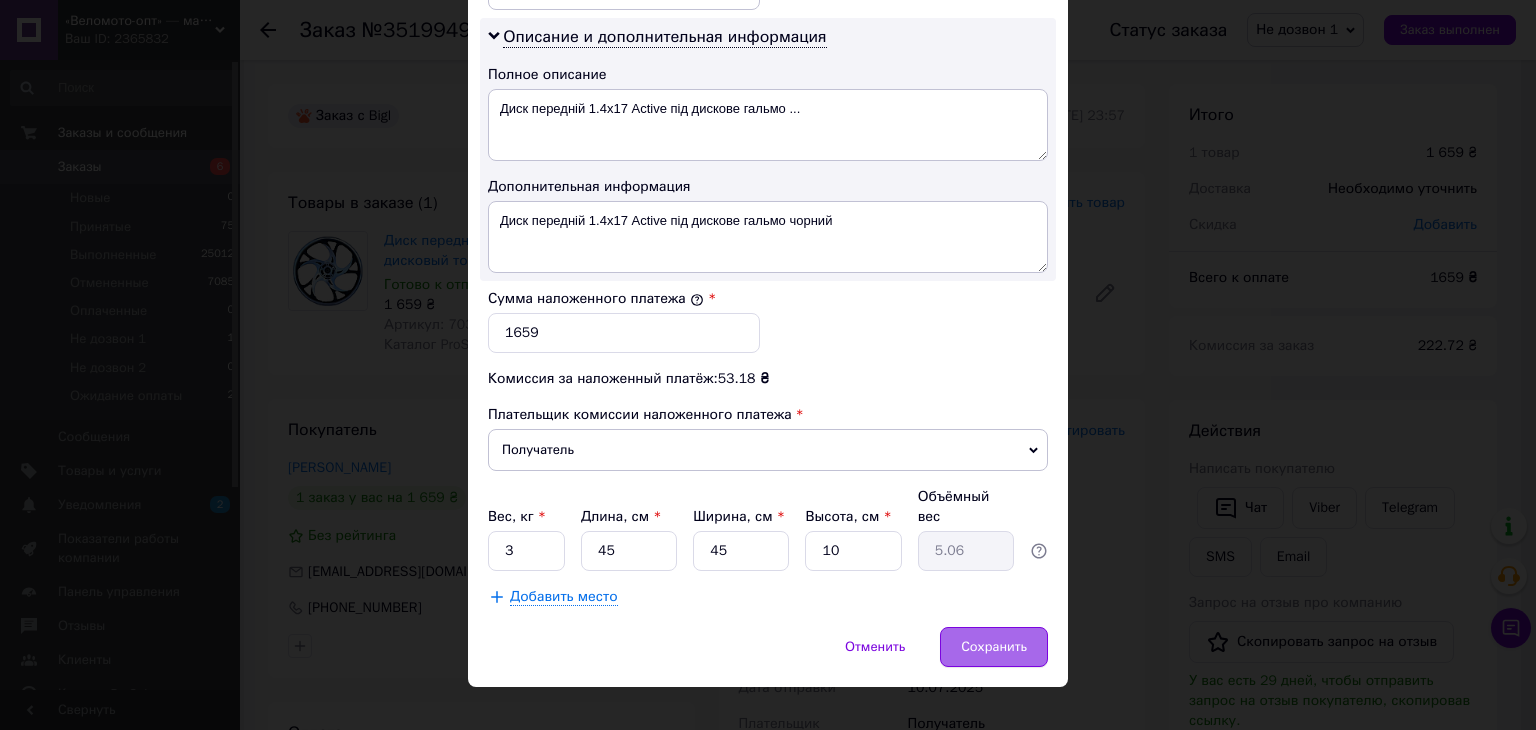 click on "Сохранить" at bounding box center (994, 647) 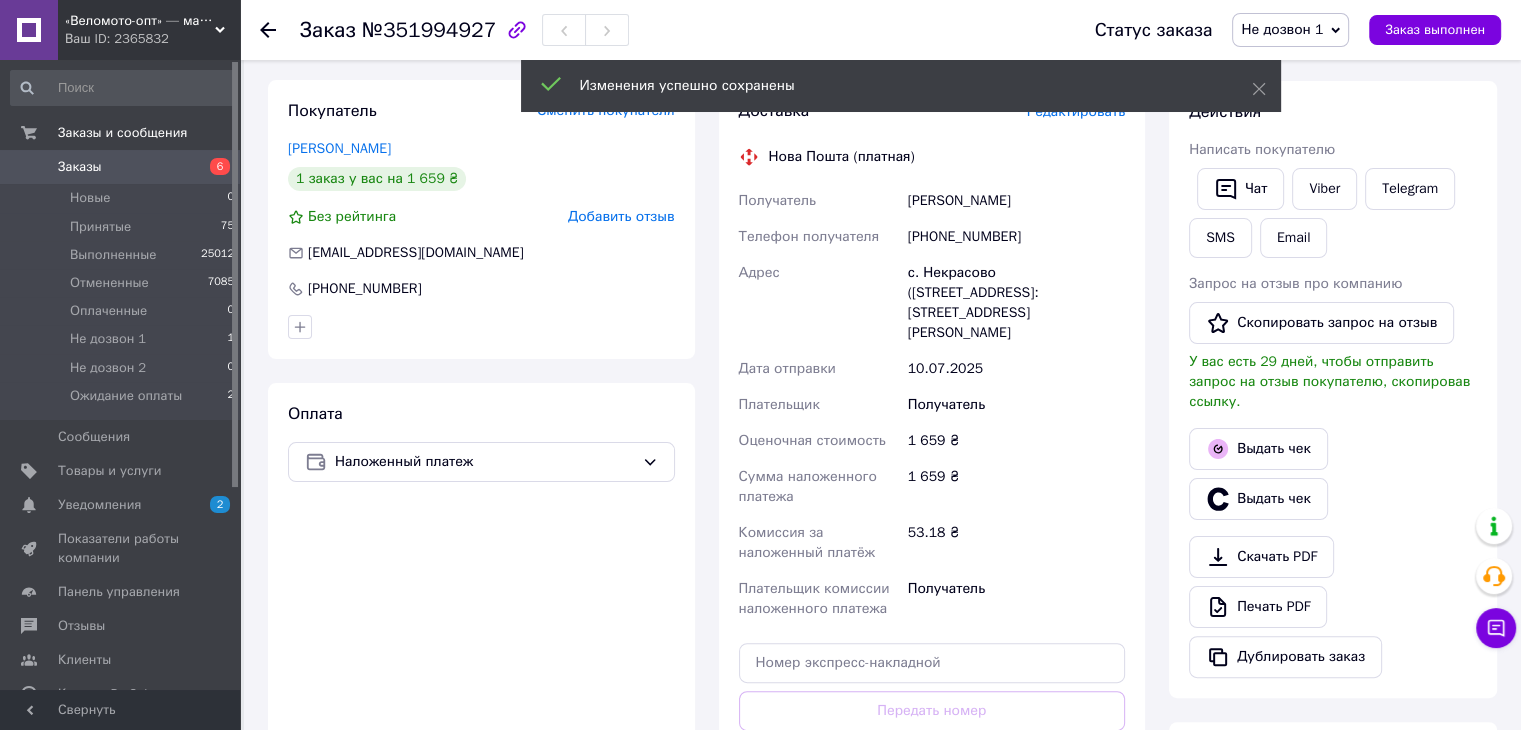 scroll, scrollTop: 500, scrollLeft: 0, axis: vertical 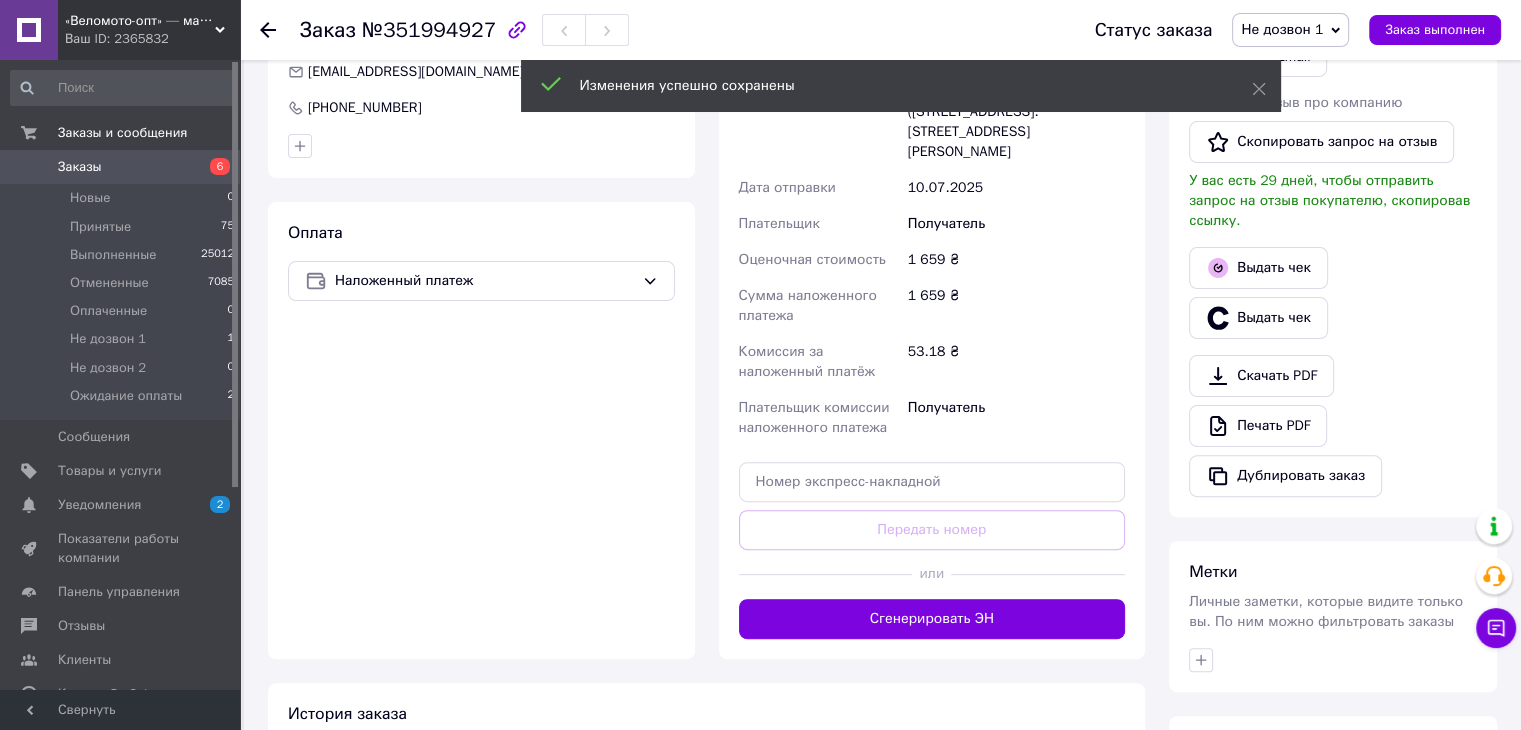 click on "Сгенерировать ЭН" at bounding box center [932, 619] 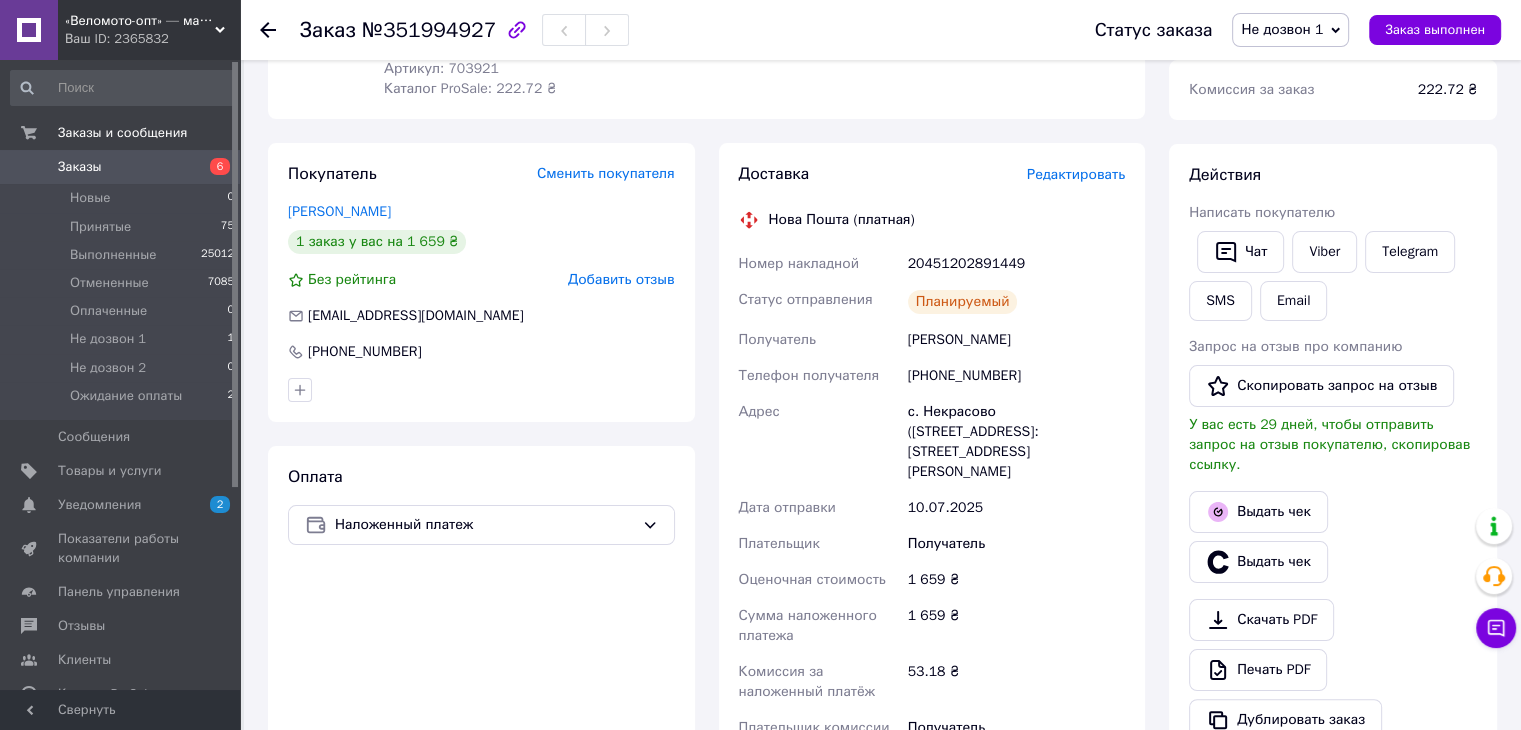 scroll, scrollTop: 200, scrollLeft: 0, axis: vertical 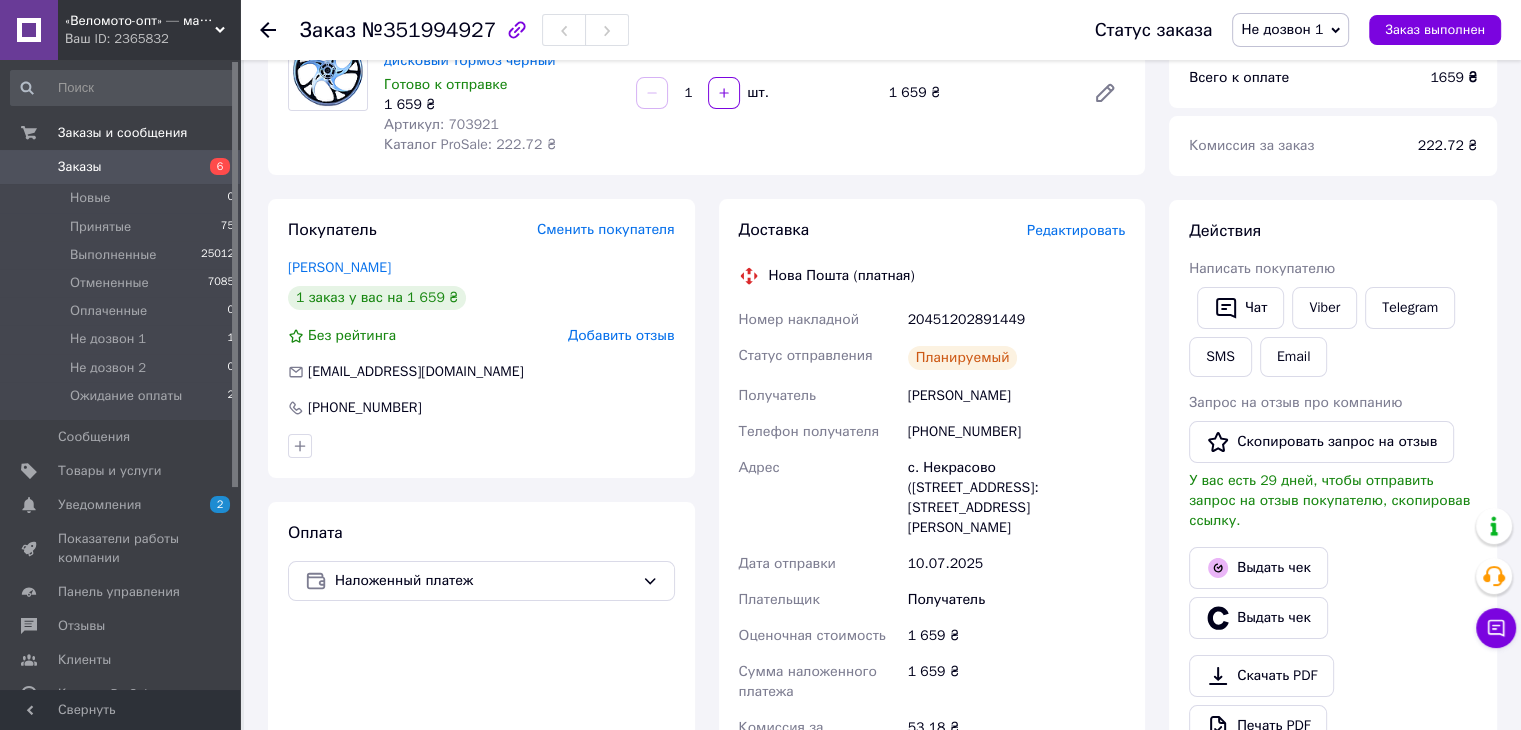 click on "20451202891449" at bounding box center [1016, 320] 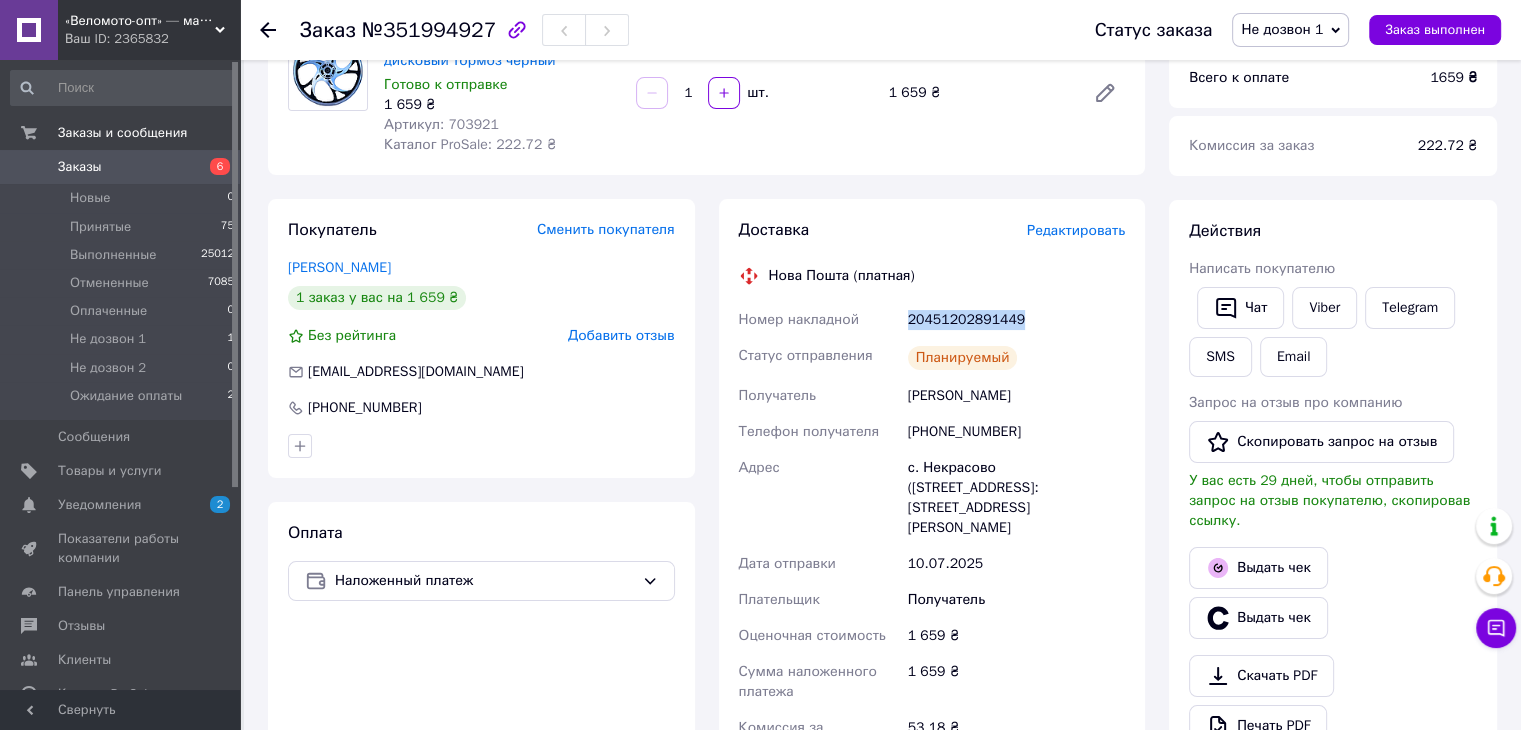 click on "20451202891449" at bounding box center [1016, 320] 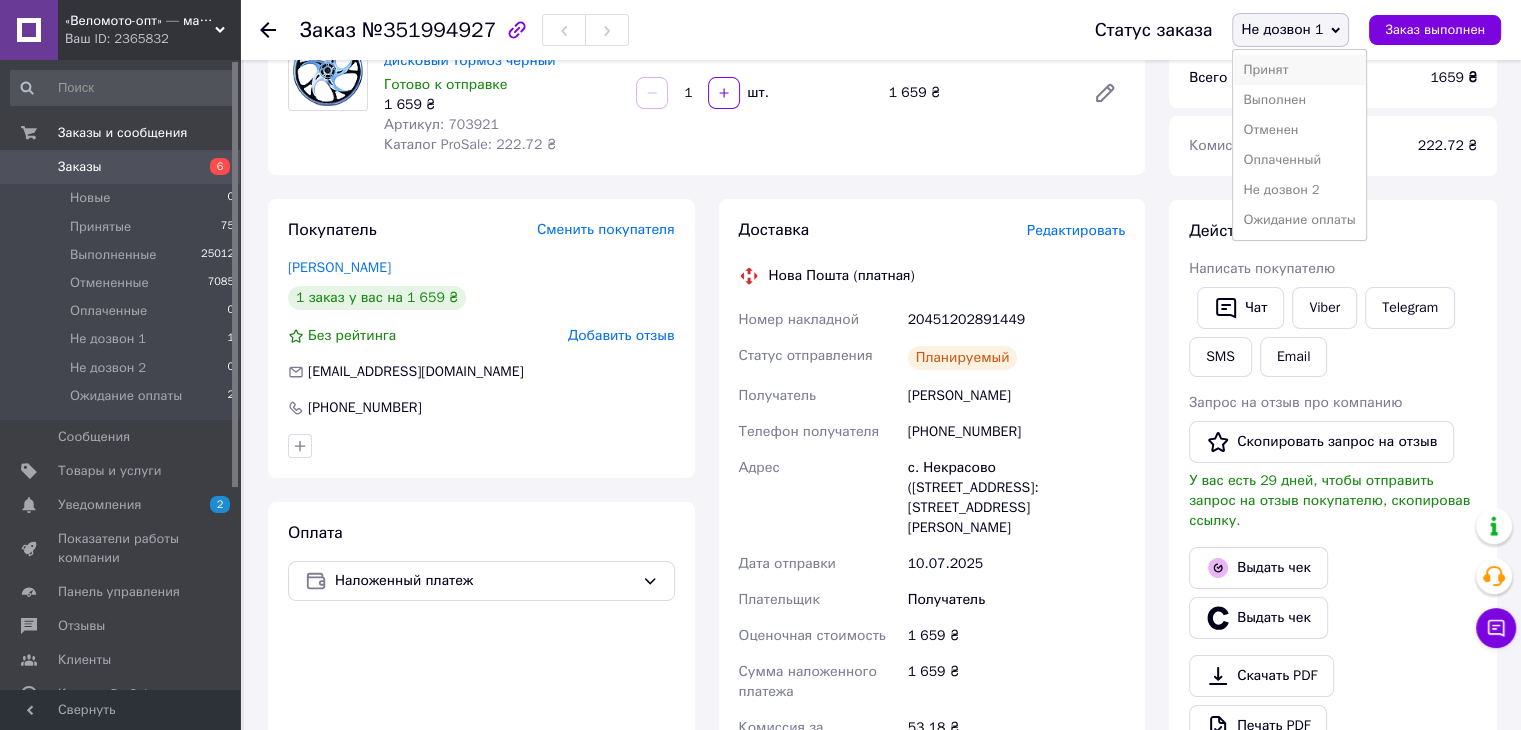 click on "Принят" at bounding box center [1299, 70] 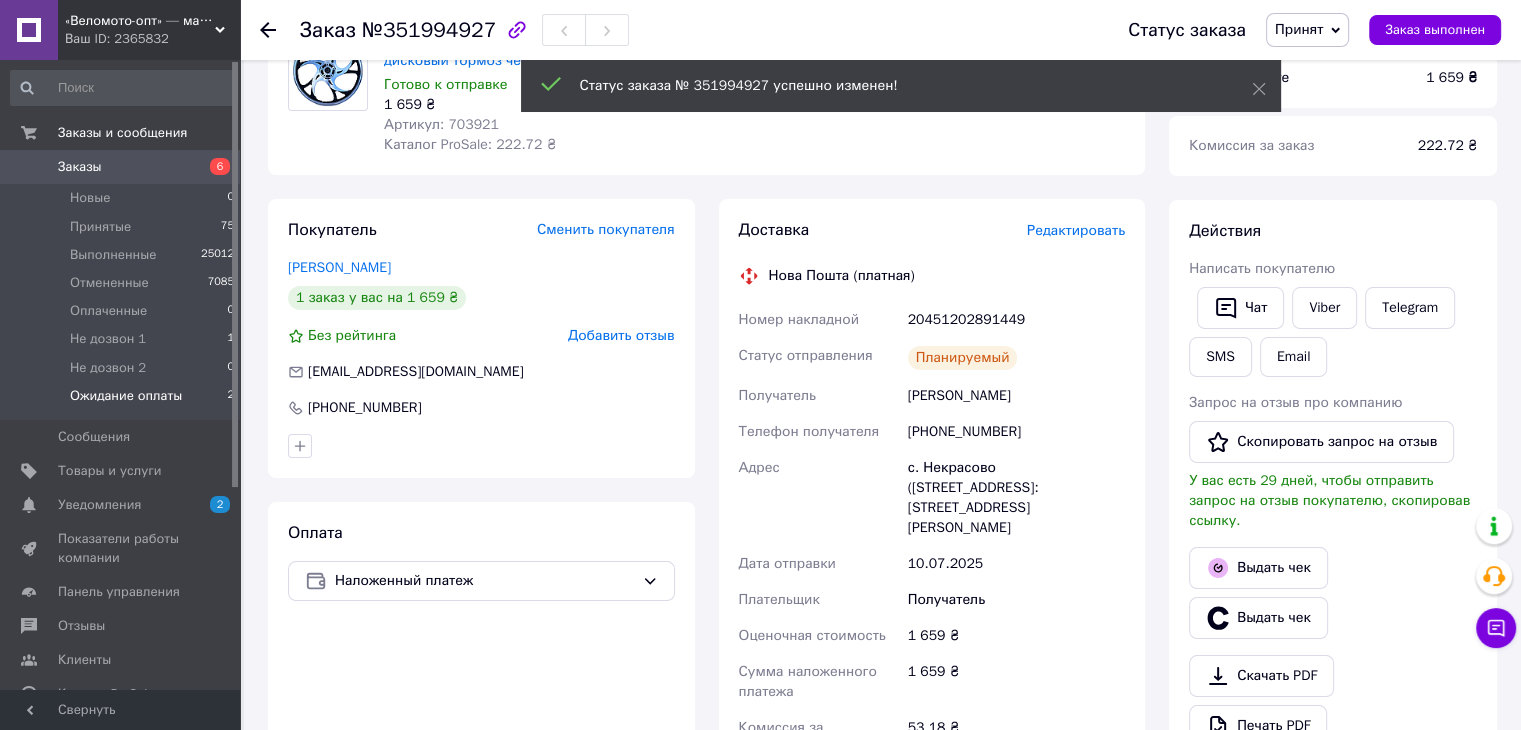 click on "Ожидание оплаты" at bounding box center [126, 396] 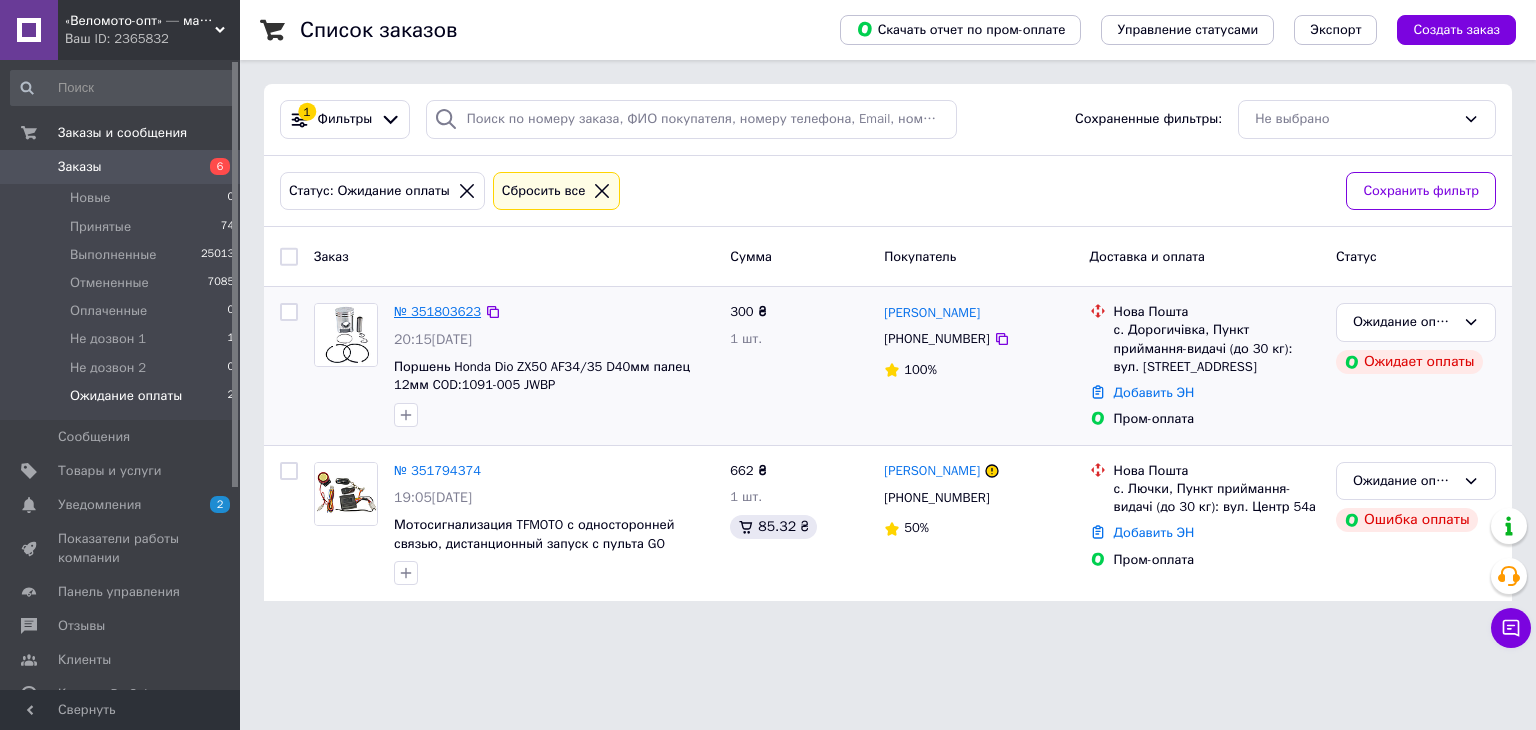 click on "№ 351803623" at bounding box center [437, 311] 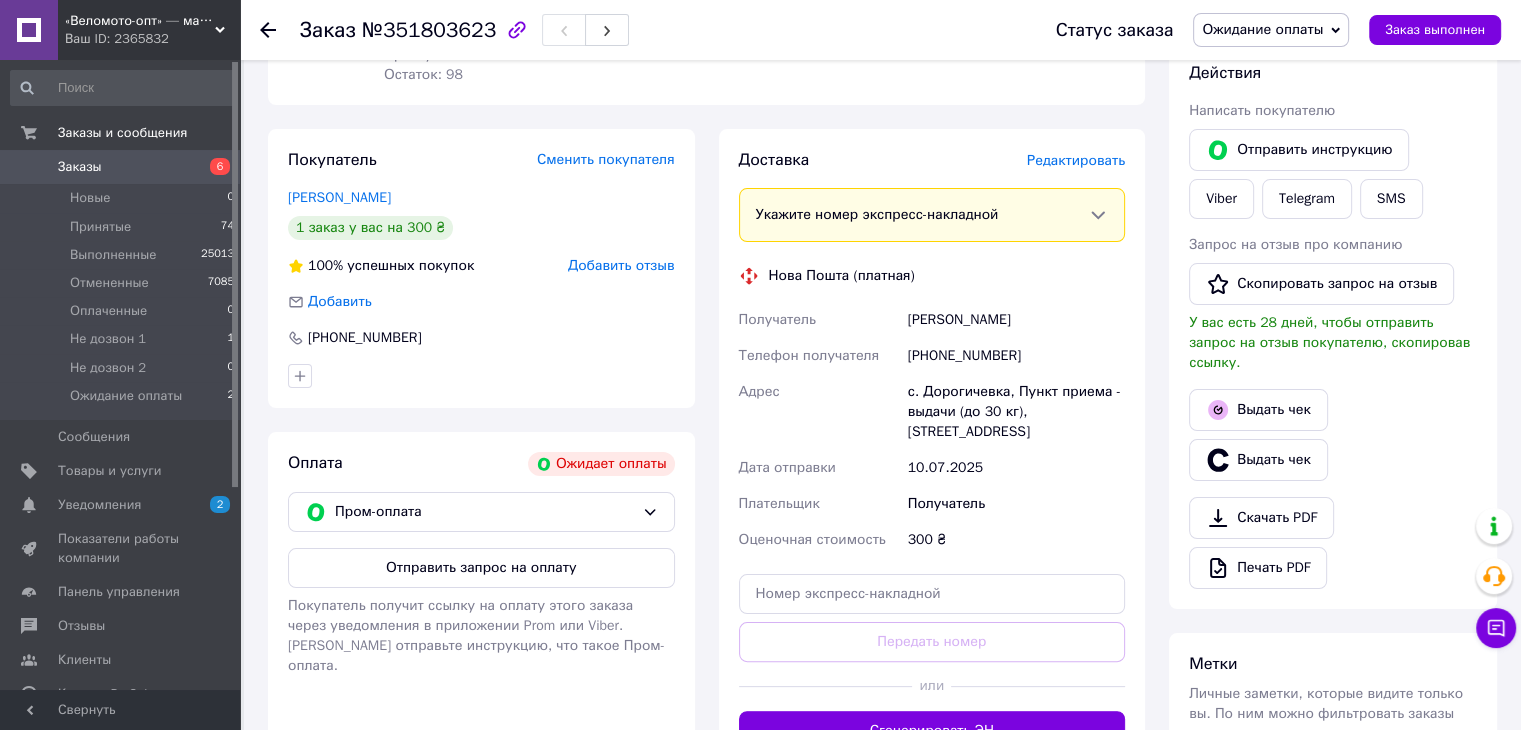 scroll, scrollTop: 34, scrollLeft: 0, axis: vertical 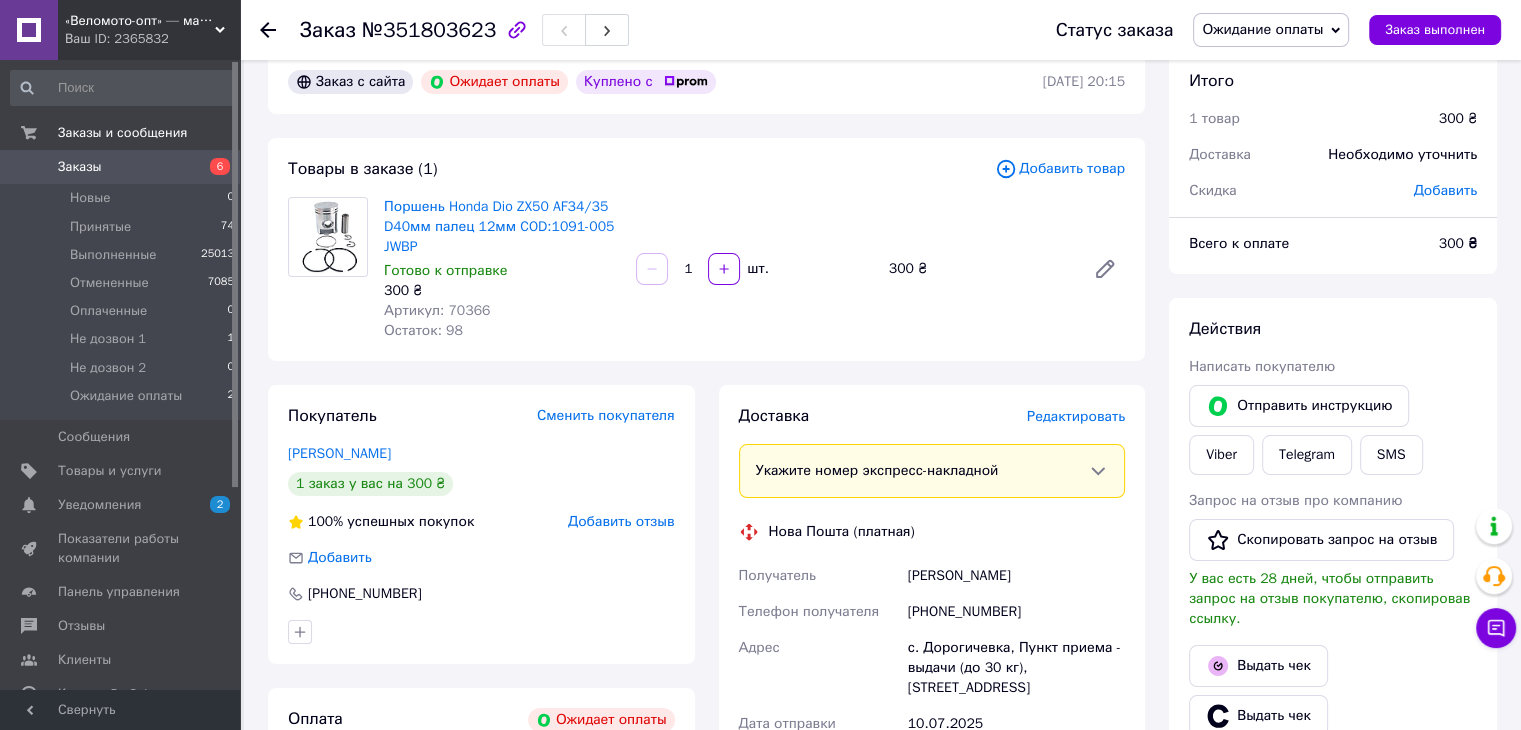 click on "[PHONE_NUMBER]" at bounding box center (1016, 612) 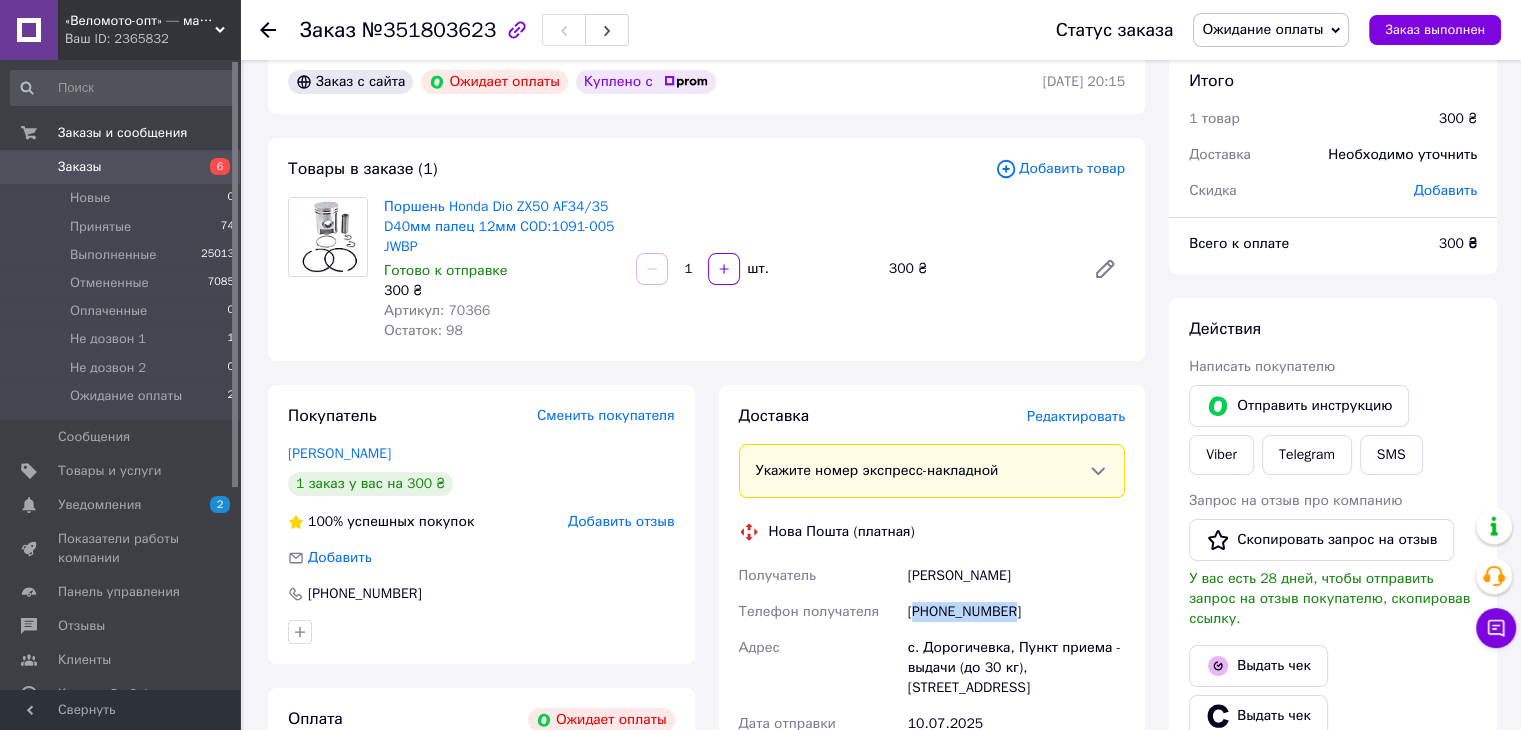 click on "[PHONE_NUMBER]" at bounding box center (1016, 612) 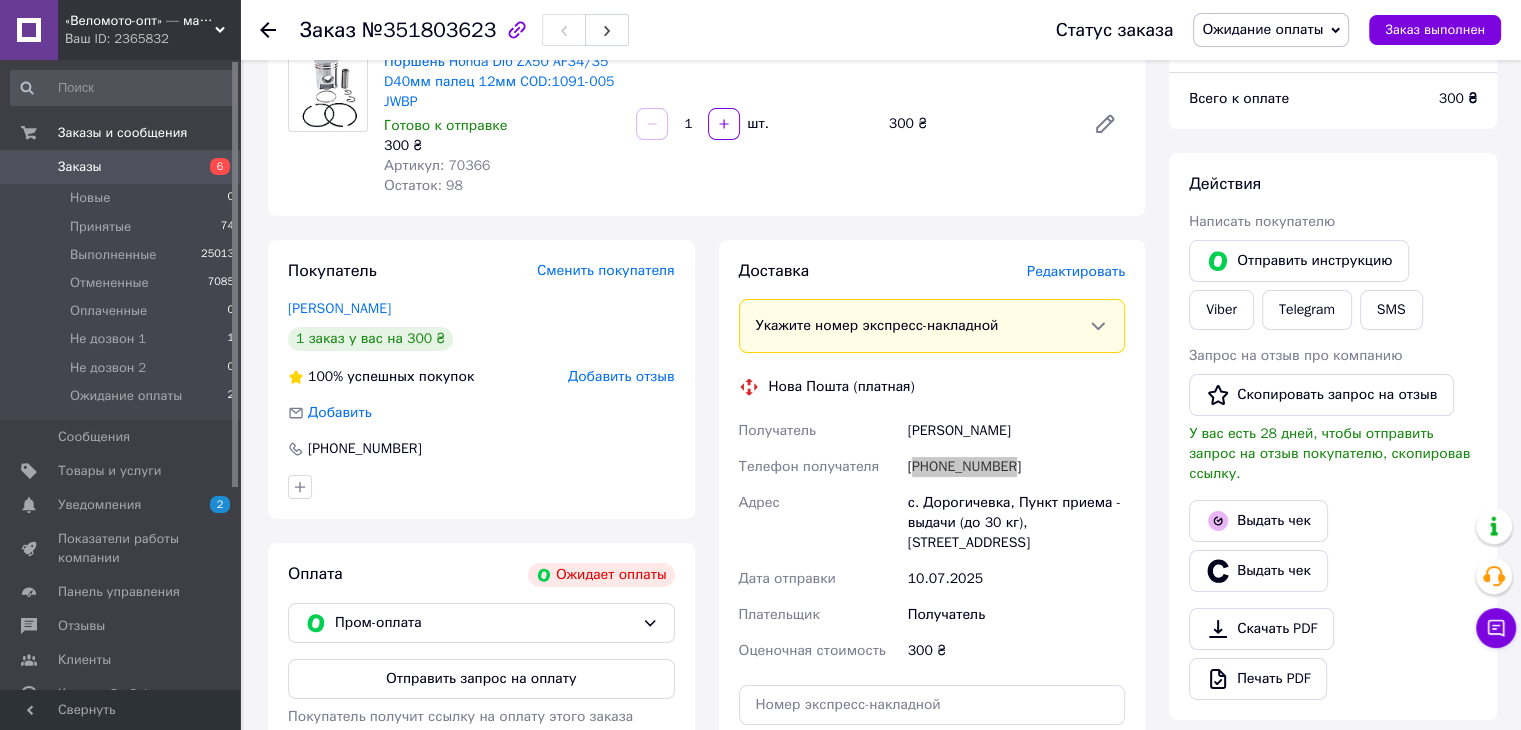 scroll, scrollTop: 334, scrollLeft: 0, axis: vertical 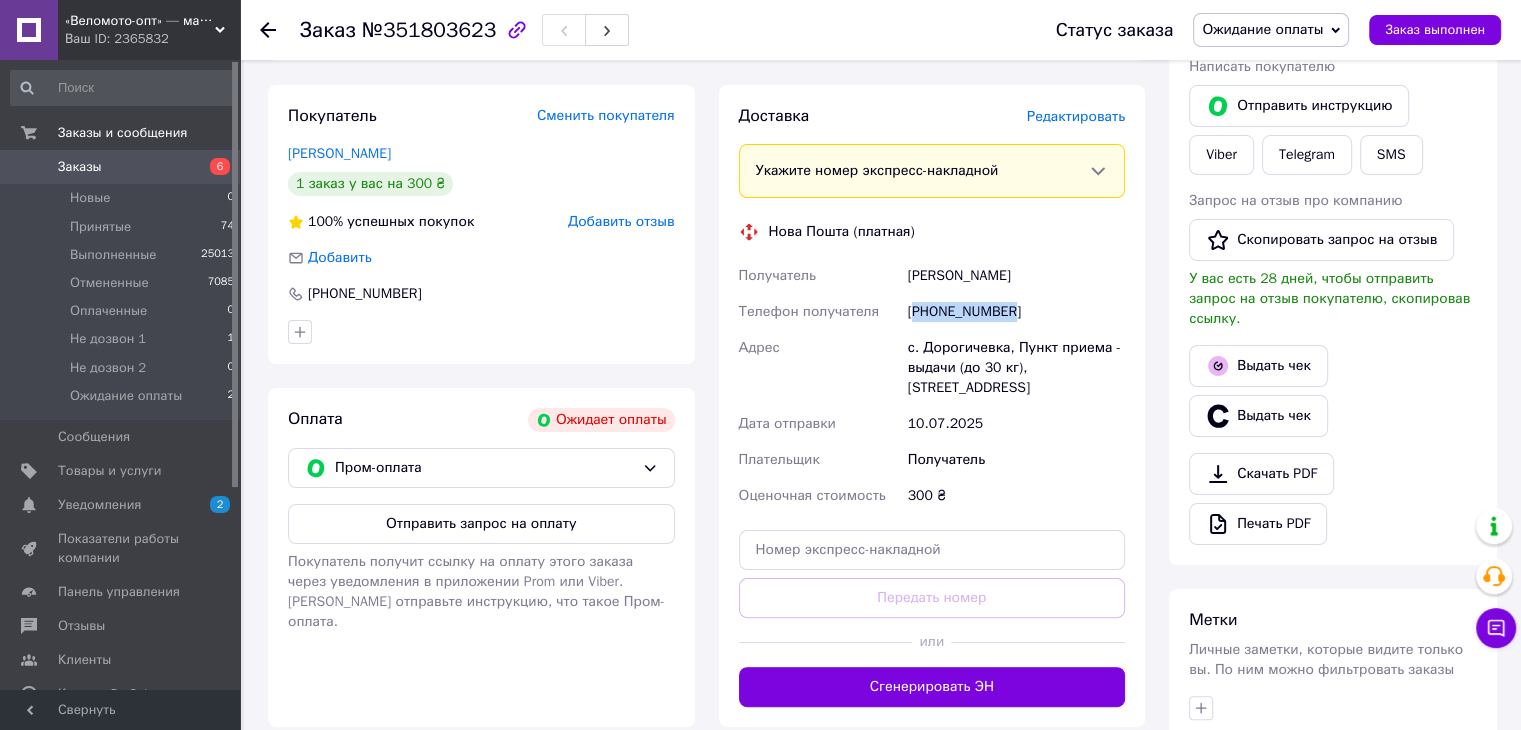 click on "Отправить запрос на оплату" at bounding box center [481, 524] 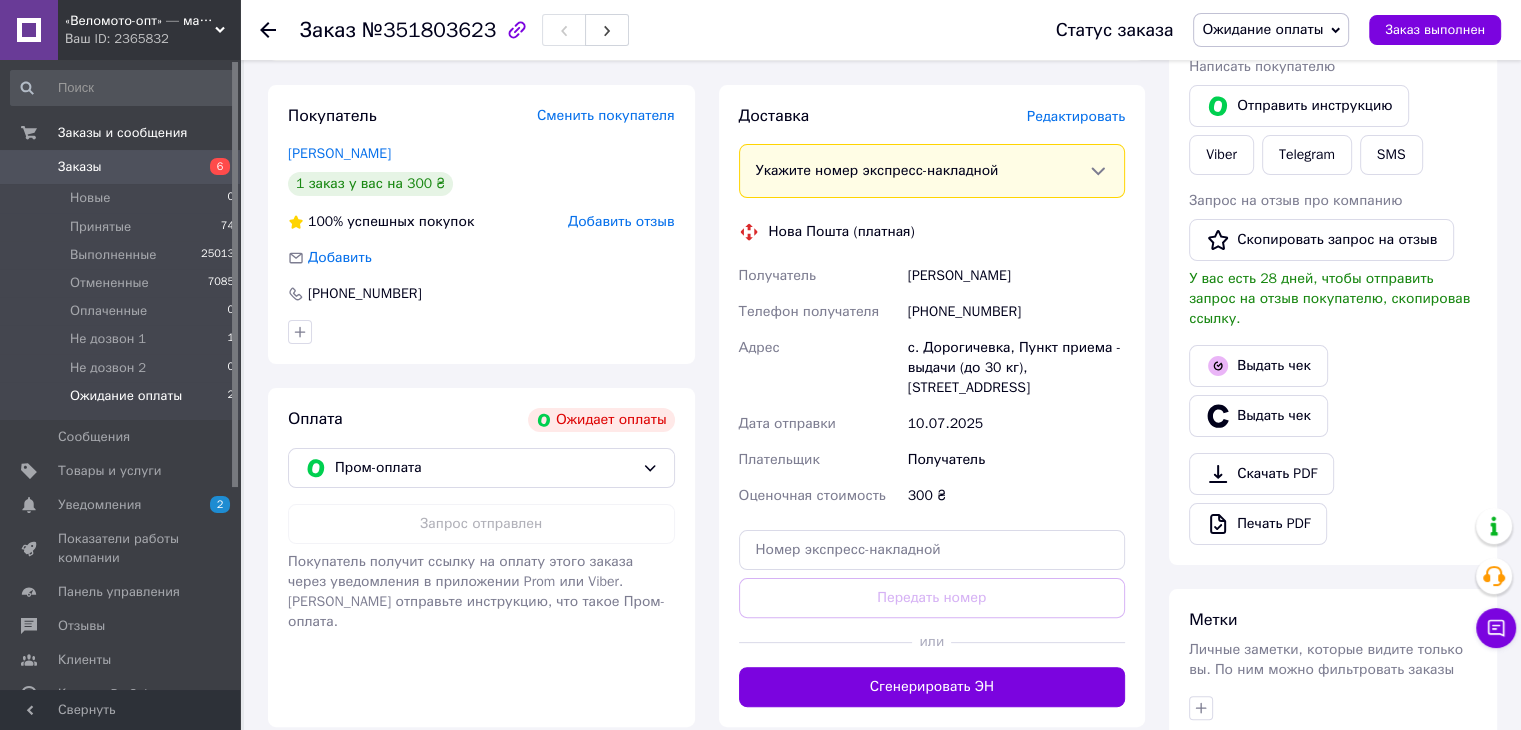 click on "Ожидание оплаты" at bounding box center [126, 396] 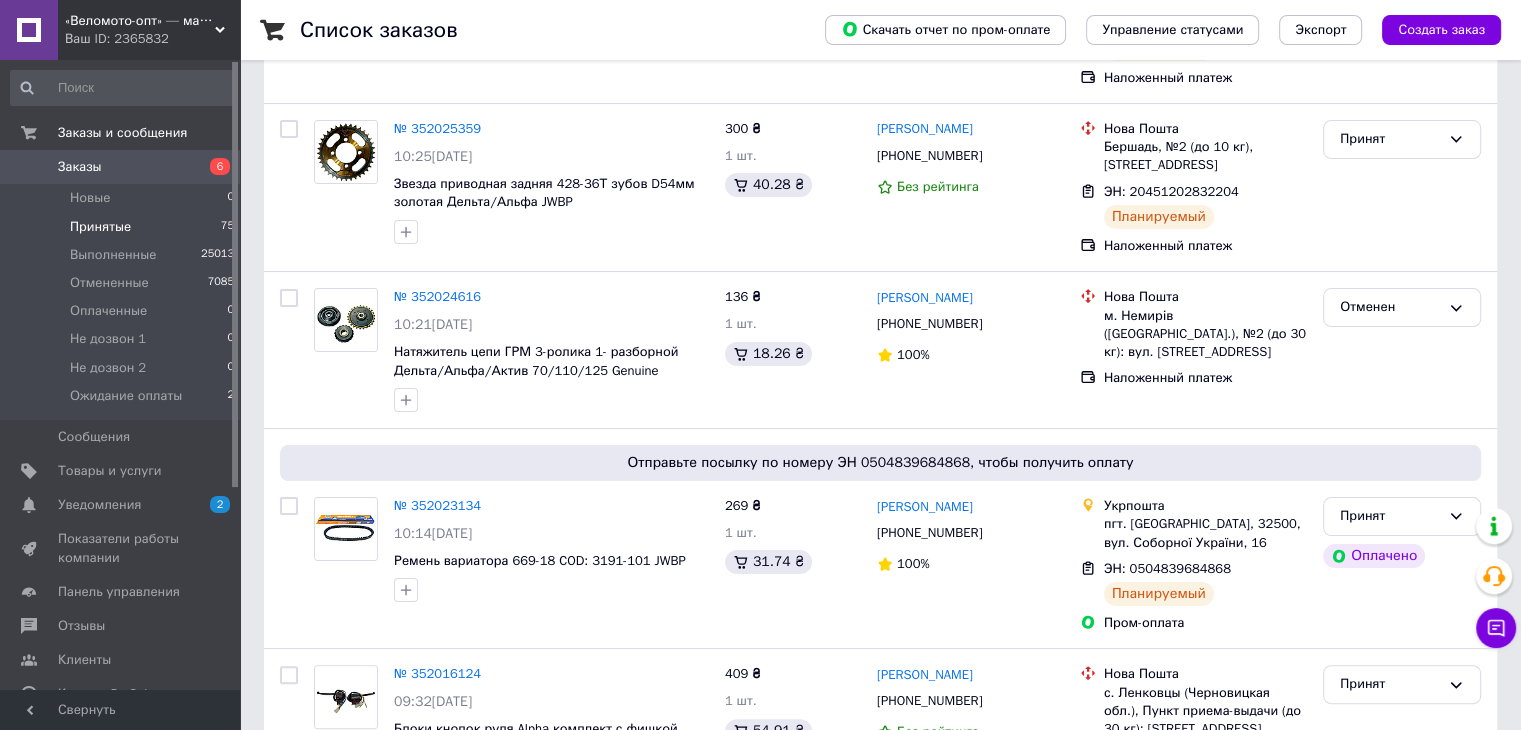 scroll, scrollTop: 300, scrollLeft: 0, axis: vertical 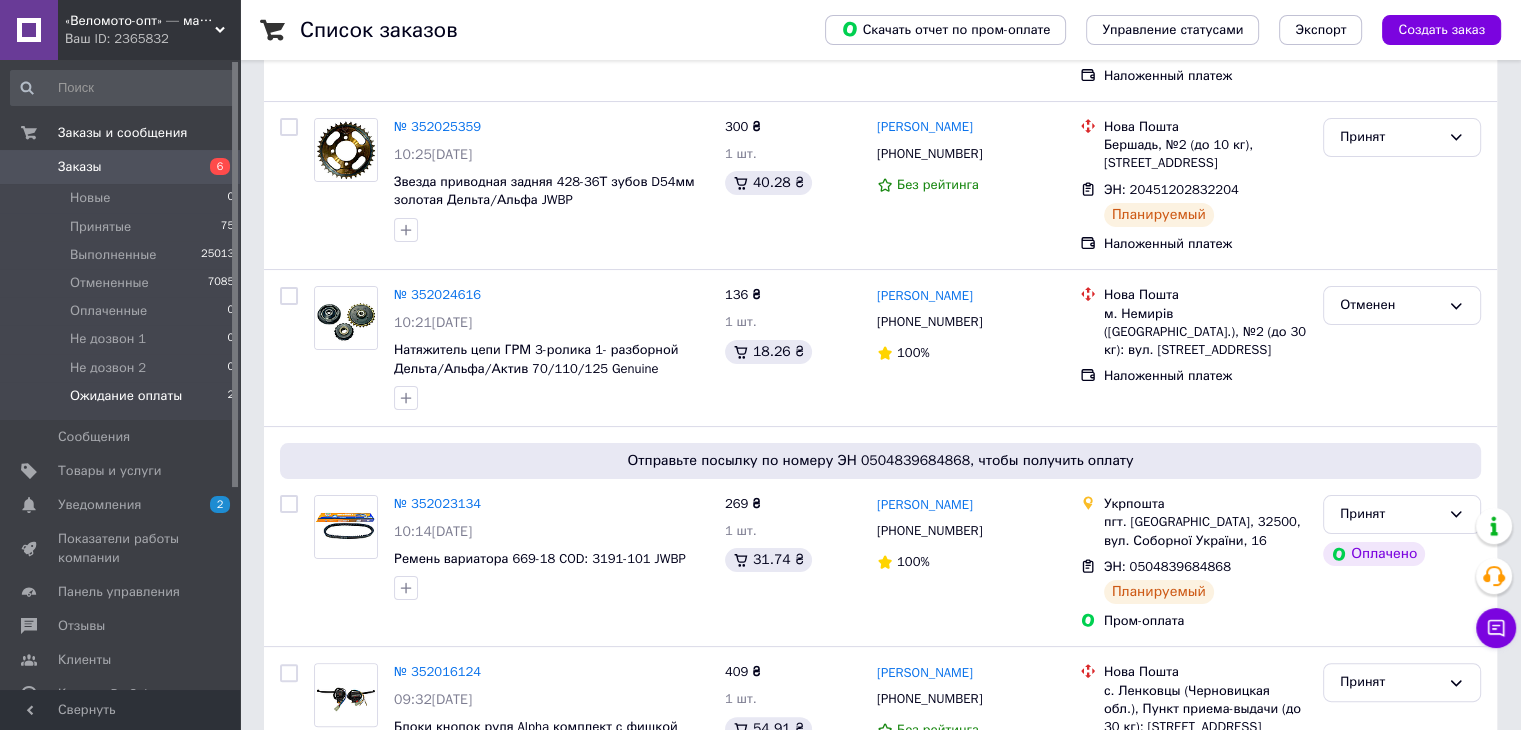 click on "Ожидание оплаты 2" at bounding box center (123, 401) 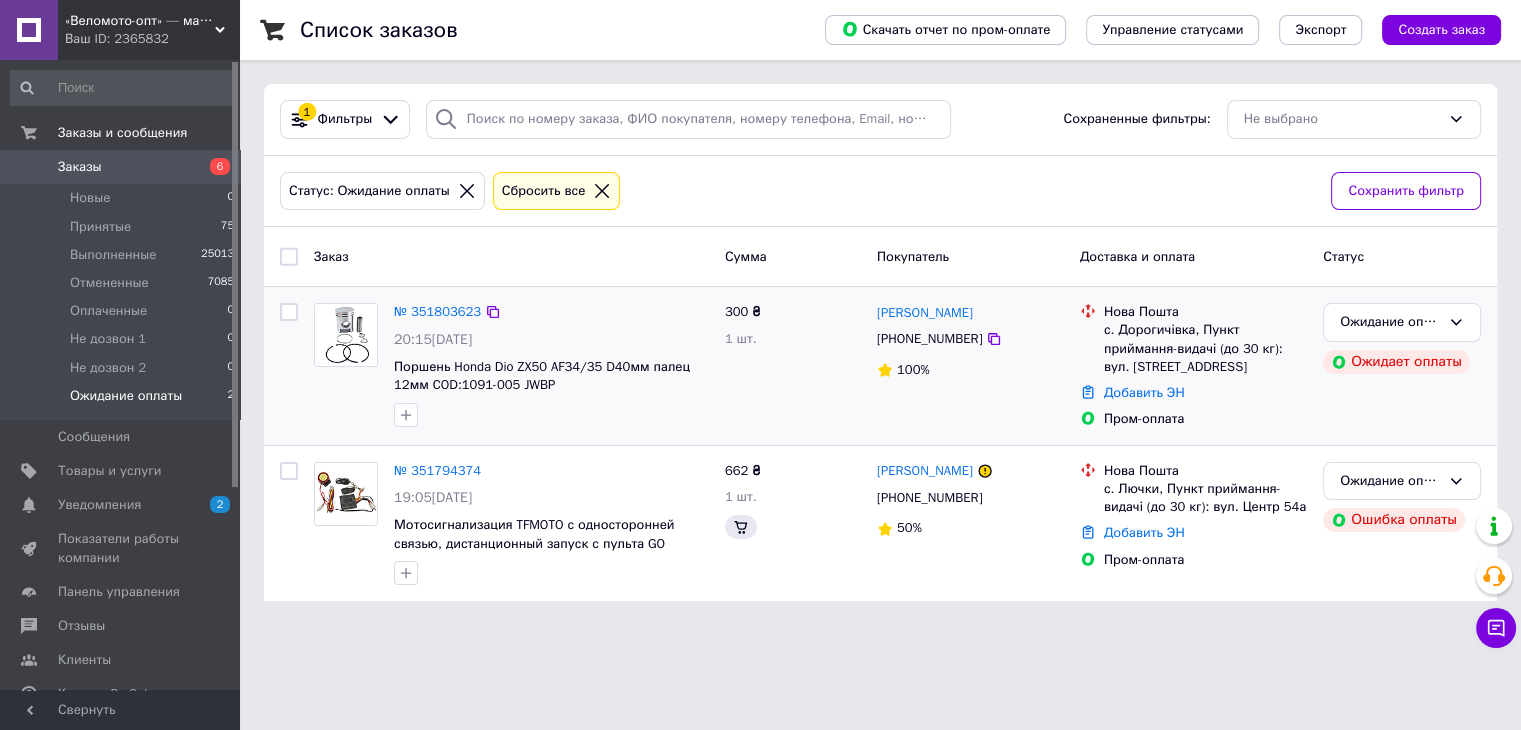 scroll, scrollTop: 0, scrollLeft: 0, axis: both 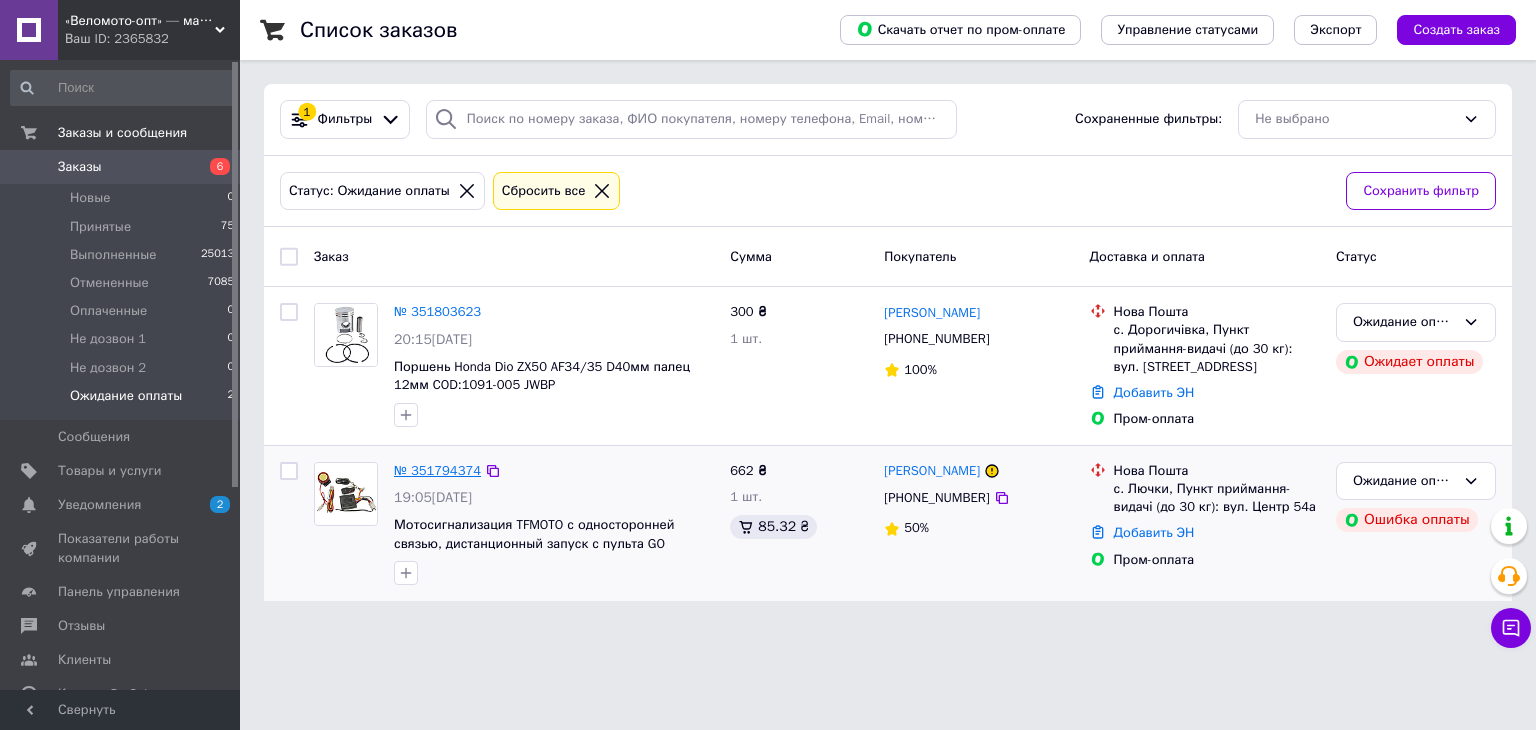 click on "№ 351794374" at bounding box center [437, 470] 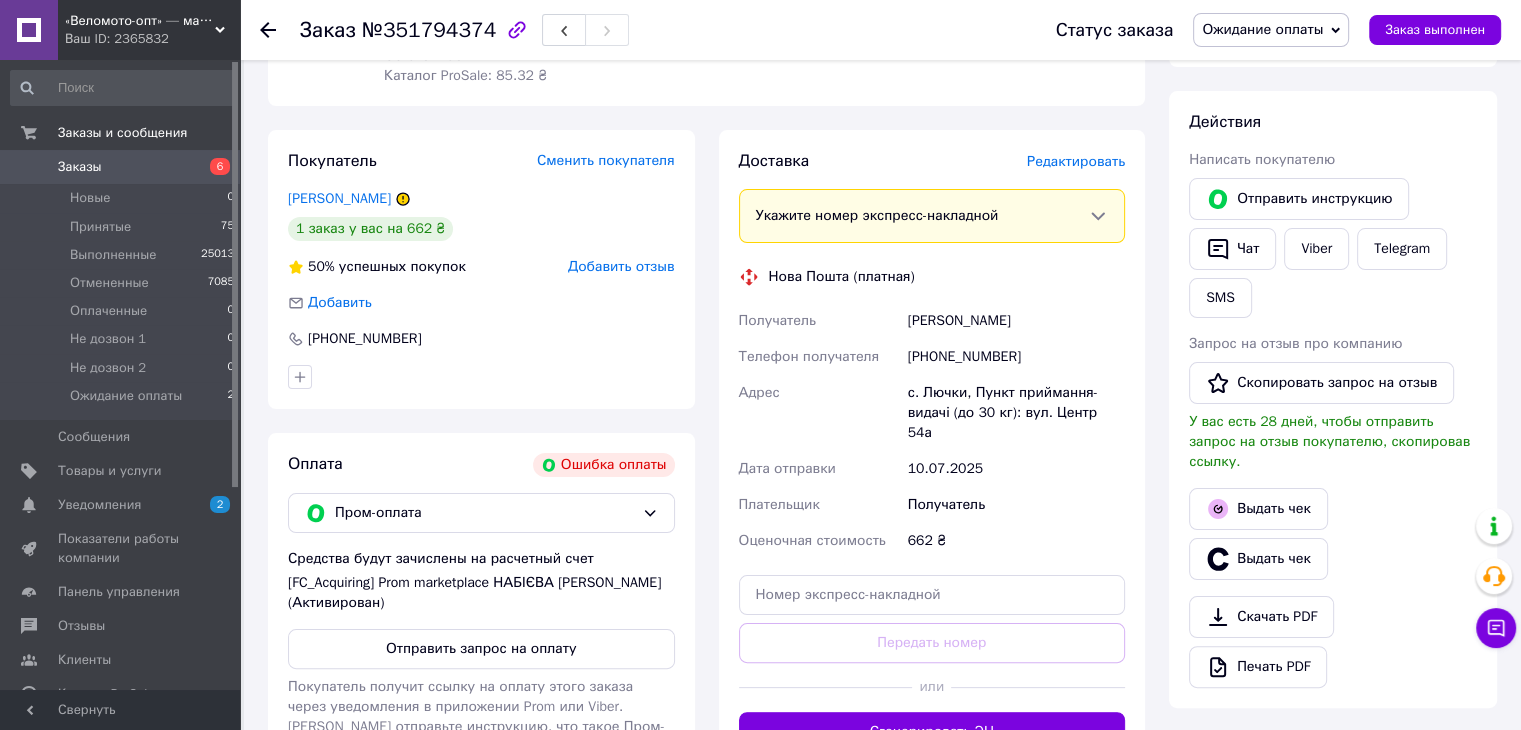 scroll, scrollTop: 716, scrollLeft: 0, axis: vertical 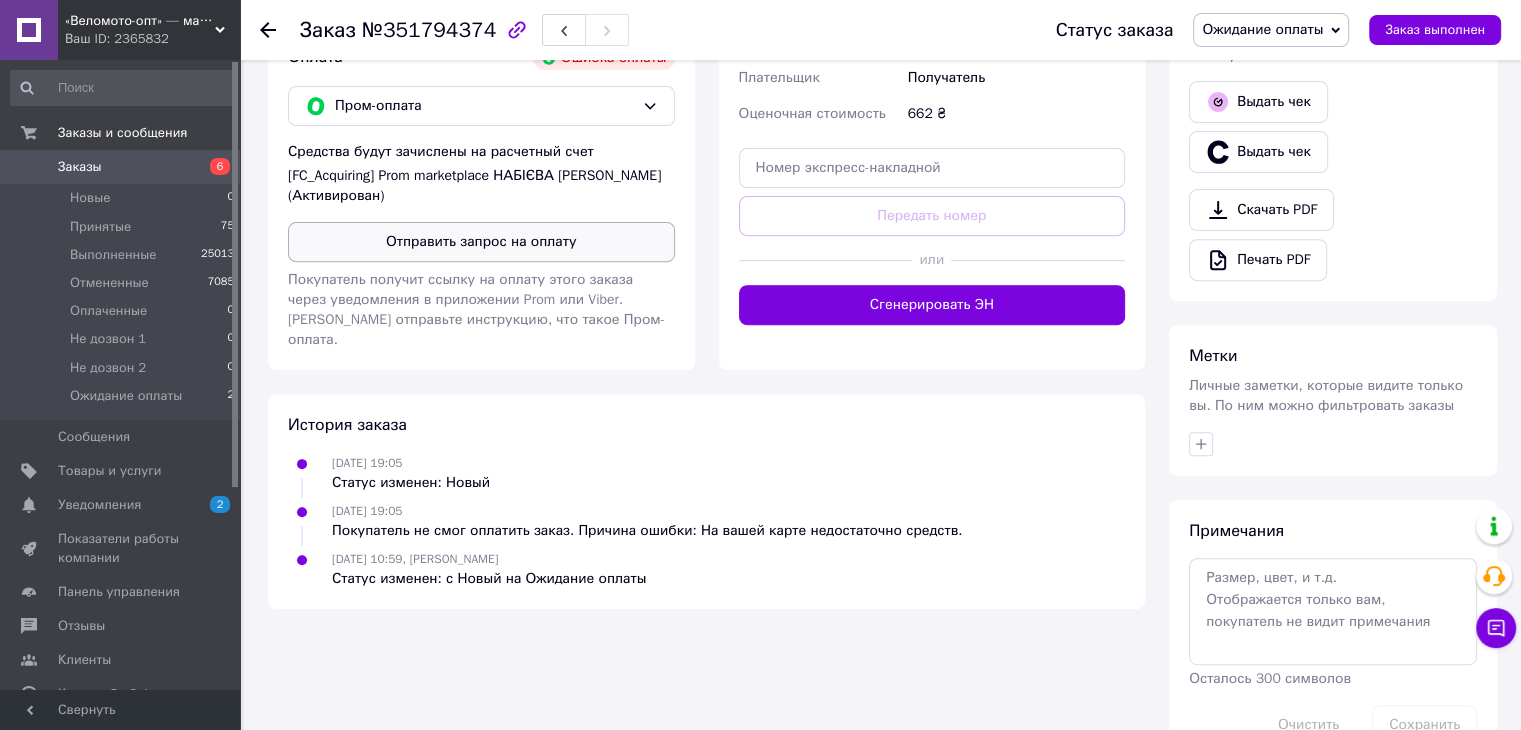 click on "Отправить запрос на оплату" at bounding box center [481, 242] 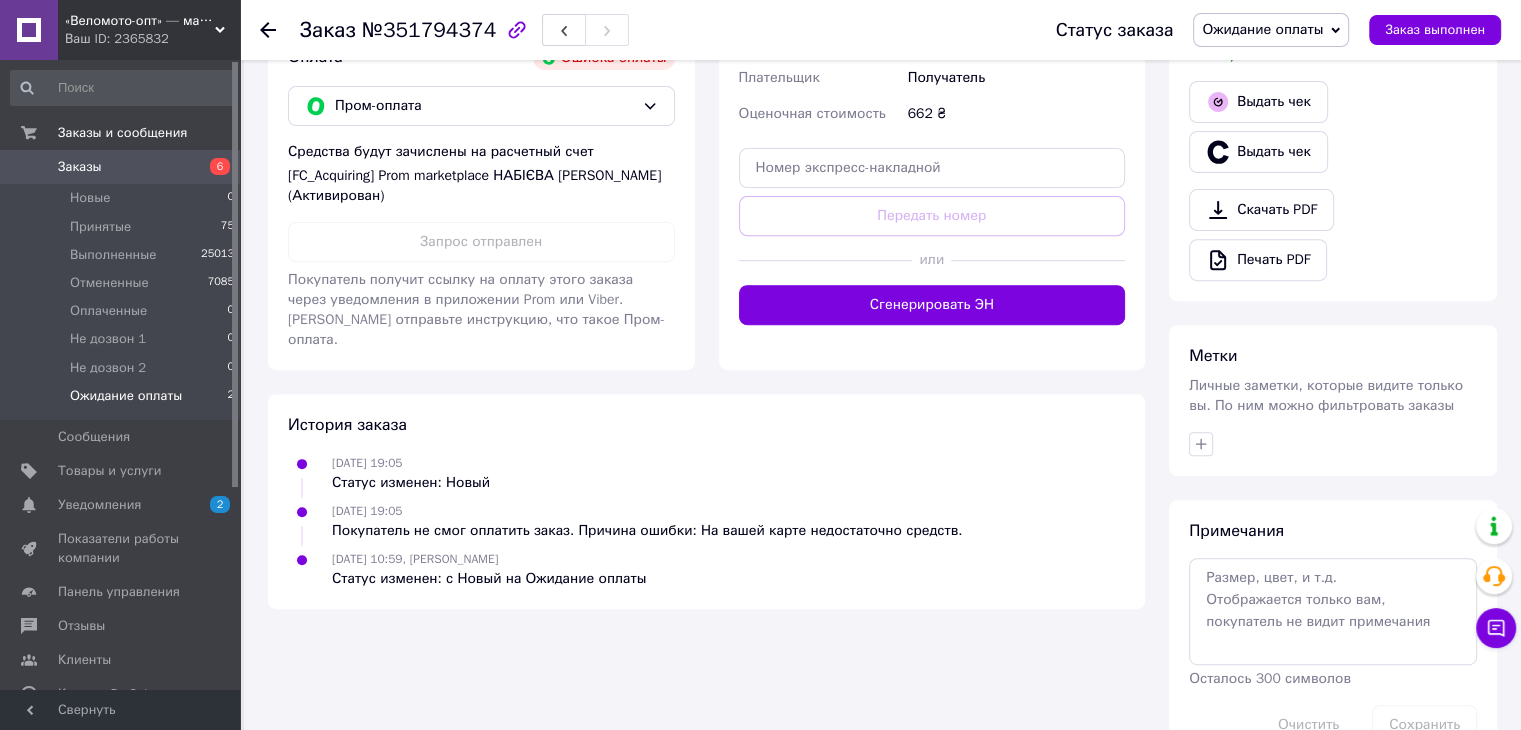 click on "Ожидание оплаты" at bounding box center (126, 396) 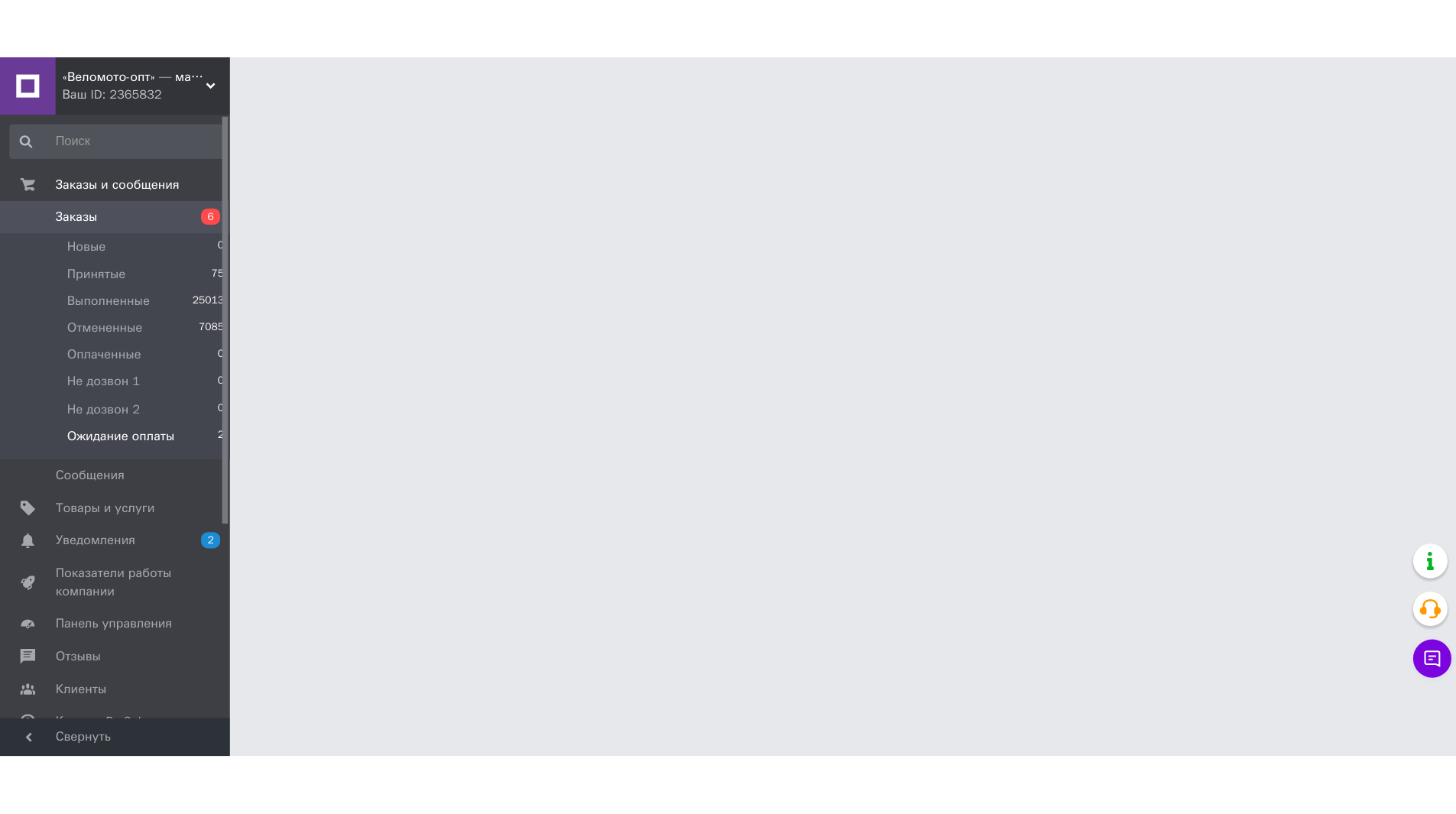 scroll, scrollTop: 0, scrollLeft: 0, axis: both 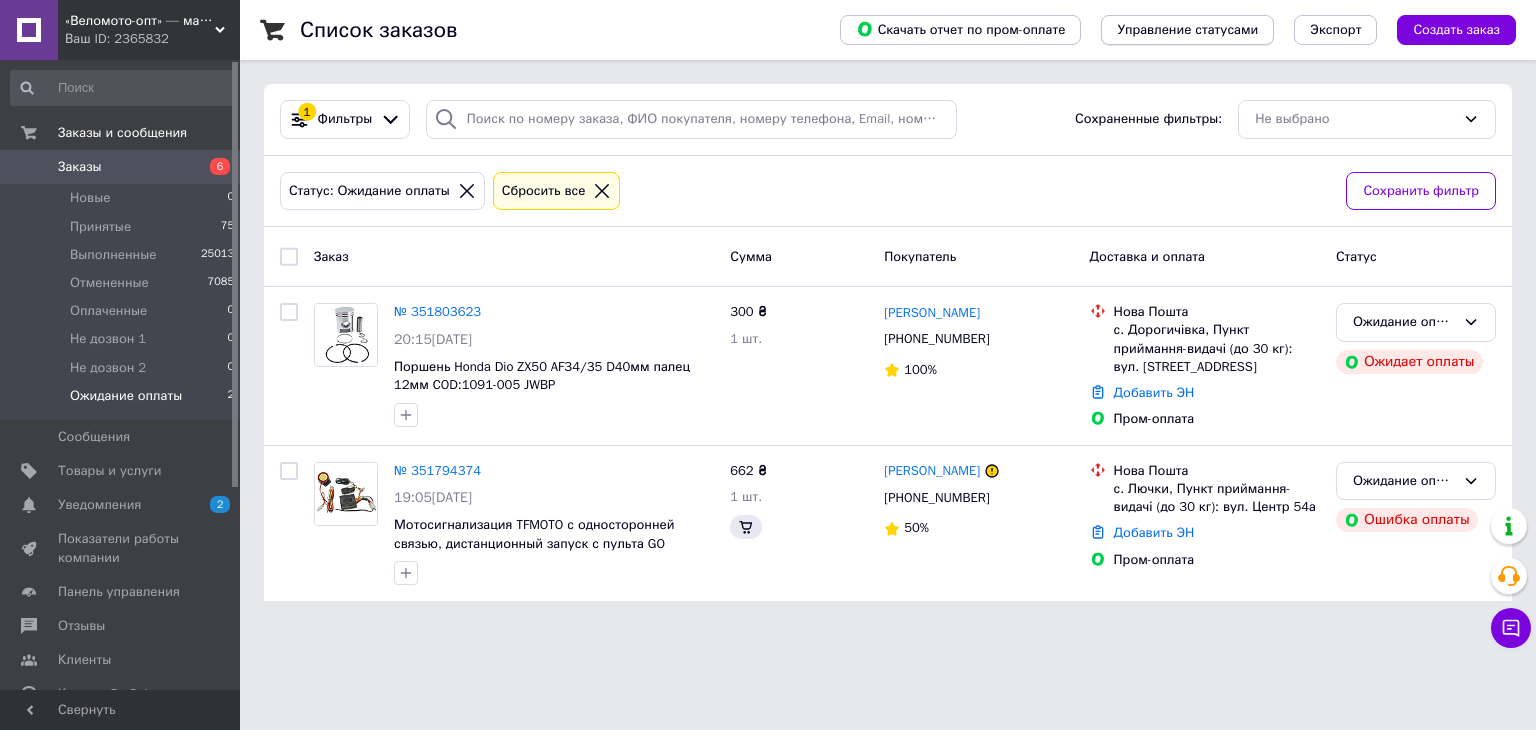 click on "Управление статусами" at bounding box center [1187, 30] 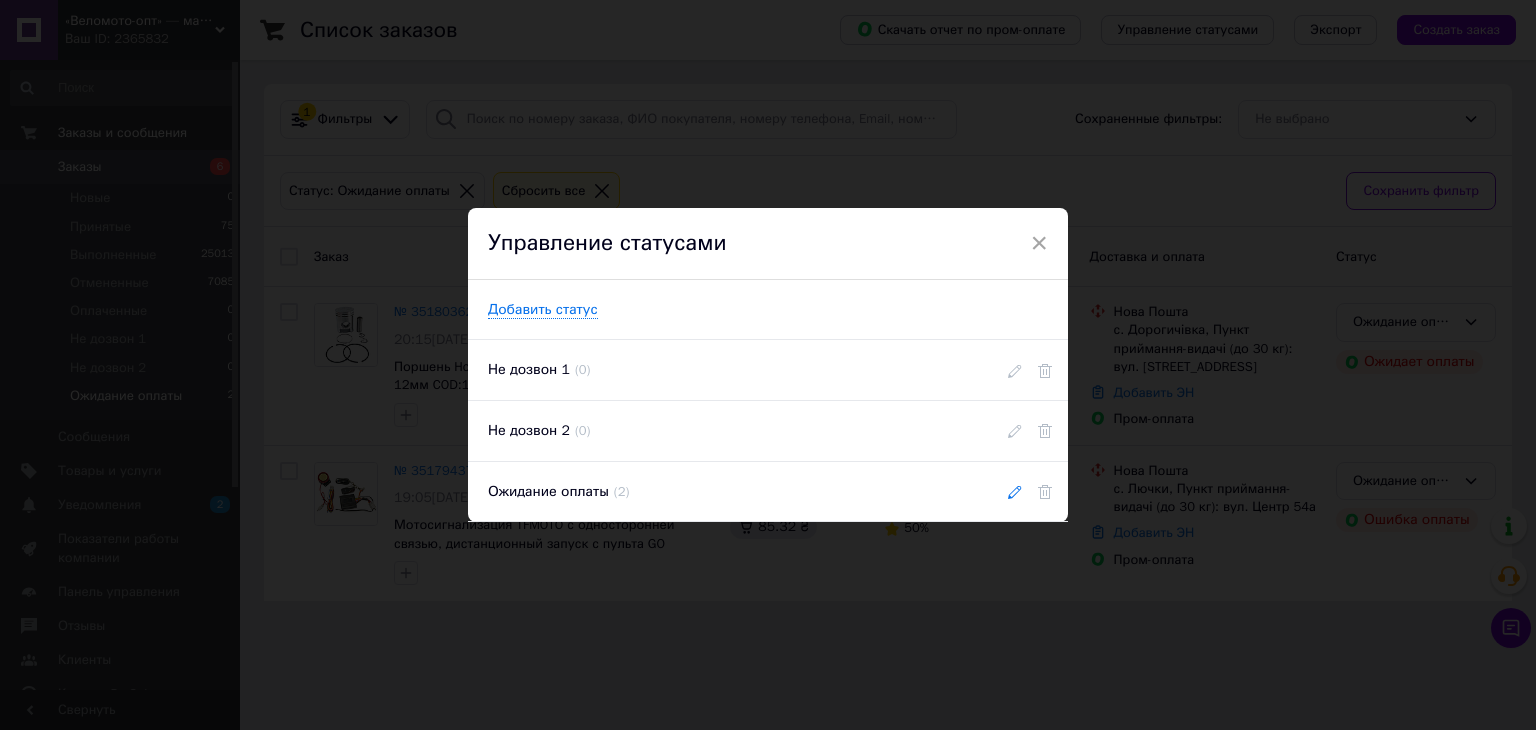 click 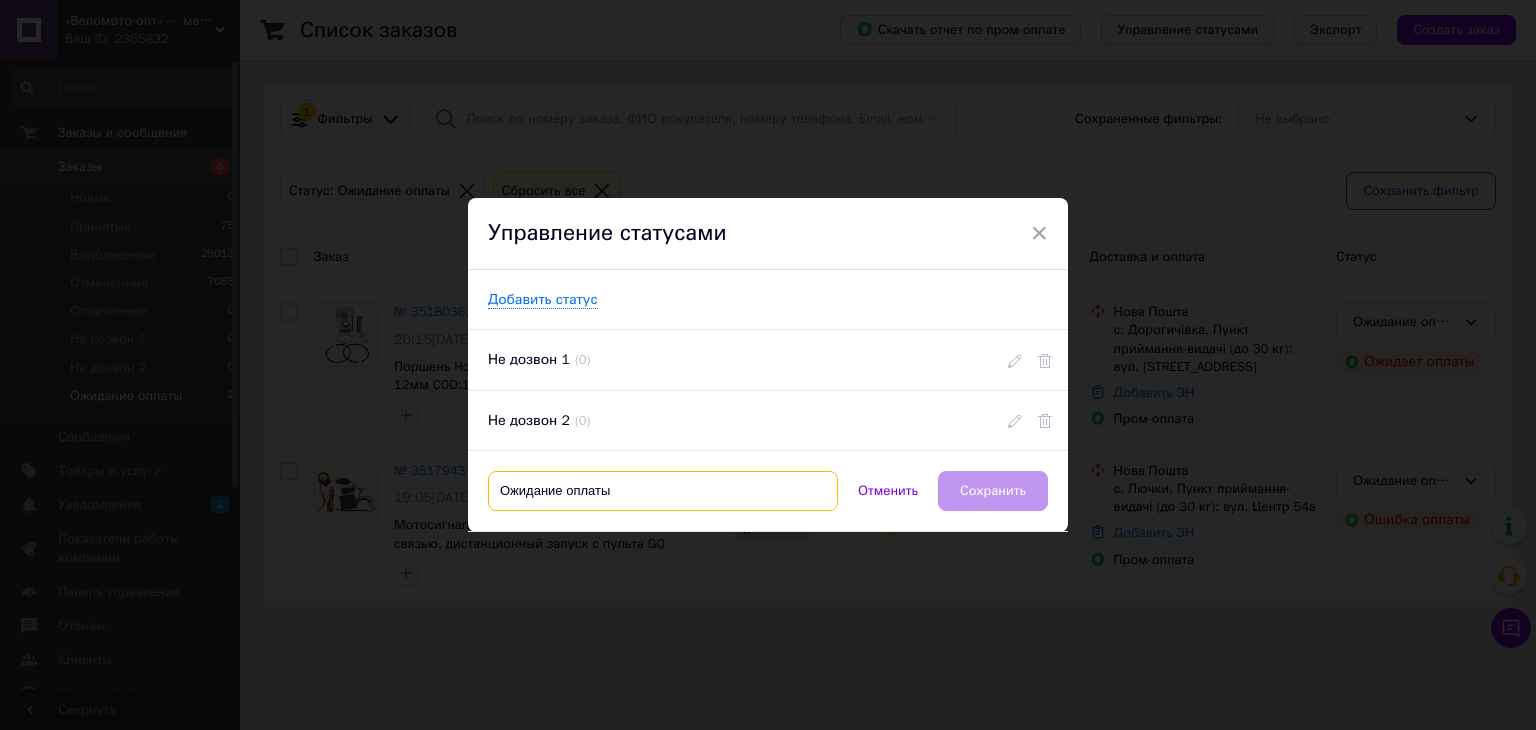 click on "Ожидание оплаты" at bounding box center [663, 491] 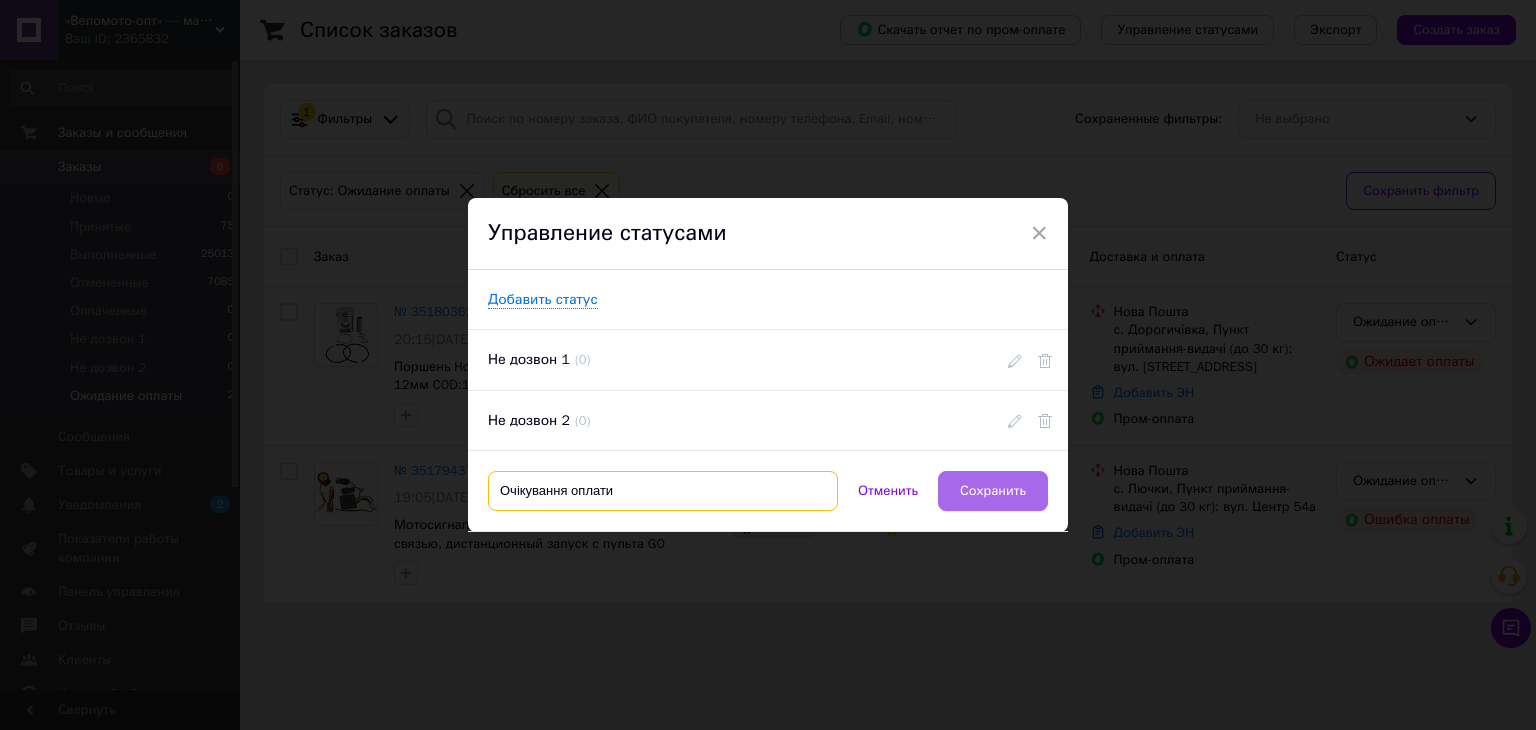 type on "Очікування оплати" 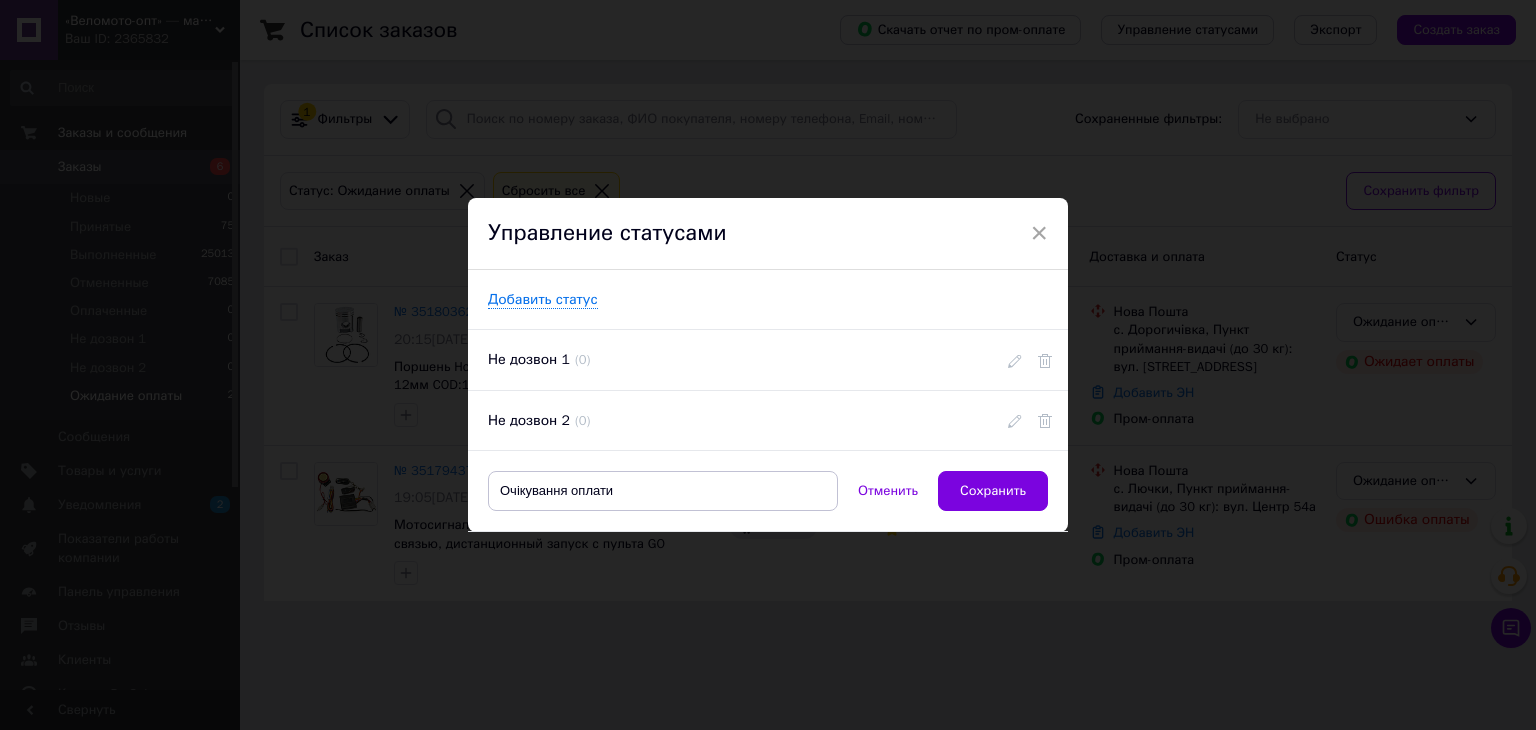 click on "Сохранить" at bounding box center [993, 491] 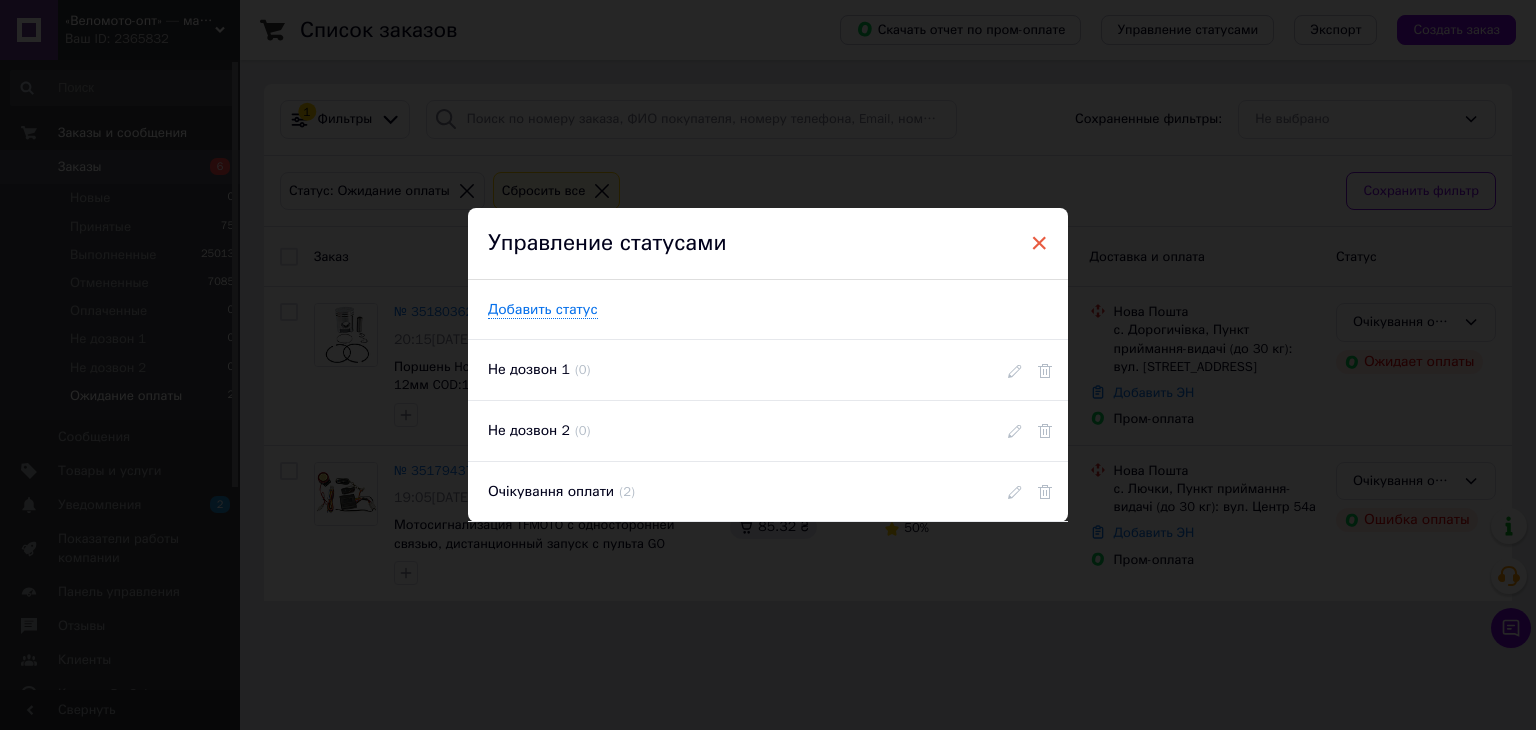 click on "×" at bounding box center [1039, 243] 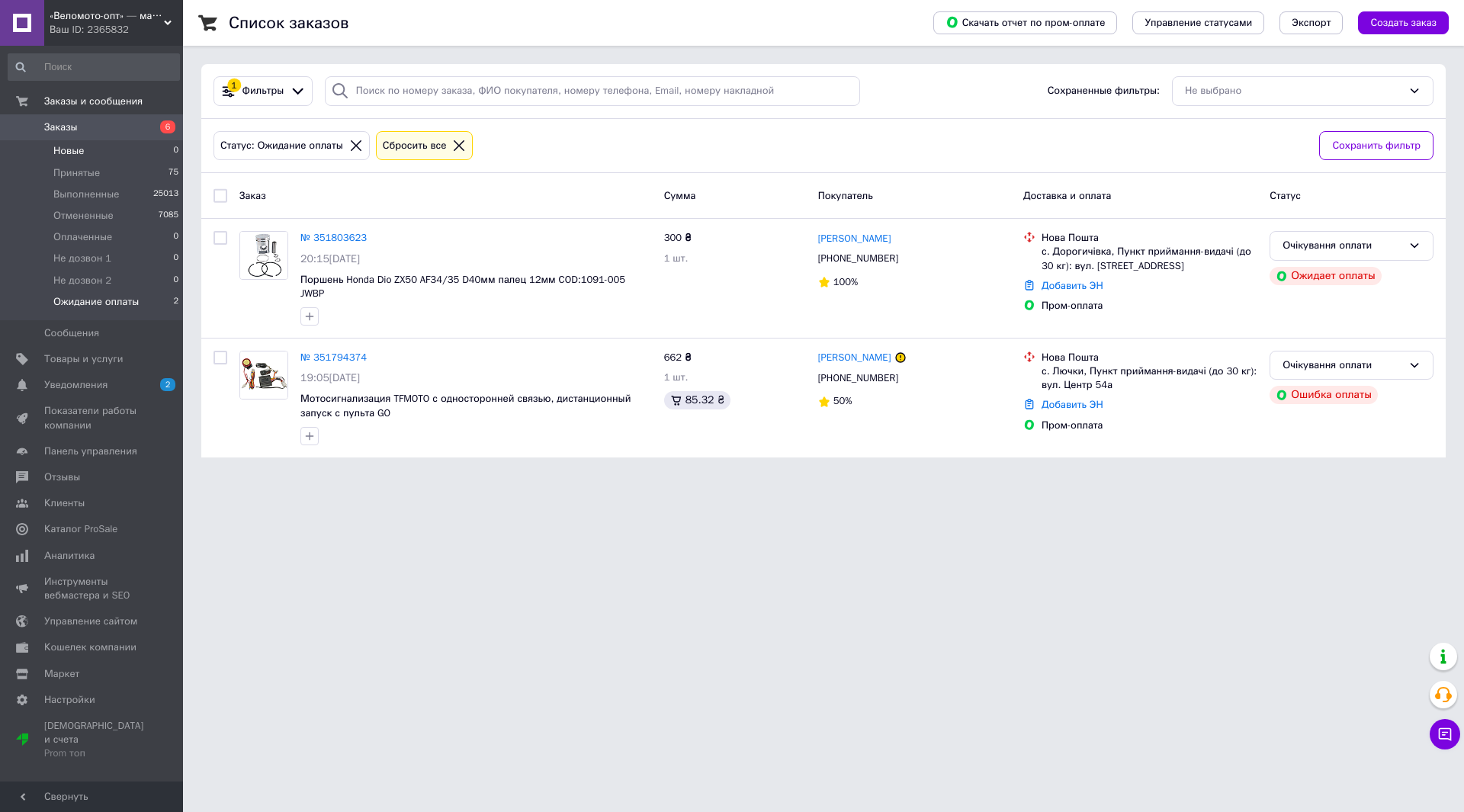 click on "Новые 0" at bounding box center (94, 151) 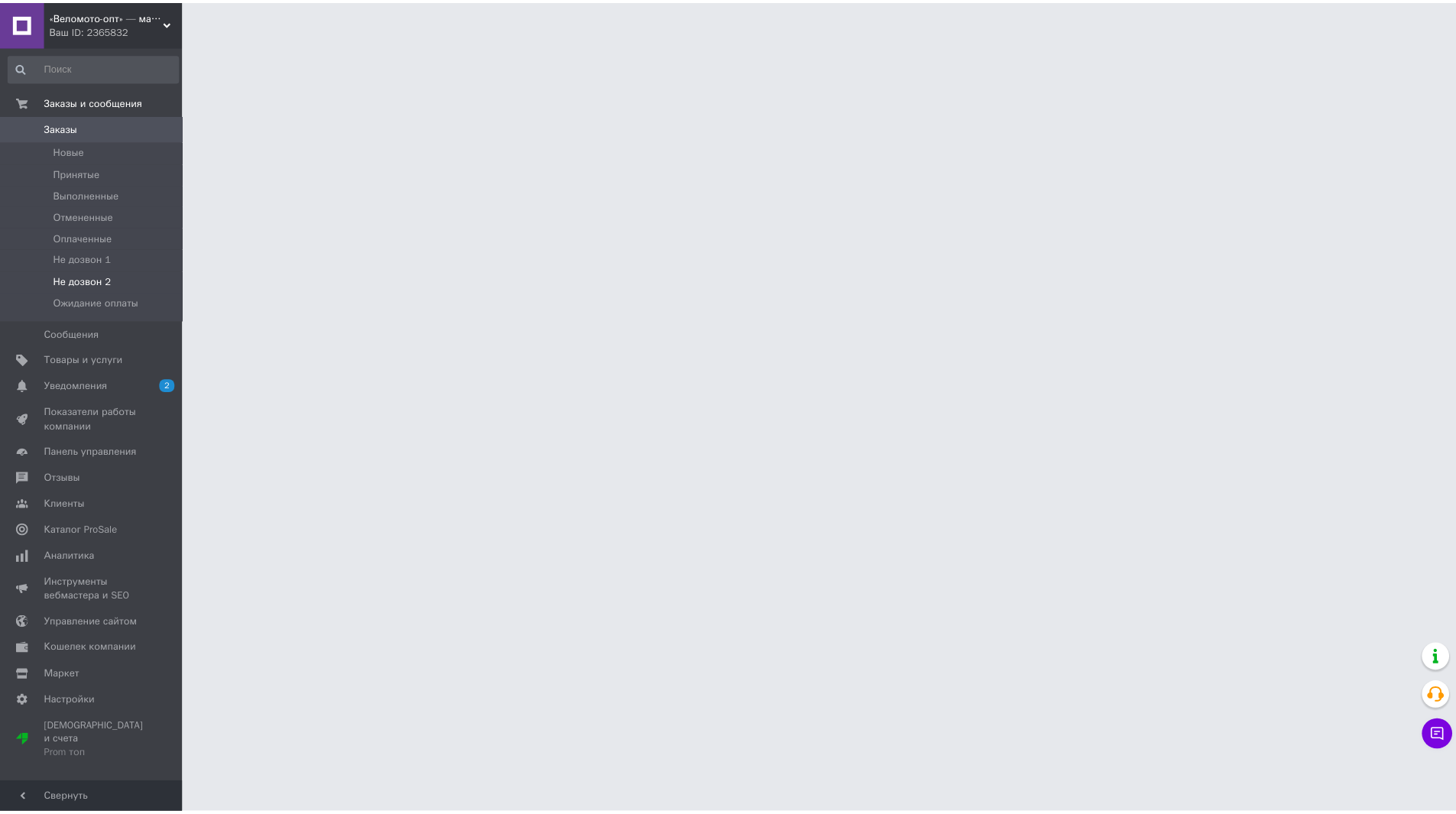 scroll, scrollTop: 0, scrollLeft: 0, axis: both 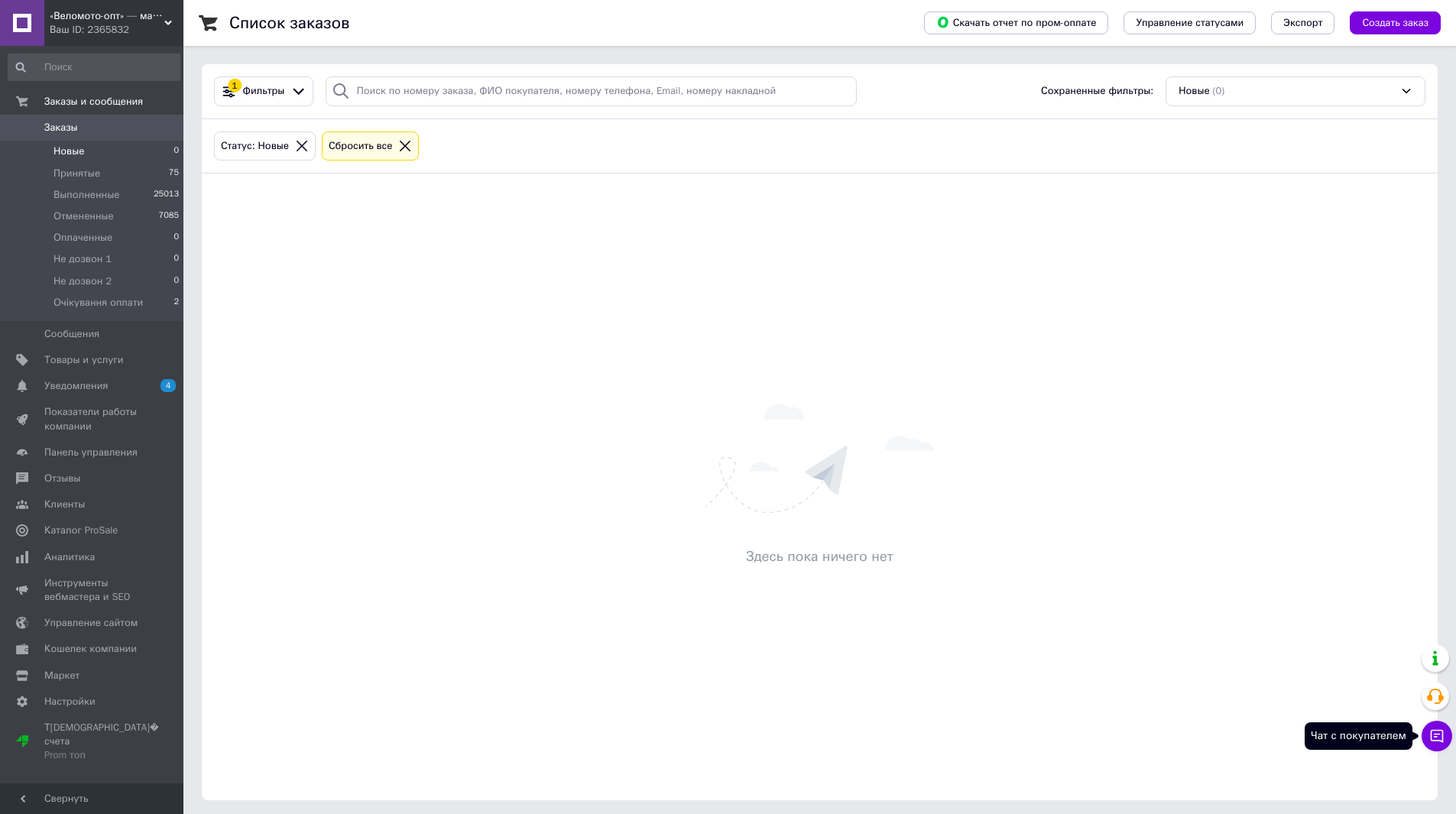 click 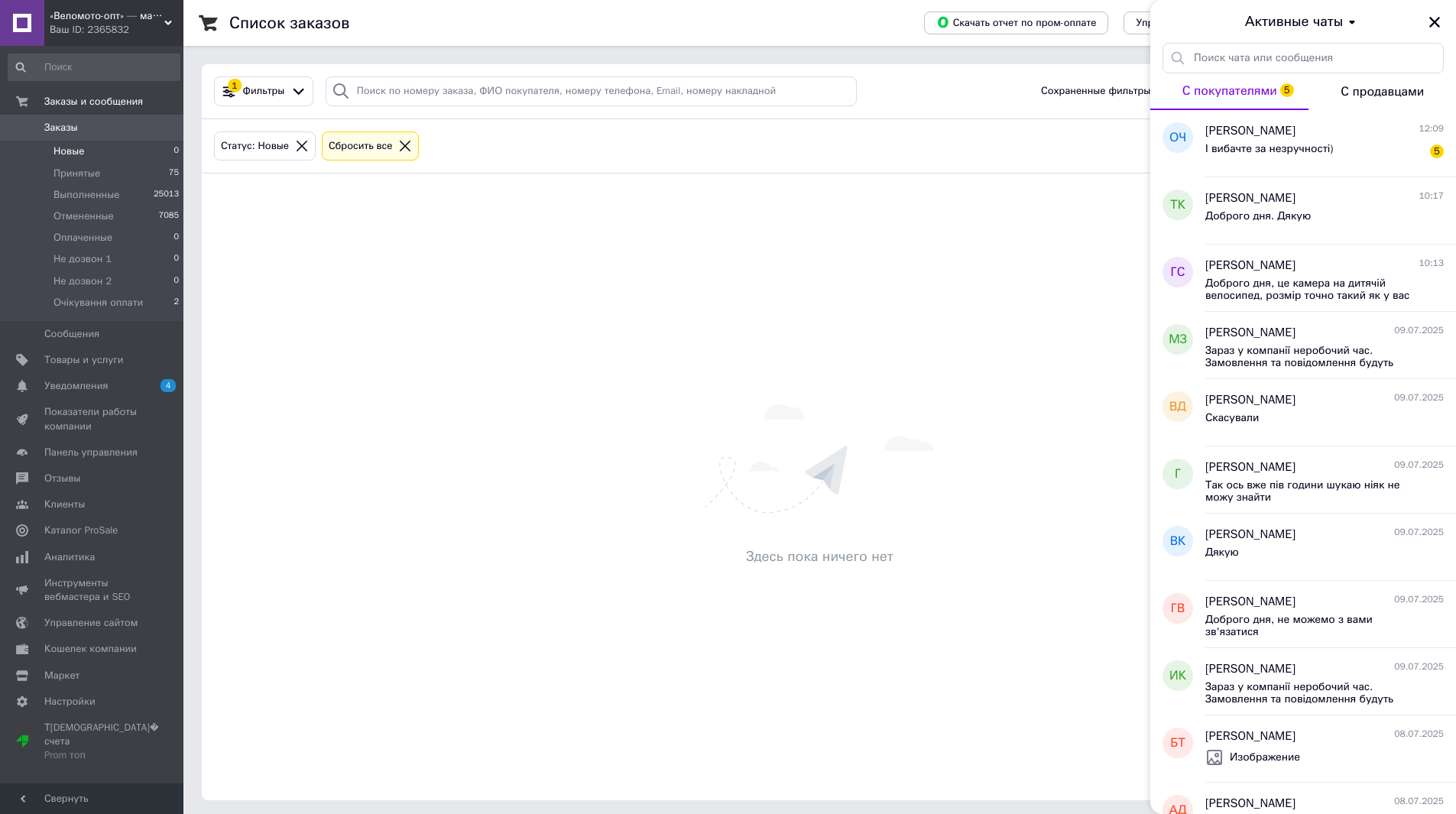 click on "Здесь пока ничего нет" at bounding box center [819, 487] 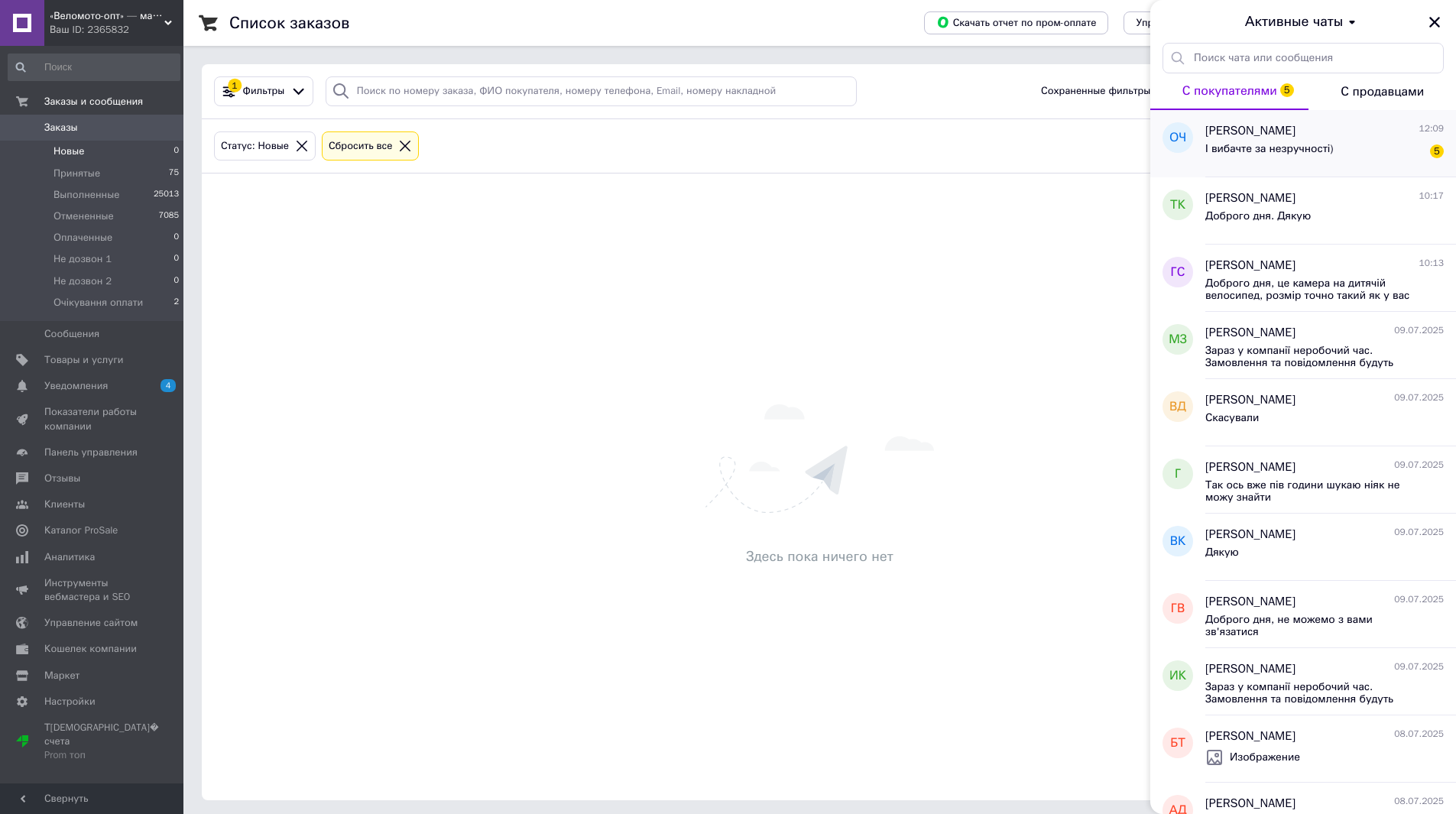 click on "І вибачте за незручності)" at bounding box center (1270, 149) 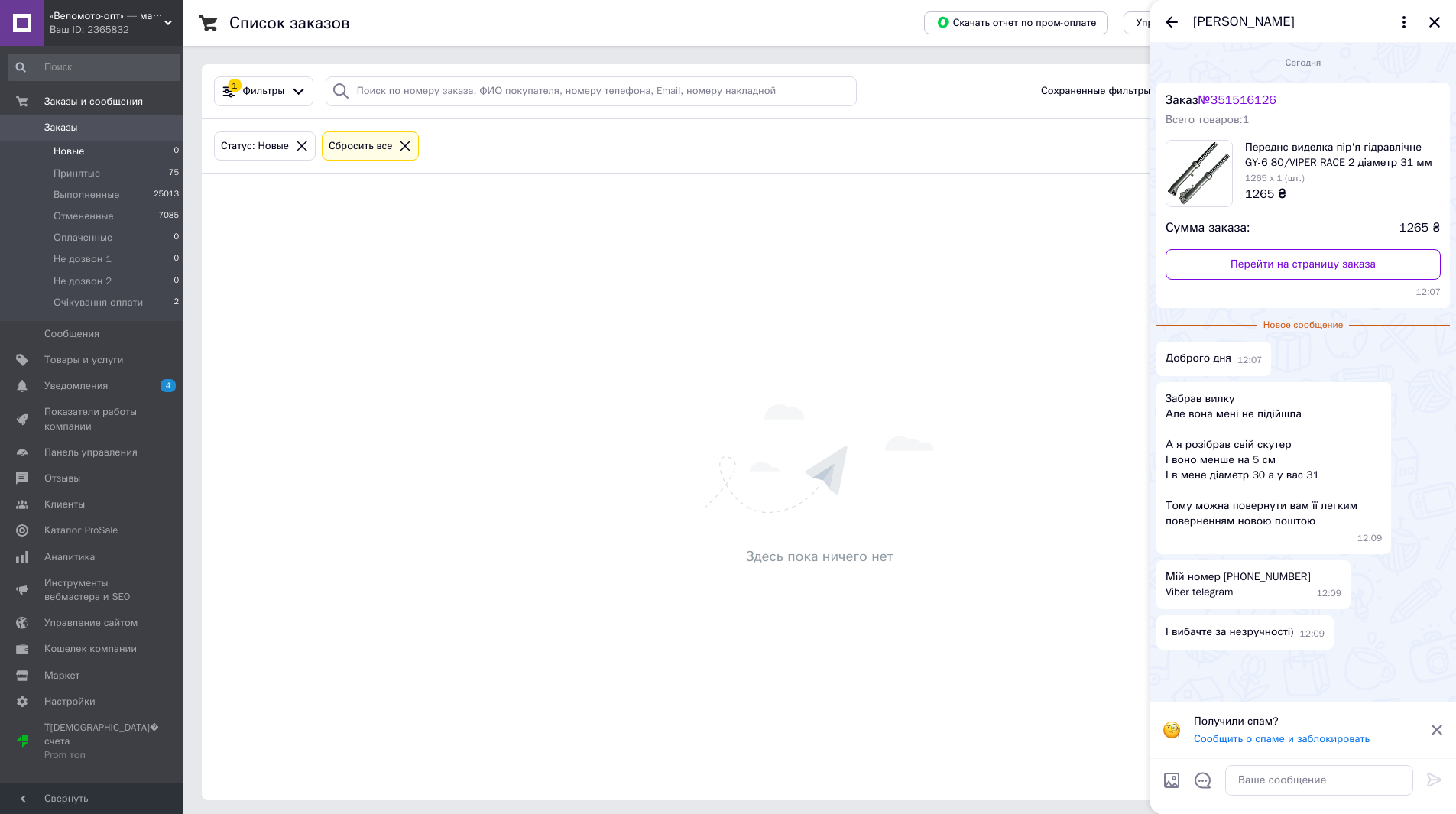 click 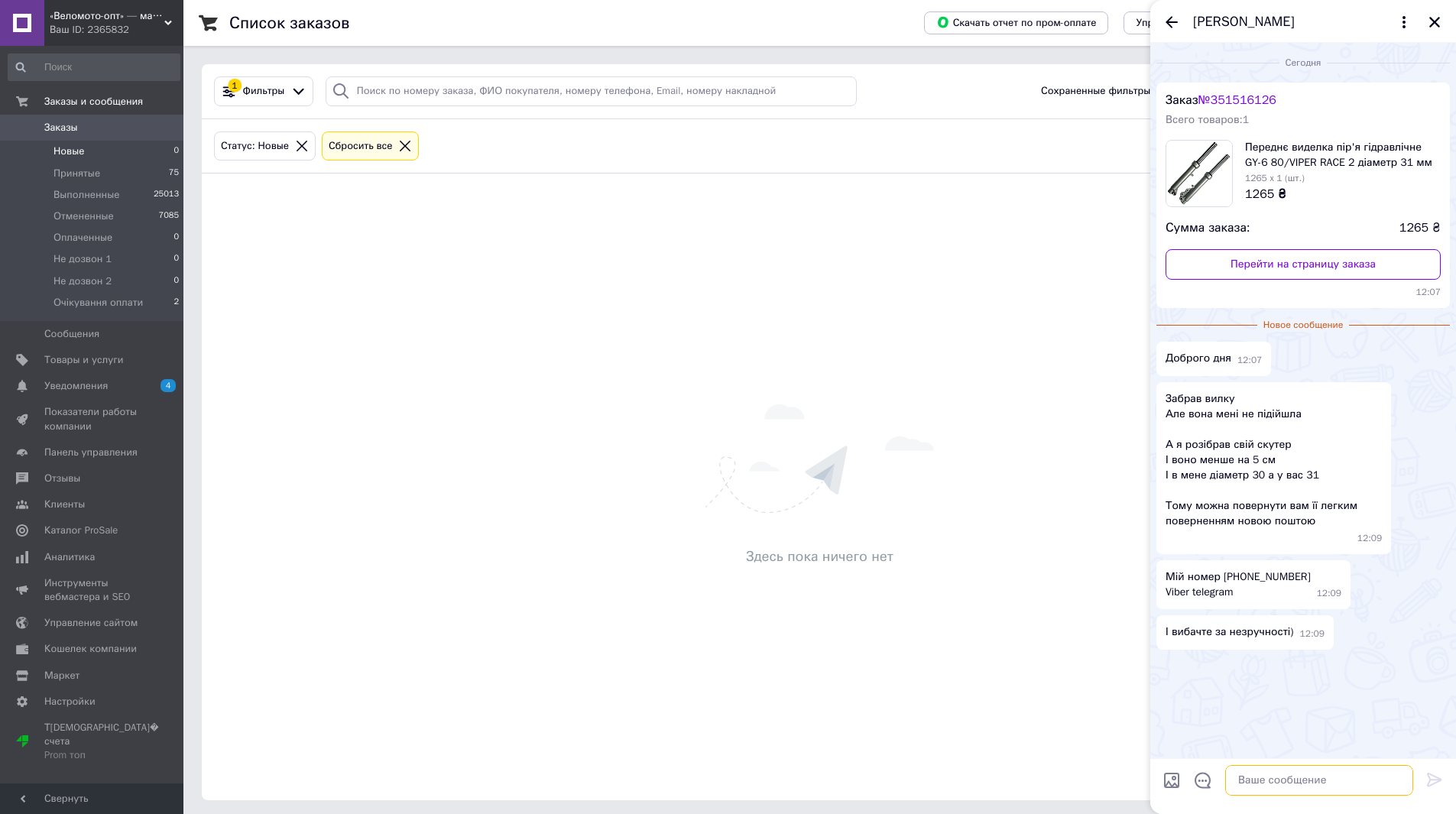 click at bounding box center [1319, 780] 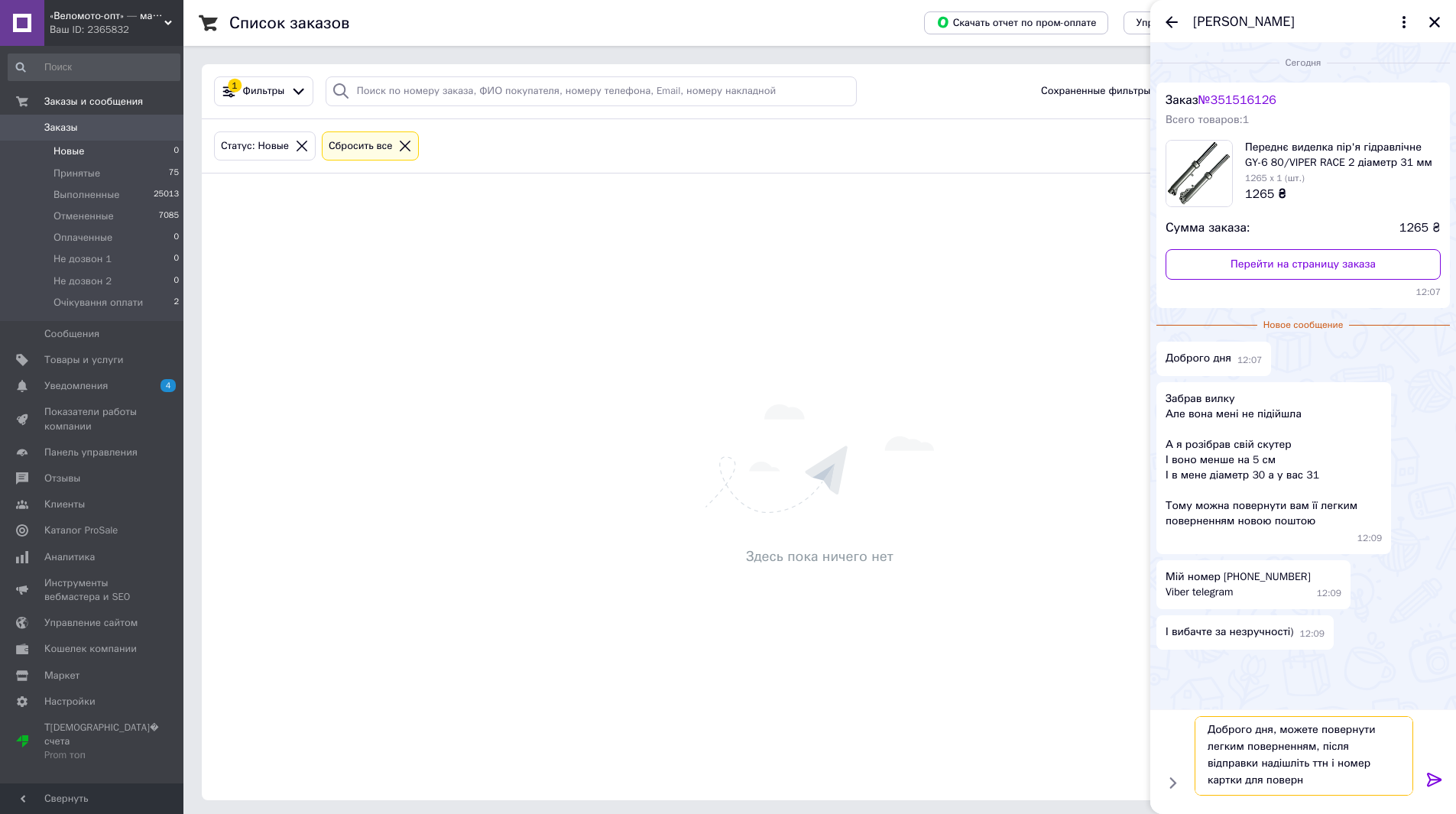 scroll, scrollTop: 2, scrollLeft: 0, axis: vertical 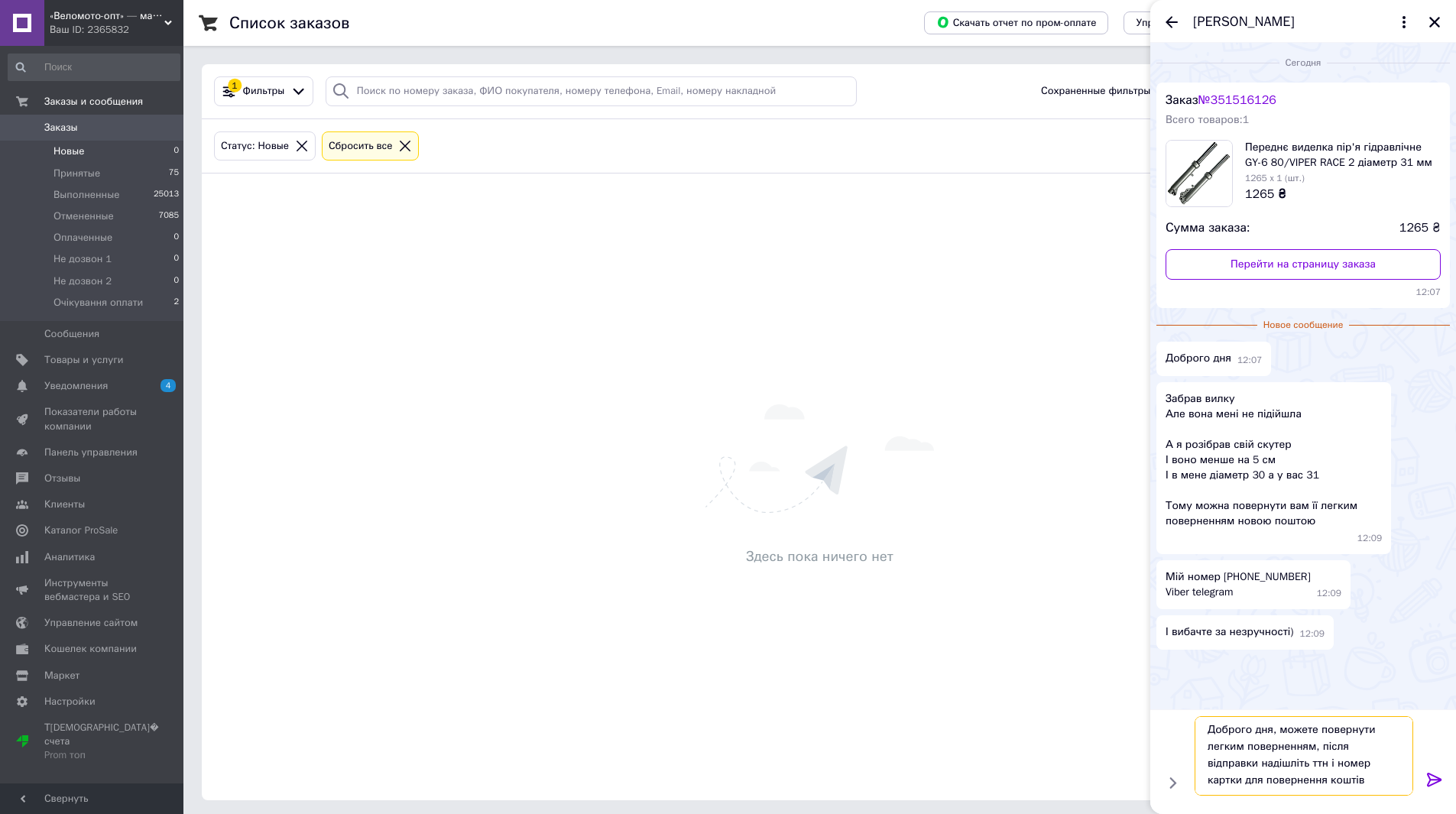 type on "Доброго дня, можете повернути легким поверненням, після відправки надішліть ттн і номер картки для повернення коштів" 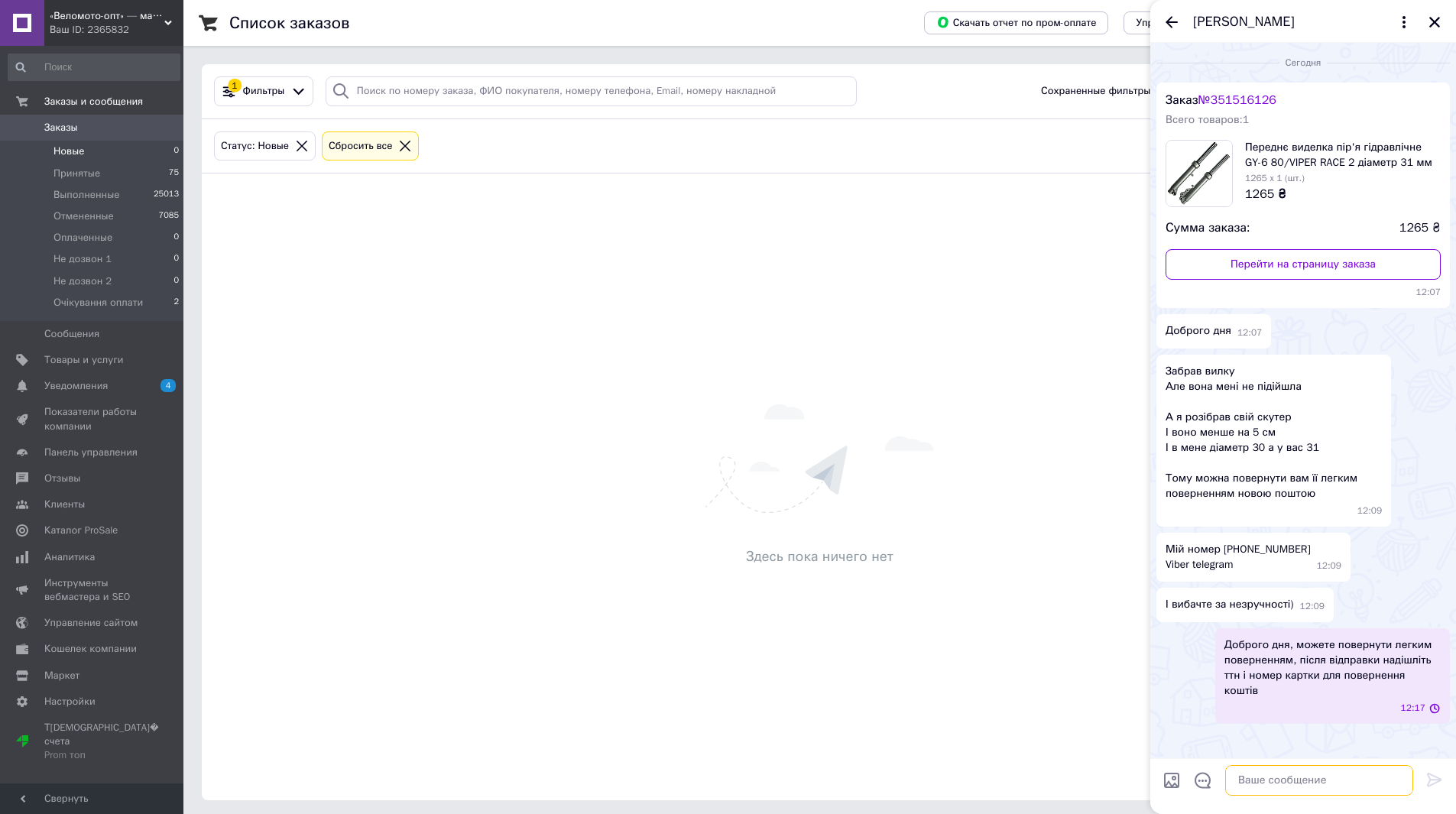 scroll, scrollTop: 0, scrollLeft: 0, axis: both 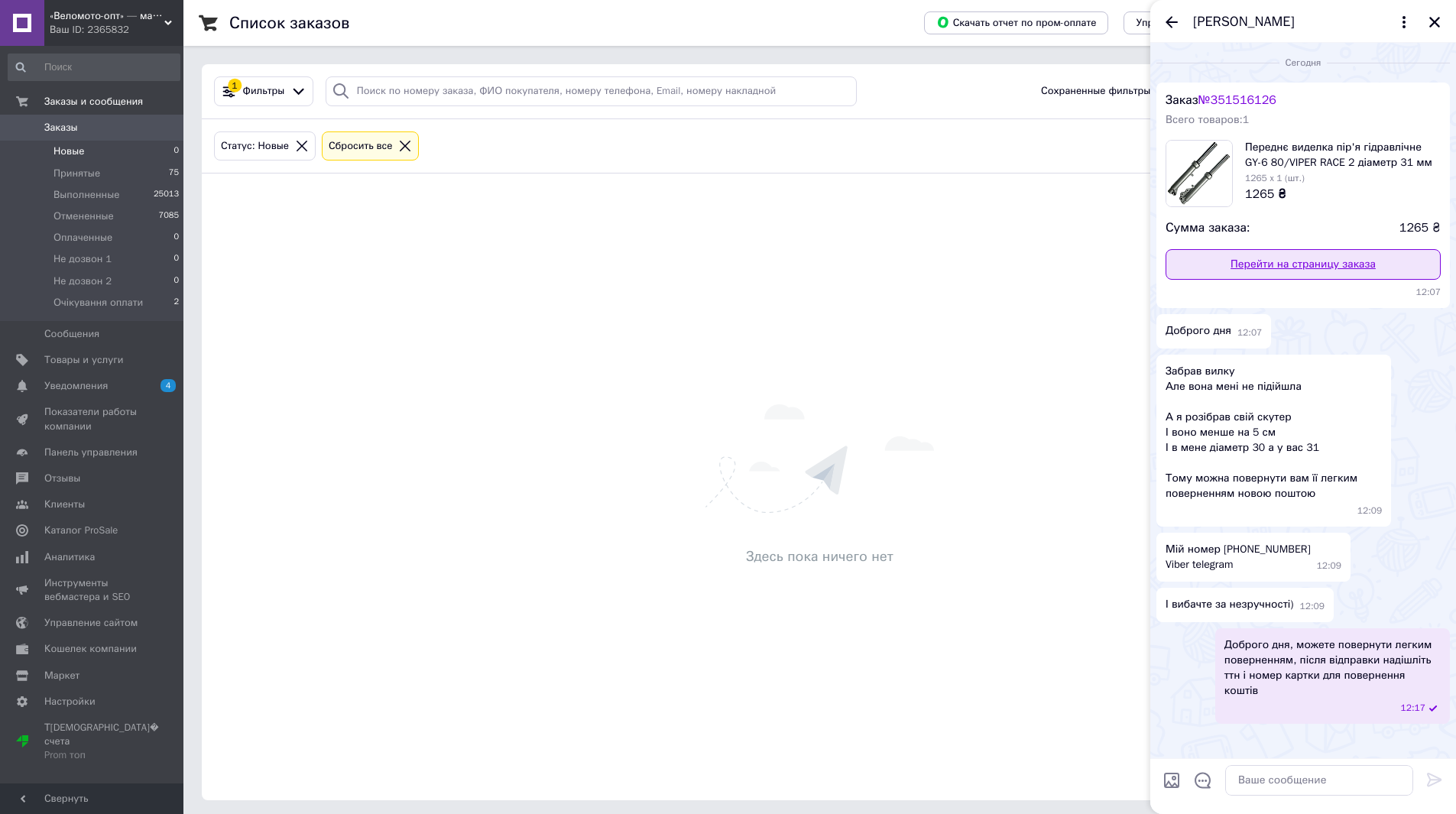 click on "Перейти на страницу заказа" at bounding box center (1303, 264) 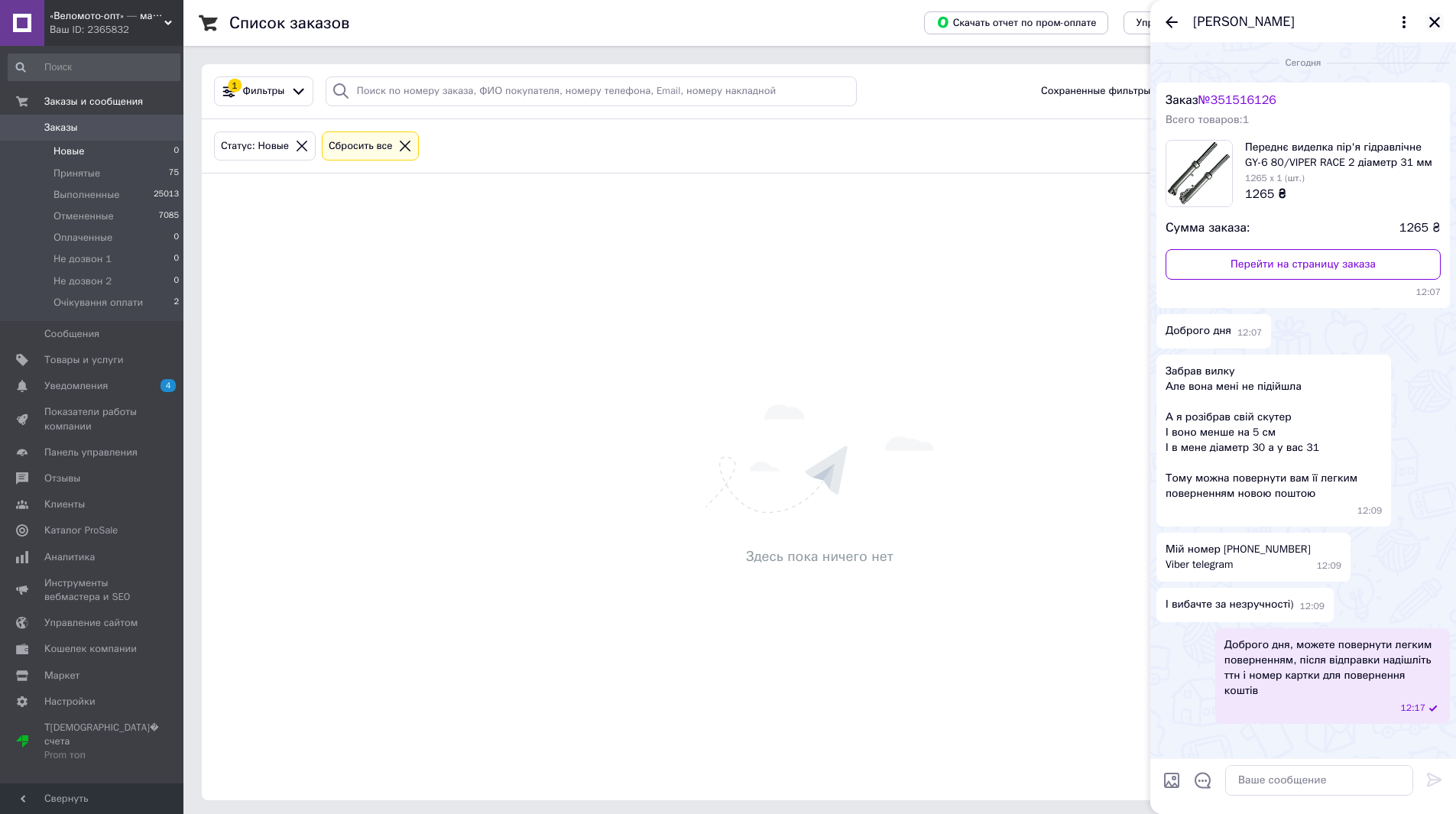 click 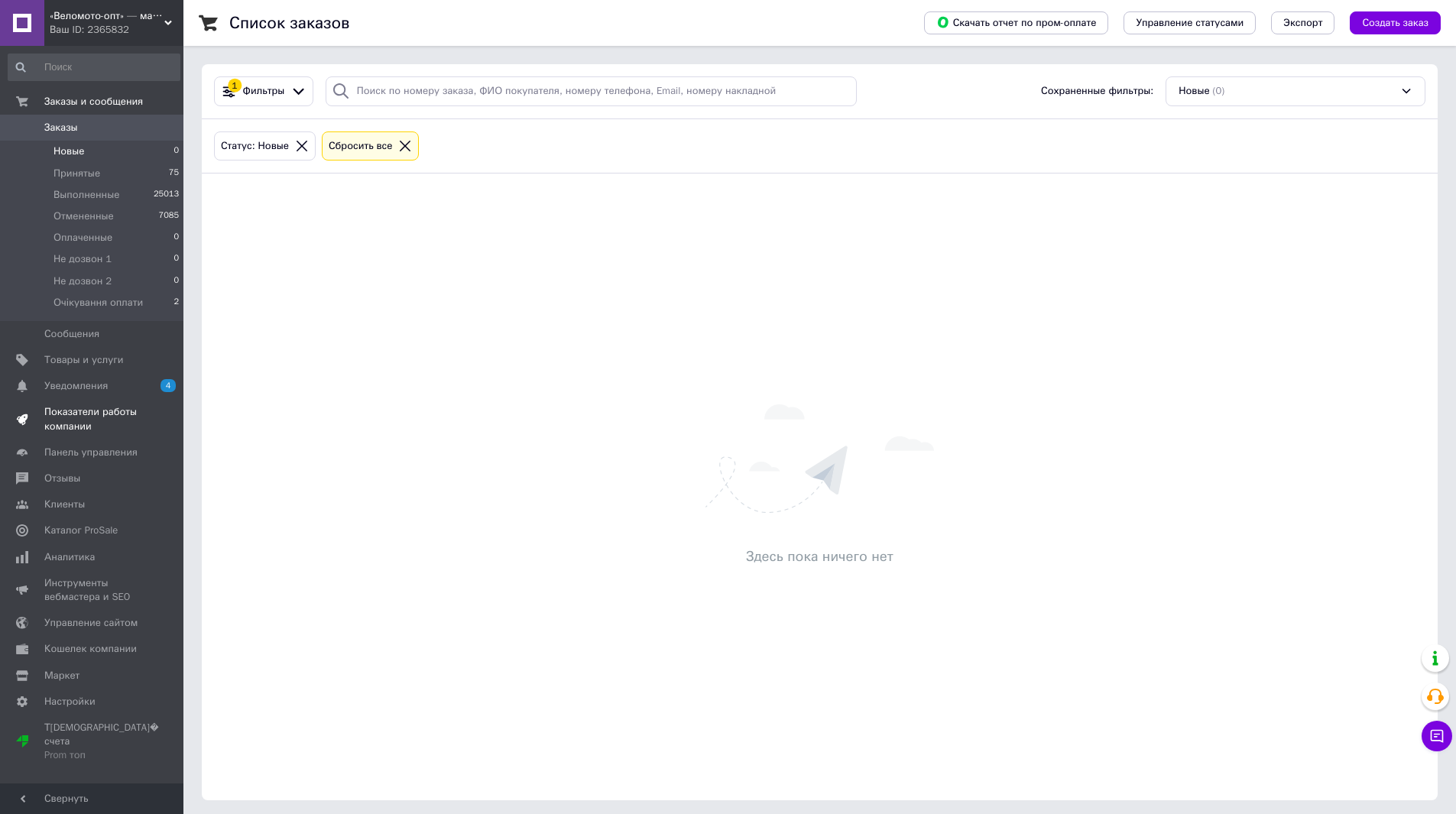 click on "Показатели работы компании" at bounding box center [92, 419] 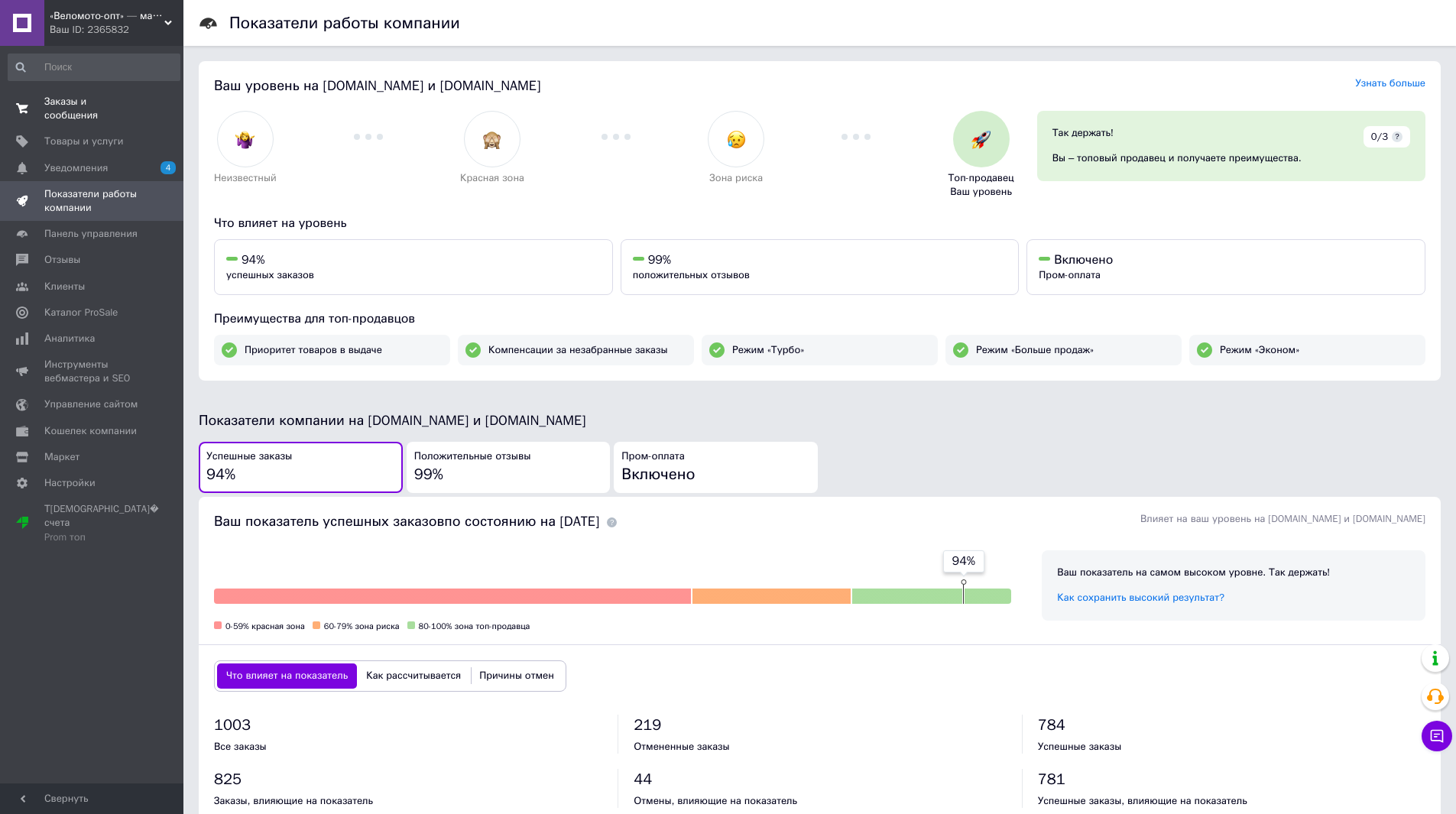 click on "Заказы и сообщения" at bounding box center [92, 109] 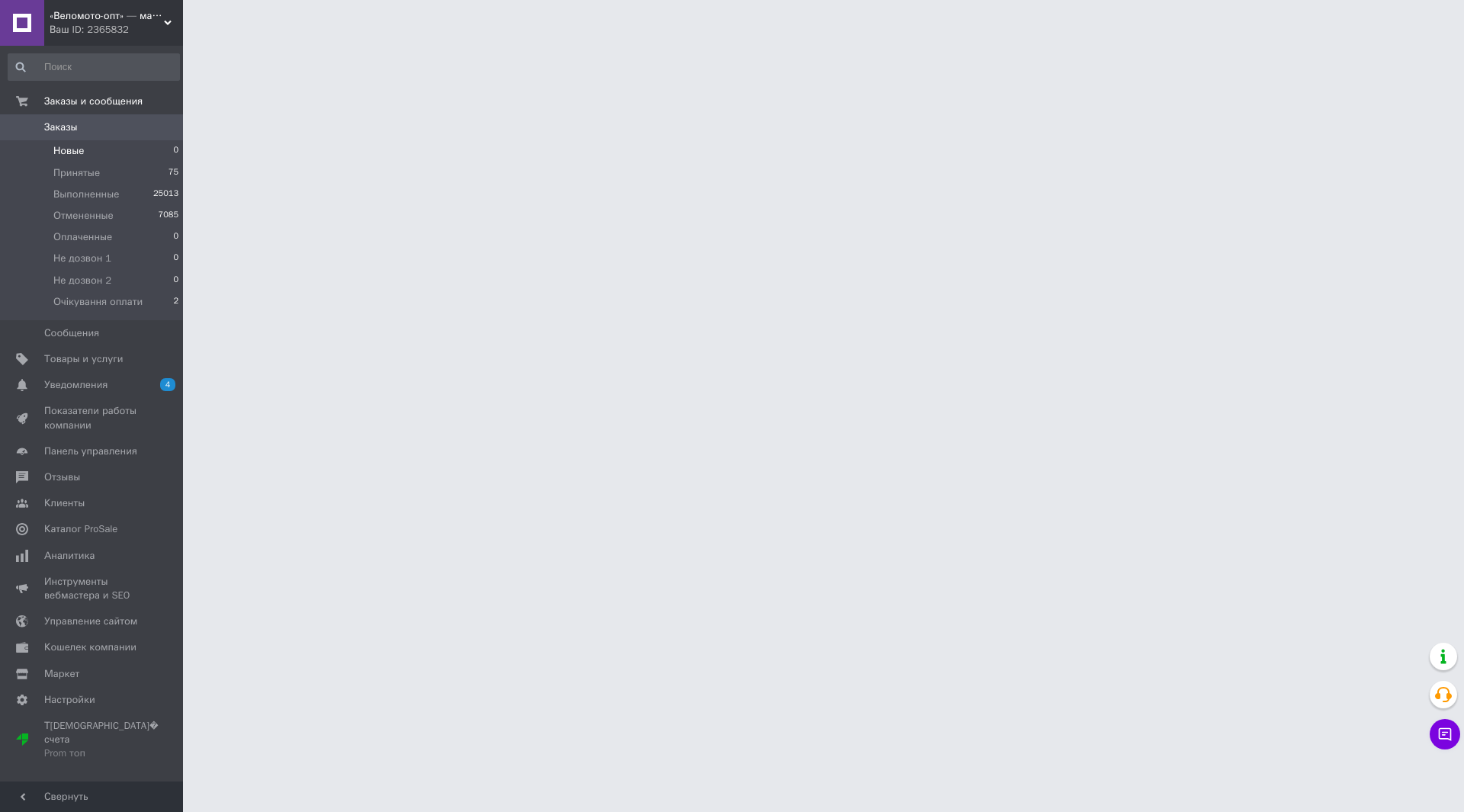 click on "Новые 0" at bounding box center (94, 151) 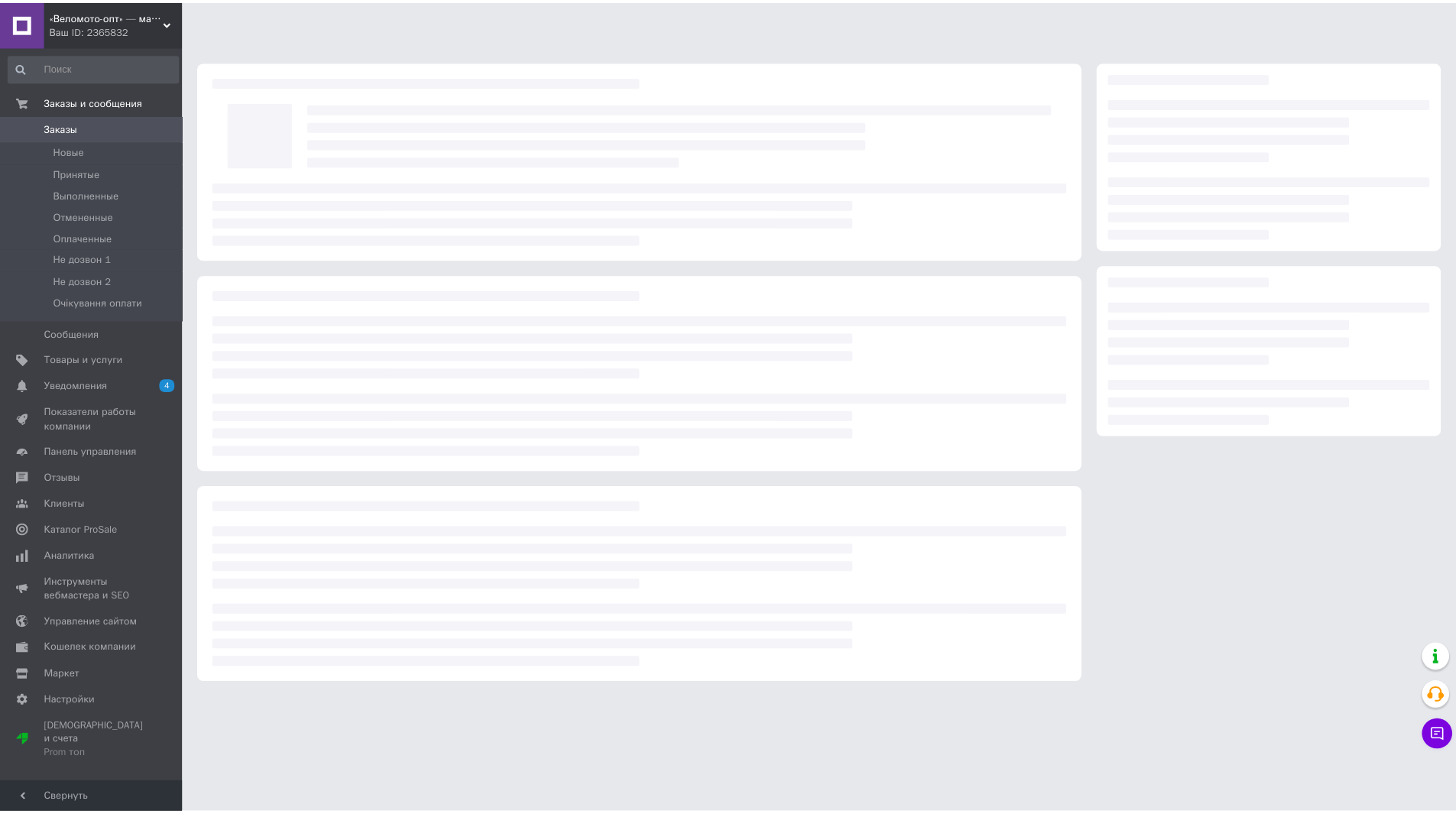 scroll, scrollTop: 0, scrollLeft: 0, axis: both 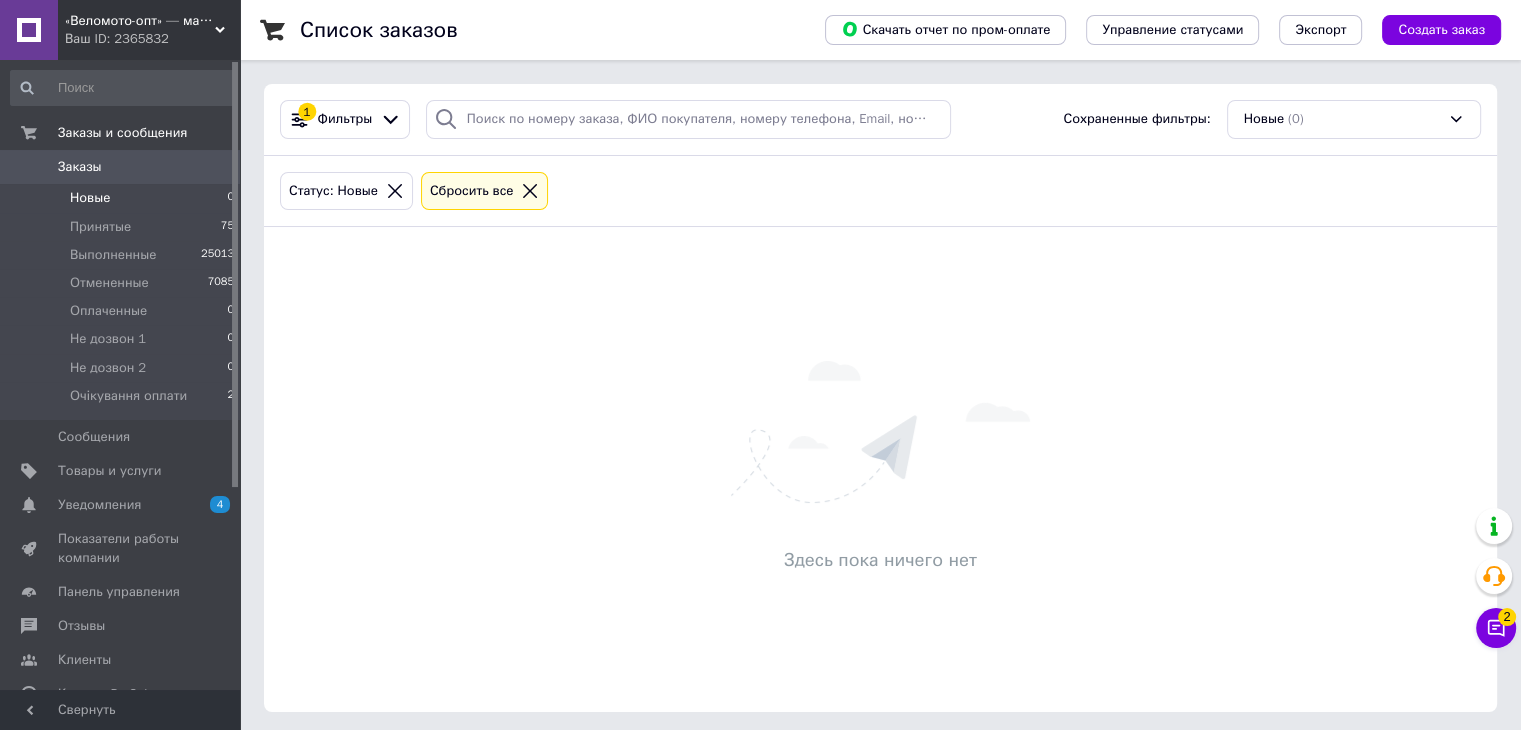click on "Новые" at bounding box center (90, 198) 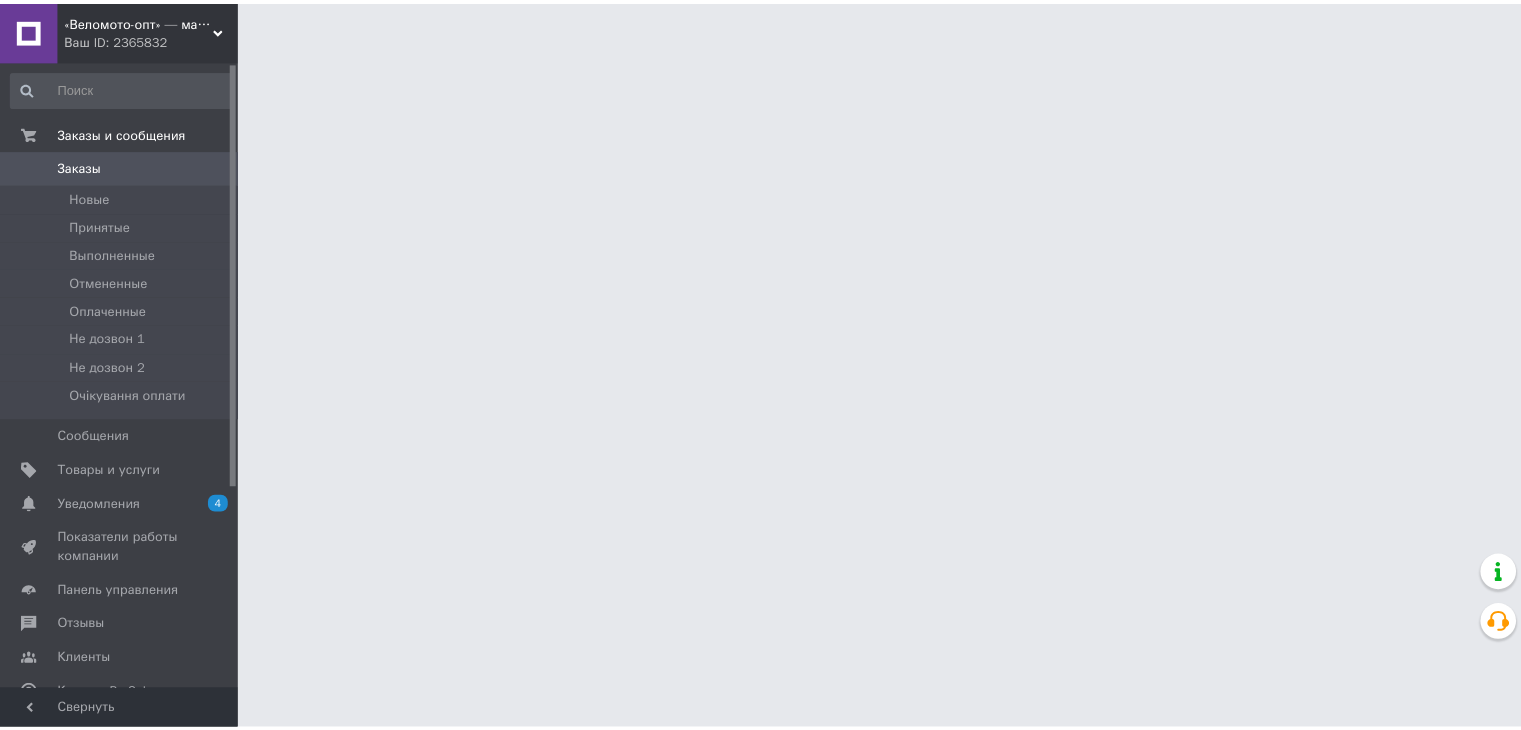 scroll, scrollTop: 0, scrollLeft: 0, axis: both 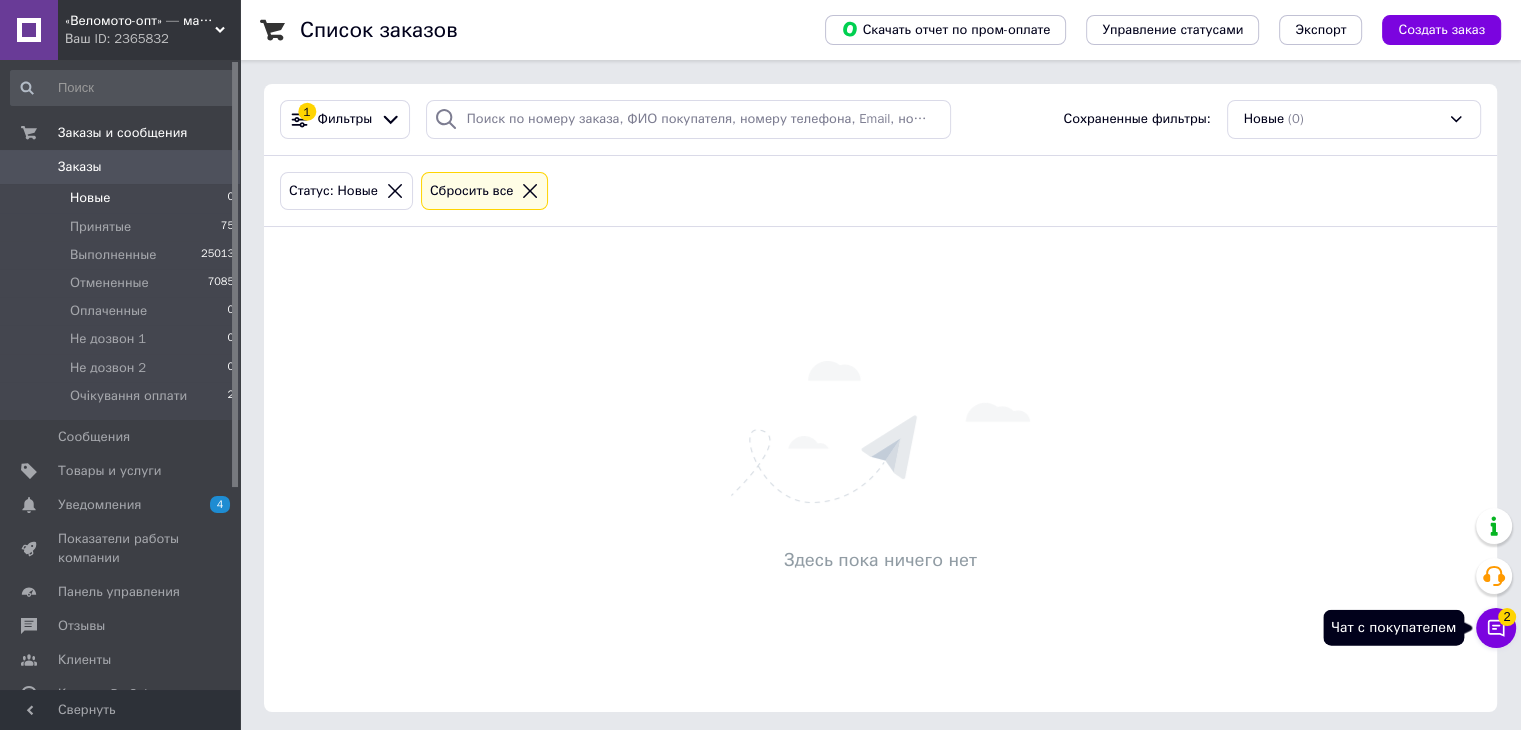 click 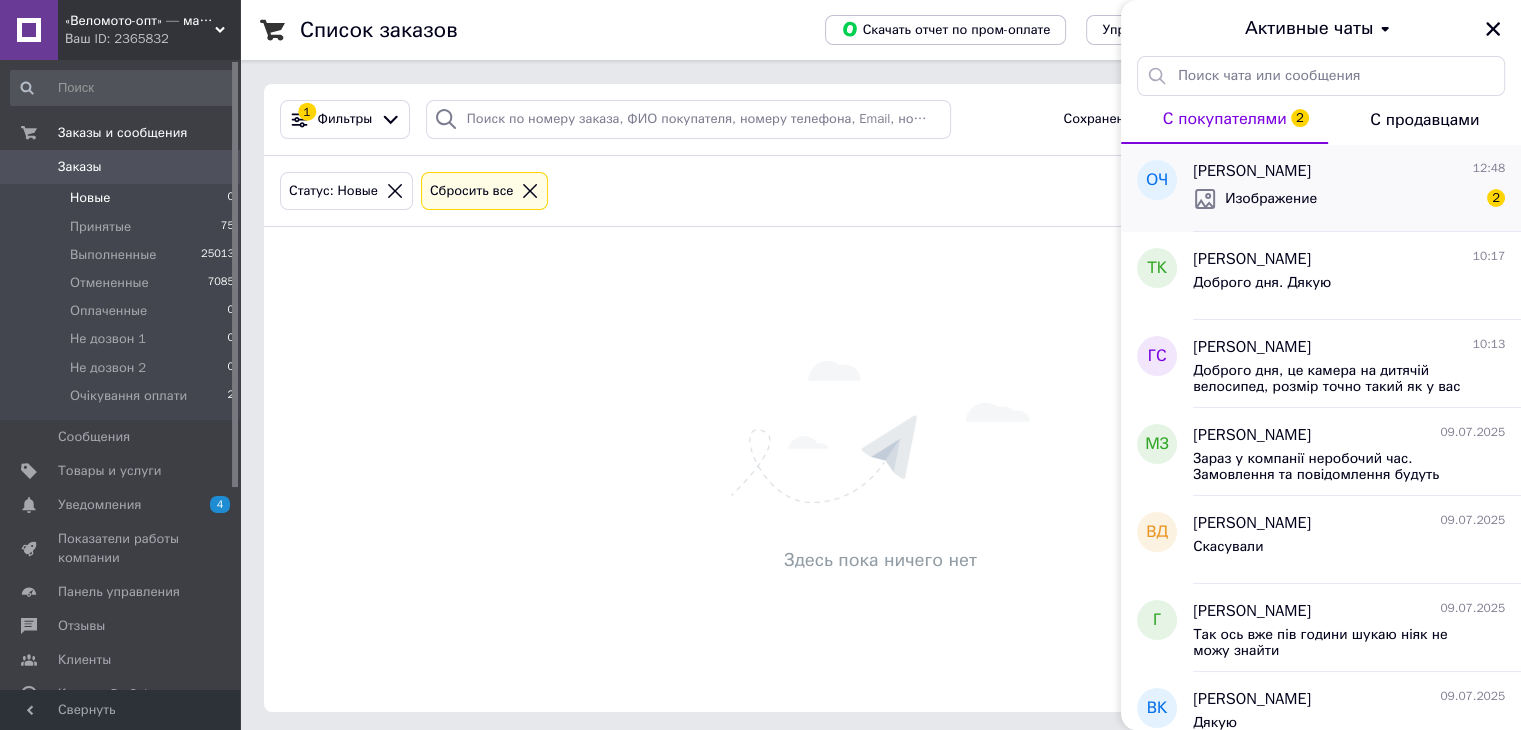 click on "Изображение 2" at bounding box center (1349, 199) 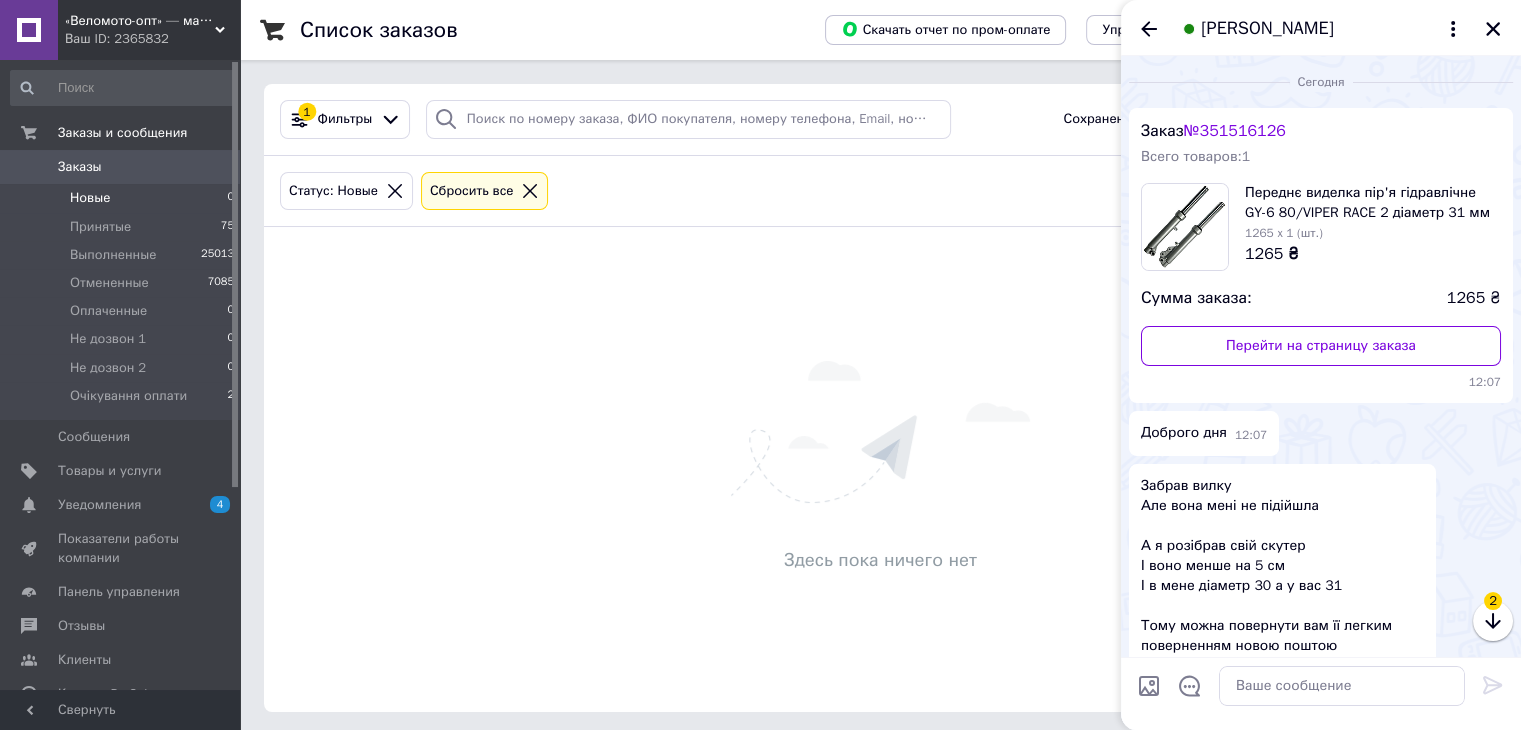 scroll, scrollTop: 552, scrollLeft: 0, axis: vertical 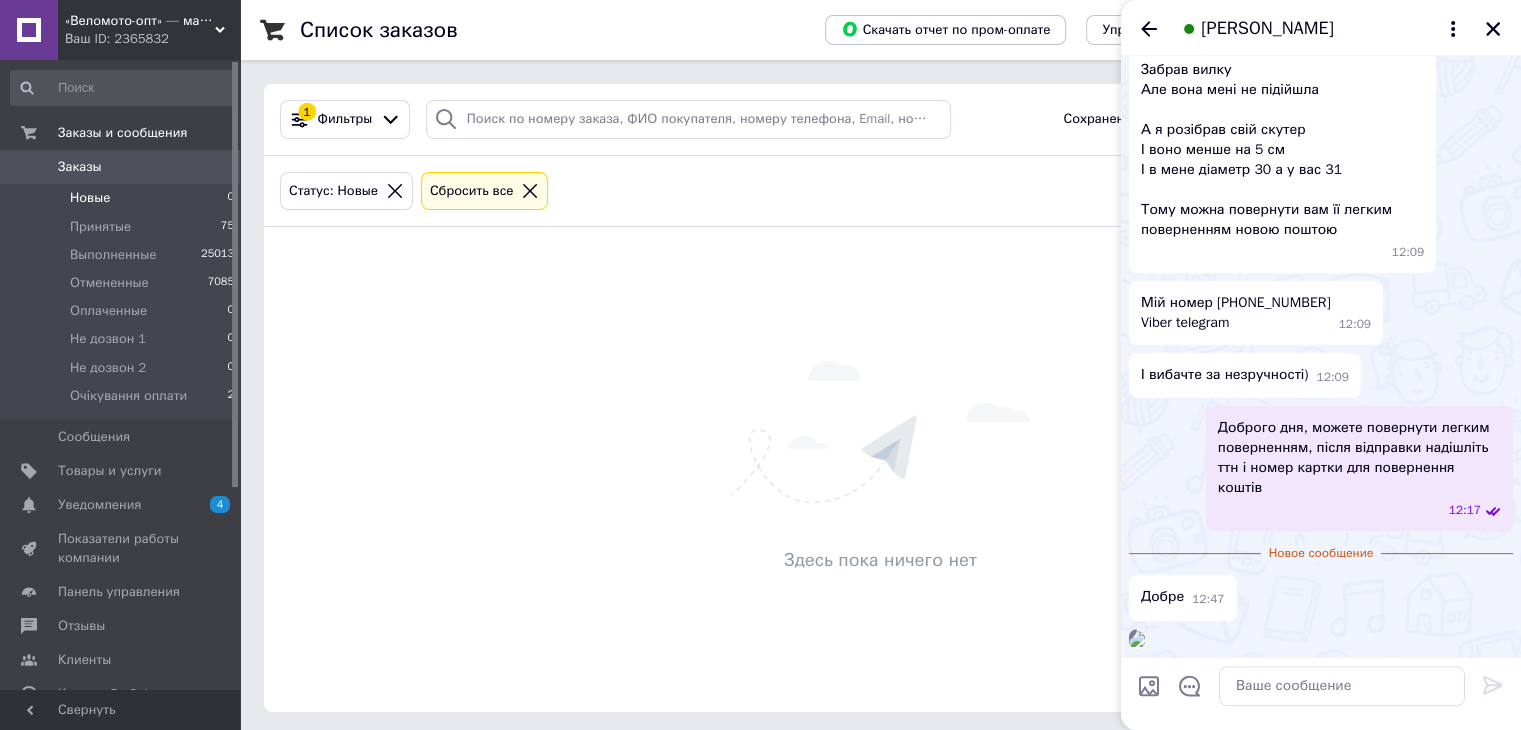 click at bounding box center [1137, 639] 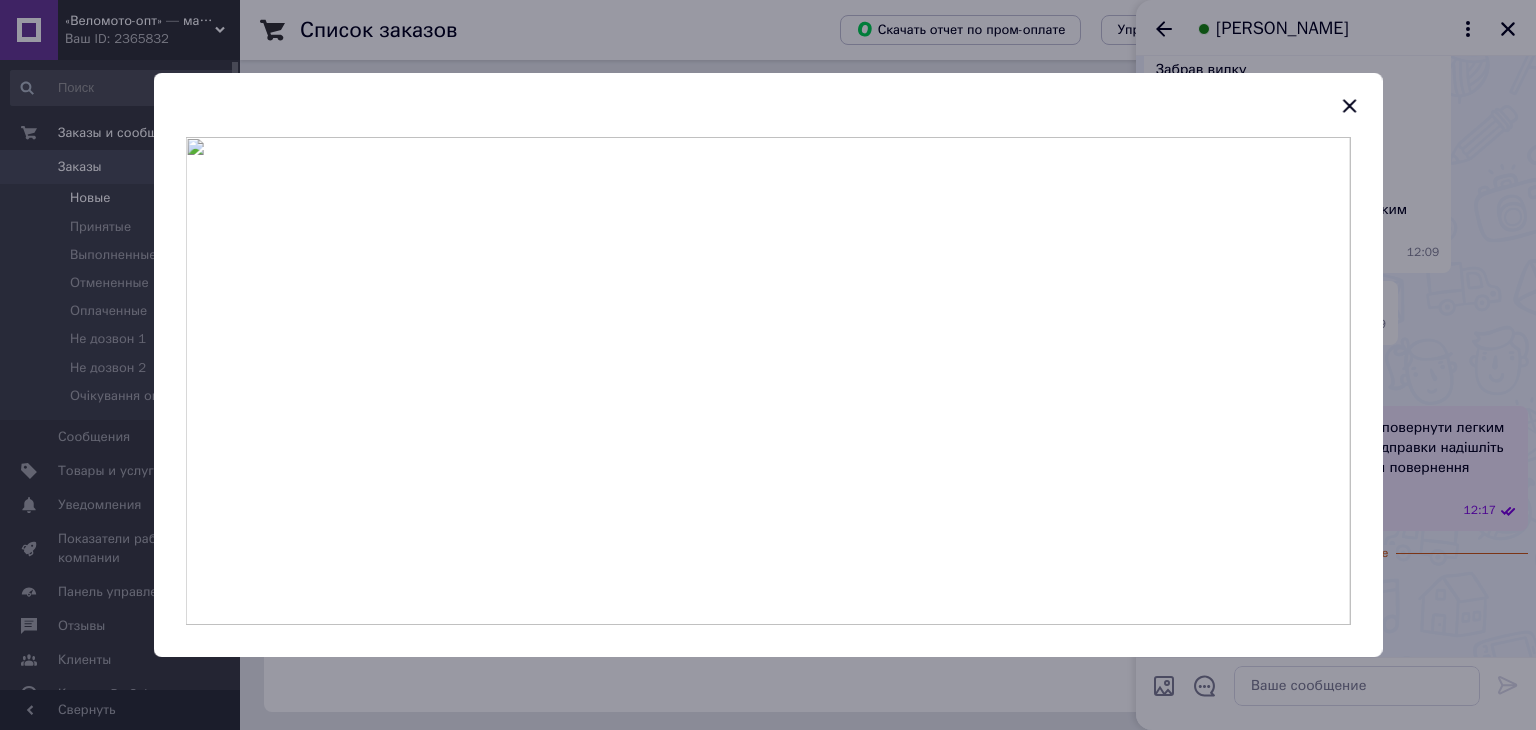 click at bounding box center (768, 365) 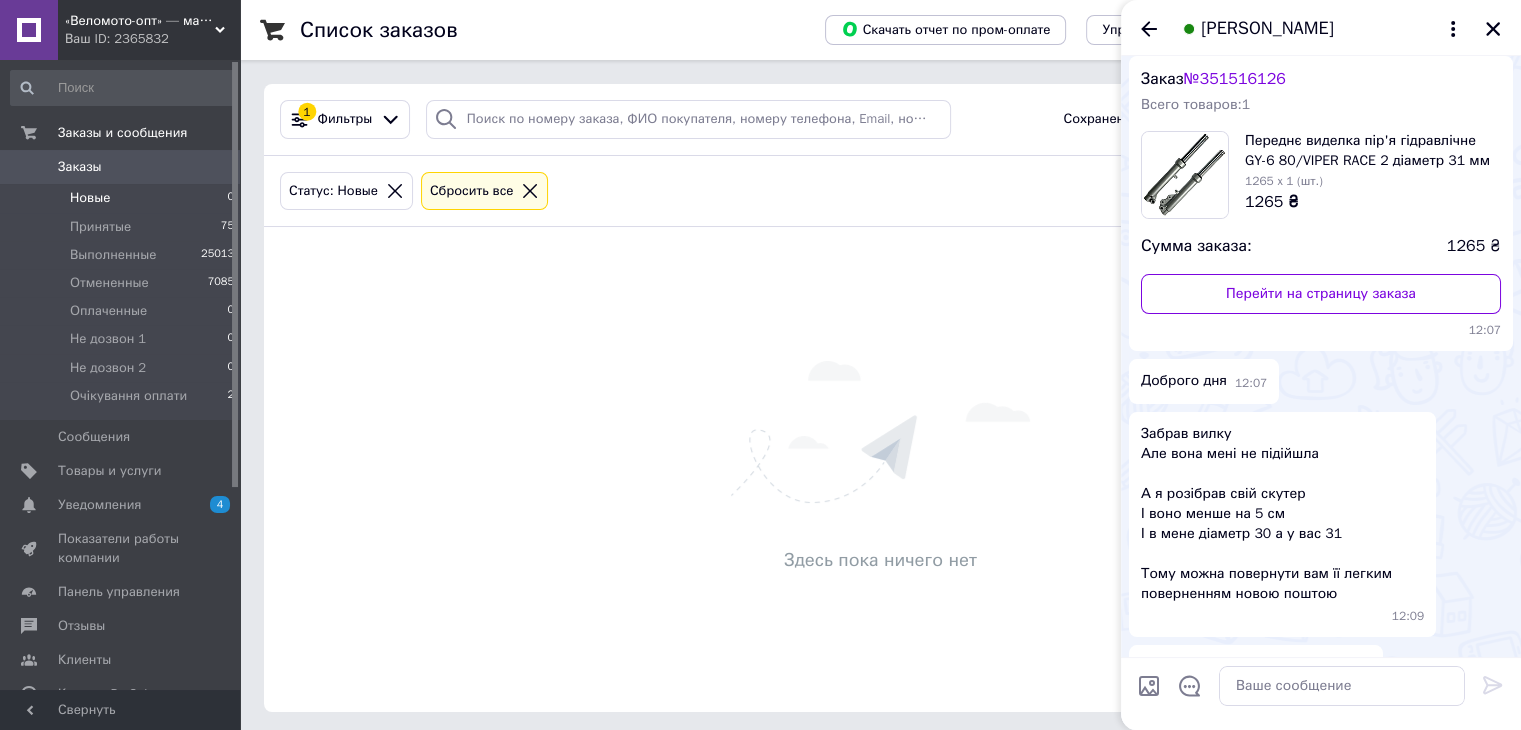 scroll, scrollTop: 0, scrollLeft: 0, axis: both 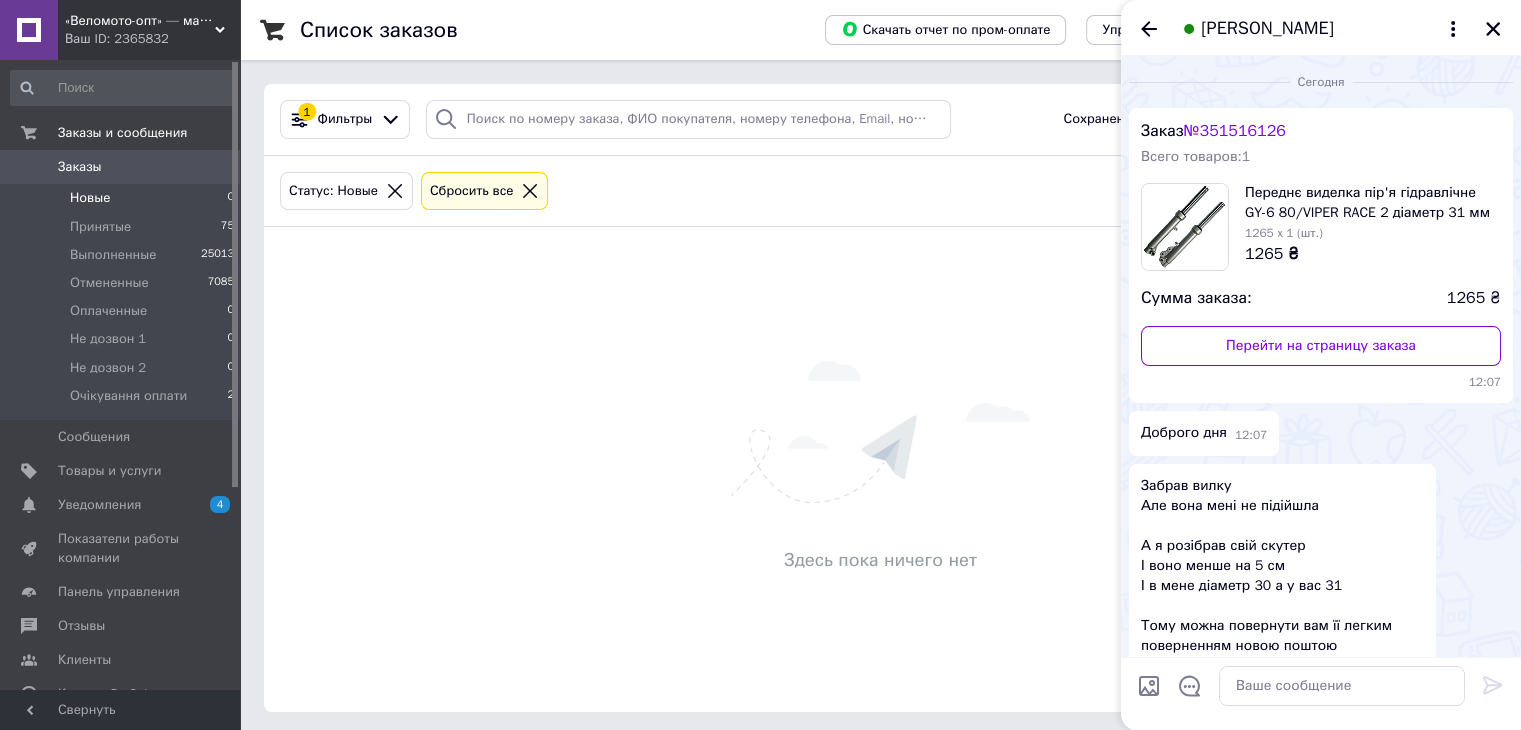 click on "№ 351516126" at bounding box center (1235, 131) 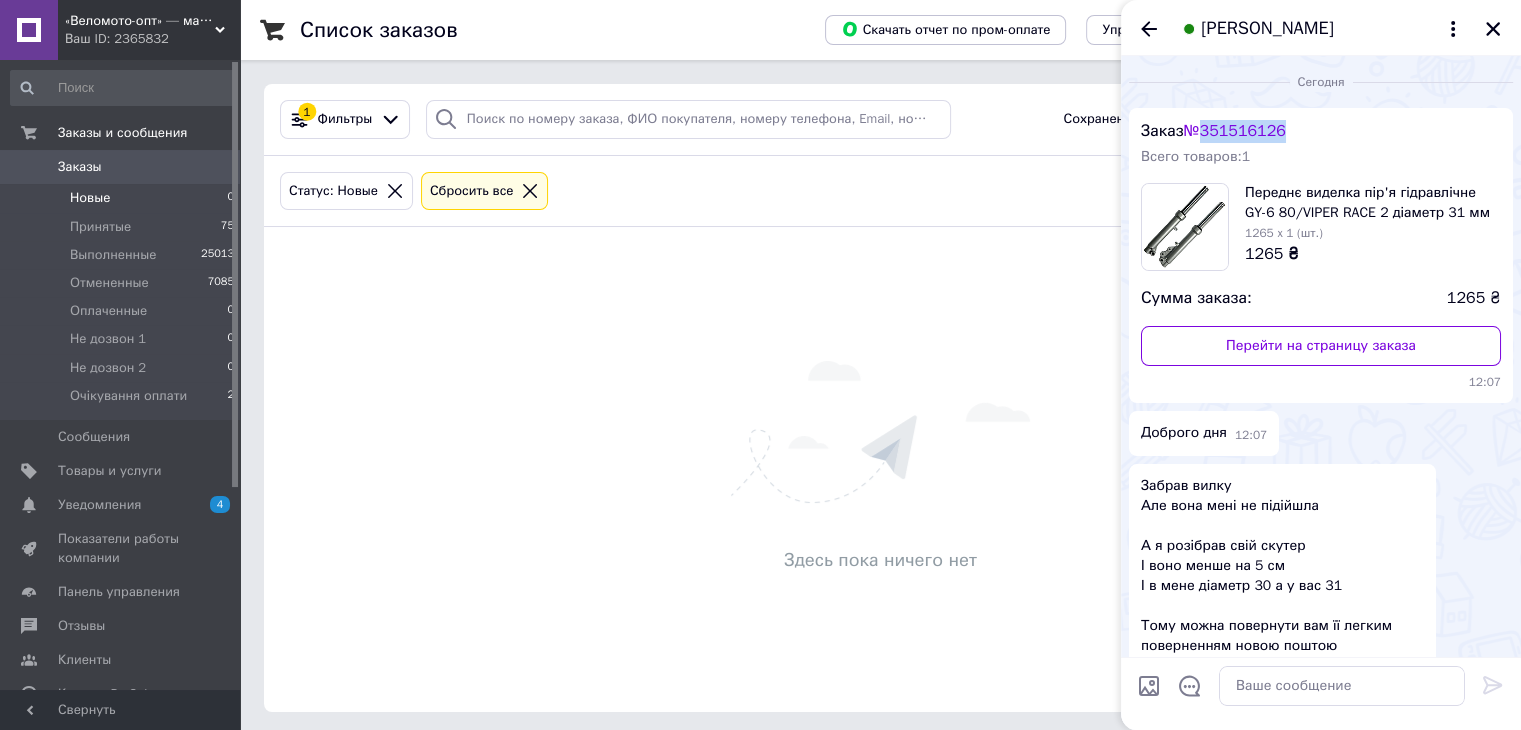 click on "№ 351516126" at bounding box center (1235, 131) 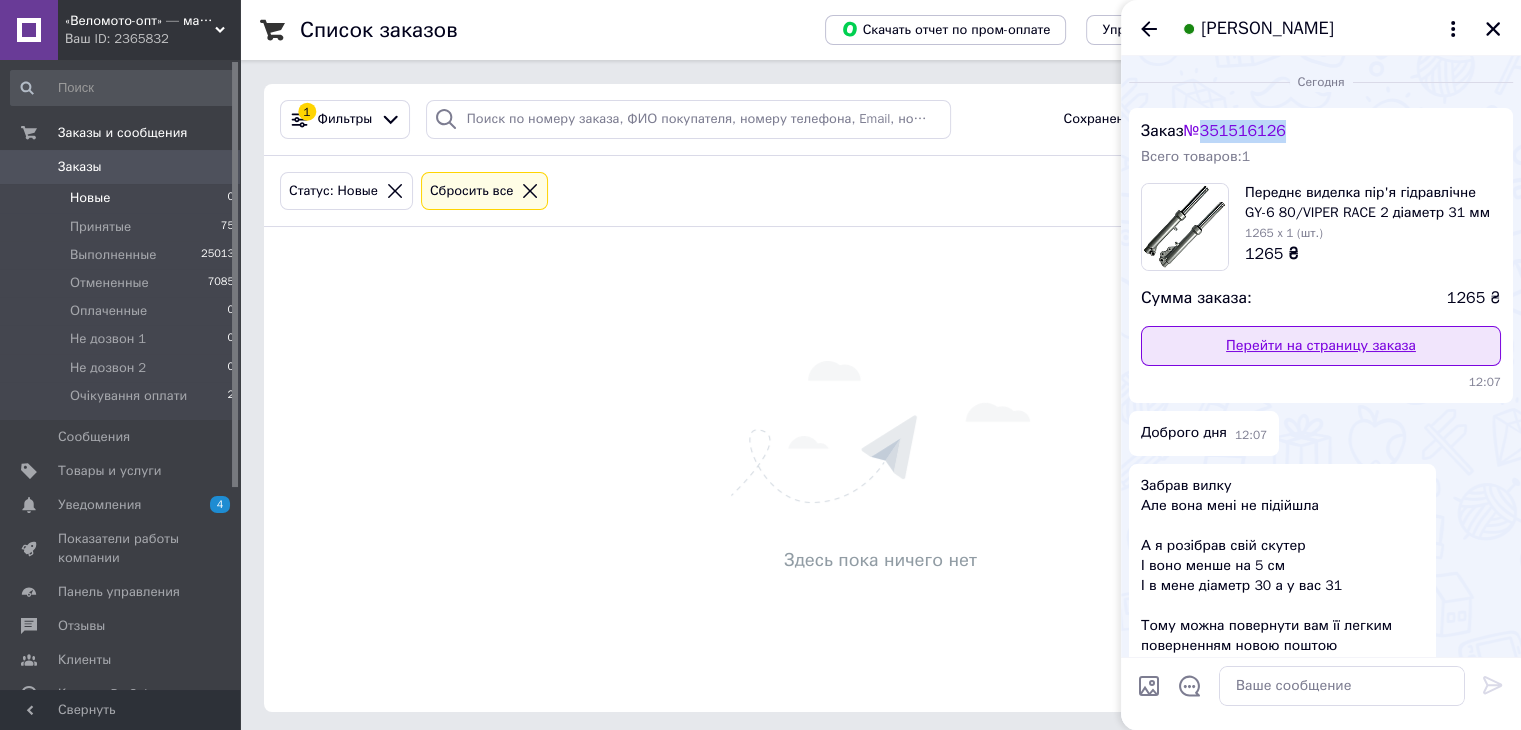 click on "Перейти на страницу заказа" at bounding box center [1321, 346] 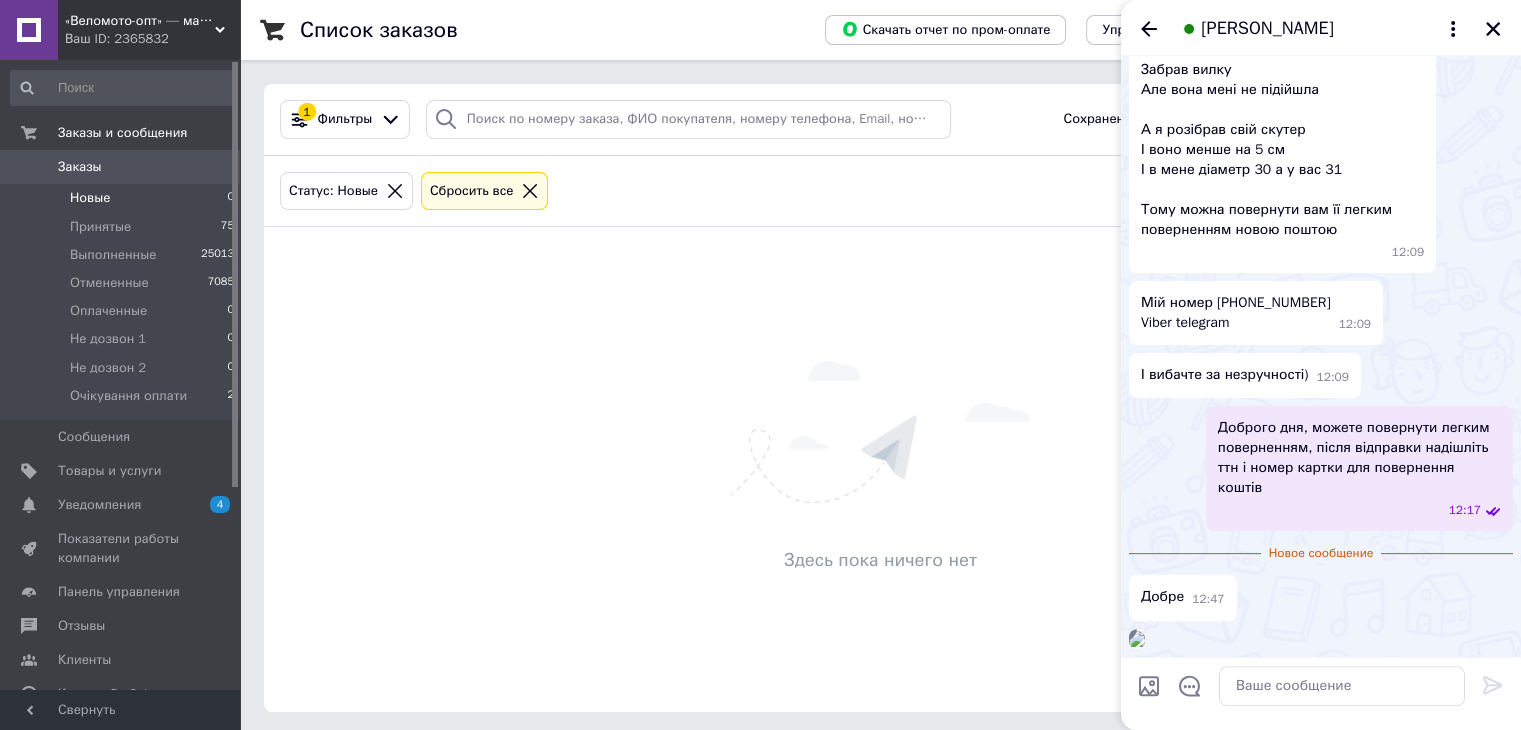 scroll, scrollTop: 676, scrollLeft: 0, axis: vertical 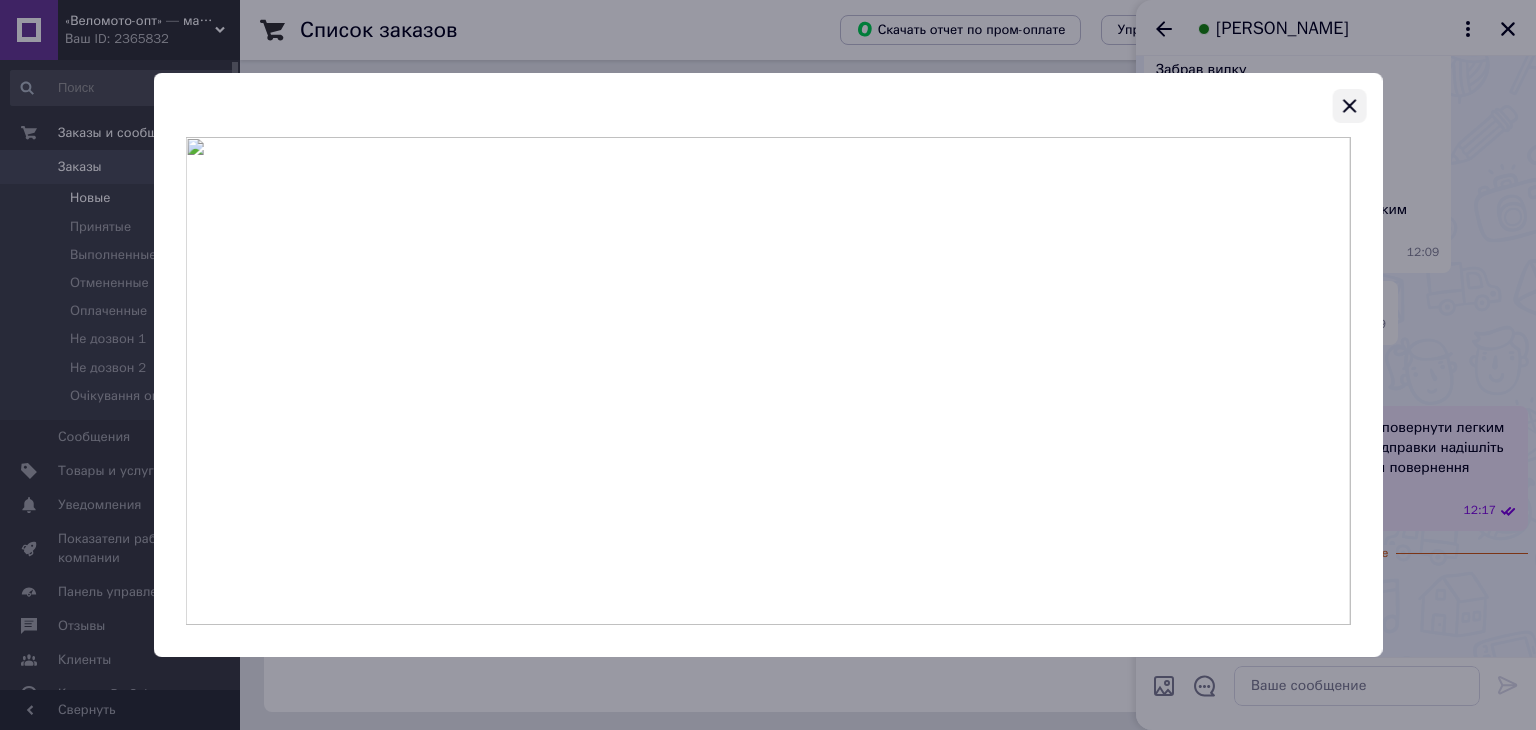 click 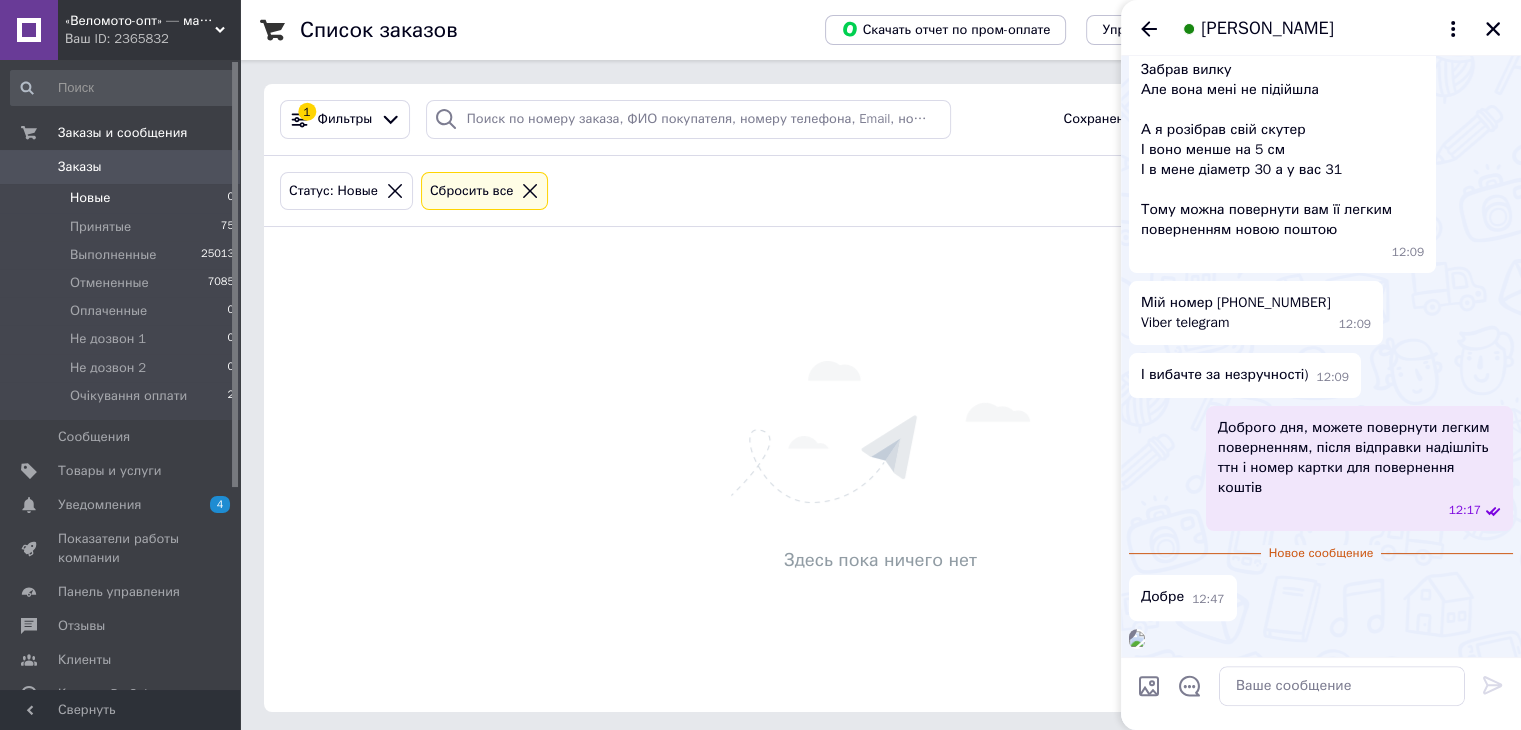 click on "Новые 0" at bounding box center [123, 198] 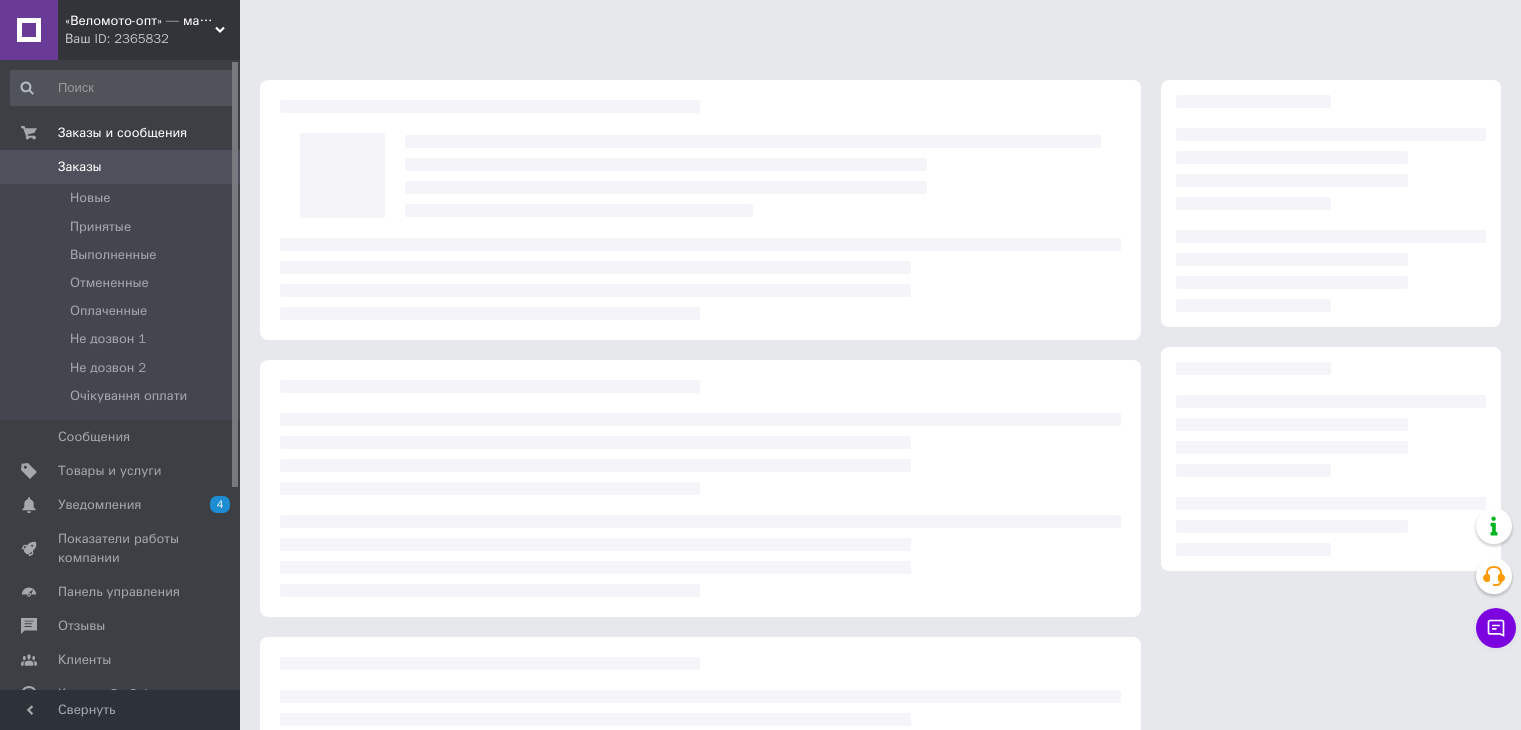scroll, scrollTop: 0, scrollLeft: 0, axis: both 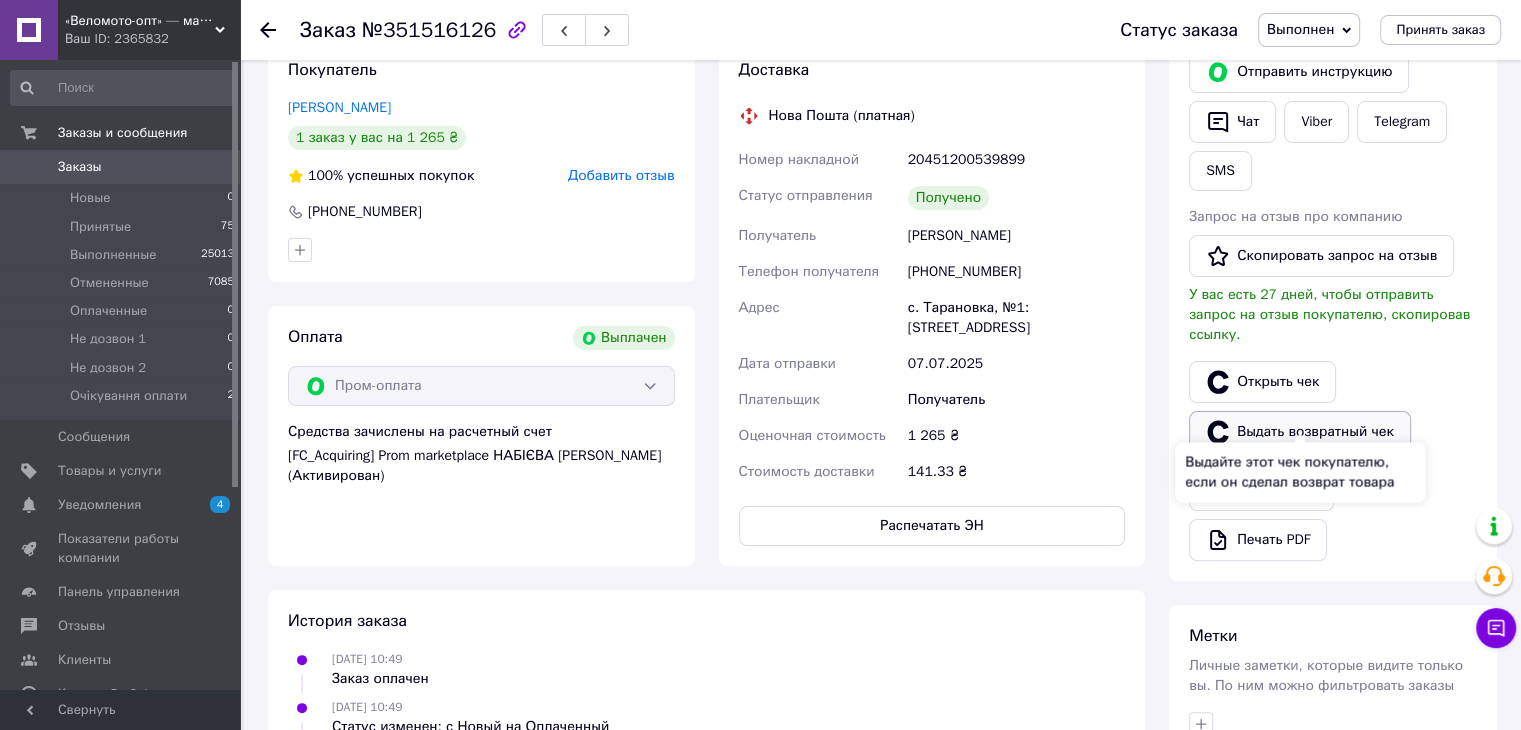 click on "Выдать возвратный чек" at bounding box center (1300, 432) 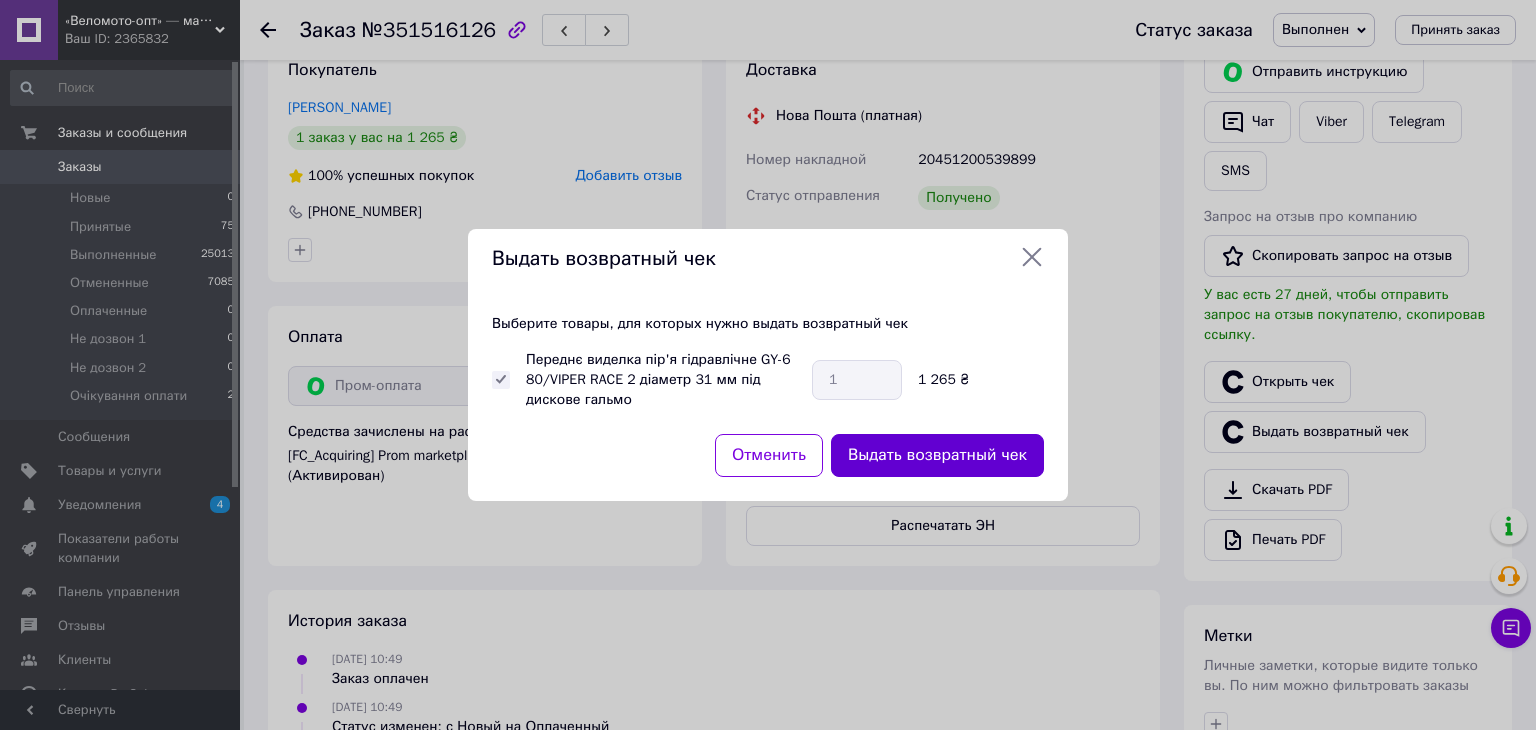 click on "Выдать возвратный чек" at bounding box center (937, 455) 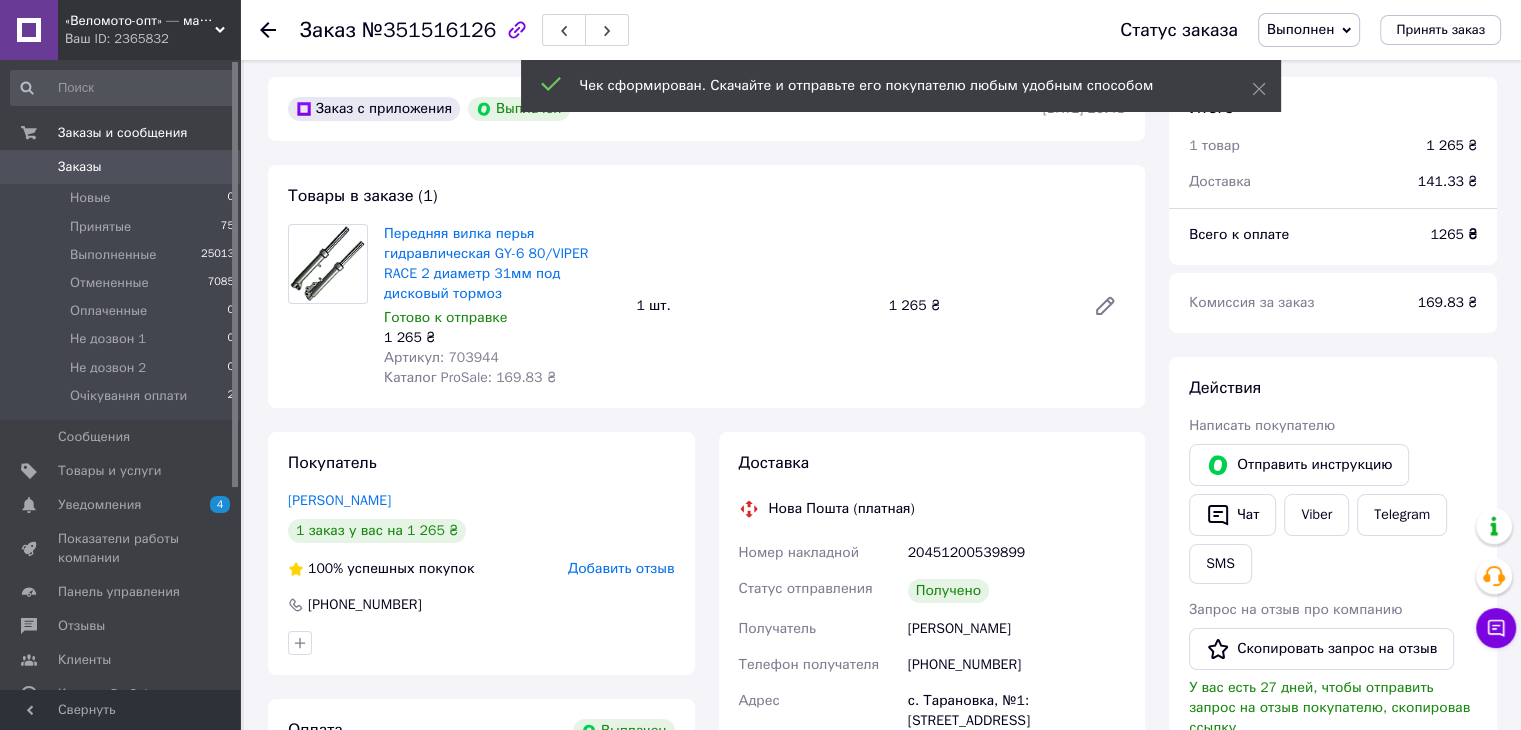 scroll, scrollTop: 0, scrollLeft: 0, axis: both 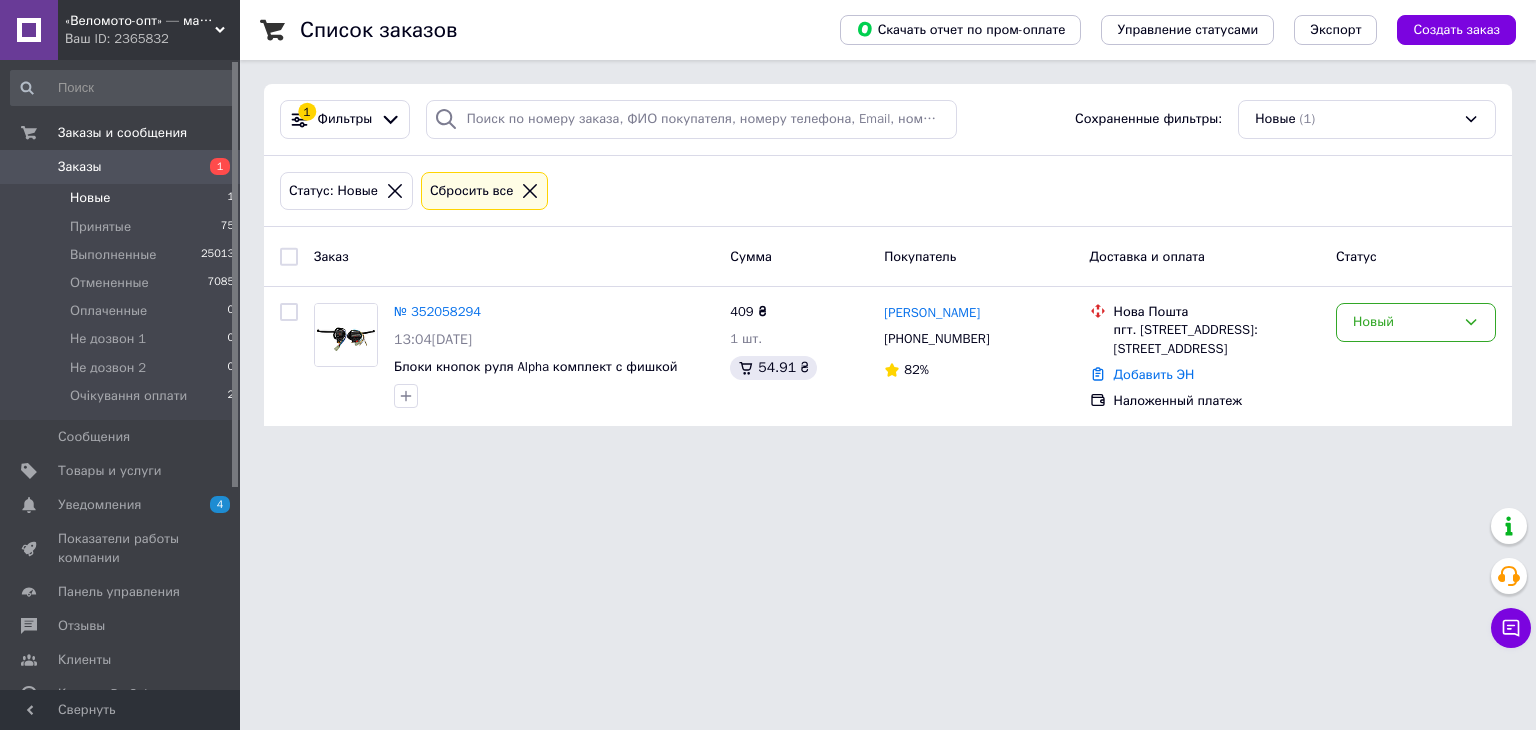 click on "Новые 1" at bounding box center [123, 198] 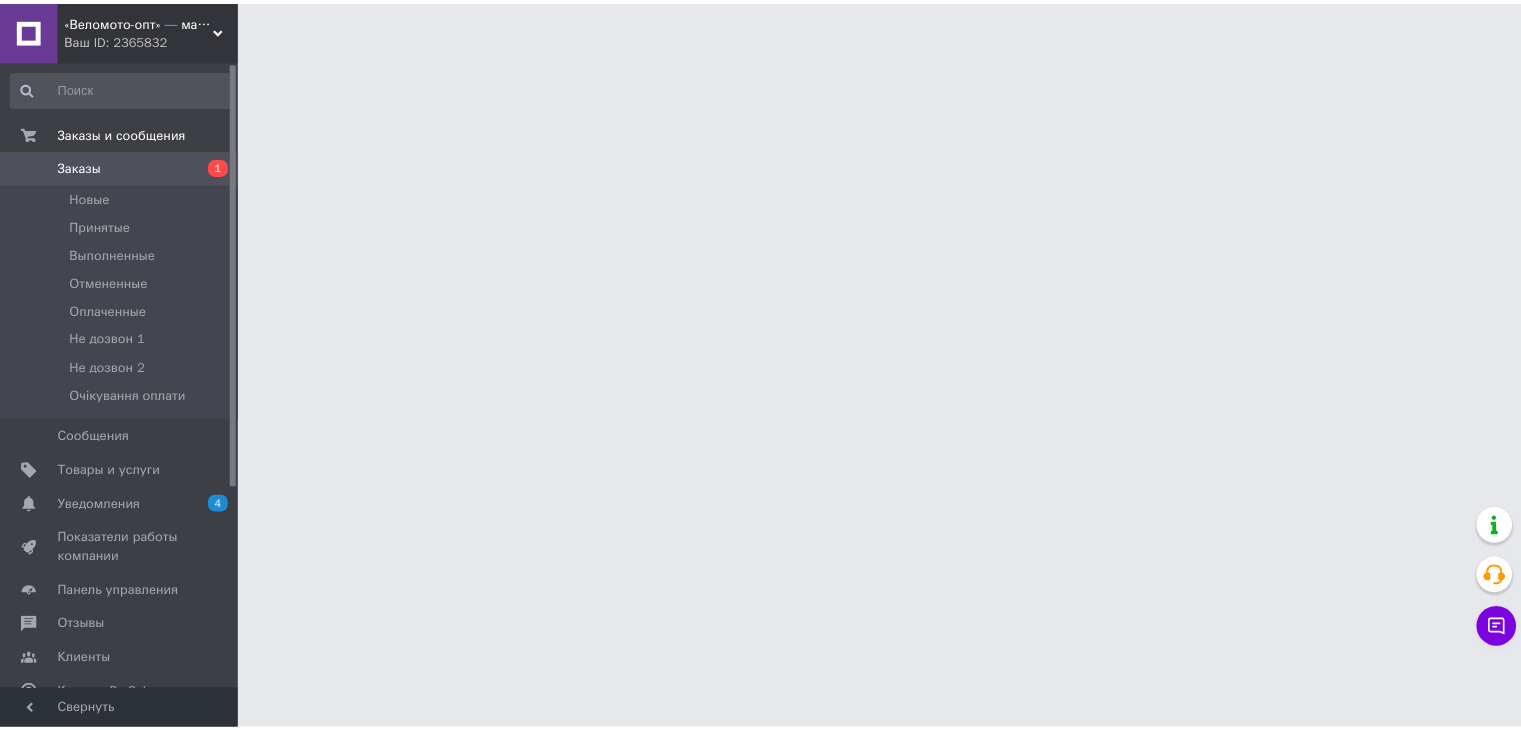 scroll, scrollTop: 0, scrollLeft: 0, axis: both 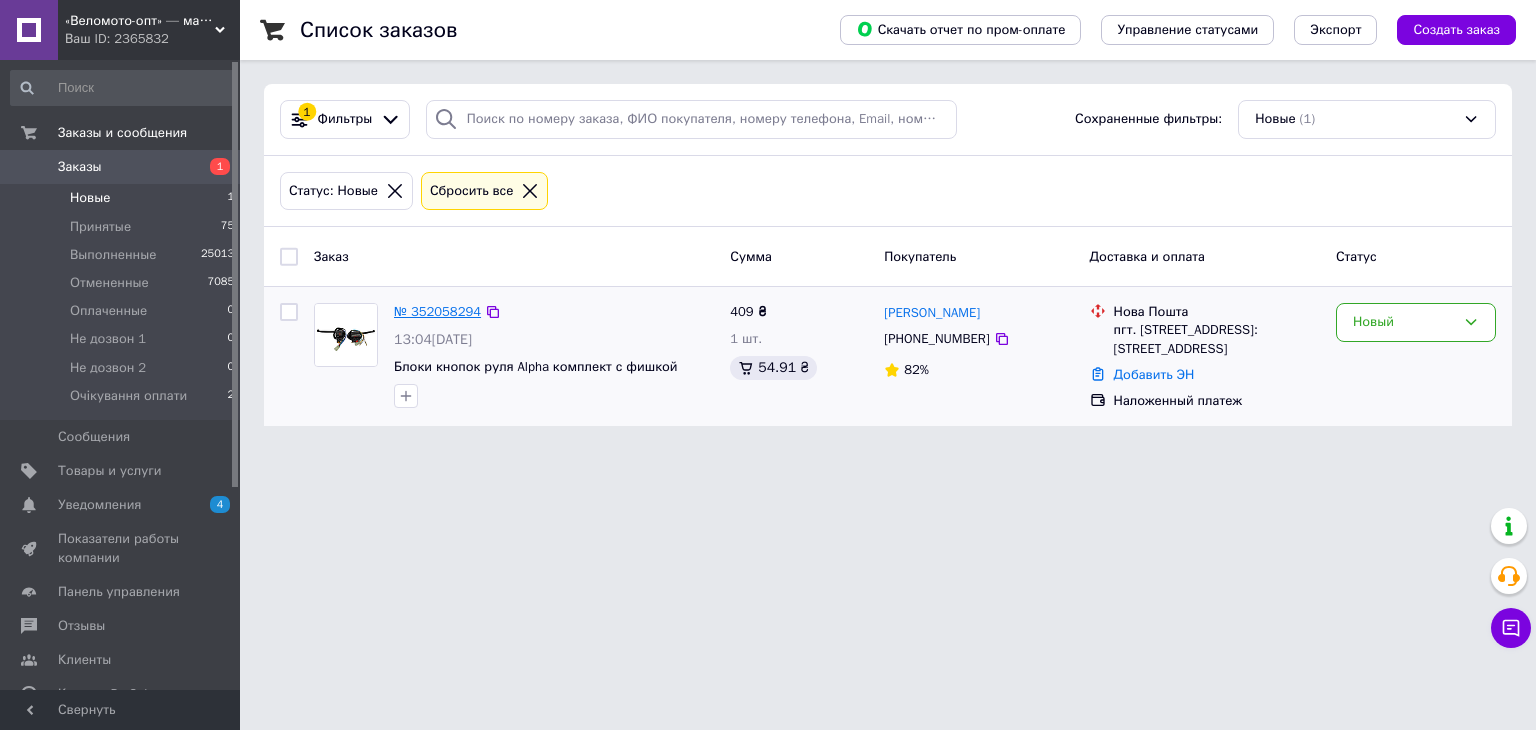 click on "№ 352058294" at bounding box center [437, 311] 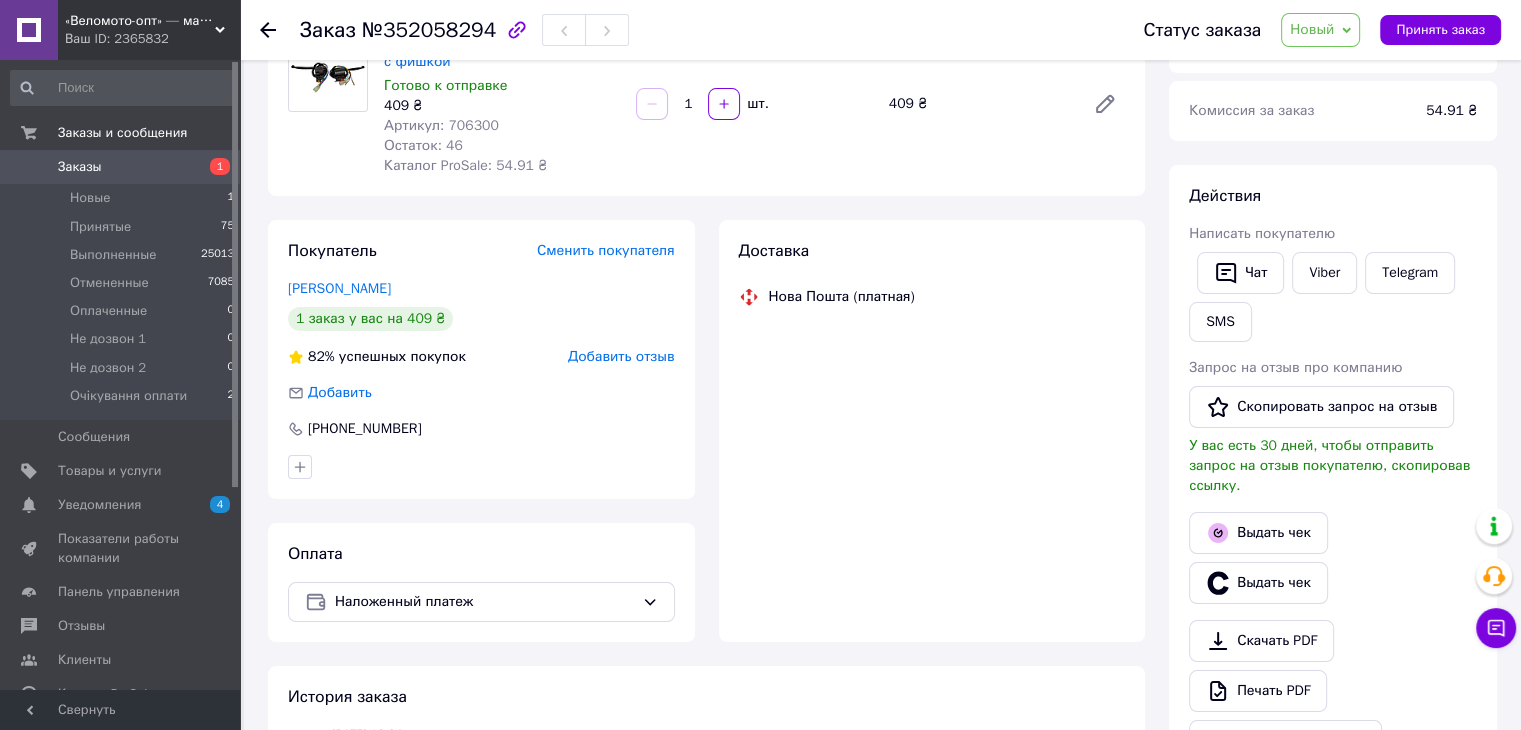scroll, scrollTop: 200, scrollLeft: 0, axis: vertical 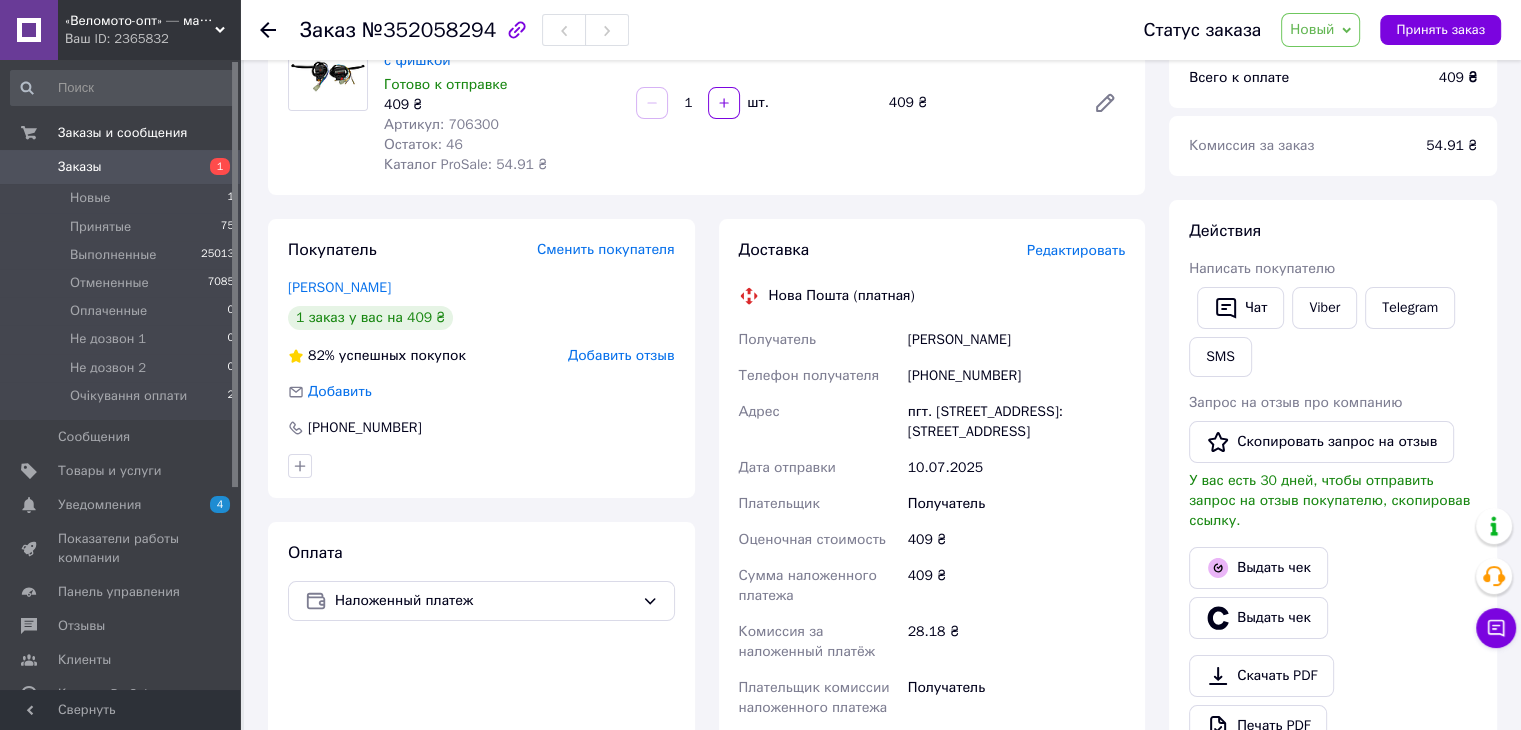 click on "+380686727989" at bounding box center (1016, 376) 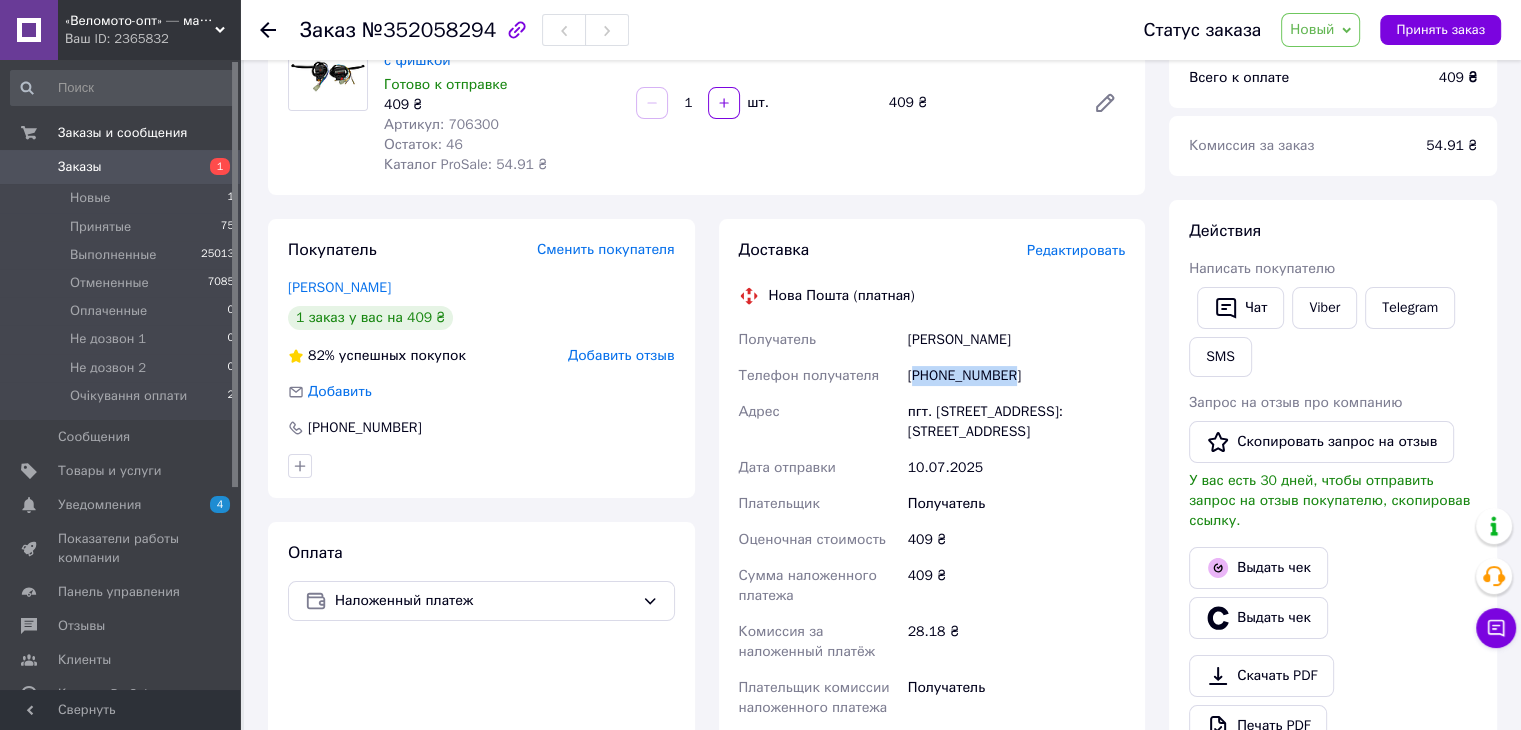 click on "[PHONE_NUMBER]" at bounding box center (1016, 376) 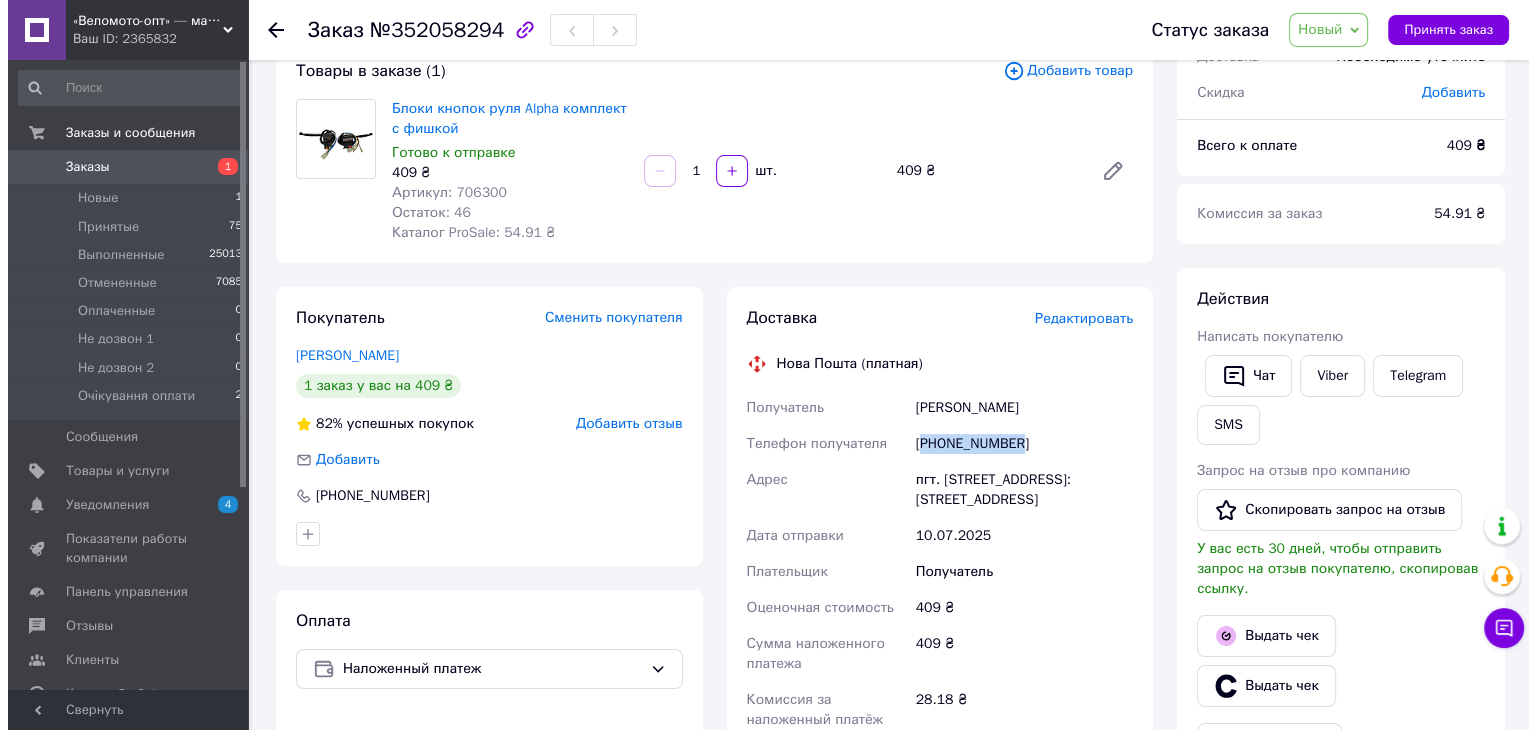 scroll, scrollTop: 0, scrollLeft: 0, axis: both 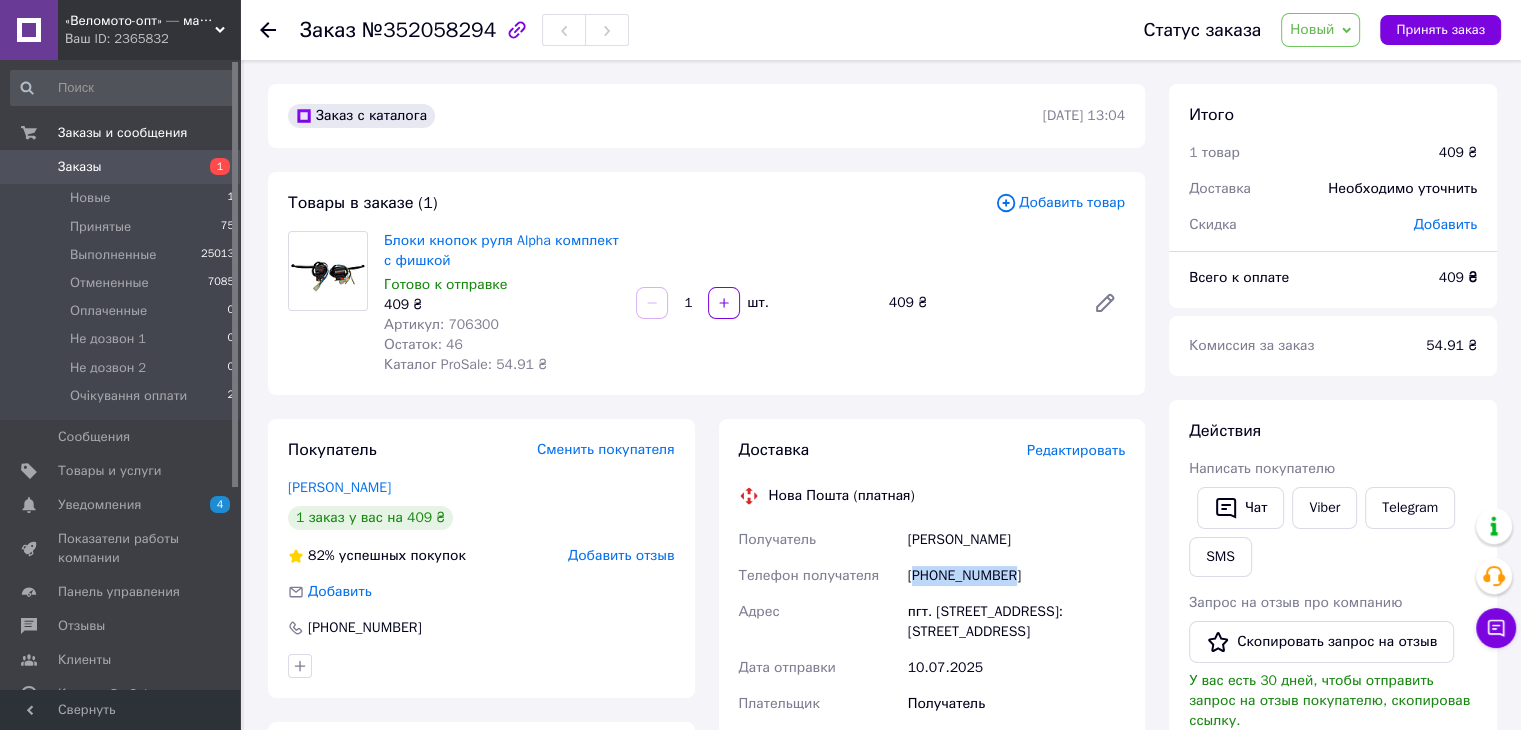 click on "Заказ №352058294" at bounding box center [464, 30] 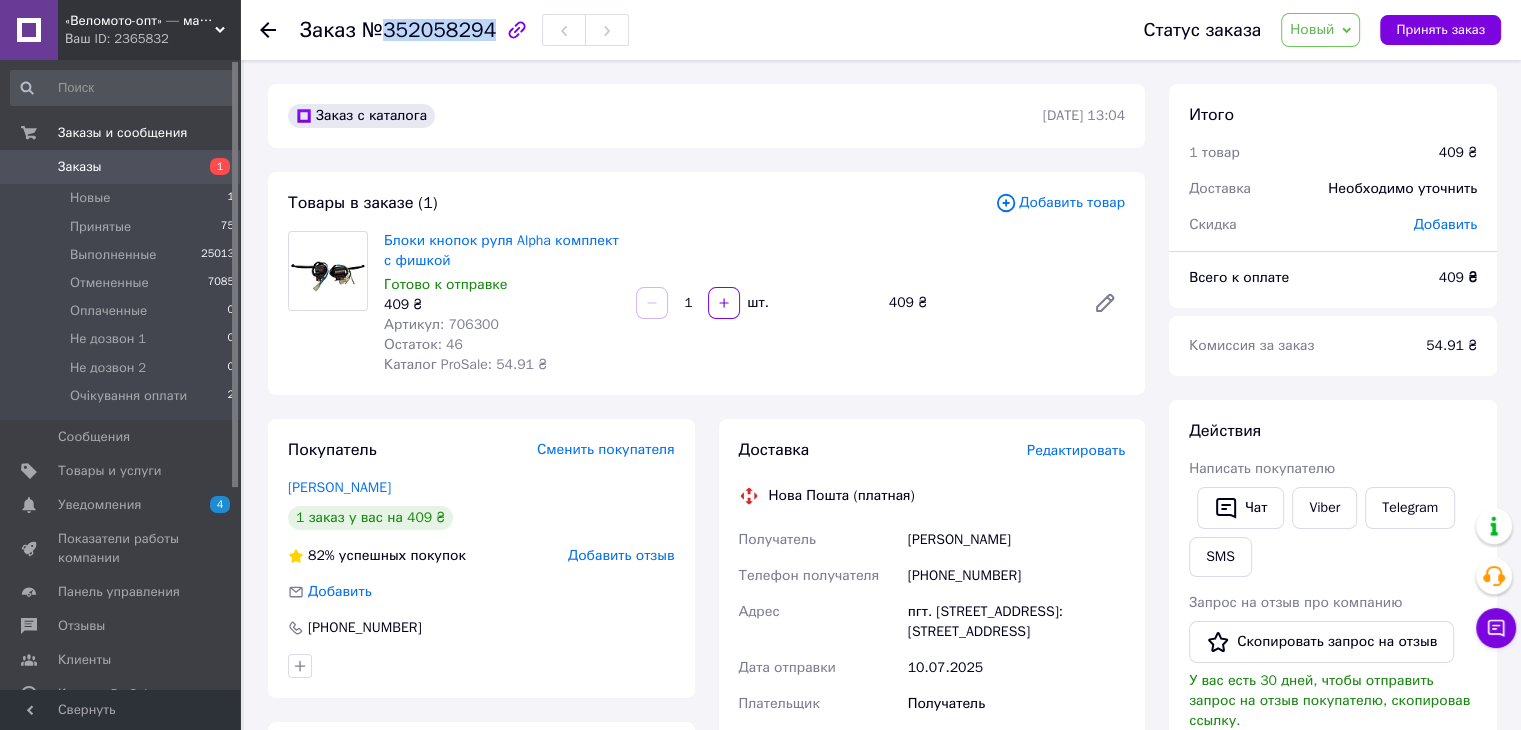 click on "Заказ №352058294" at bounding box center [464, 30] 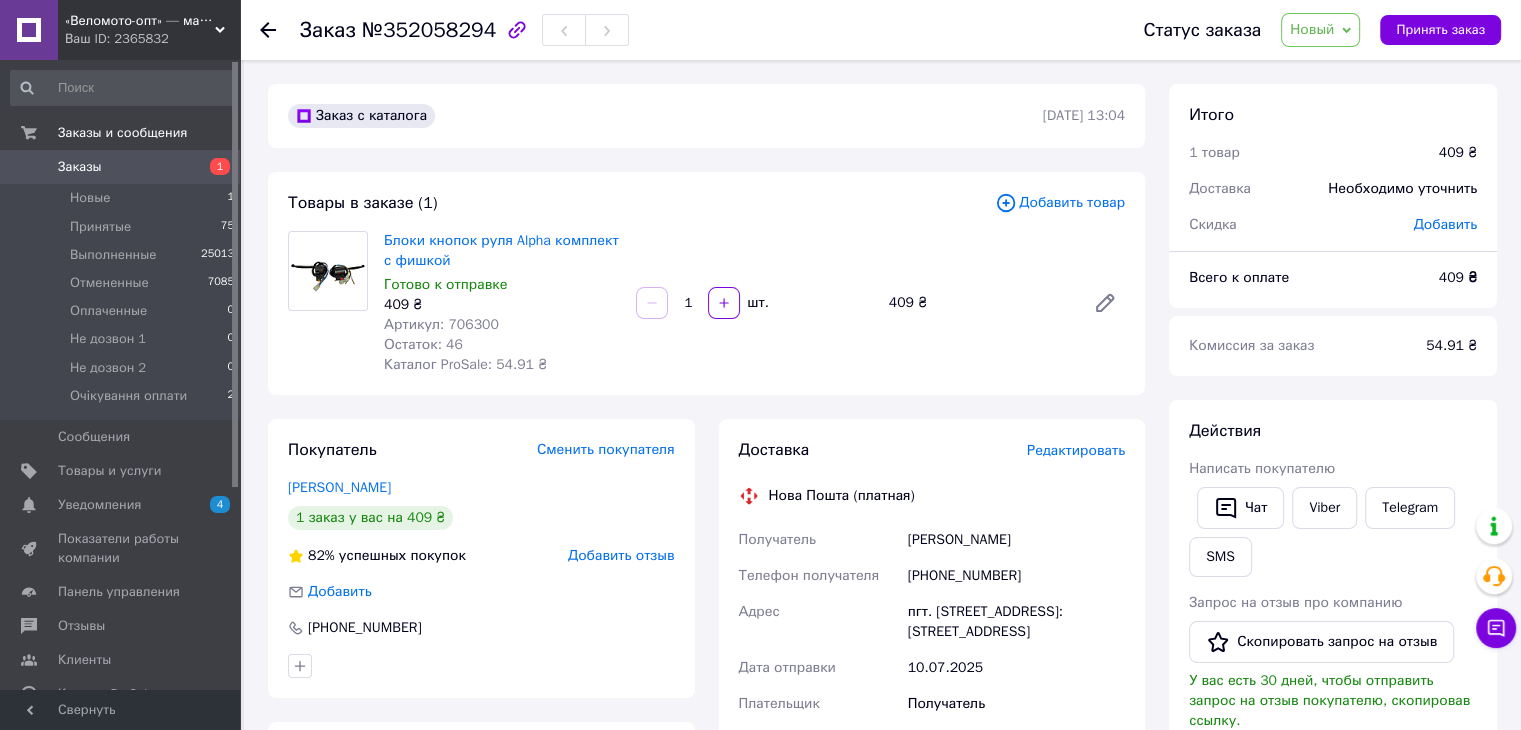 click on "+380686727989" at bounding box center [1016, 576] 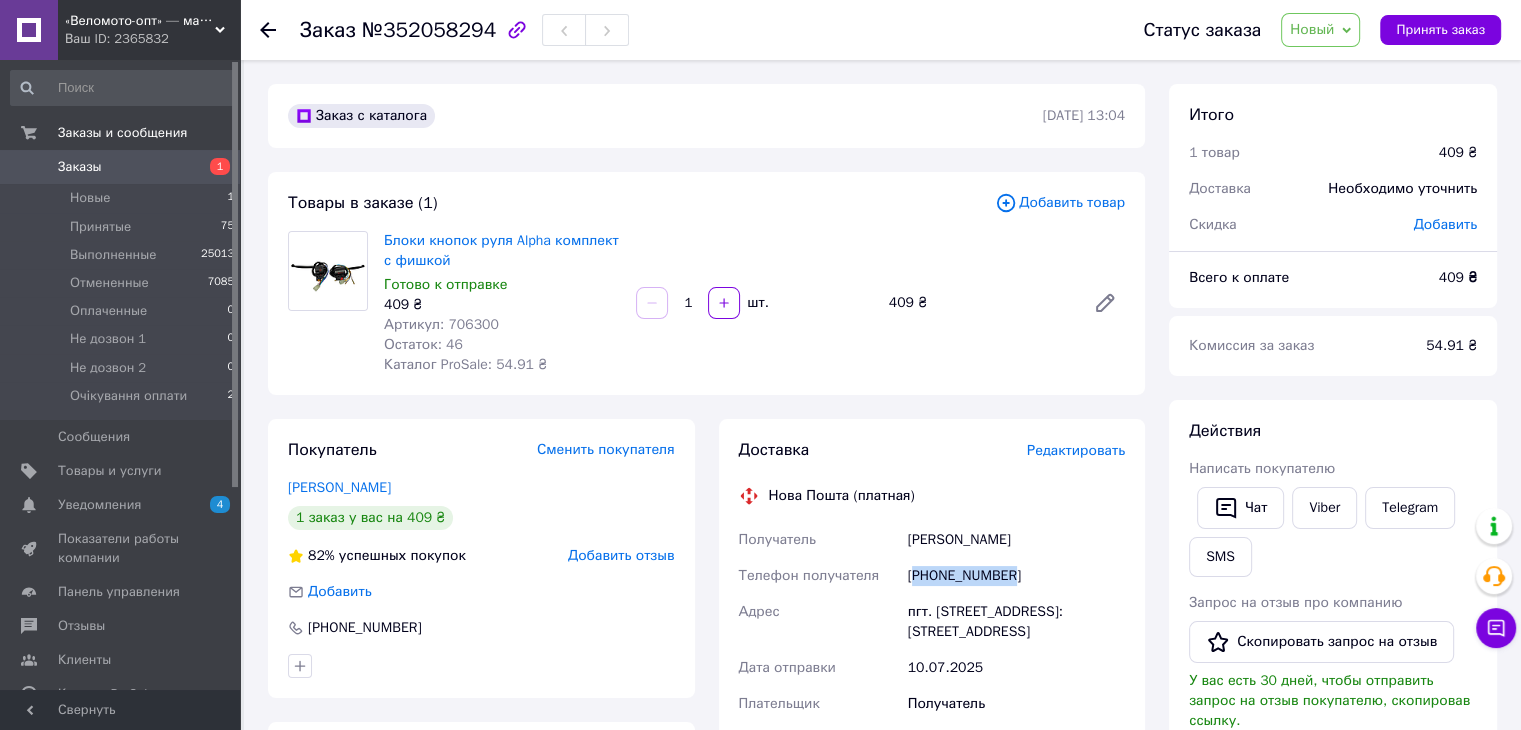 click on "+380686727989" at bounding box center [1016, 576] 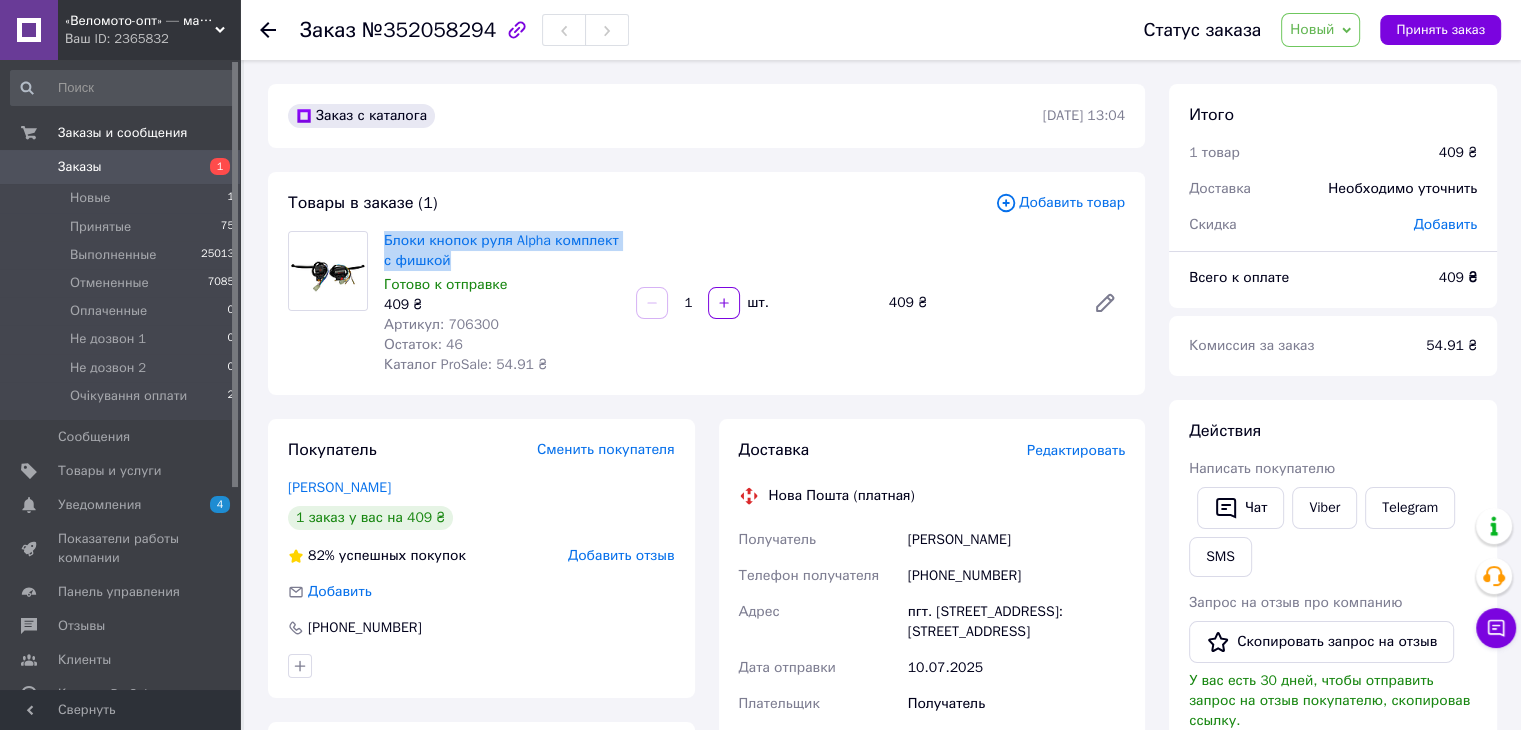 drag, startPoint x: 379, startPoint y: 236, endPoint x: 488, endPoint y: 257, distance: 111.0045 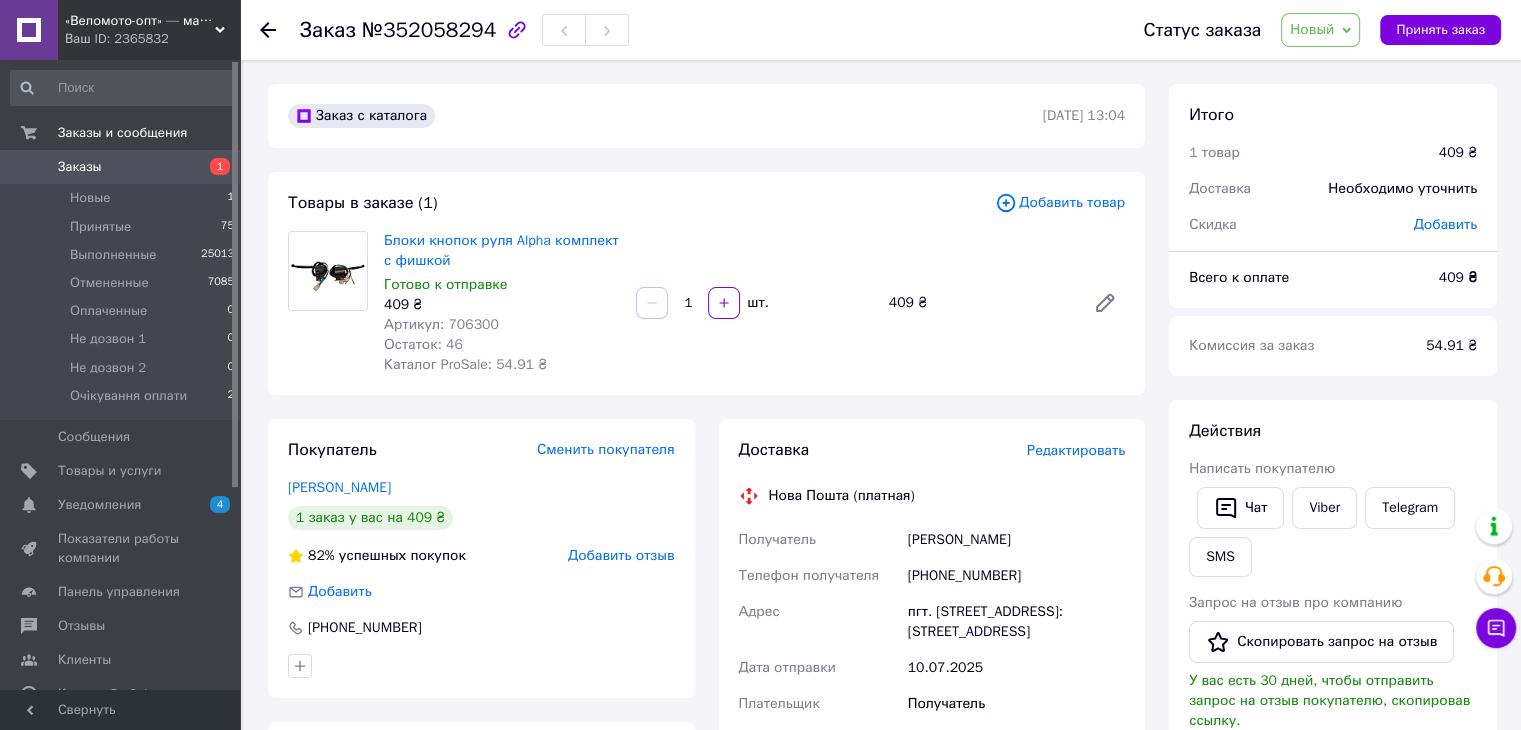 click on "Редактировать" at bounding box center [1076, 450] 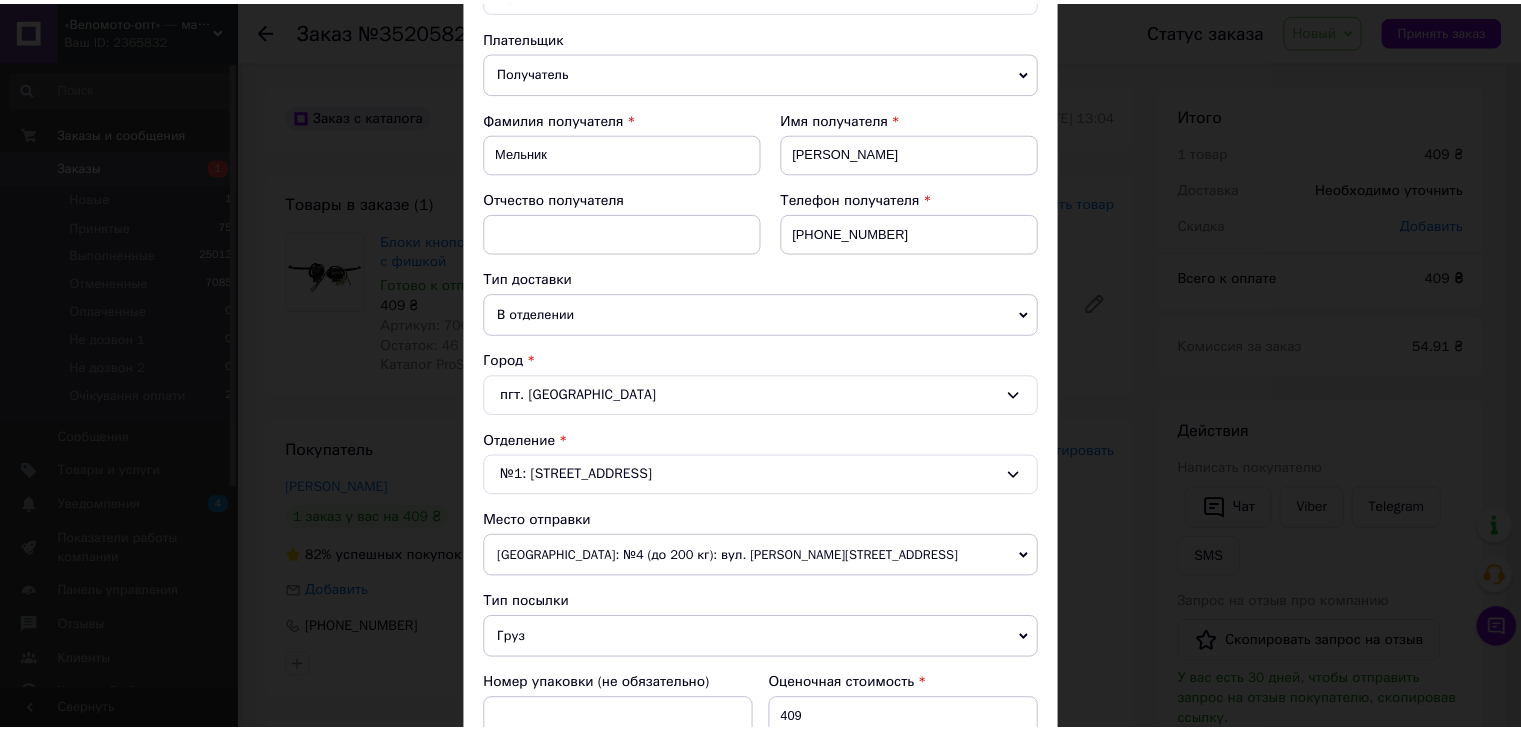 scroll, scrollTop: 790, scrollLeft: 0, axis: vertical 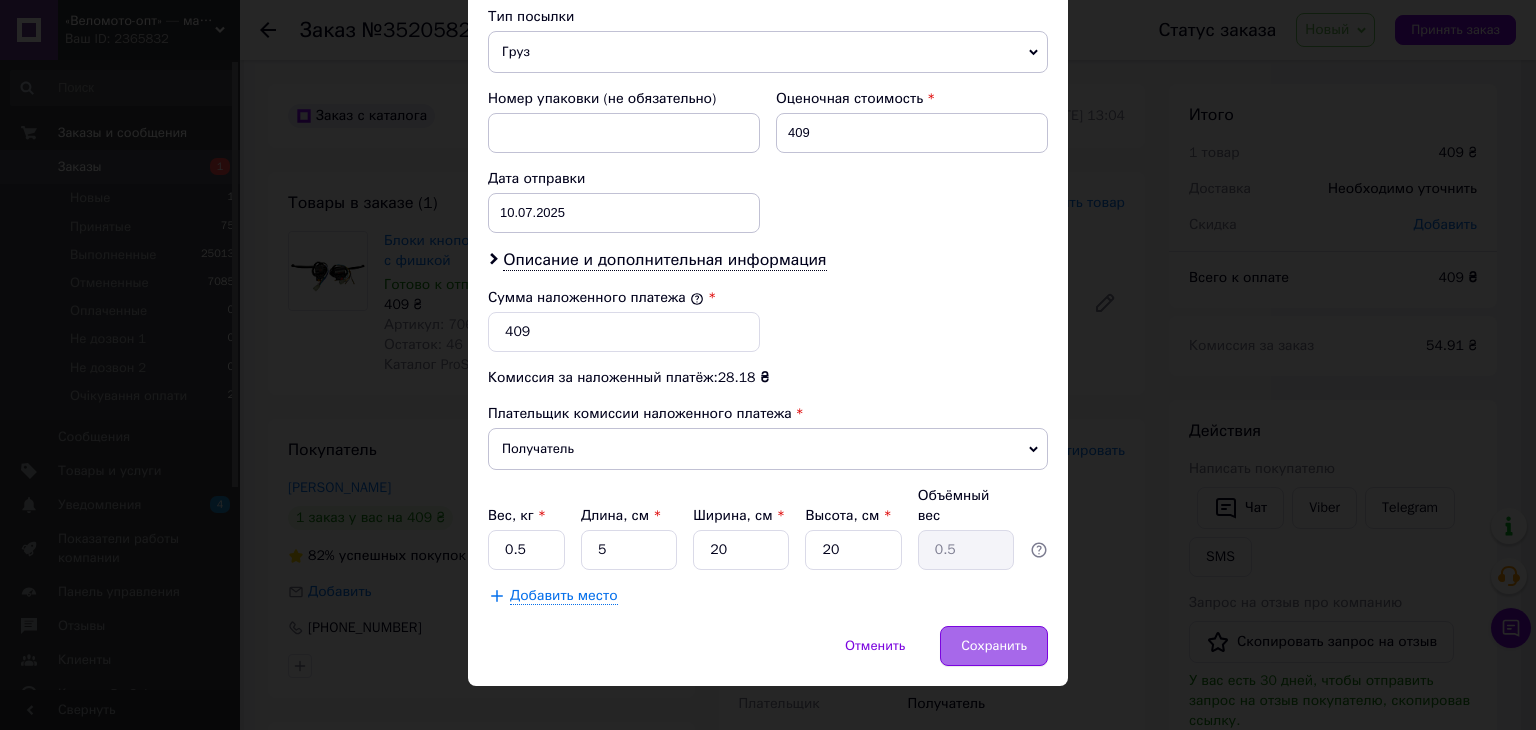 click on "Сохранить" at bounding box center [994, 646] 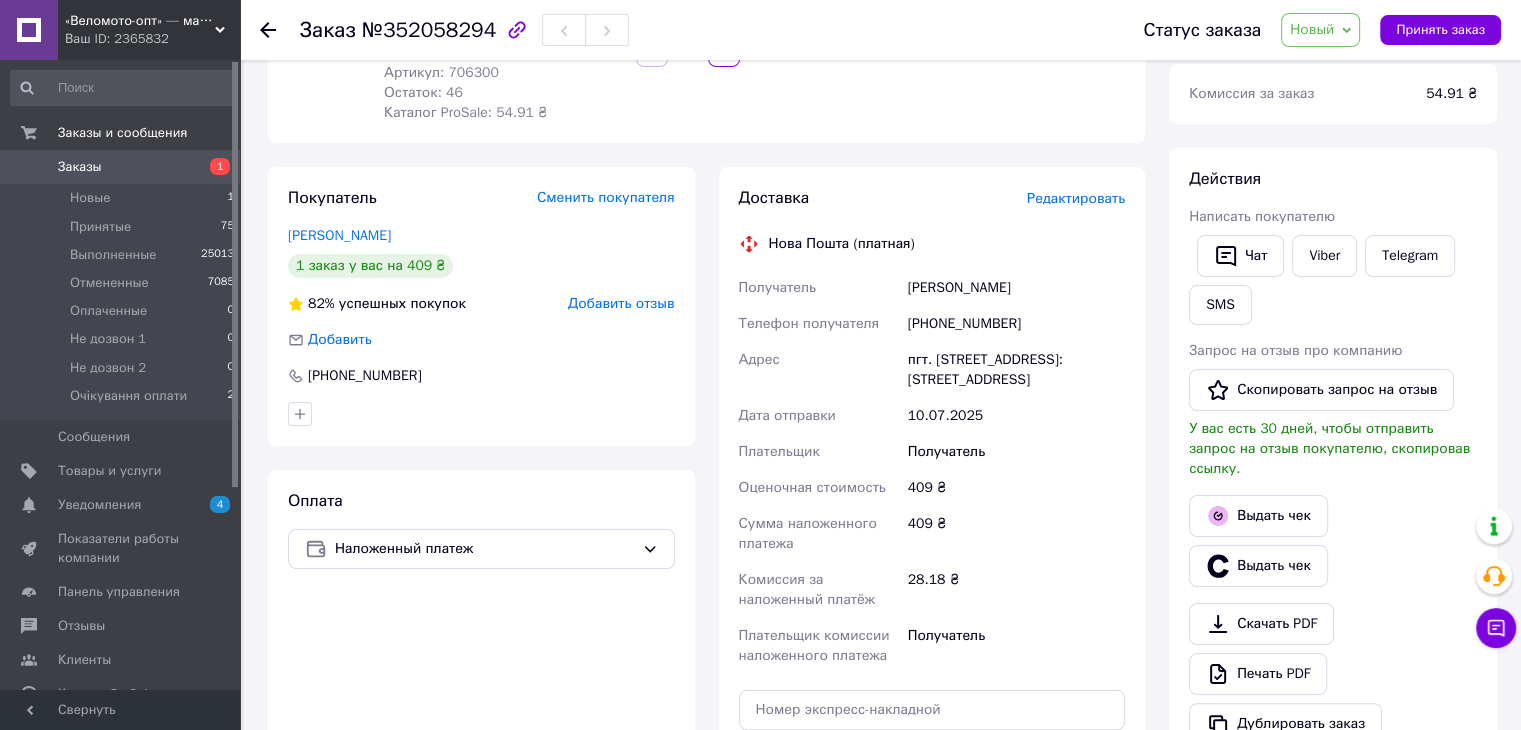 scroll, scrollTop: 700, scrollLeft: 0, axis: vertical 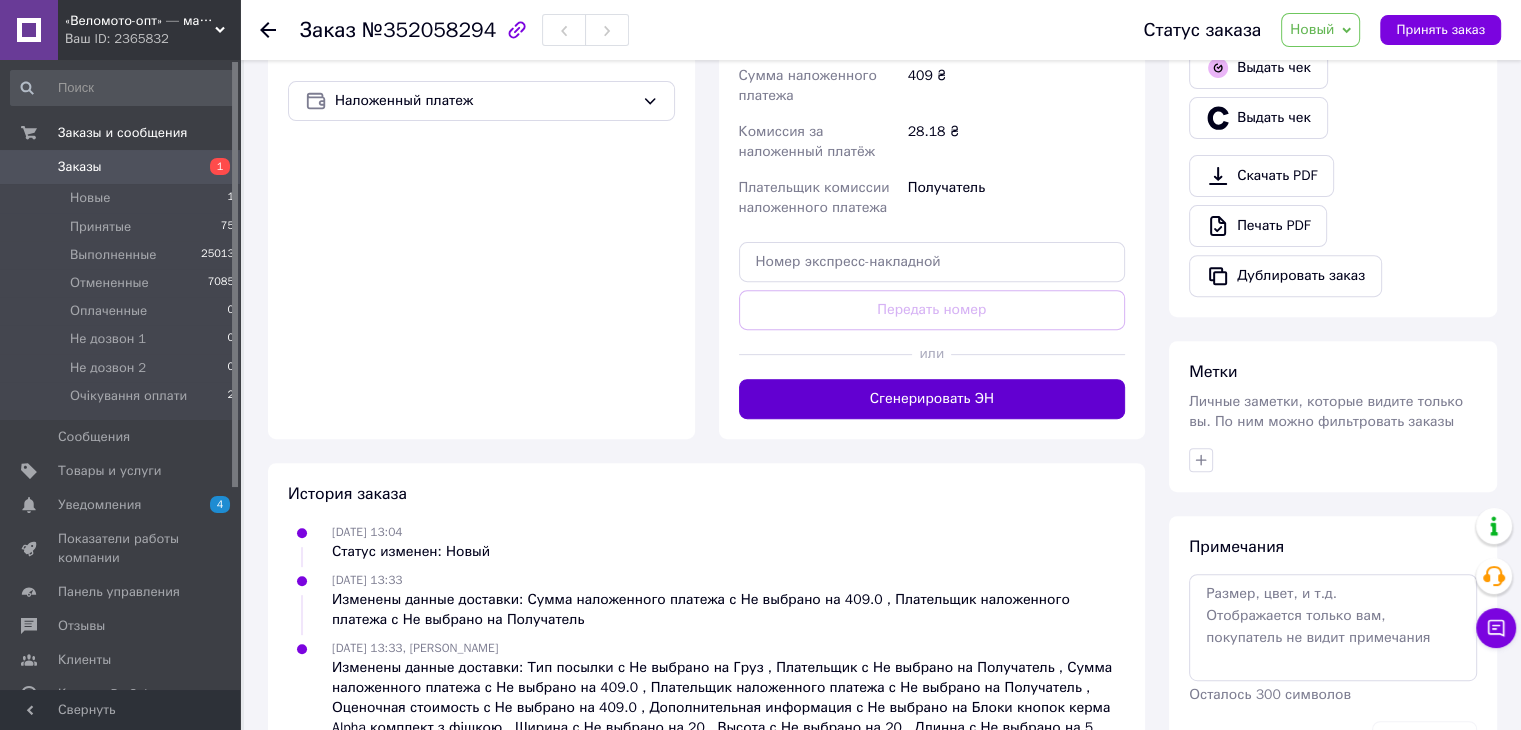 click on "Сгенерировать ЭН" at bounding box center (932, 399) 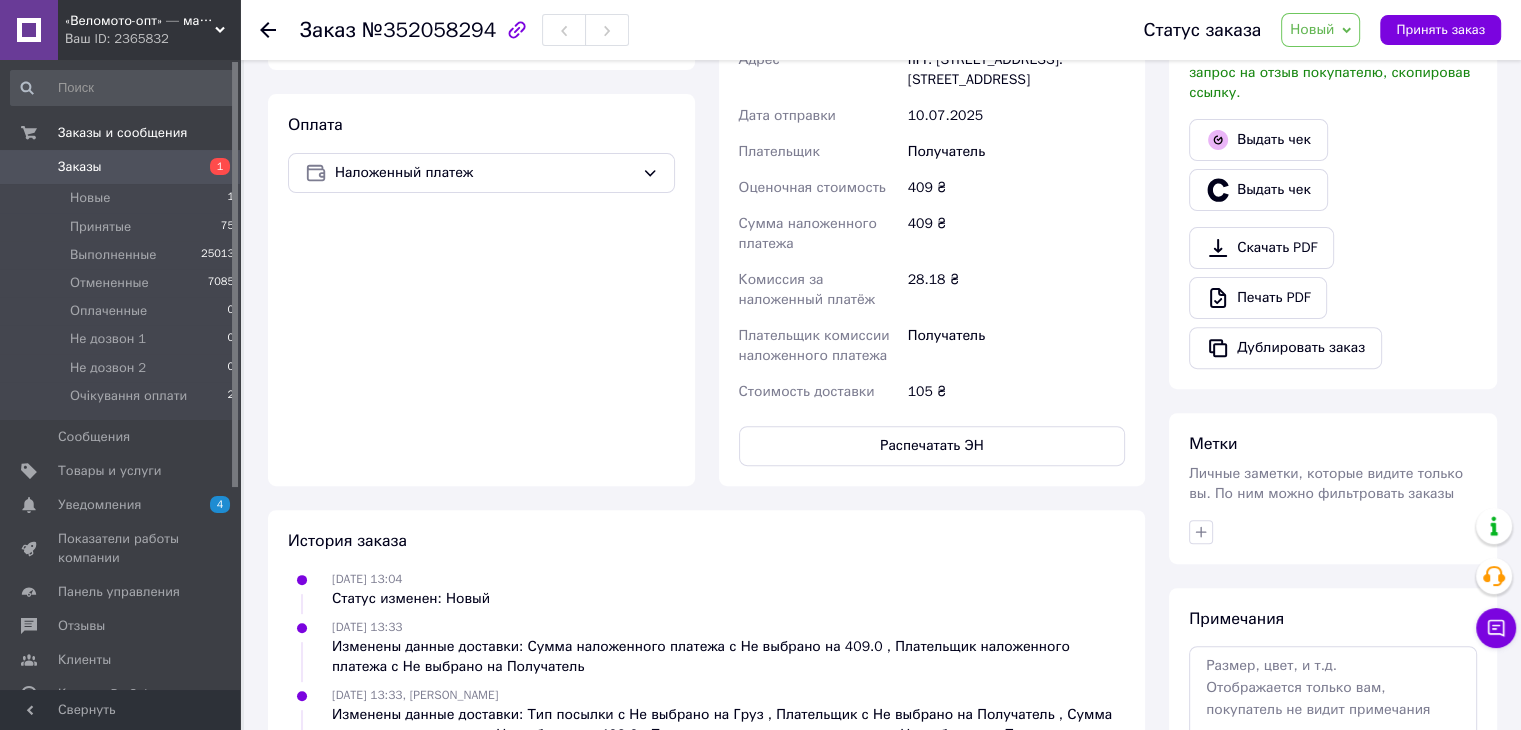 scroll, scrollTop: 400, scrollLeft: 0, axis: vertical 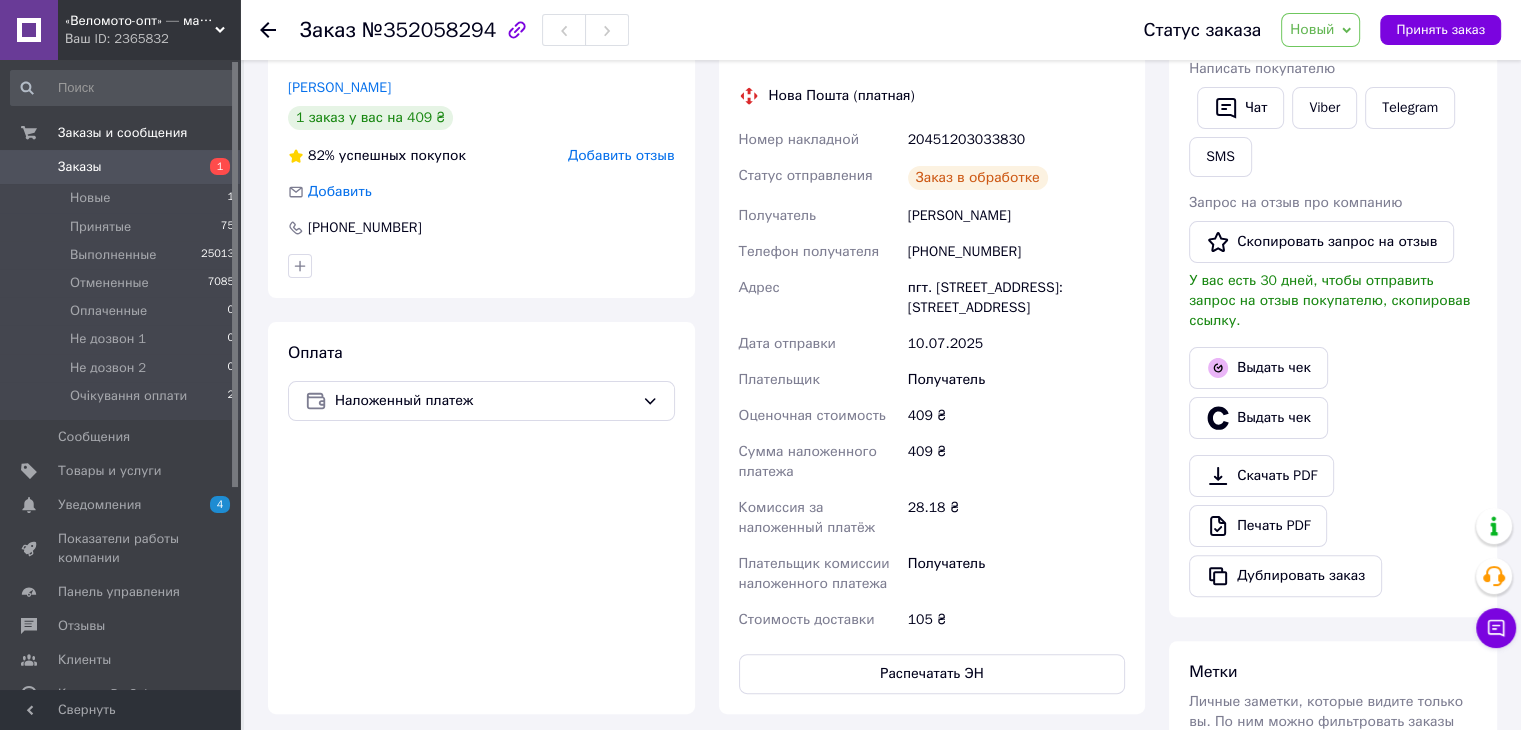 click on "20451203033830" at bounding box center [1016, 140] 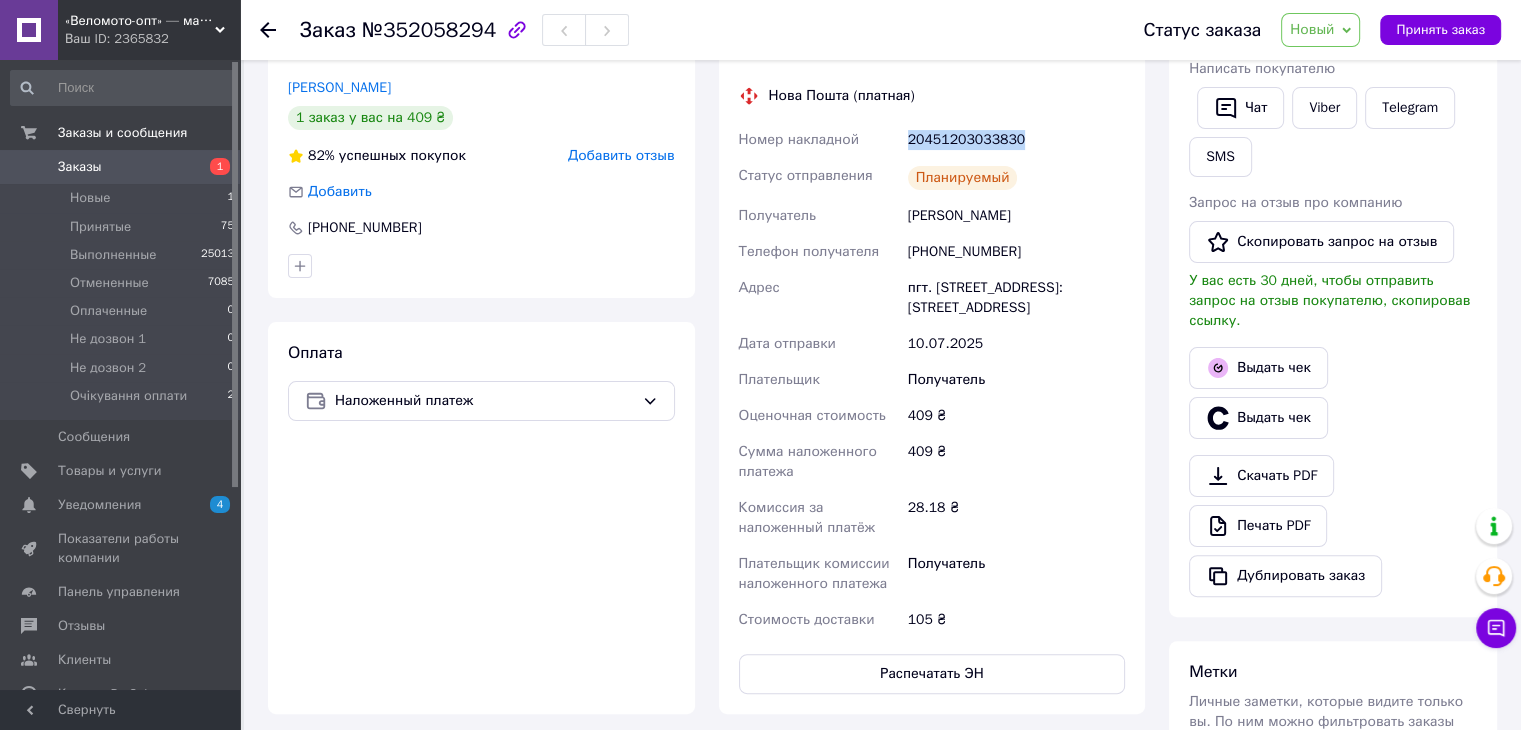 click on "20451203033830" at bounding box center [1016, 140] 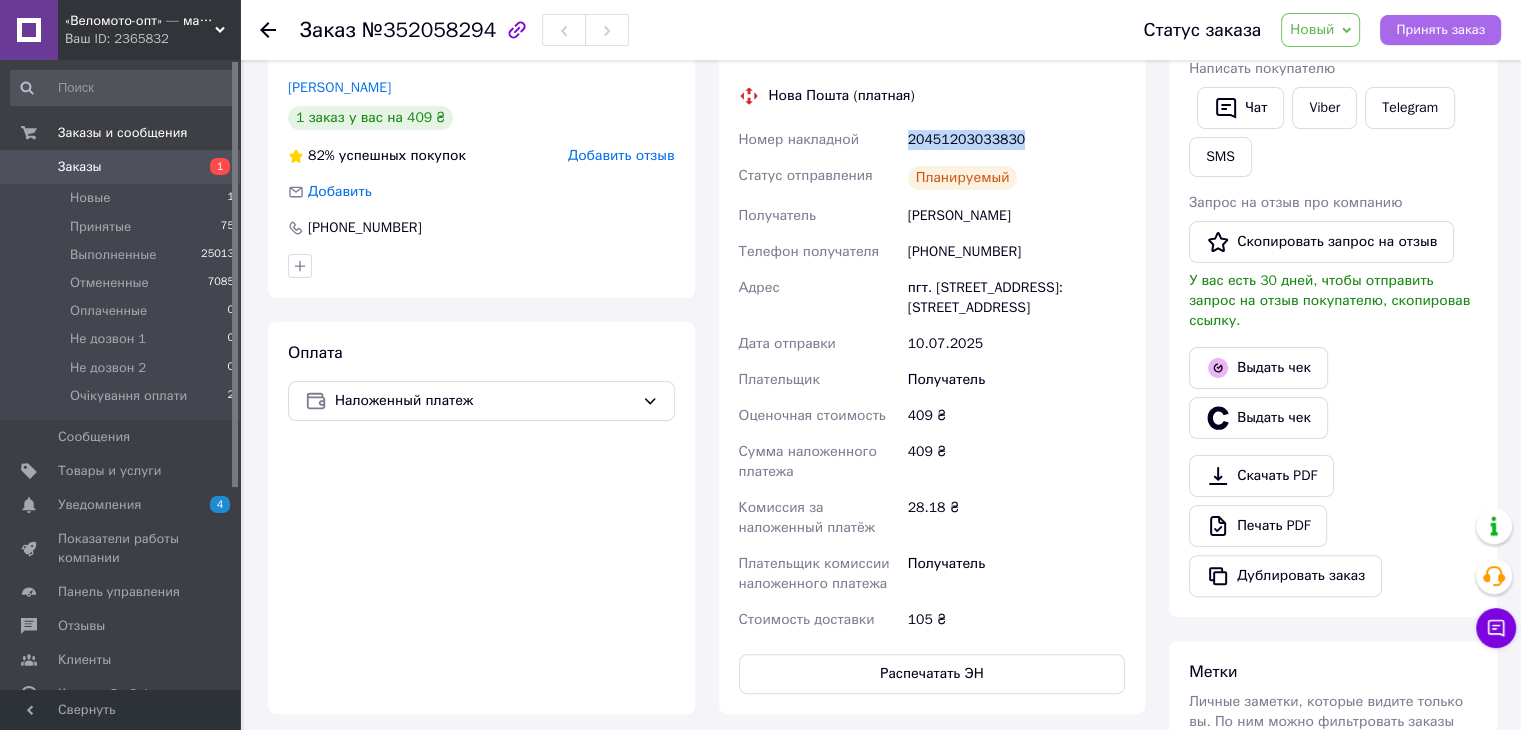 click on "Принять заказ" at bounding box center [1440, 30] 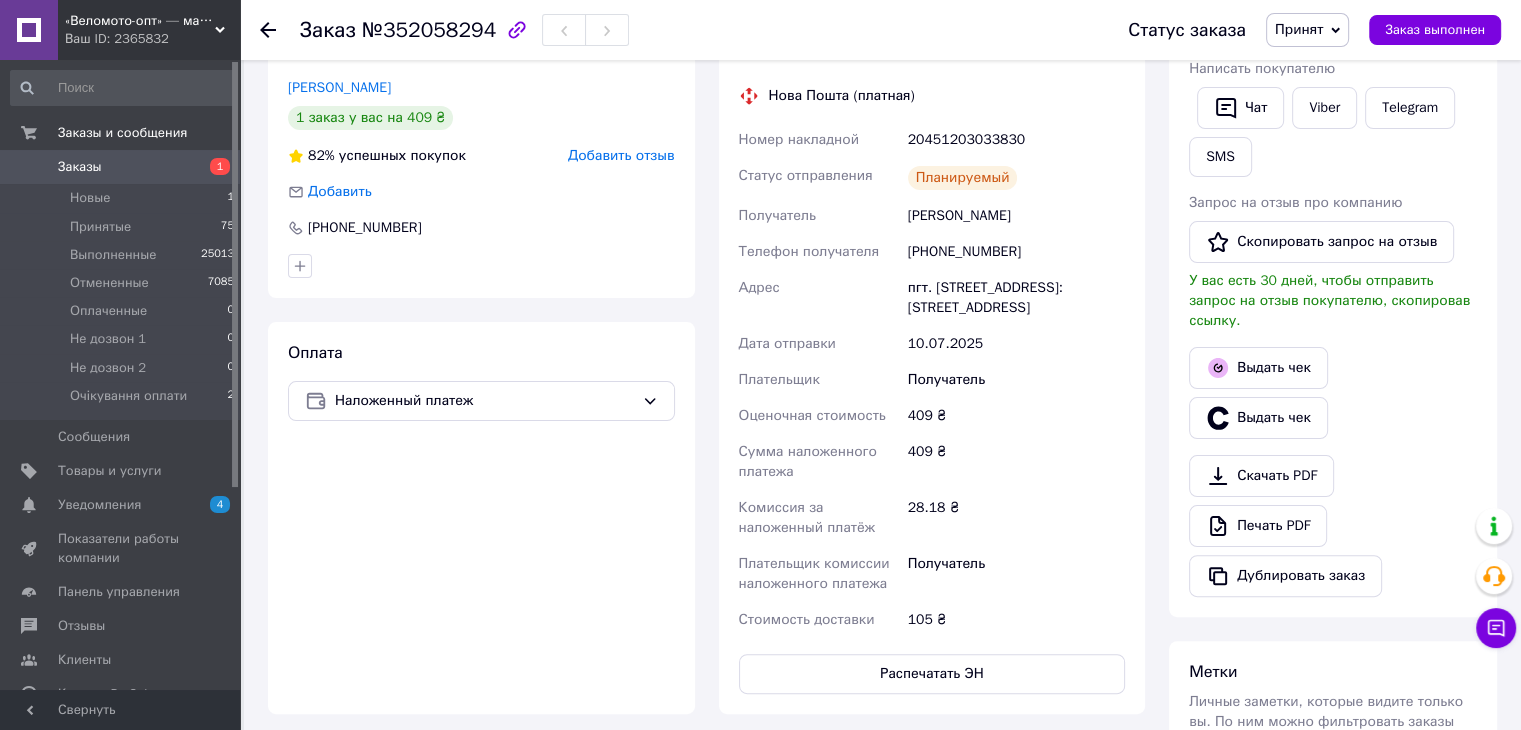 click on "Оплата Наложенный платеж" at bounding box center (481, 518) 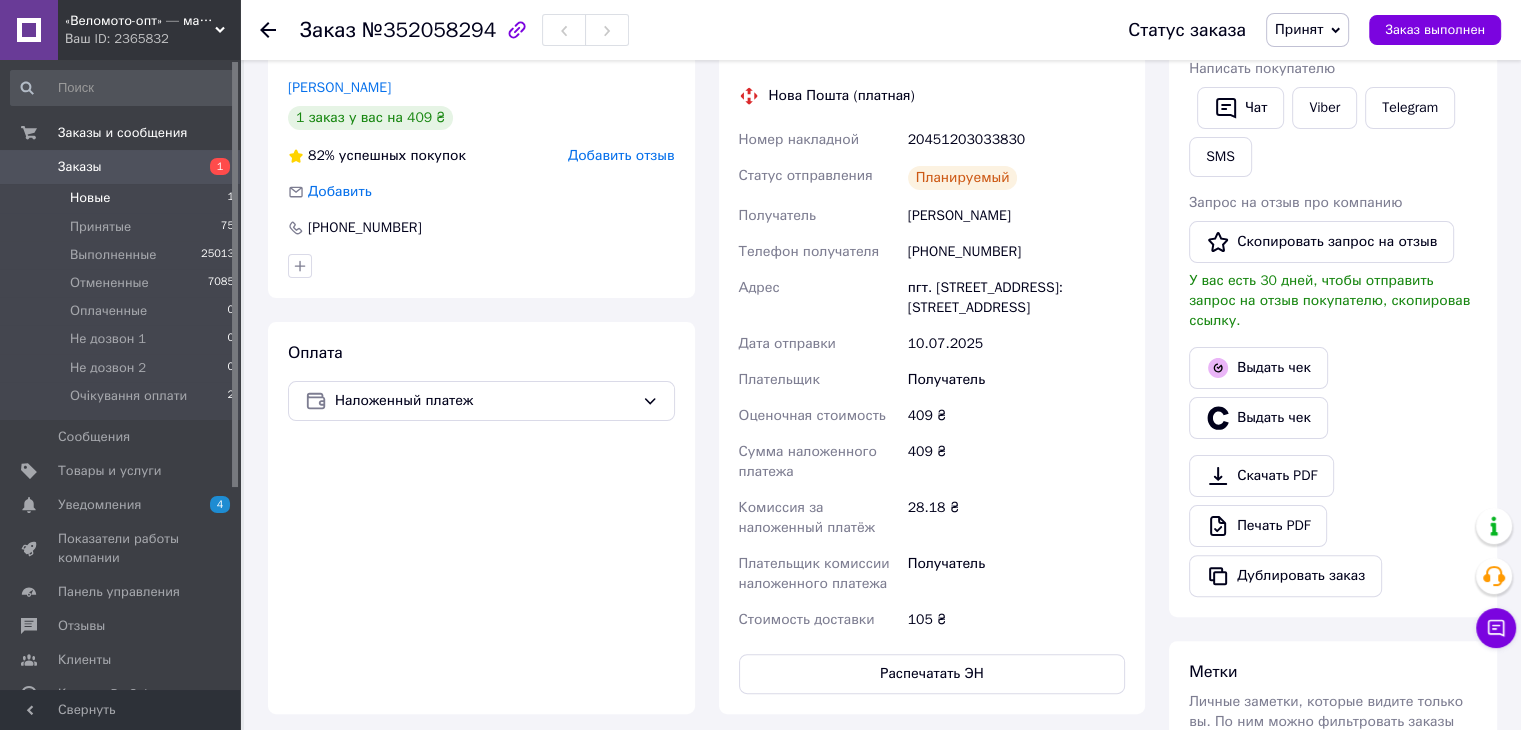 click on "Новые 1" at bounding box center (123, 198) 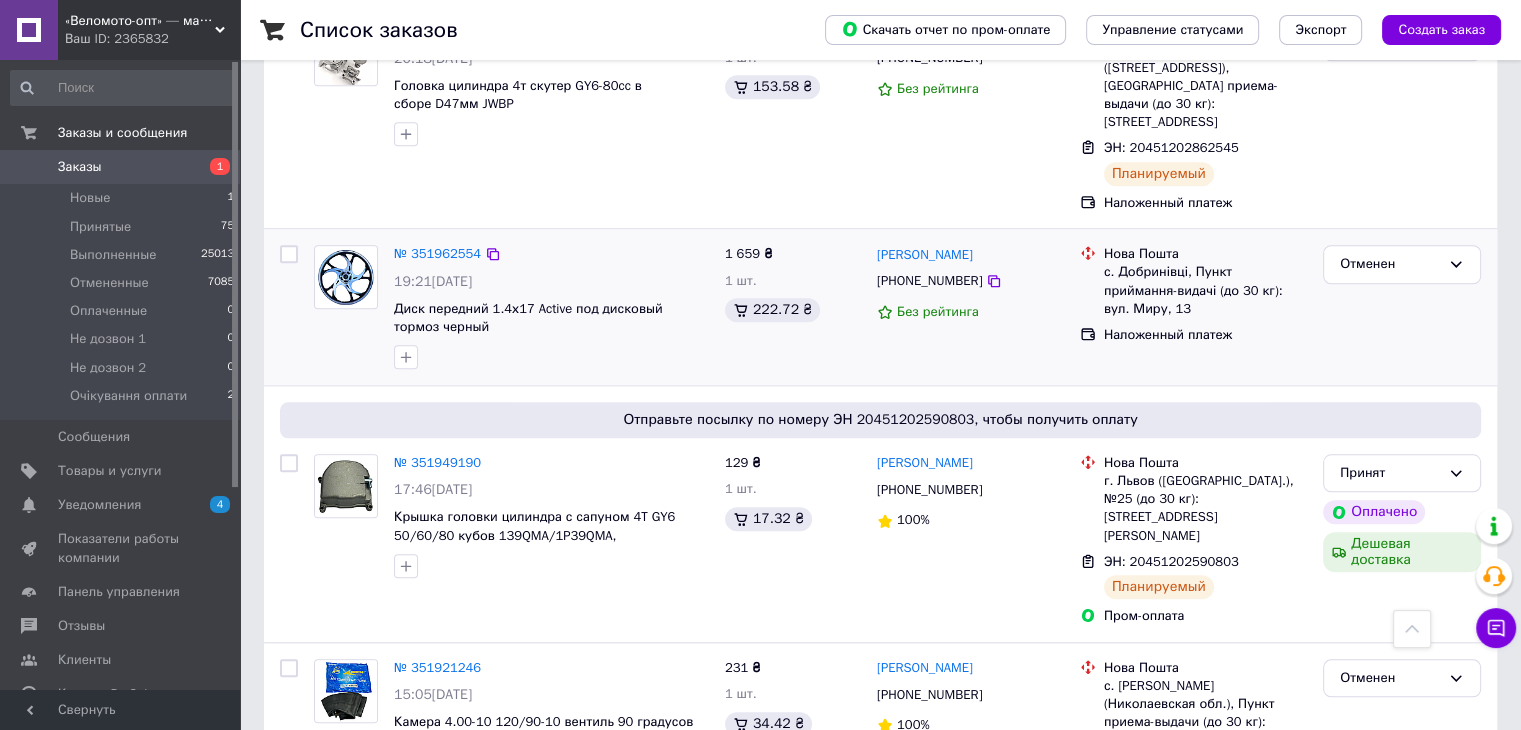 scroll, scrollTop: 1800, scrollLeft: 0, axis: vertical 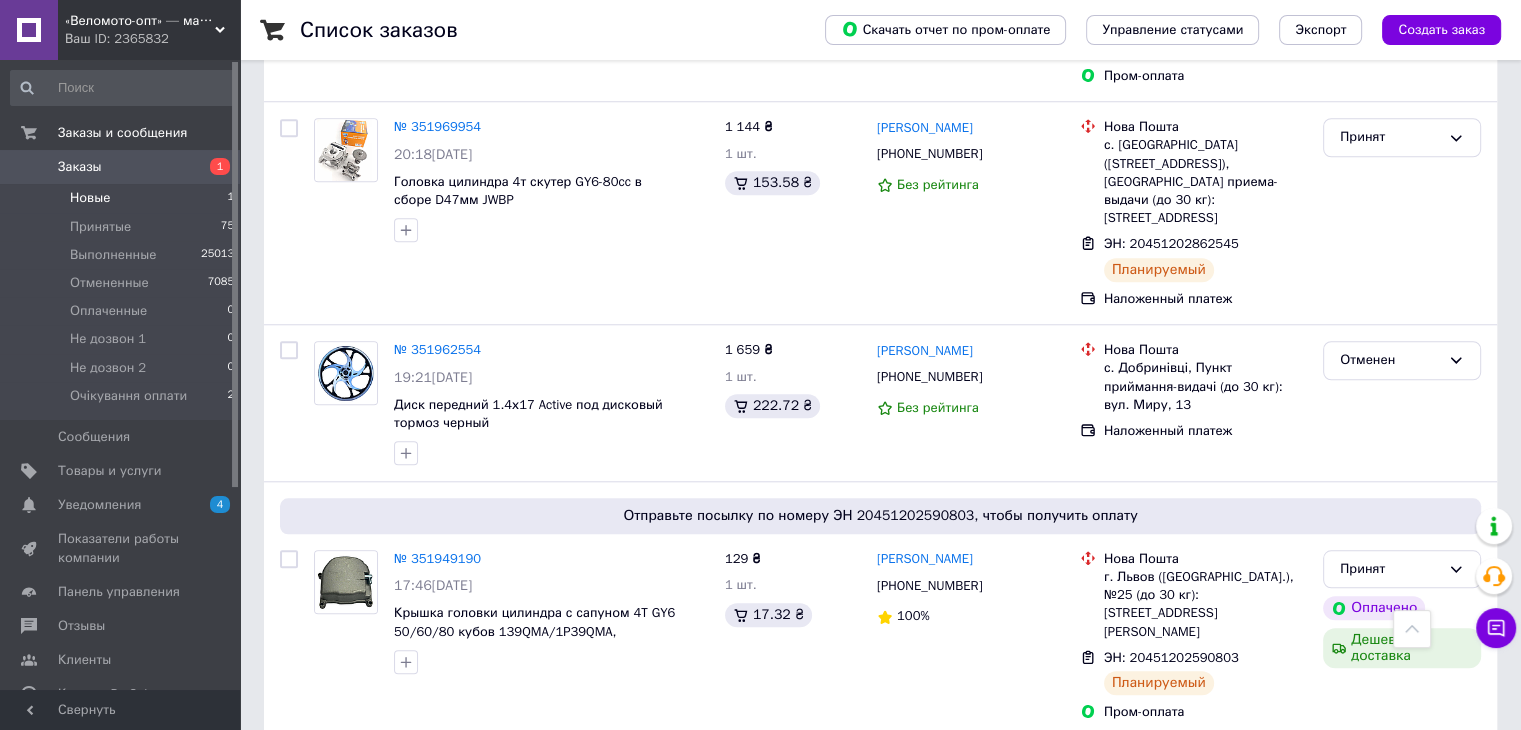 click on "Новые 1" at bounding box center (123, 198) 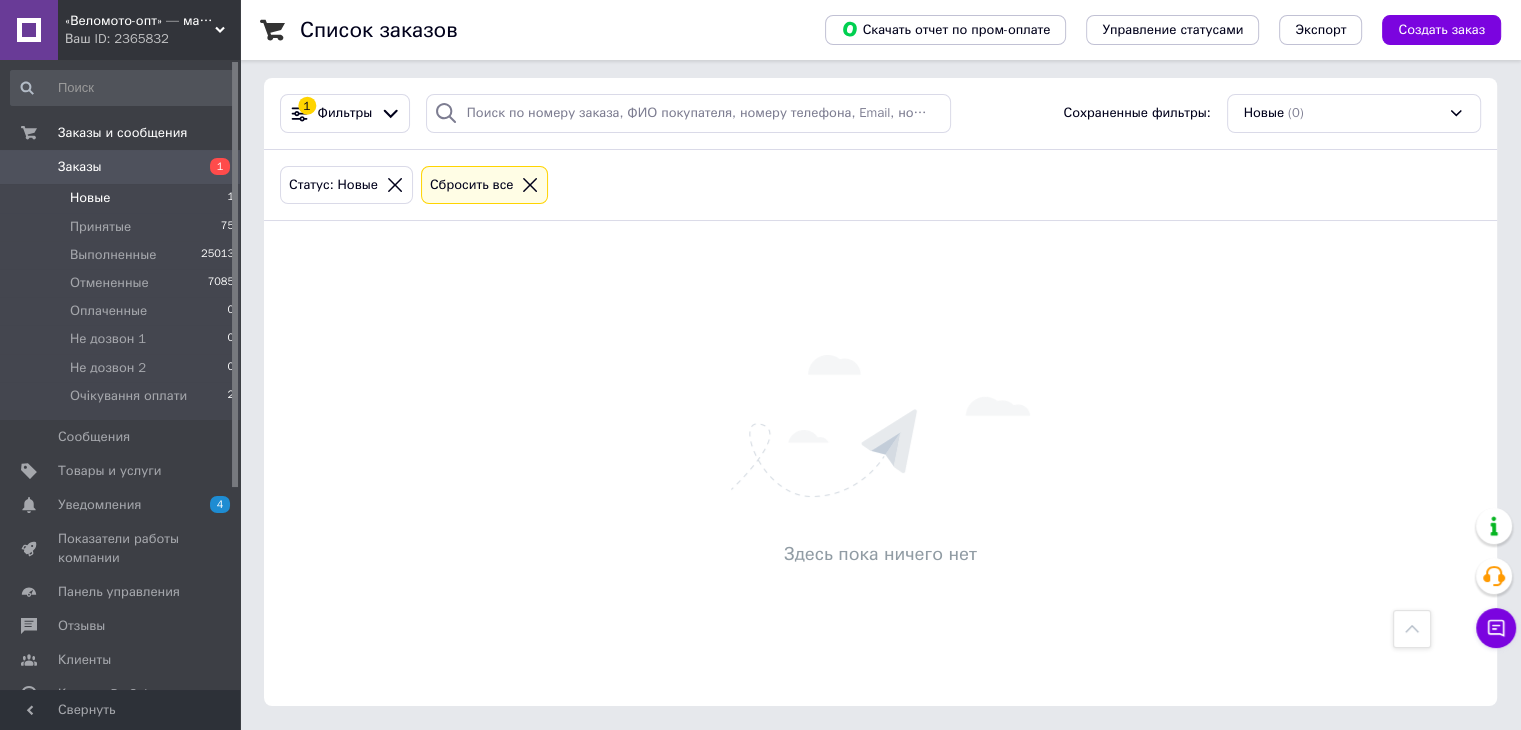 scroll, scrollTop: 0, scrollLeft: 0, axis: both 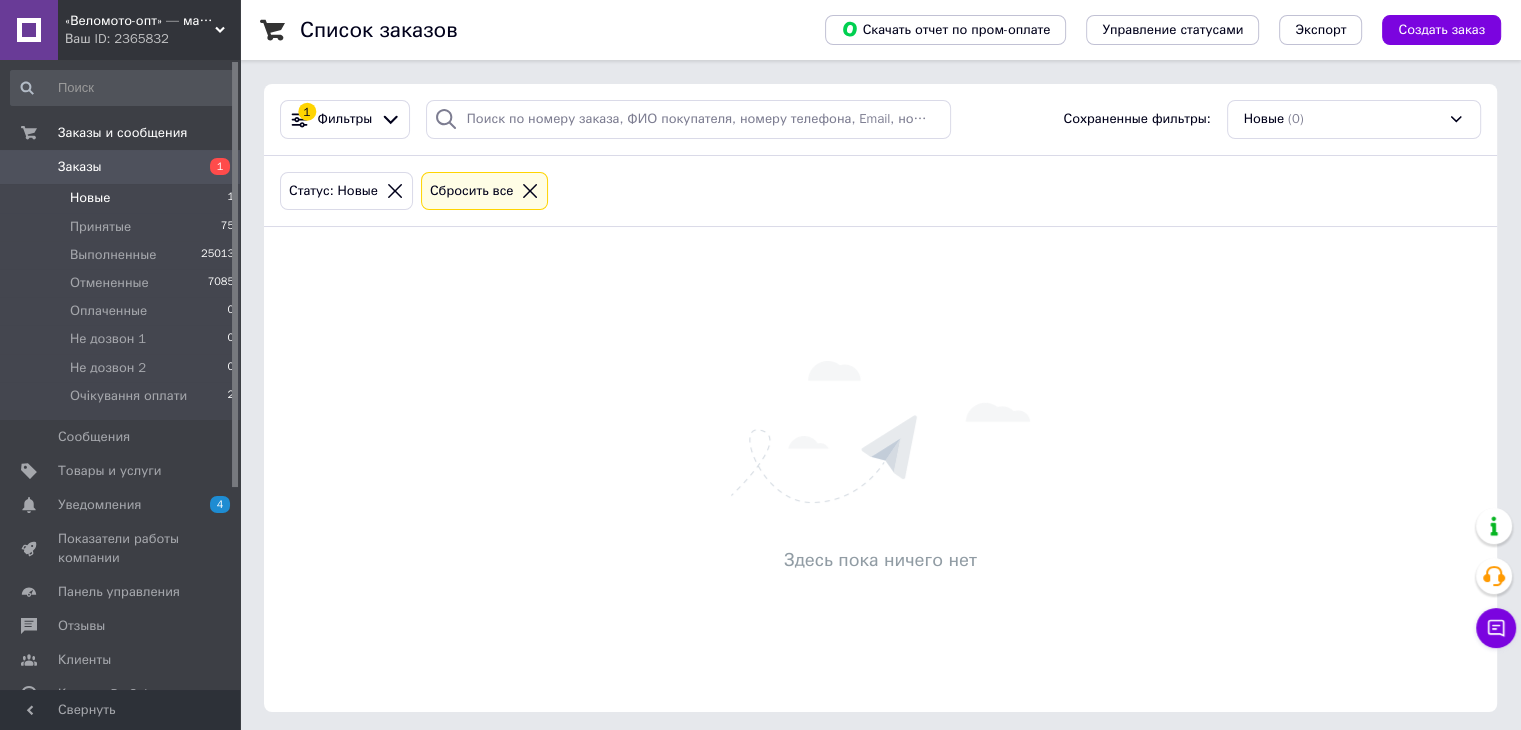 click on "Новые 1" at bounding box center (123, 198) 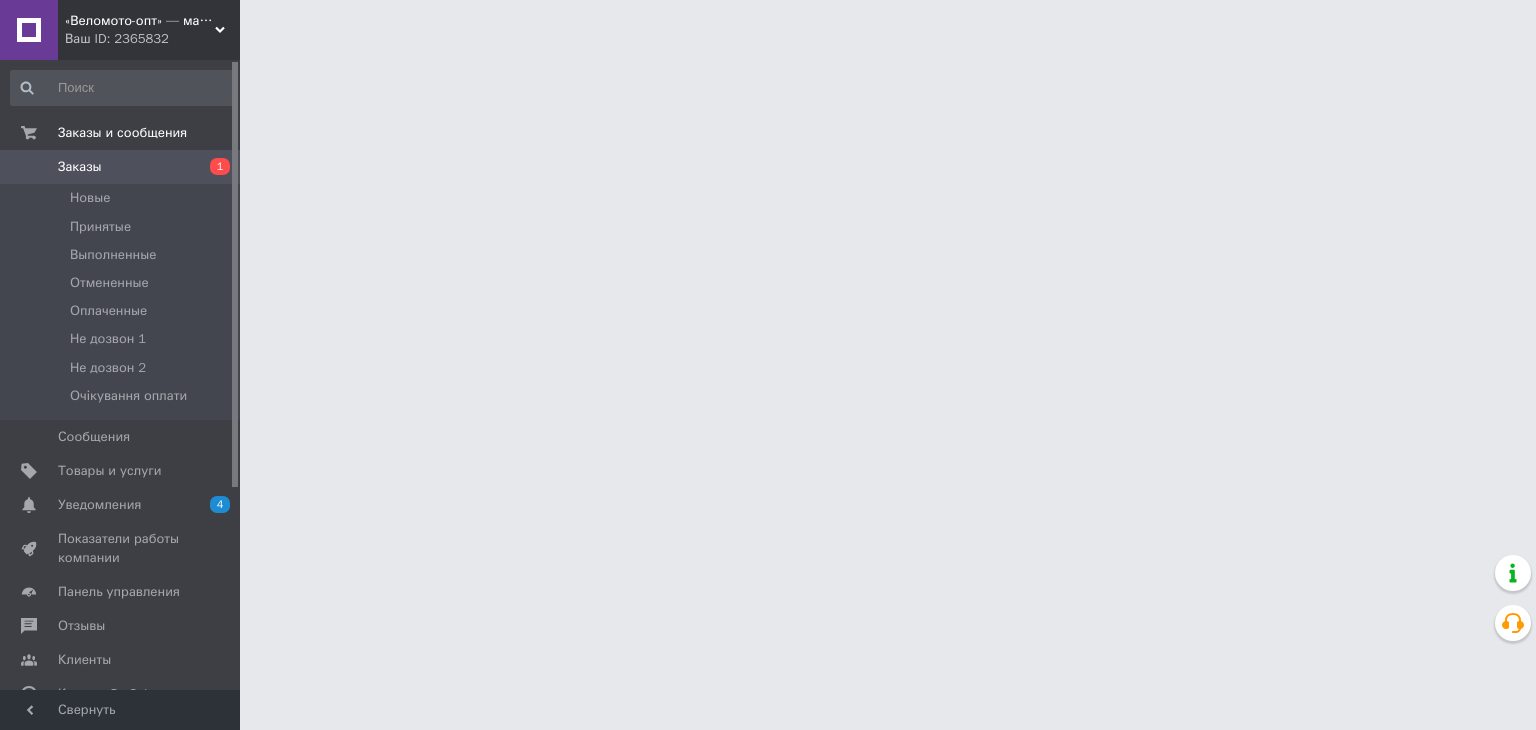 scroll, scrollTop: 0, scrollLeft: 0, axis: both 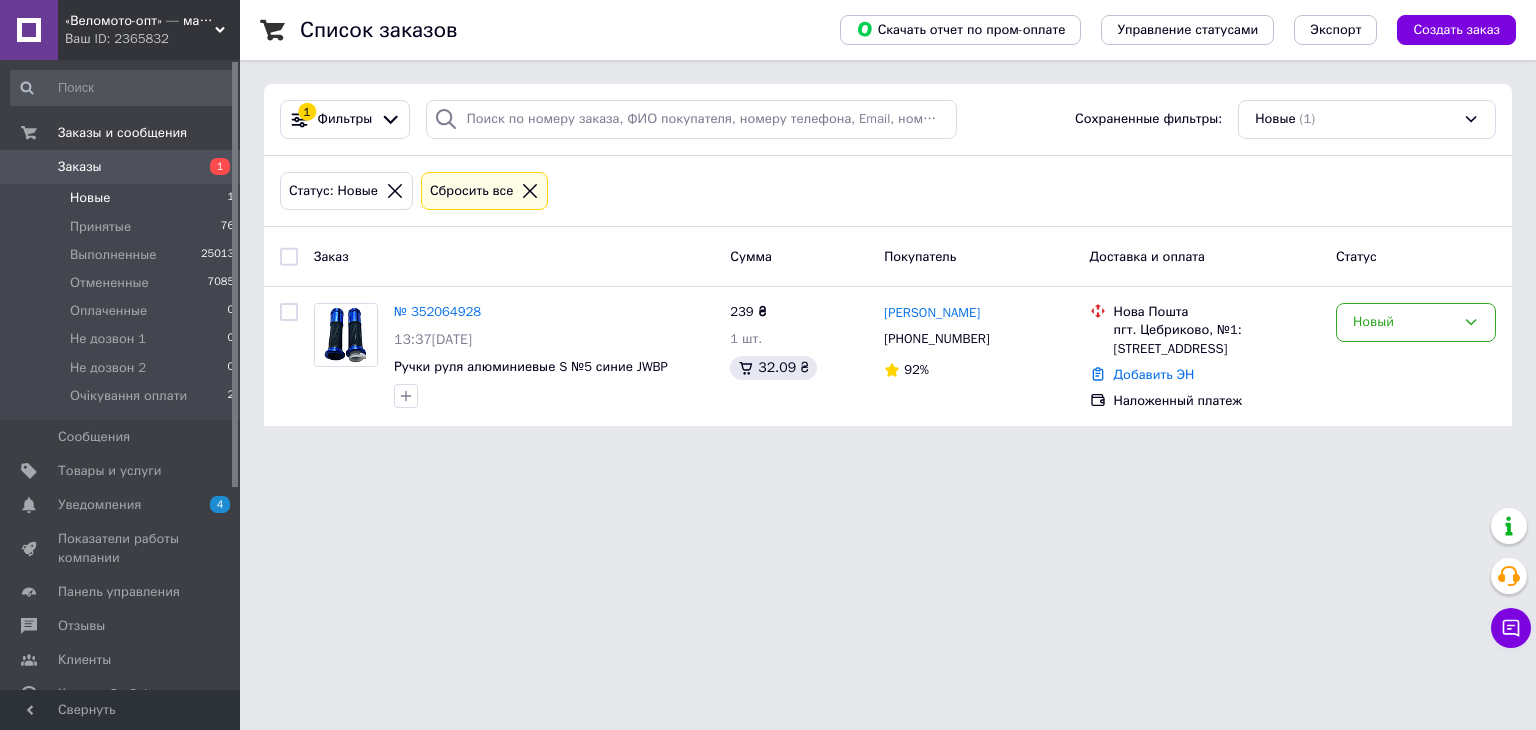 click on "Новые" at bounding box center (90, 198) 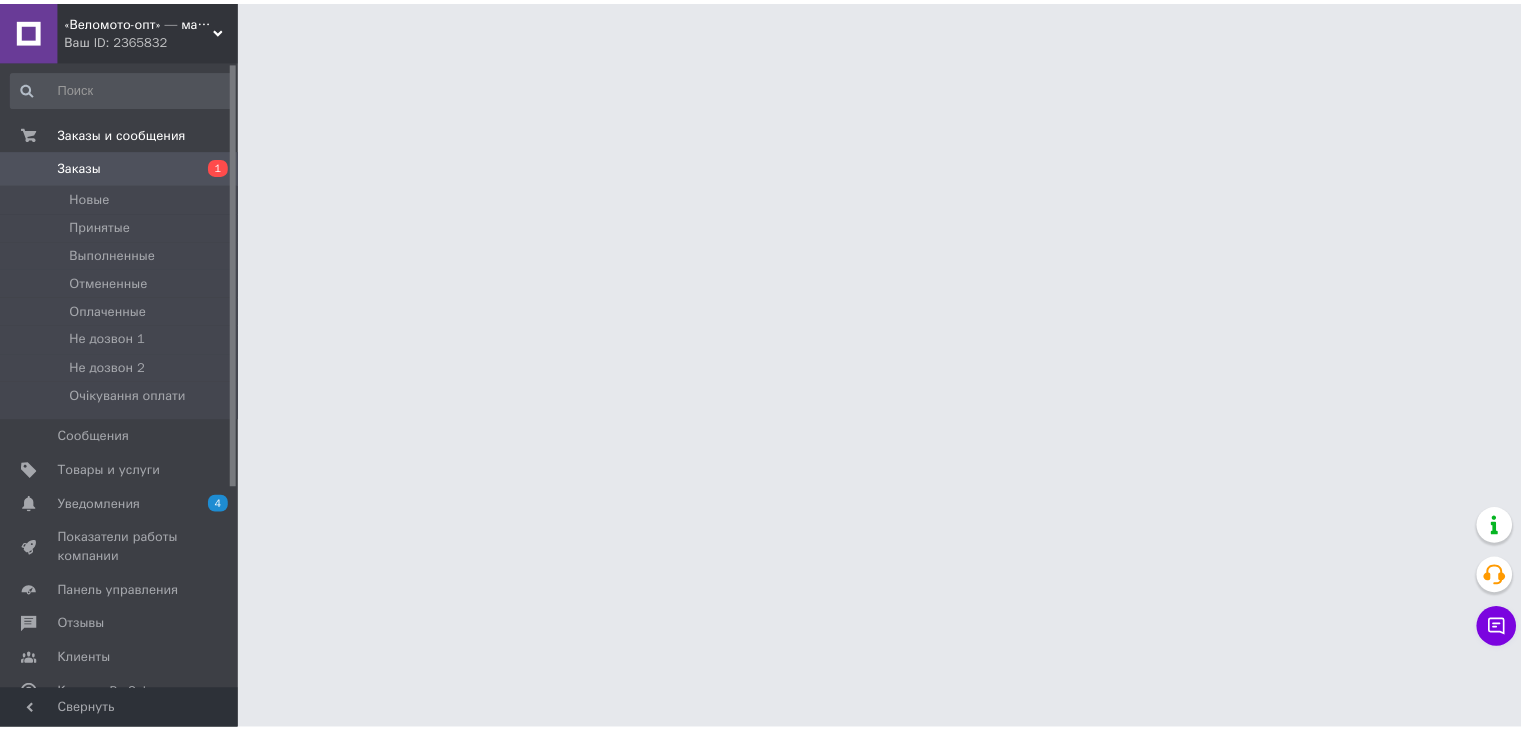 scroll, scrollTop: 0, scrollLeft: 0, axis: both 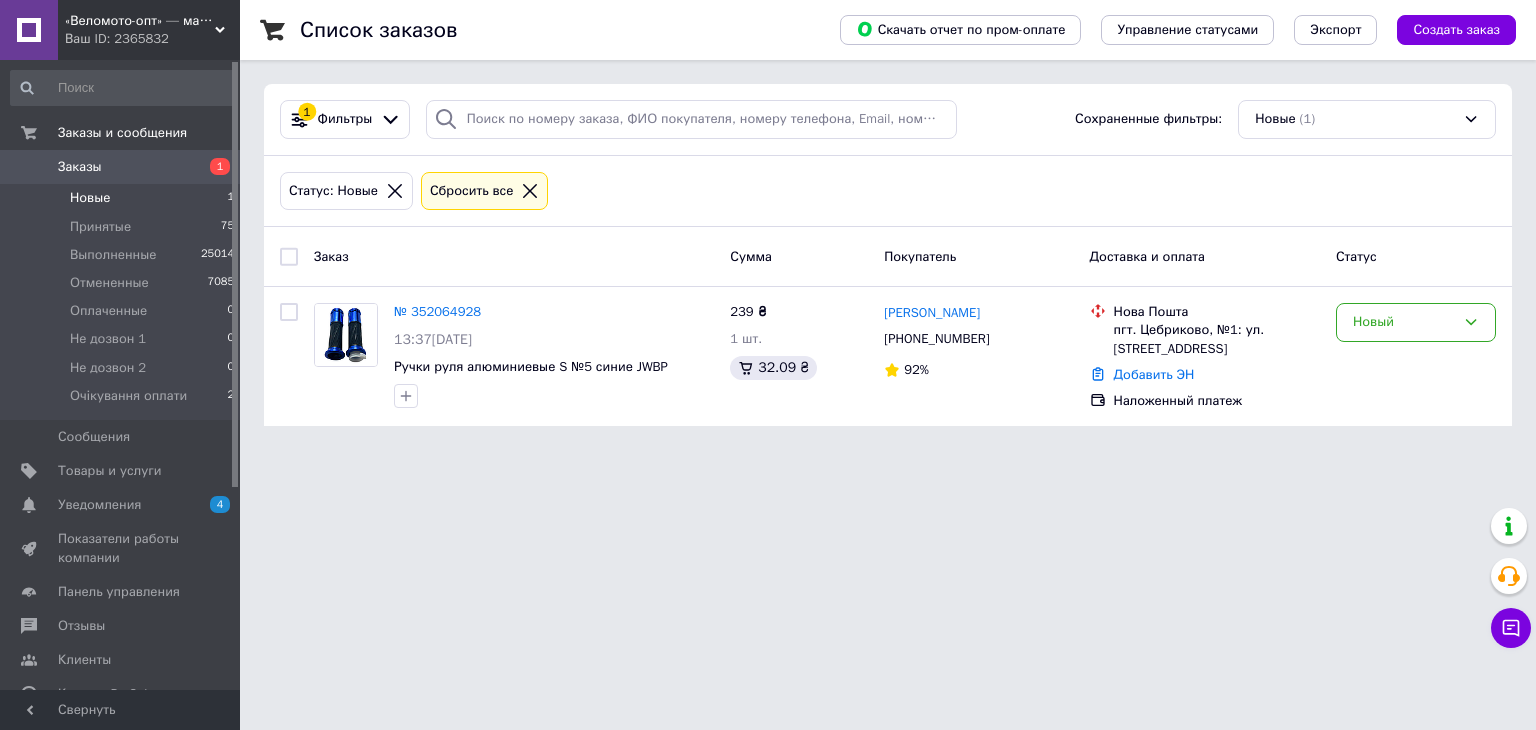 click on "№ 352064928" at bounding box center [437, 311] 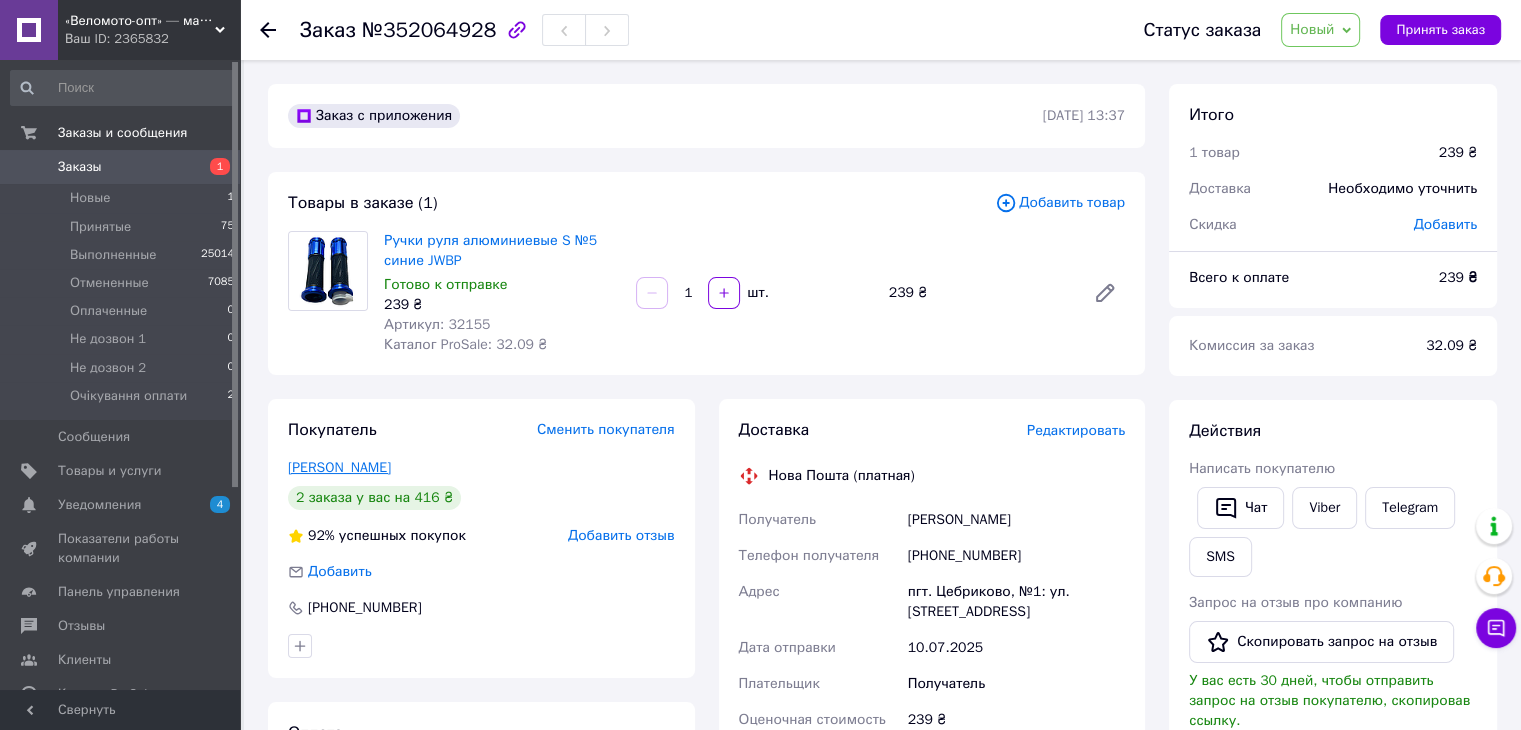 click on "[PERSON_NAME]" at bounding box center [339, 467] 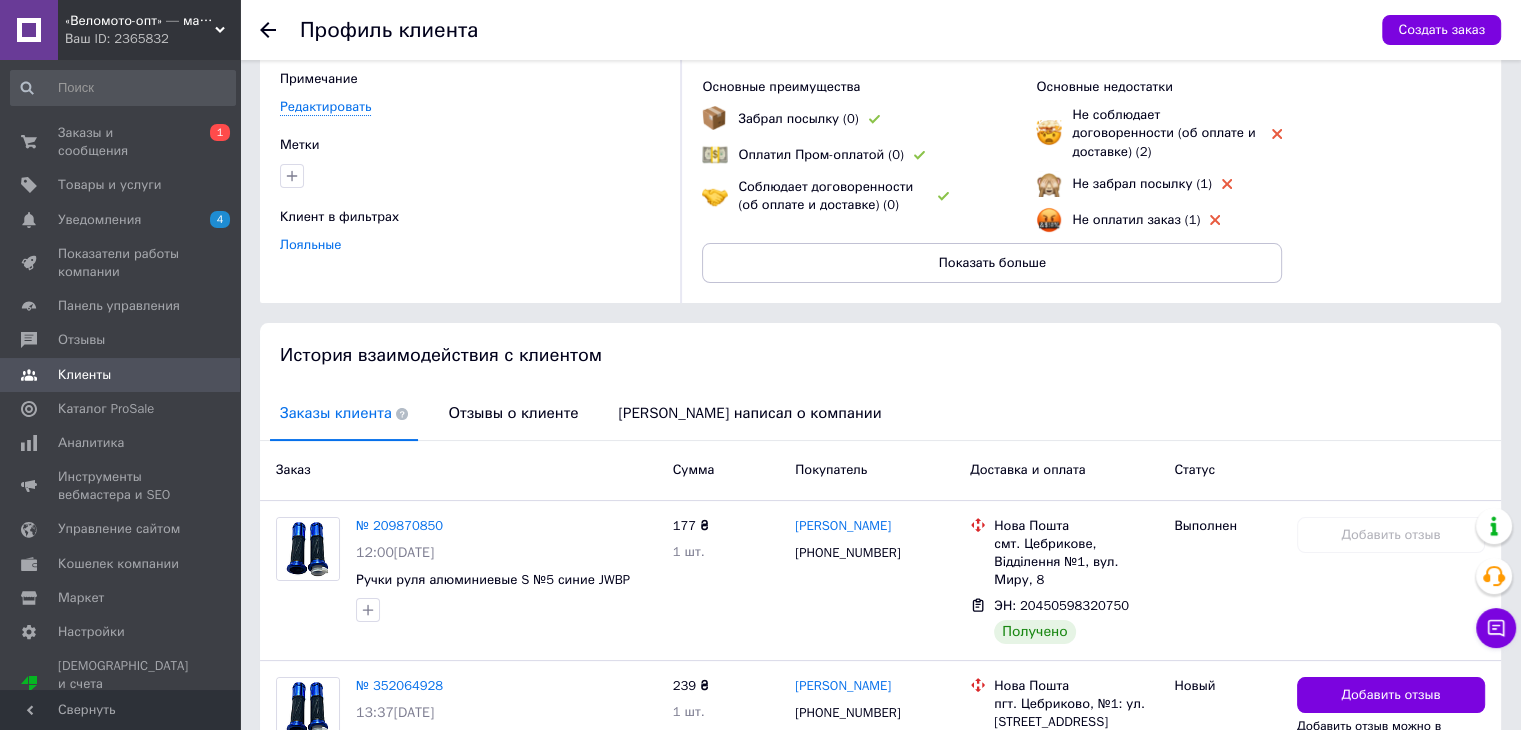 scroll, scrollTop: 245, scrollLeft: 0, axis: vertical 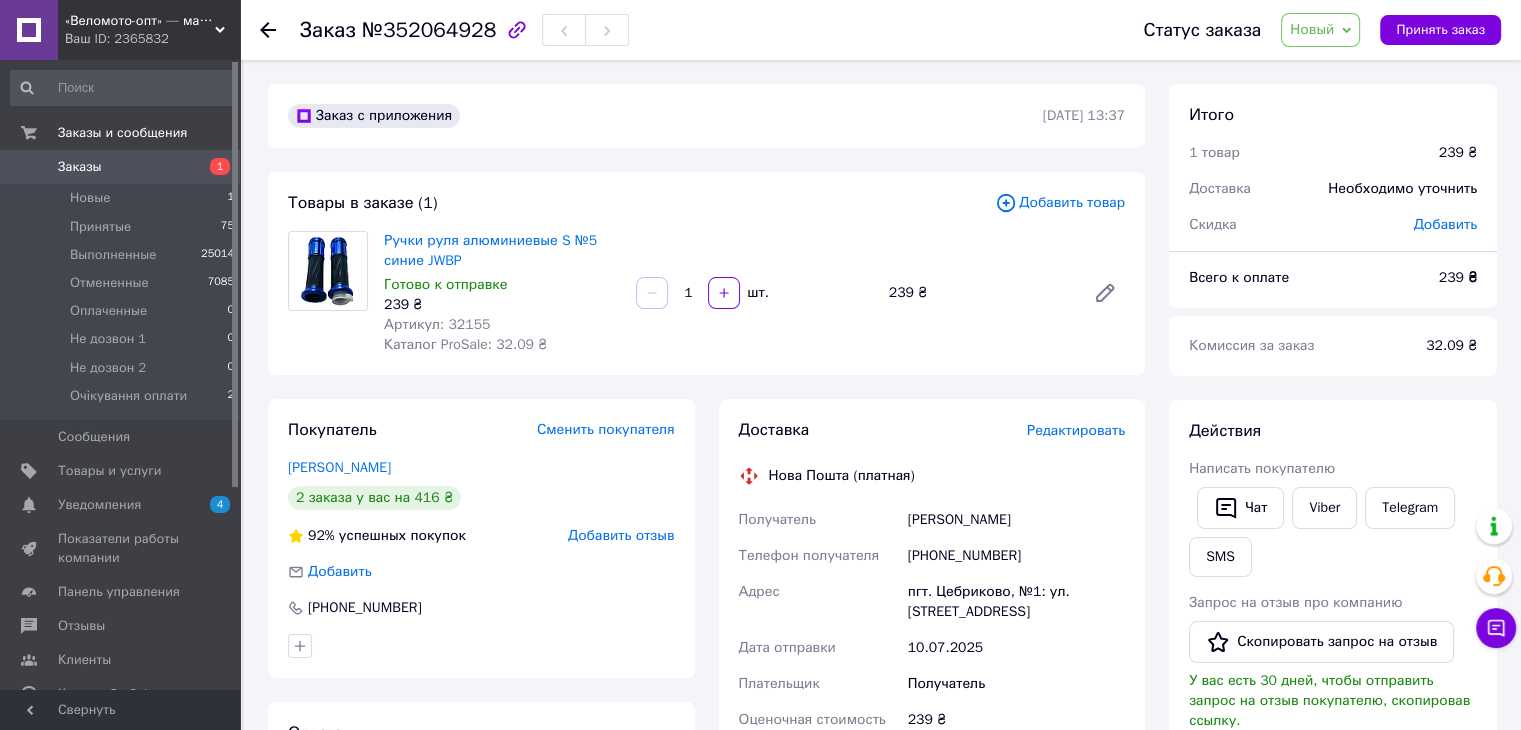 click on "№352064928" at bounding box center [429, 30] 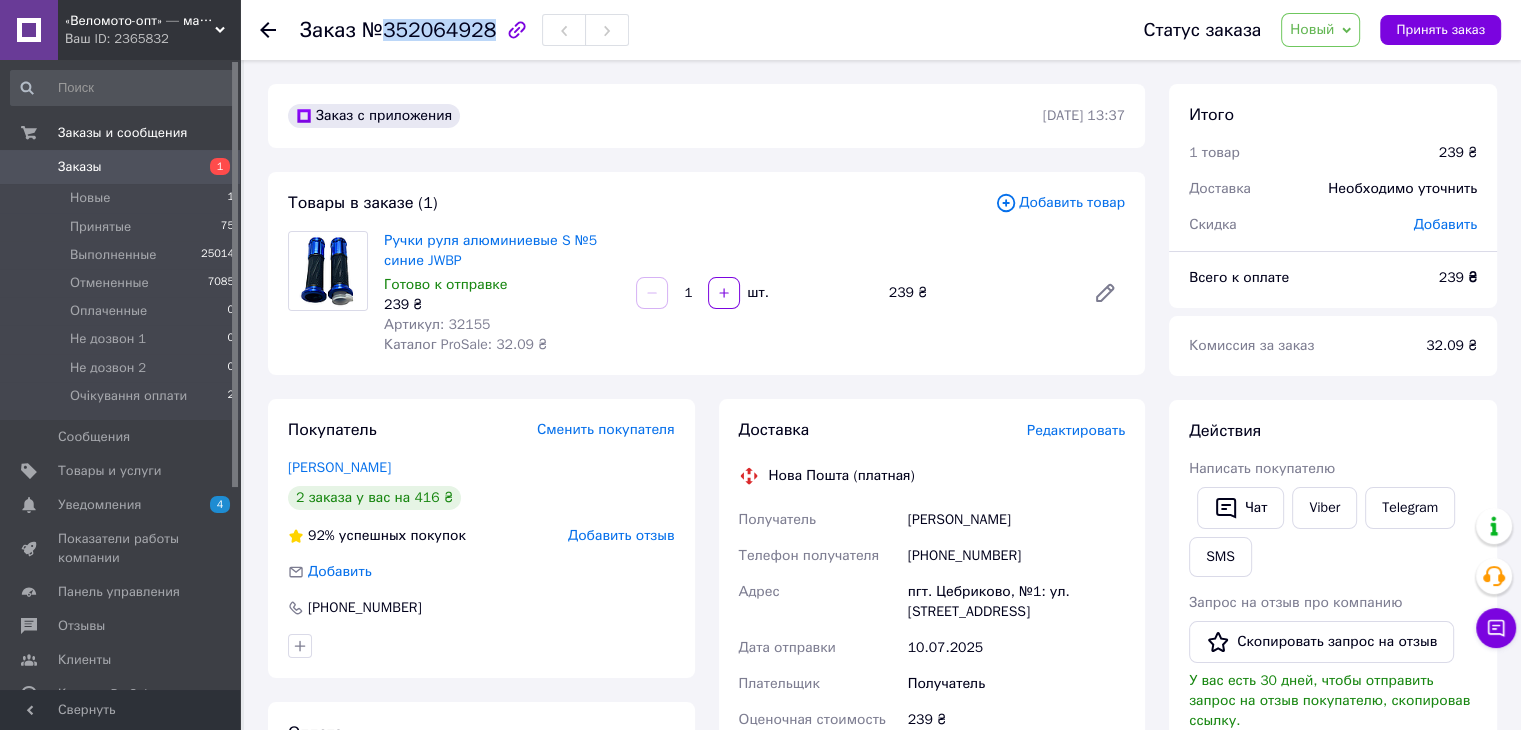 click on "№352064928" at bounding box center (429, 30) 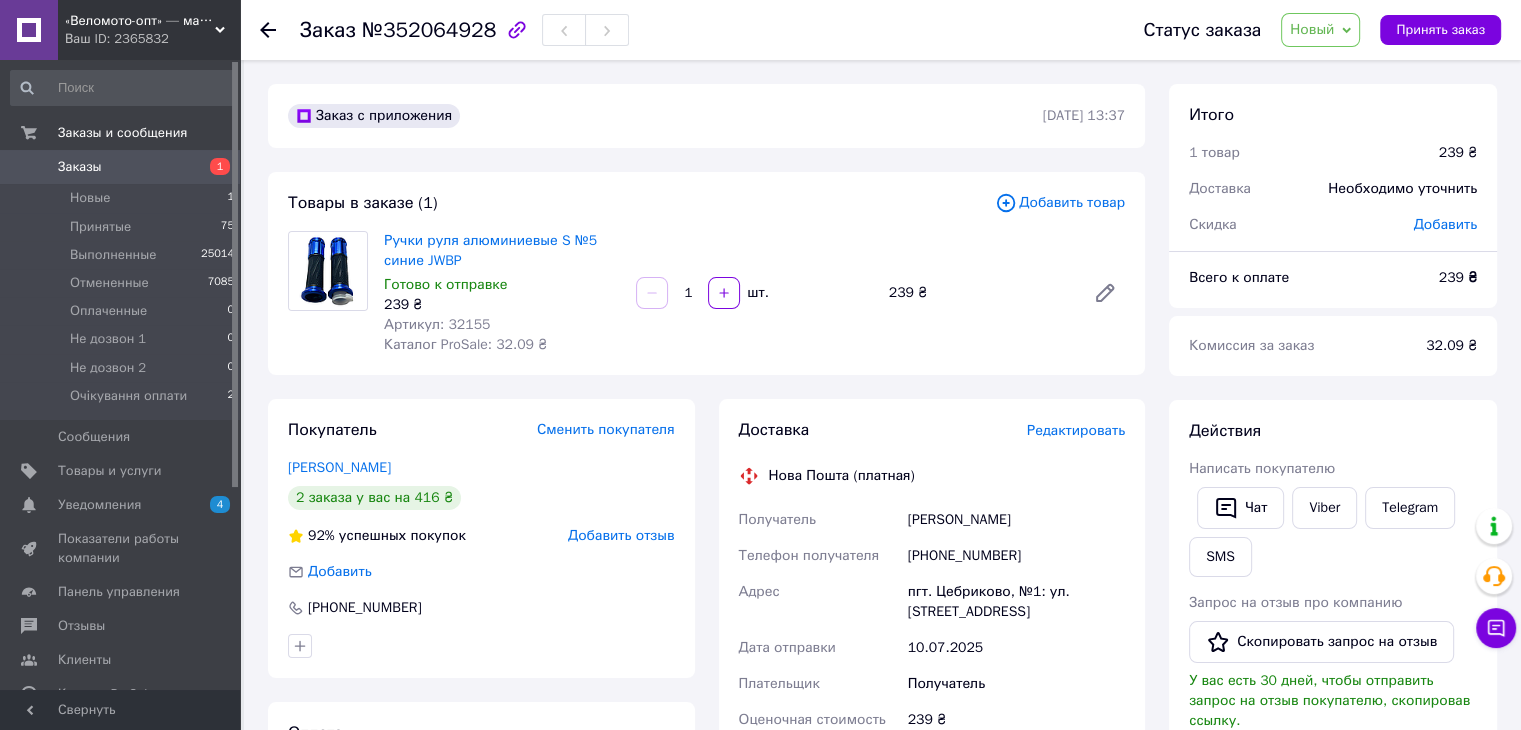 click on "+380668241654" at bounding box center (1016, 556) 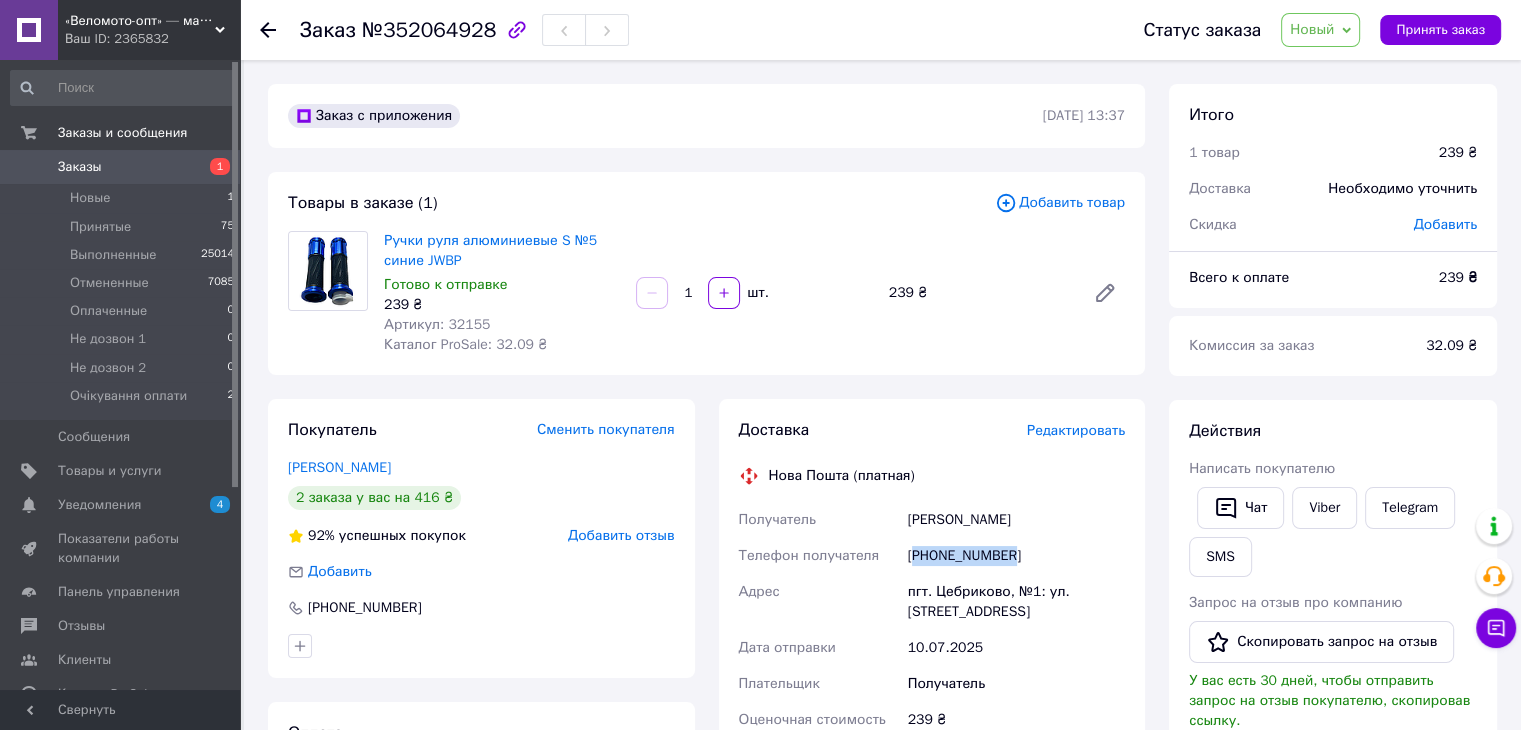 click on "+380668241654" at bounding box center [1016, 556] 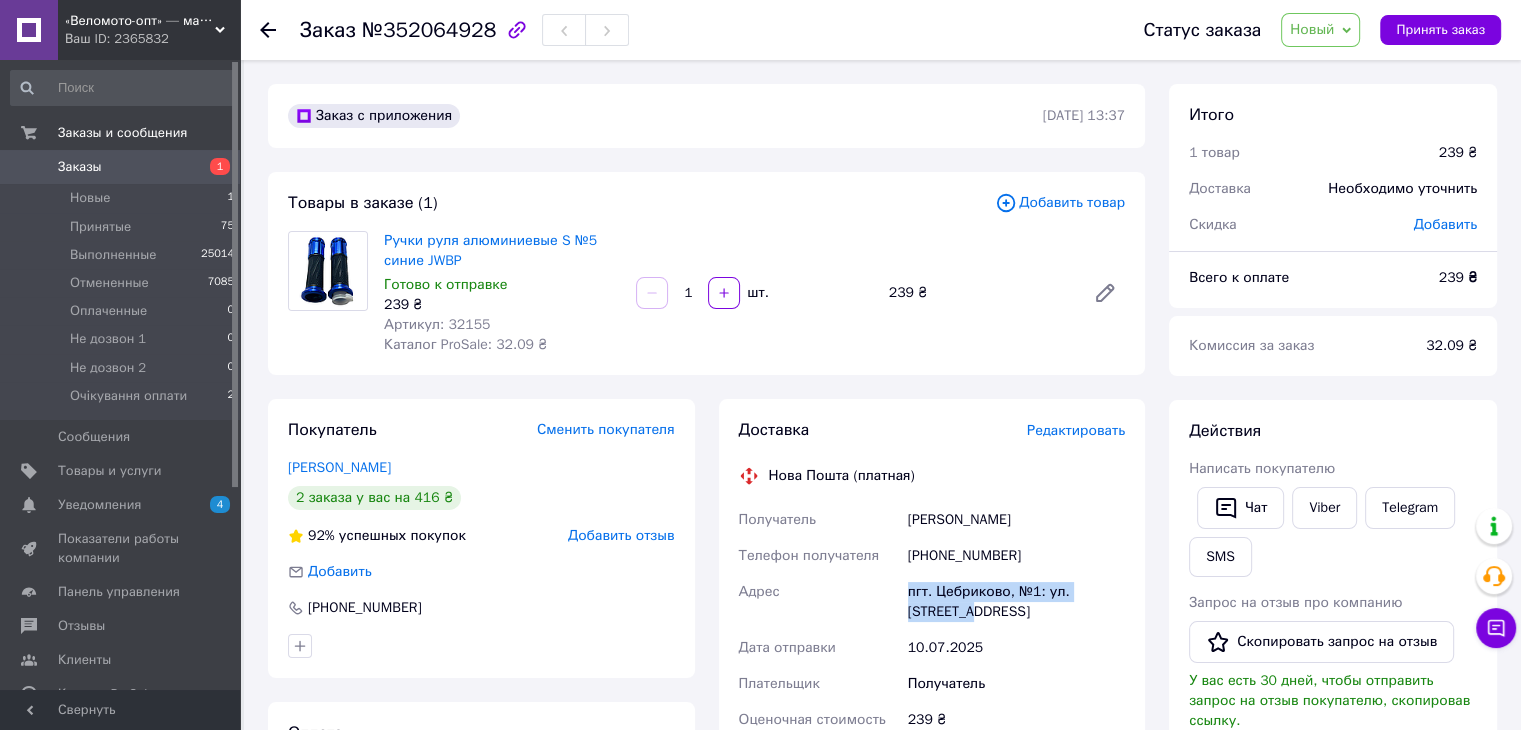 drag, startPoint x: 903, startPoint y: 593, endPoint x: 982, endPoint y: 629, distance: 86.815895 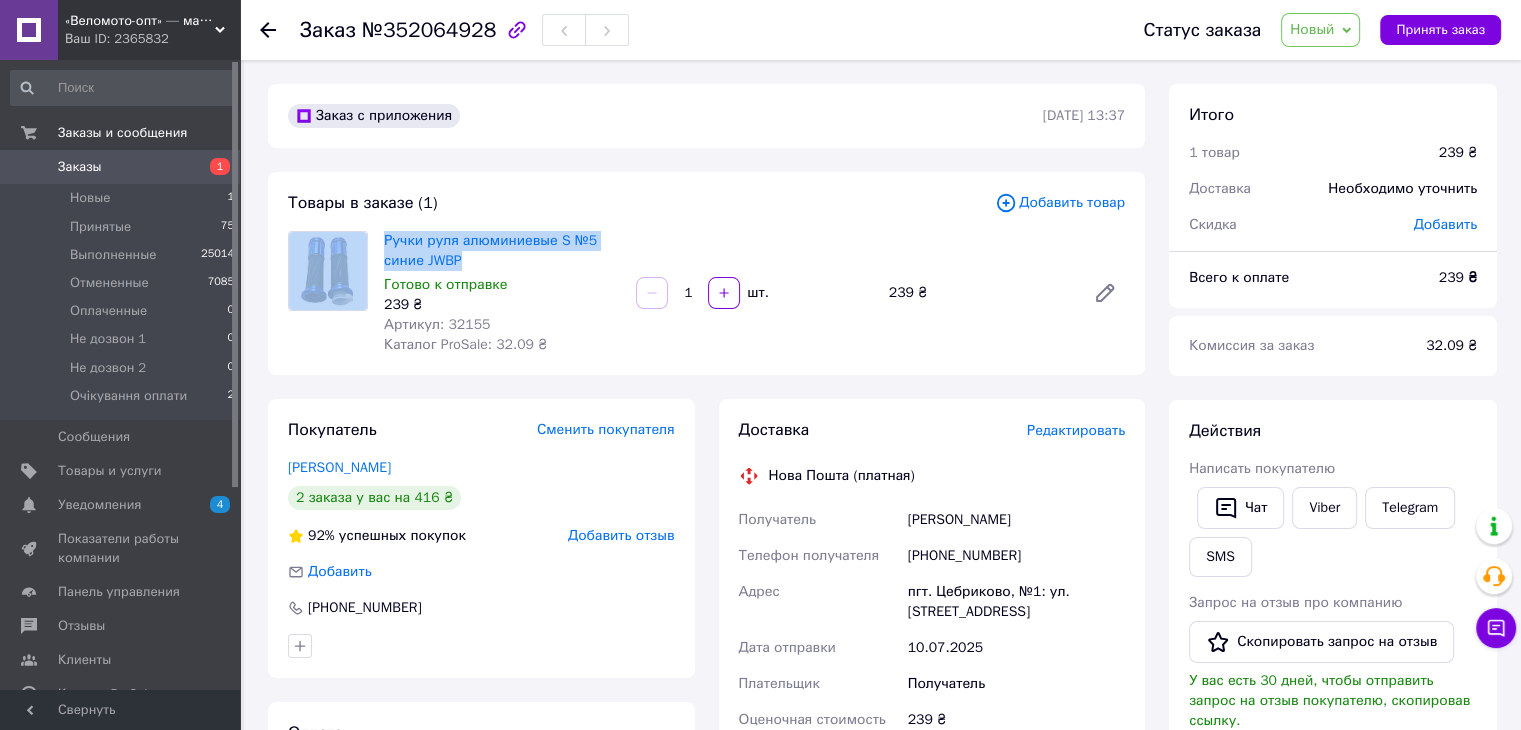 drag, startPoint x: 376, startPoint y: 236, endPoint x: 508, endPoint y: 258, distance: 133.82077 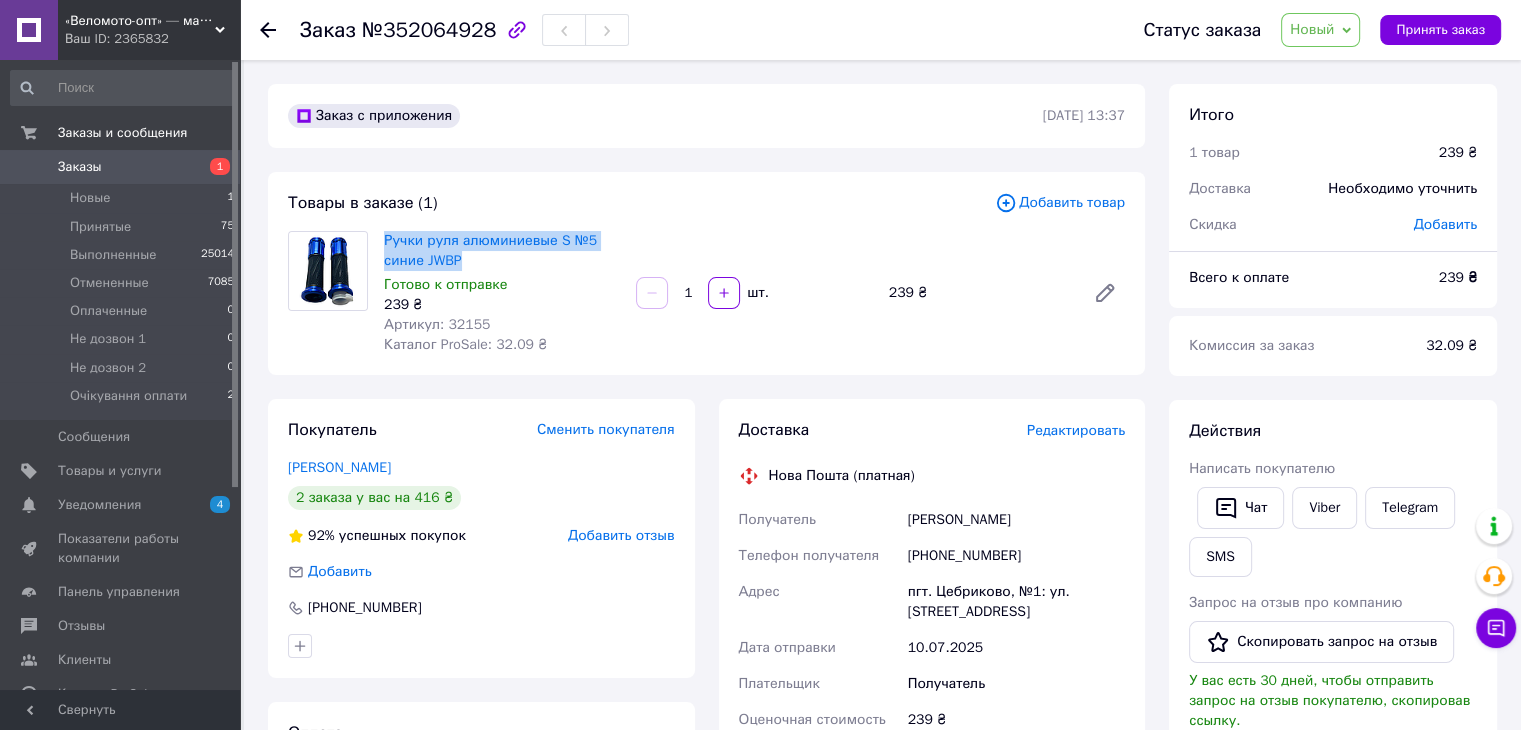 drag, startPoint x: 377, startPoint y: 236, endPoint x: 497, endPoint y: 257, distance: 121.82365 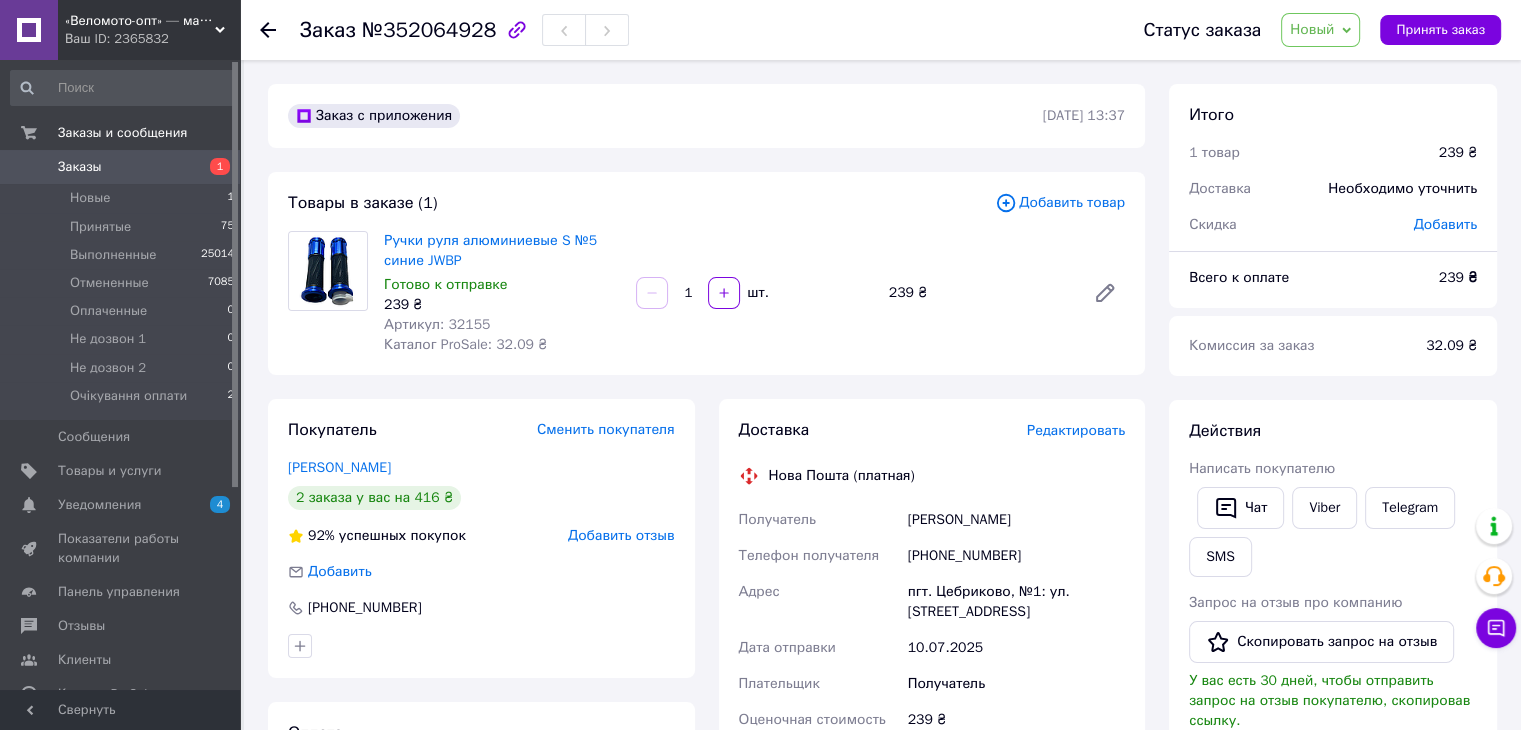 click on "Редактировать" at bounding box center (1076, 430) 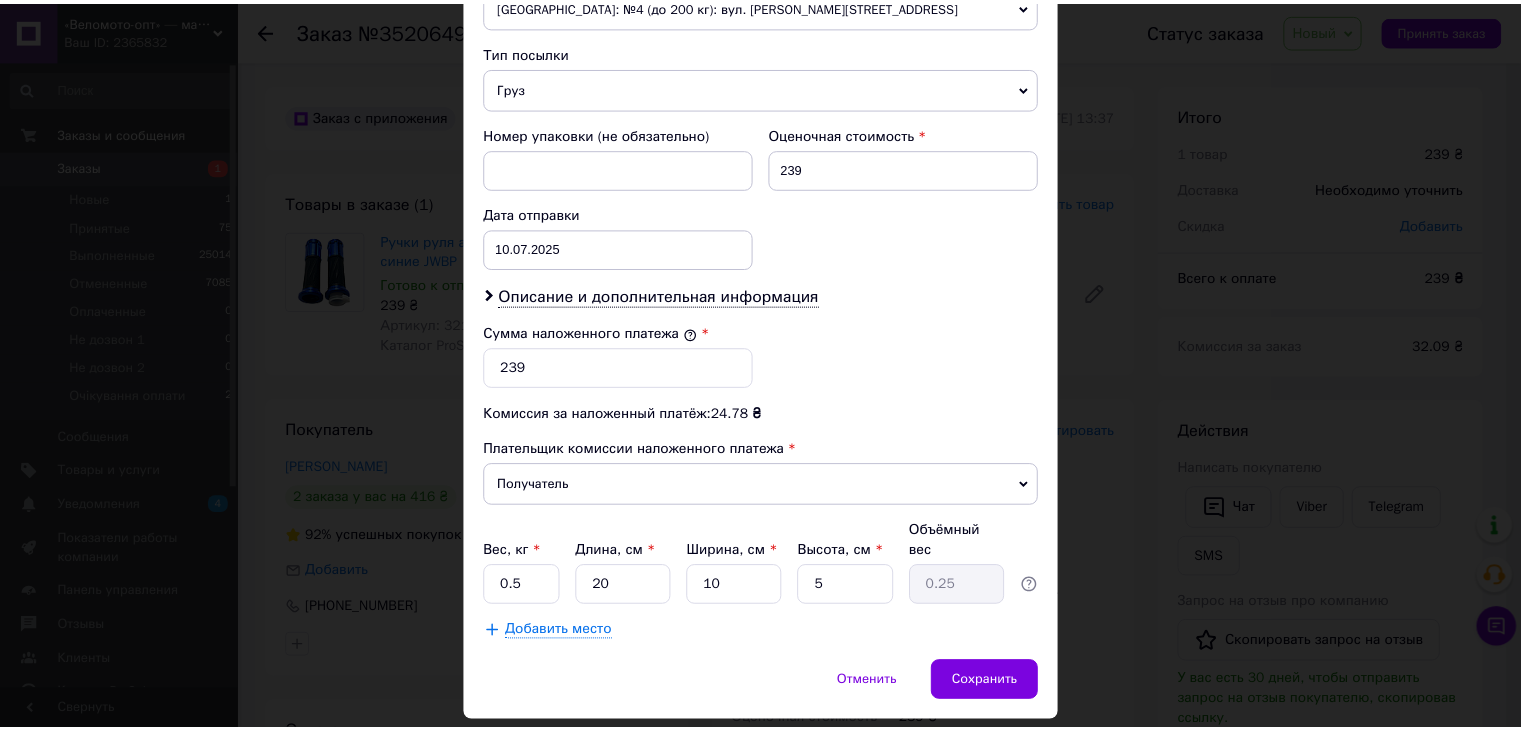scroll, scrollTop: 790, scrollLeft: 0, axis: vertical 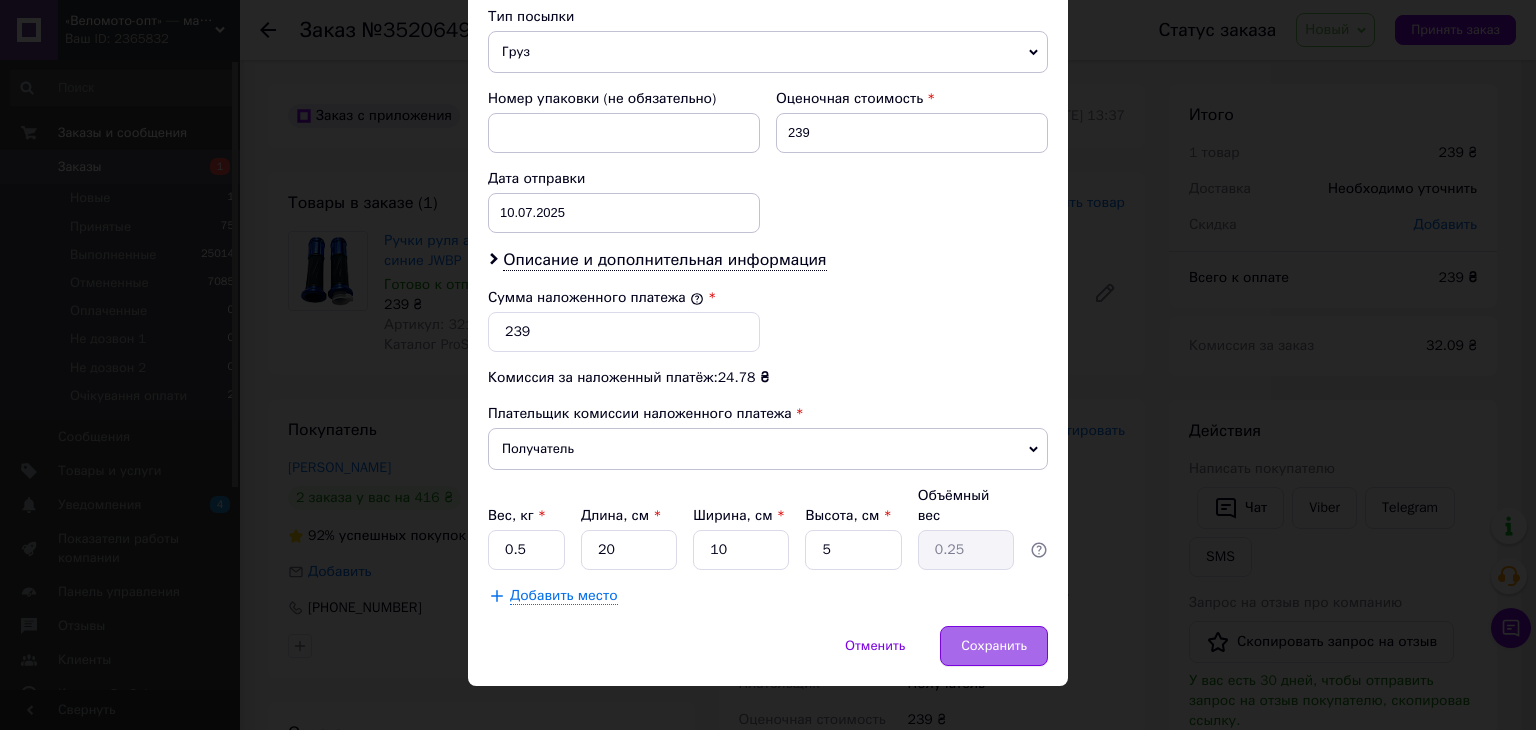 click on "Сохранить" at bounding box center [994, 646] 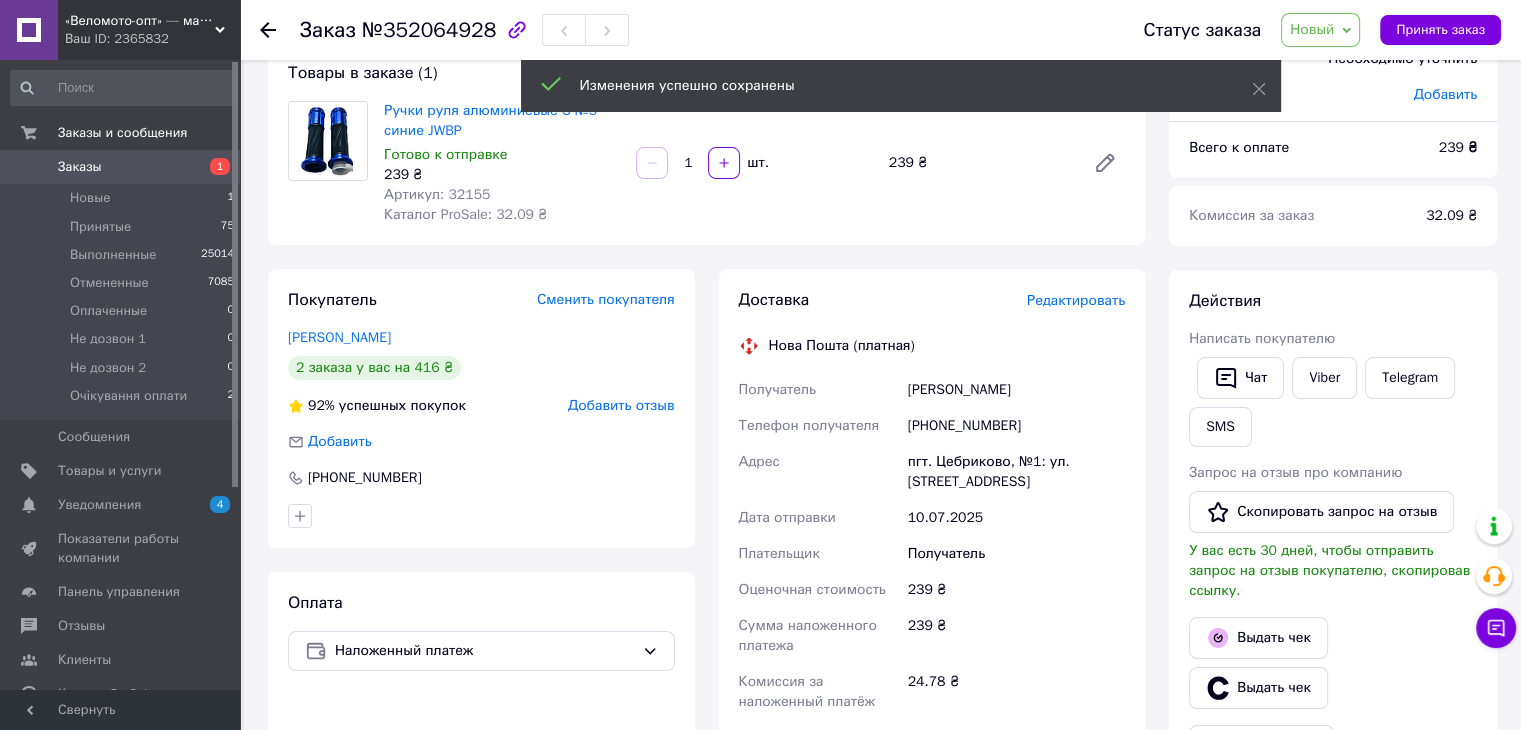 scroll, scrollTop: 400, scrollLeft: 0, axis: vertical 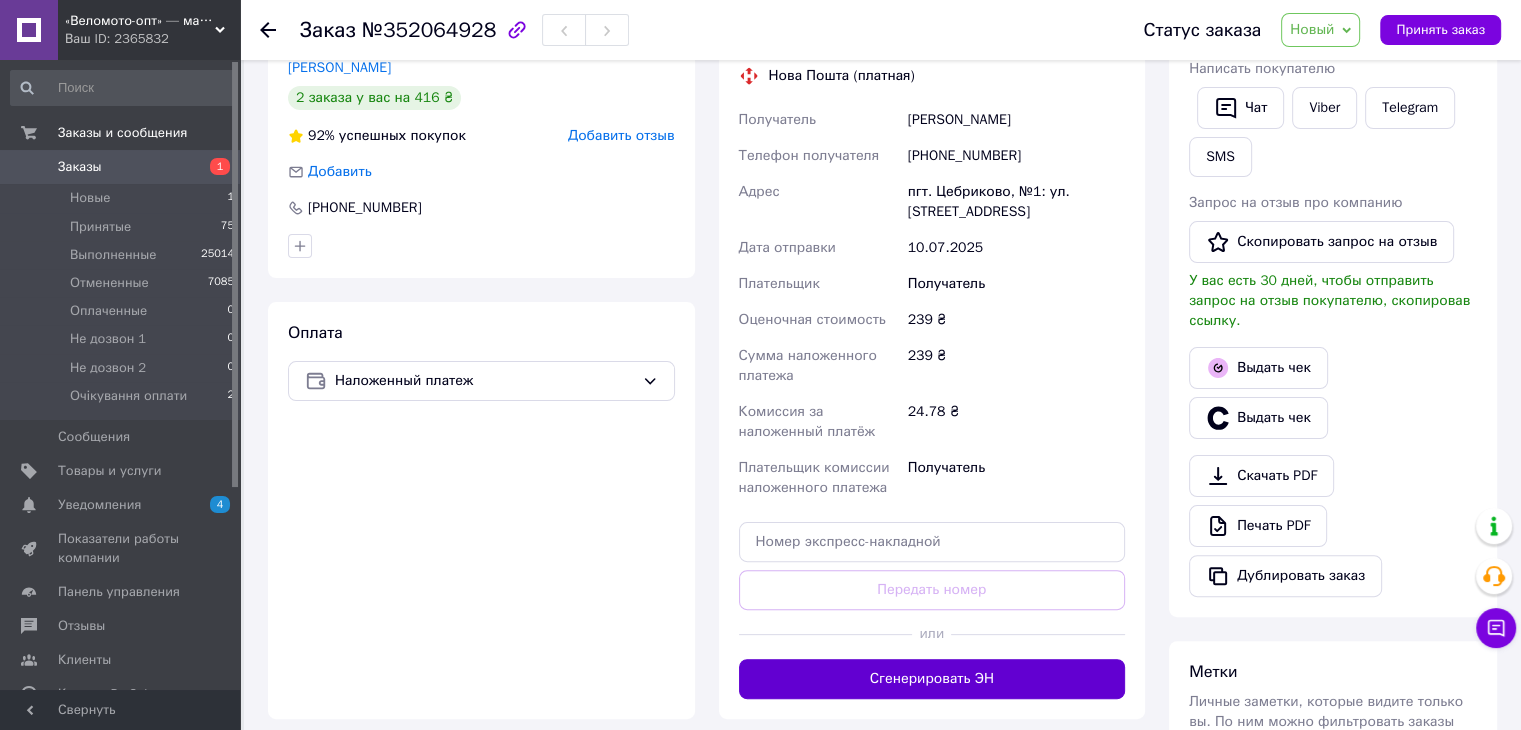 click on "Сгенерировать ЭН" at bounding box center (932, 679) 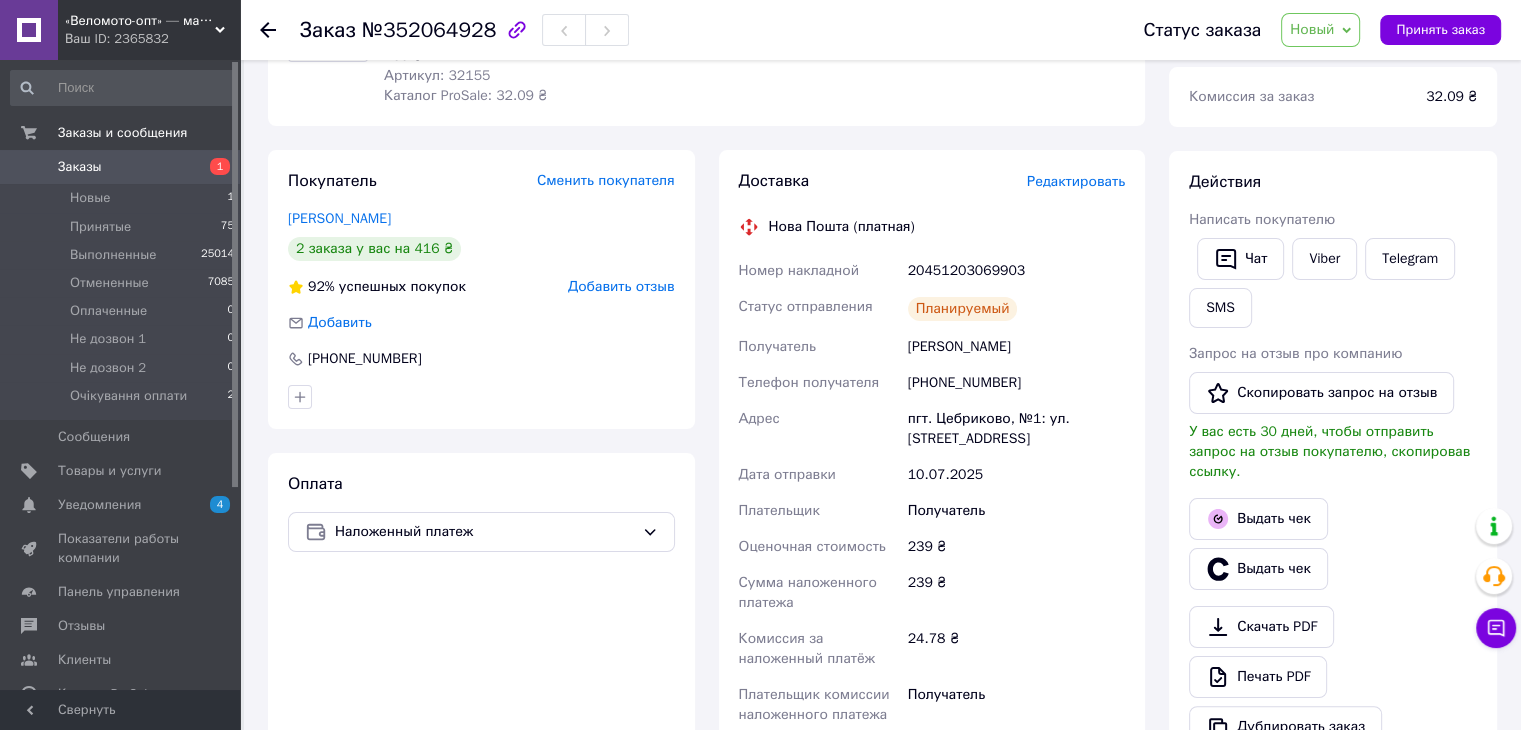scroll, scrollTop: 100, scrollLeft: 0, axis: vertical 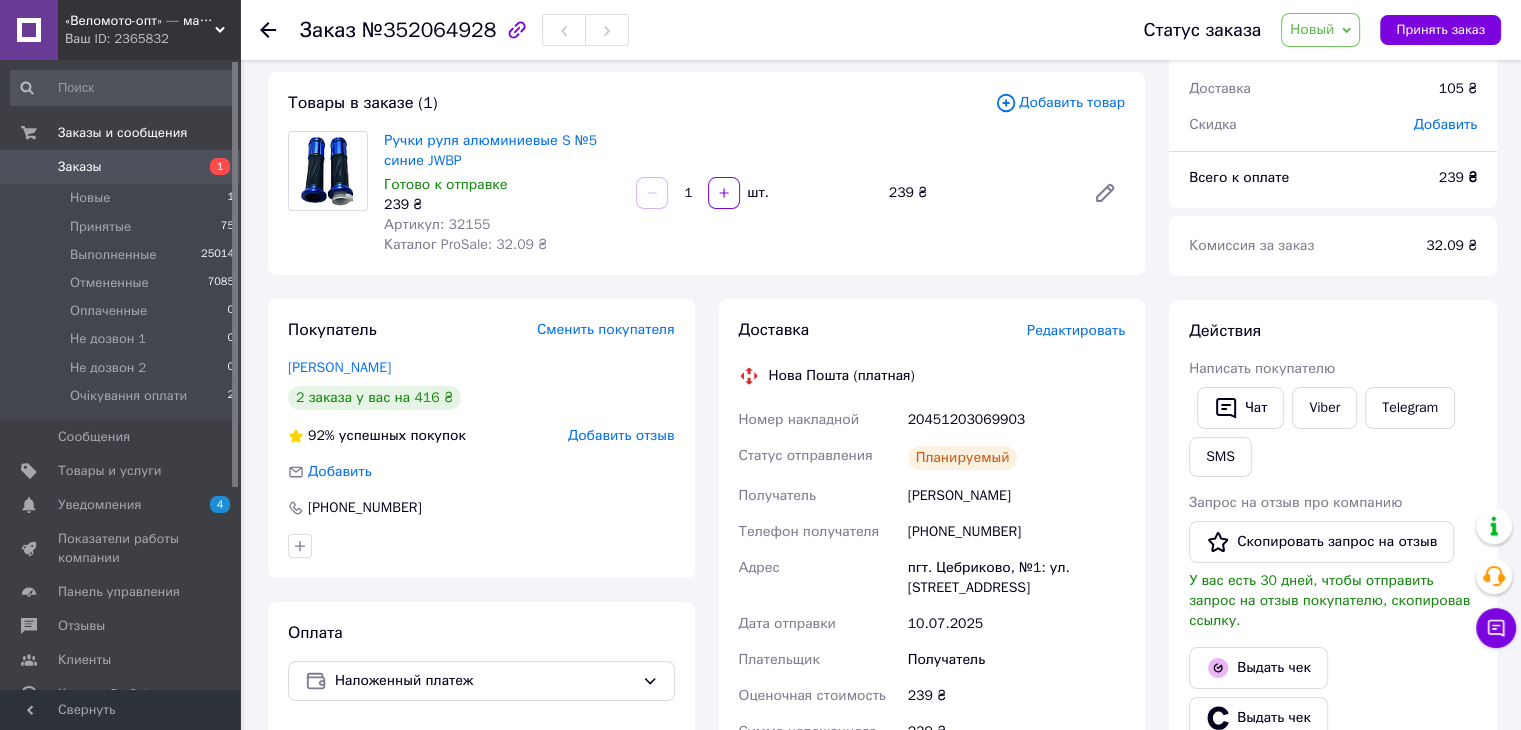 click on "20451203069903" at bounding box center (1016, 420) 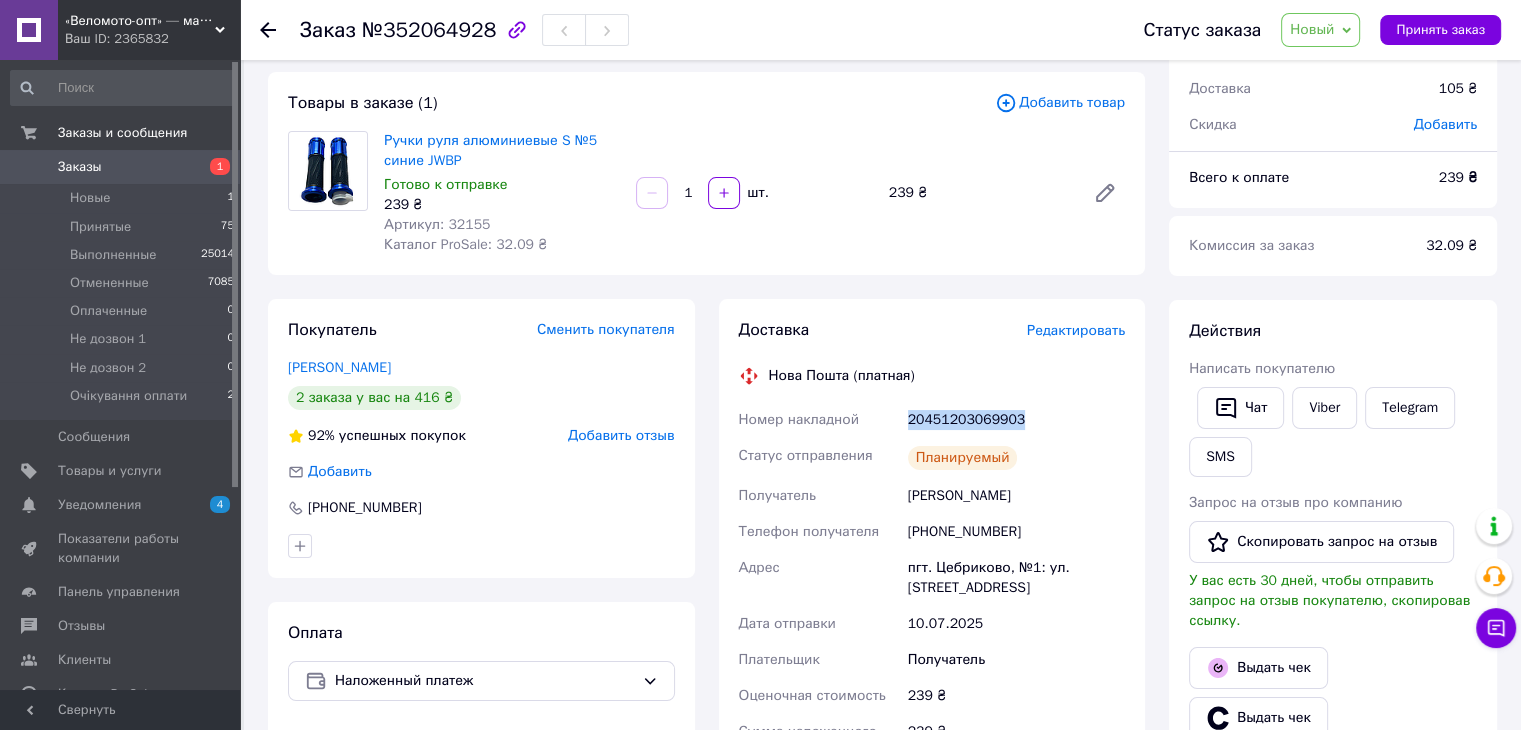 click on "20451203069903" at bounding box center [1016, 420] 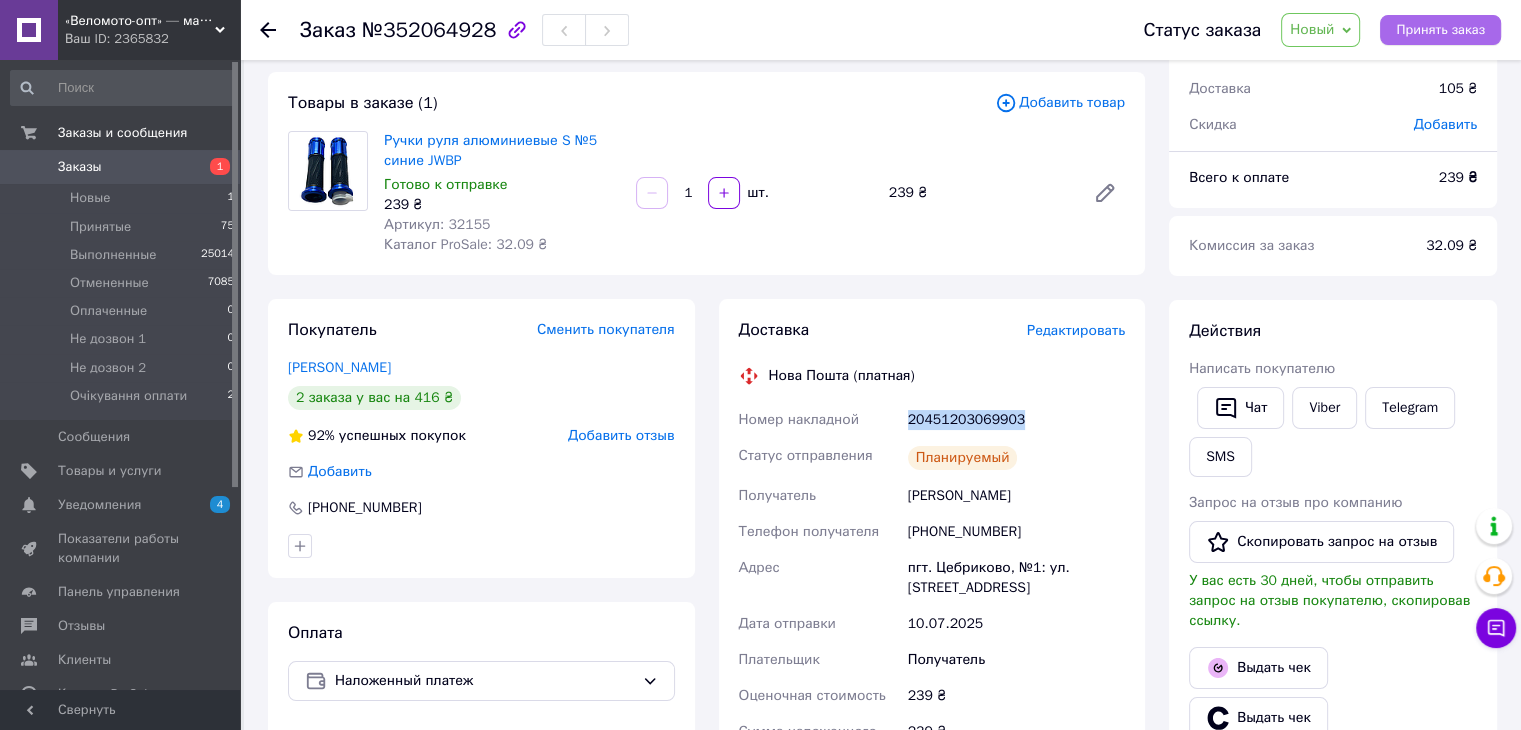 click on "Принять заказ" at bounding box center (1440, 30) 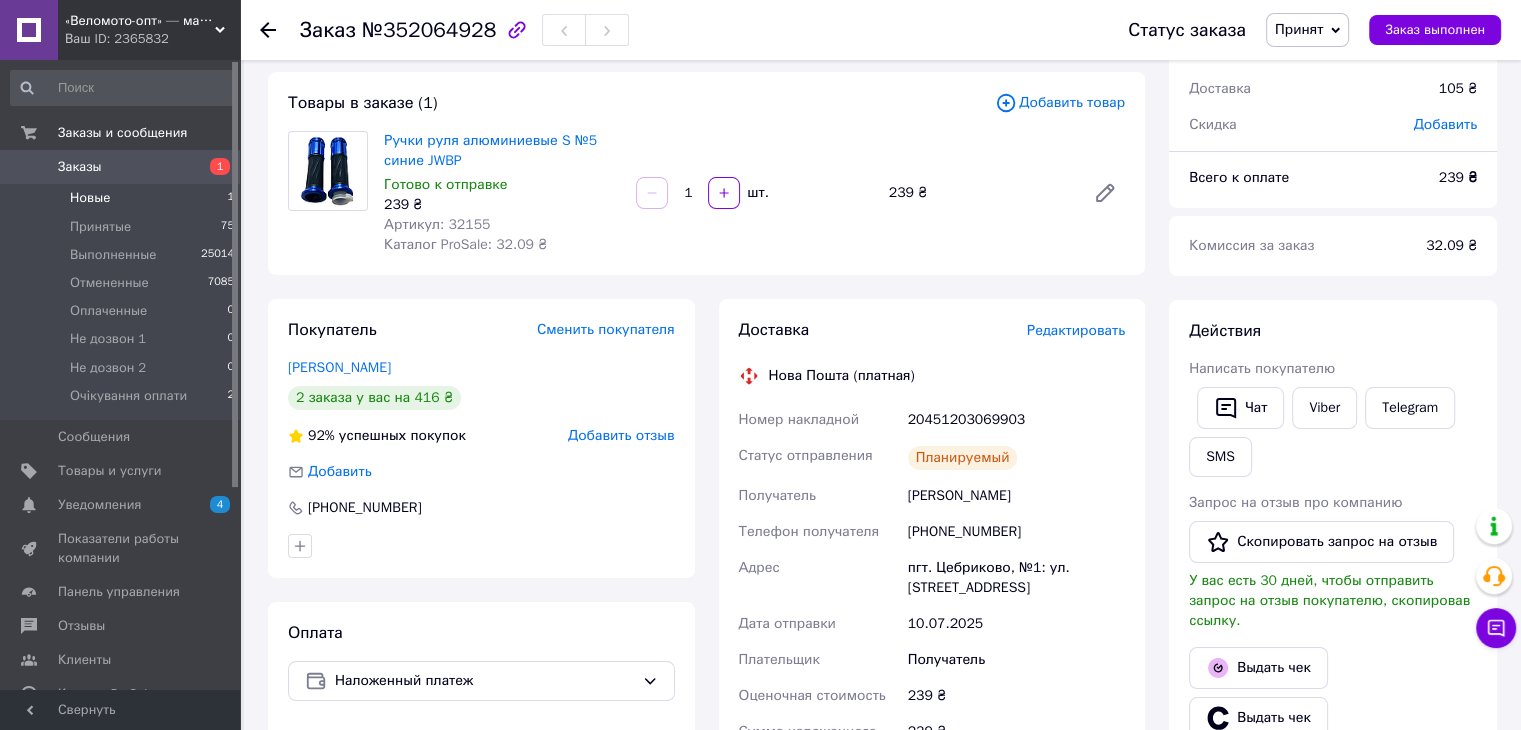 click on "Новые 1" at bounding box center [123, 198] 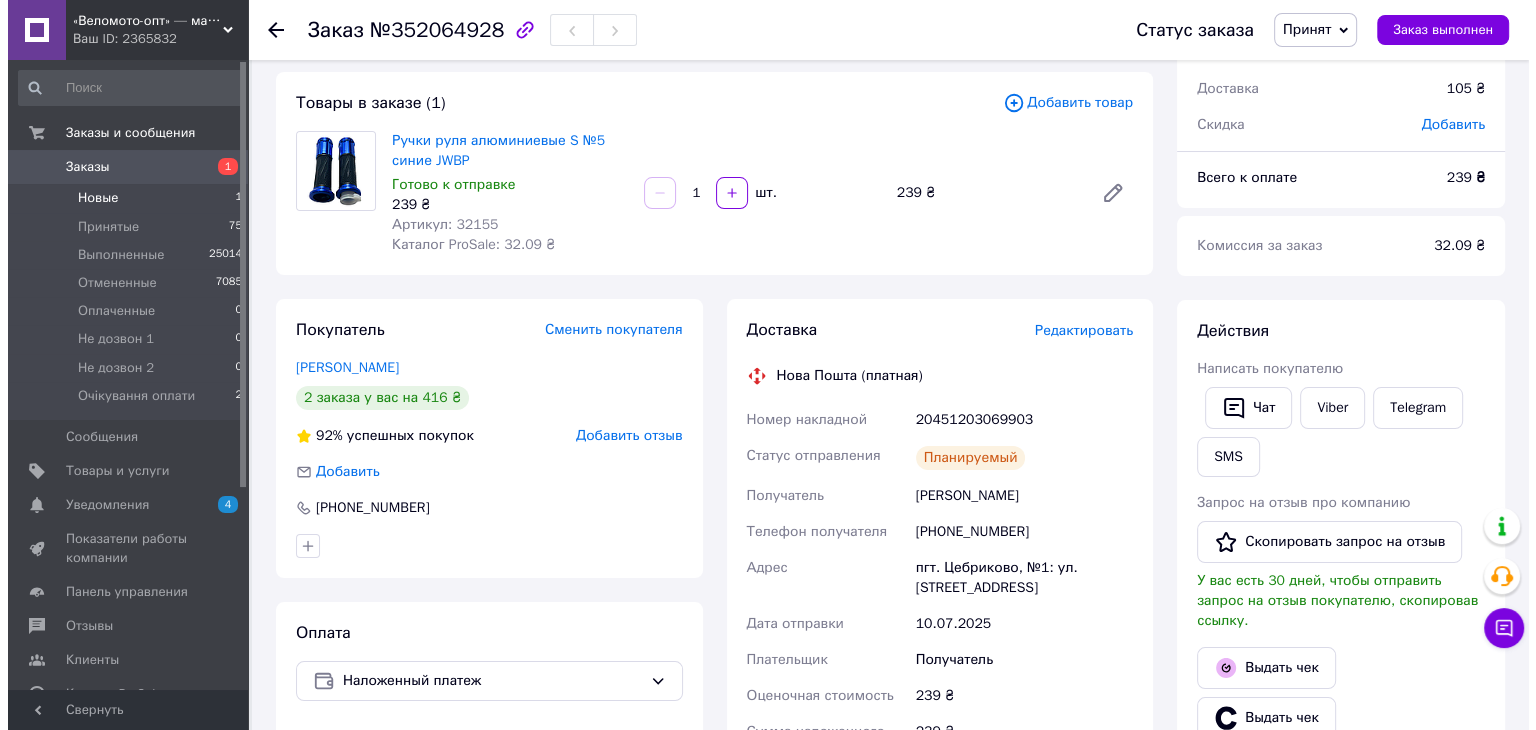 scroll, scrollTop: 0, scrollLeft: 0, axis: both 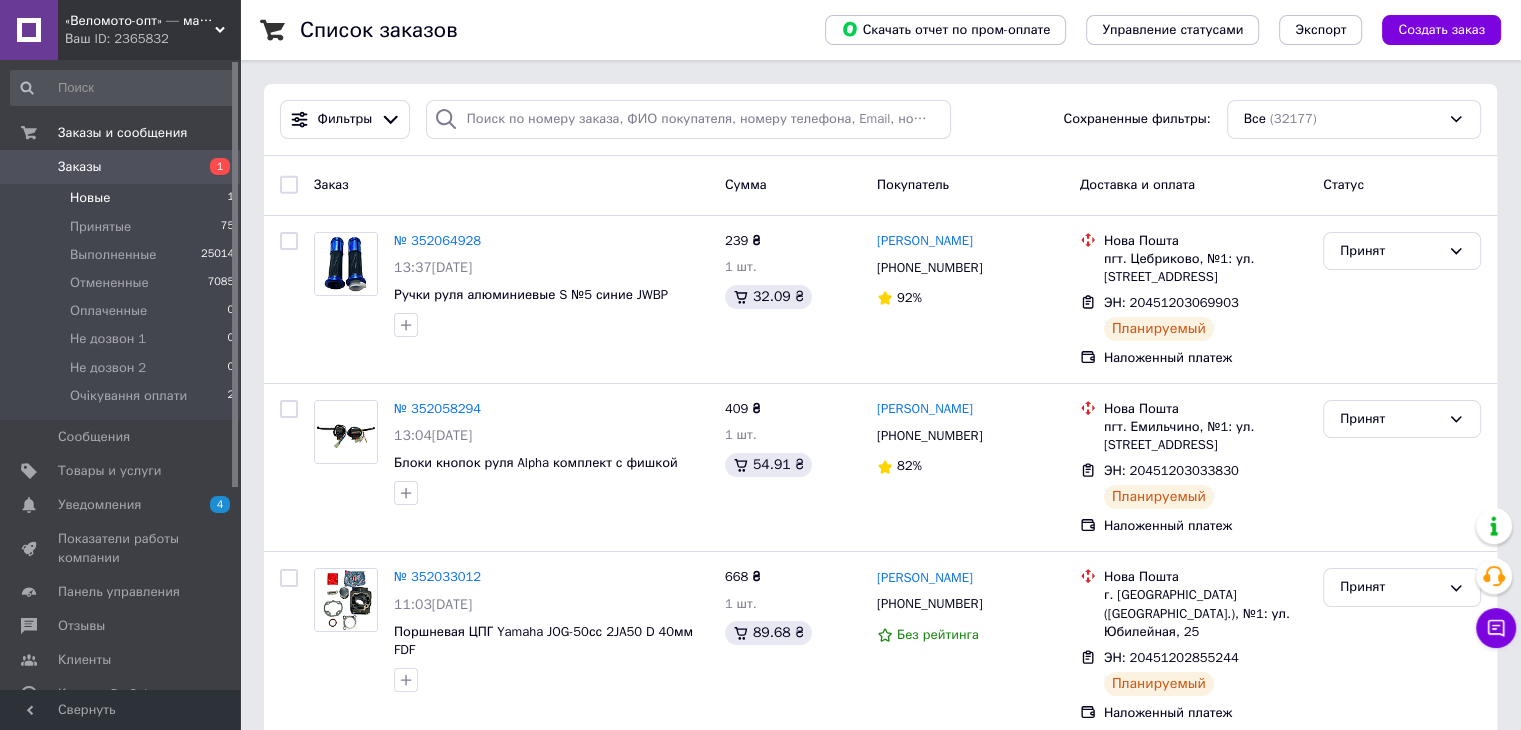 click on "Новые 1" at bounding box center (123, 198) 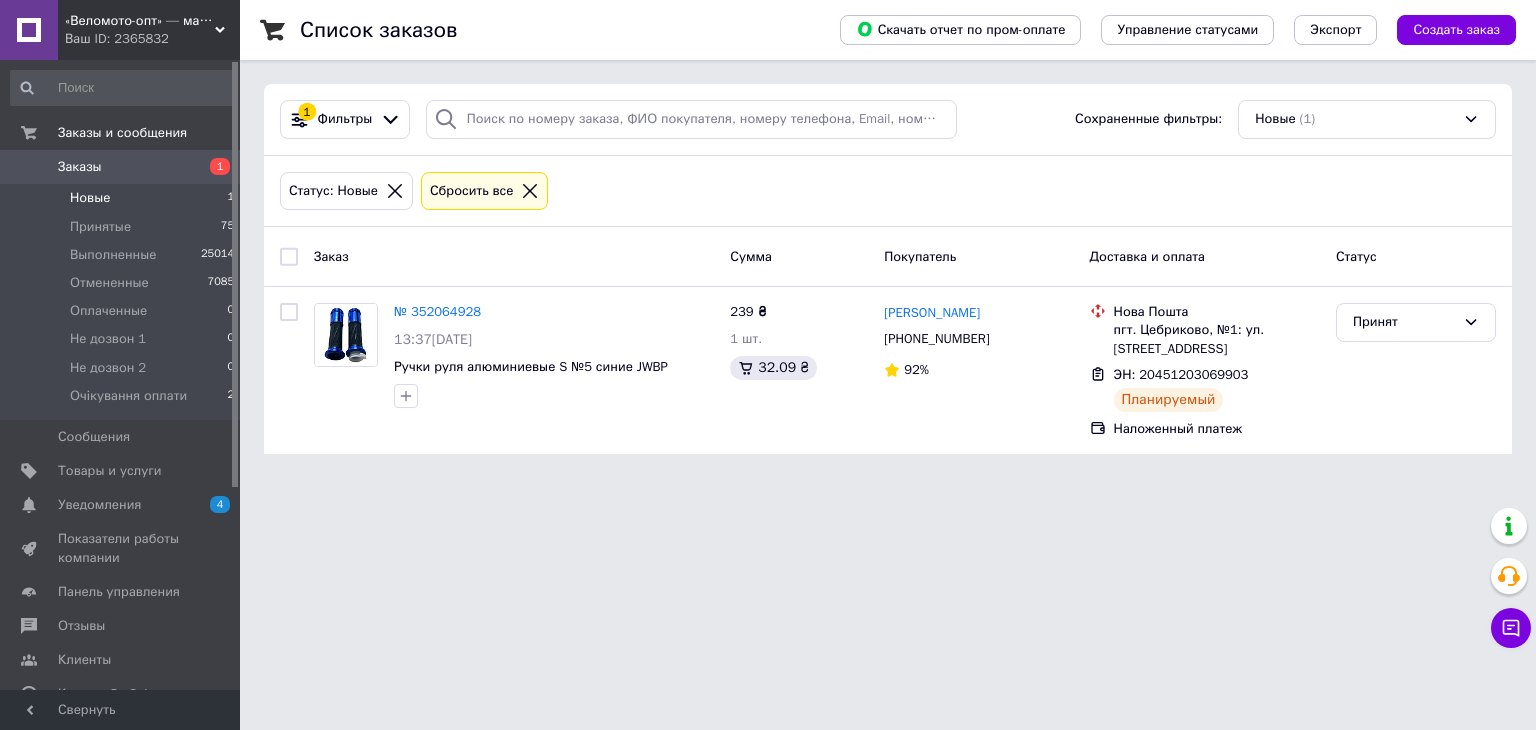 click on "Заказы" at bounding box center [121, 167] 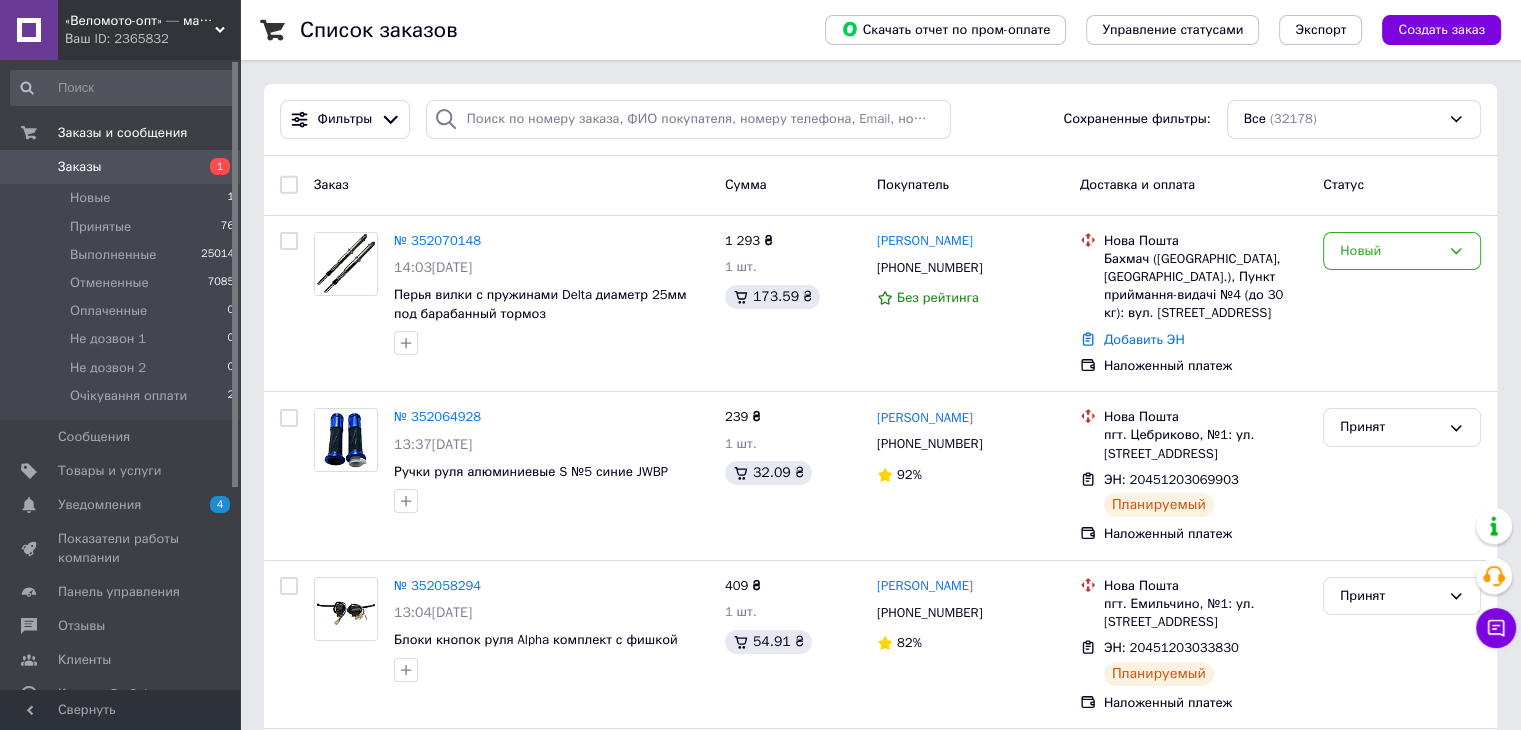 click on "Заказы" at bounding box center [121, 167] 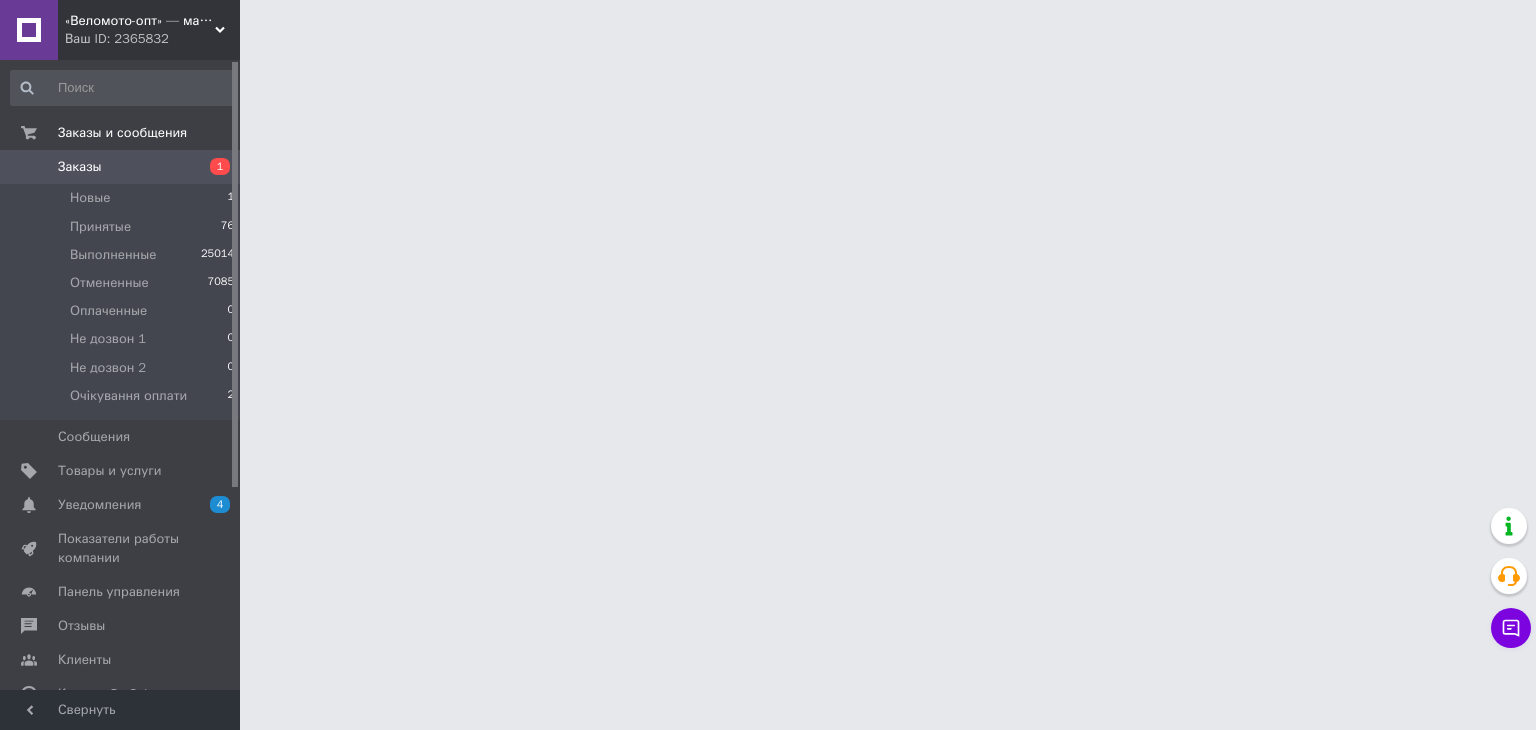 click on "«Веломото-опт» — магазин запчастей для велосипедов и мототехники Ваш ID: 2365832 Сайт «Веломото-опт» — магазин запчастей ... Кабинет покупателя Проверить состояние системы Страница на портале "ТОВ" Kostyumchyk Nab-shop - онлайн магазин запчастей для ... madam coco Справка Выйти Заказы и сообщения Заказы 1 Новые 1 Принятые 76 Выполненные 25014 Отмененные 7085 Оплаченные 0 Не дозвон 1 0 Не дозвон 2 0 Очікування оплати 2 Сообщения 0 Товары и услуги Уведомления 4 0 Показатели работы компании Панель управления Отзывы Клиенты Каталог ProSale" at bounding box center [768, 25] 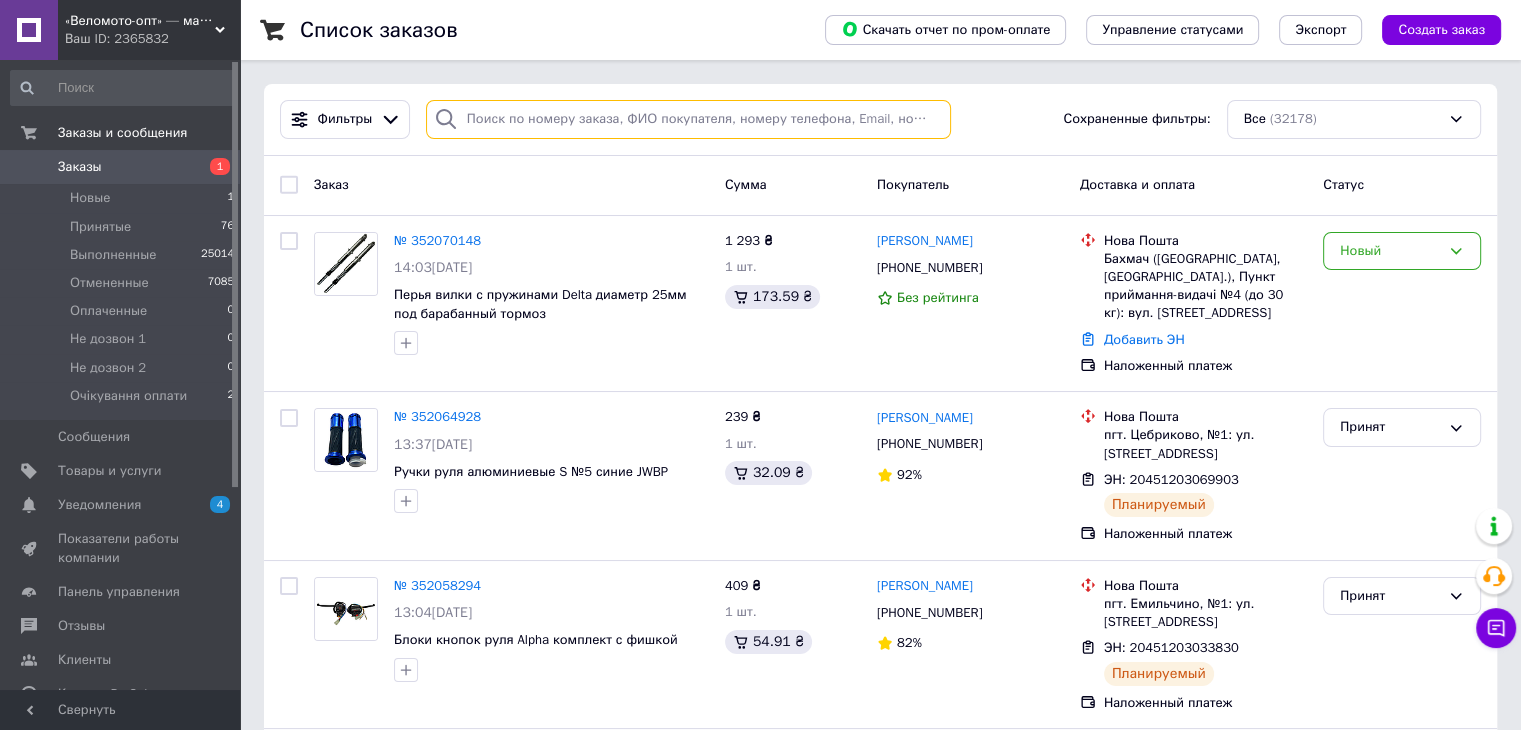 click at bounding box center [688, 119] 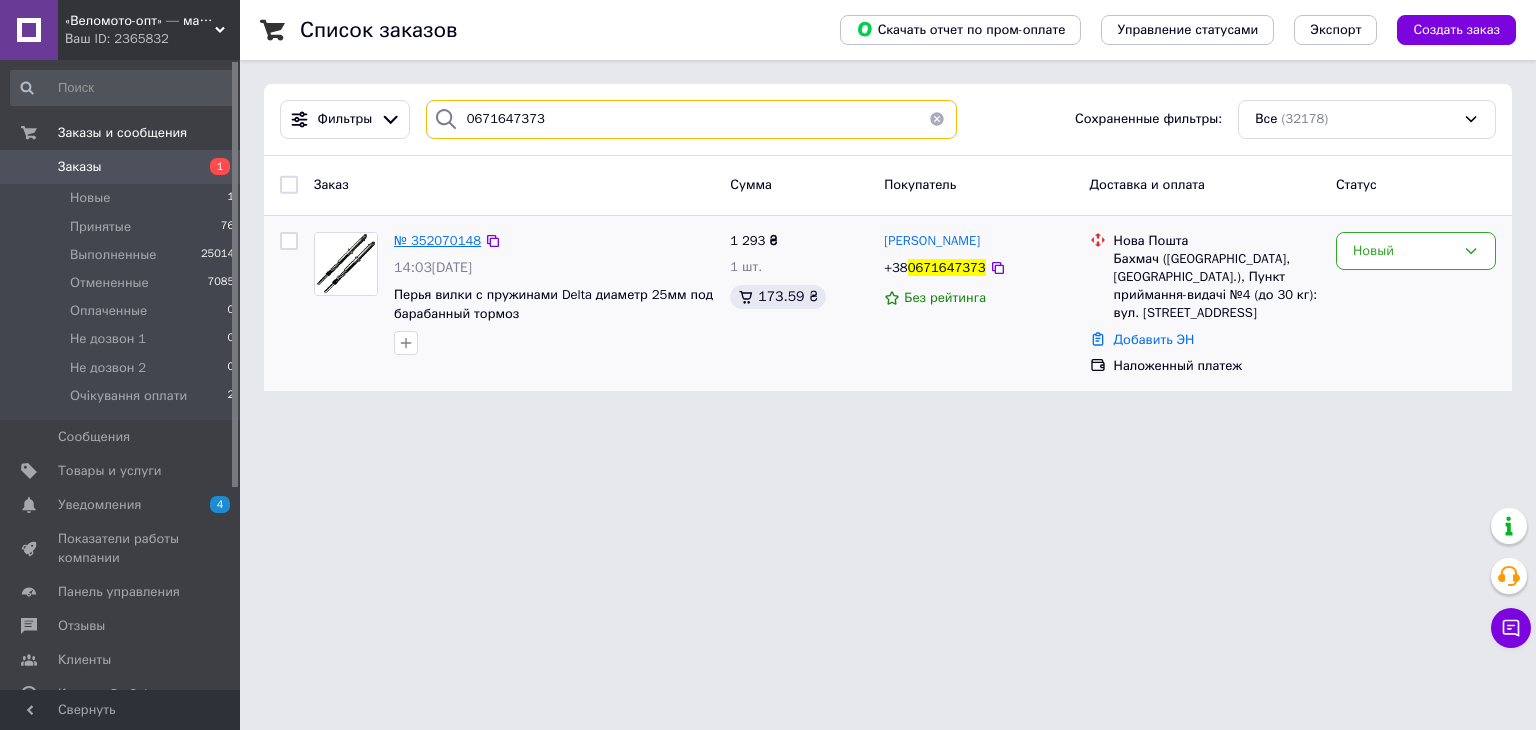 type on "0671647373" 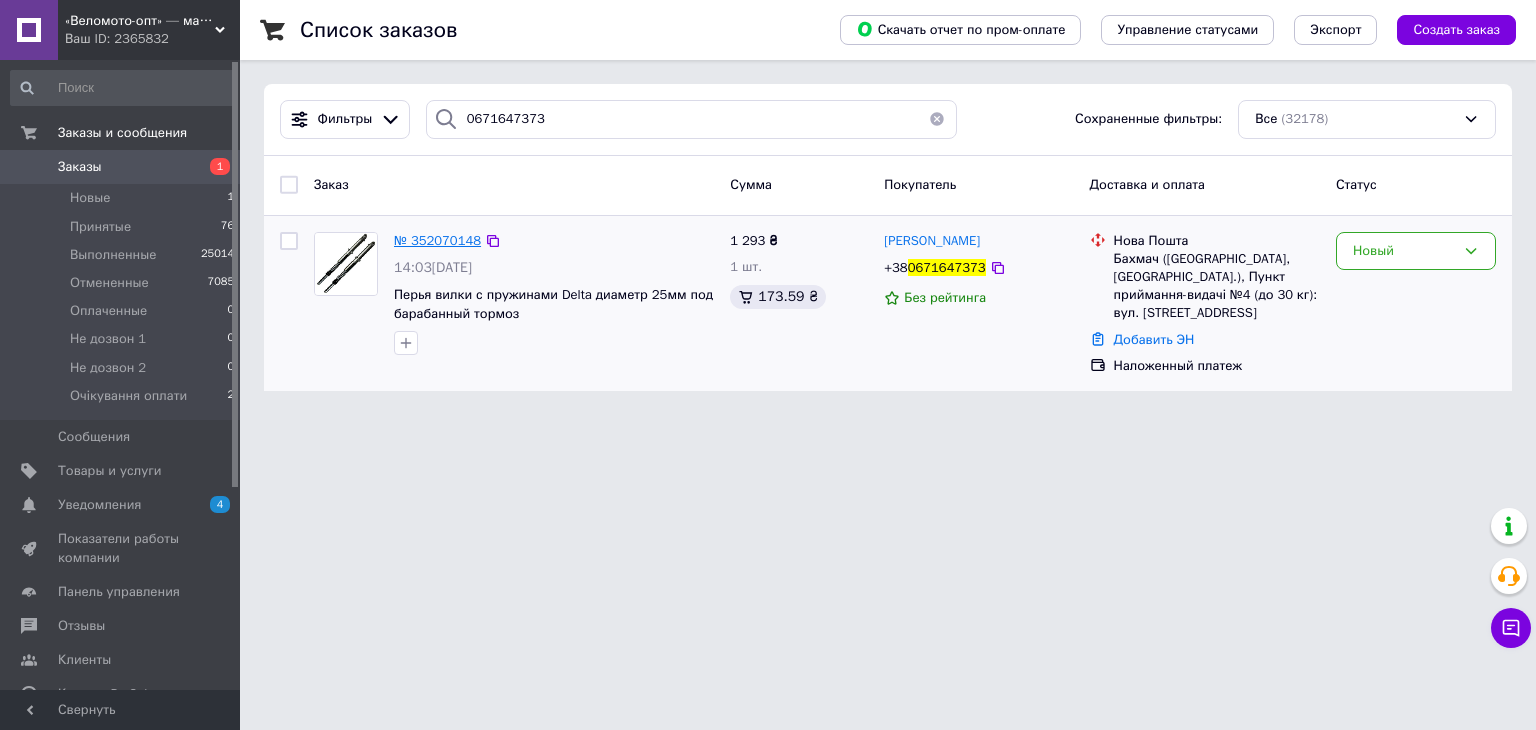 click on "№ 352070148" at bounding box center (437, 240) 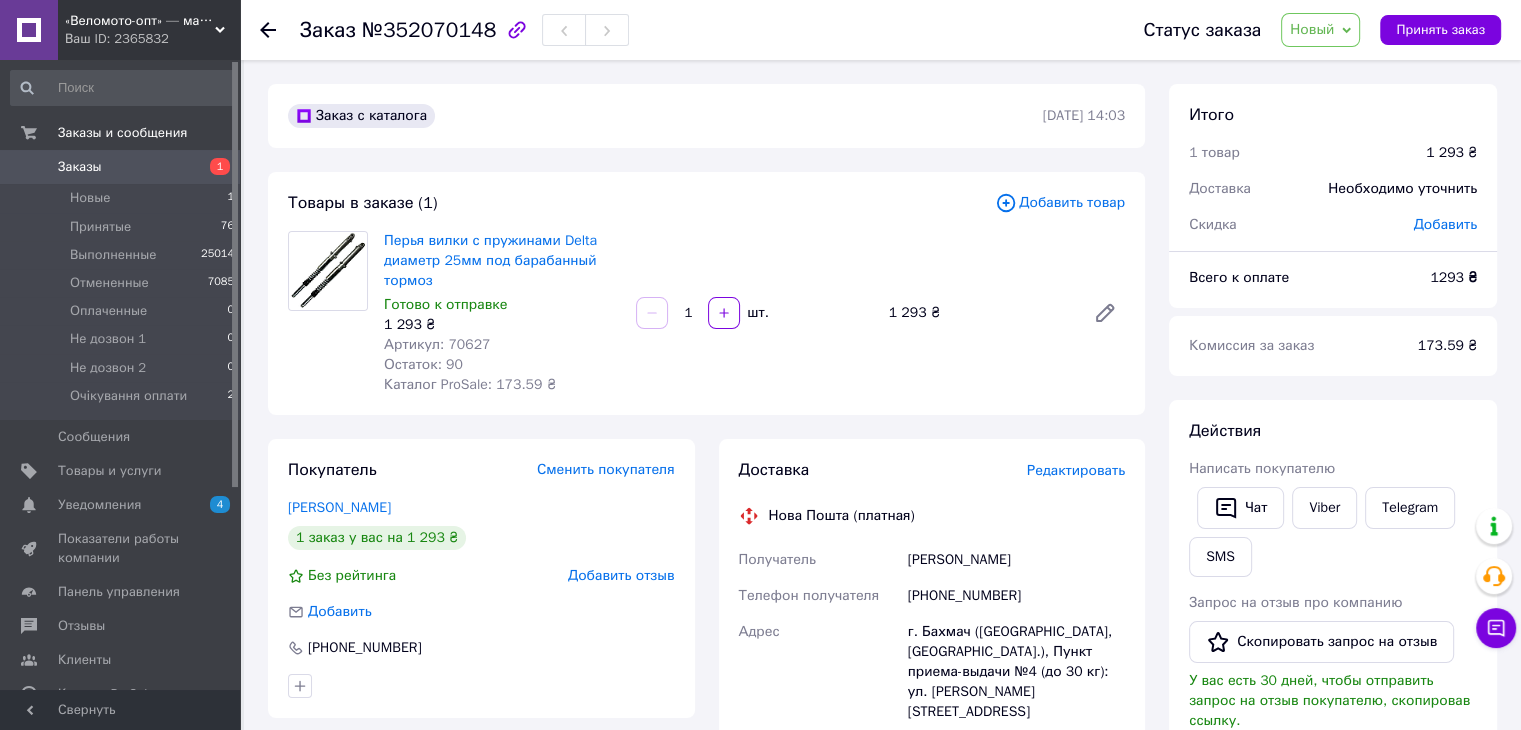 click on "Доставка Редактировать Нова Пошта (платная) Получатель Шкавро Іван Телефон получателя +380671647373 Адрес г. Бахмач (Черниговская обл., Нежинский р-н.), Пункт приема-выдачи №4 (до 30 кг): ул. Батуринская, 54 Дата отправки 10.07.2025 Плательщик Получатель Оценочная стоимость 1 293 ₴ Сумма наложенного платежа 1 293 ₴ Комиссия за наложенный платёж 45.86 ₴ Плательщик комиссии наложенного платежа Получатель Передать номер или Сгенерировать ЭН Плательщик Получатель Отправитель Фамилия получателя Шкавро Имя получателя Іван Отчество получателя Телефон получателя +380671647373 Груз" at bounding box center (932, 829) 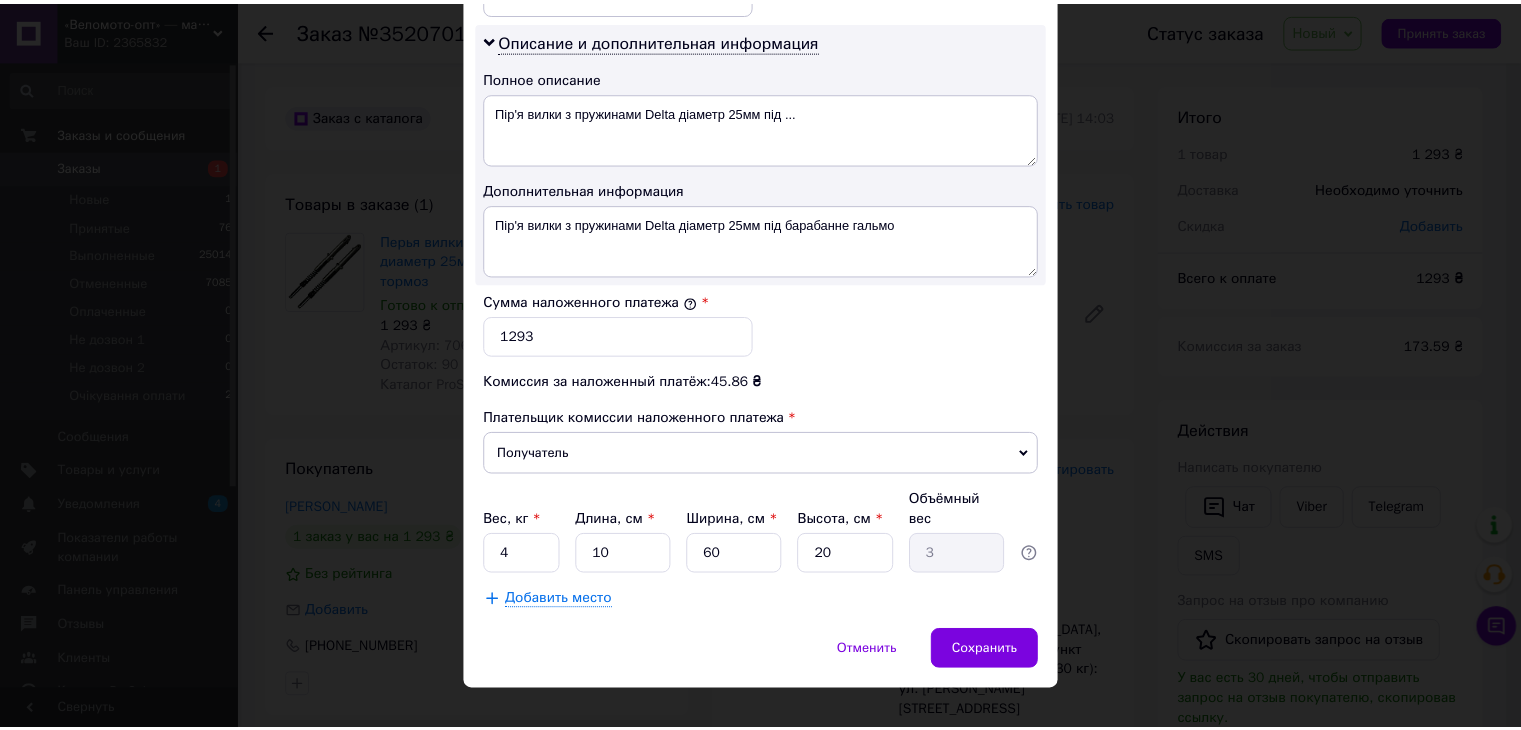 scroll, scrollTop: 1013, scrollLeft: 0, axis: vertical 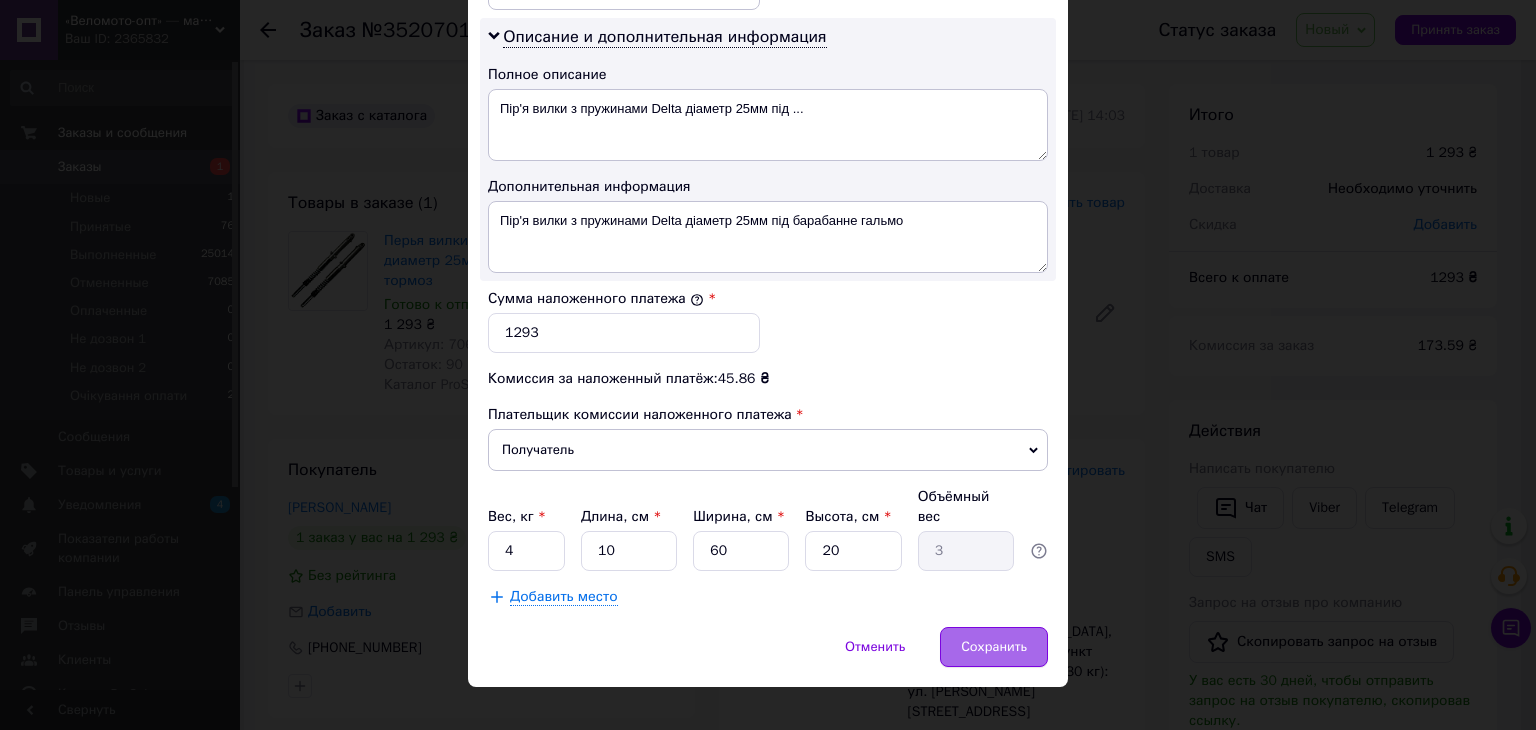 click on "Сохранить" at bounding box center [994, 647] 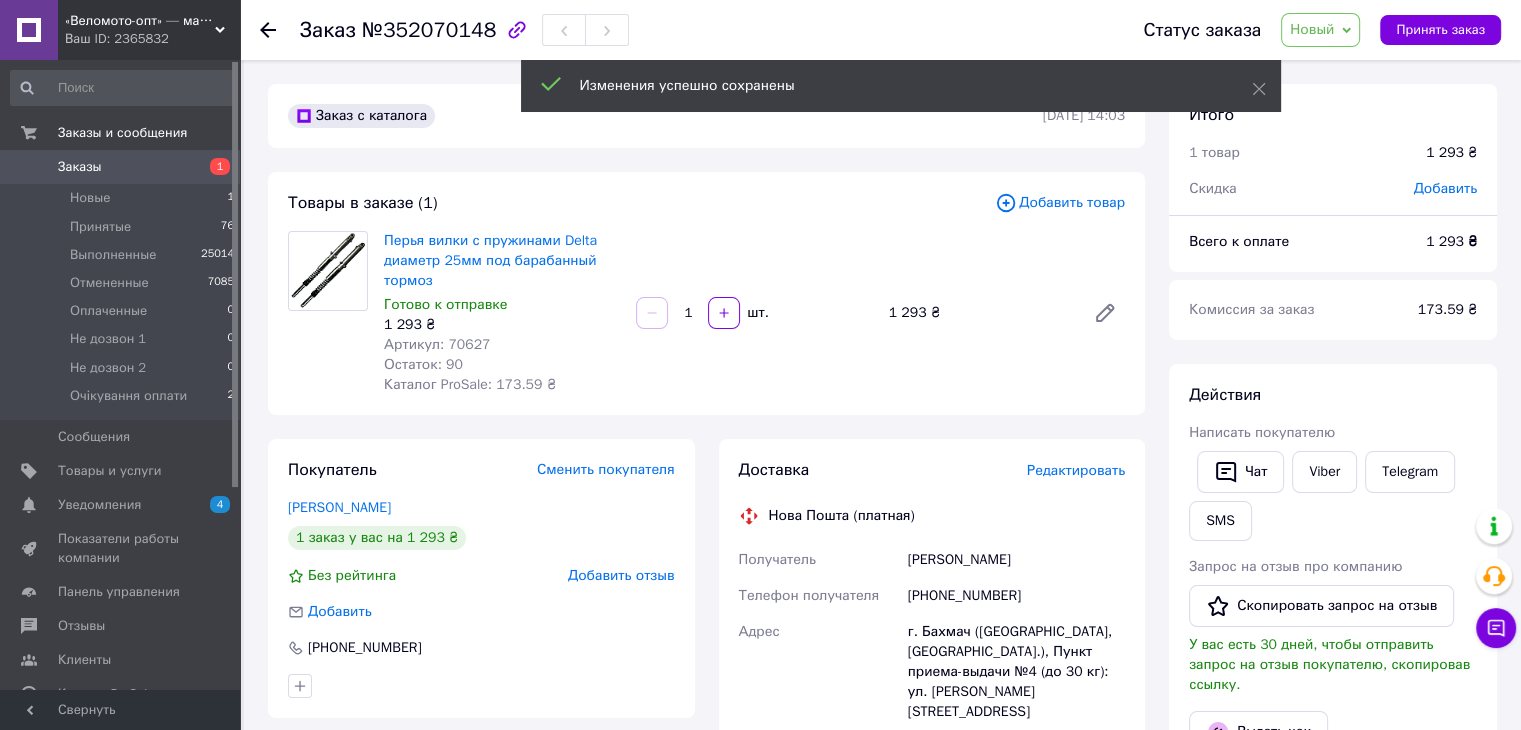 scroll, scrollTop: 600, scrollLeft: 0, axis: vertical 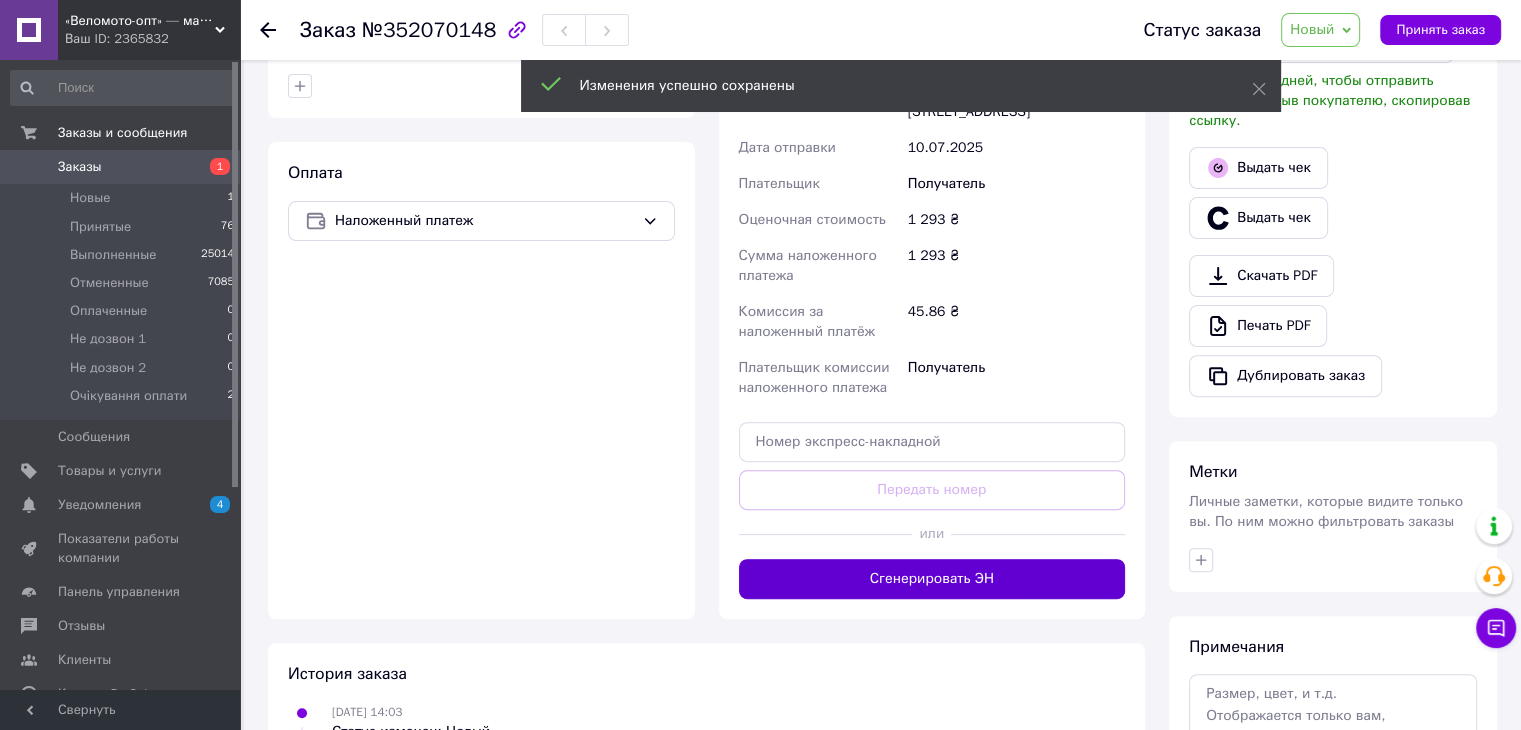 click on "Сгенерировать ЭН" at bounding box center (932, 579) 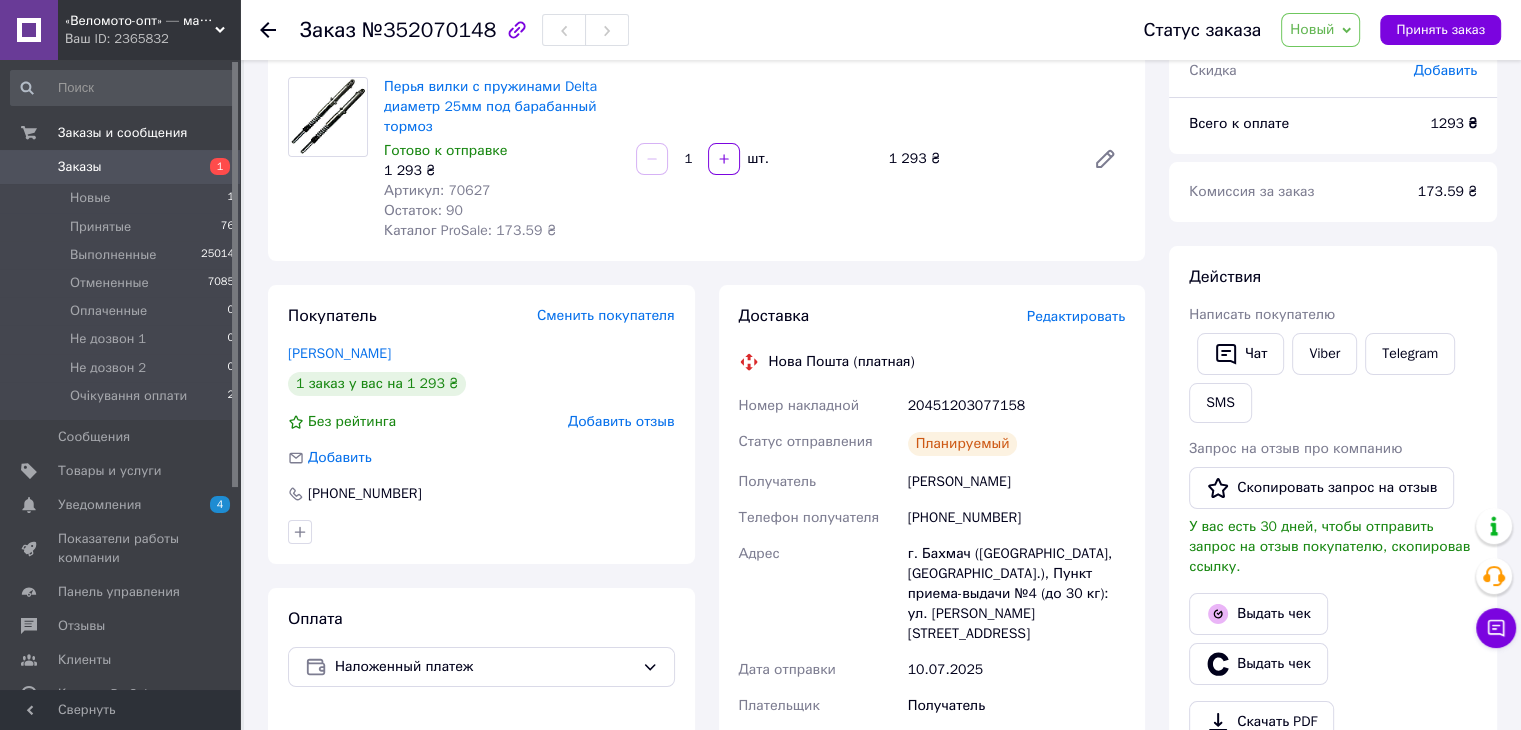scroll, scrollTop: 100, scrollLeft: 0, axis: vertical 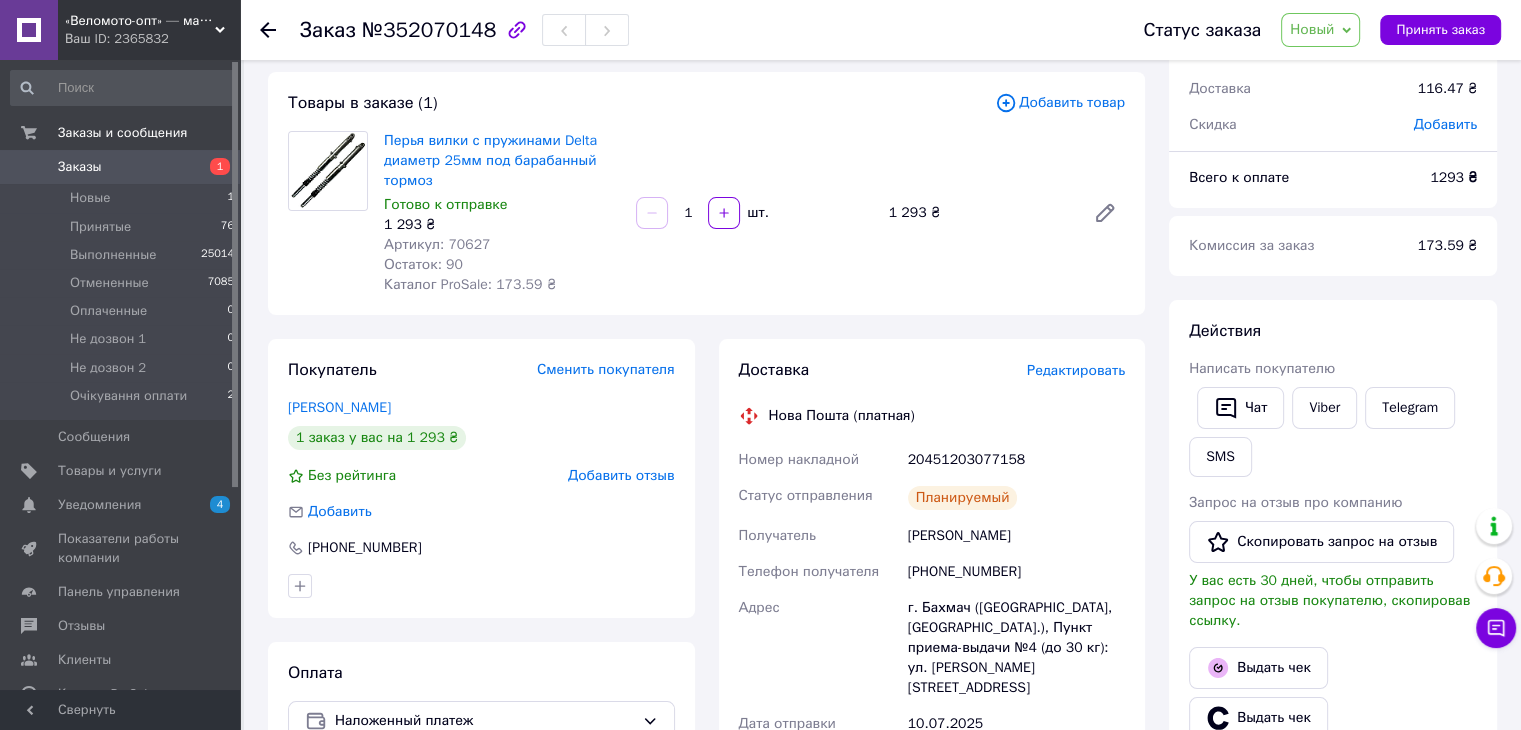 click on "№352070148" at bounding box center [429, 30] 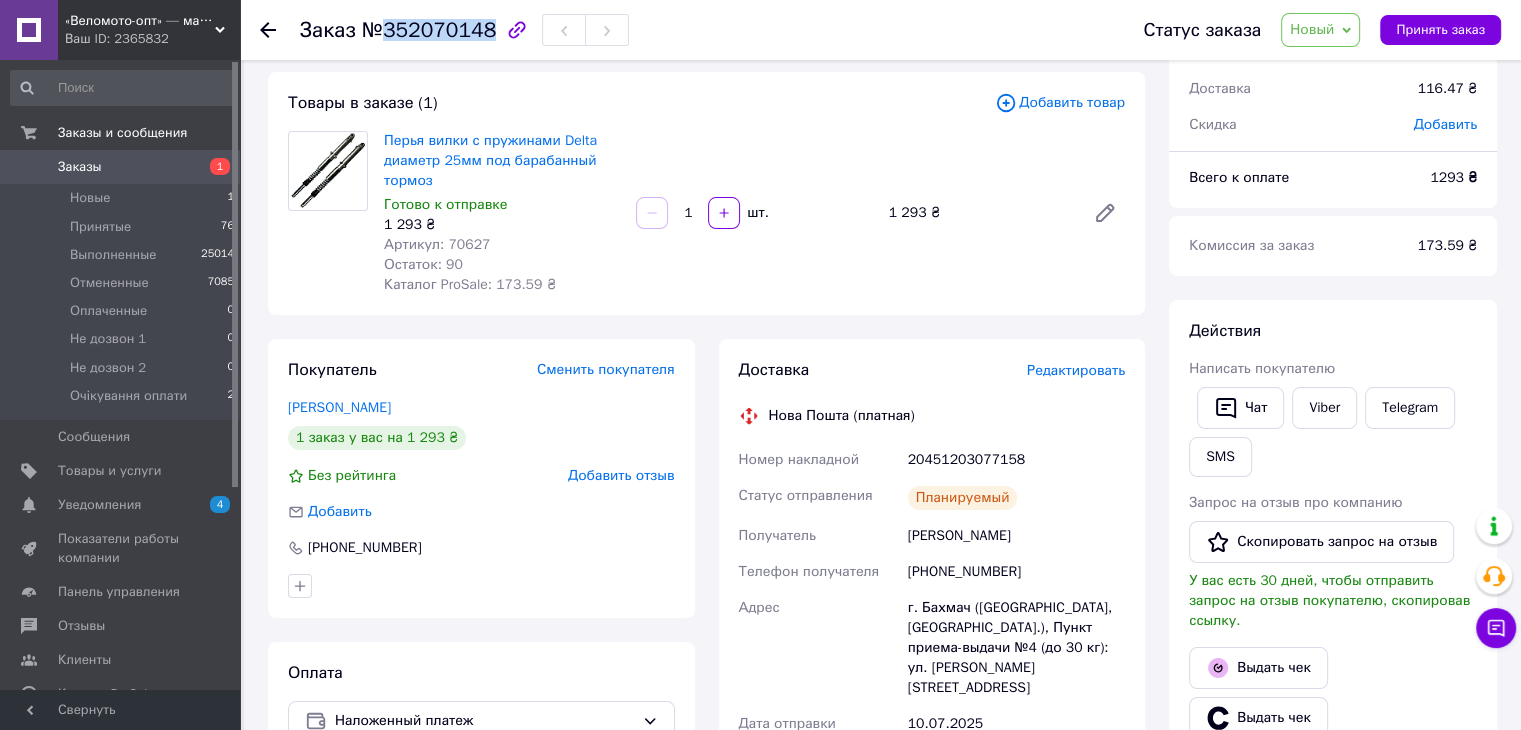 click on "№352070148" at bounding box center (429, 30) 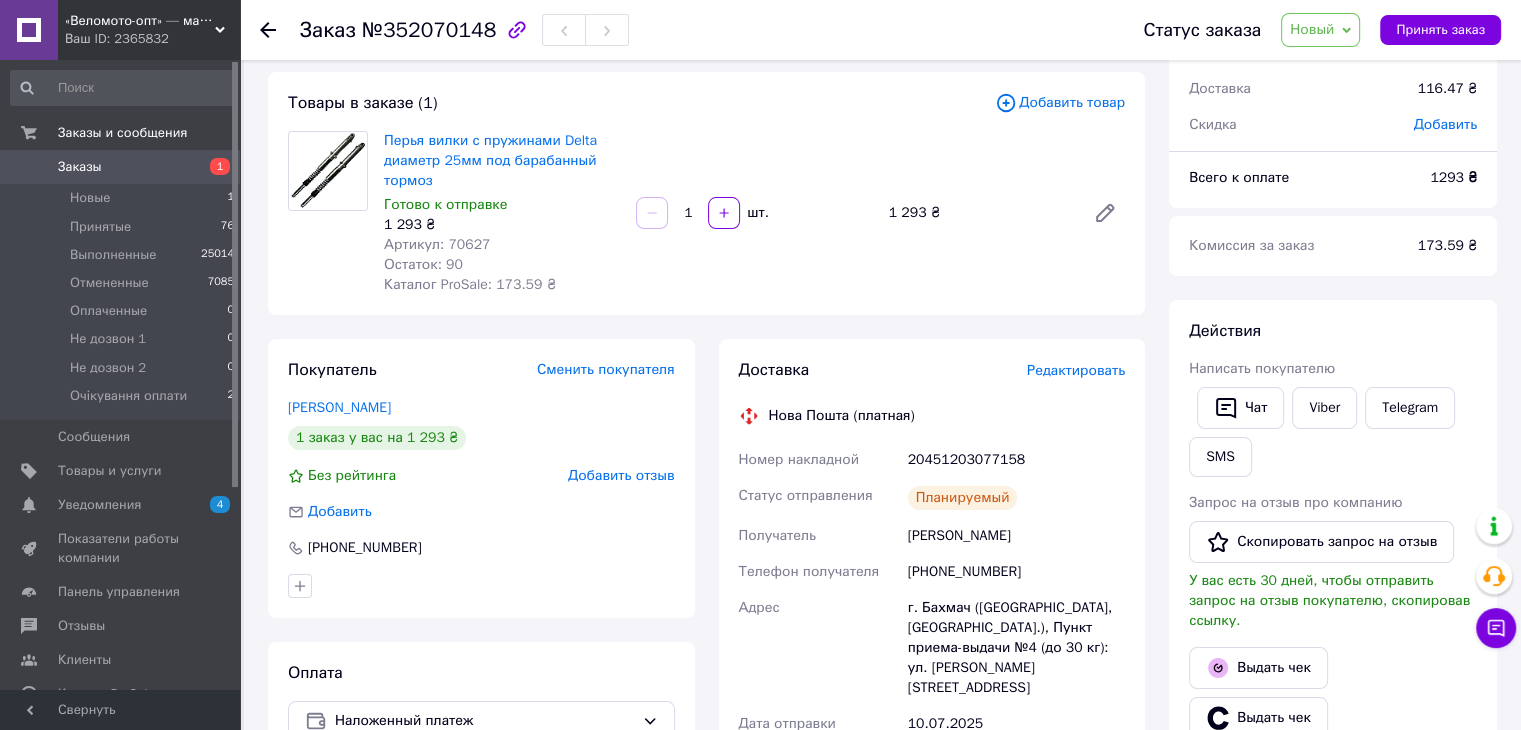 click on "[PHONE_NUMBER]" at bounding box center (1016, 572) 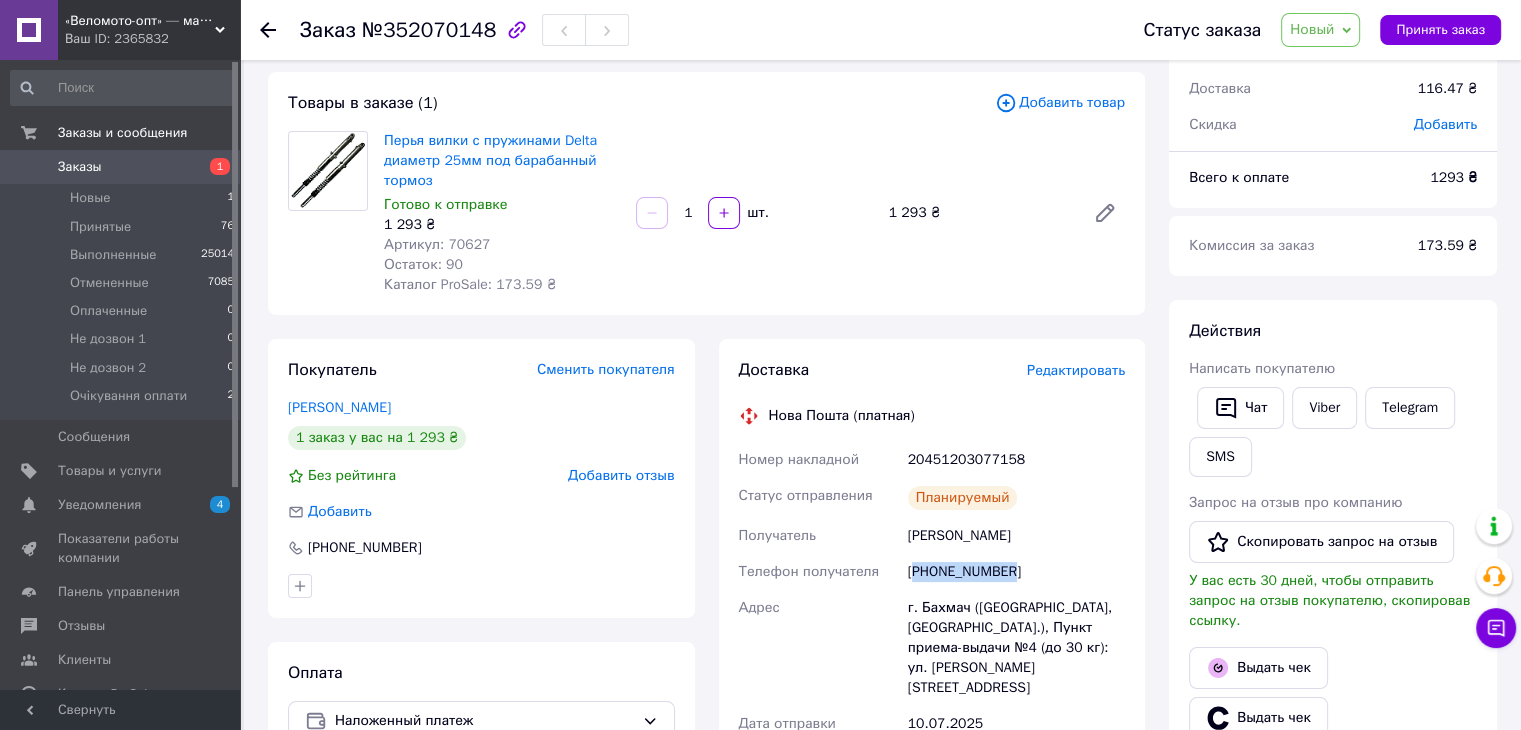 click on "[PHONE_NUMBER]" at bounding box center (1016, 572) 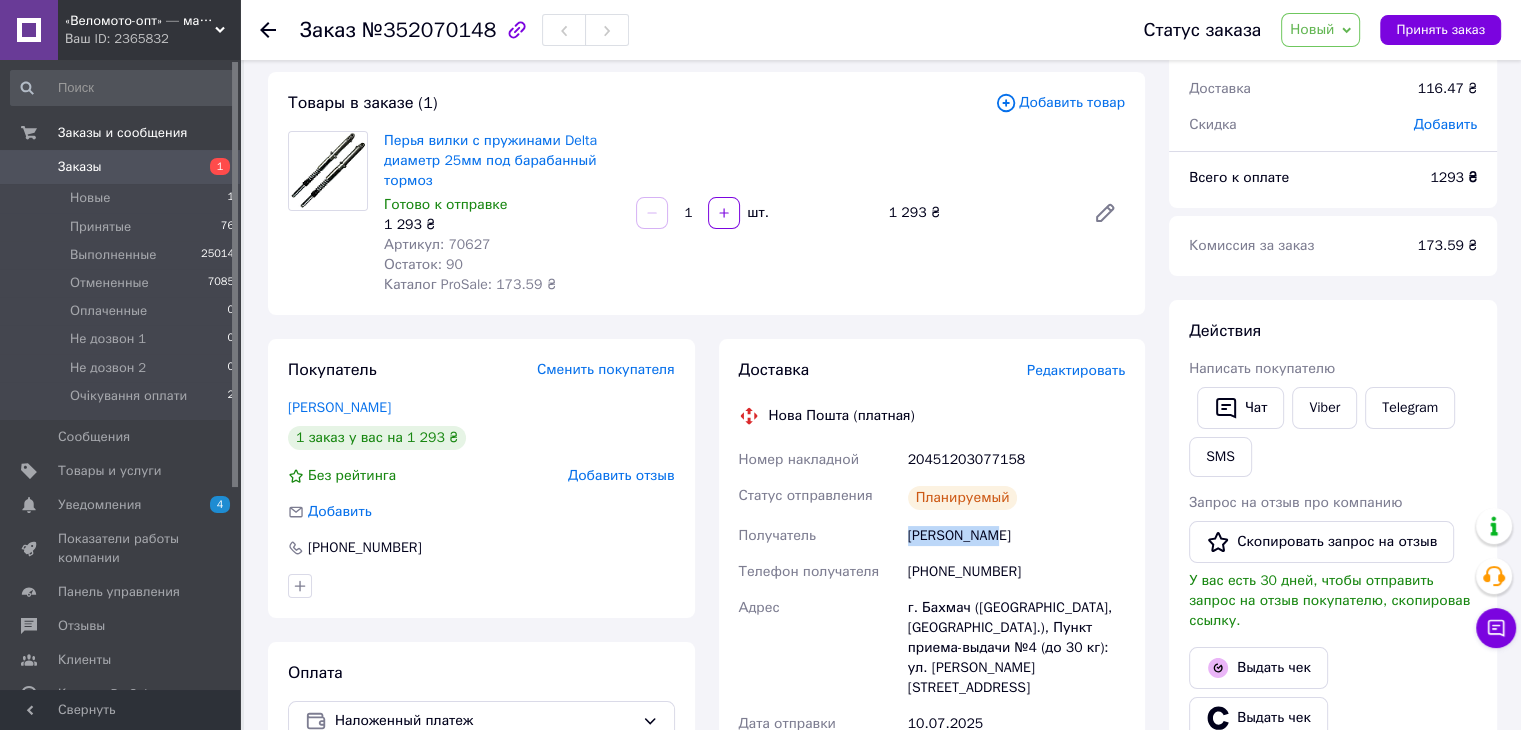 drag, startPoint x: 908, startPoint y: 535, endPoint x: 988, endPoint y: 545, distance: 80.622574 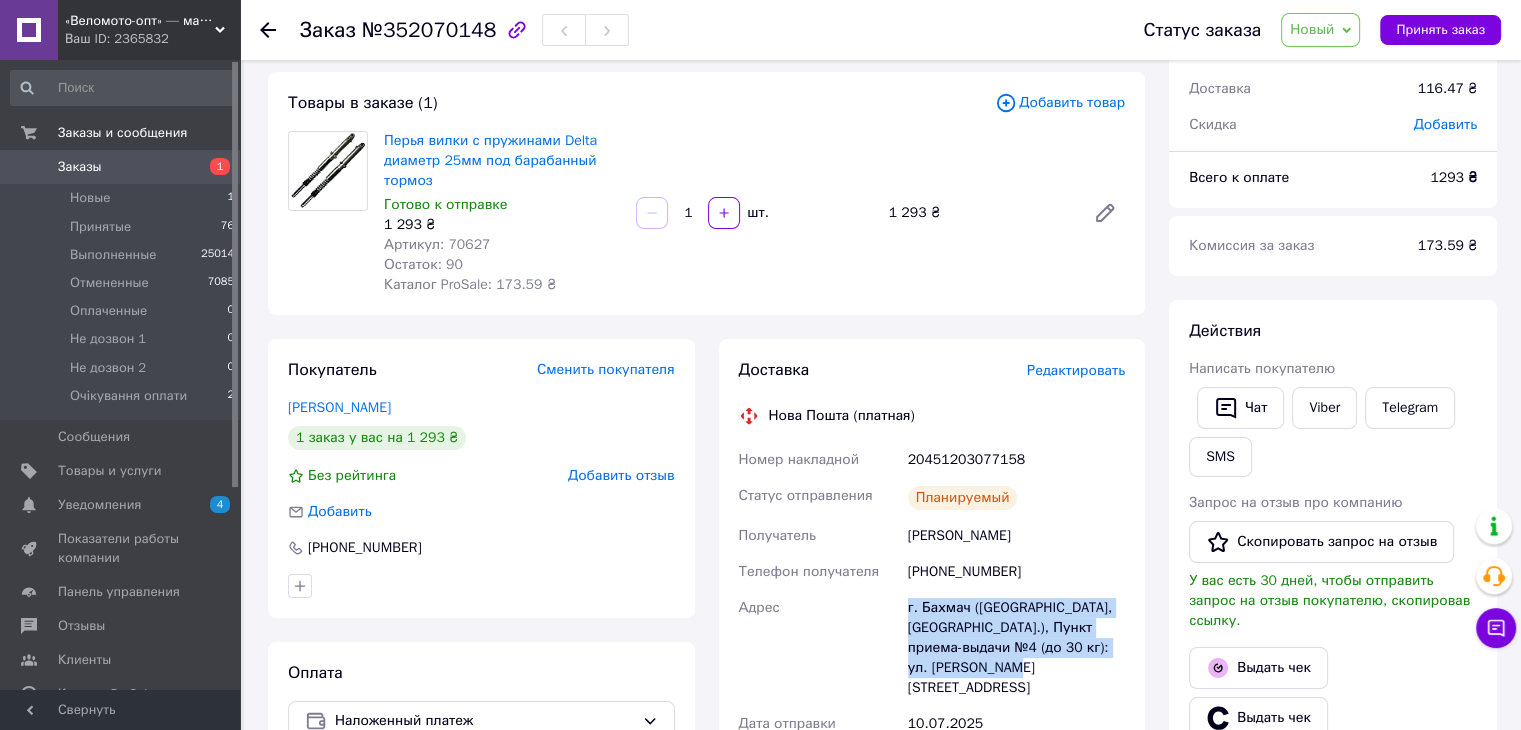 drag, startPoint x: 917, startPoint y: 620, endPoint x: 1052, endPoint y: 675, distance: 145.7738 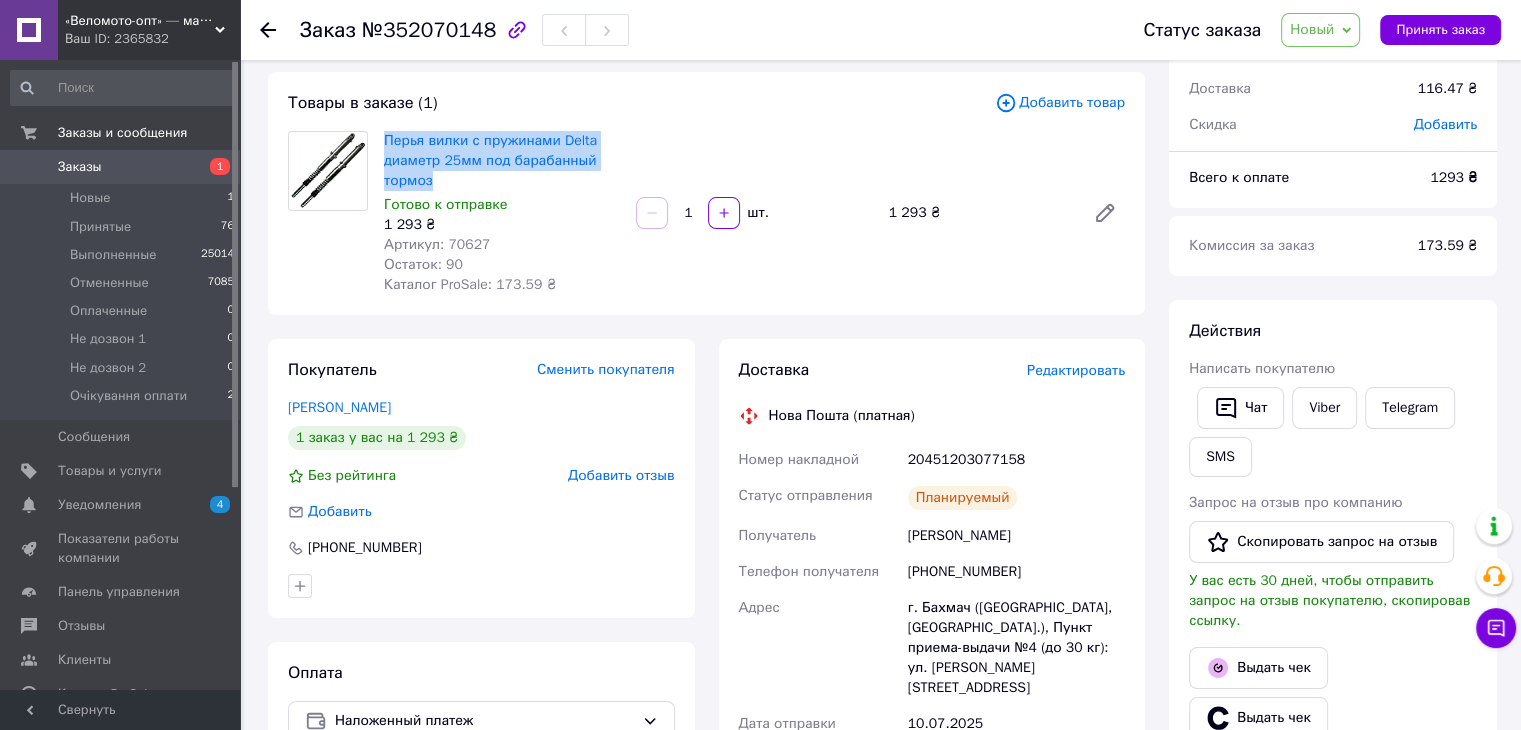 drag, startPoint x: 380, startPoint y: 133, endPoint x: 468, endPoint y: 181, distance: 100.239716 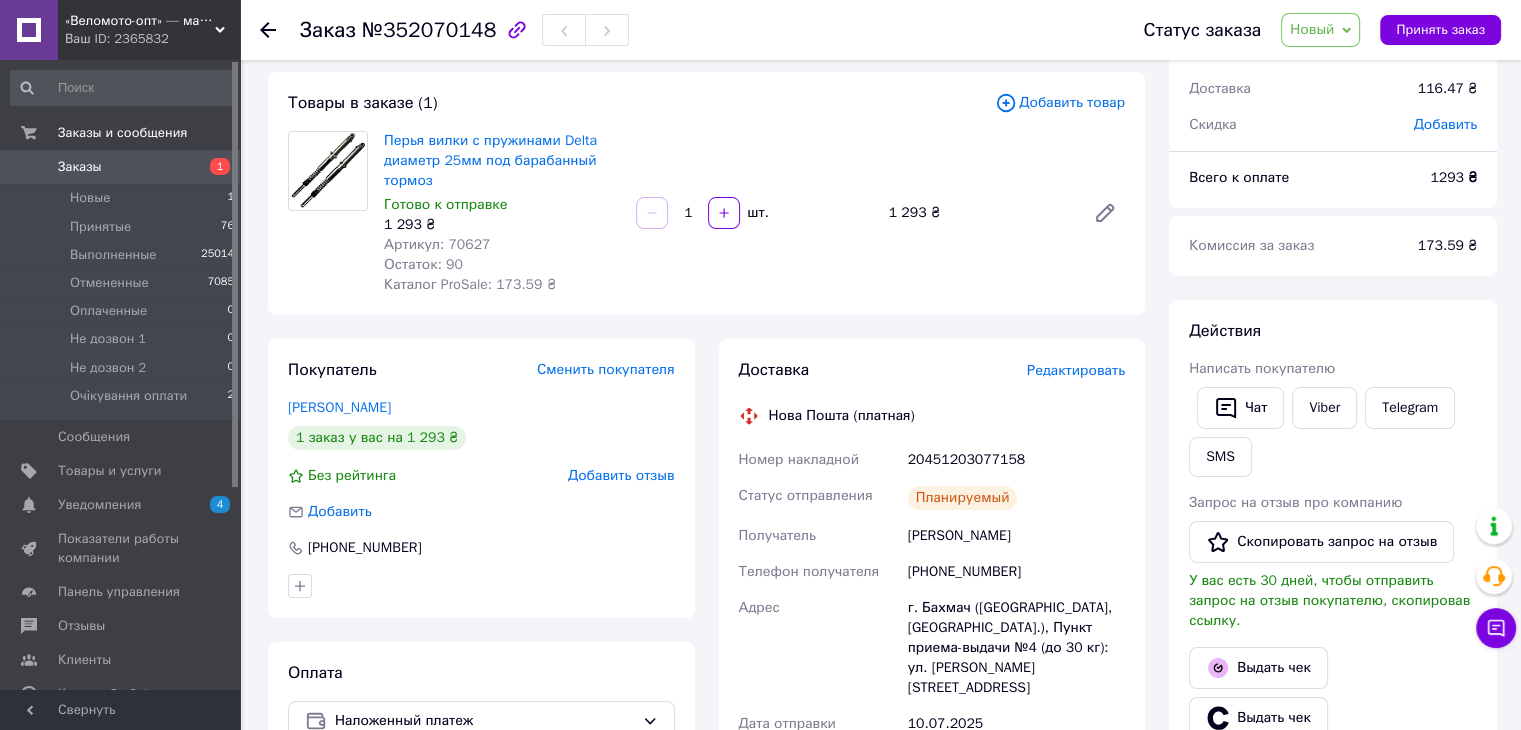 click on "20451203077158" at bounding box center (1016, 460) 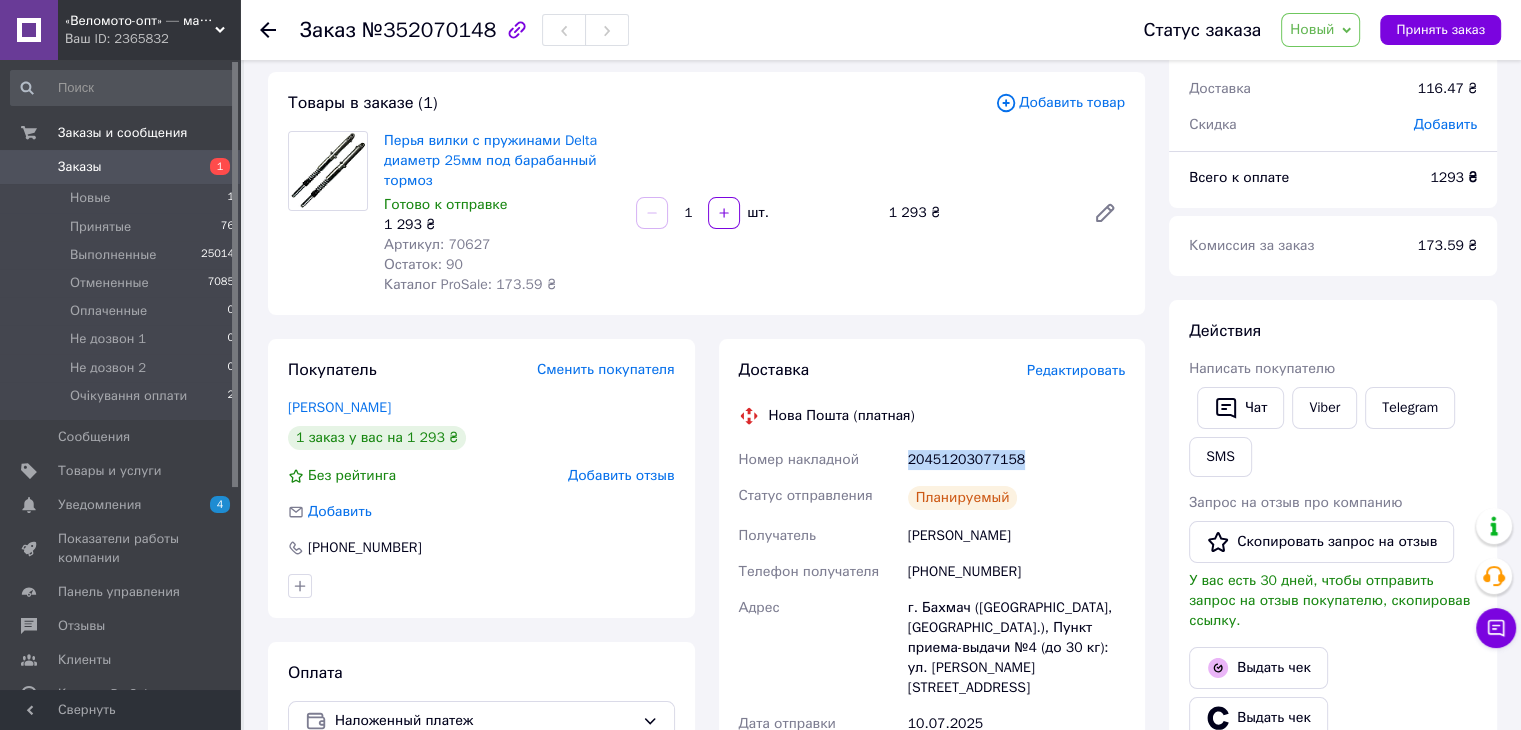 click on "20451203077158" at bounding box center [1016, 460] 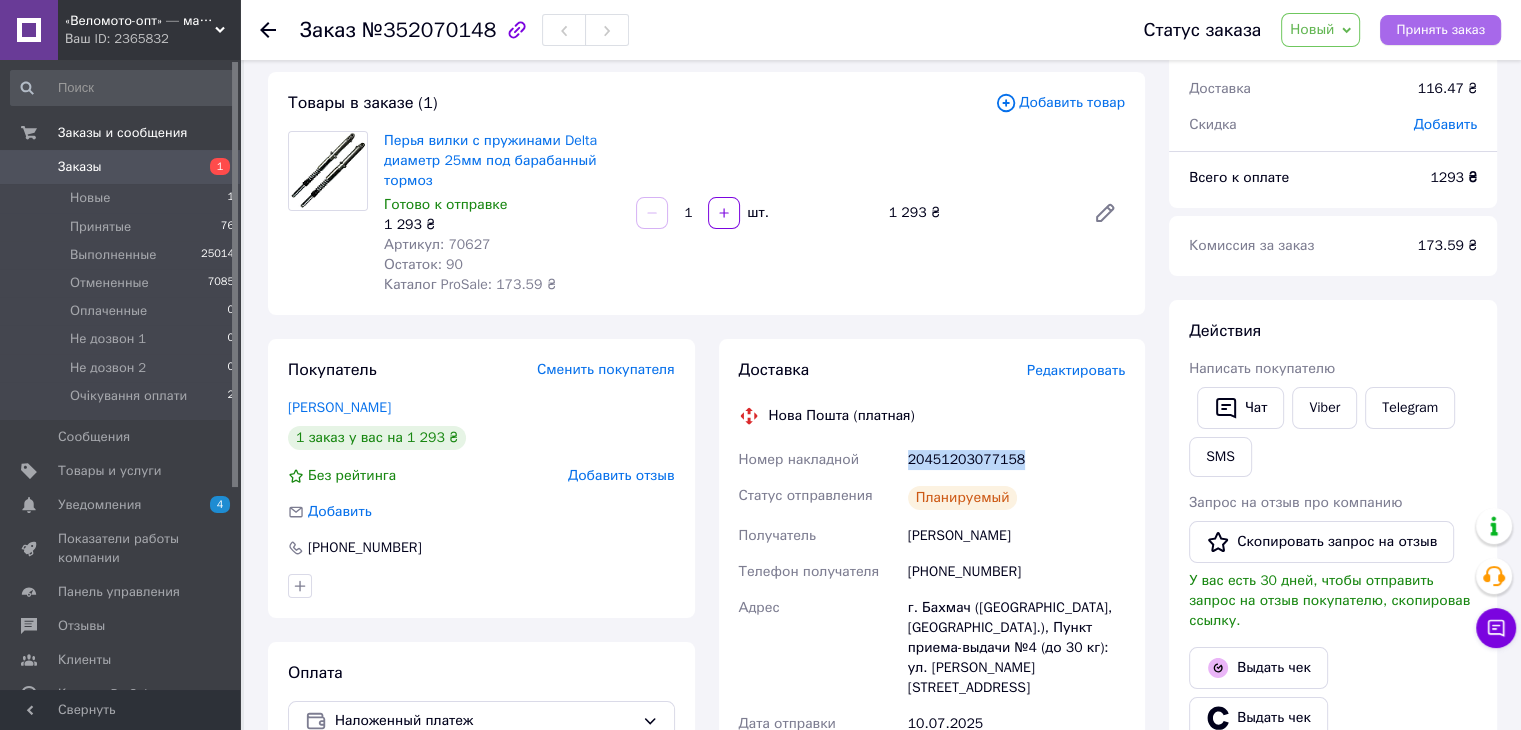 click on "Принять заказ" at bounding box center (1440, 30) 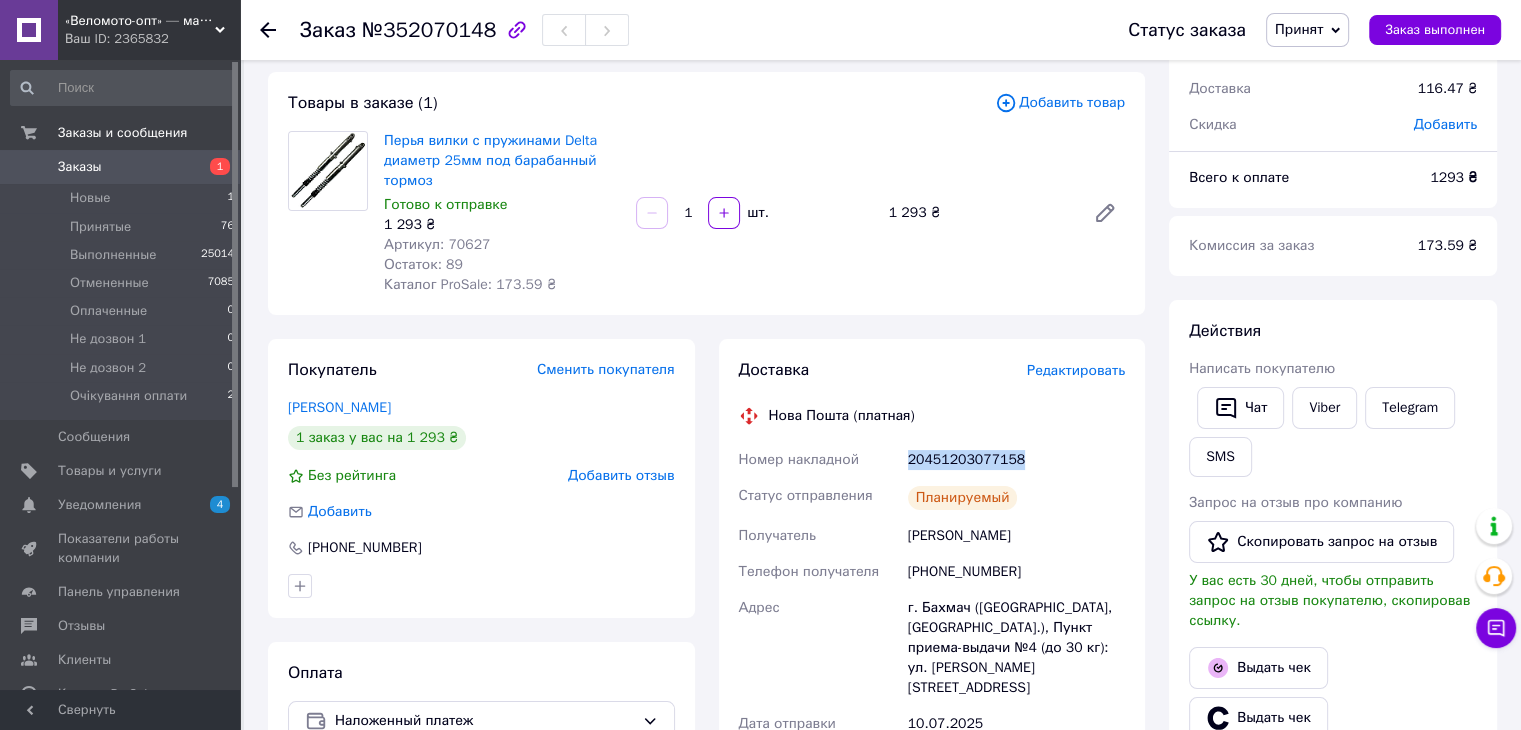 click on "Доставка Редактировать Нова Пошта (платная) Номер накладной 20451203077158 Статус отправления Планируемый Получатель Шкавро Іван Телефон получателя +380671647373 Адрес г. Бахмач (Черниговская обл., Нежинский р-н.), Пункт приема-выдачи №4 (до 30 кг): ул. Батуринская, 54 Дата отправки 10.07.2025 Плательщик Получатель Оценочная стоимость 1 293 ₴ Сумма наложенного платежа 1 293 ₴ Комиссия за наложенный платёж 45.86 ₴ Плательщик комиссии наложенного платежа Получатель Стоимость доставки 116.47 ₴ Распечатать ЭН Плательщик Получатель Отправитель Фамилия получателя Шкавро Іван Город" at bounding box center (932, 716) 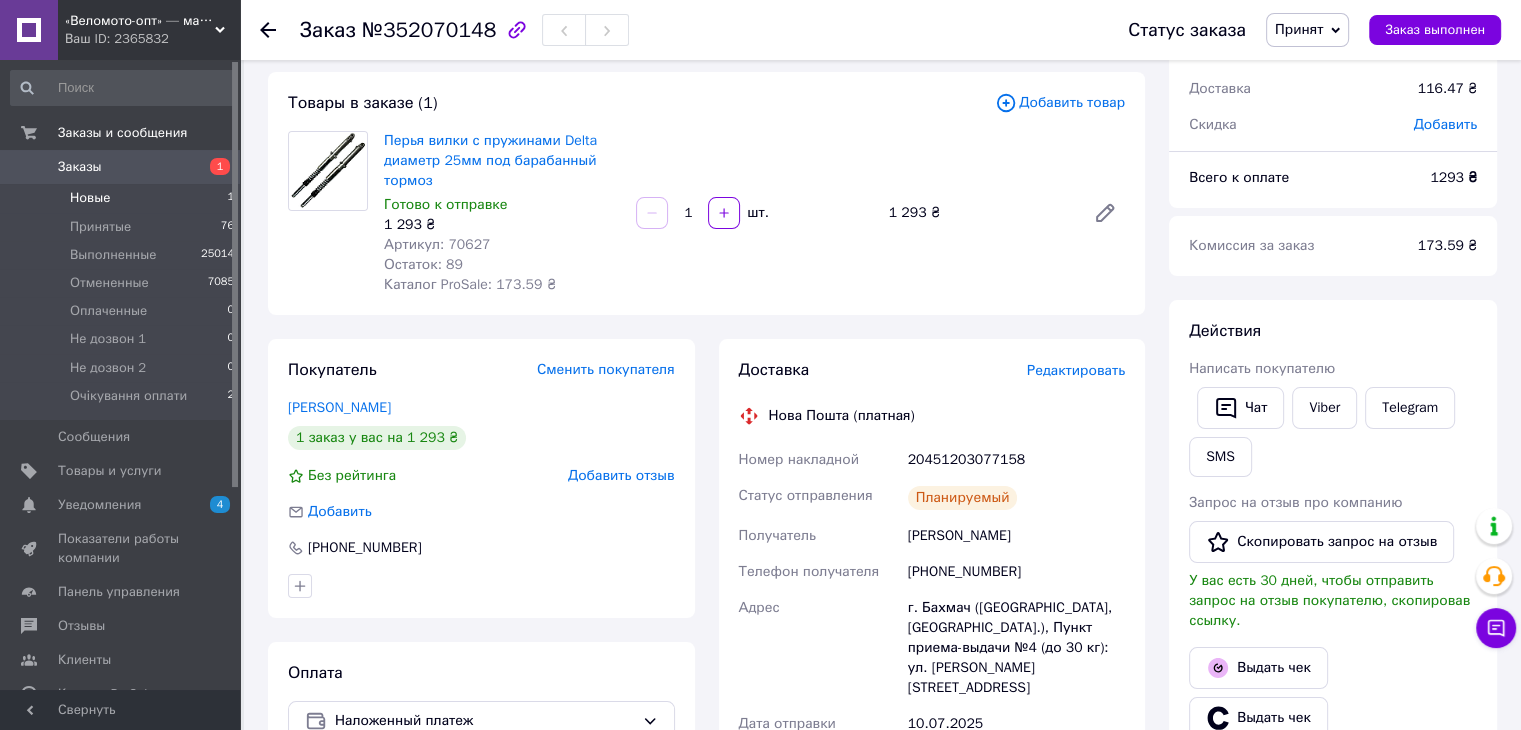 click on "Новые 1" at bounding box center [123, 198] 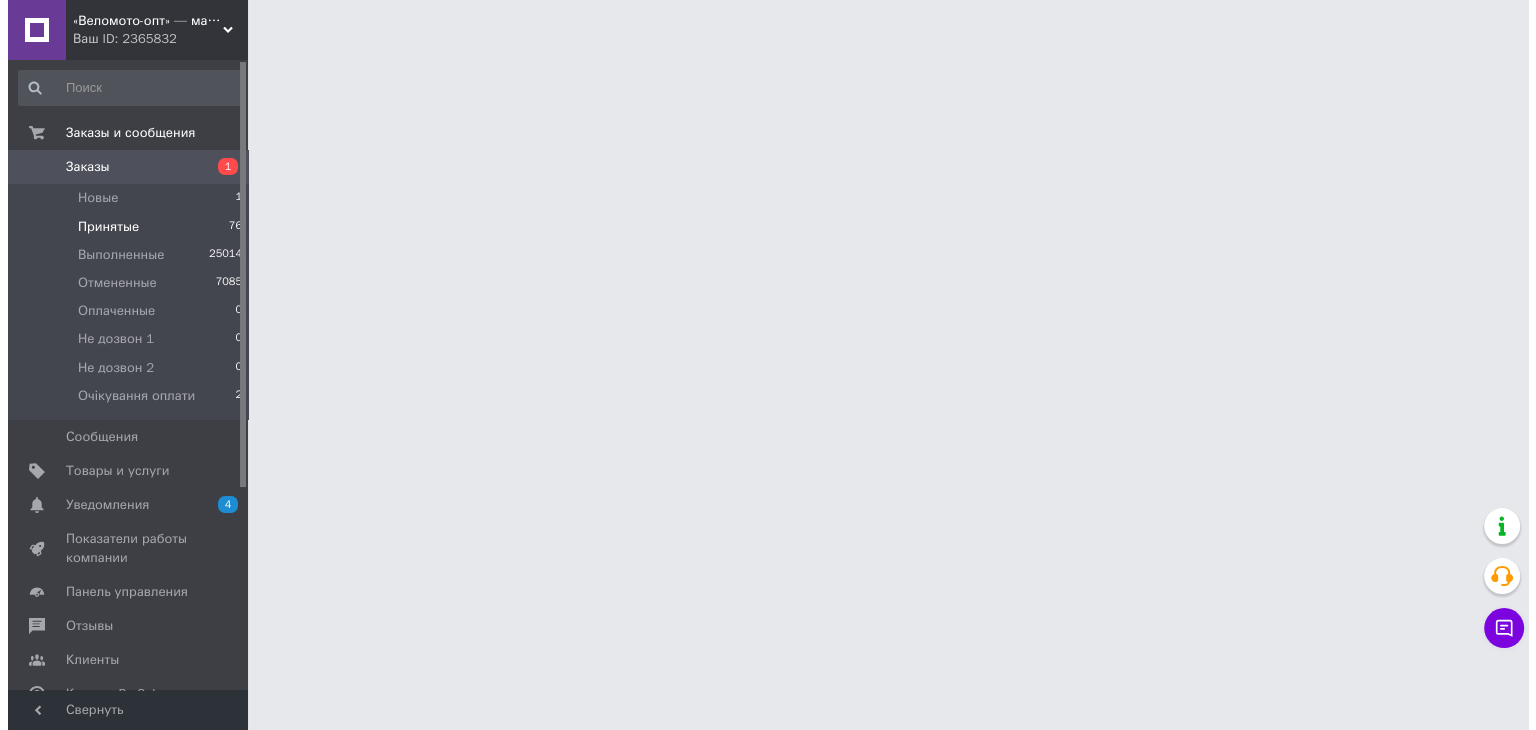 scroll, scrollTop: 0, scrollLeft: 0, axis: both 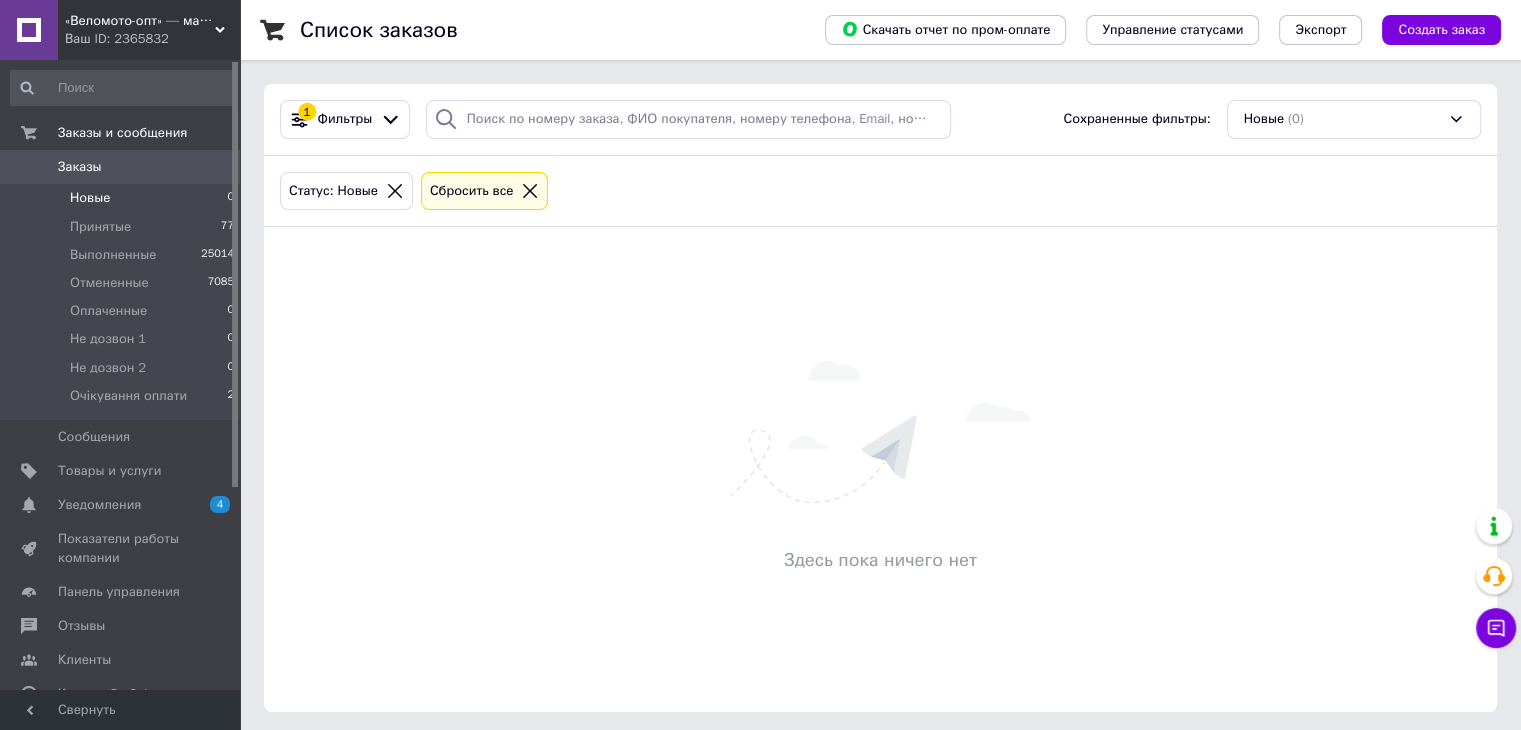 click on "Новые 0" at bounding box center [123, 198] 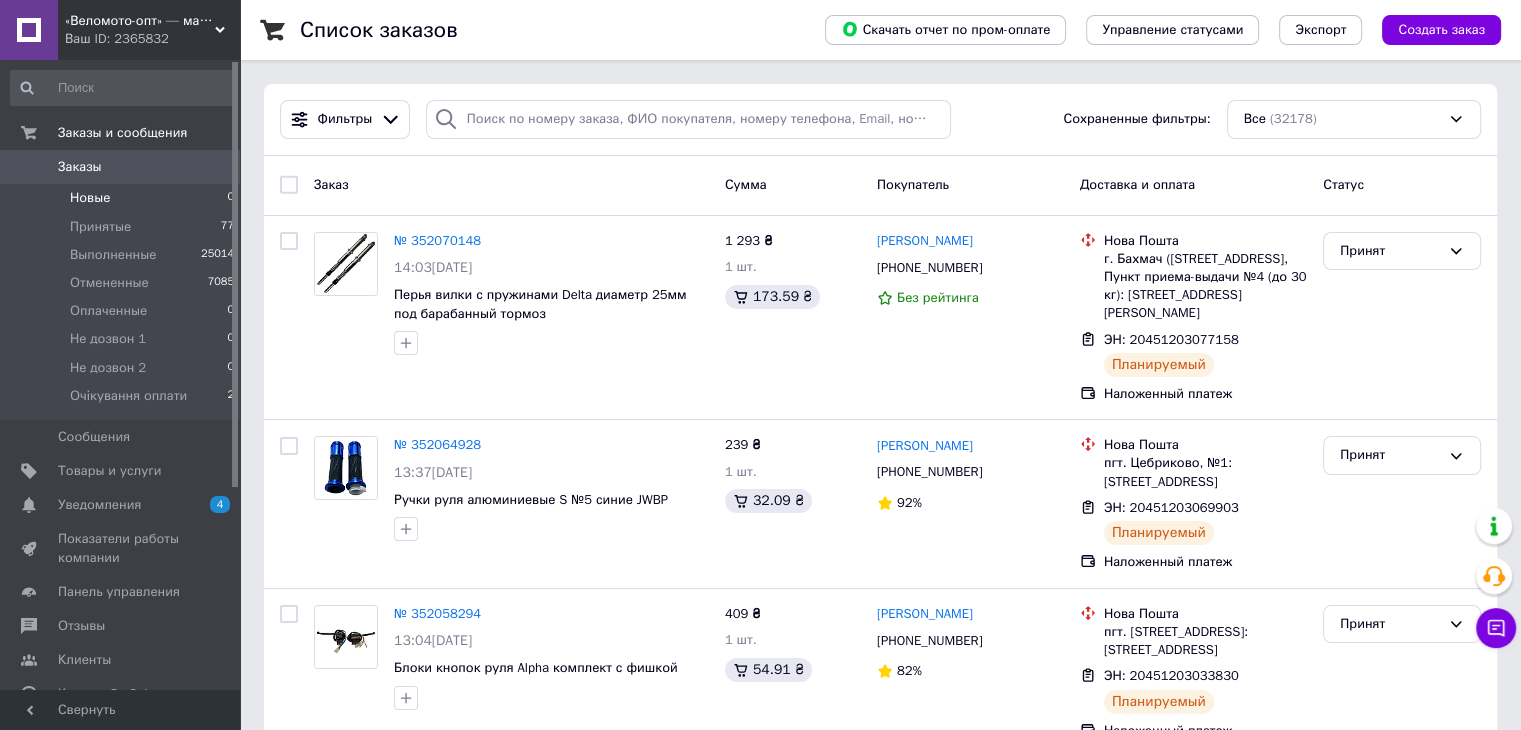 click on "Новые" at bounding box center [90, 198] 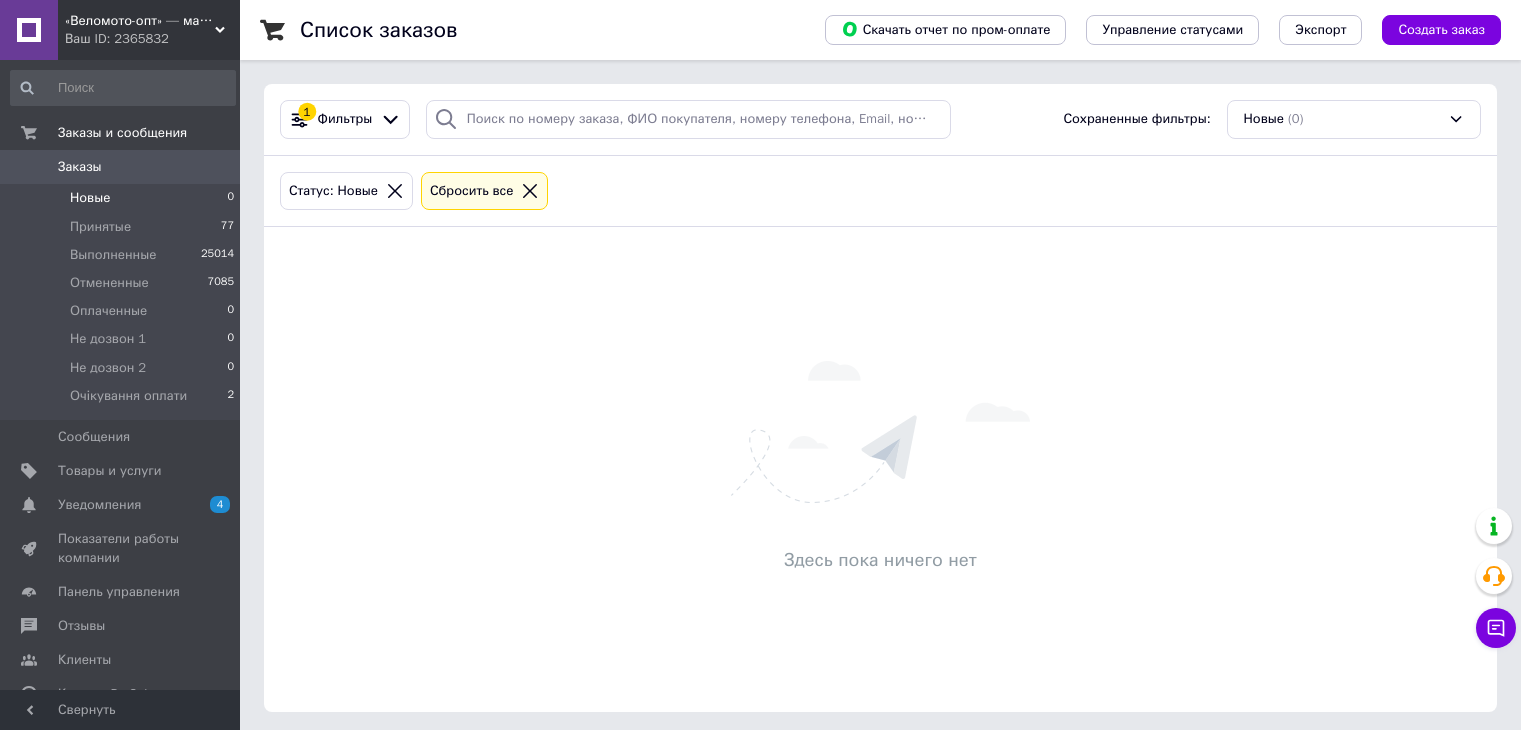 scroll, scrollTop: 0, scrollLeft: 0, axis: both 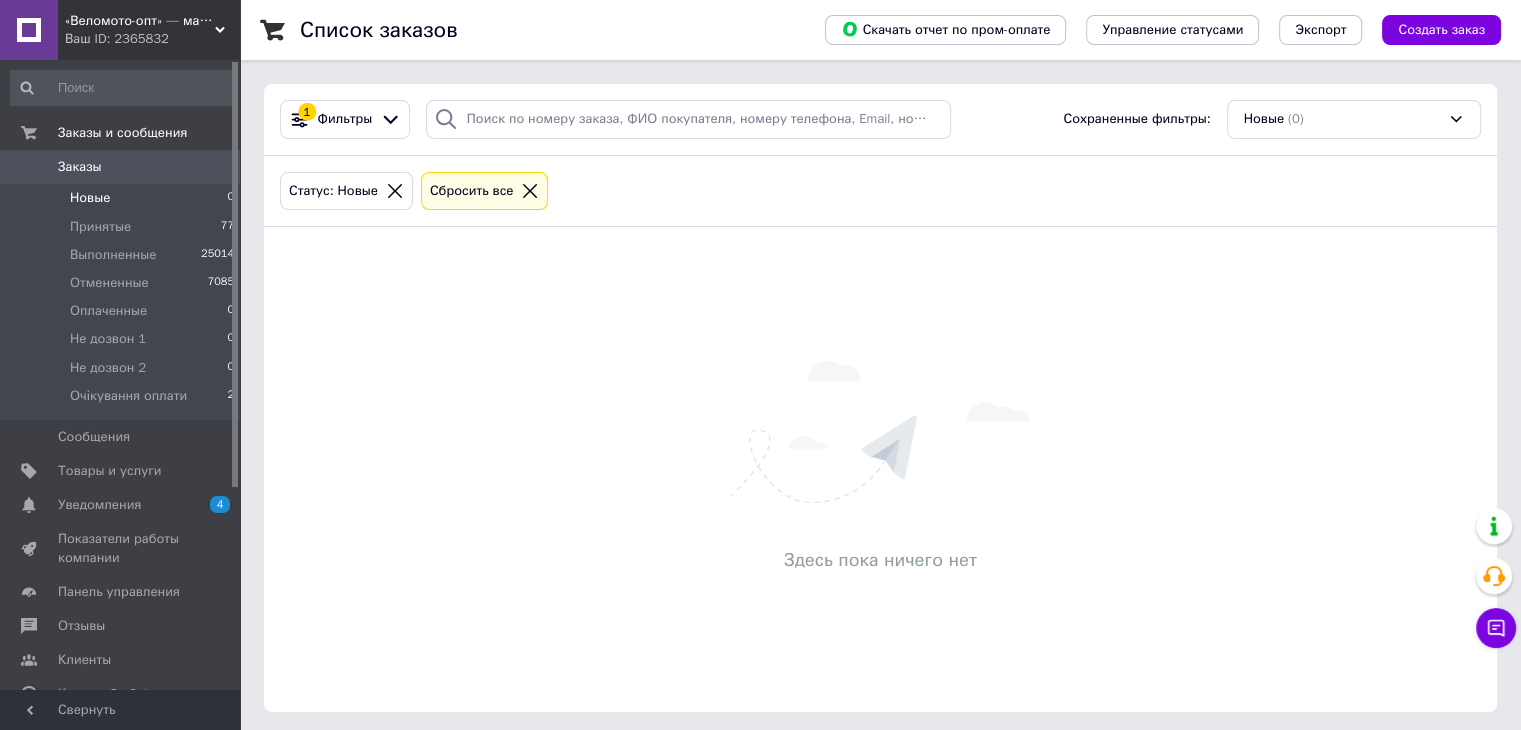 click on "Новые" at bounding box center (90, 198) 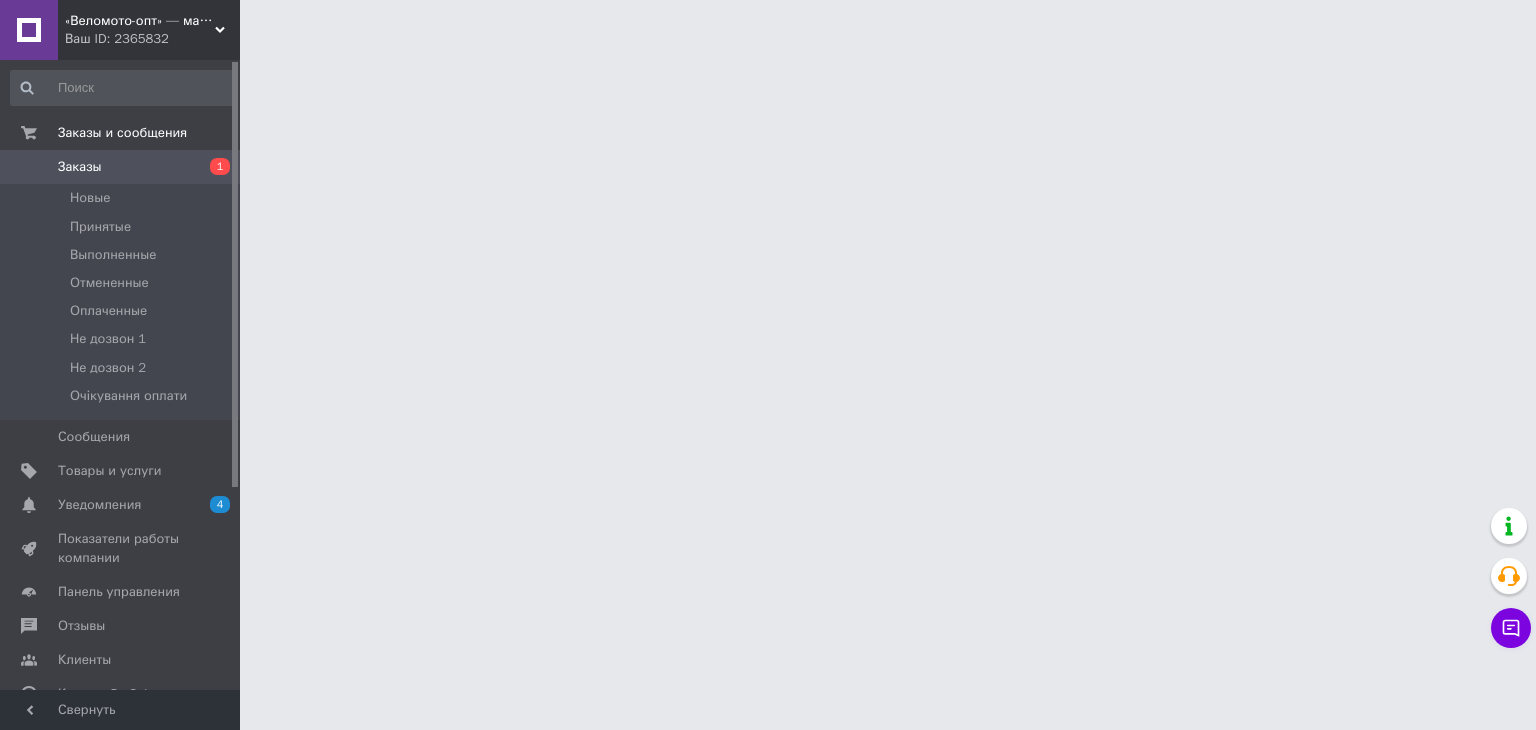 scroll, scrollTop: 0, scrollLeft: 0, axis: both 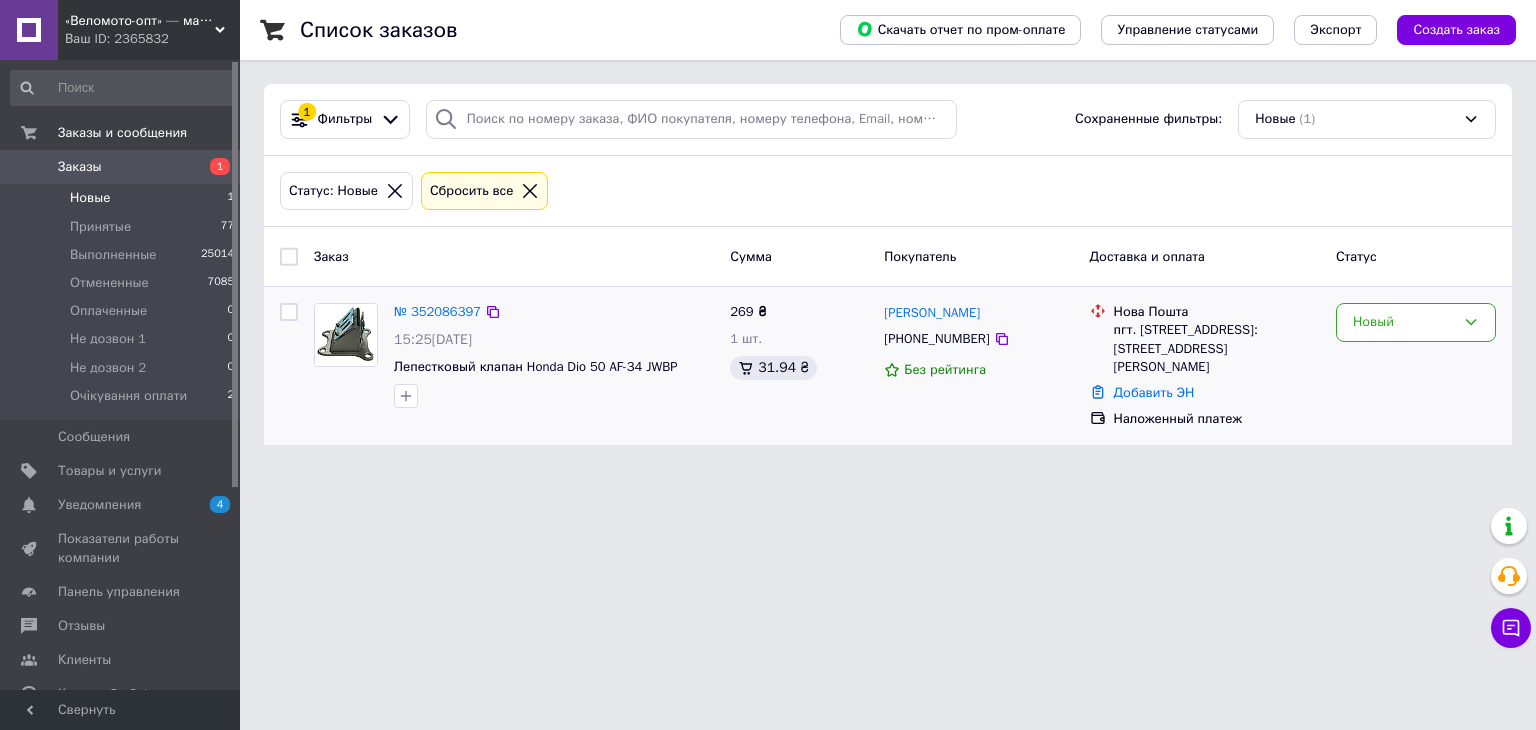 click on "№ 352086397 15:25[DATE] Лепестковый клапан Honda Dio 50 AF-34 JWBP" at bounding box center (554, 355) 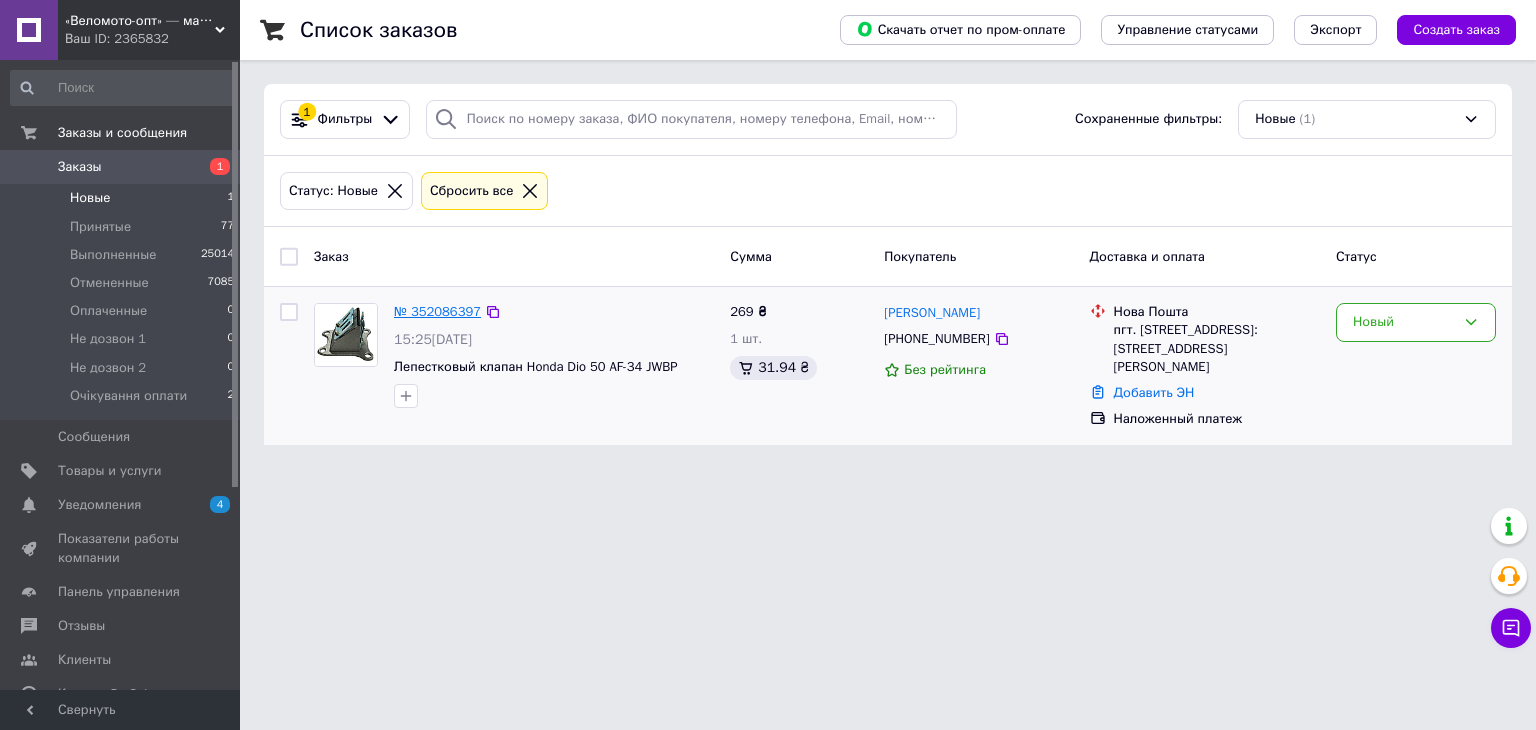 click on "№ 352086397" at bounding box center [437, 311] 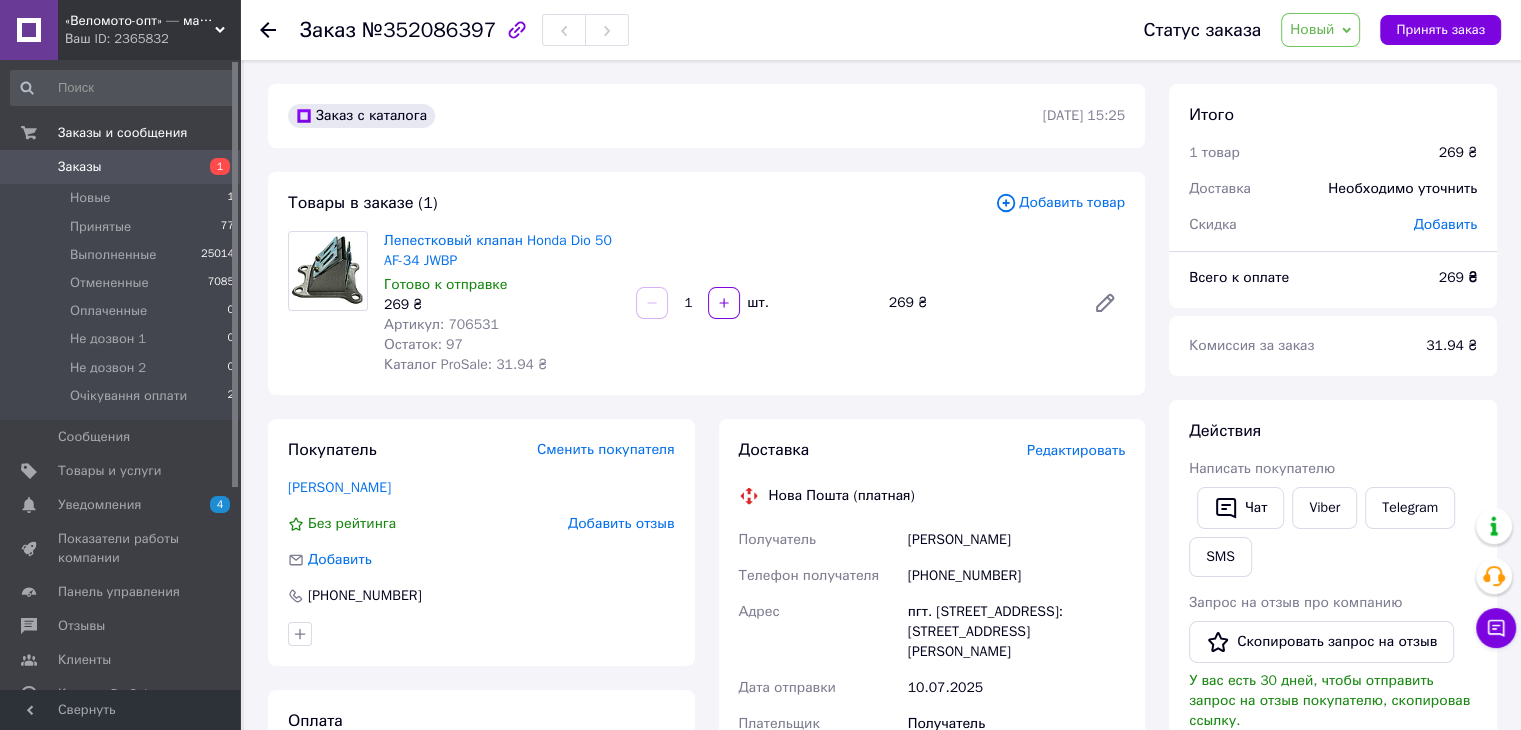 click on "[PHONE_NUMBER]" at bounding box center (1016, 576) 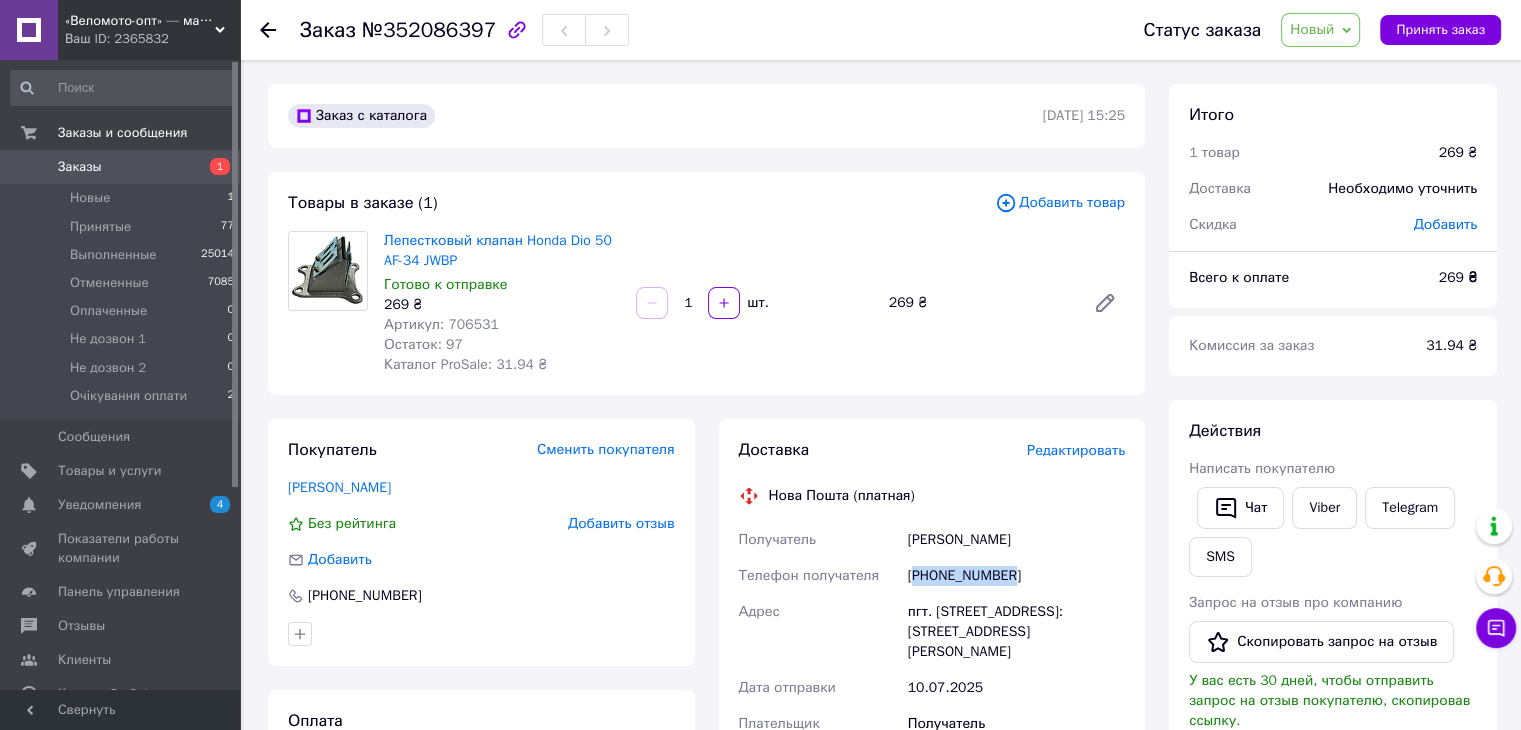 click on "[PHONE_NUMBER]" at bounding box center [1016, 576] 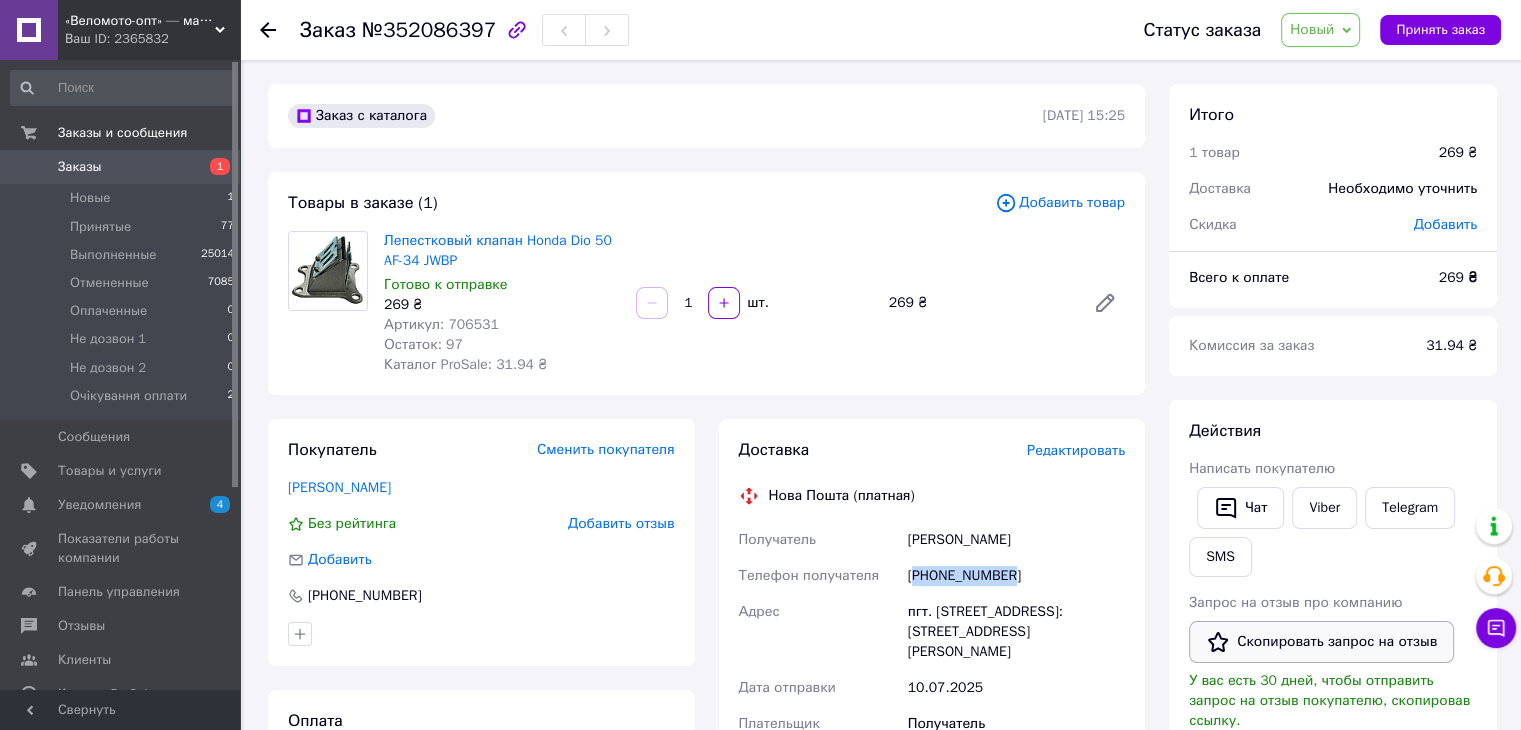 copy on "380993046442" 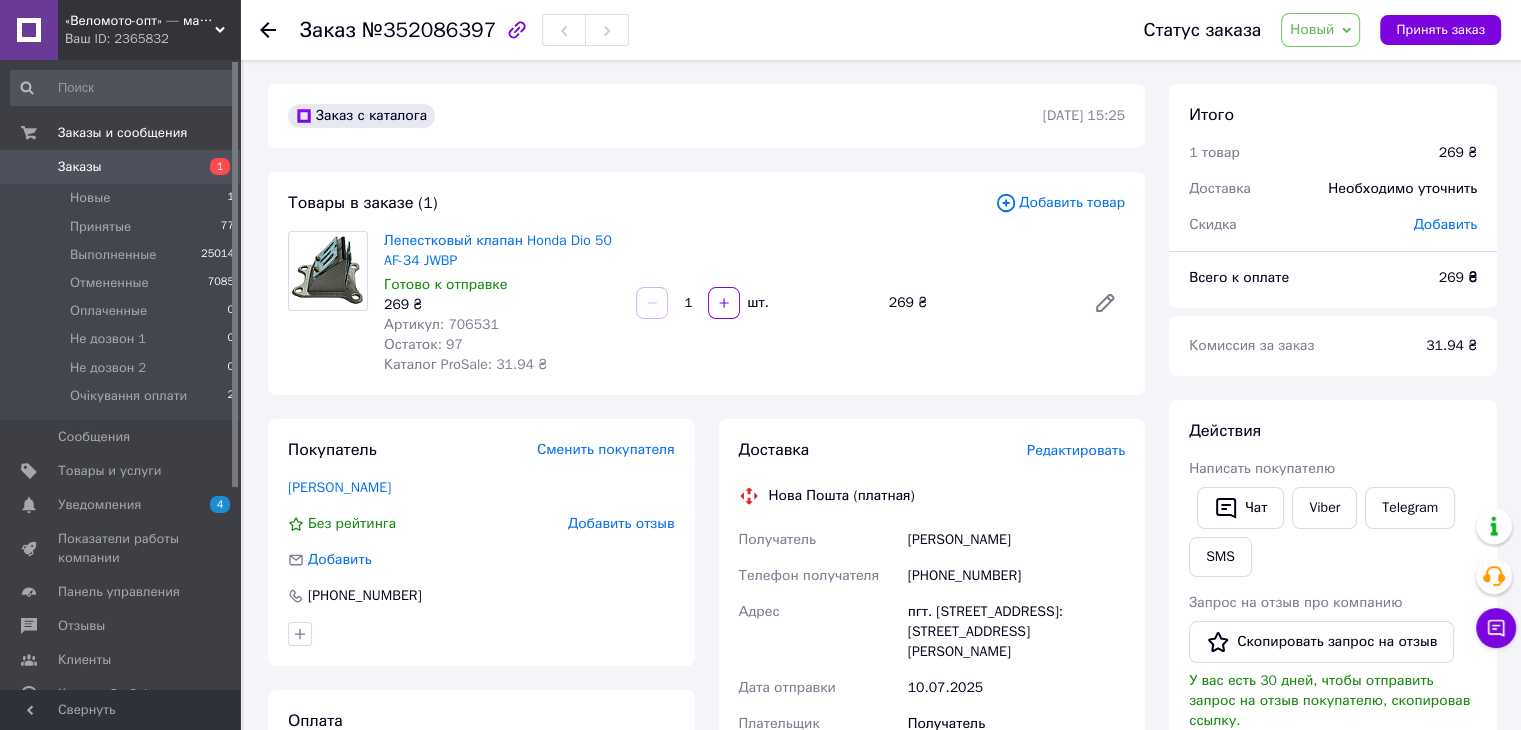 click on "№352086397" at bounding box center [429, 30] 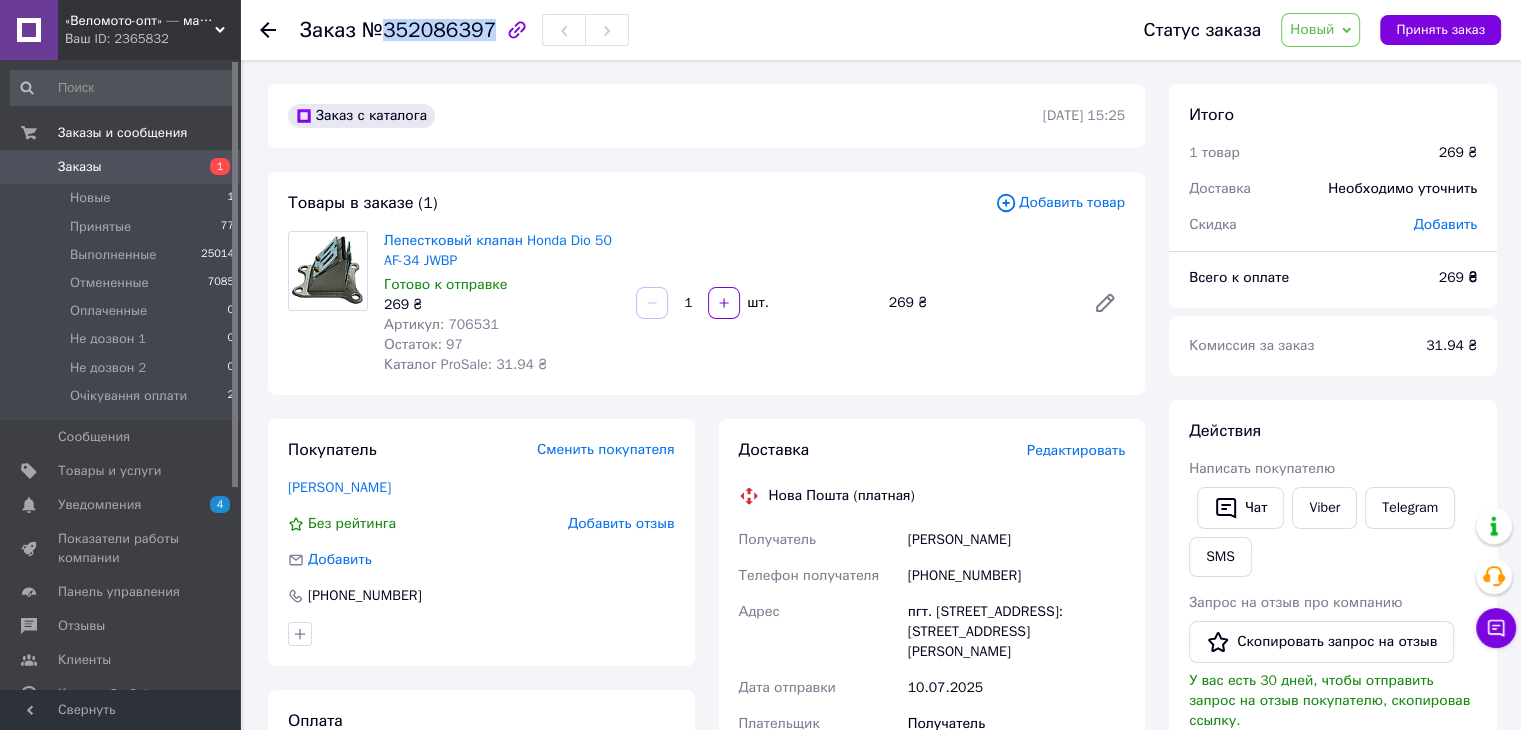 click on "№352086397" at bounding box center [429, 30] 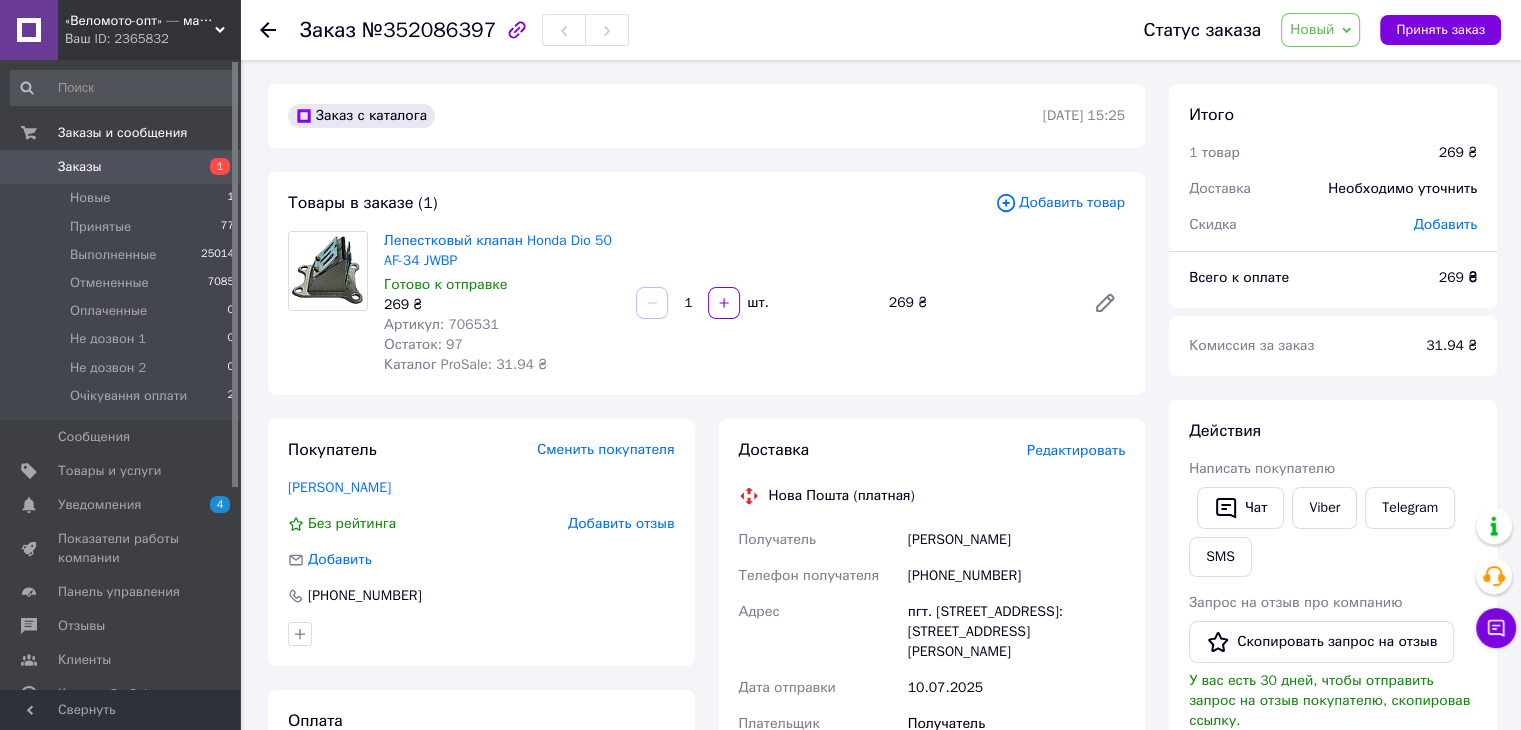 click on "[PHONE_NUMBER]" at bounding box center [1016, 576] 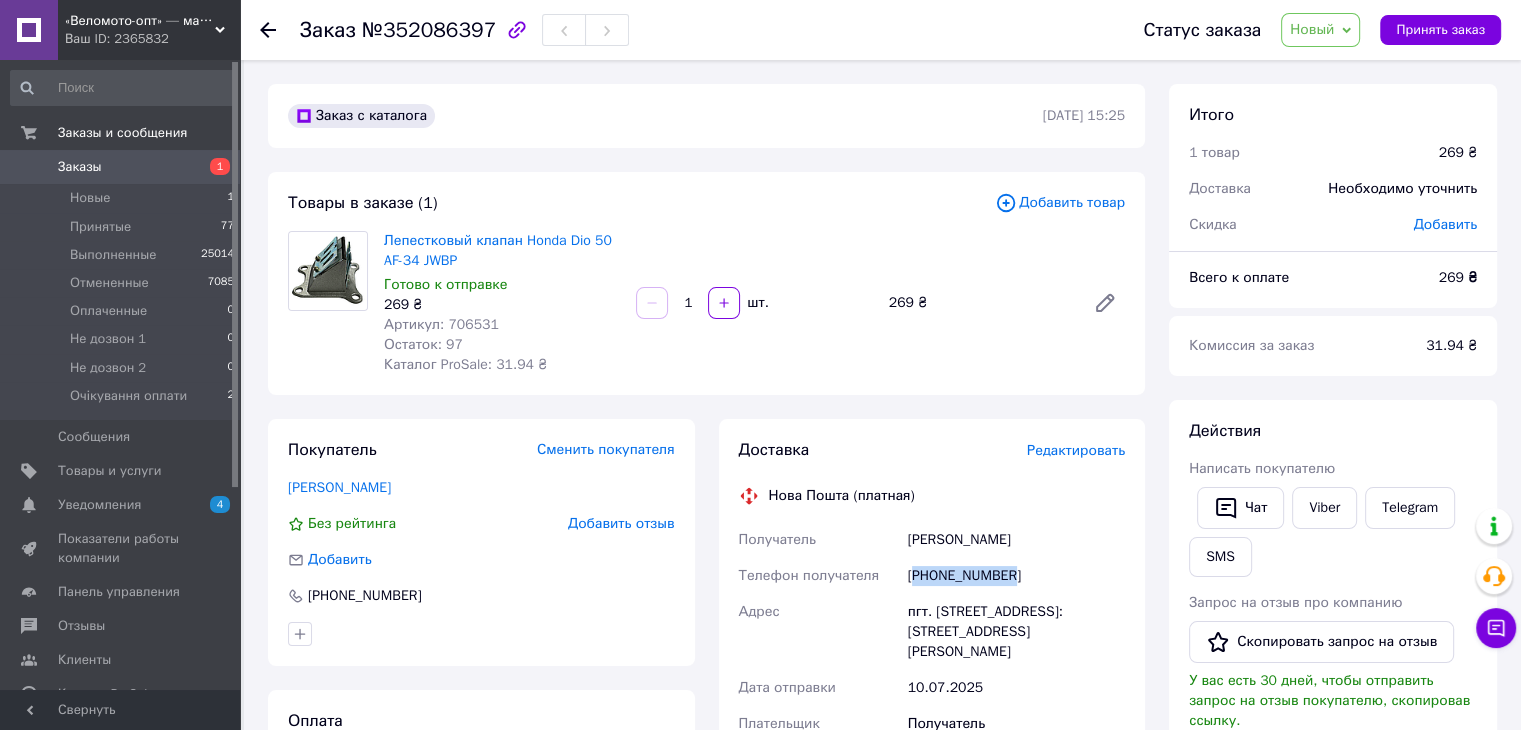 click on "[PHONE_NUMBER]" at bounding box center [1016, 576] 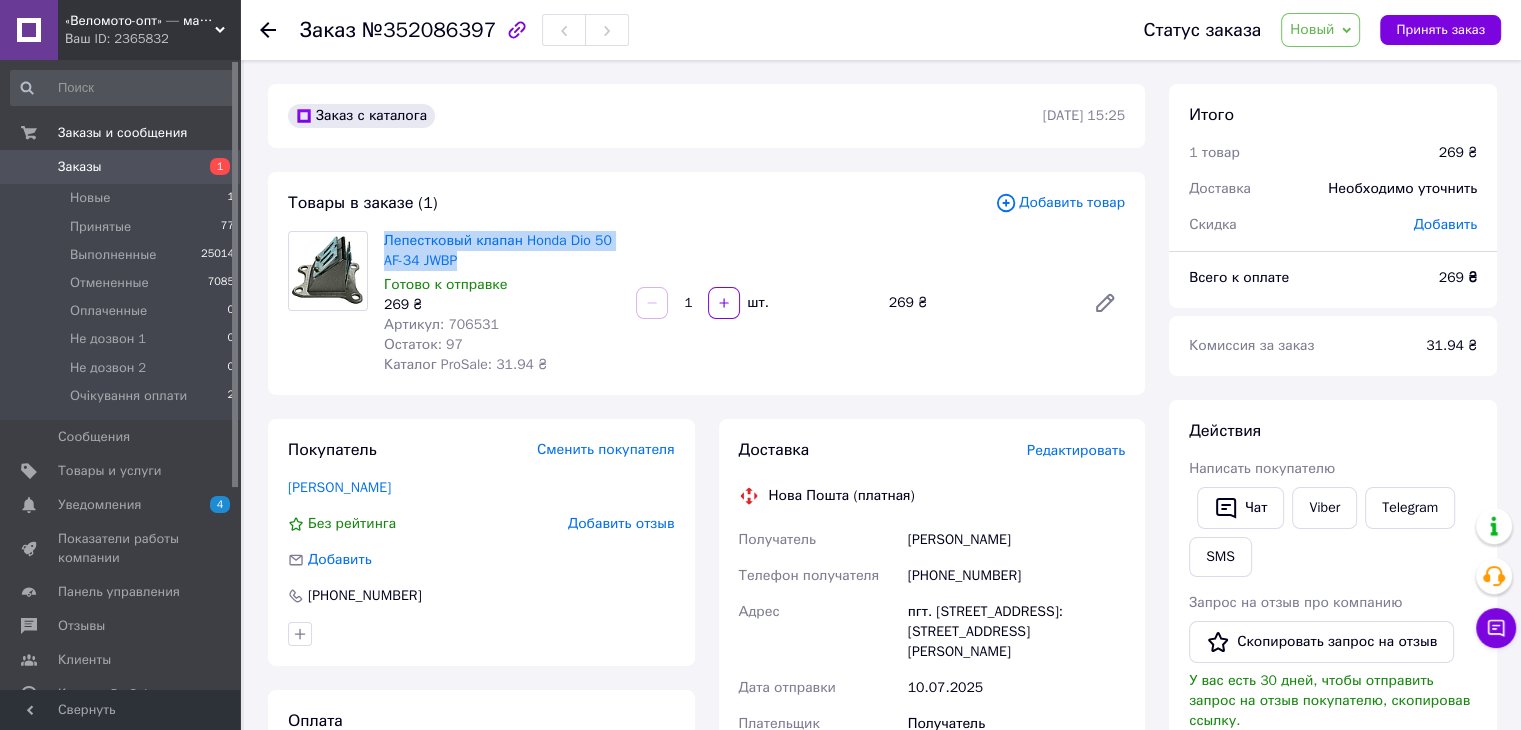 drag, startPoint x: 379, startPoint y: 233, endPoint x: 503, endPoint y: 271, distance: 129.69194 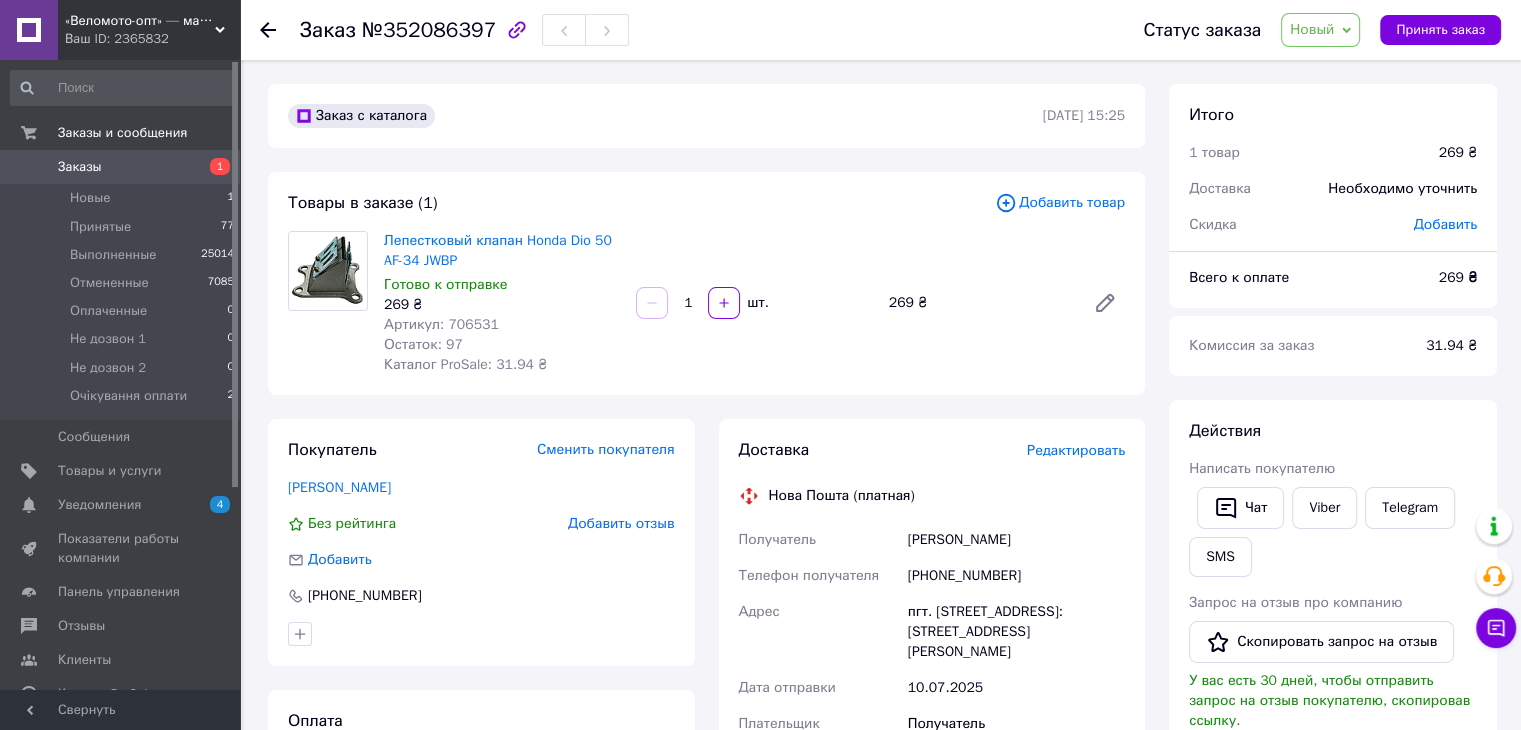 click on "Редактировать" at bounding box center [1076, 450] 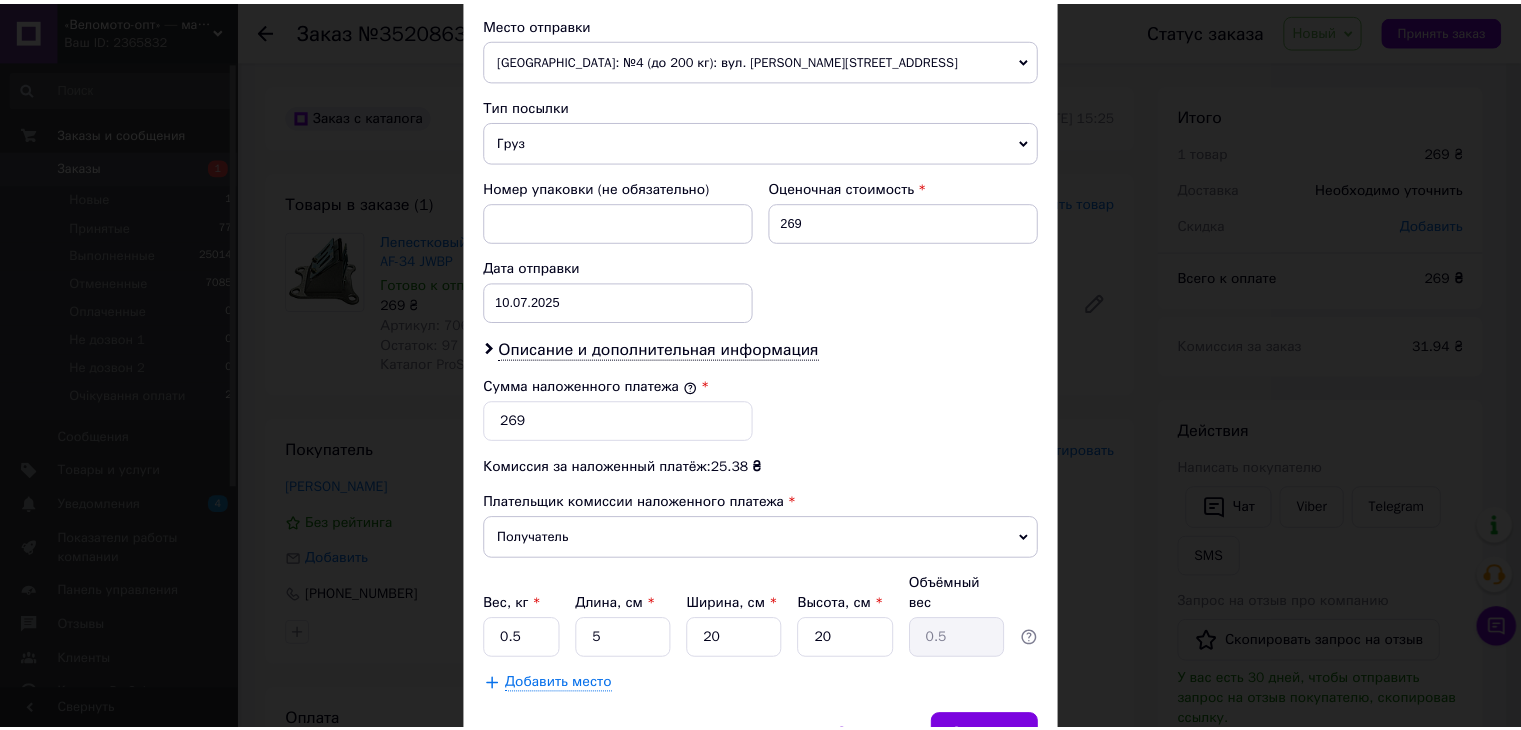 scroll, scrollTop: 790, scrollLeft: 0, axis: vertical 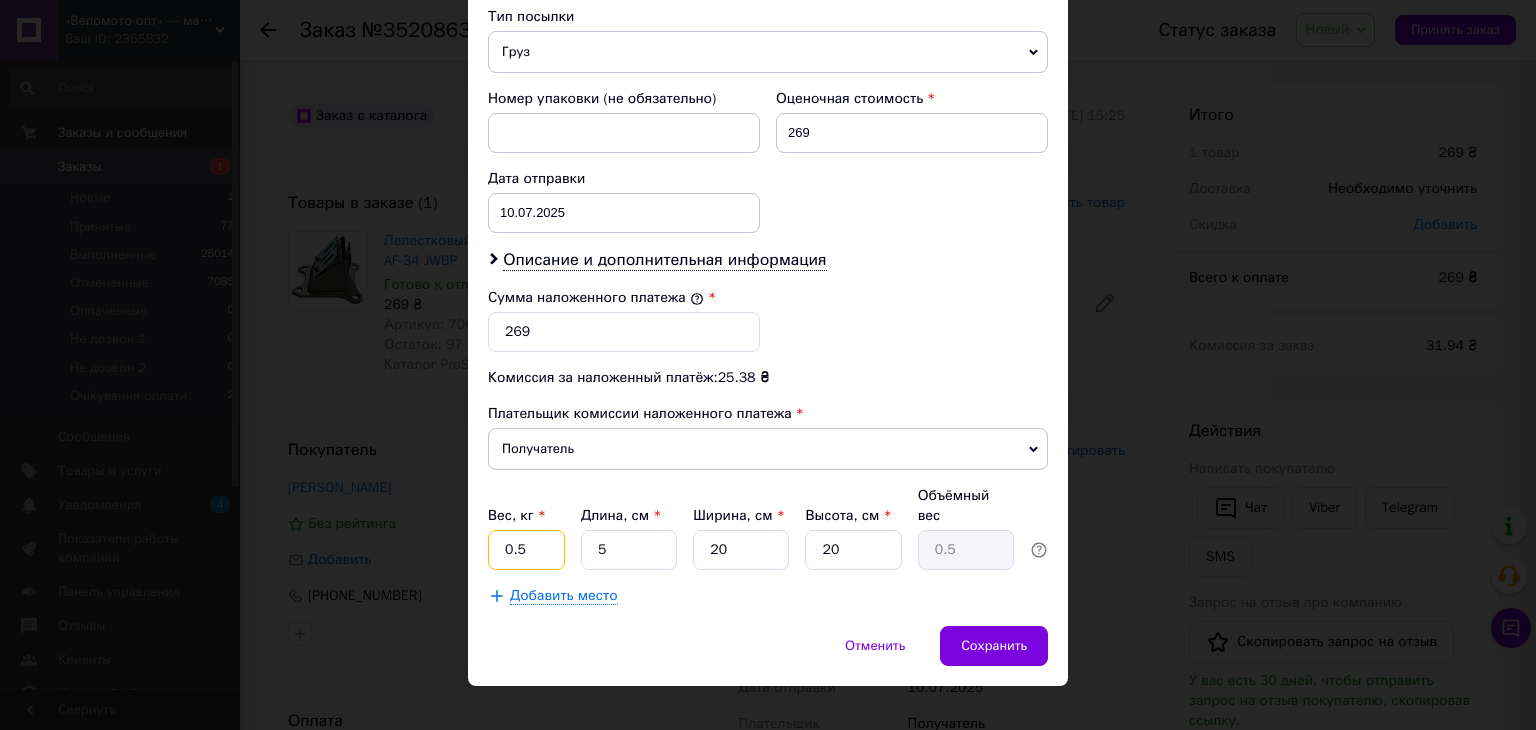 click on "0.5" at bounding box center [526, 550] 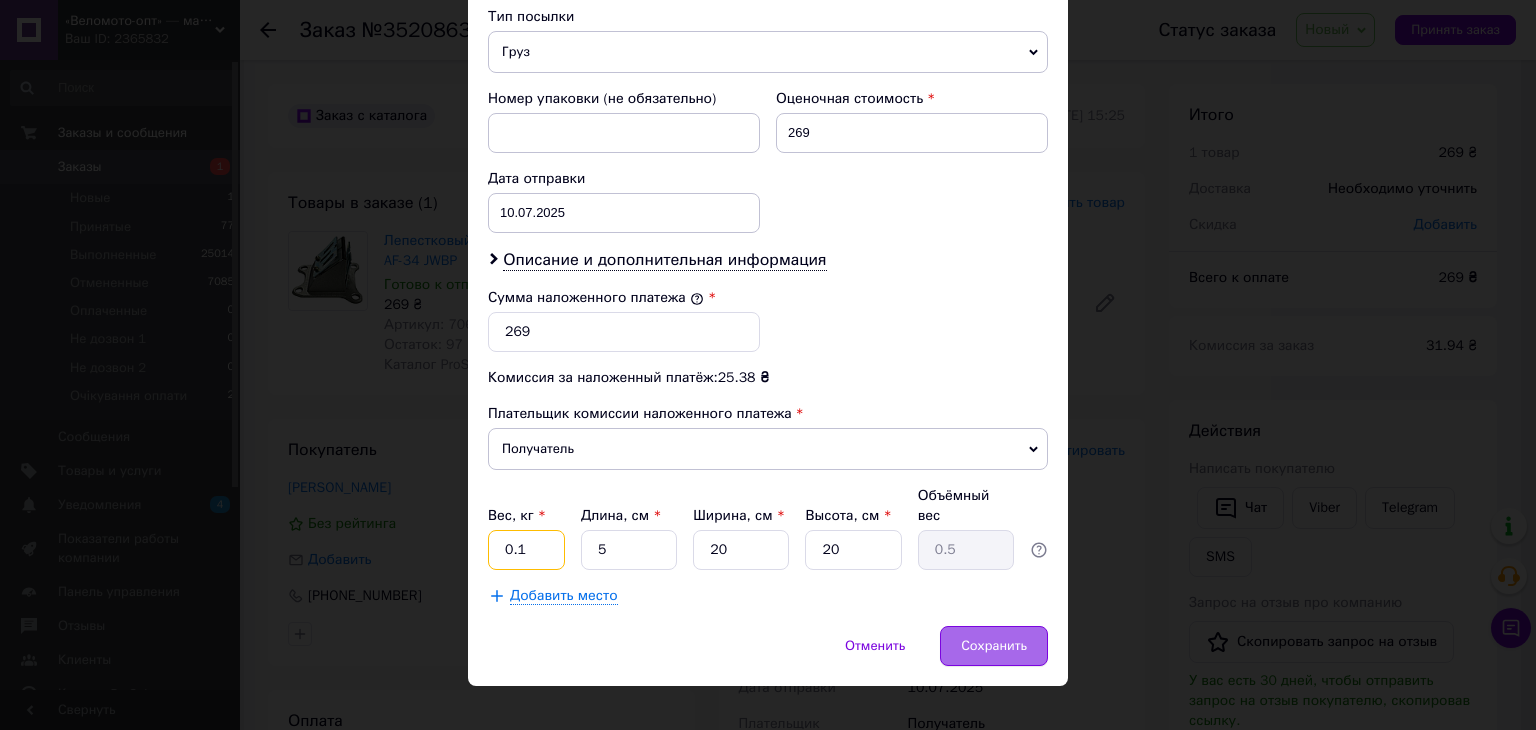 type on "0.1" 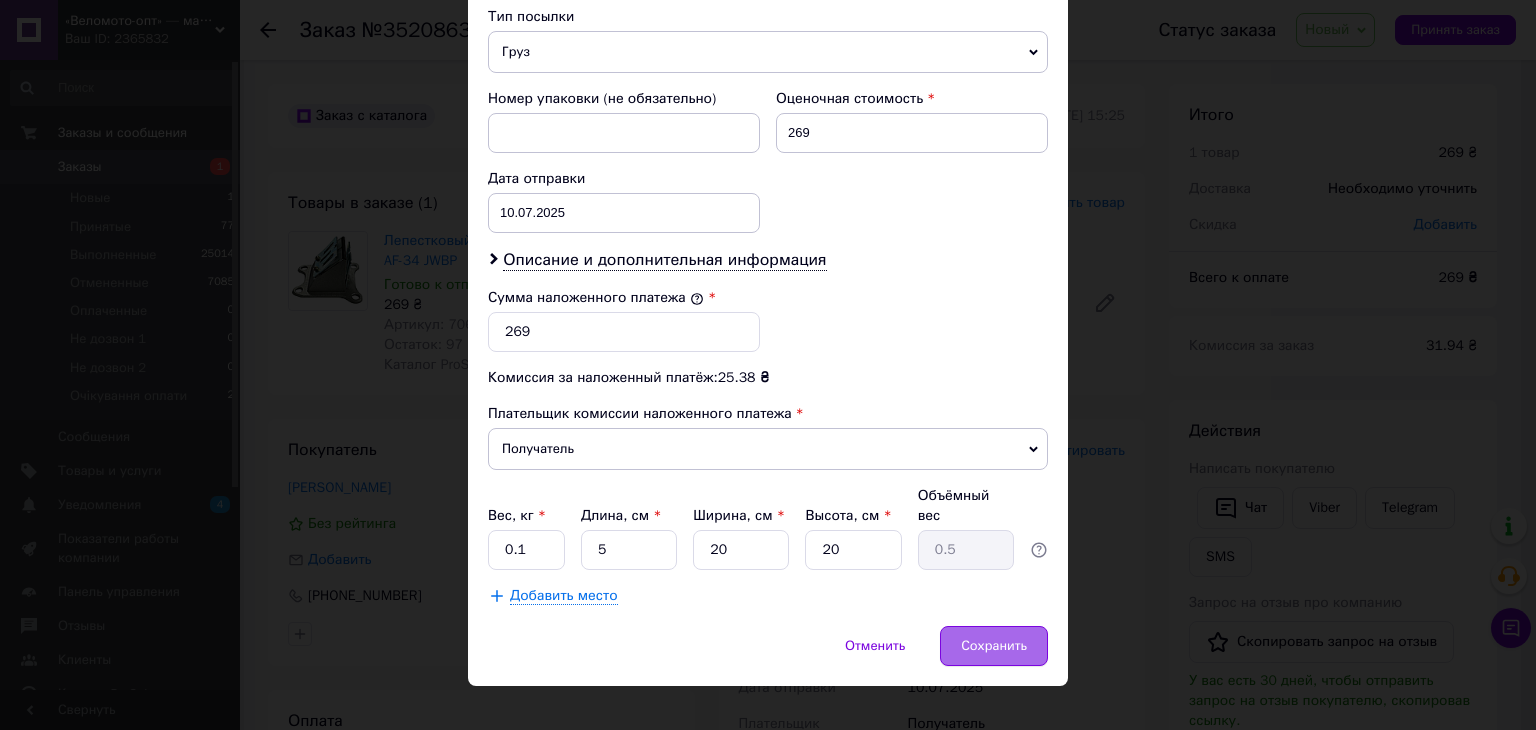 click on "Сохранить" at bounding box center (994, 646) 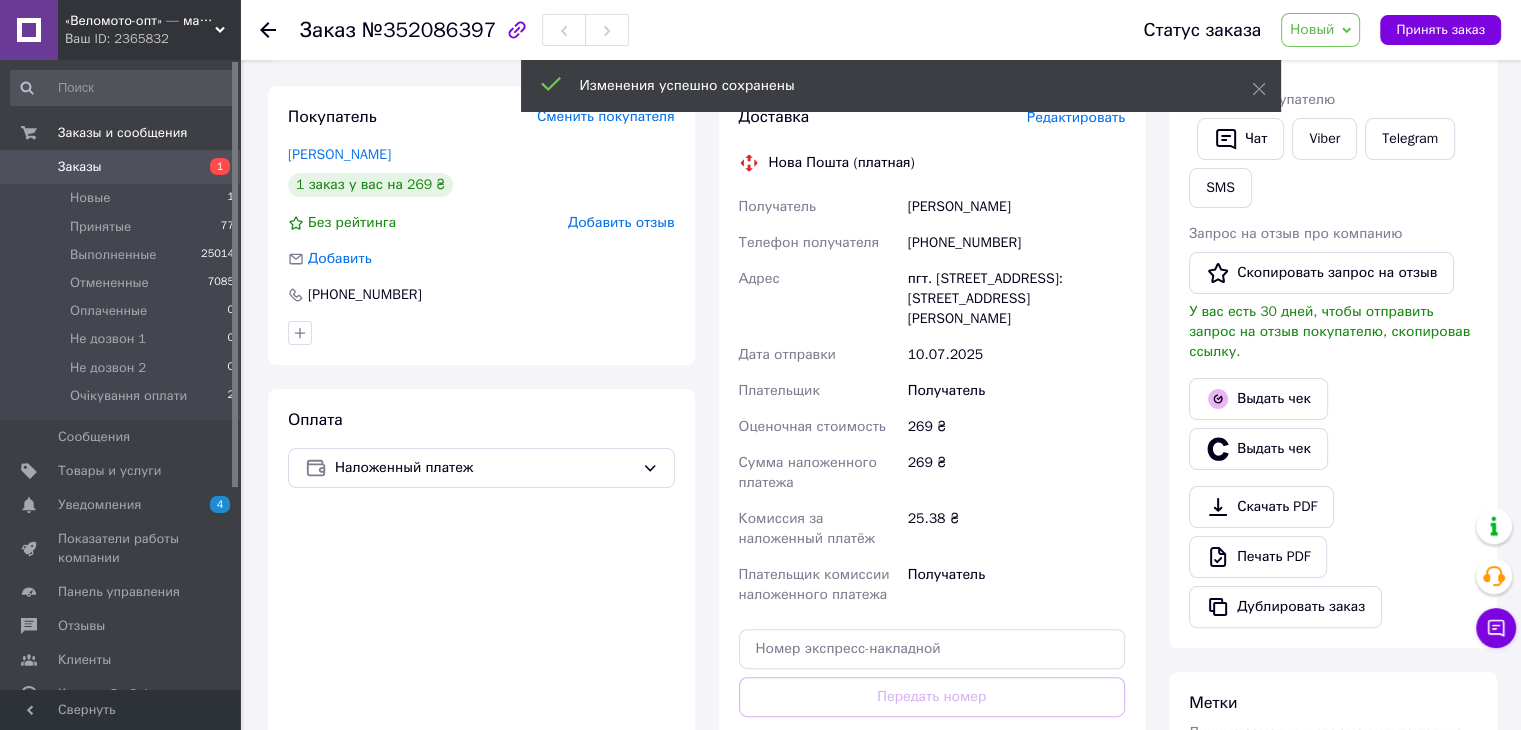 scroll, scrollTop: 500, scrollLeft: 0, axis: vertical 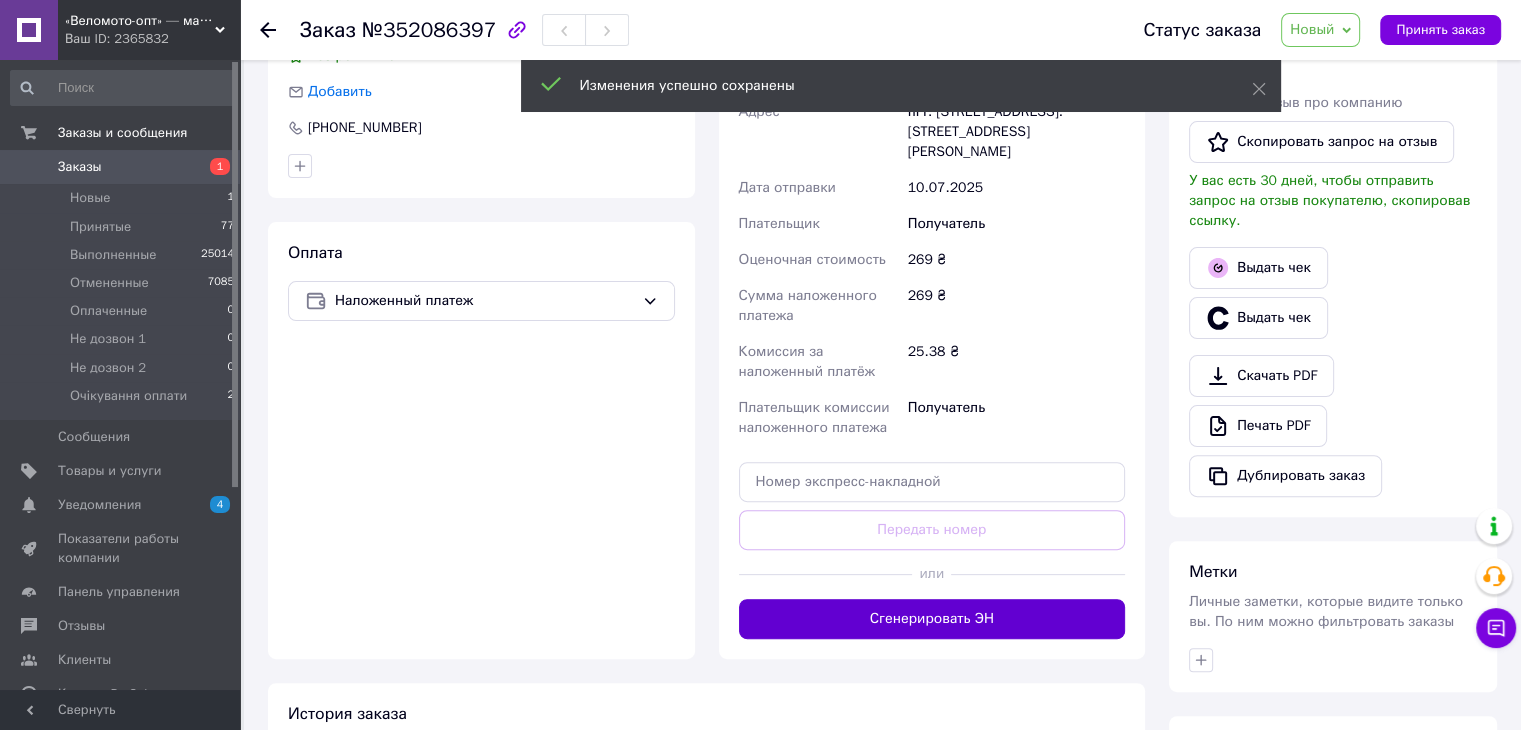 click on "Сгенерировать ЭН" at bounding box center [932, 619] 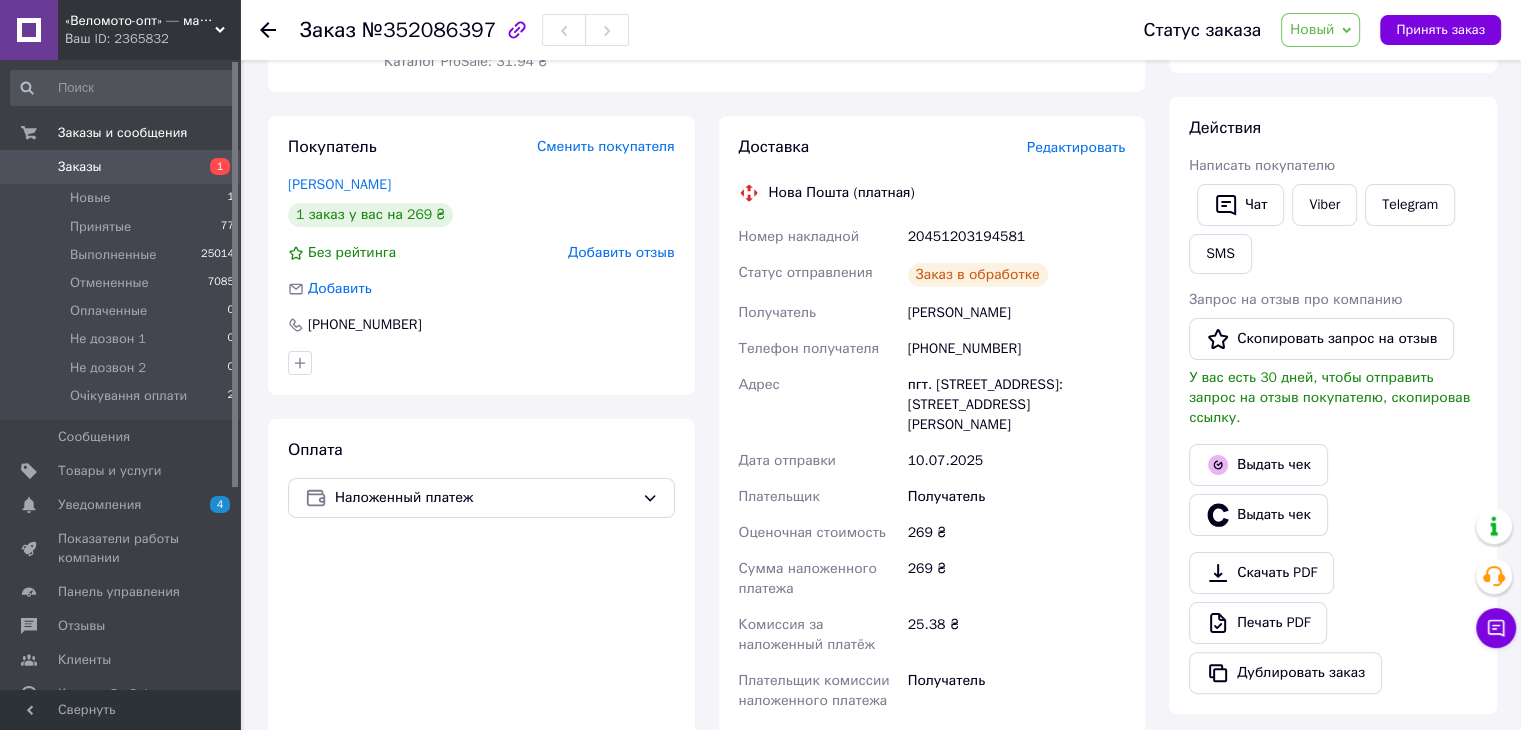 scroll, scrollTop: 300, scrollLeft: 0, axis: vertical 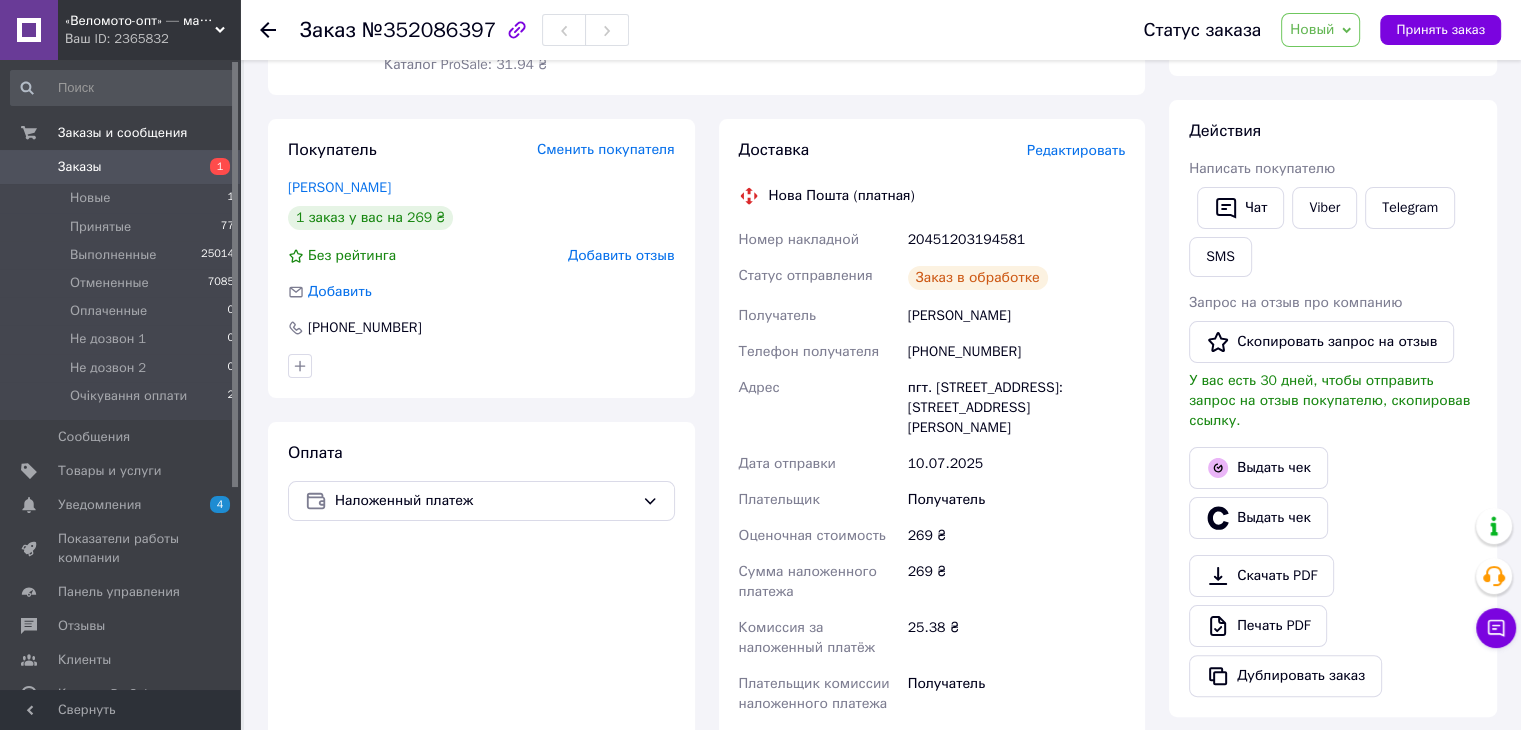 click on "20451203194581" at bounding box center (1016, 240) 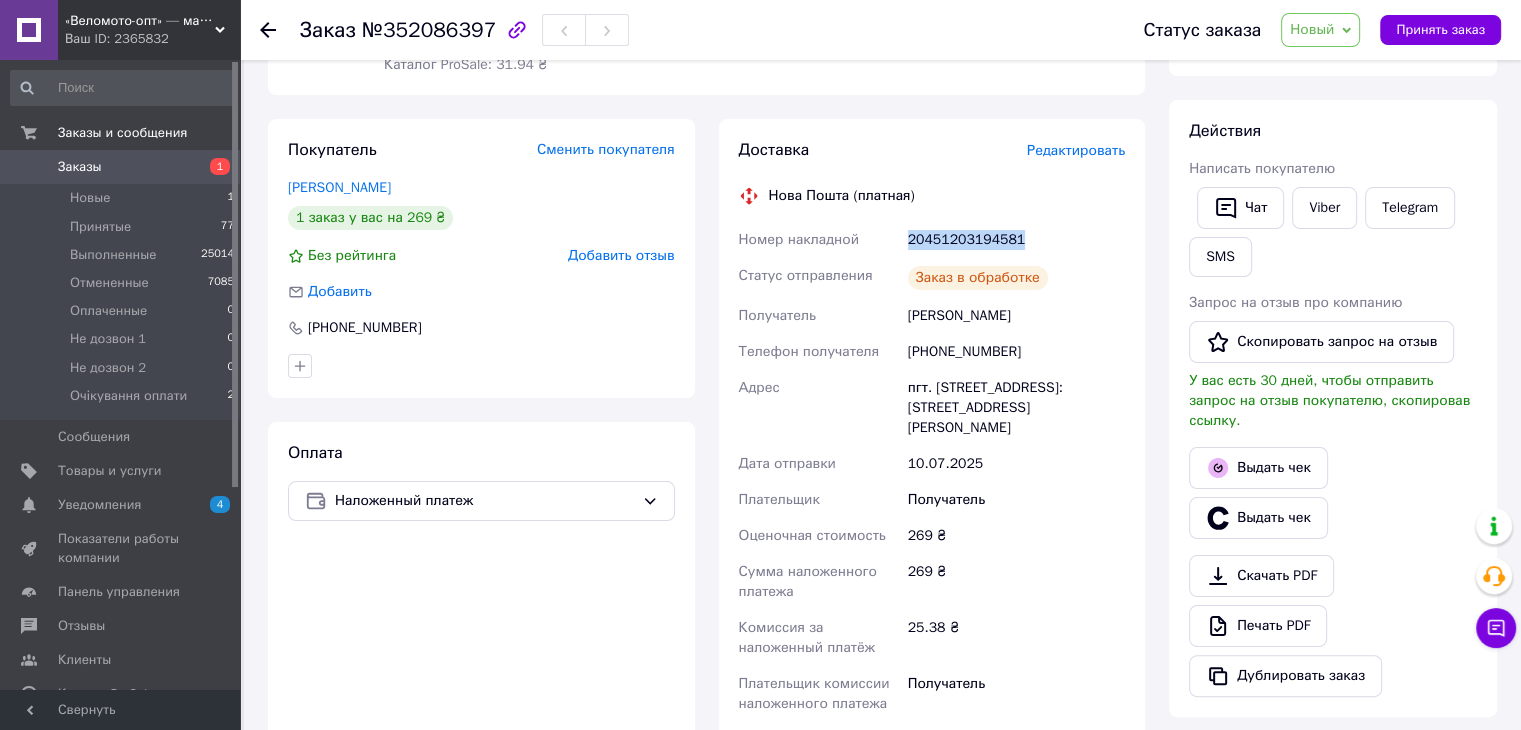 click on "20451203194581" at bounding box center (1016, 240) 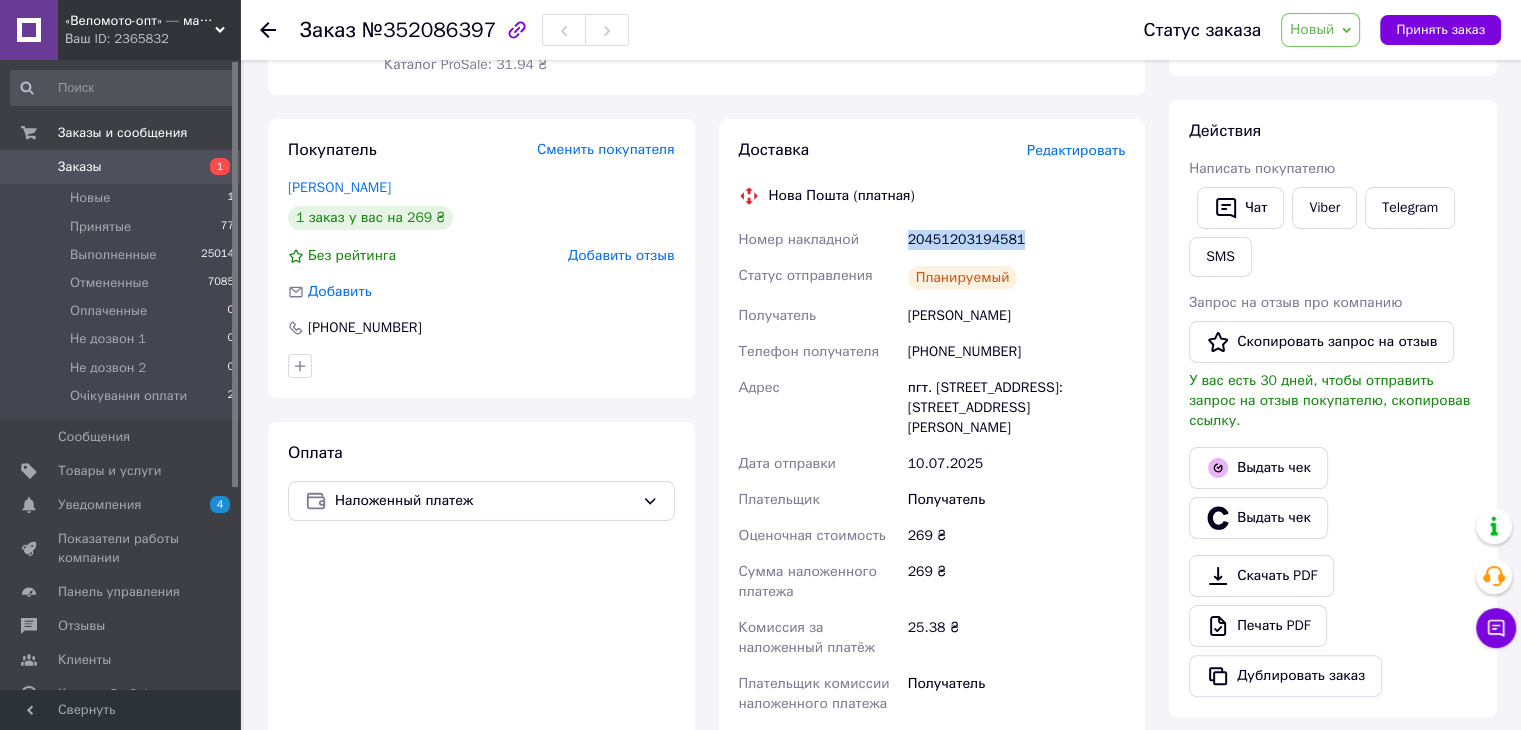 copy on "20451203194581" 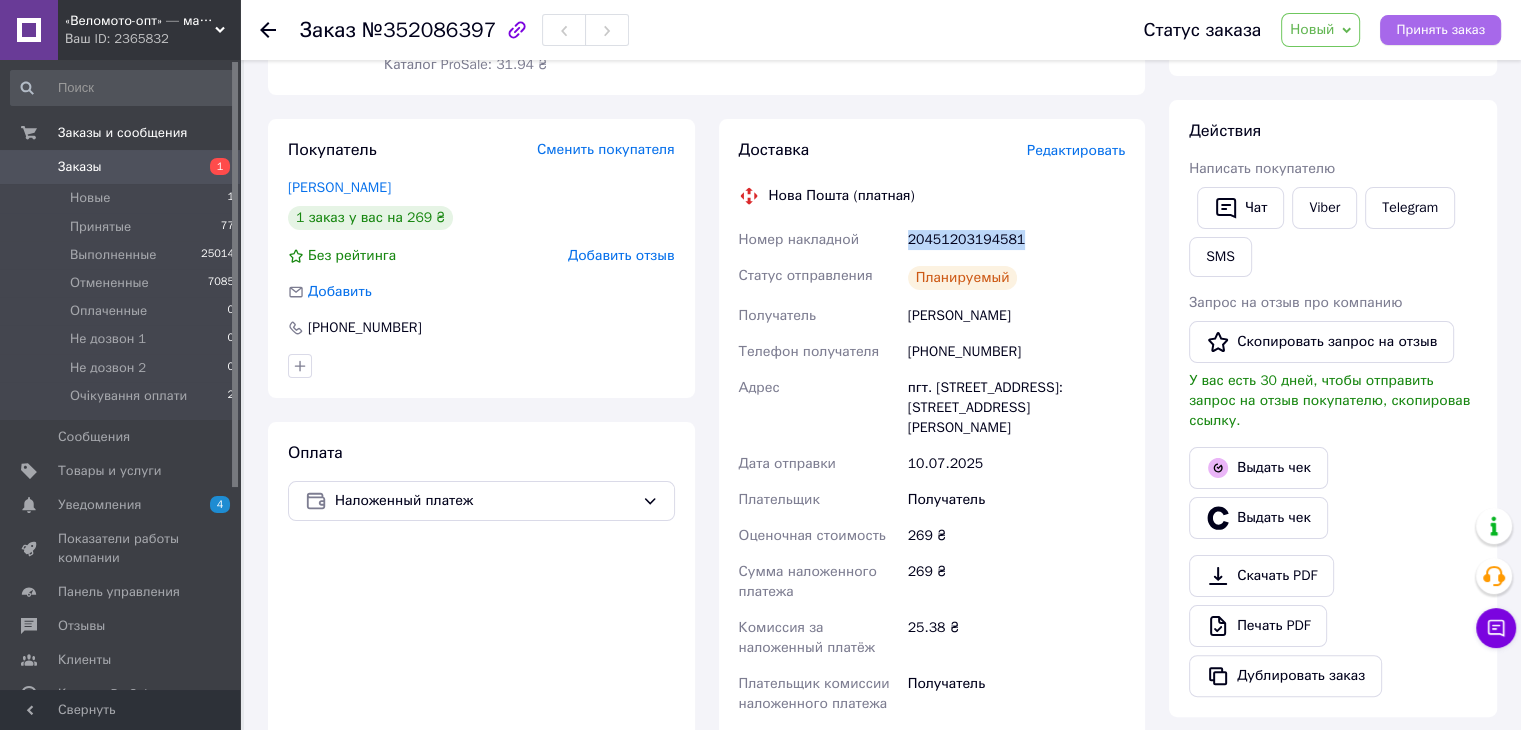 click on "Принять заказ" at bounding box center [1440, 30] 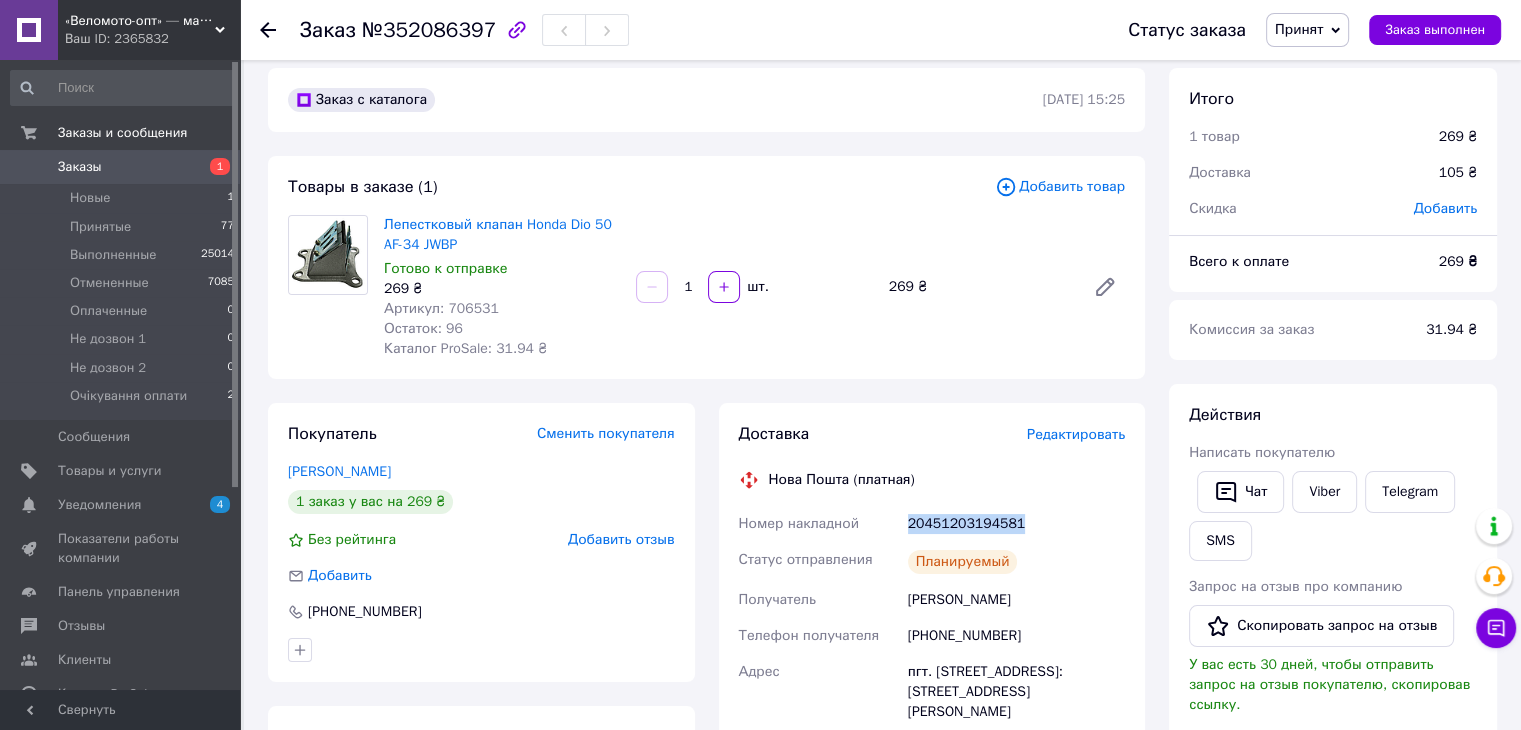 scroll, scrollTop: 0, scrollLeft: 0, axis: both 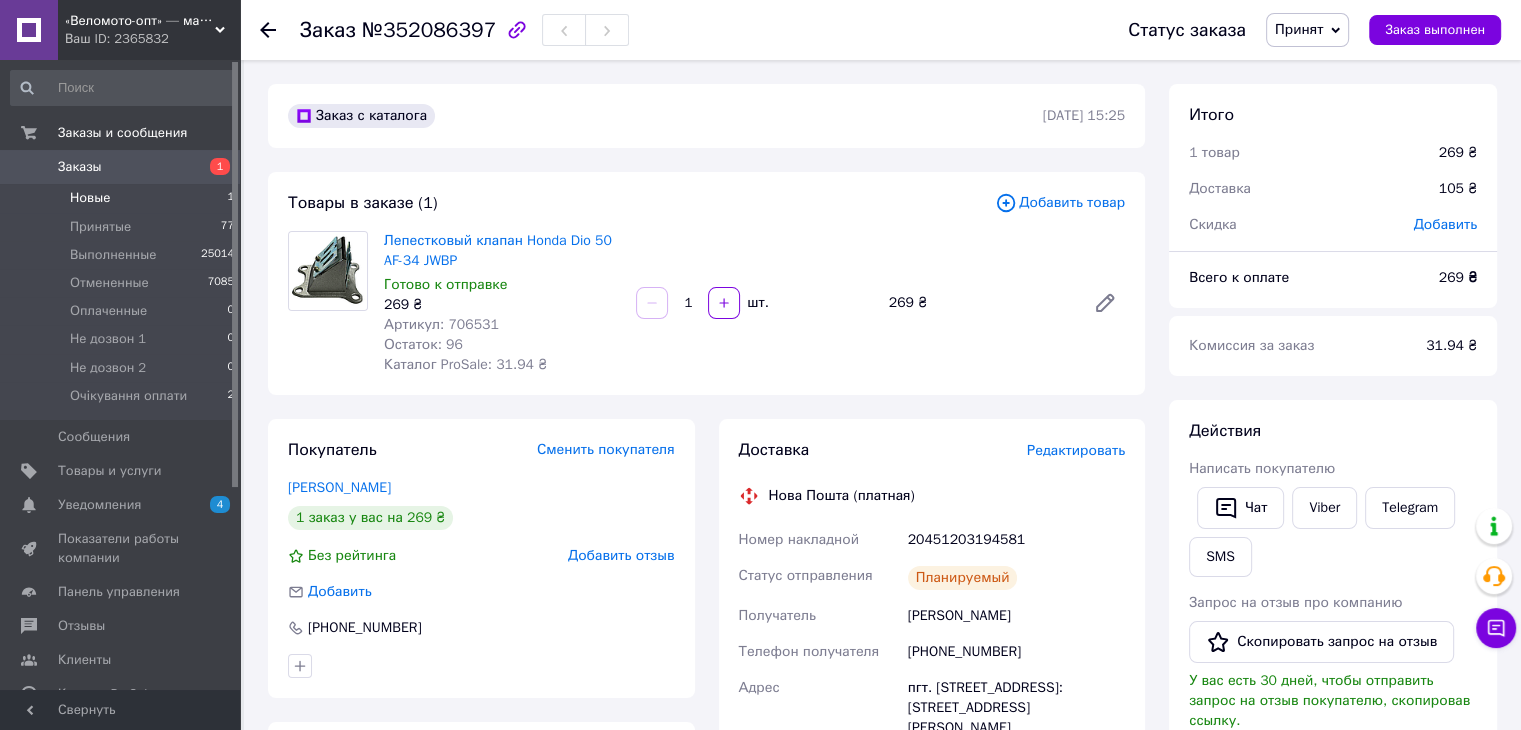 click on "Новые 1" at bounding box center [123, 198] 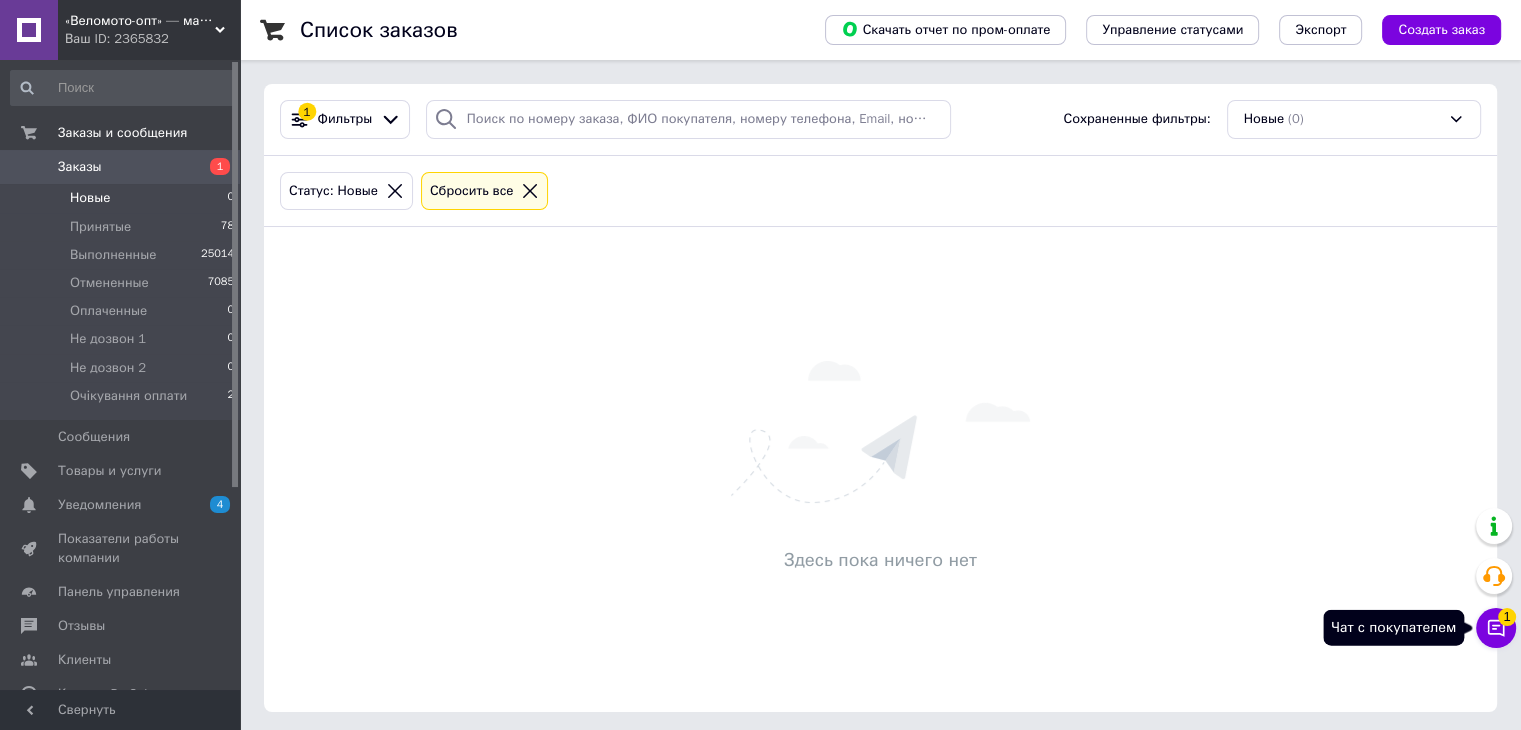 click on "Чат с покупателем 1" at bounding box center (1496, 628) 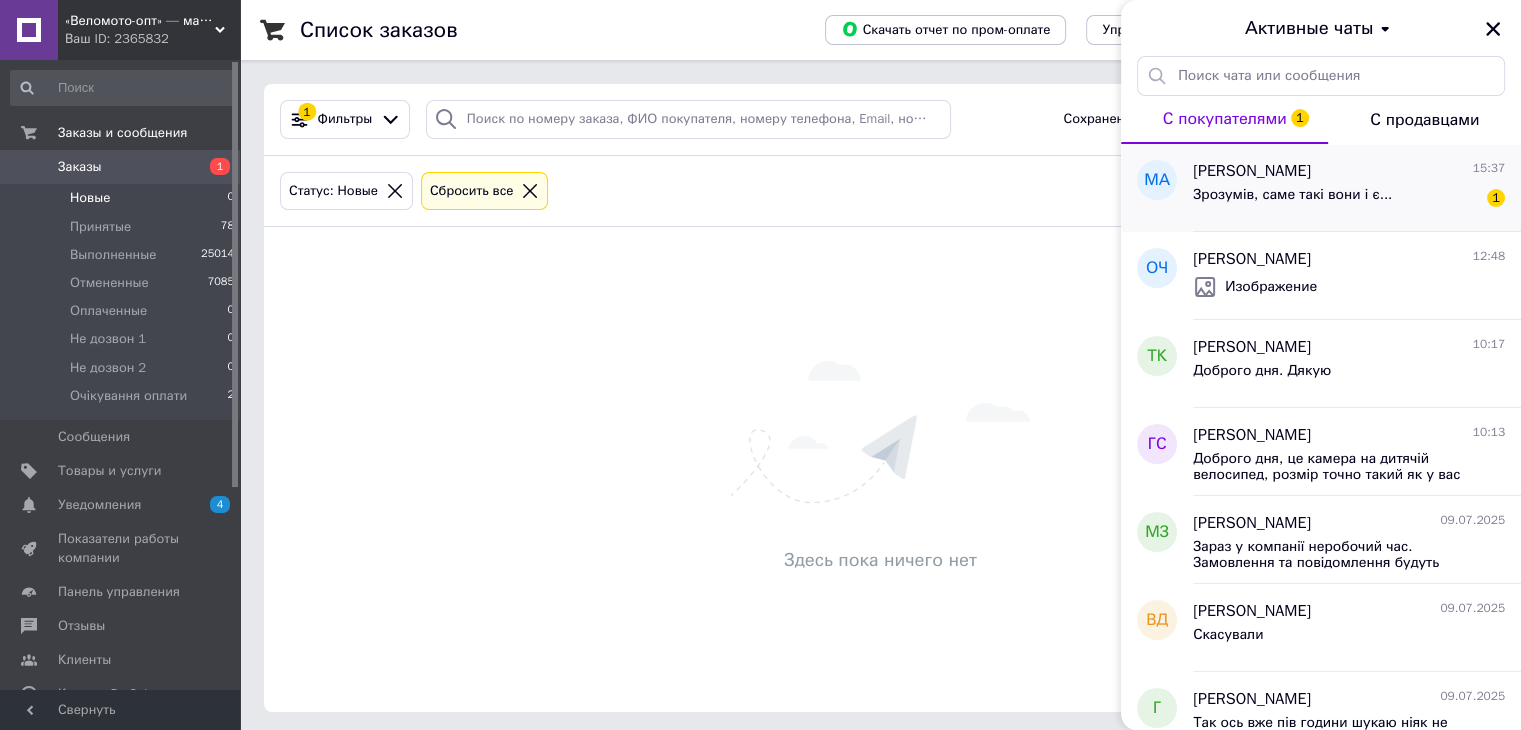 click on "Зрозумів, саме такі вони і є..." at bounding box center (1292, 195) 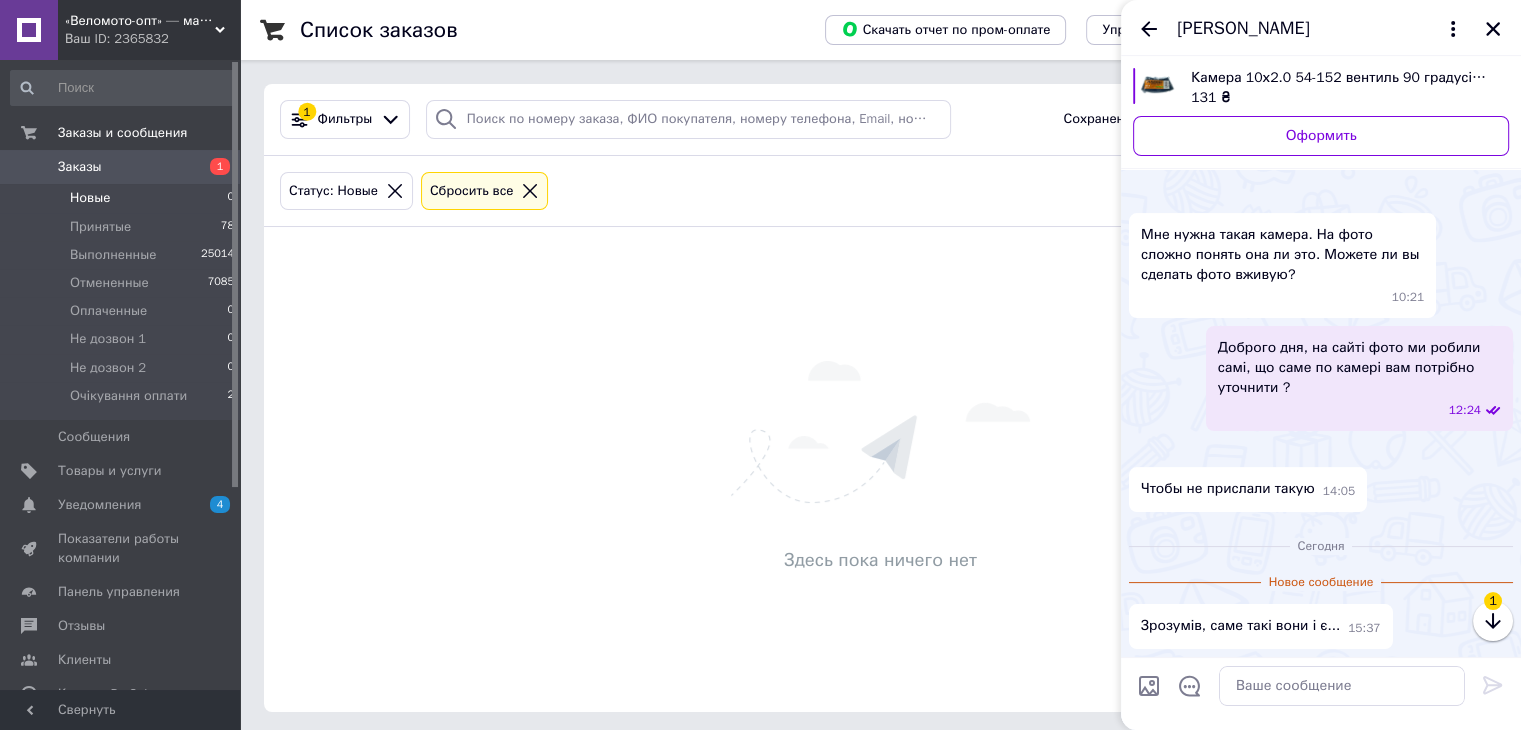 scroll, scrollTop: 1099, scrollLeft: 0, axis: vertical 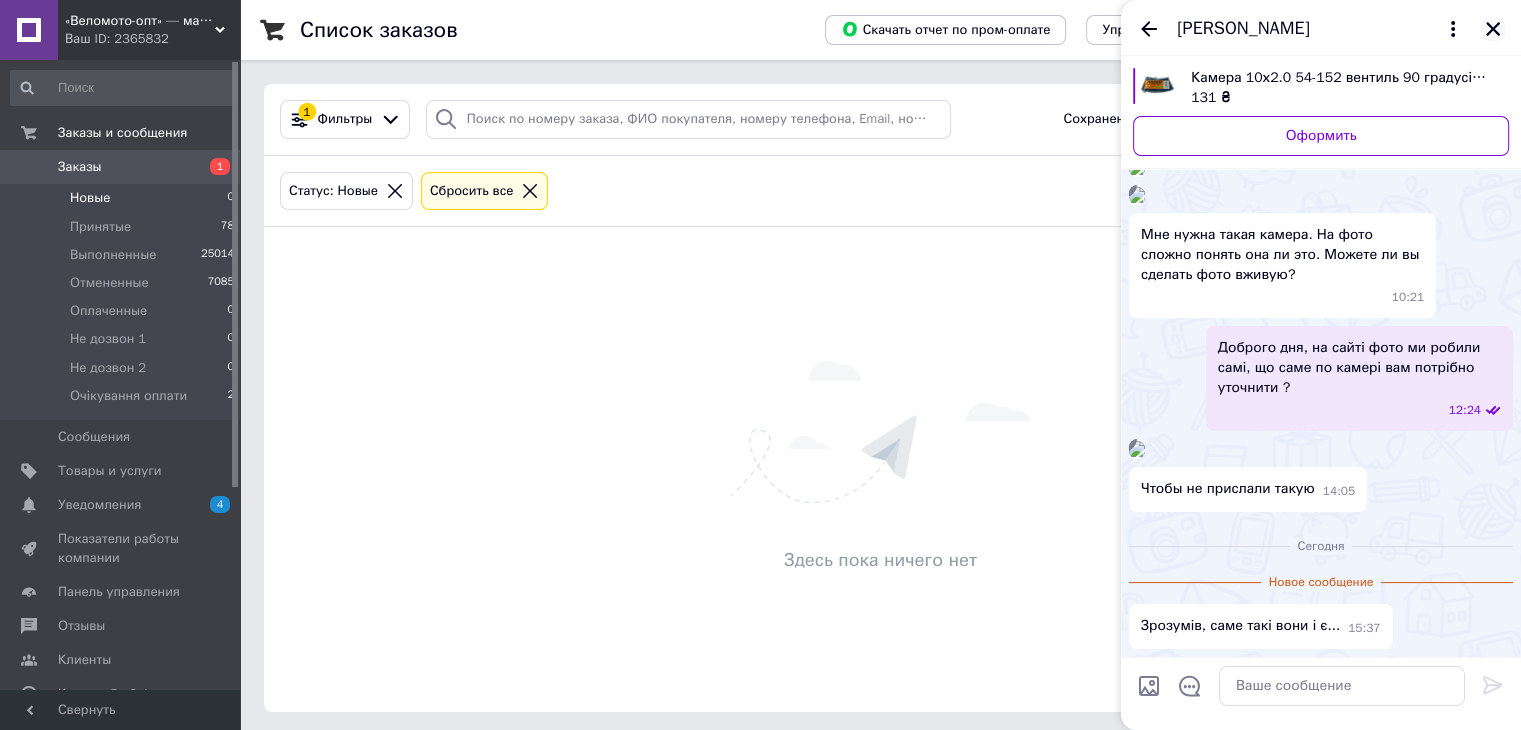 click 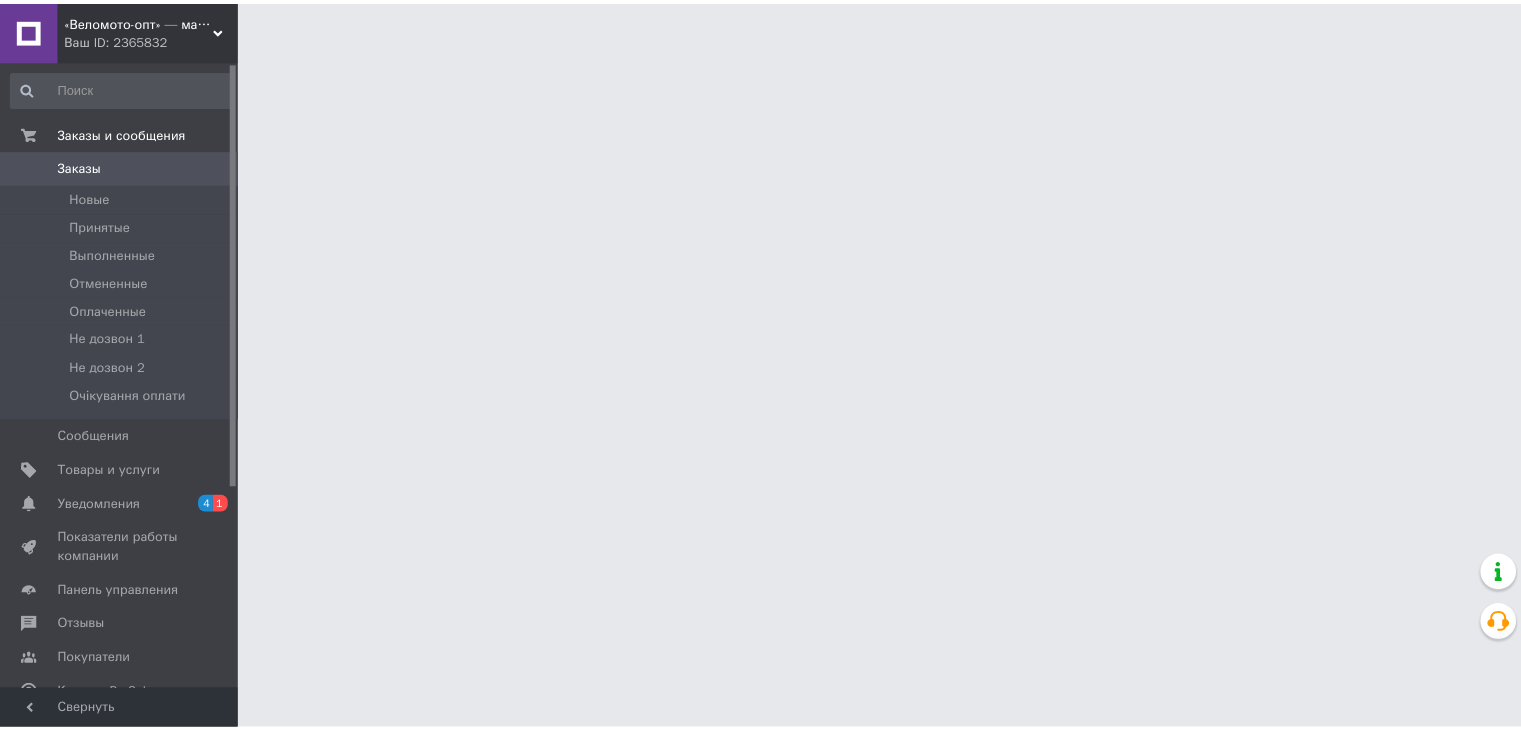 scroll, scrollTop: 0, scrollLeft: 0, axis: both 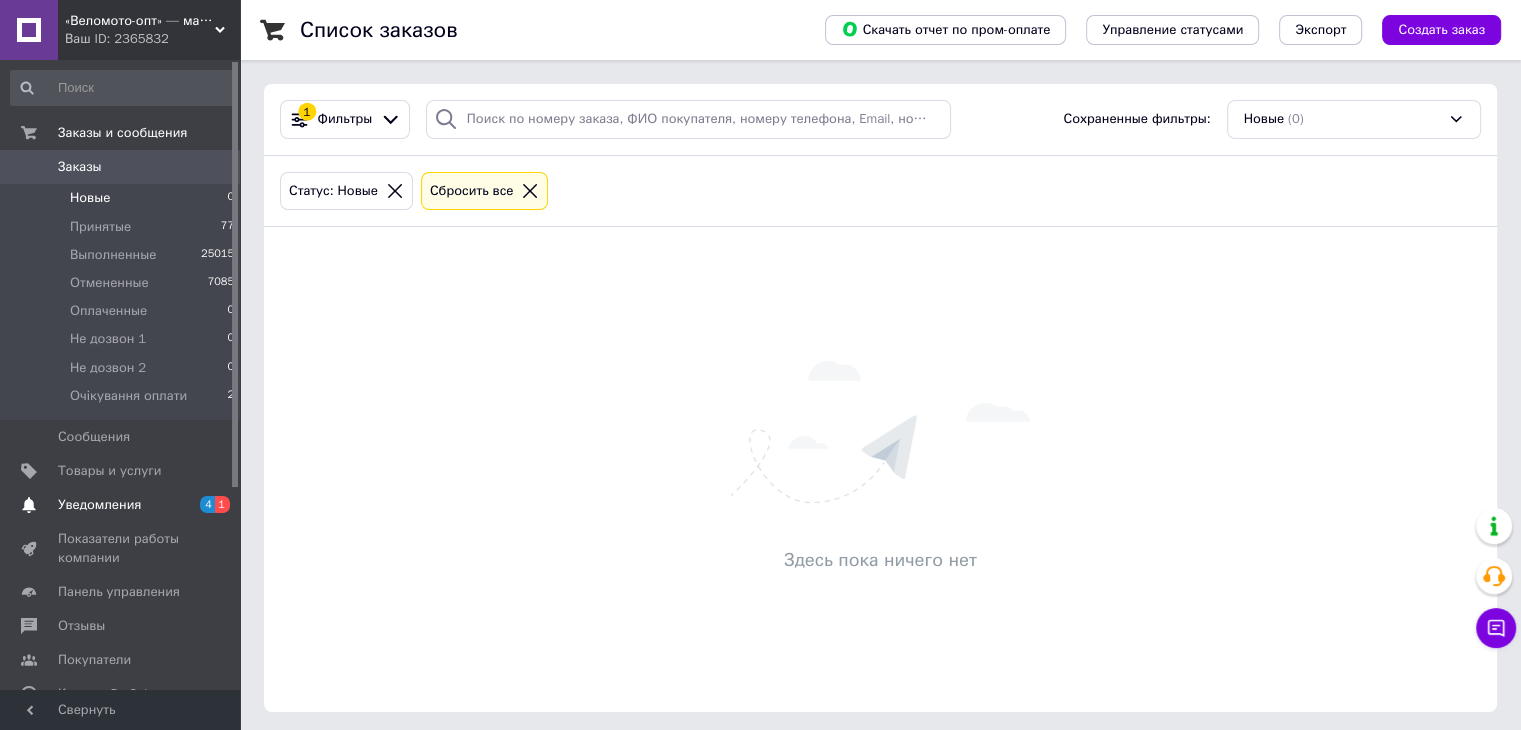 click on "Уведомления 4 1" at bounding box center [123, 505] 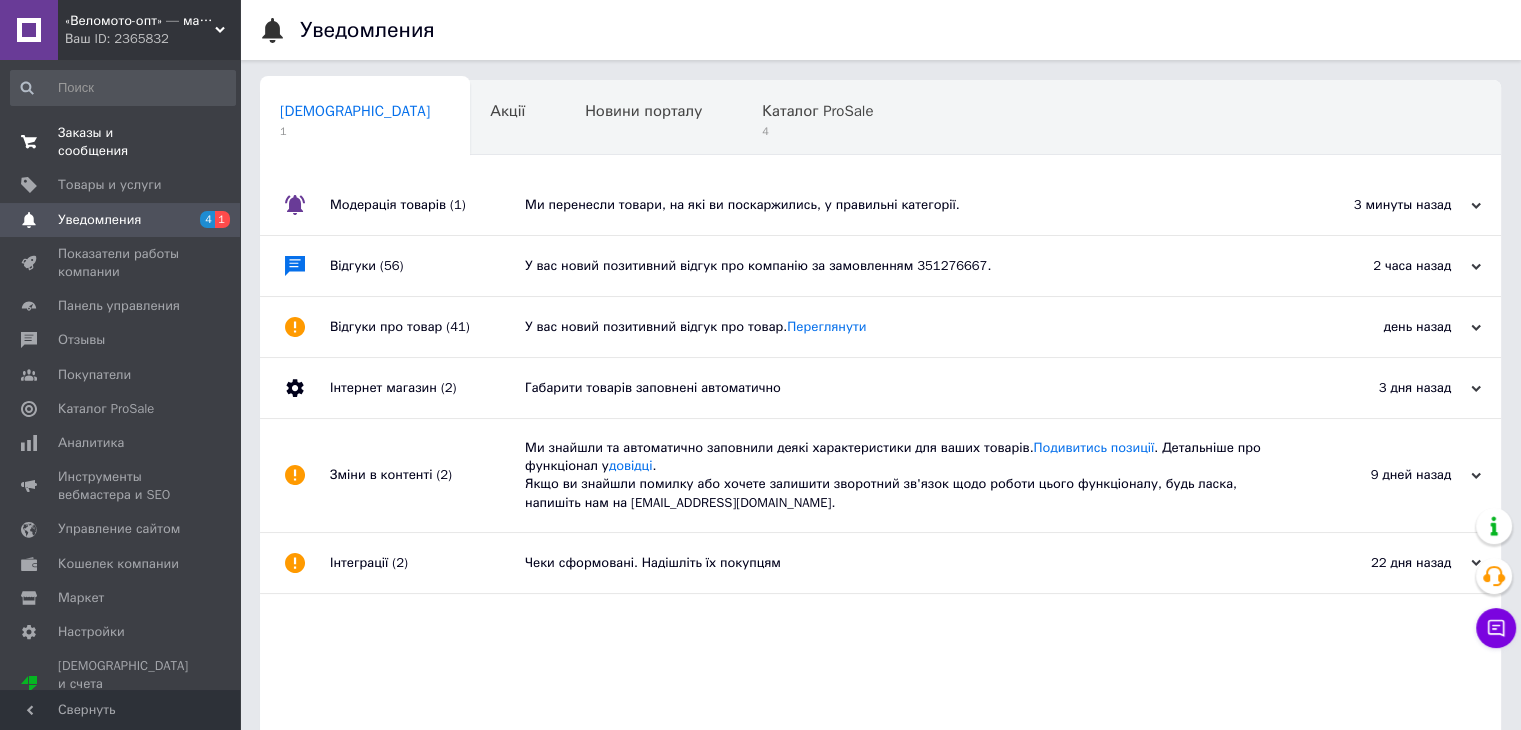click on "Заказы и сообщения" at bounding box center (121, 142) 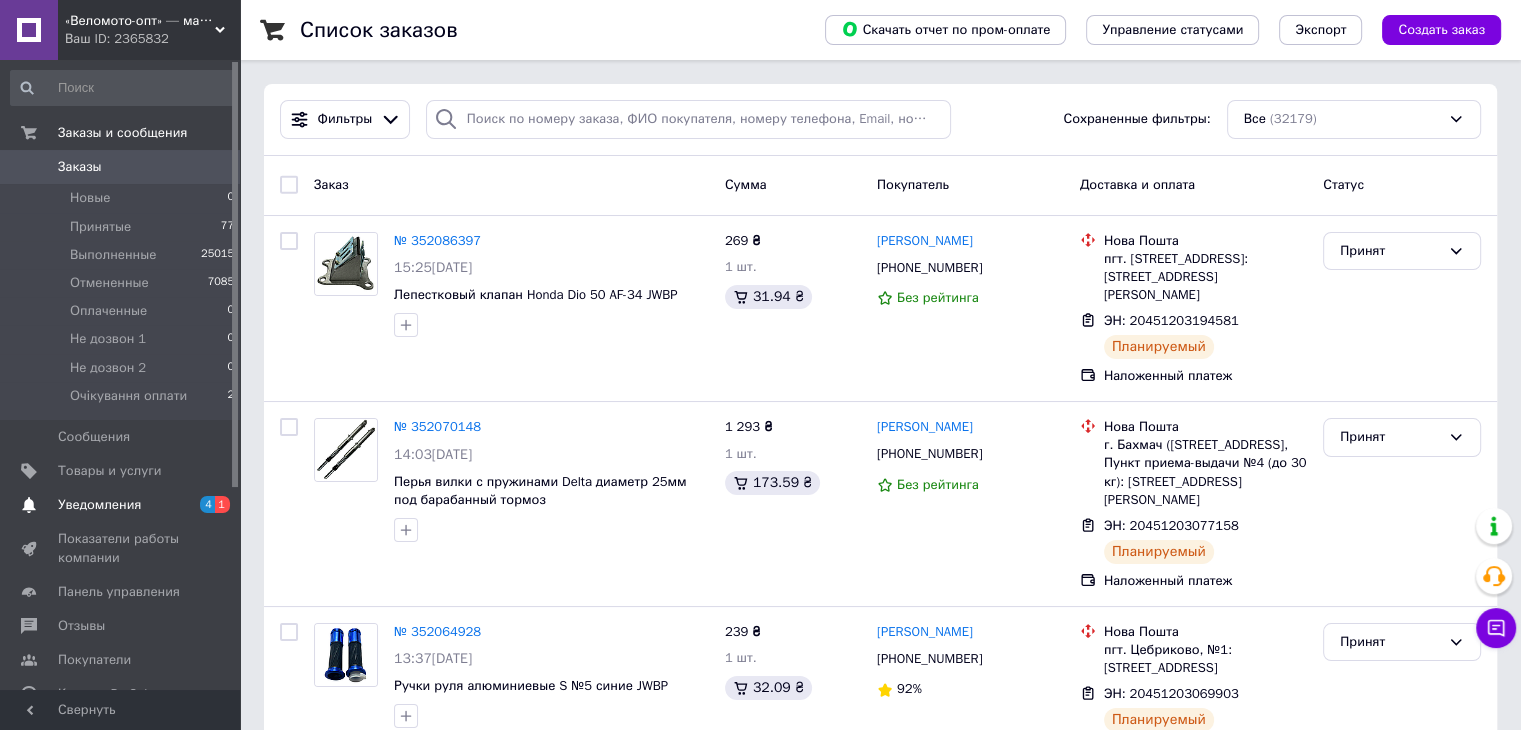 click on "Уведомления" at bounding box center [121, 505] 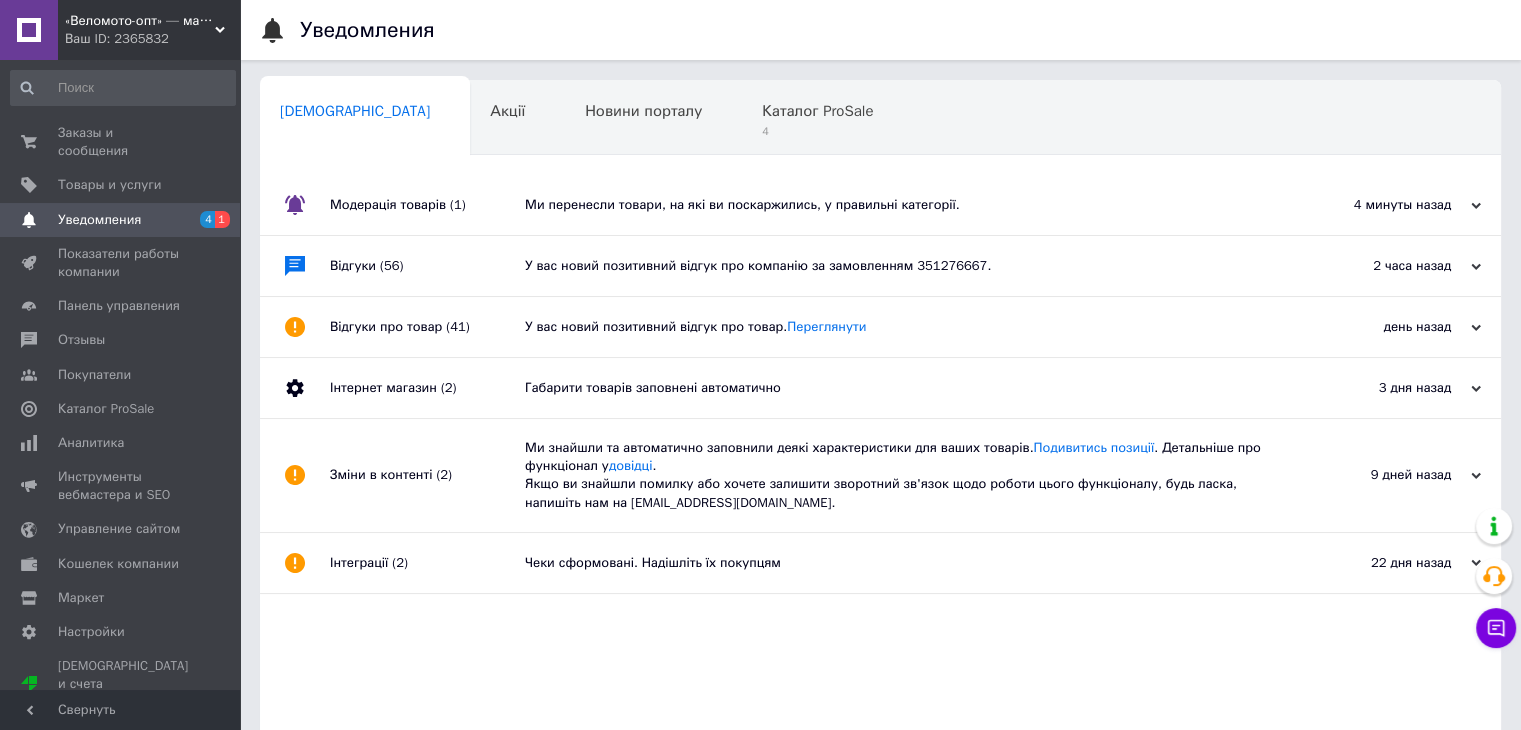 drag, startPoint x: 595, startPoint y: 211, endPoint x: 606, endPoint y: 201, distance: 14.866069 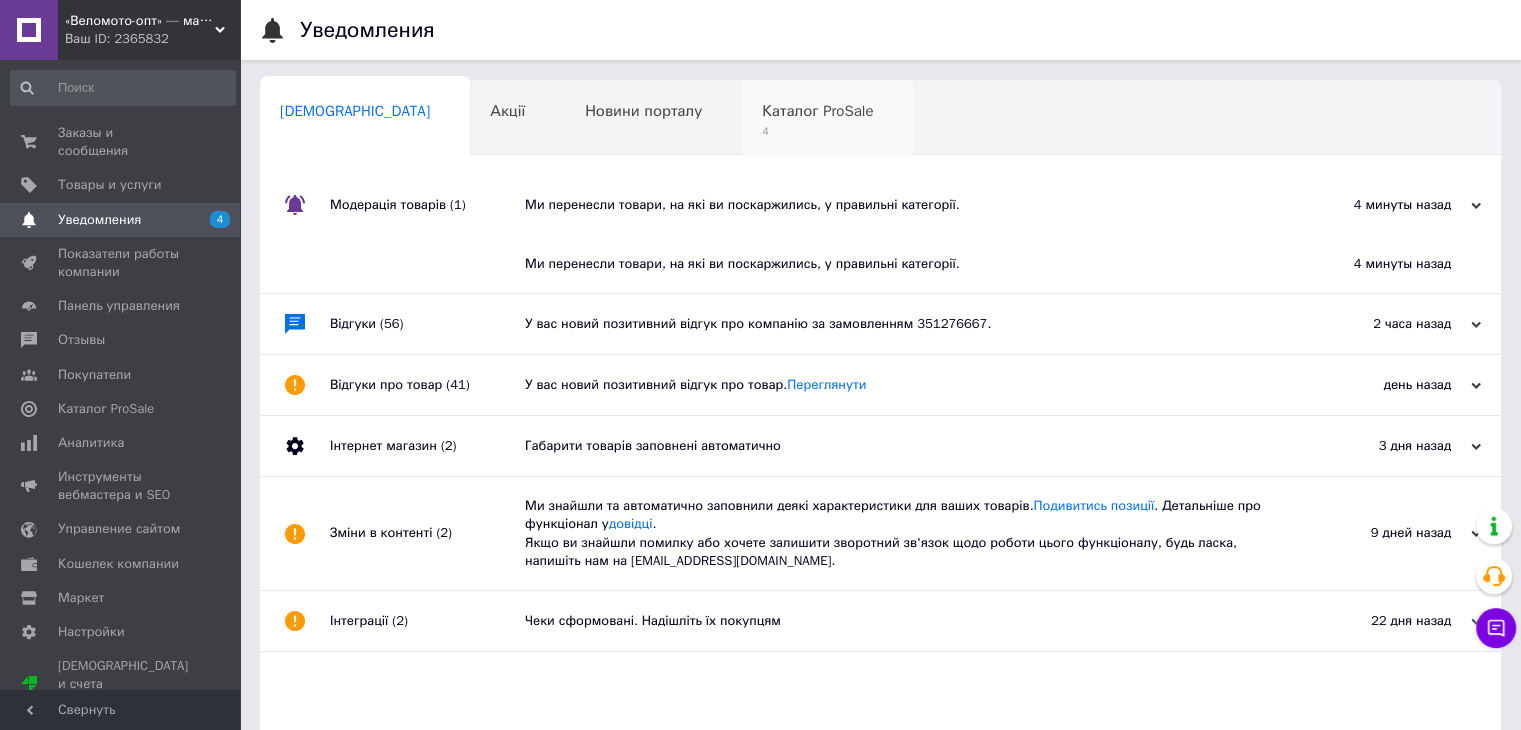 click on "Каталог ProSale" at bounding box center [817, 111] 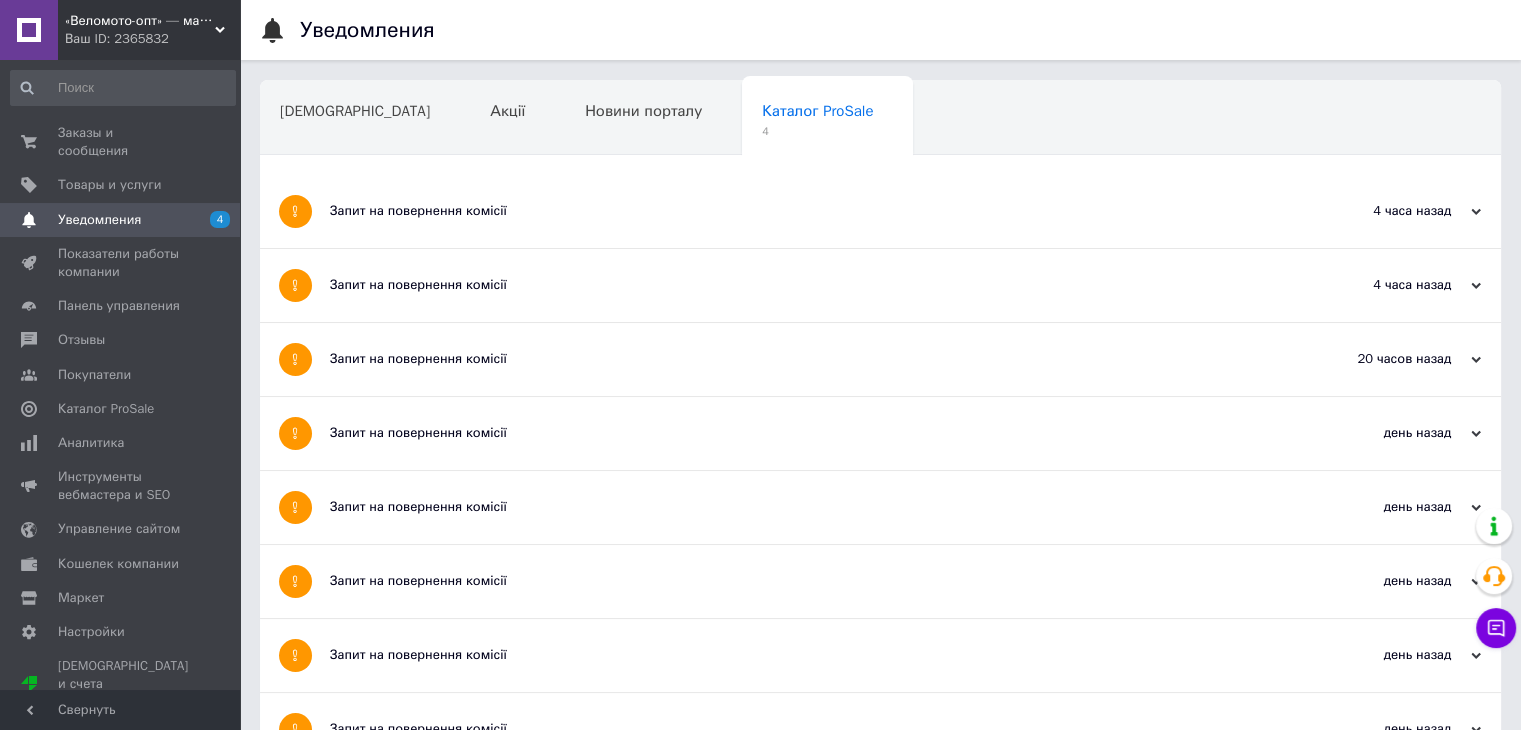 drag, startPoint x: 135, startPoint y: 132, endPoint x: 236, endPoint y: 45, distance: 133.30417 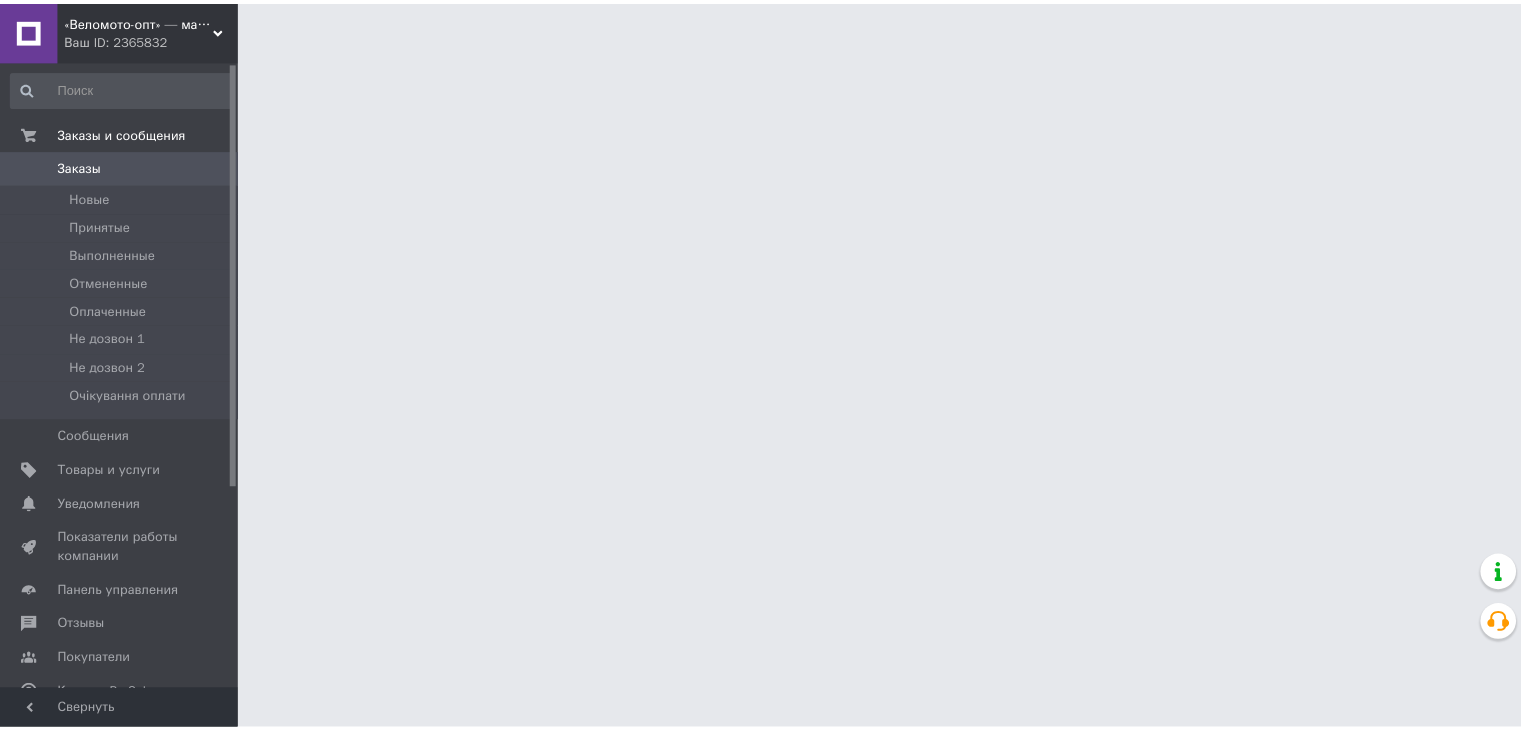 scroll, scrollTop: 0, scrollLeft: 0, axis: both 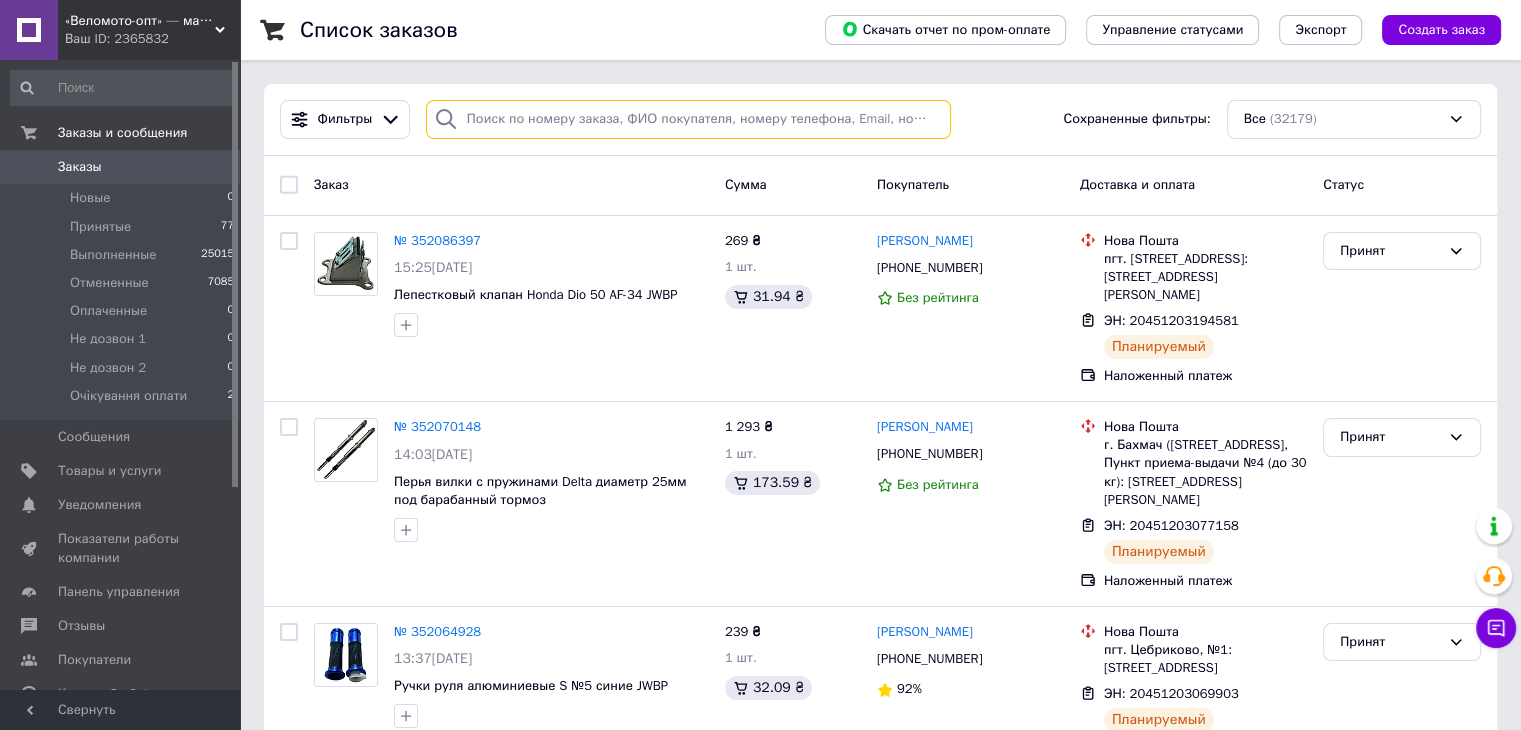 click at bounding box center [688, 119] 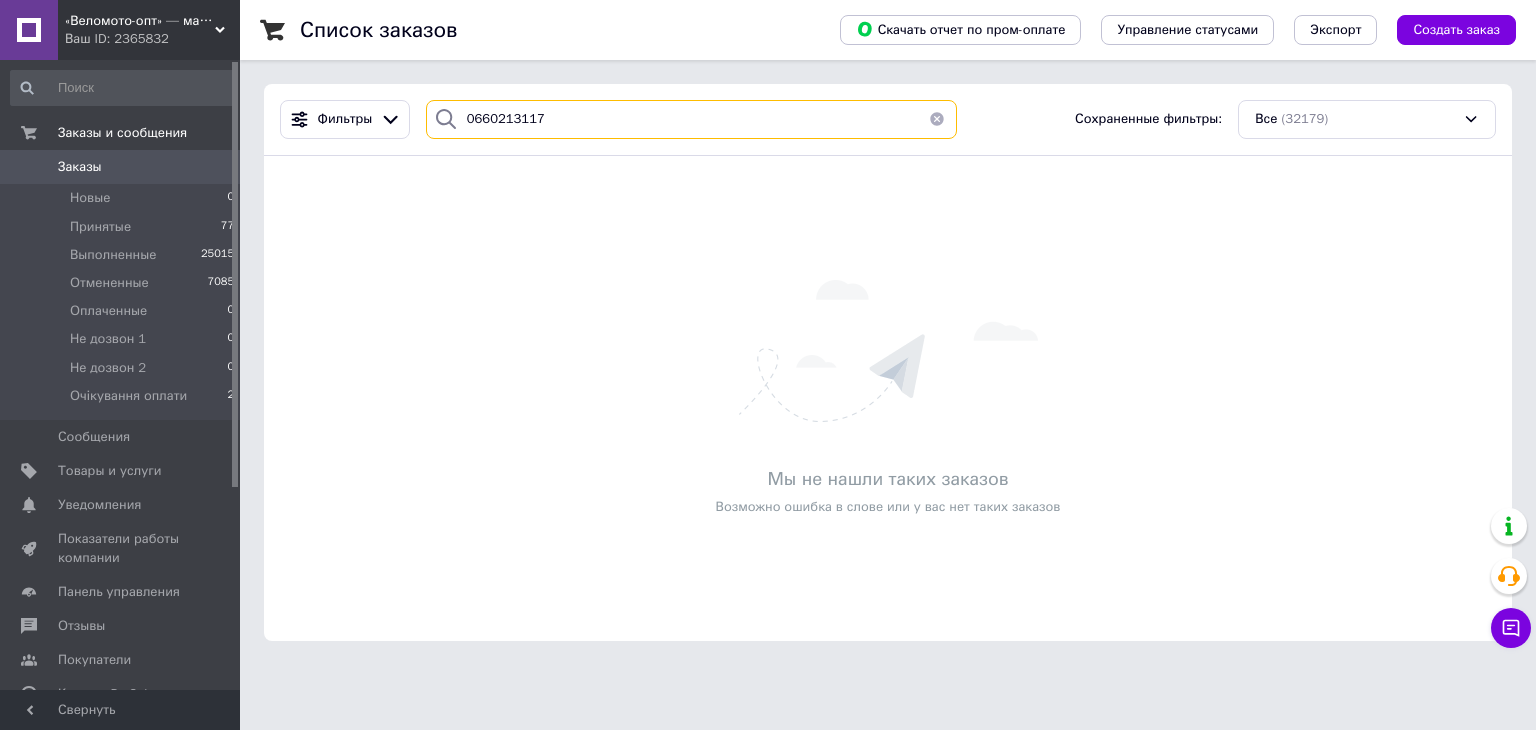 type on "0660213117" 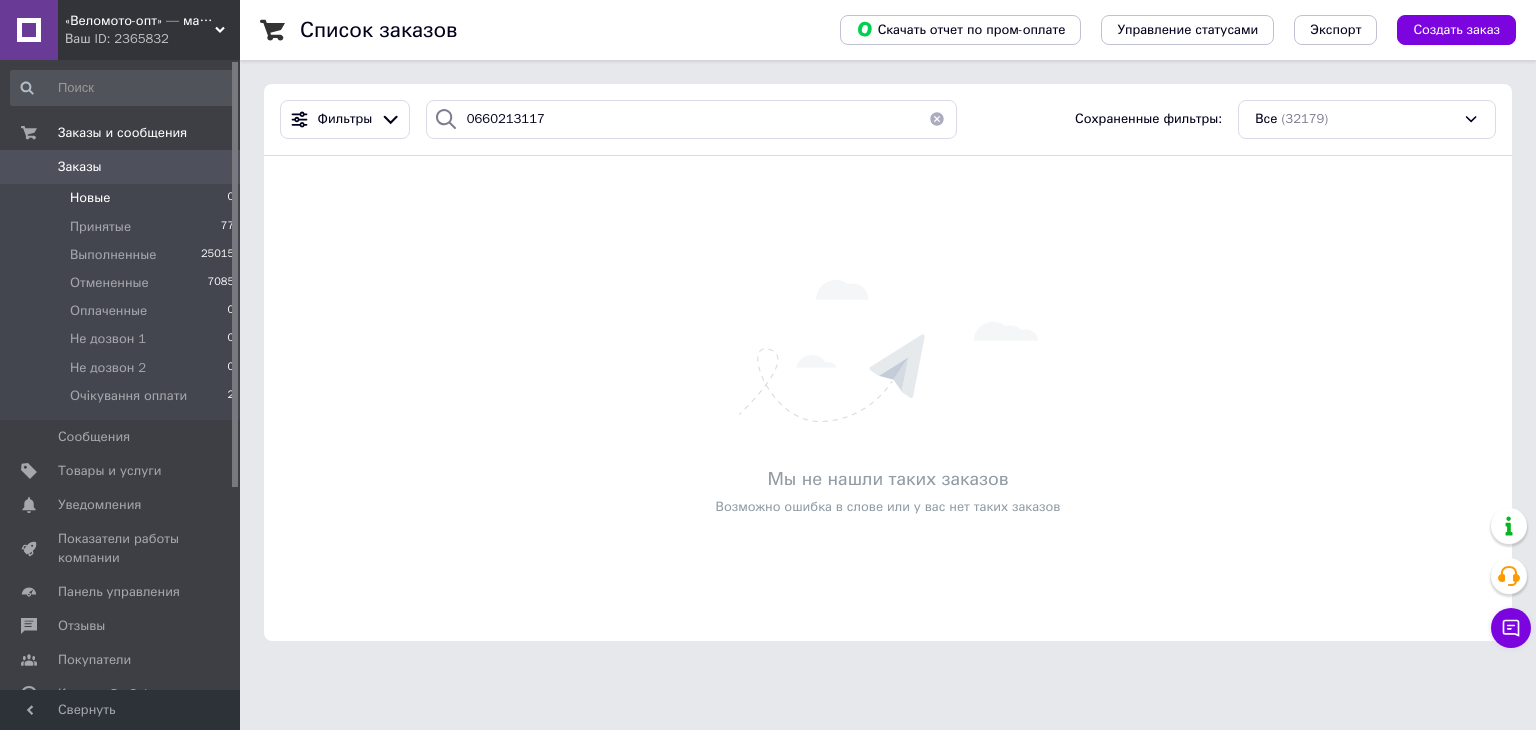 click on "Новые 0" at bounding box center (123, 198) 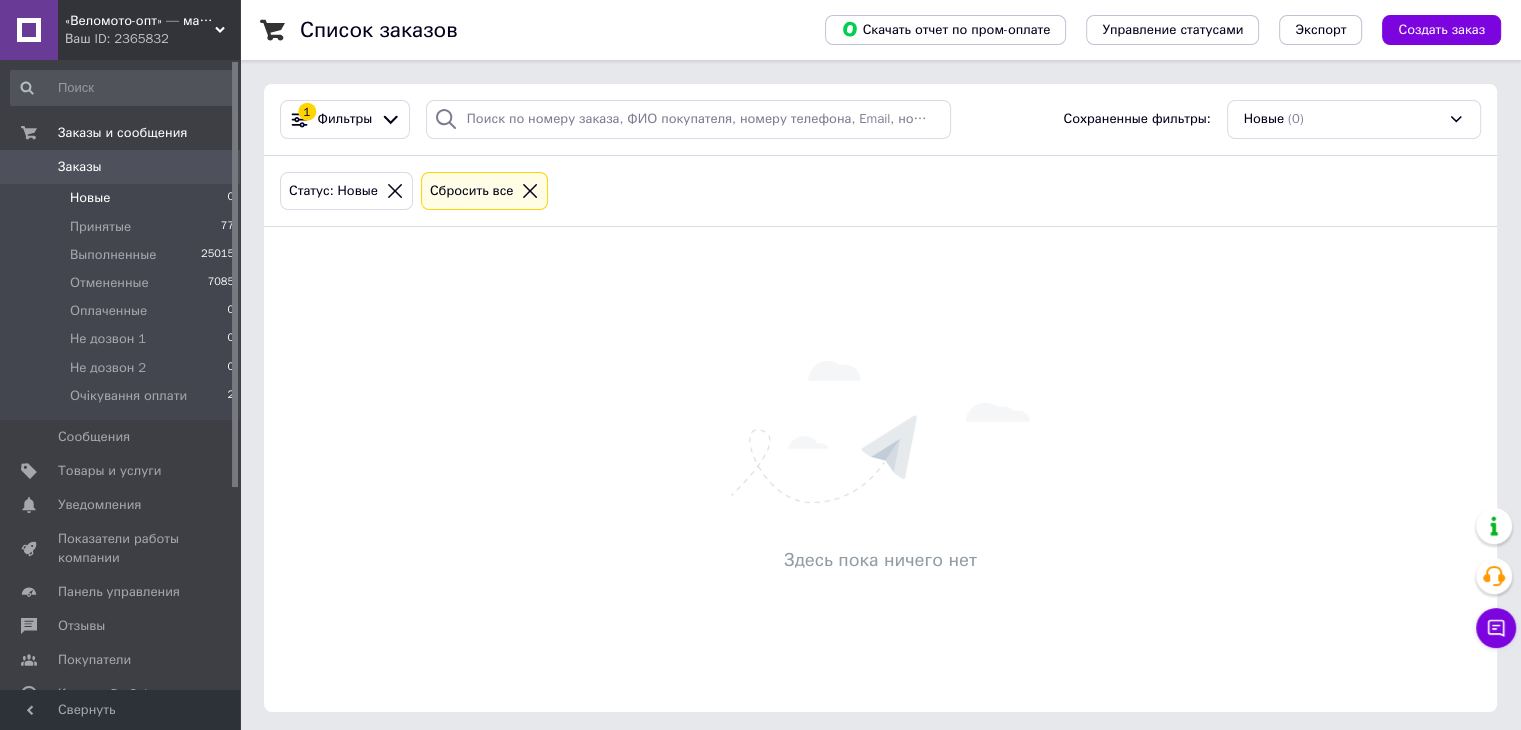 click on "Заказы 0" at bounding box center [123, 167] 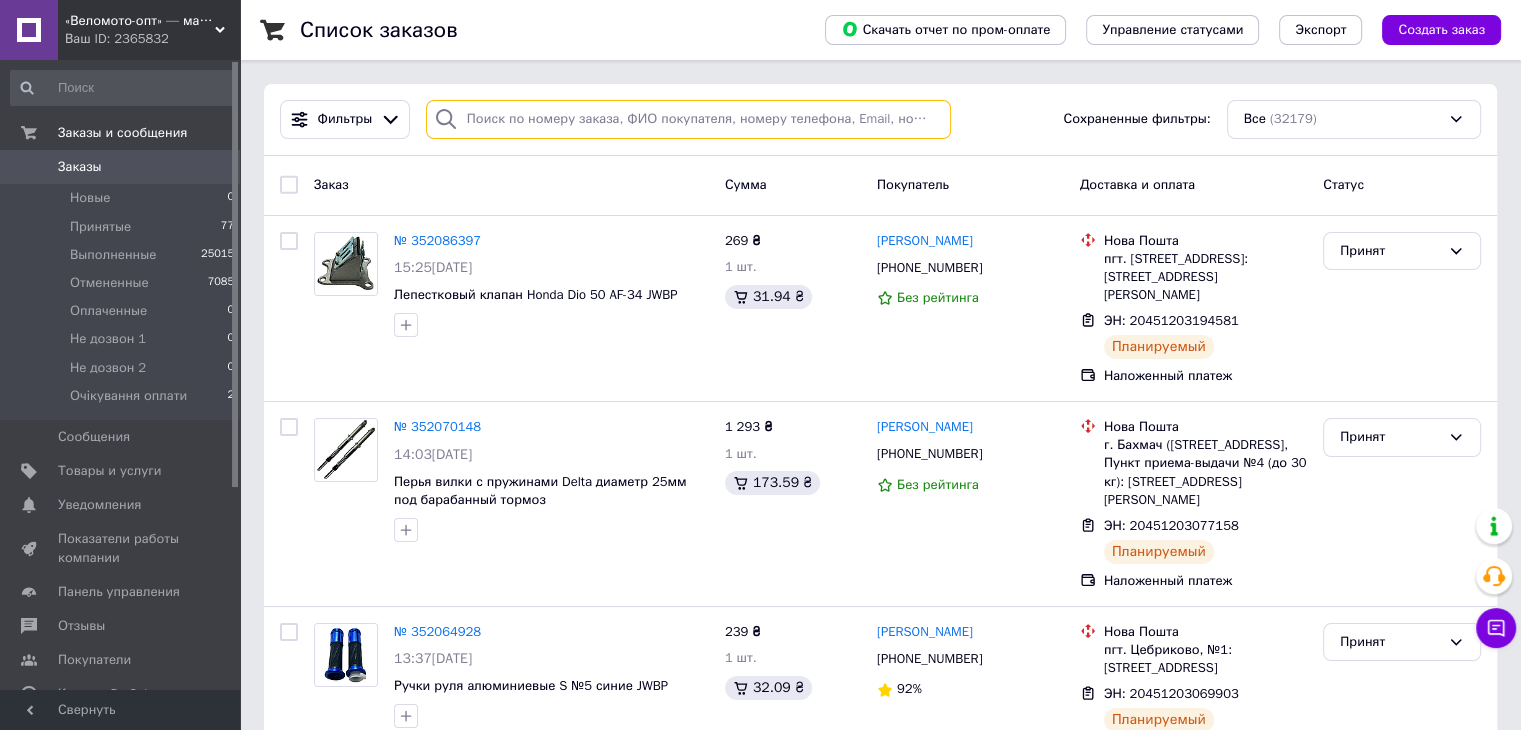 click at bounding box center (688, 119) 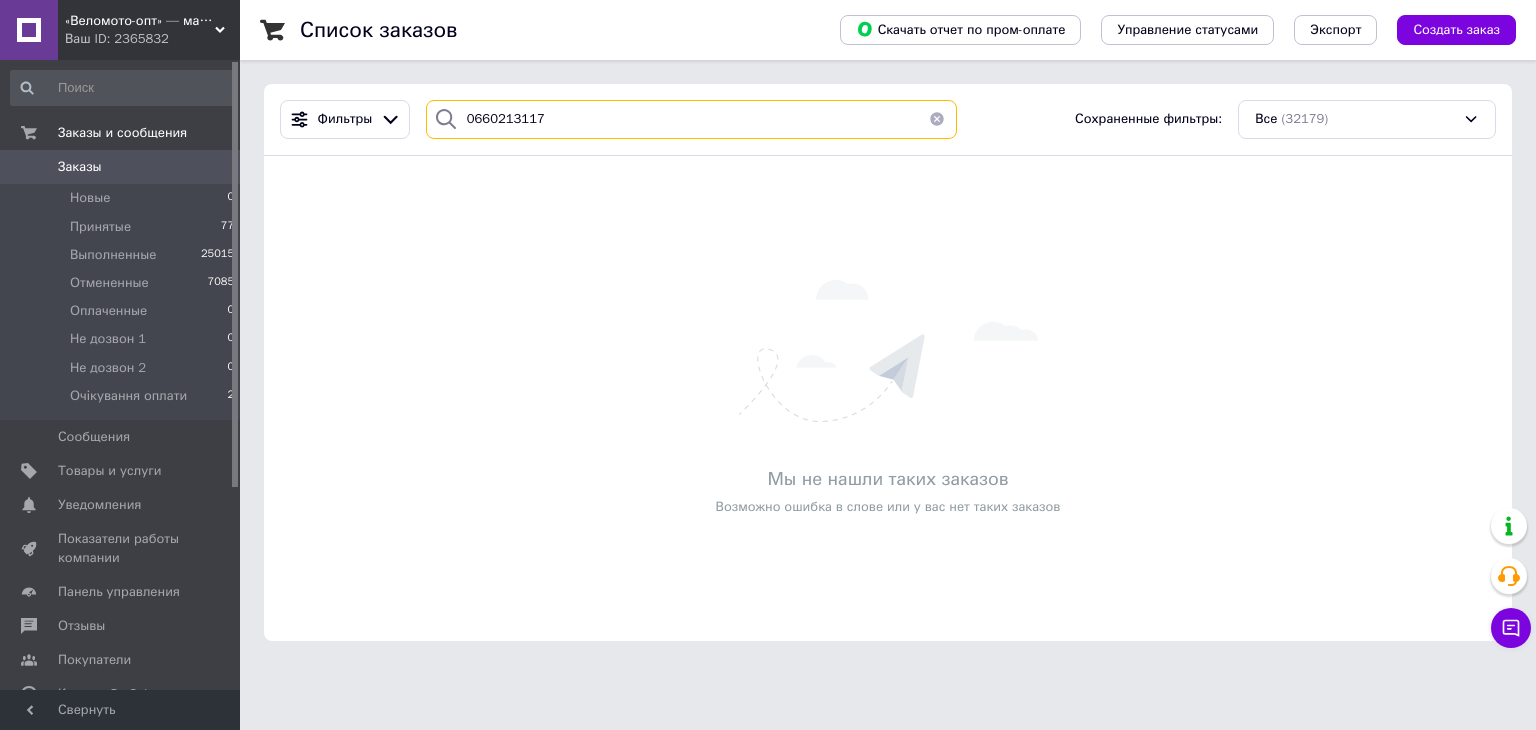 type on "0660213117" 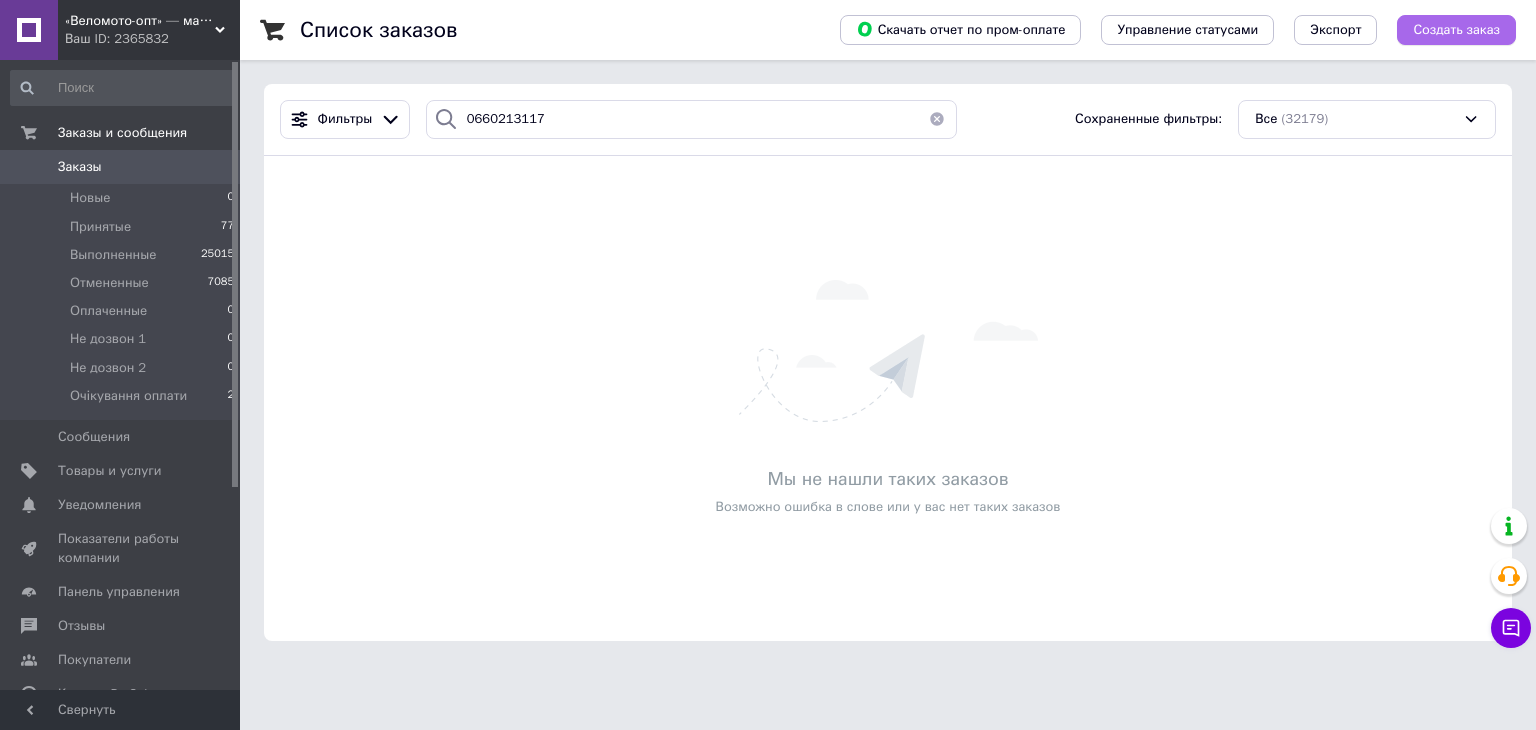 click on "Создать заказ" at bounding box center [1456, 30] 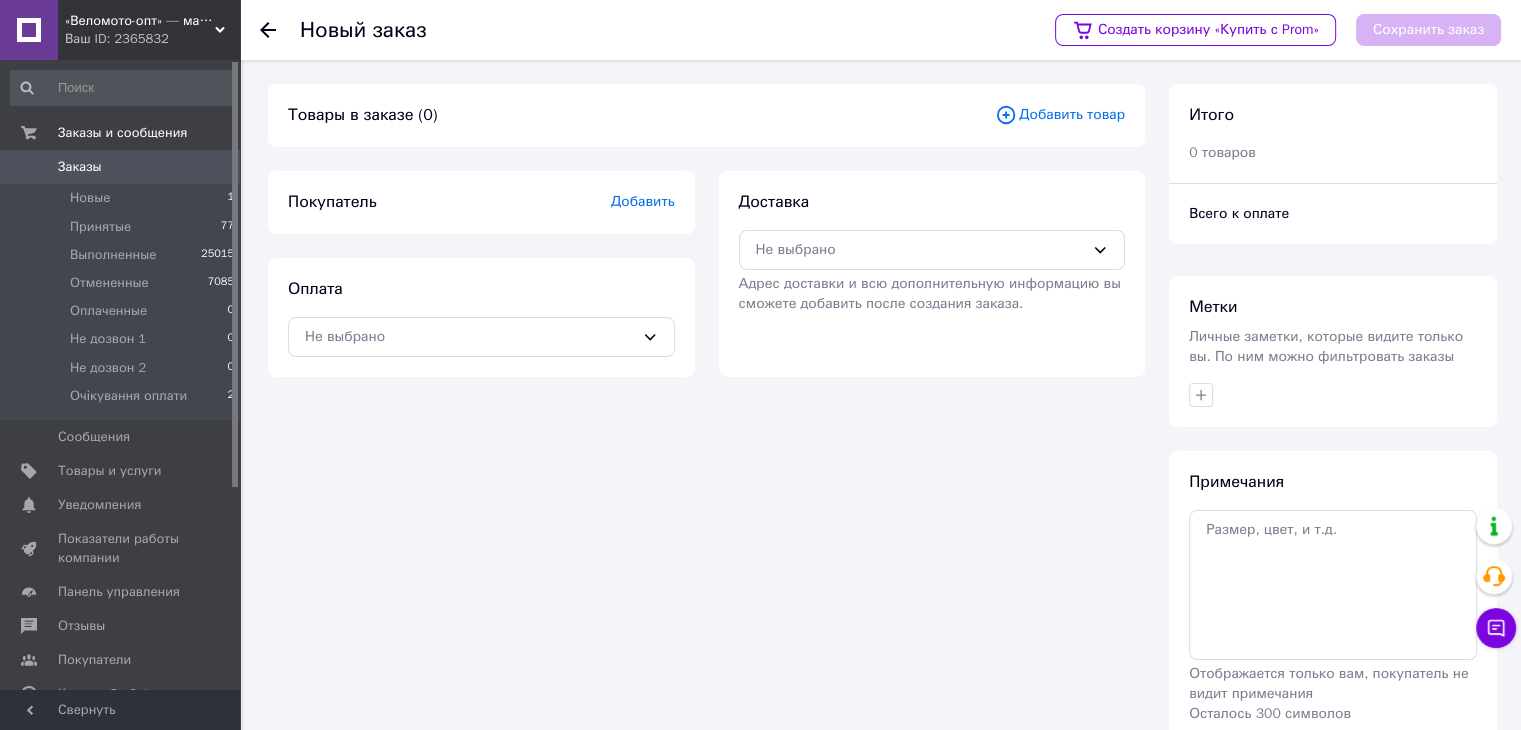 click on "Добавить товар" at bounding box center [1060, 115] 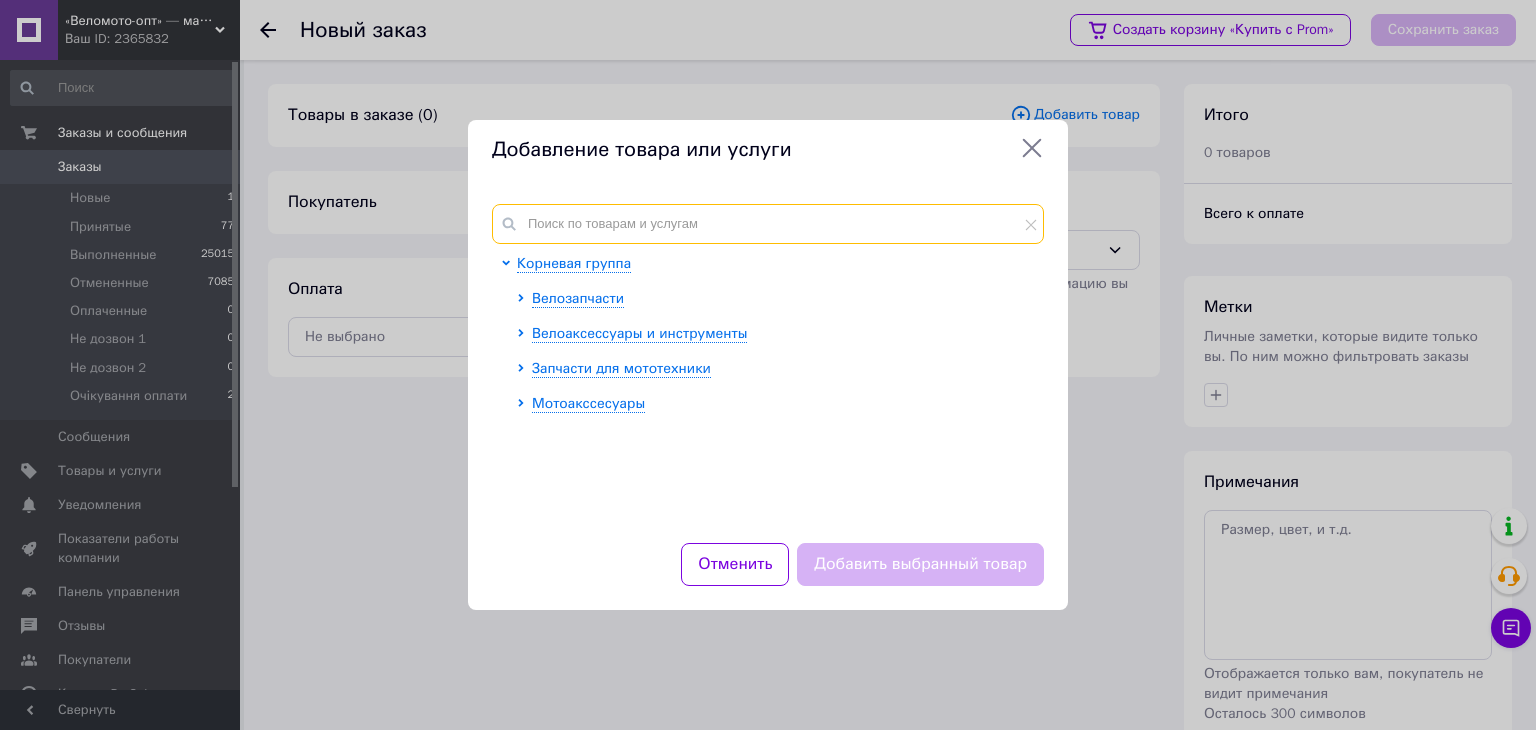 click at bounding box center [768, 224] 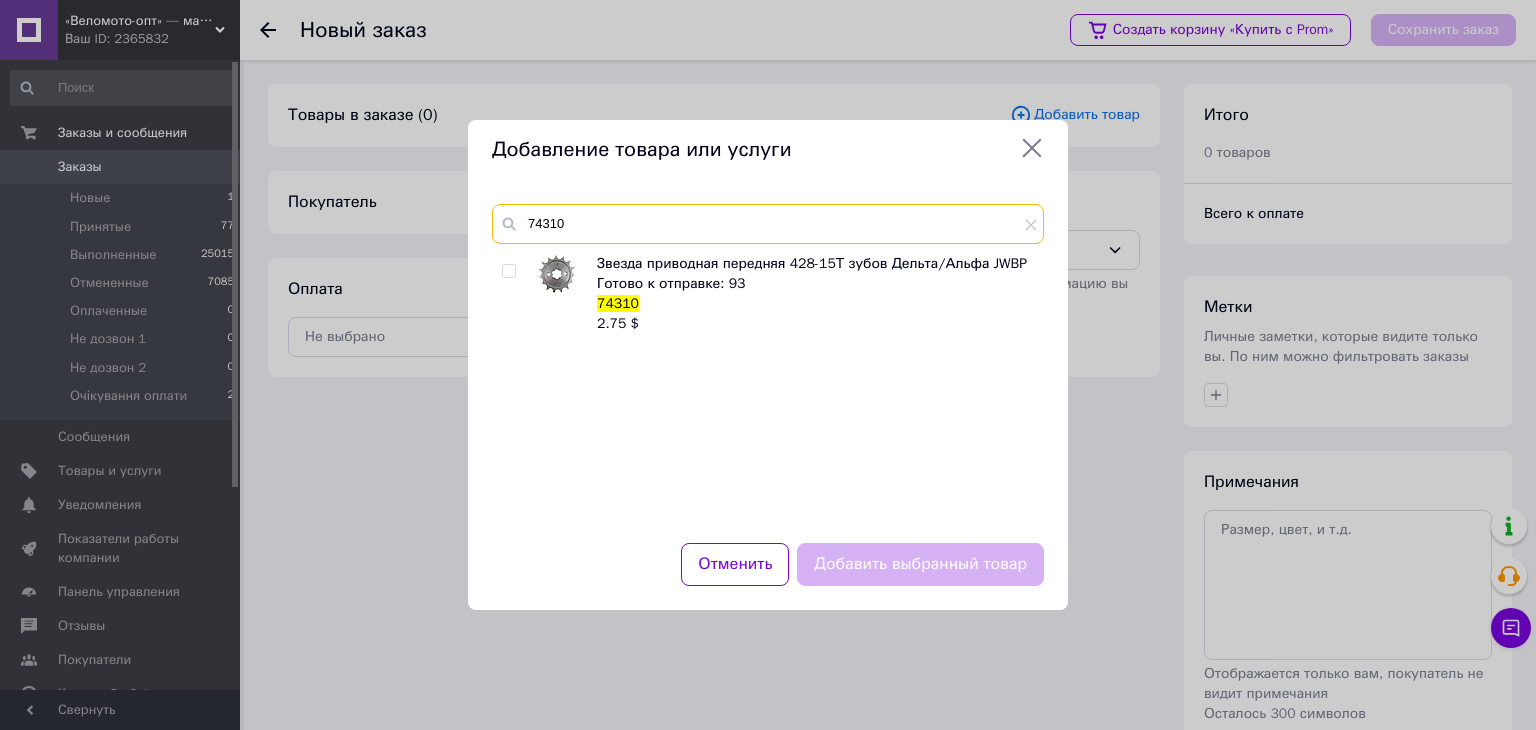 type on "74310" 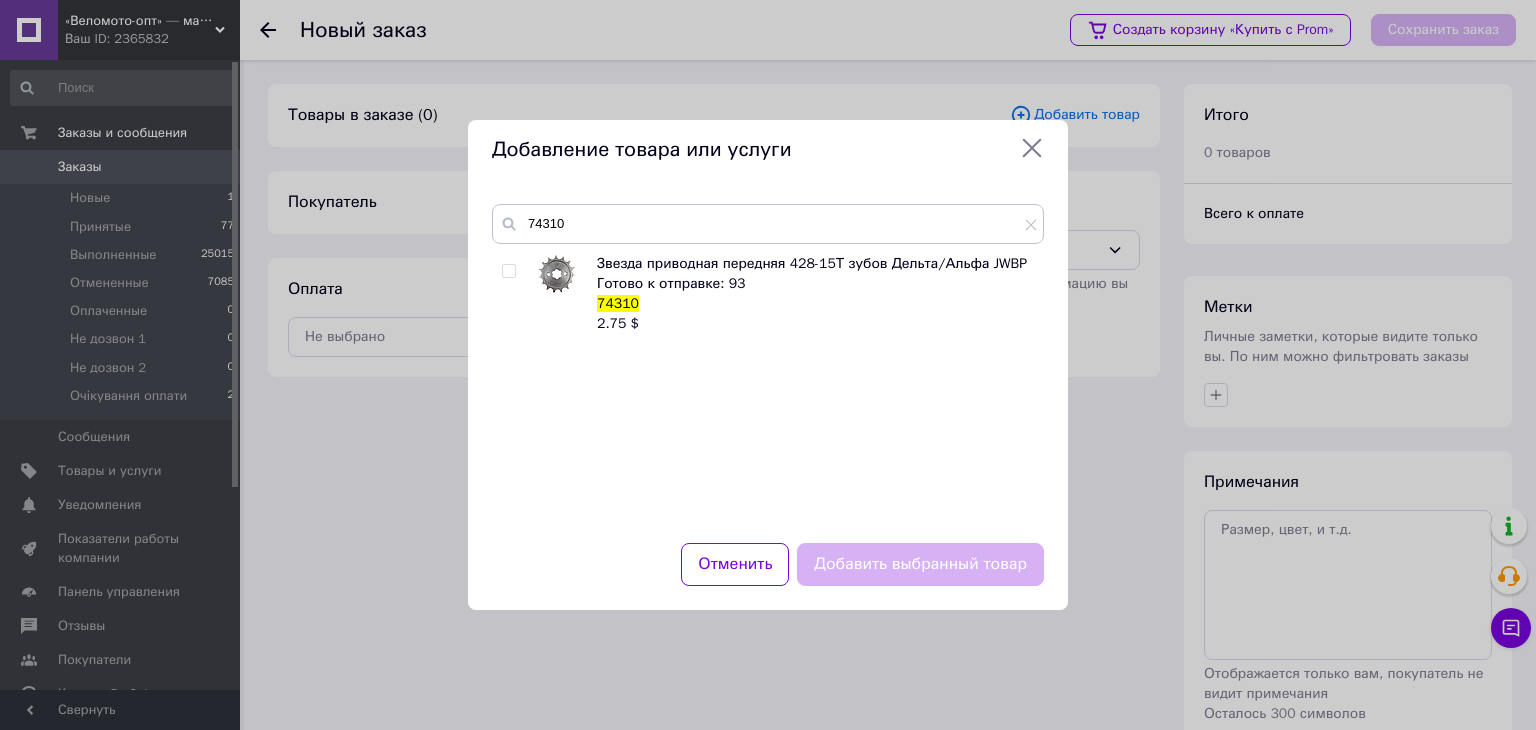 click at bounding box center (512, 294) 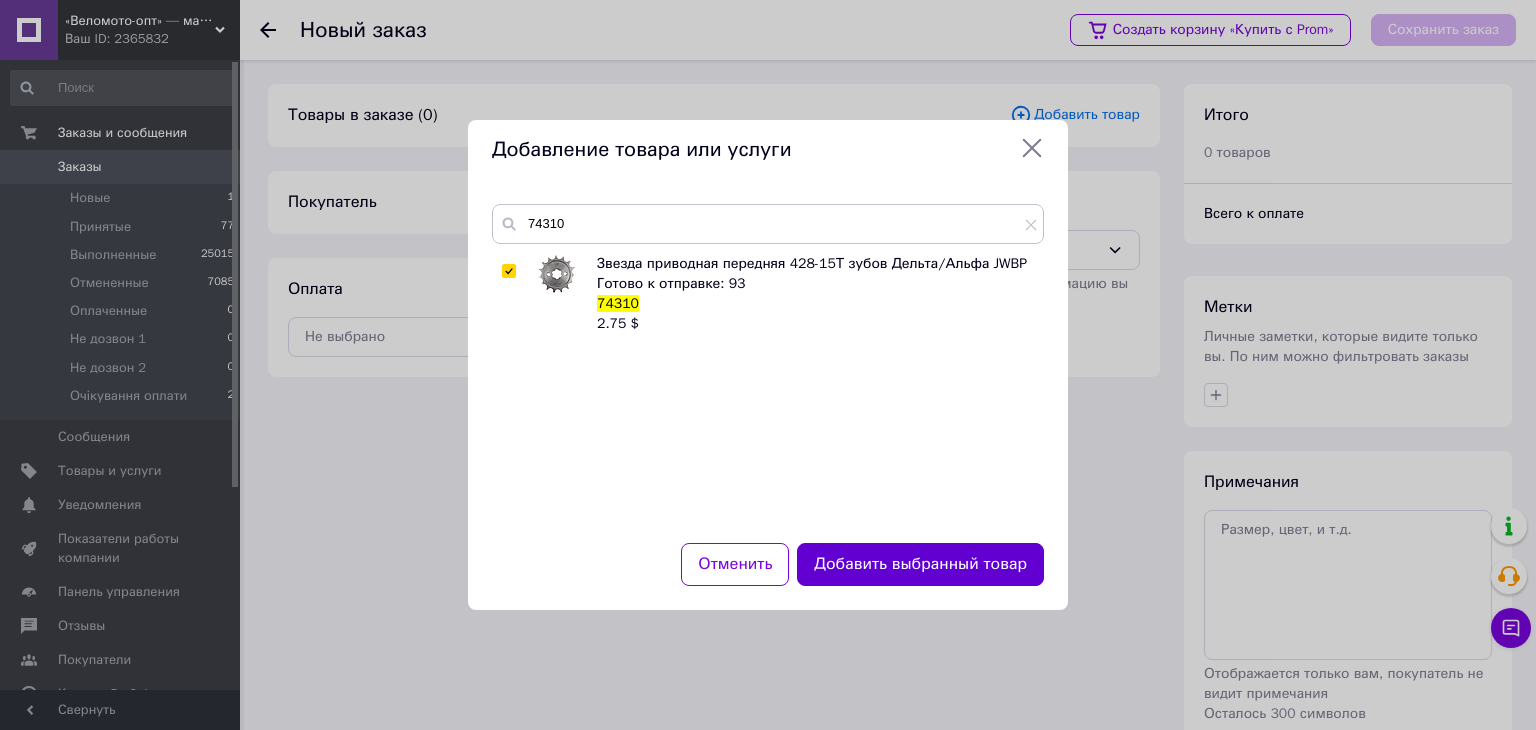 click on "Добавить выбранный товар" at bounding box center (920, 564) 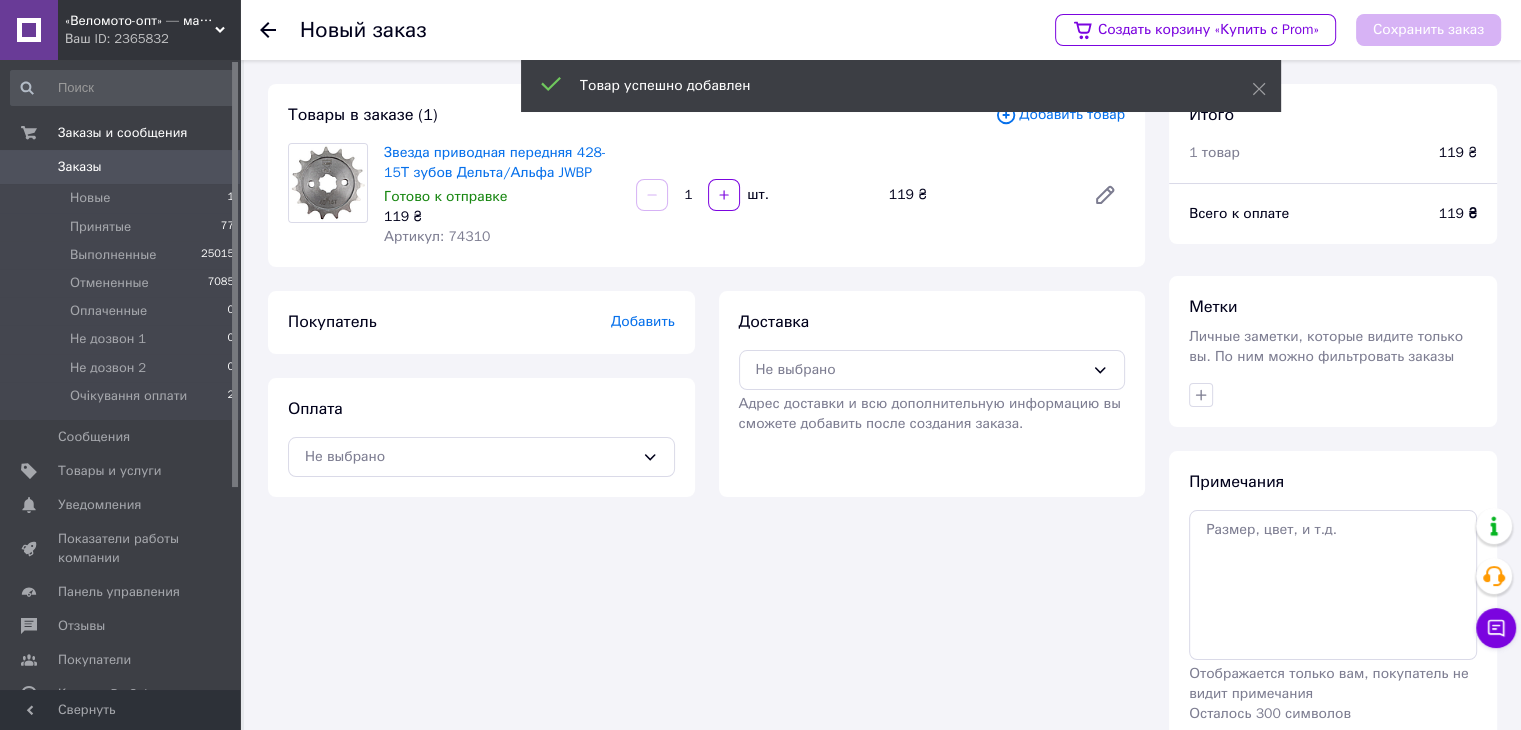 click on "Добавить" at bounding box center (643, 321) 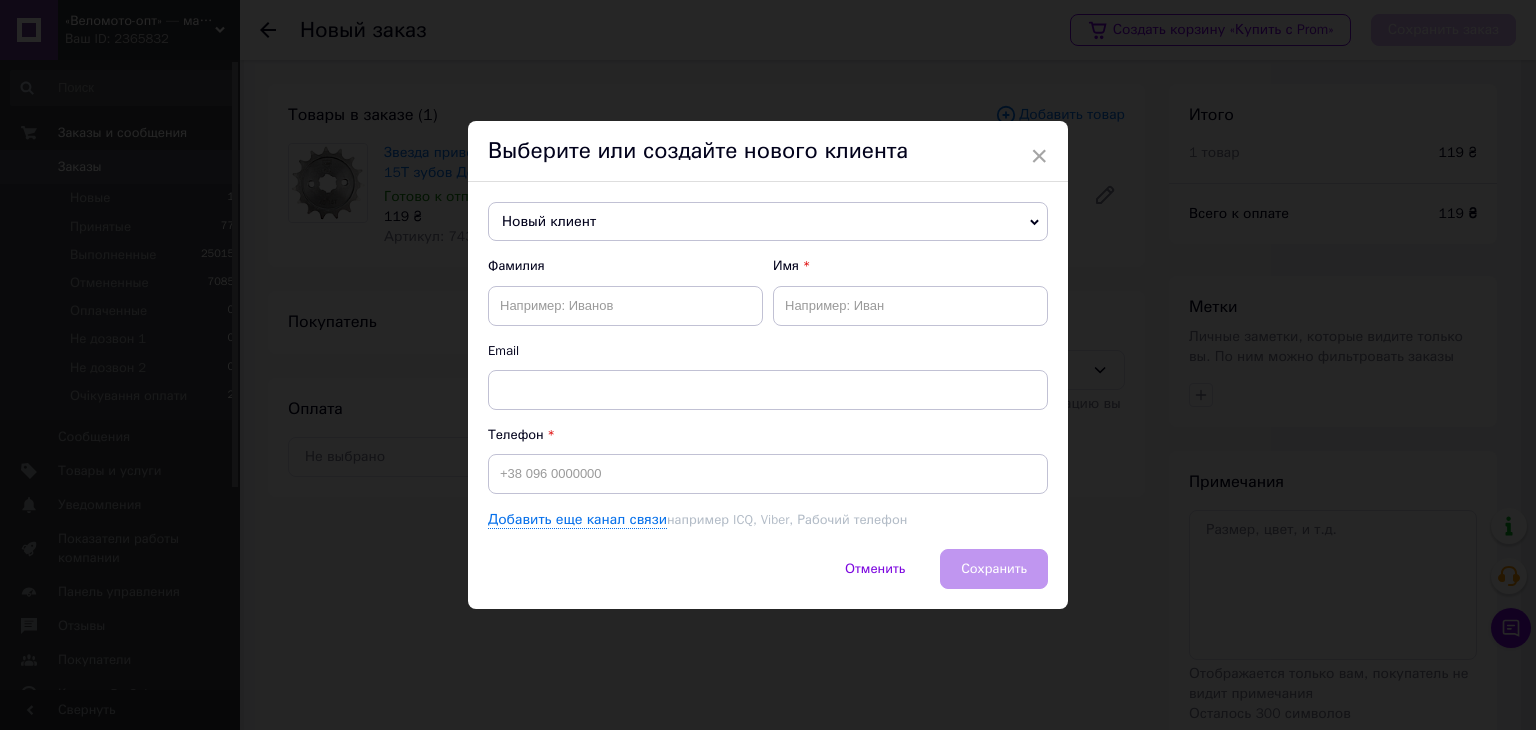 click on "Телефон" at bounding box center [768, 460] 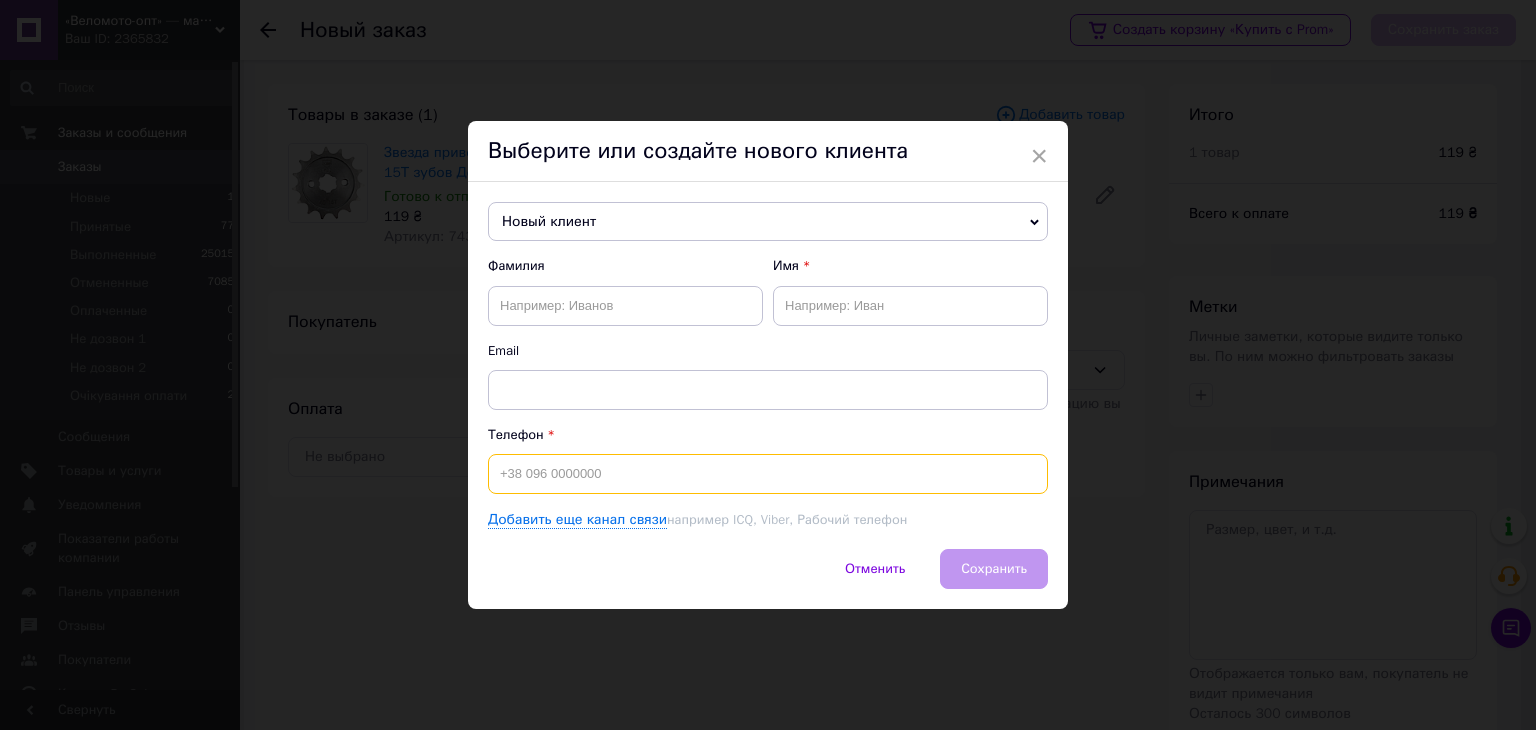 click at bounding box center (768, 474) 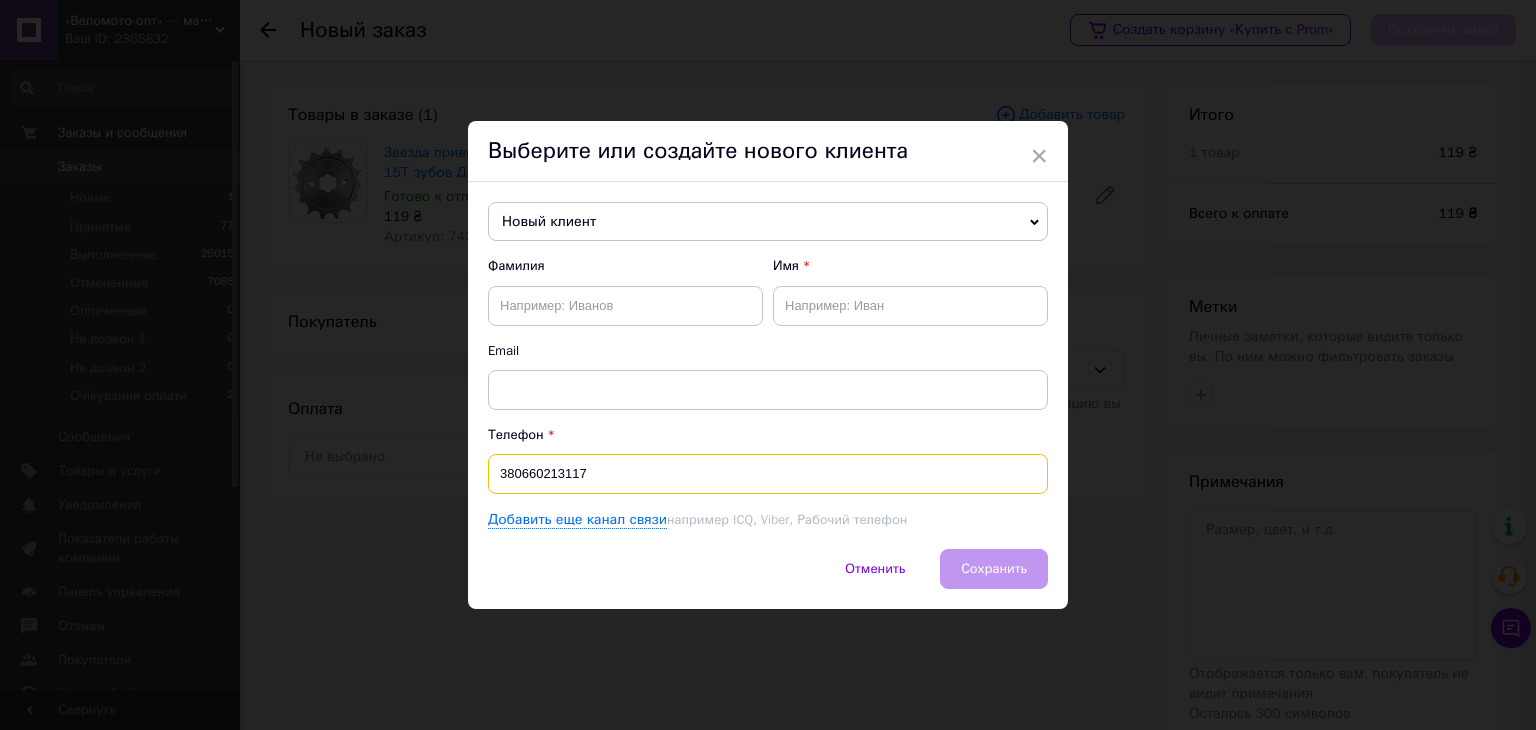 click on "380660213117" at bounding box center [768, 474] 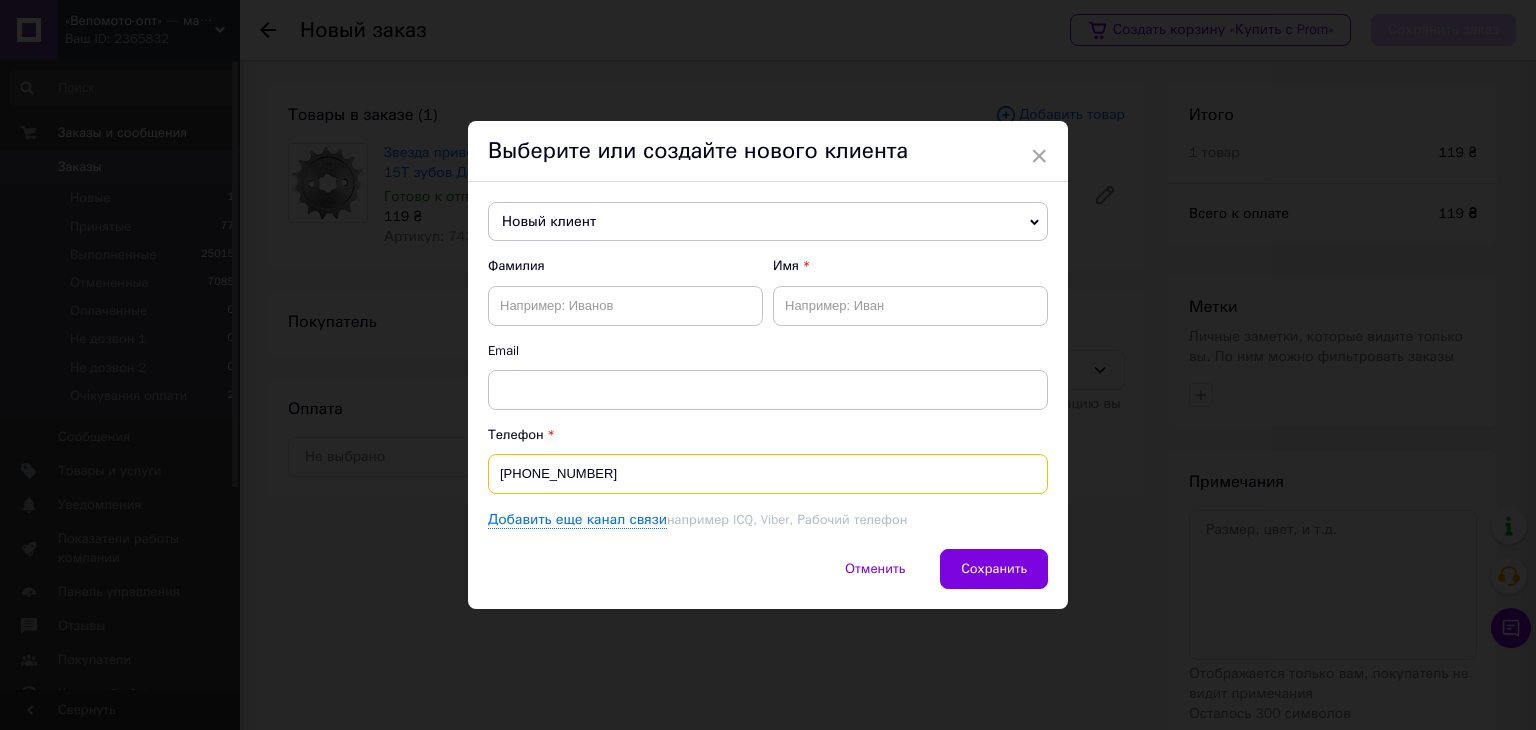type on "[PHONE_NUMBER]" 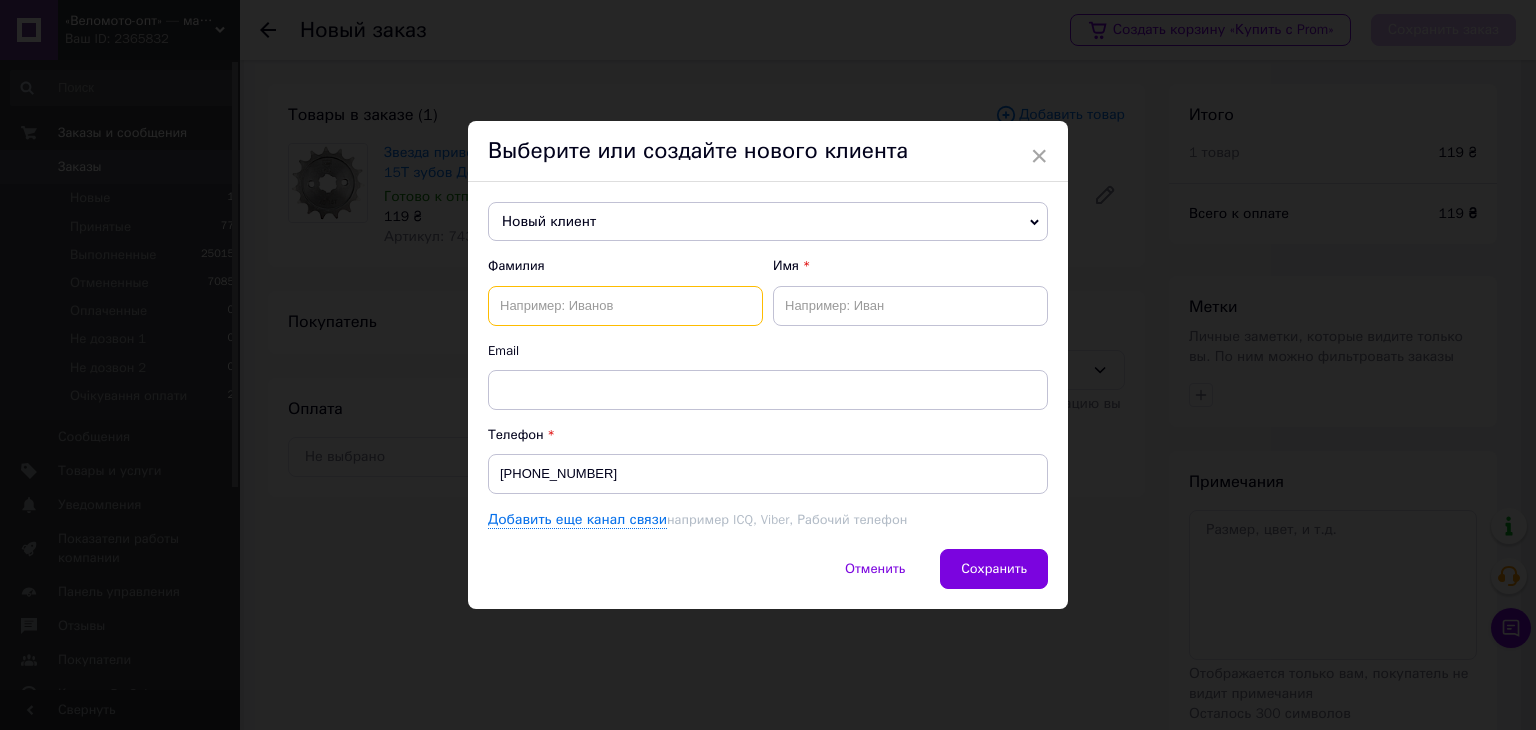 click at bounding box center (625, 306) 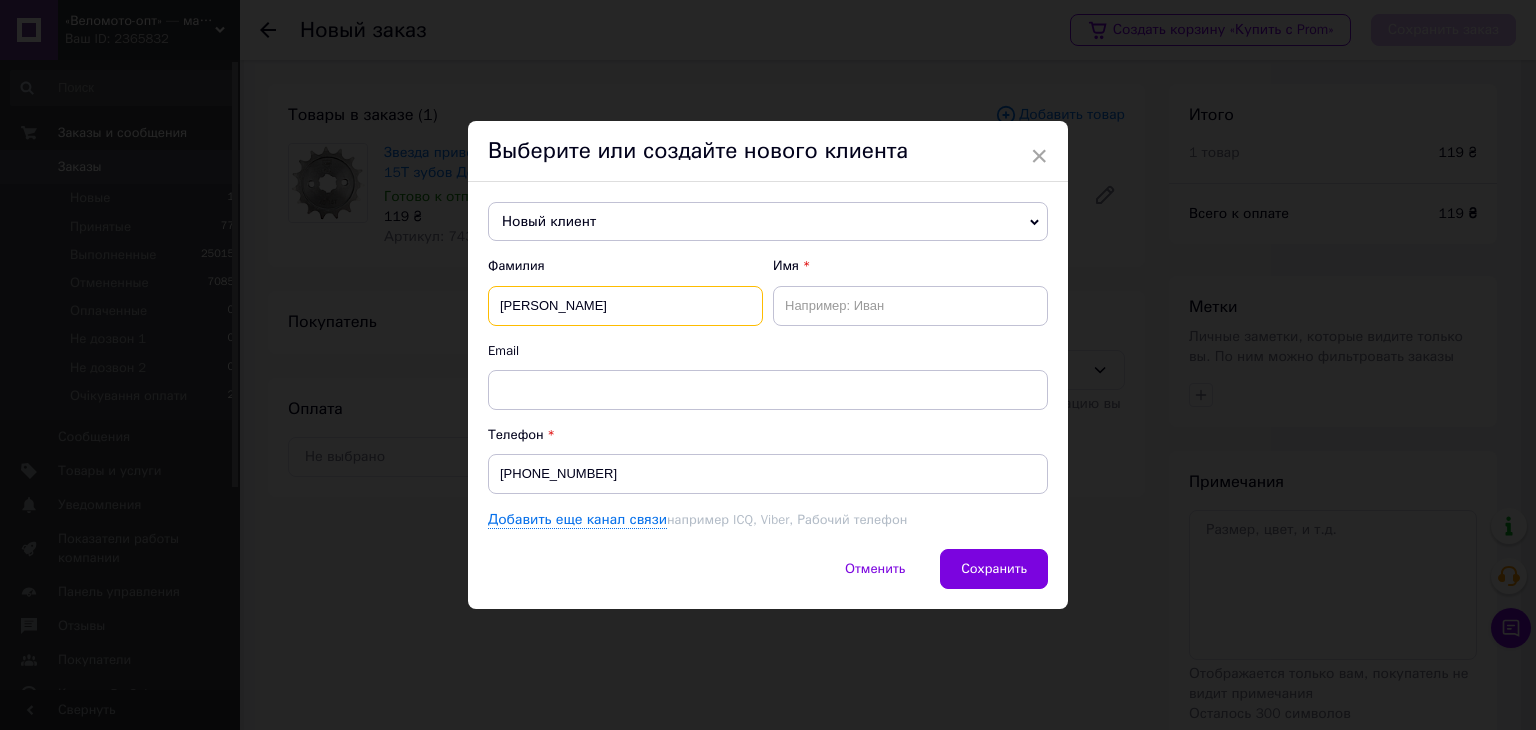 click on "кобзар василь" at bounding box center [625, 306] 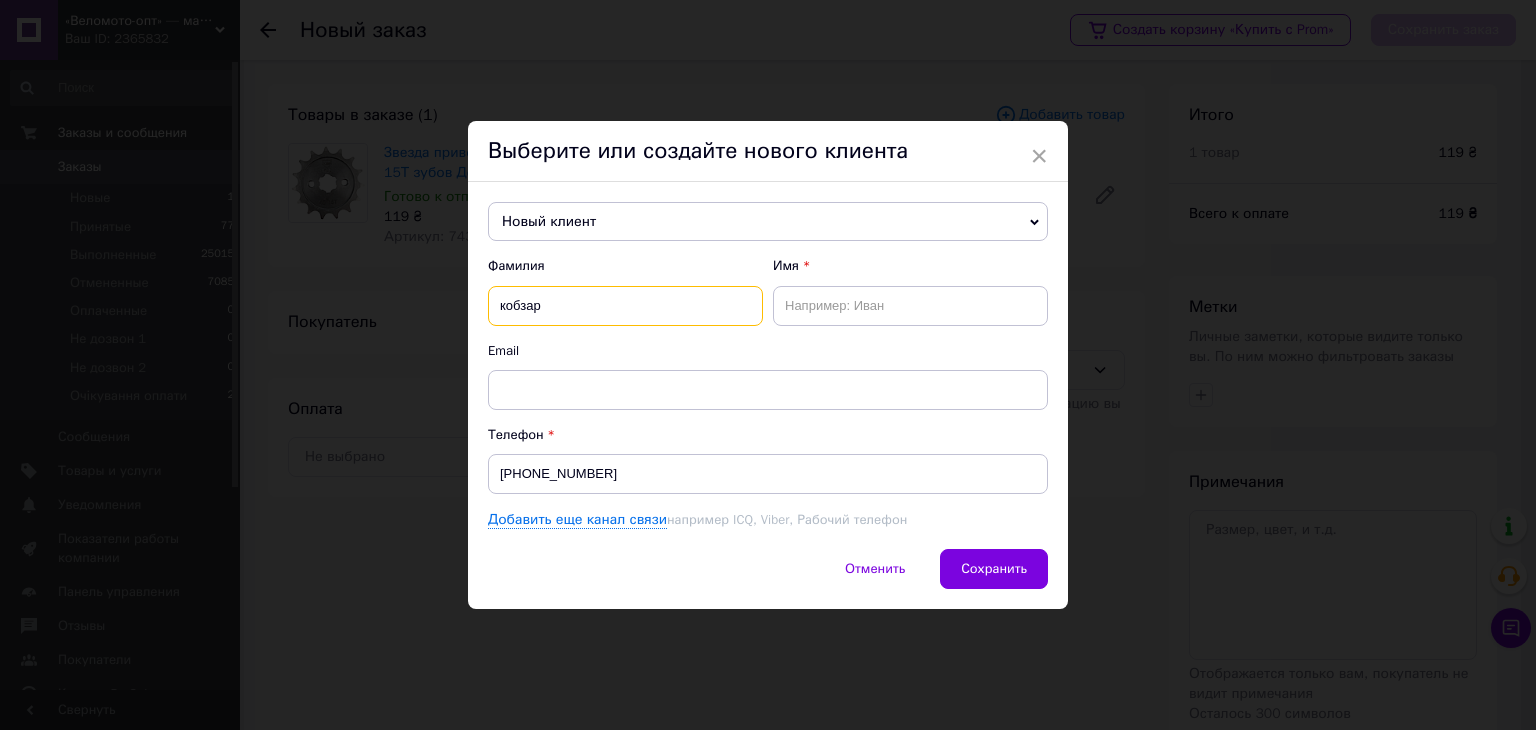 type on "кобзар" 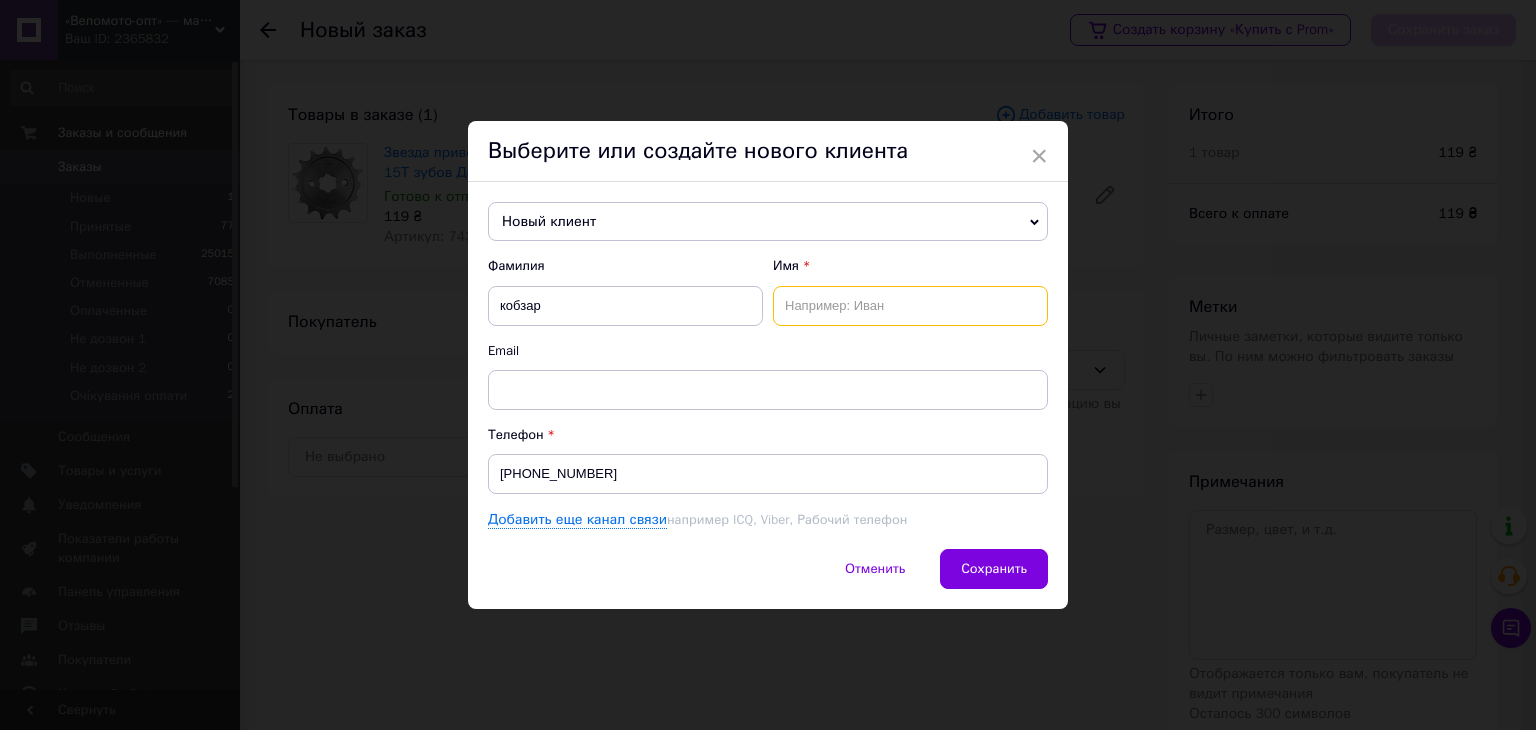 click at bounding box center [910, 306] 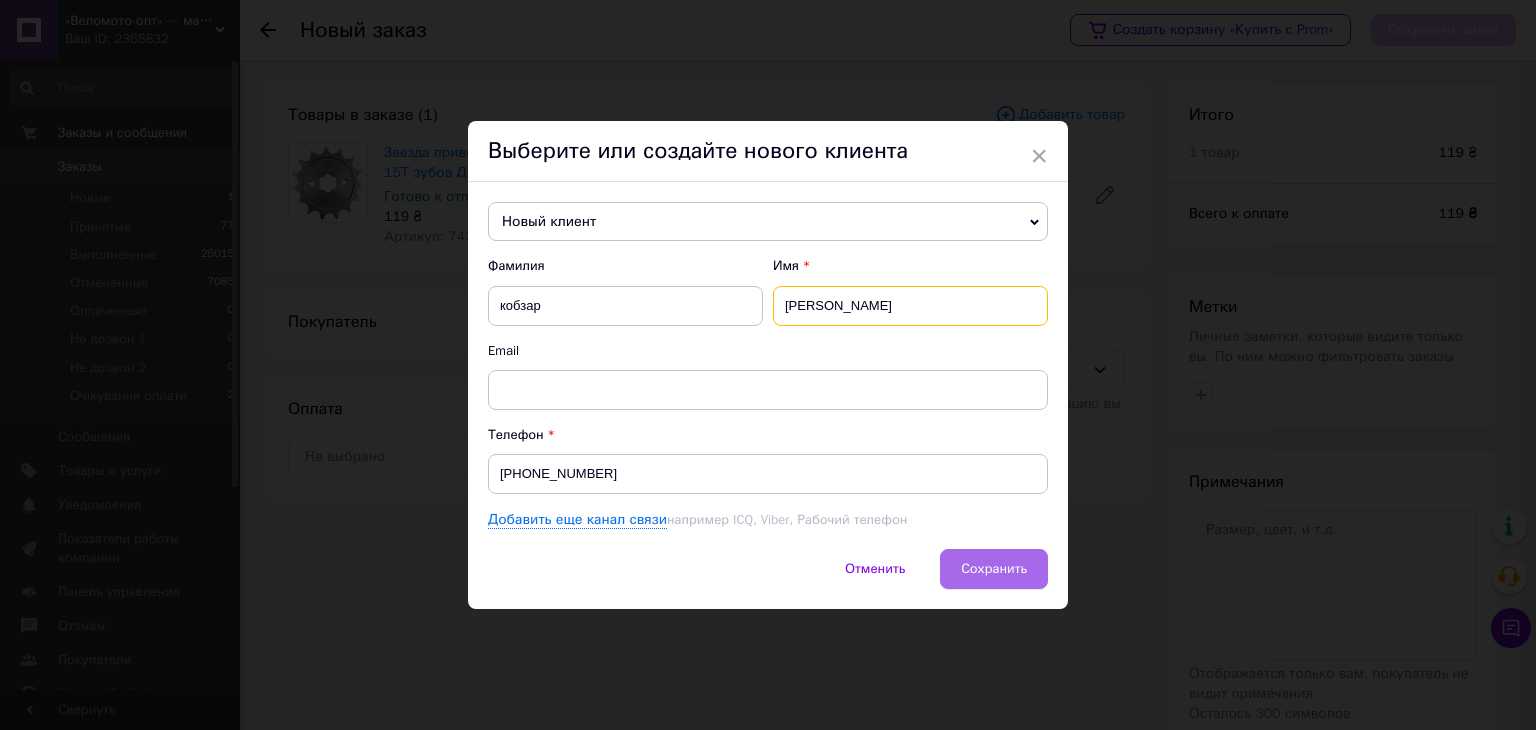 type on "василь" 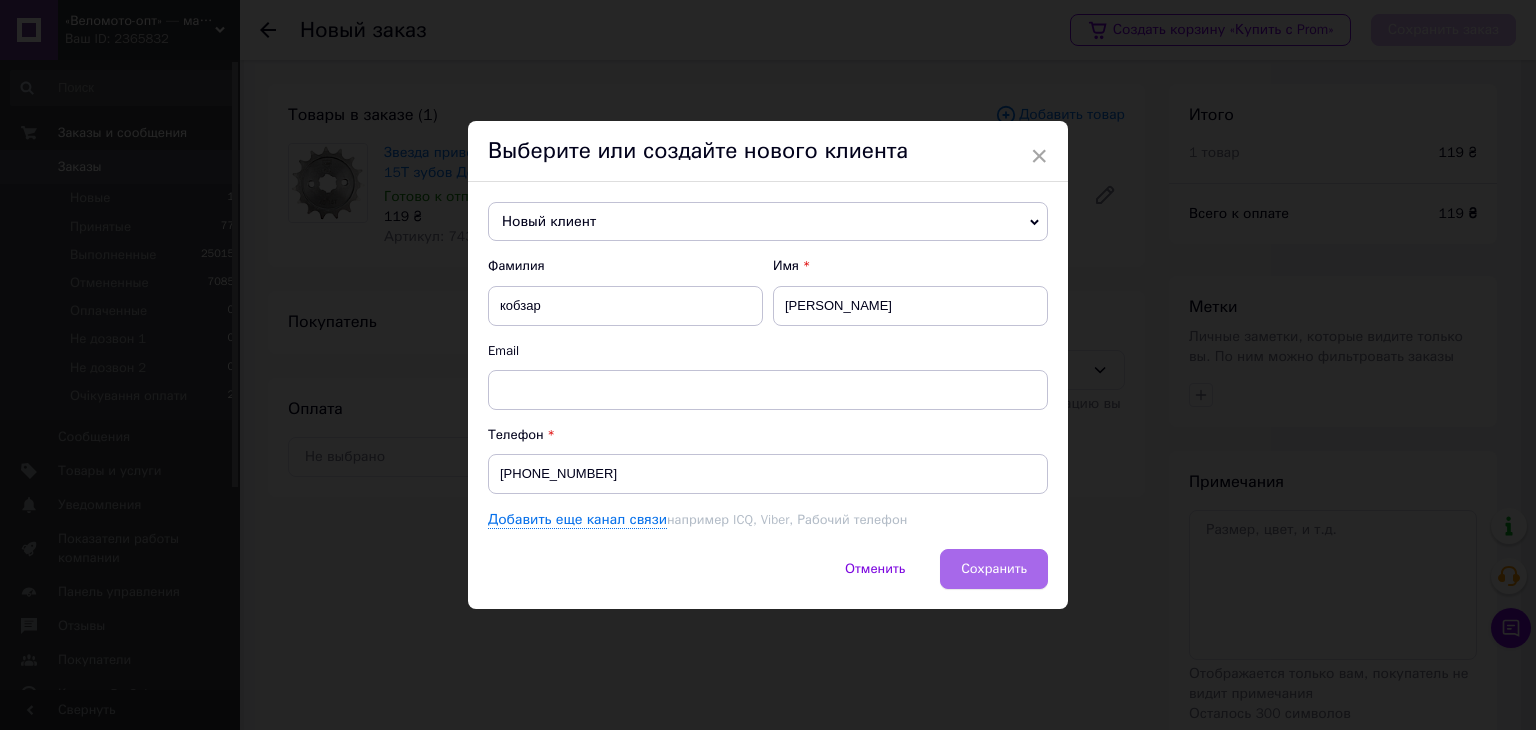 click on "Сохранить" at bounding box center [994, 568] 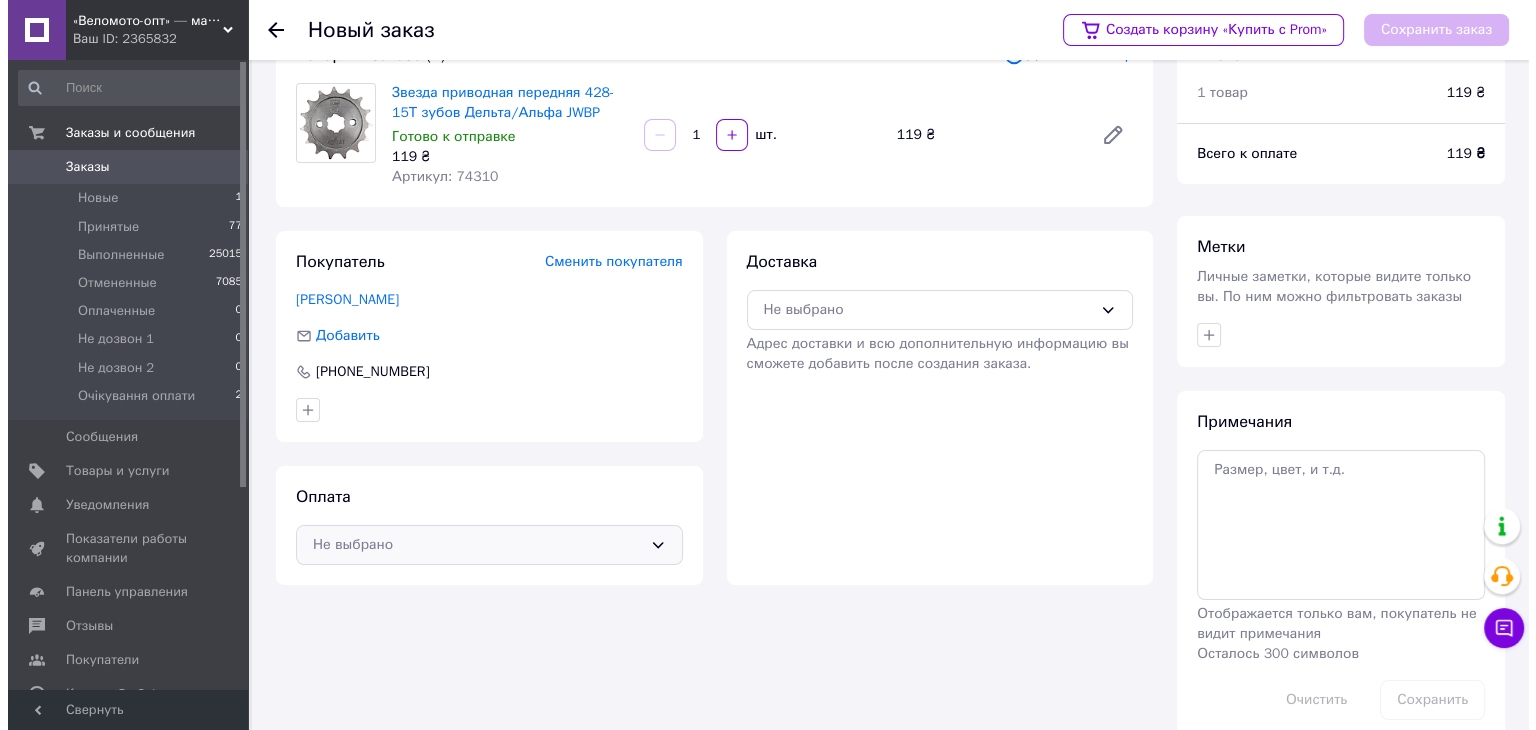 scroll, scrollTop: 93, scrollLeft: 0, axis: vertical 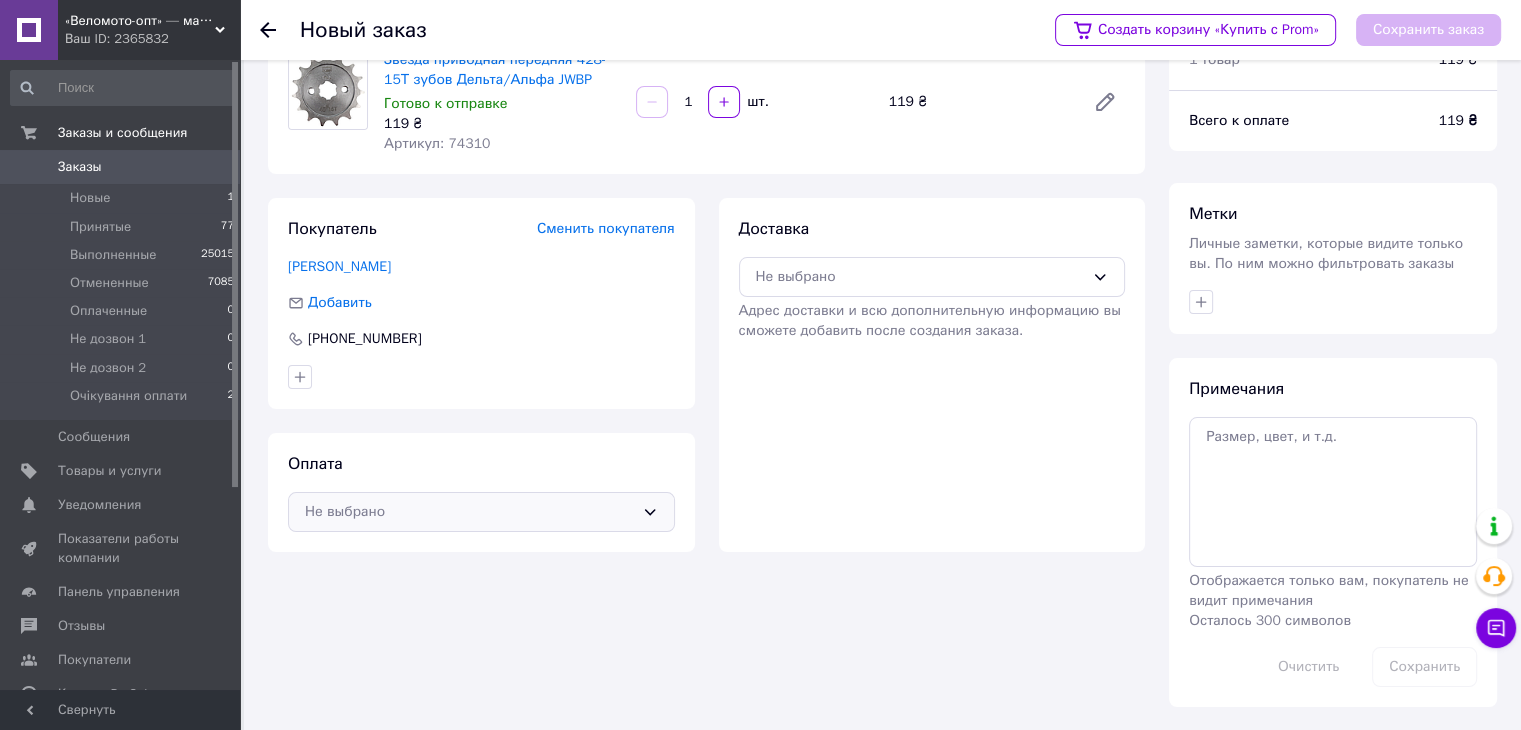 click on "Не выбрано" at bounding box center [469, 512] 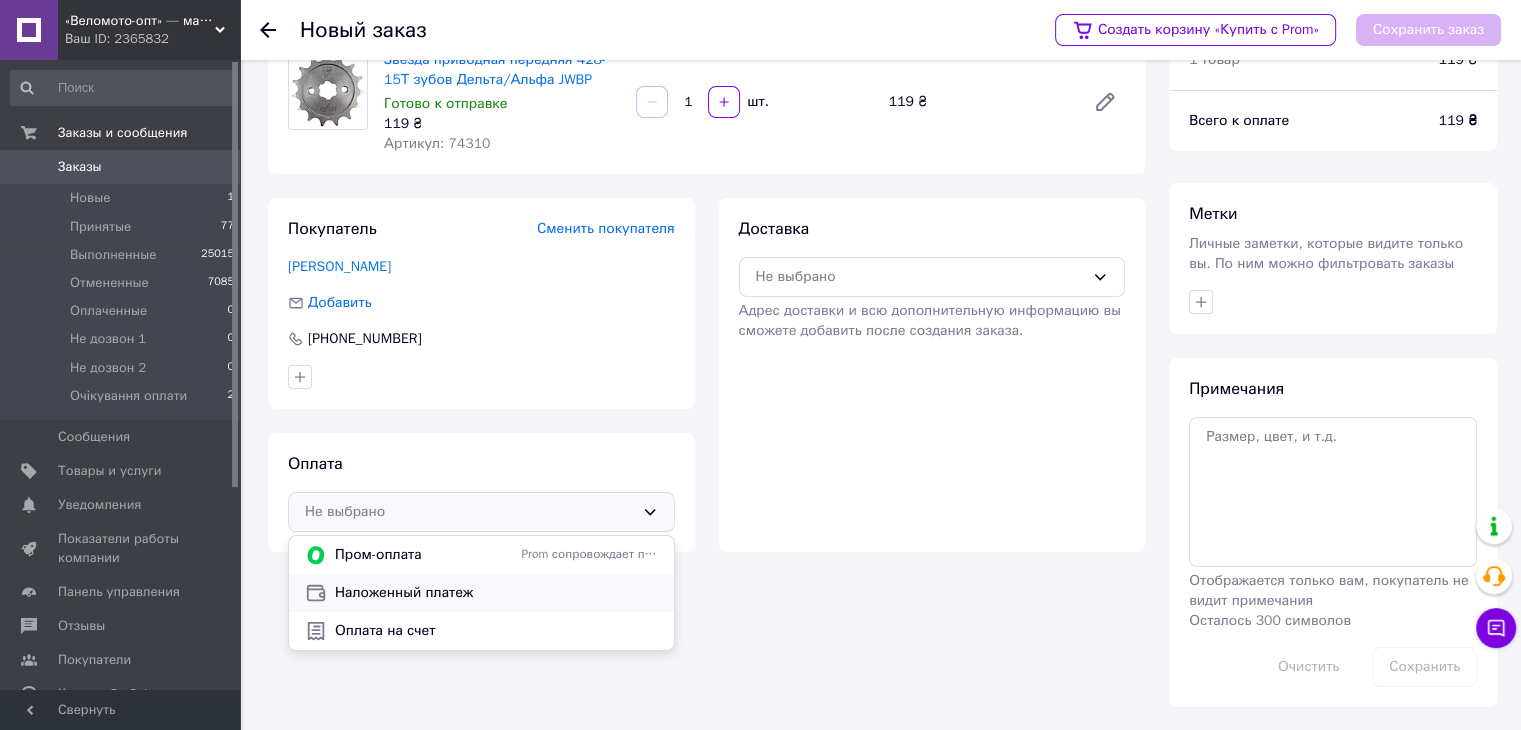 click on "Наложенный платеж" at bounding box center (496, 593) 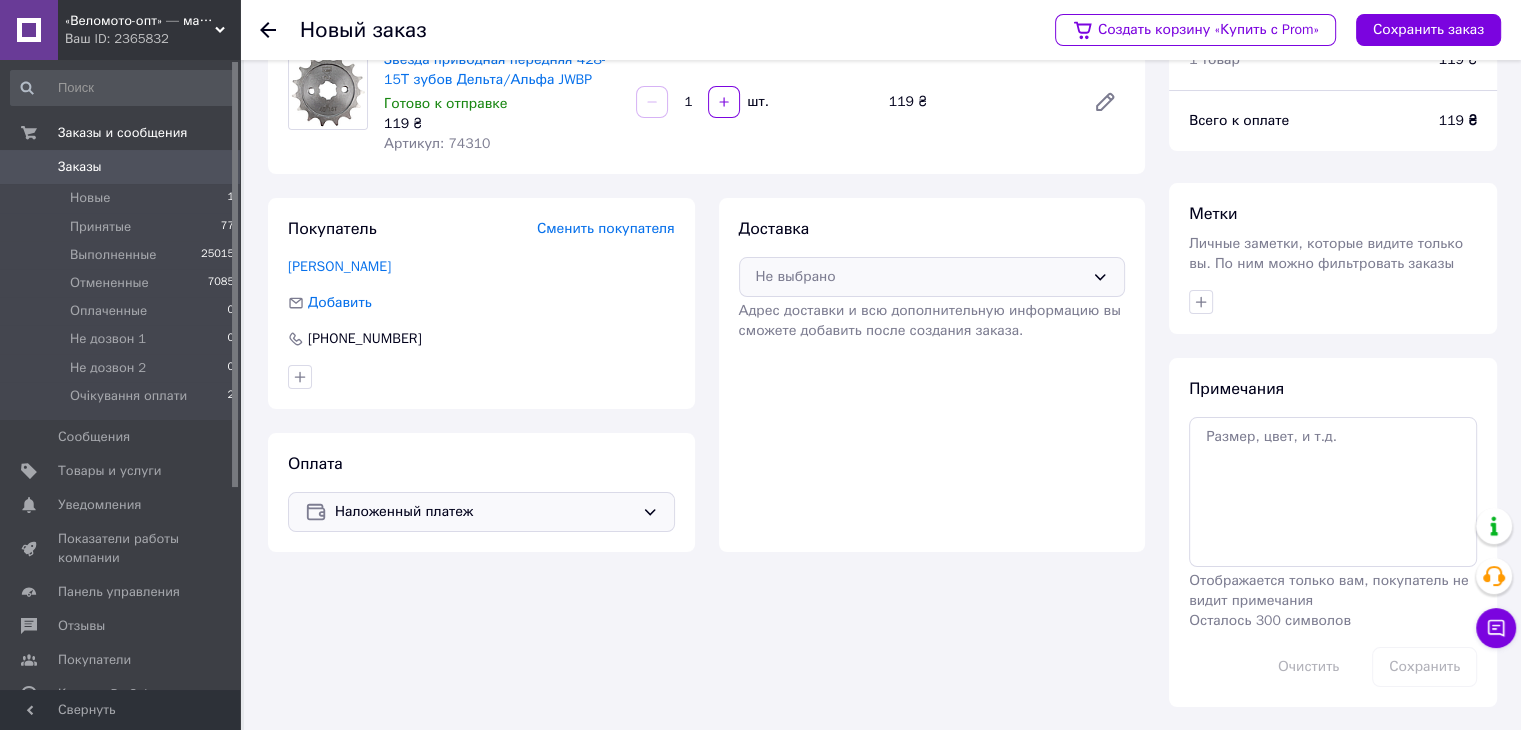 click on "Не выбрано" at bounding box center [932, 277] 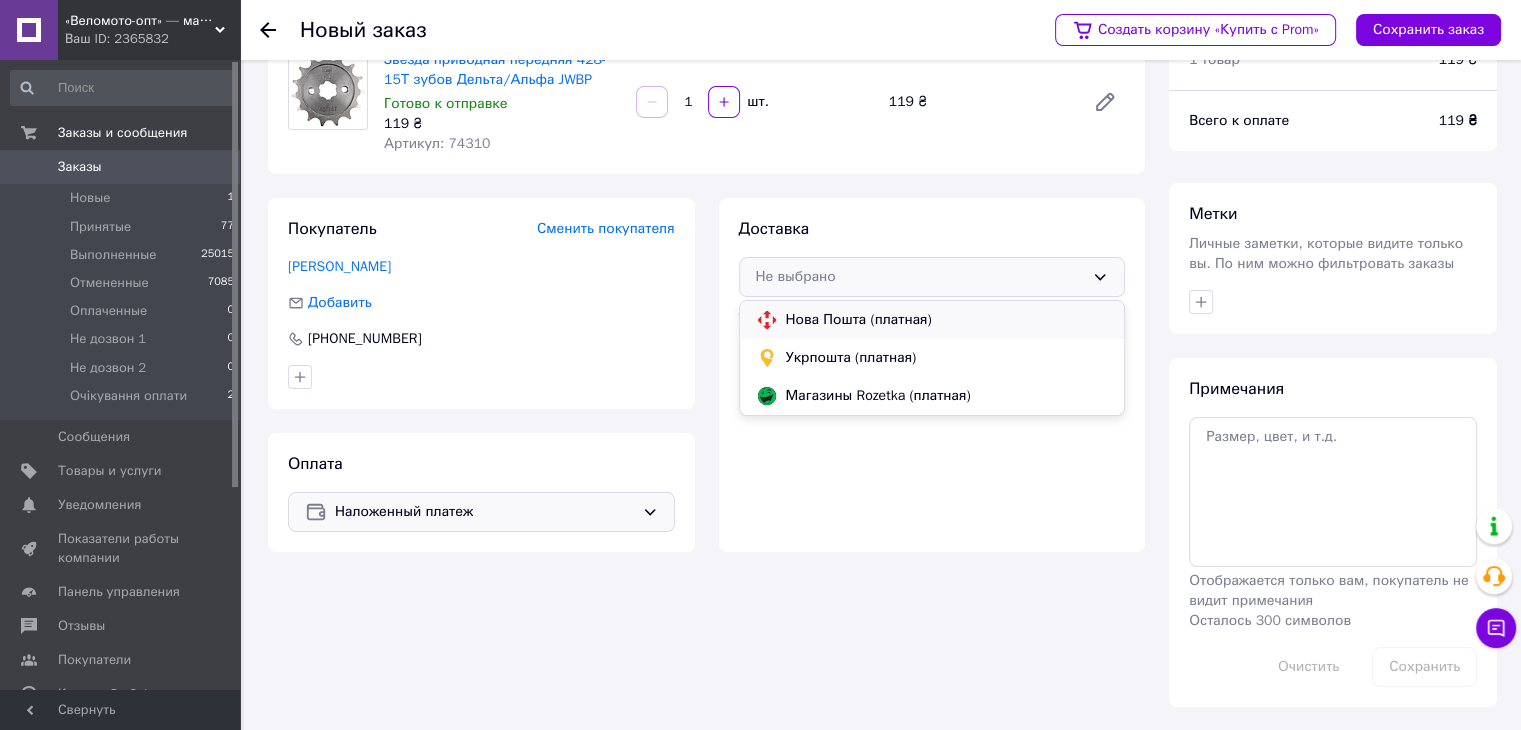 click on "Нова Пошта (платная)" at bounding box center (947, 320) 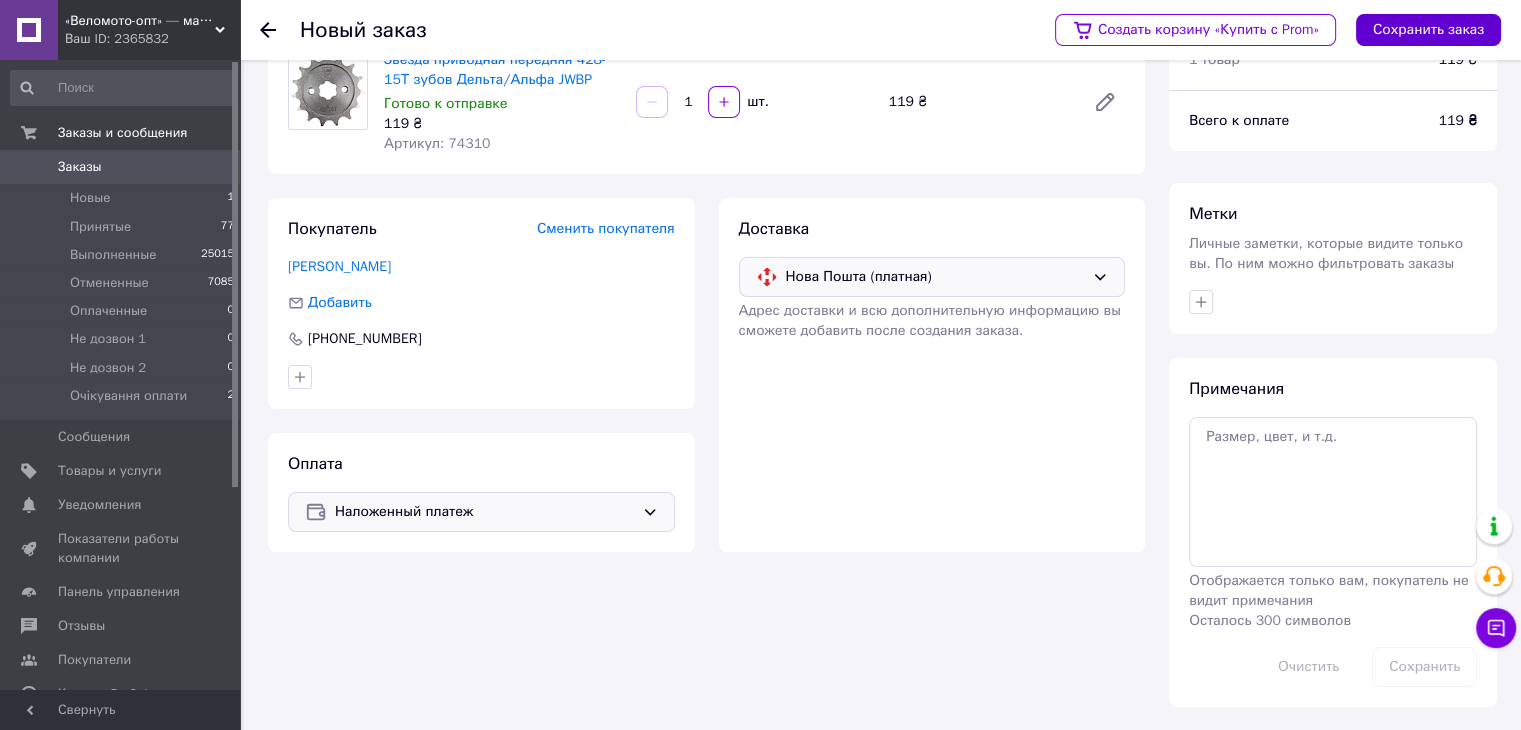 click on "Сохранить заказ" at bounding box center (1428, 30) 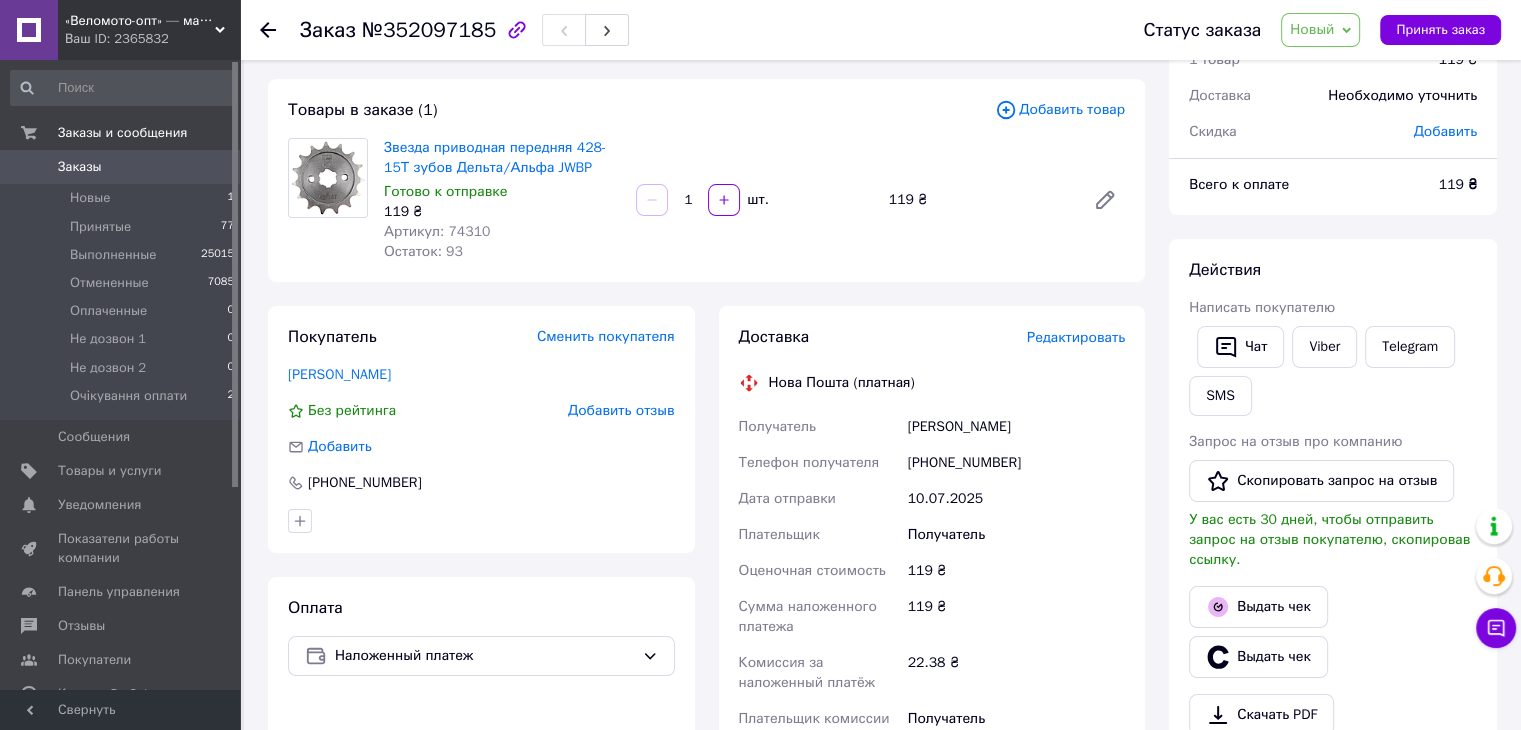 click on "Редактировать" at bounding box center [1076, 337] 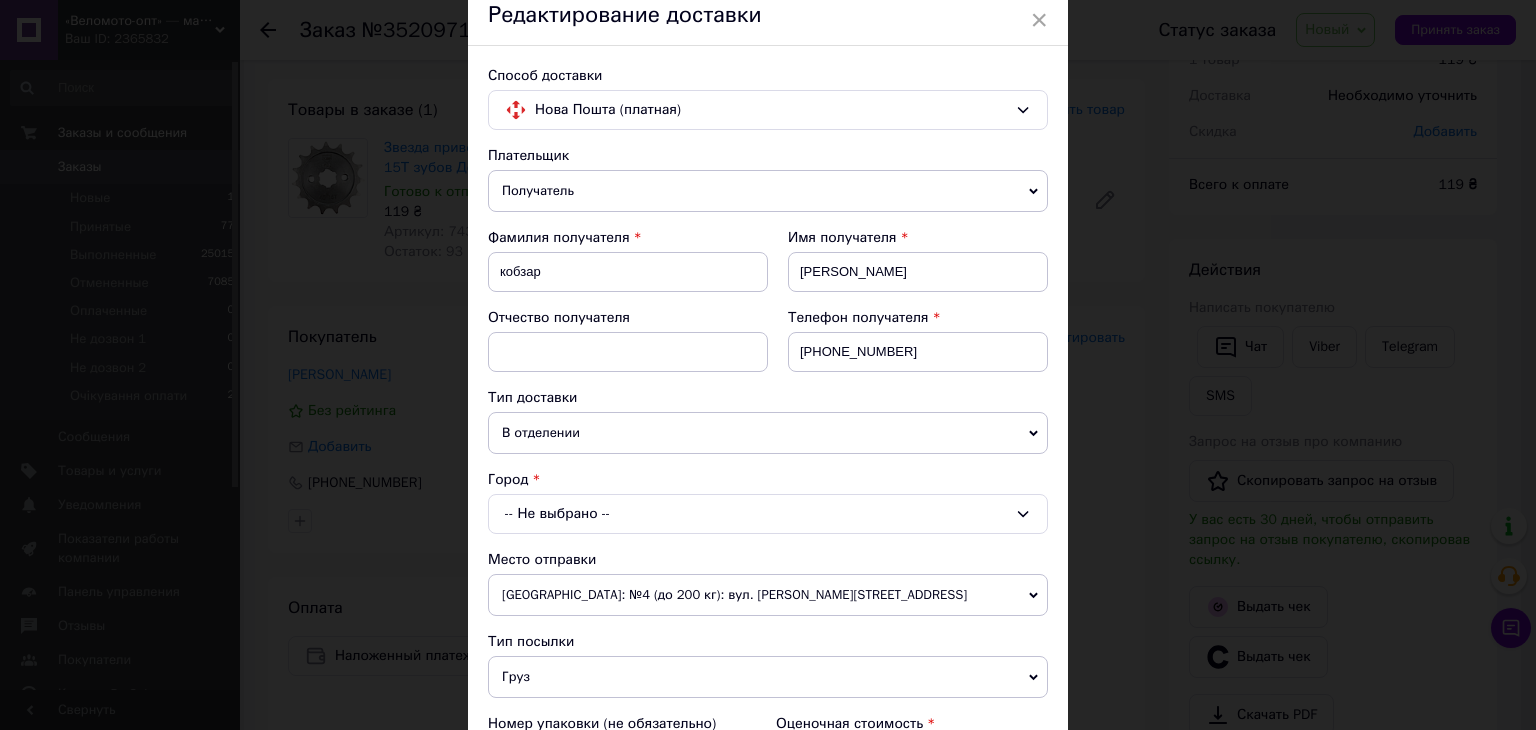 scroll, scrollTop: 300, scrollLeft: 0, axis: vertical 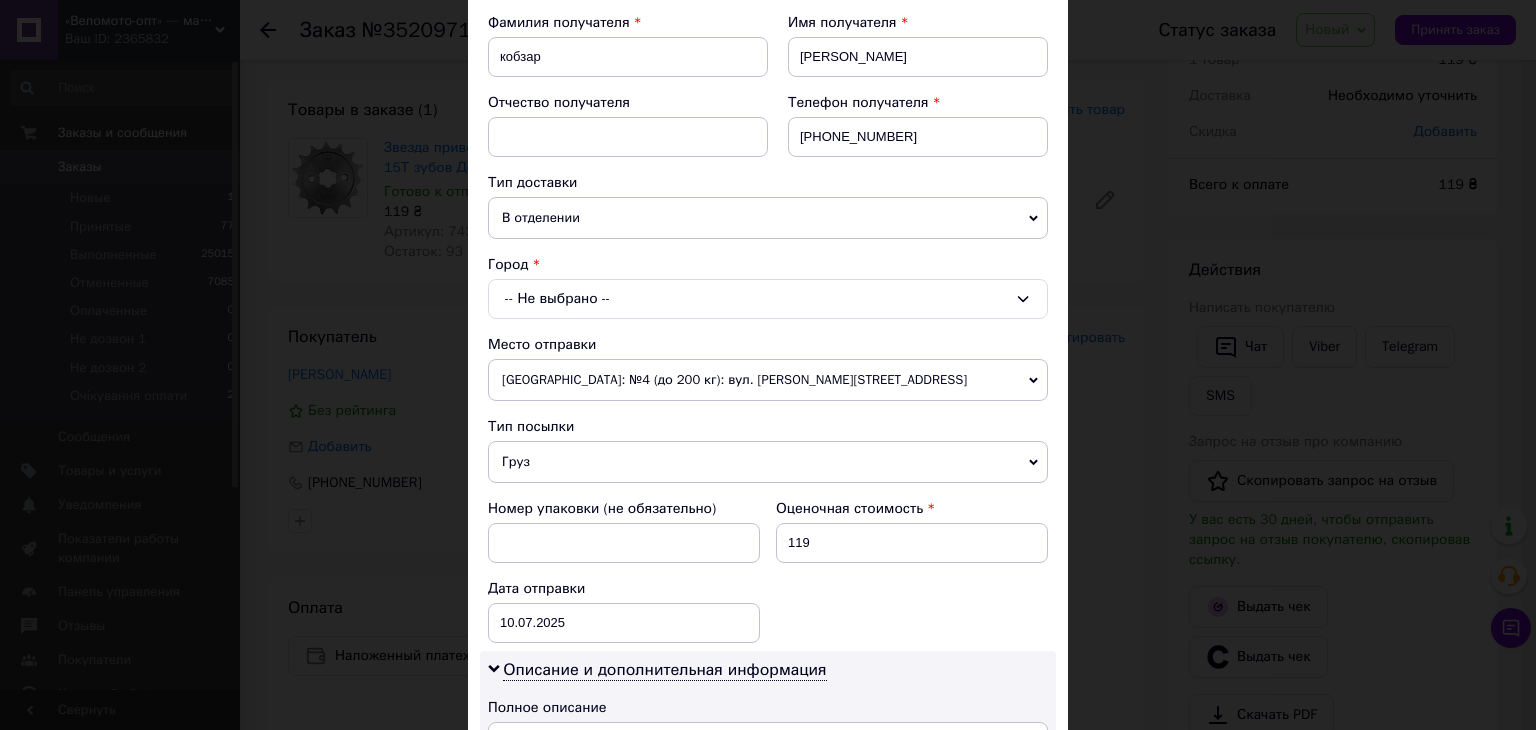 click on "-- Не выбрано --" at bounding box center [768, 299] 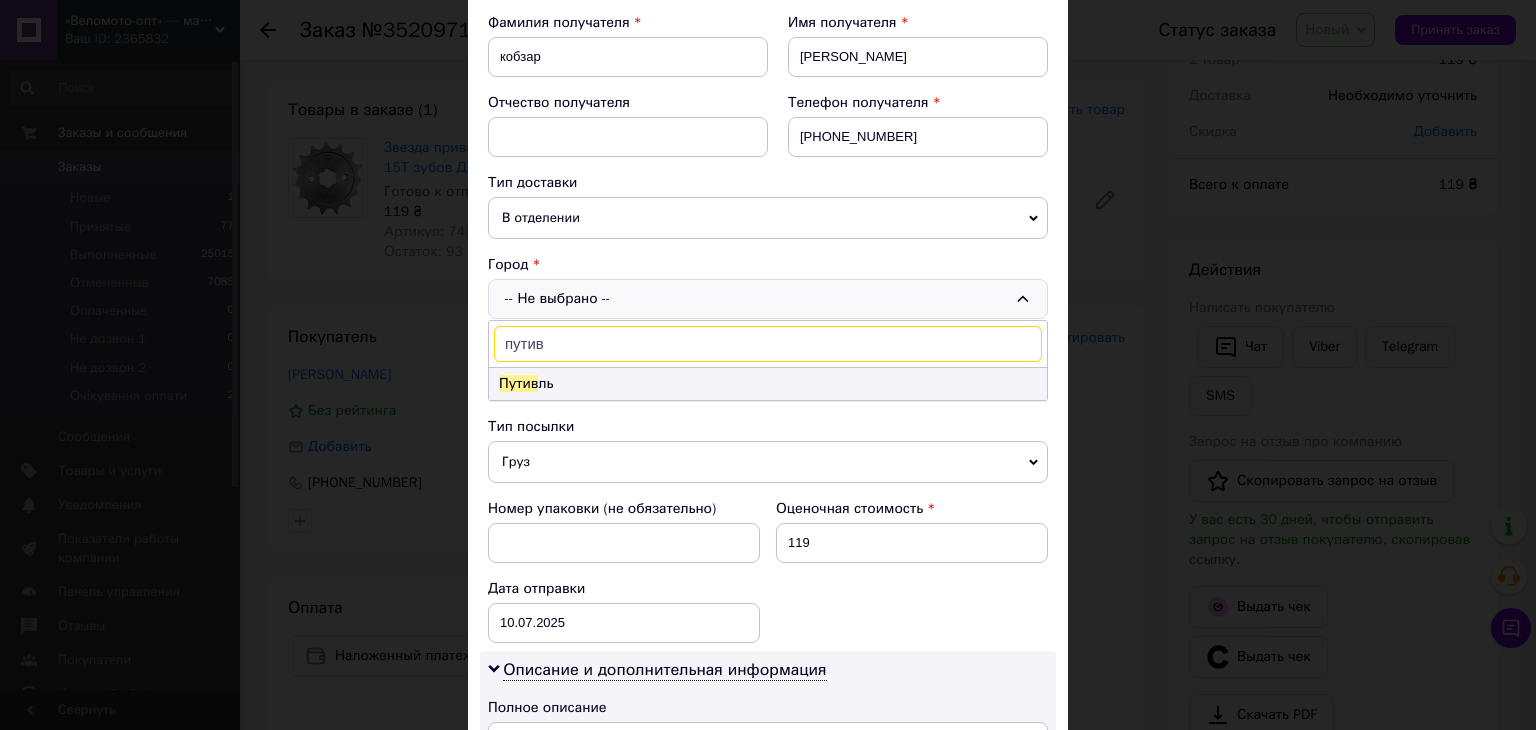 type on "путив" 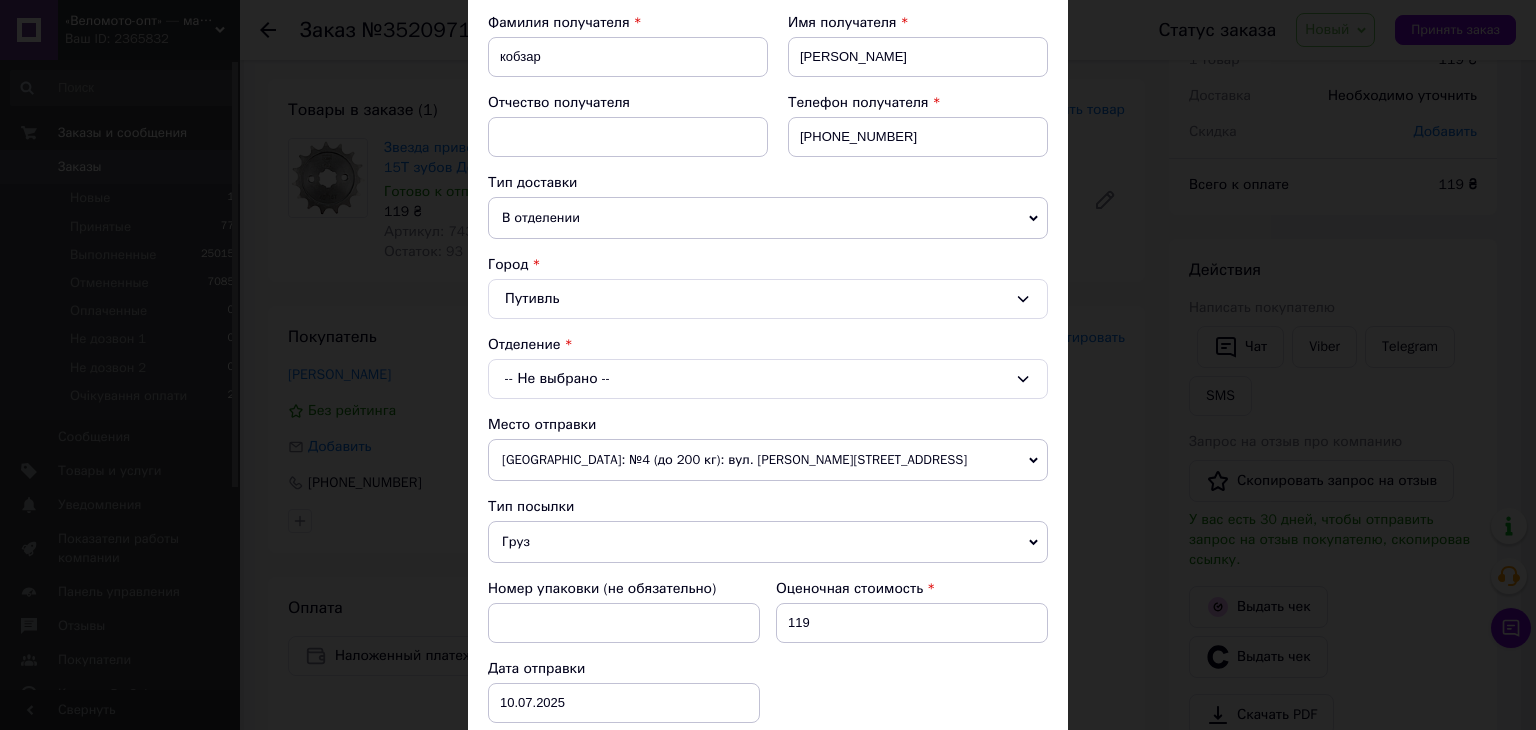 click on "-- Не выбрано --" at bounding box center (768, 379) 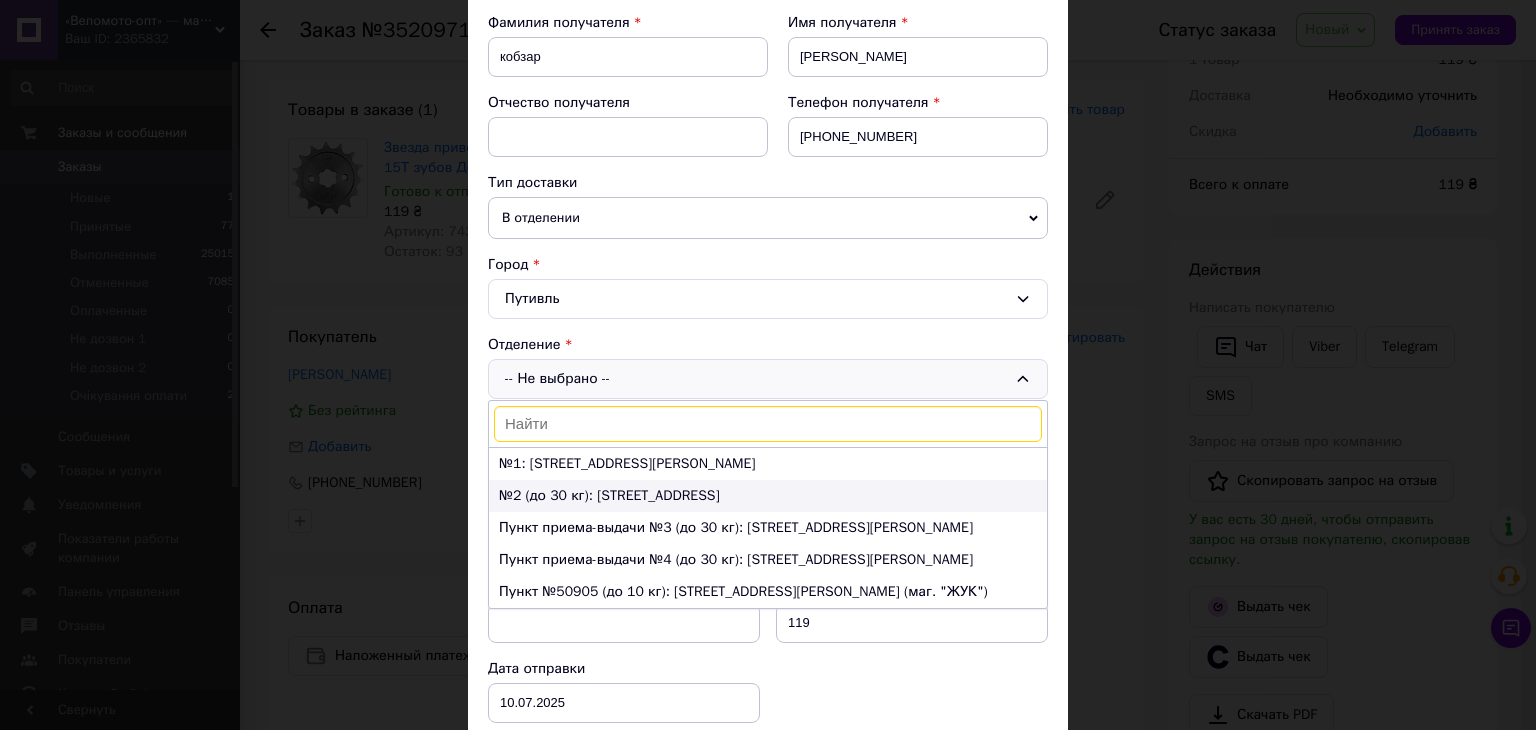 click on "№2 (до 30 кг): ул. Кузнечная, 28" at bounding box center (768, 496) 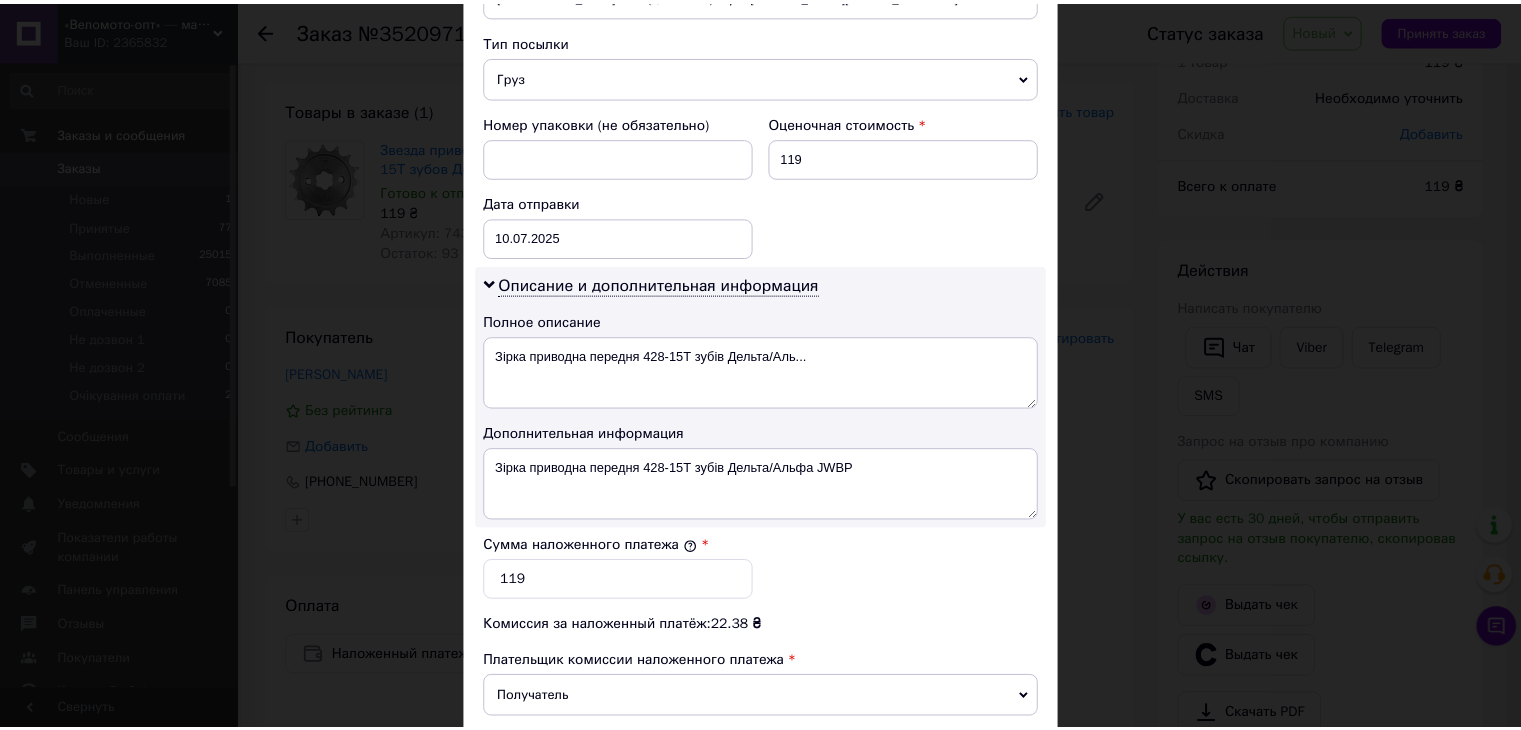 scroll, scrollTop: 1013, scrollLeft: 0, axis: vertical 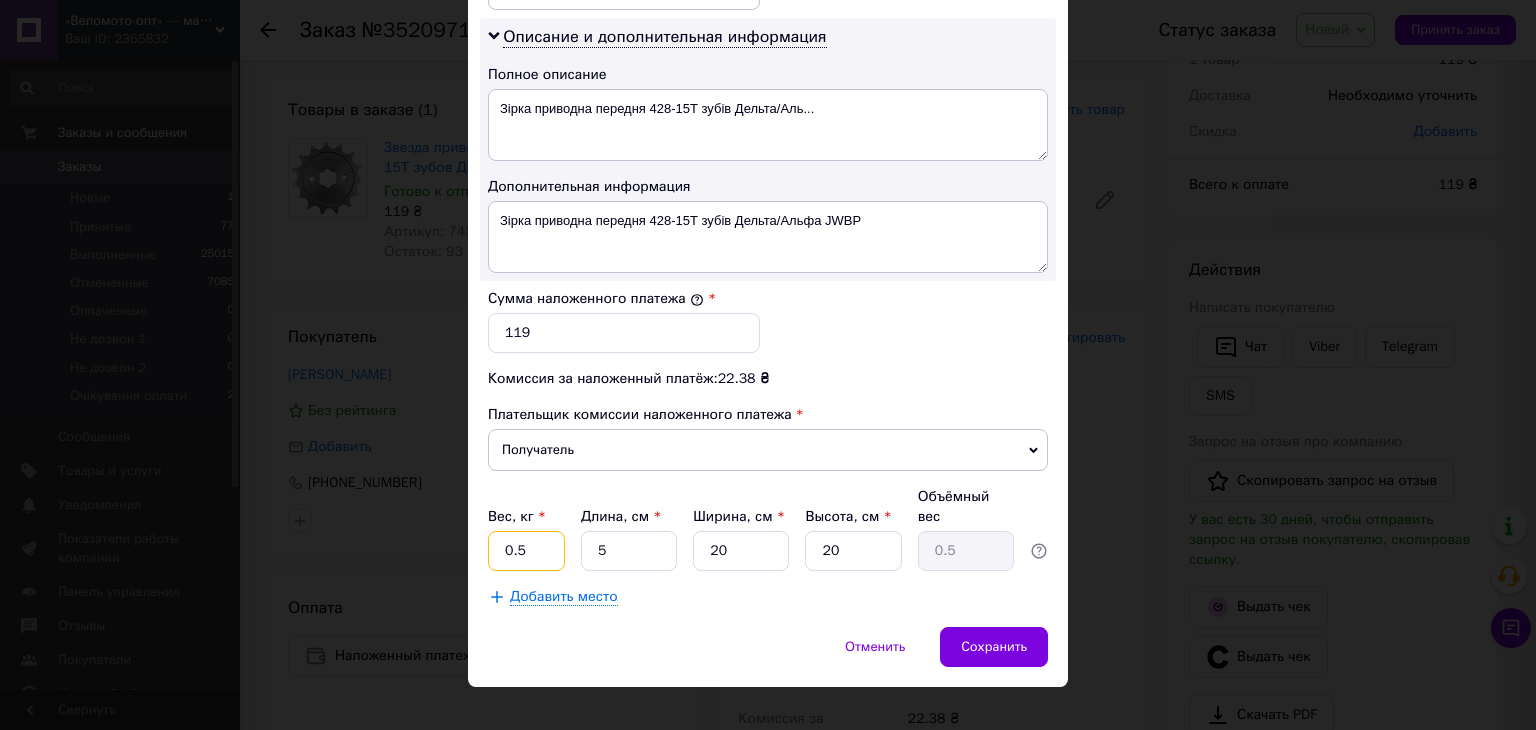 click on "0.5" at bounding box center [526, 551] 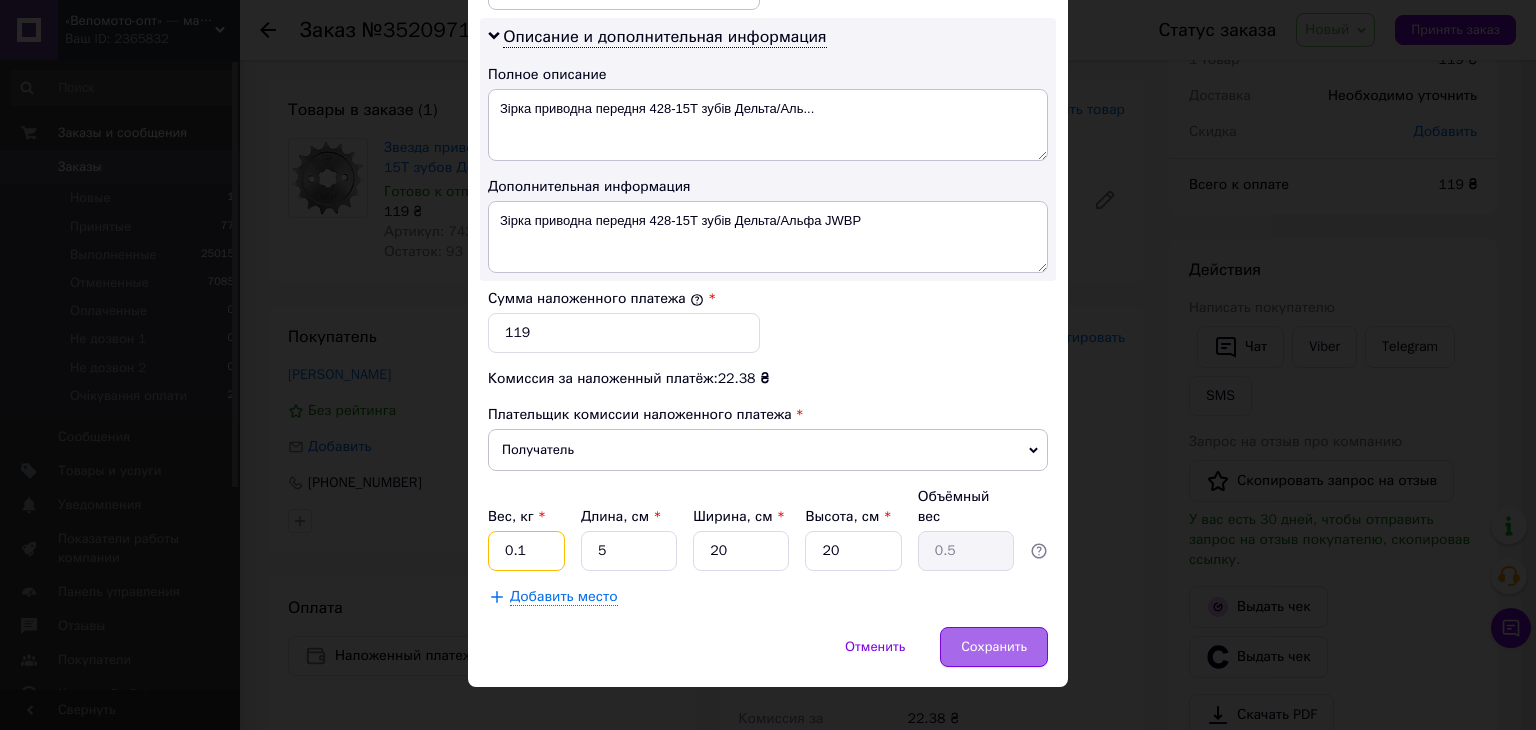 type on "0.1" 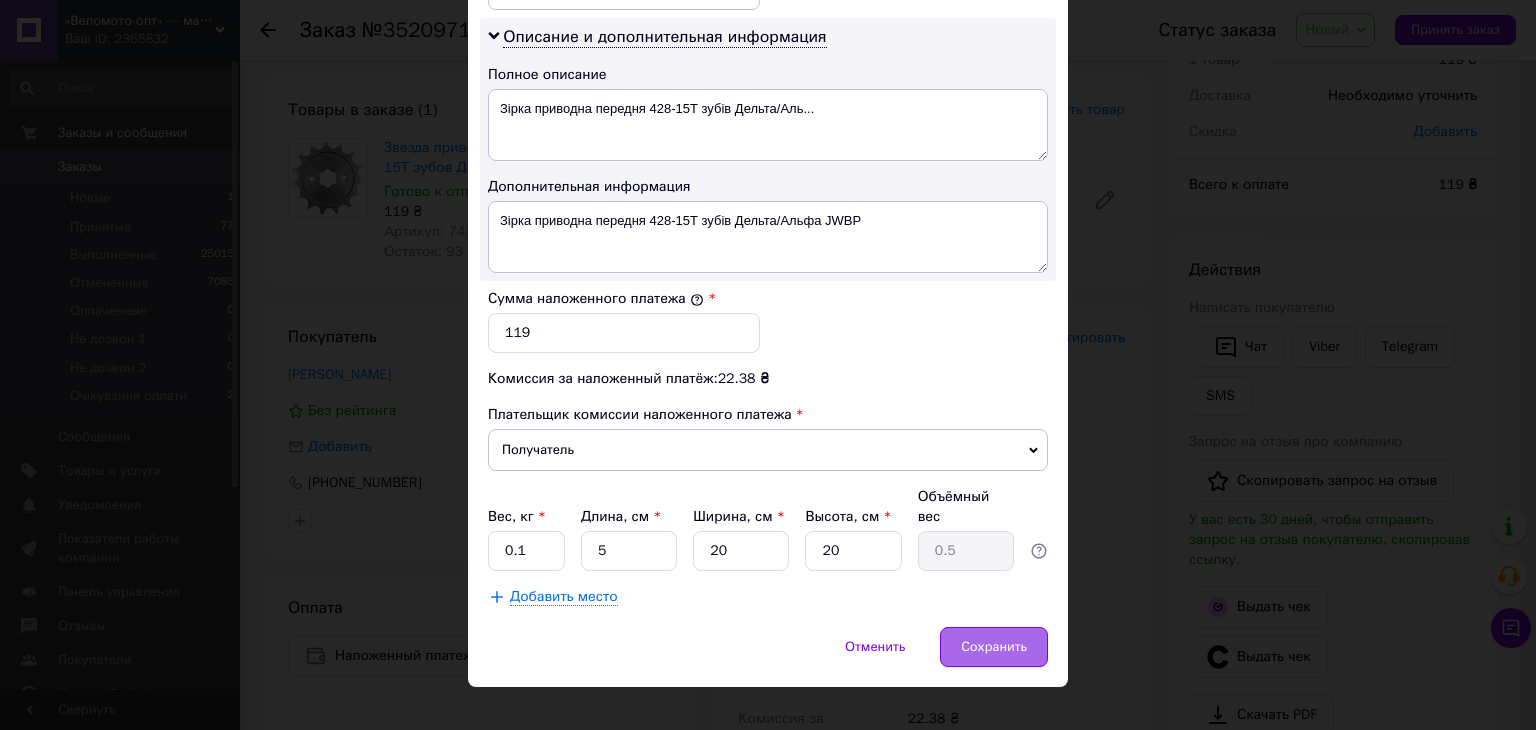 click on "Сохранить" at bounding box center [994, 647] 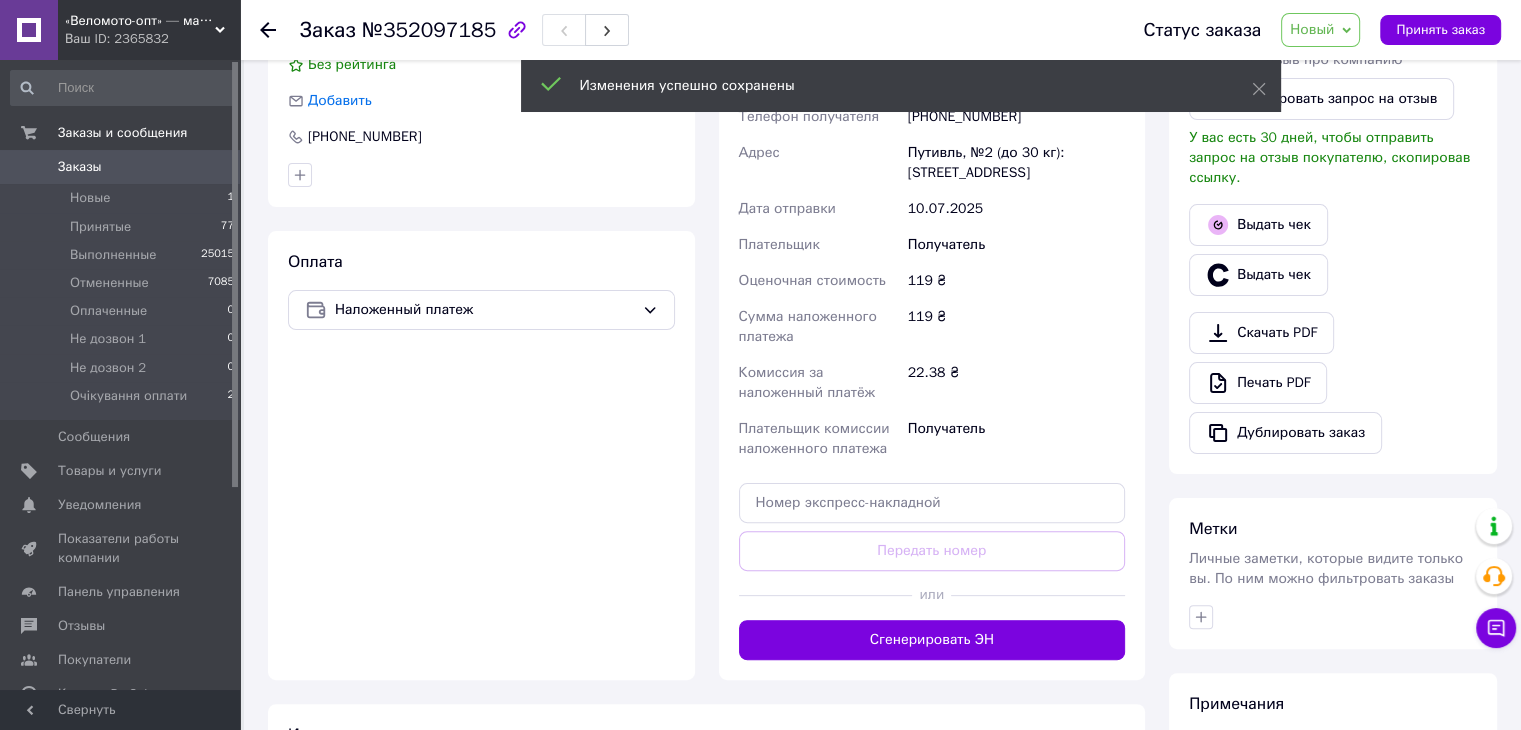 scroll, scrollTop: 693, scrollLeft: 0, axis: vertical 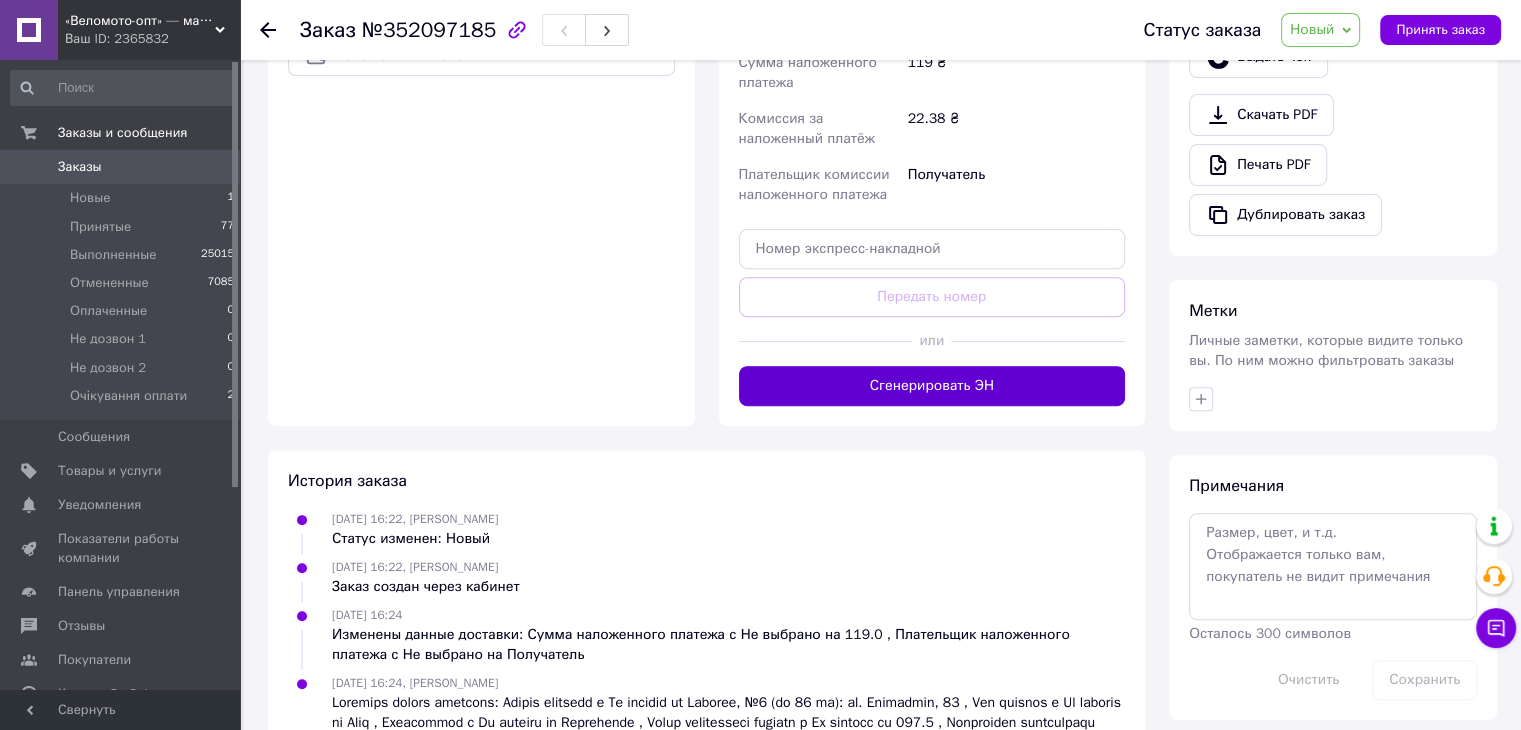 click on "Сгенерировать ЭН" at bounding box center [932, 386] 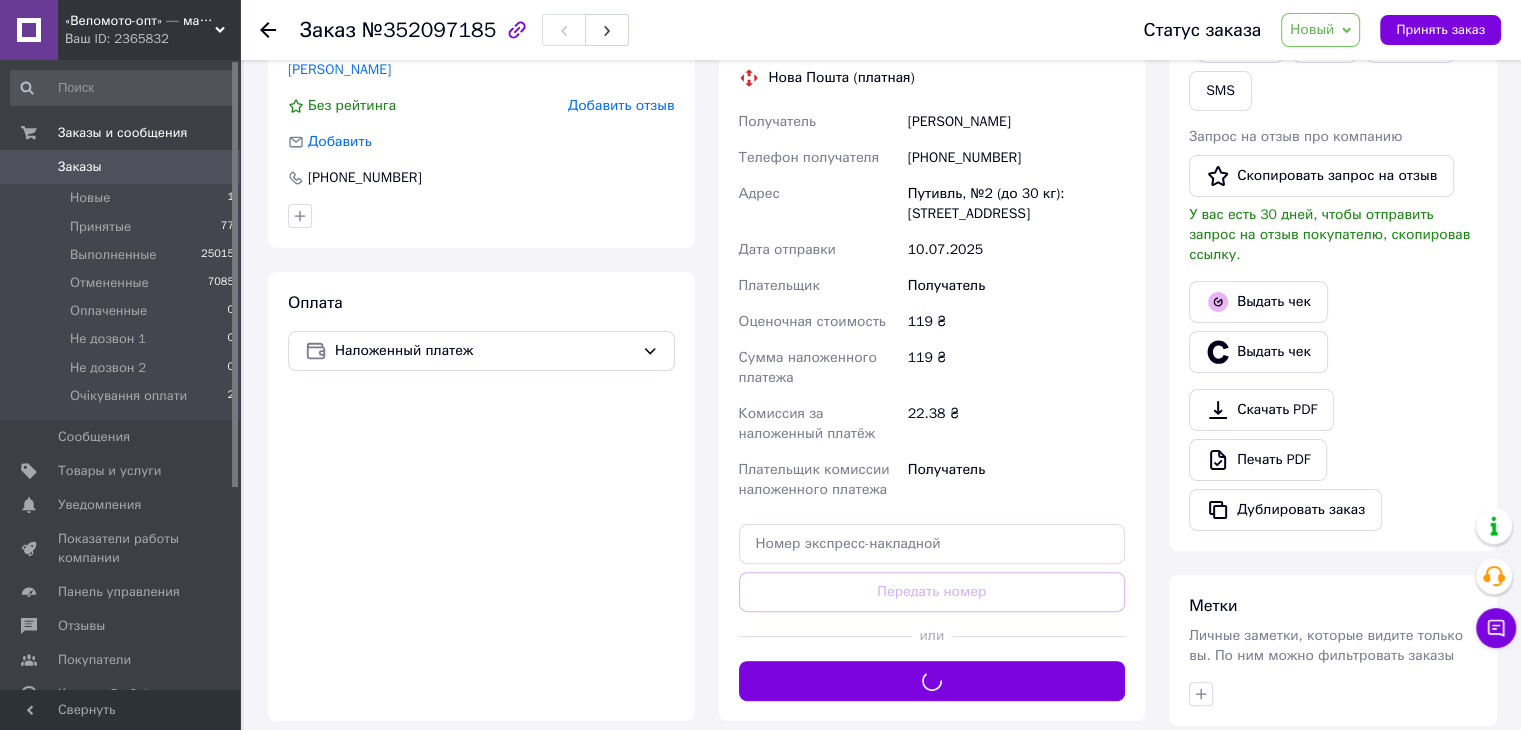 scroll, scrollTop: 93, scrollLeft: 0, axis: vertical 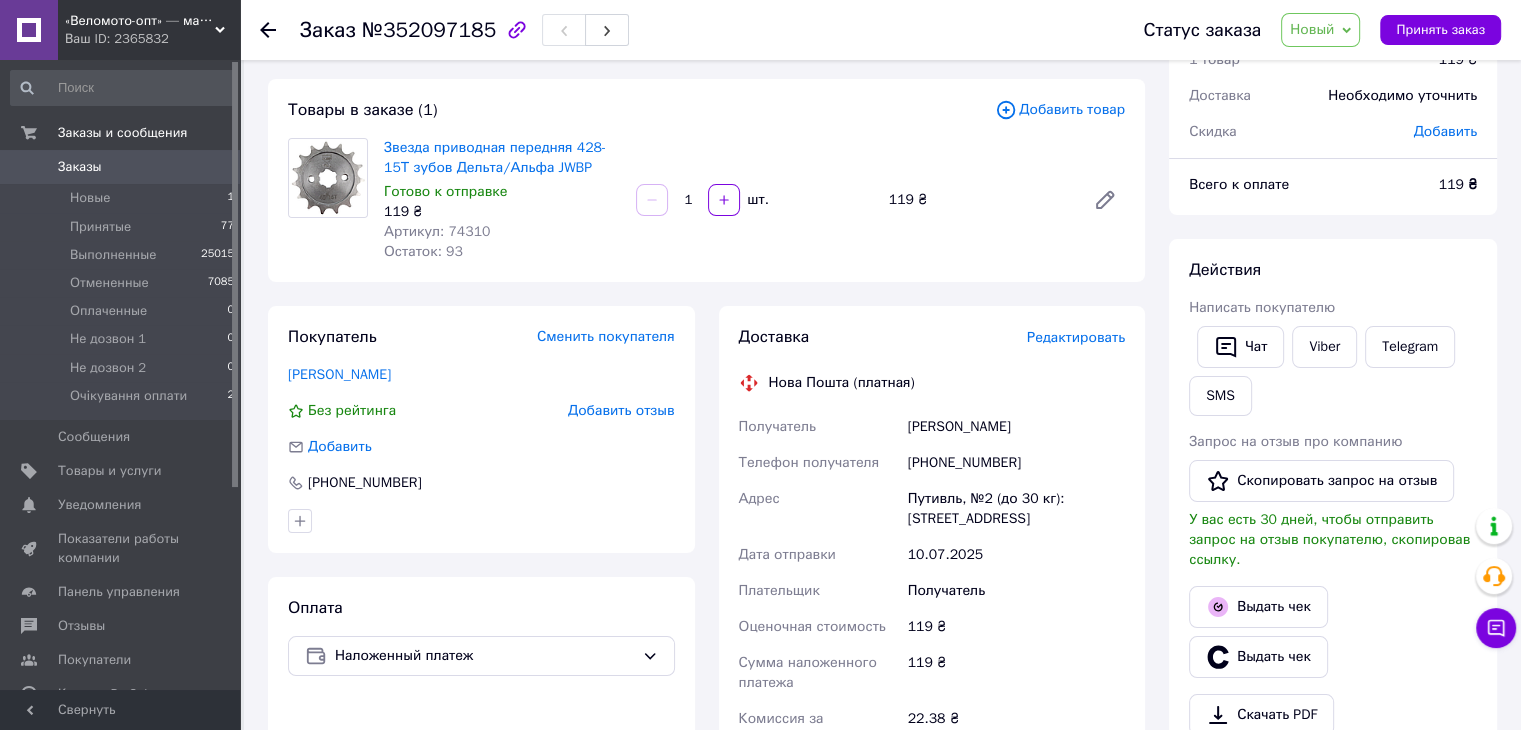 click on "№352097185" at bounding box center (429, 30) 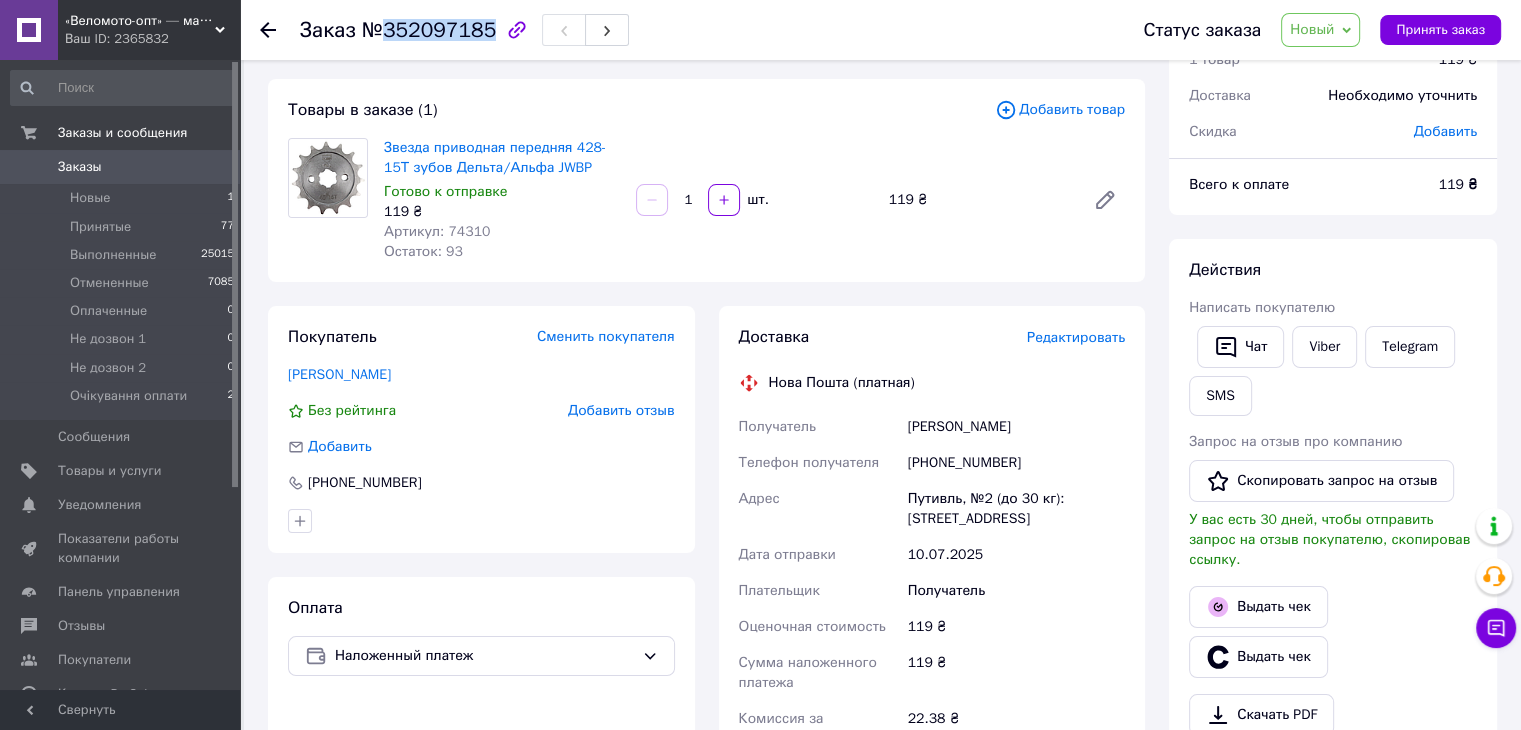 click on "№352097185" at bounding box center [429, 30] 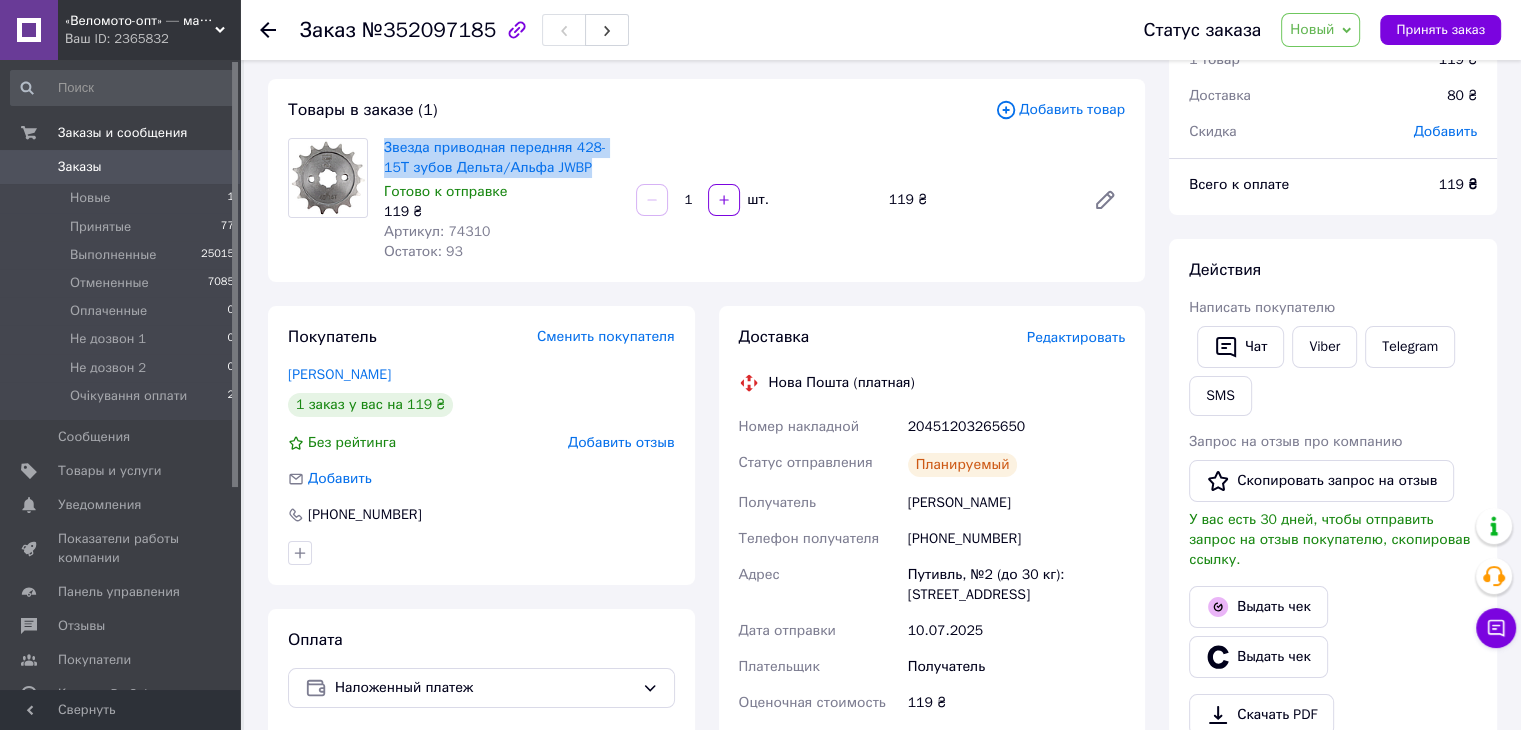 drag, startPoint x: 376, startPoint y: 140, endPoint x: 632, endPoint y: 161, distance: 256.8599 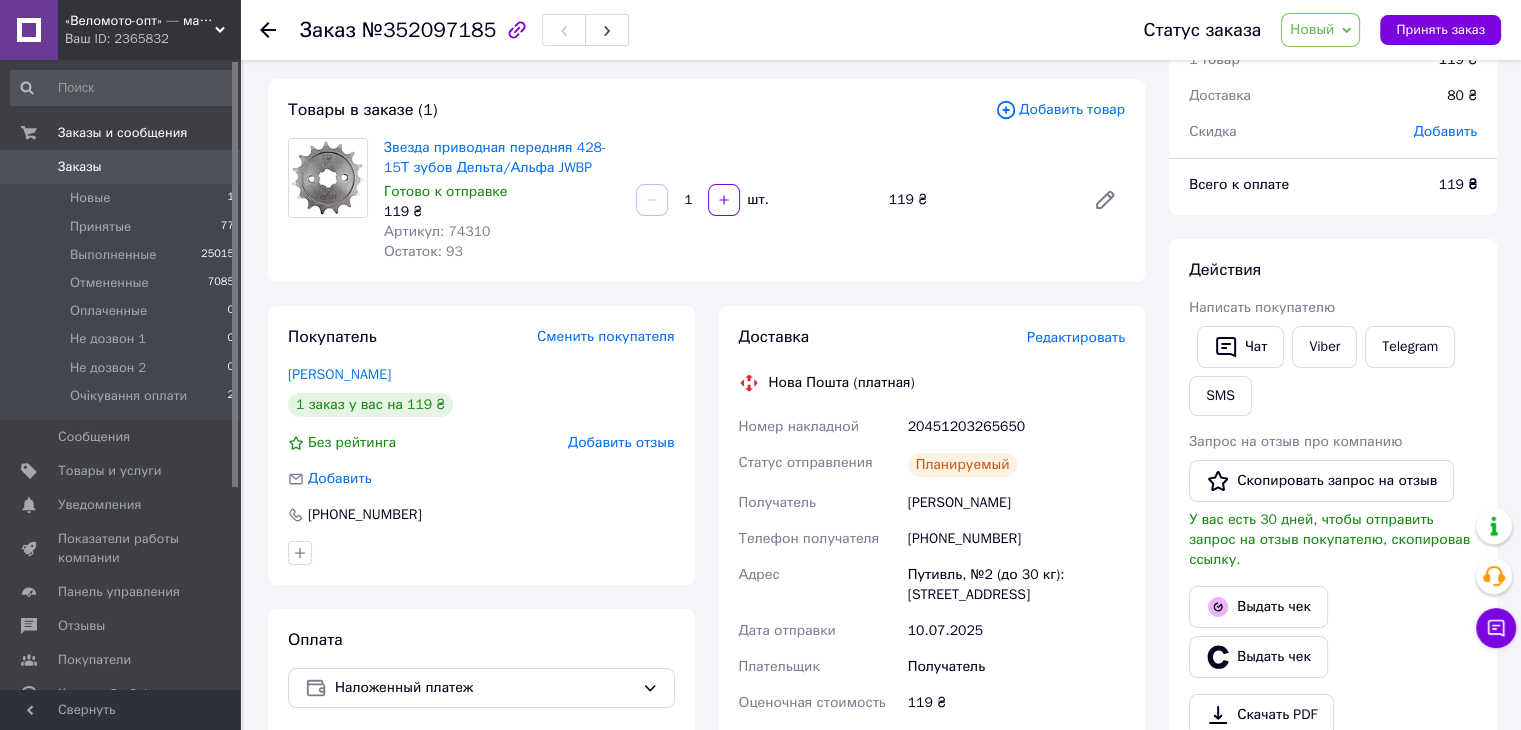 click on "20451203265650" at bounding box center [1016, 427] 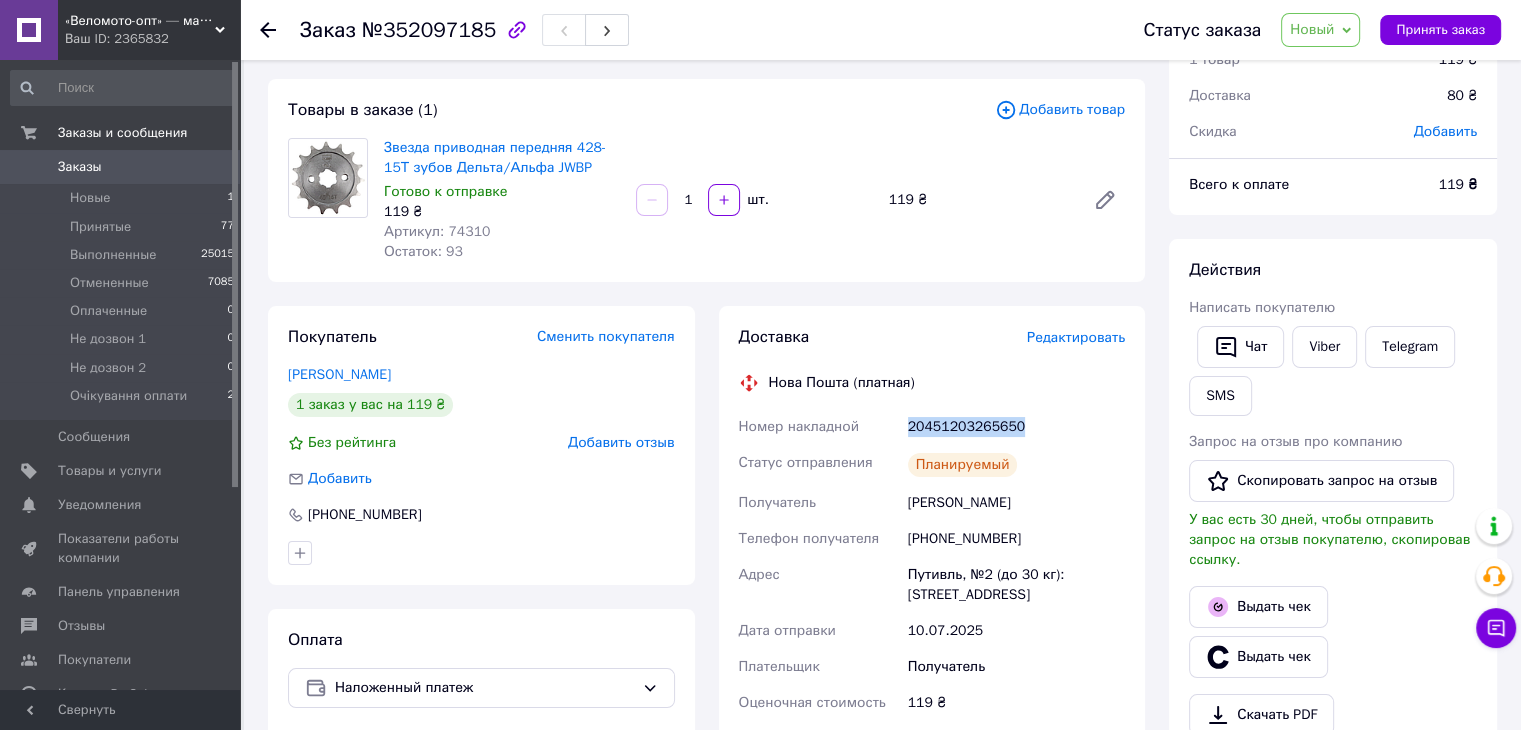 click on "20451203265650" at bounding box center (1016, 427) 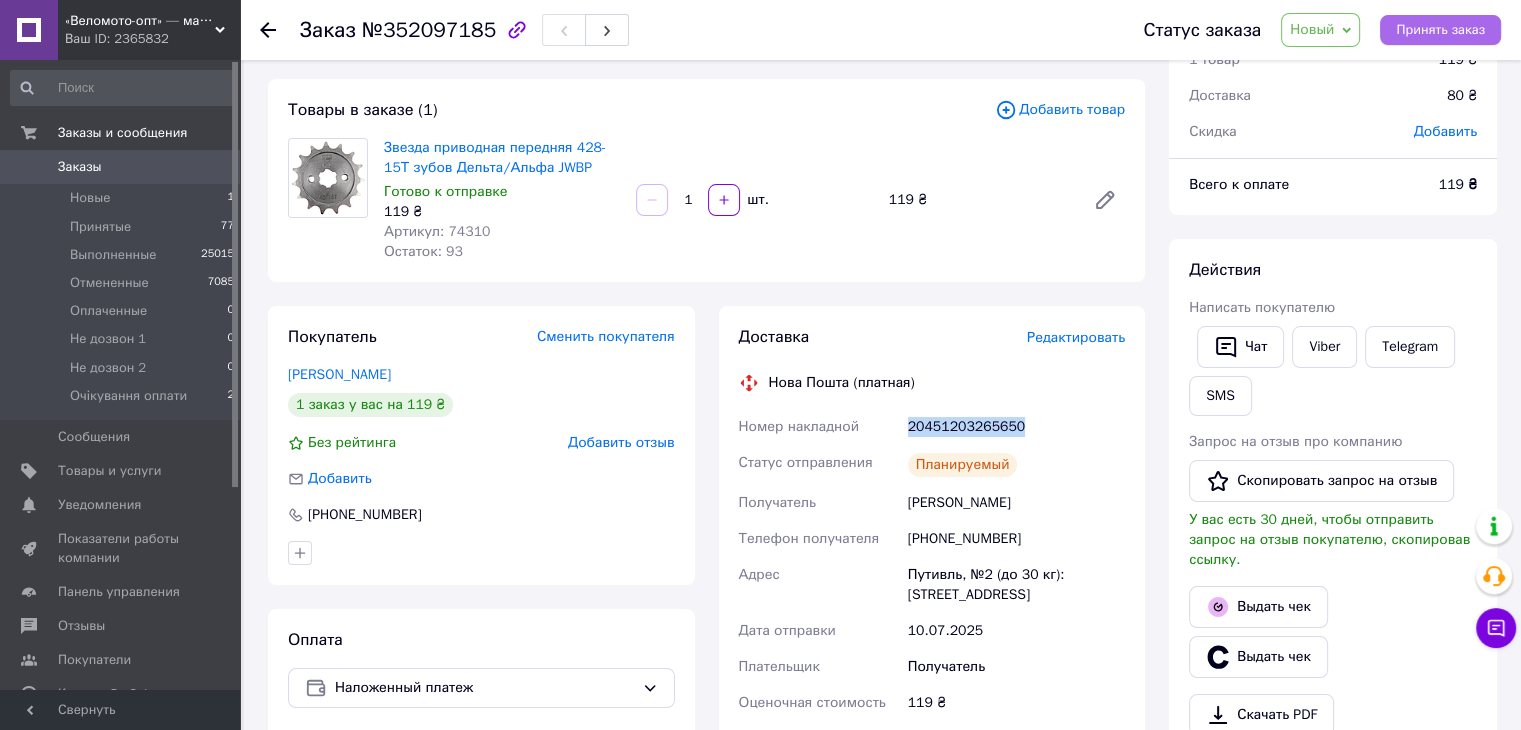 click on "Принять заказ" at bounding box center (1440, 30) 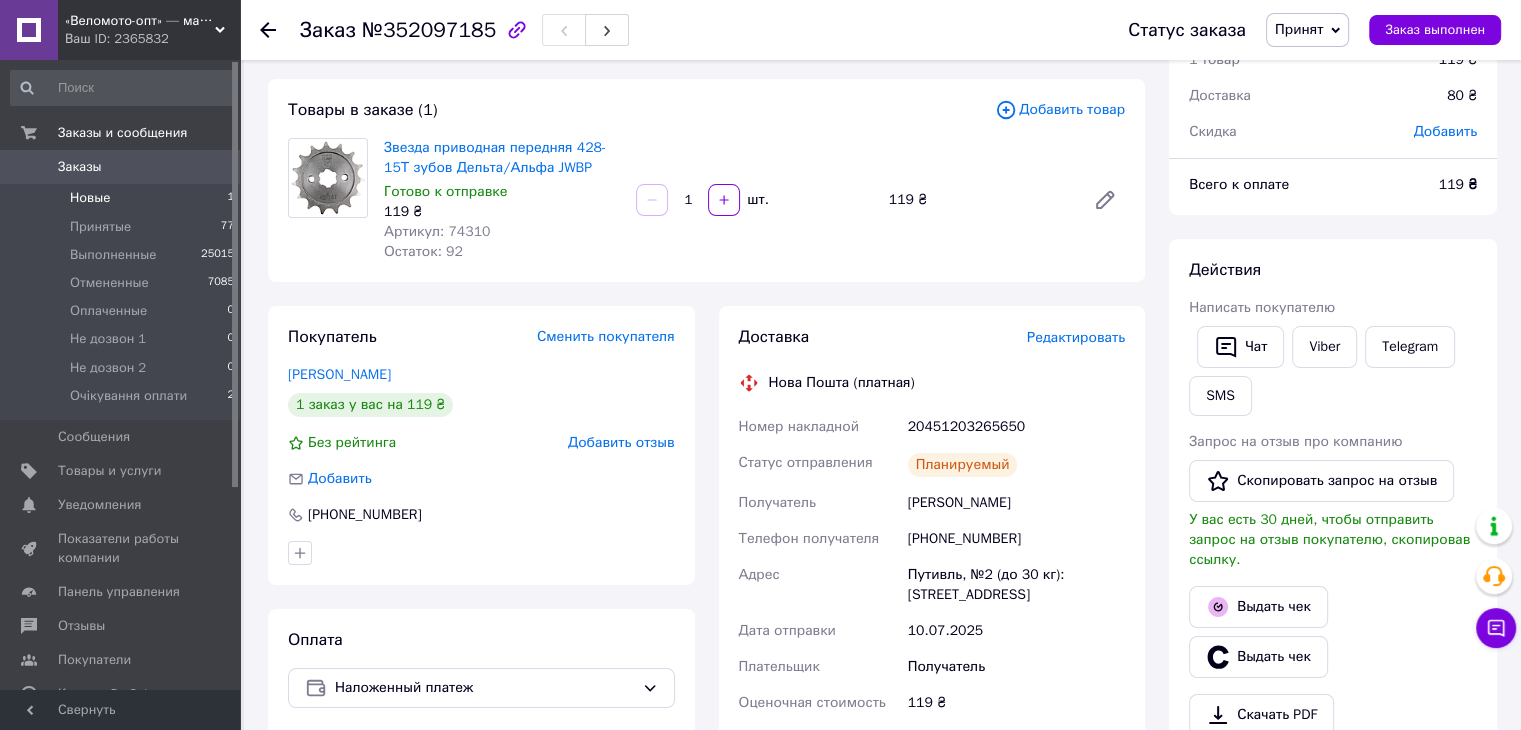 click on "Новые 1" at bounding box center (123, 198) 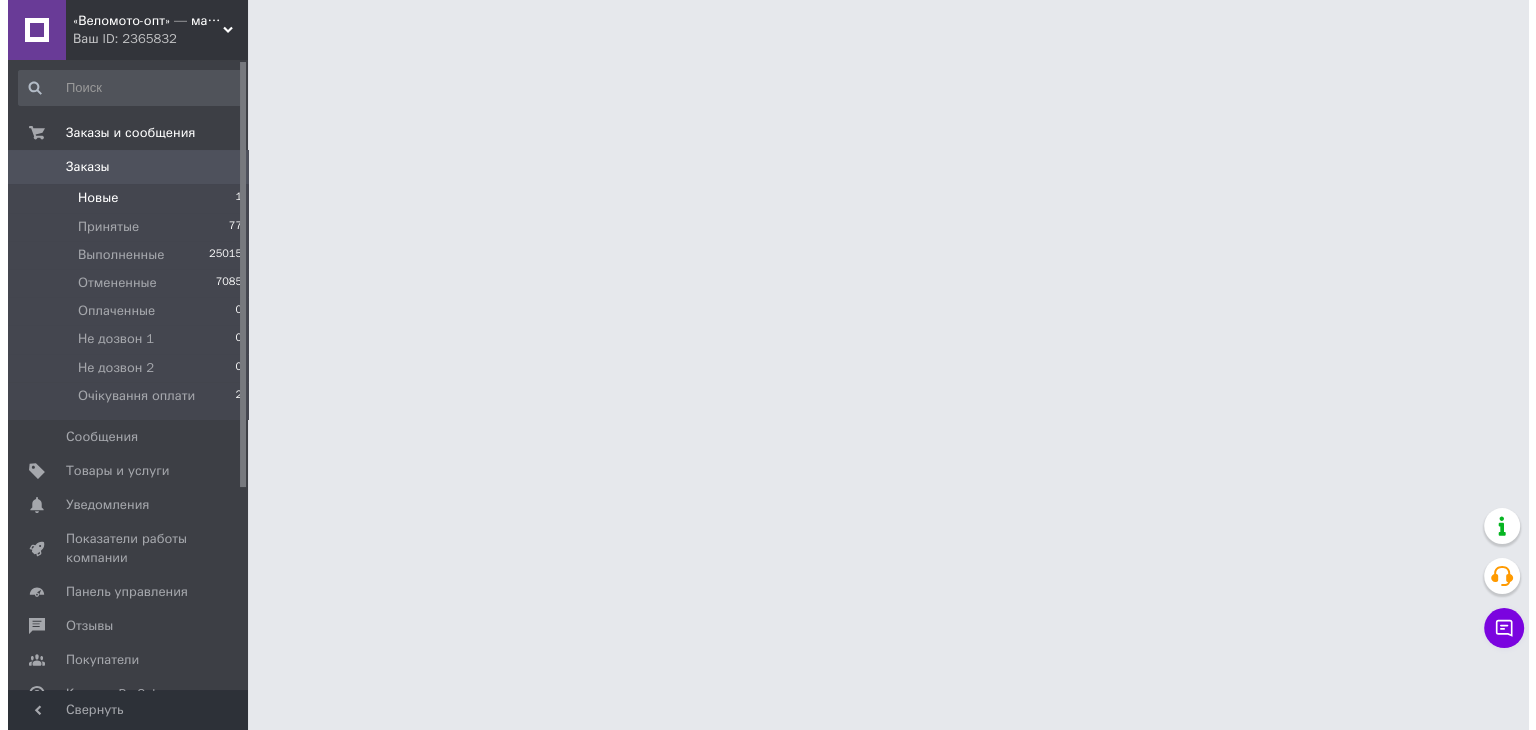 scroll, scrollTop: 0, scrollLeft: 0, axis: both 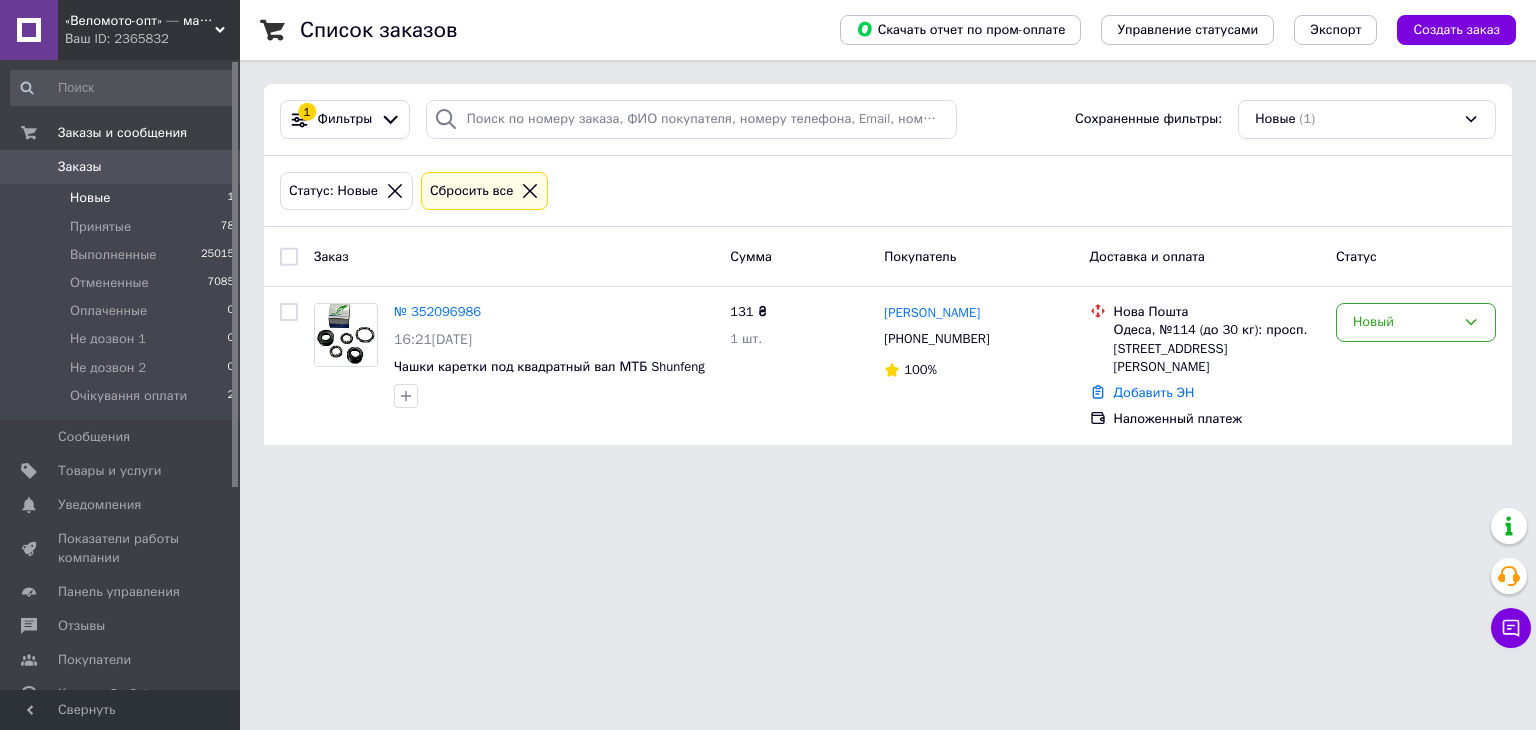 click on "Новые" at bounding box center (90, 198) 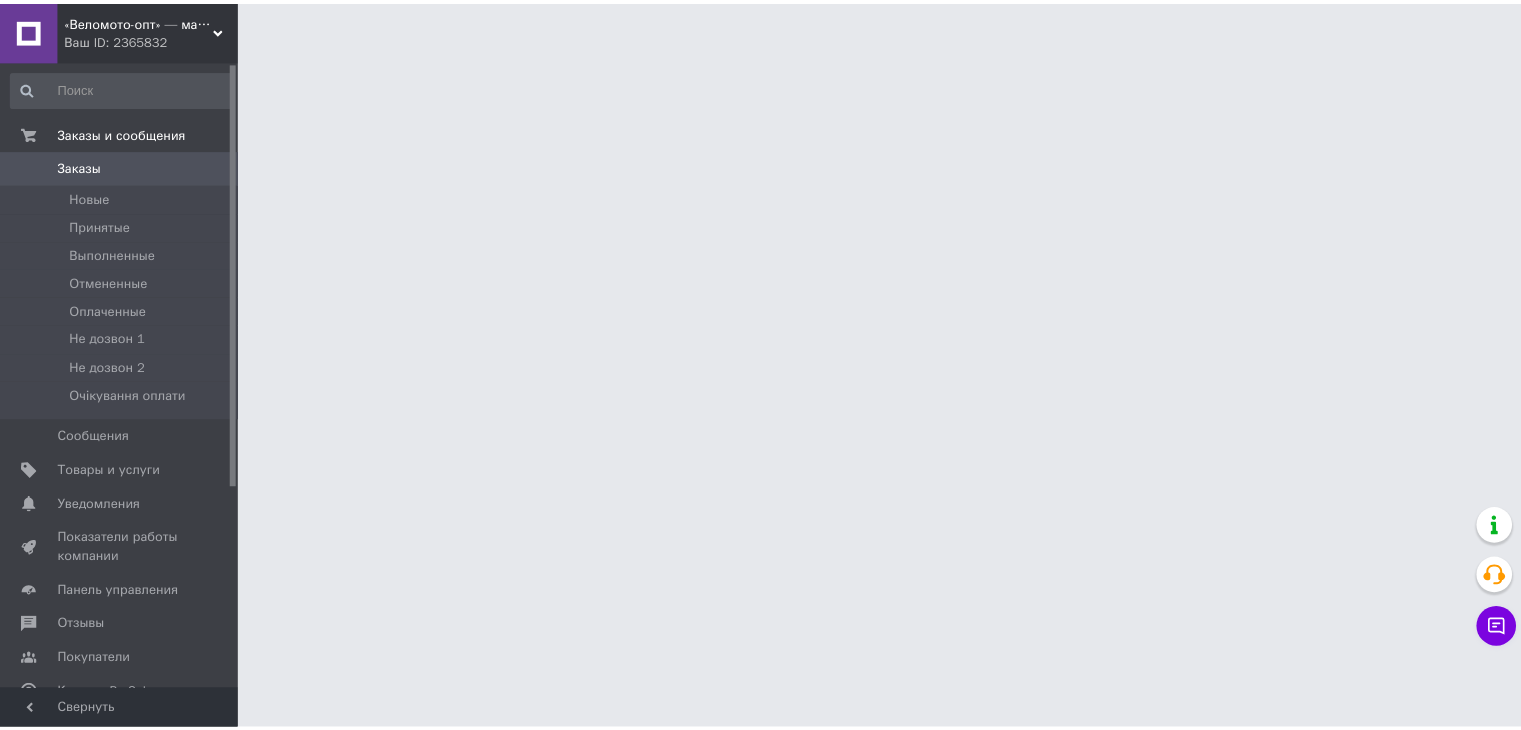 scroll, scrollTop: 0, scrollLeft: 0, axis: both 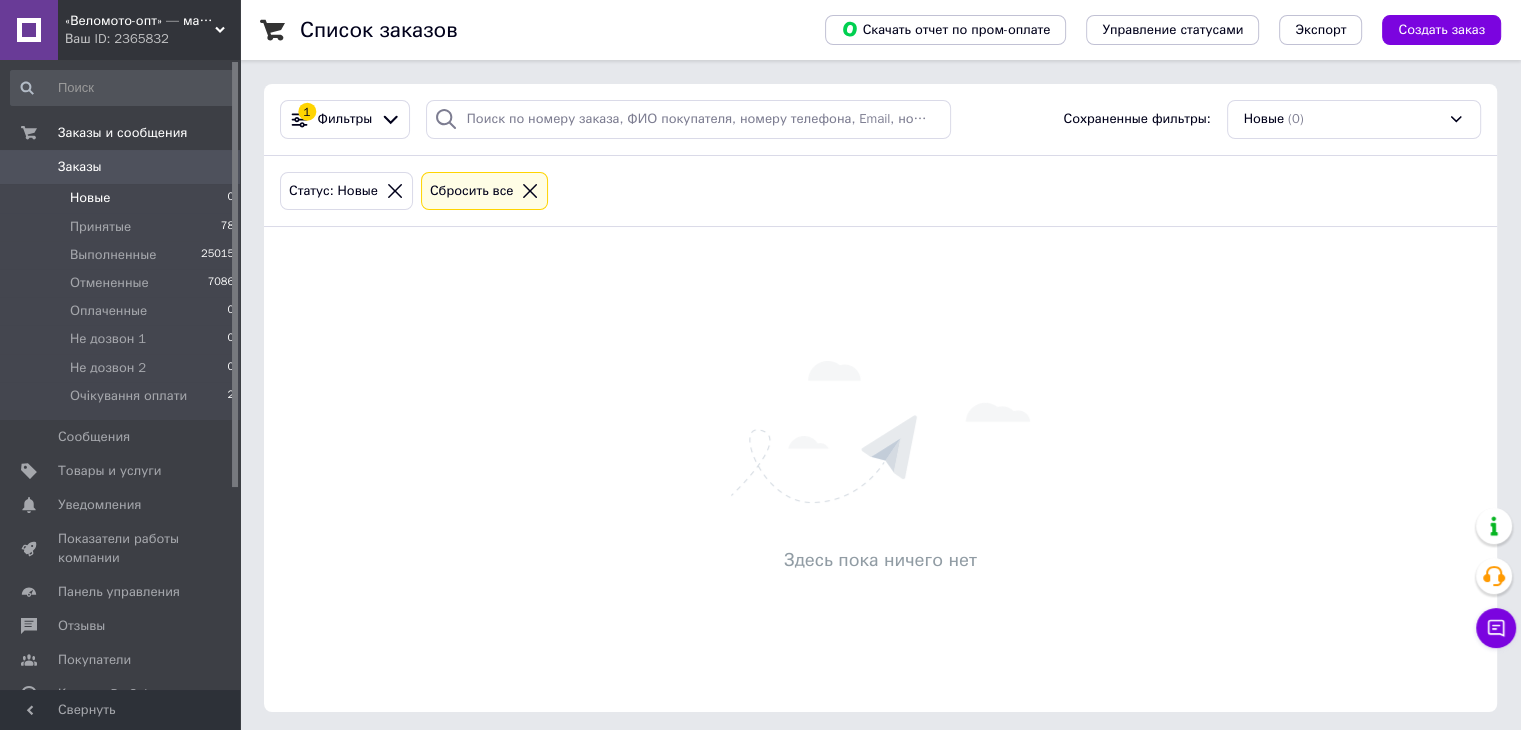 click on "Заказы" at bounding box center [121, 167] 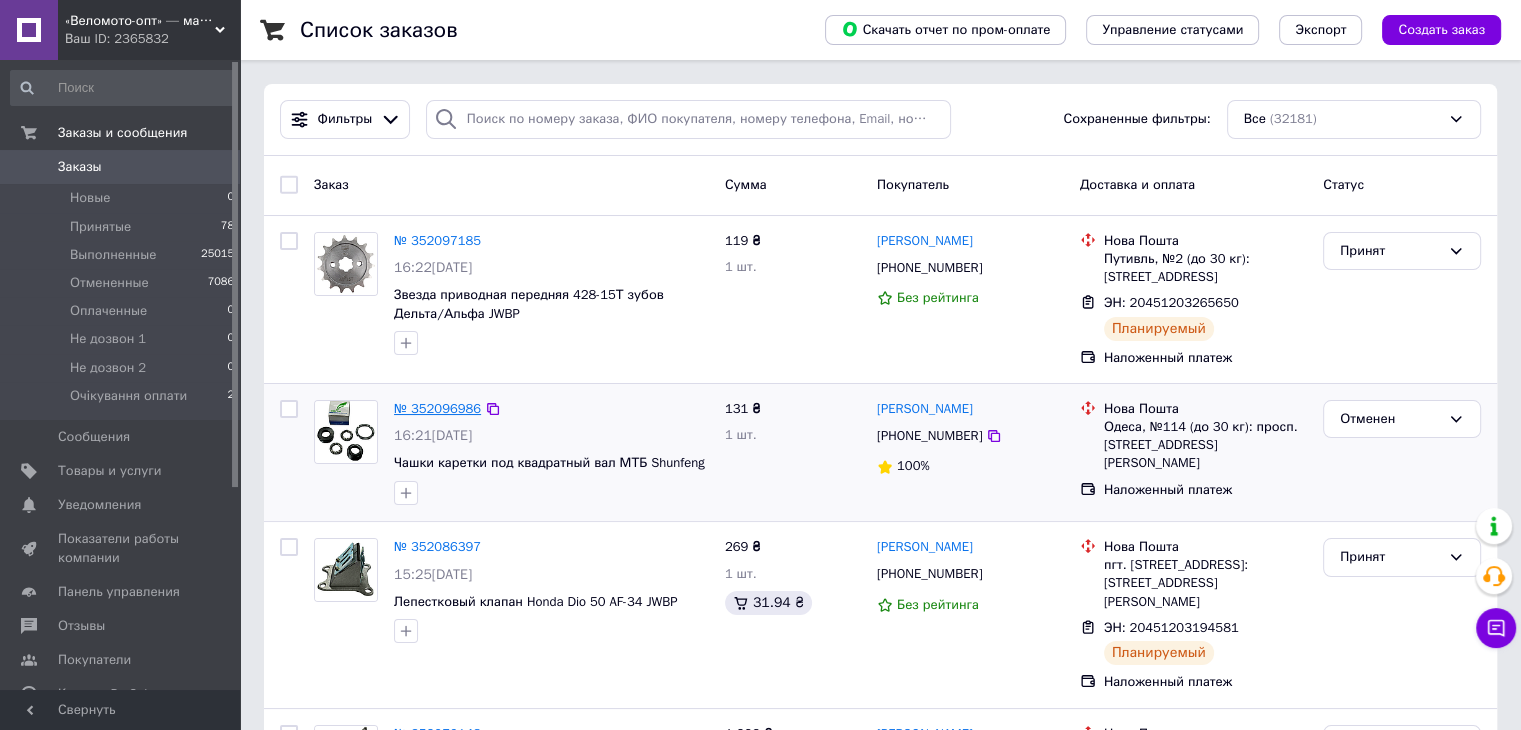 click on "№ 352096986" at bounding box center [437, 408] 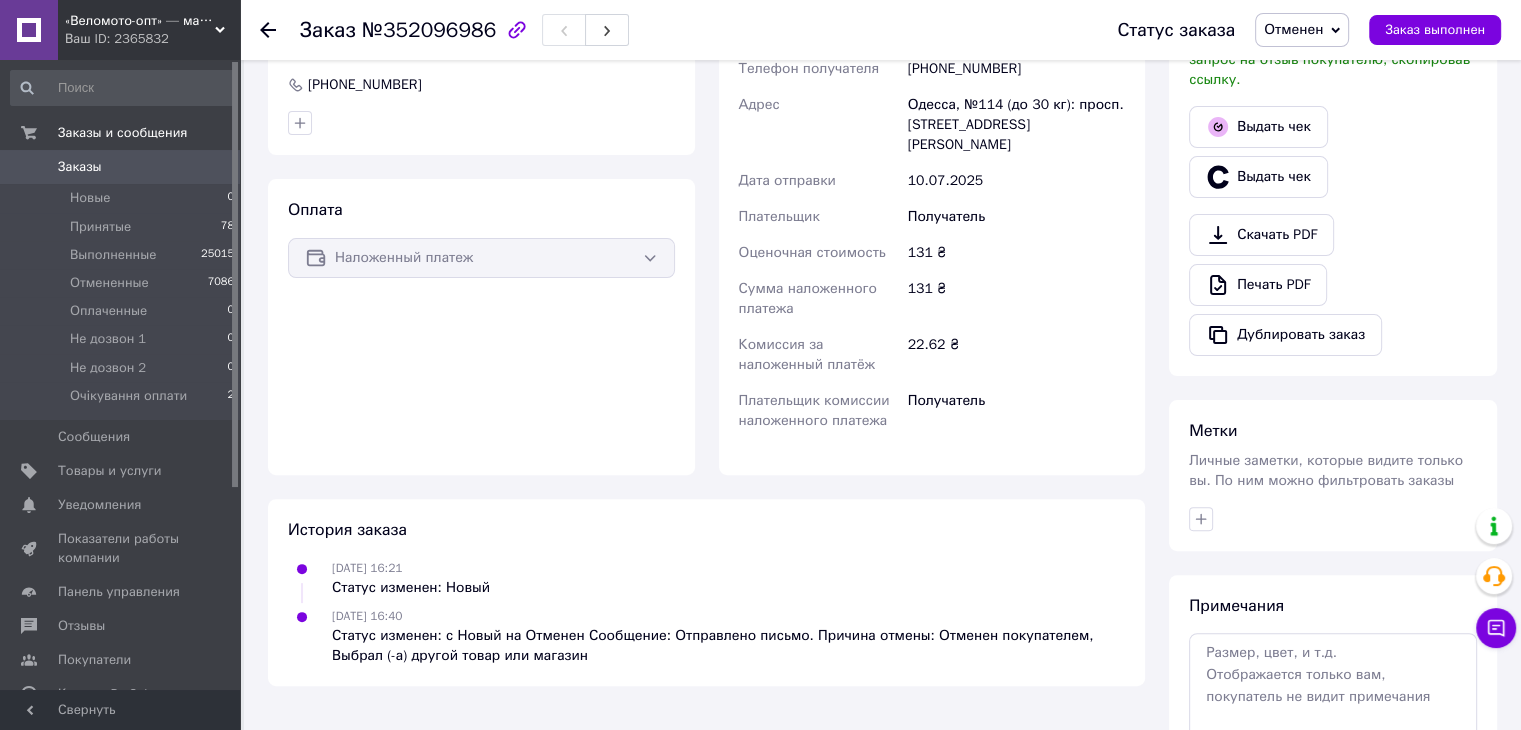 scroll, scrollTop: 598, scrollLeft: 0, axis: vertical 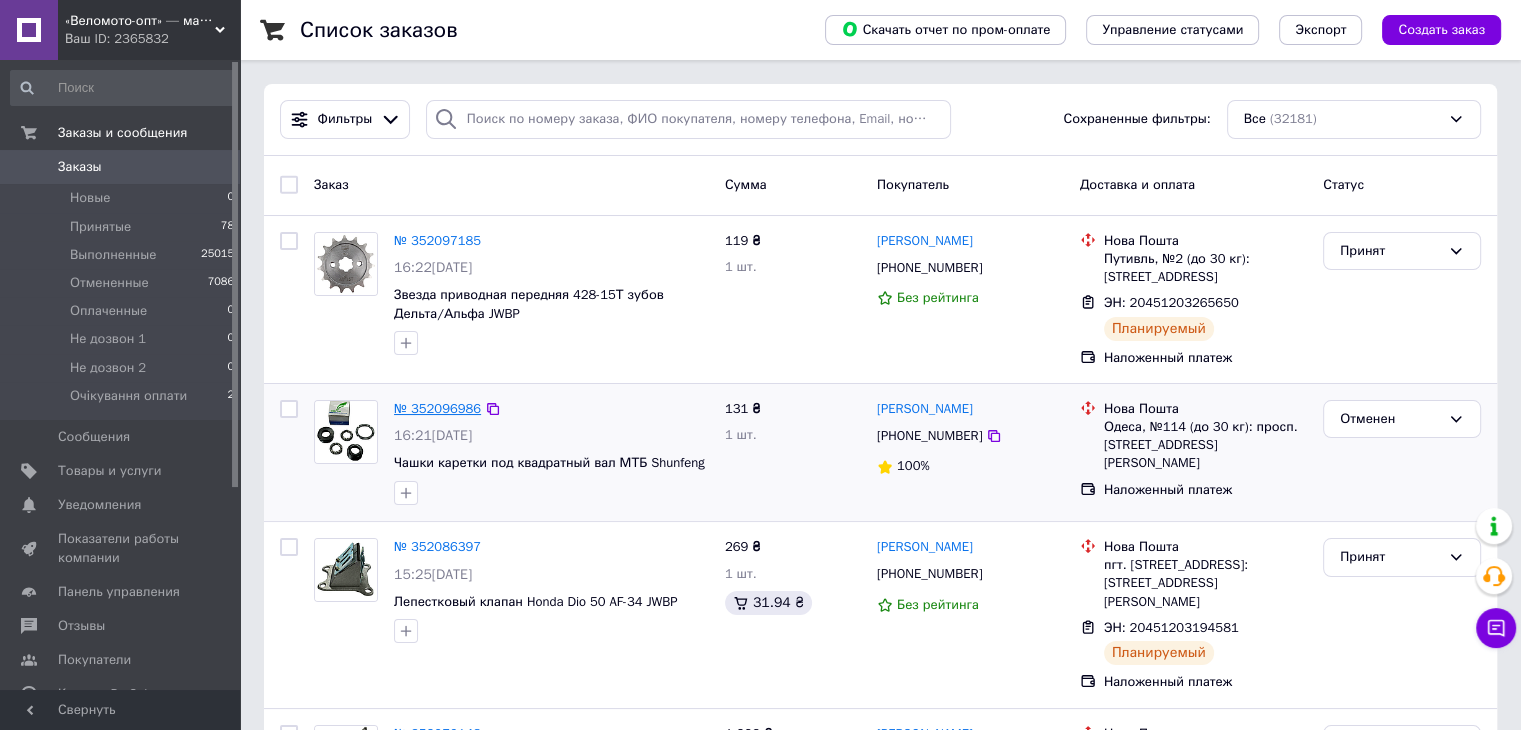 click on "№ 352096986" at bounding box center [437, 408] 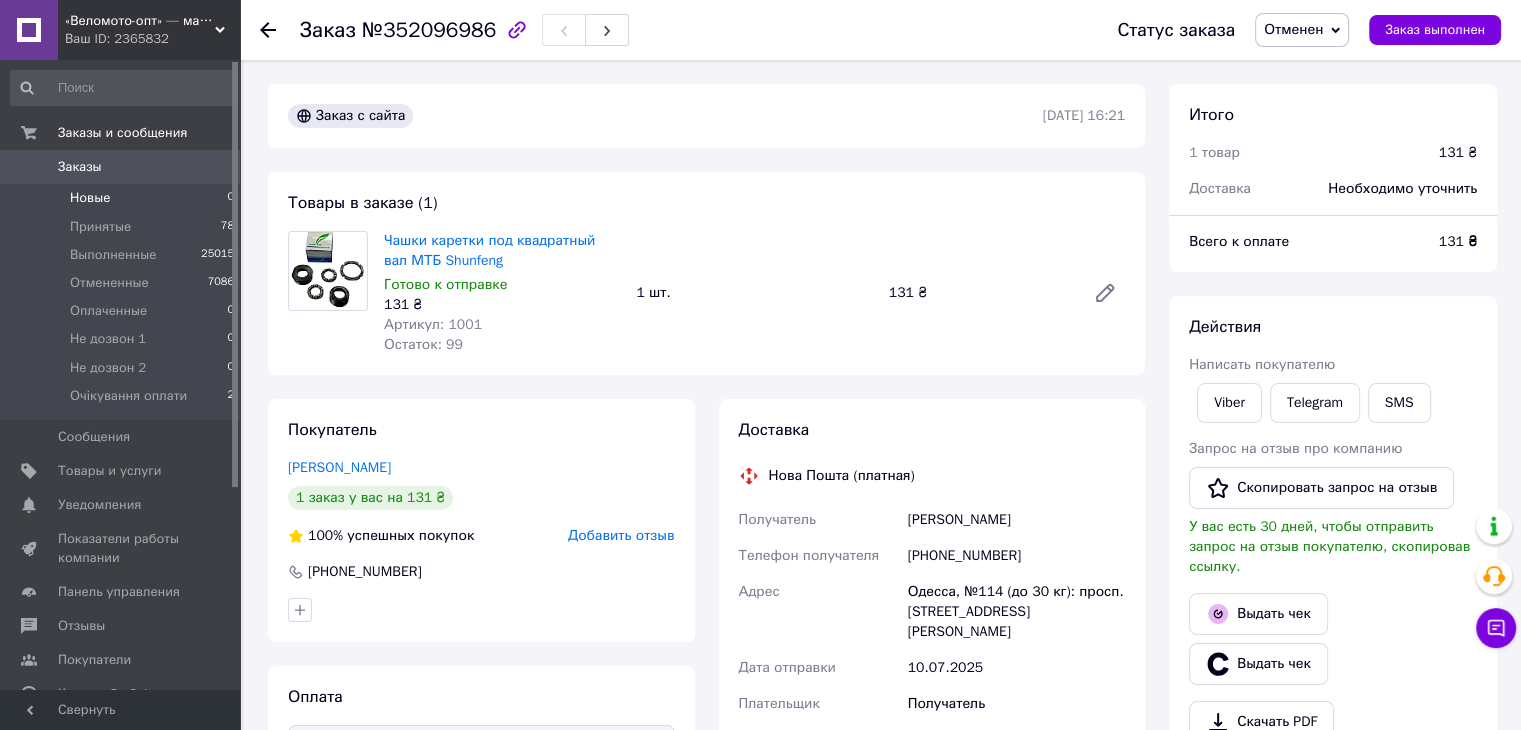 click on "Новые 0" at bounding box center (123, 198) 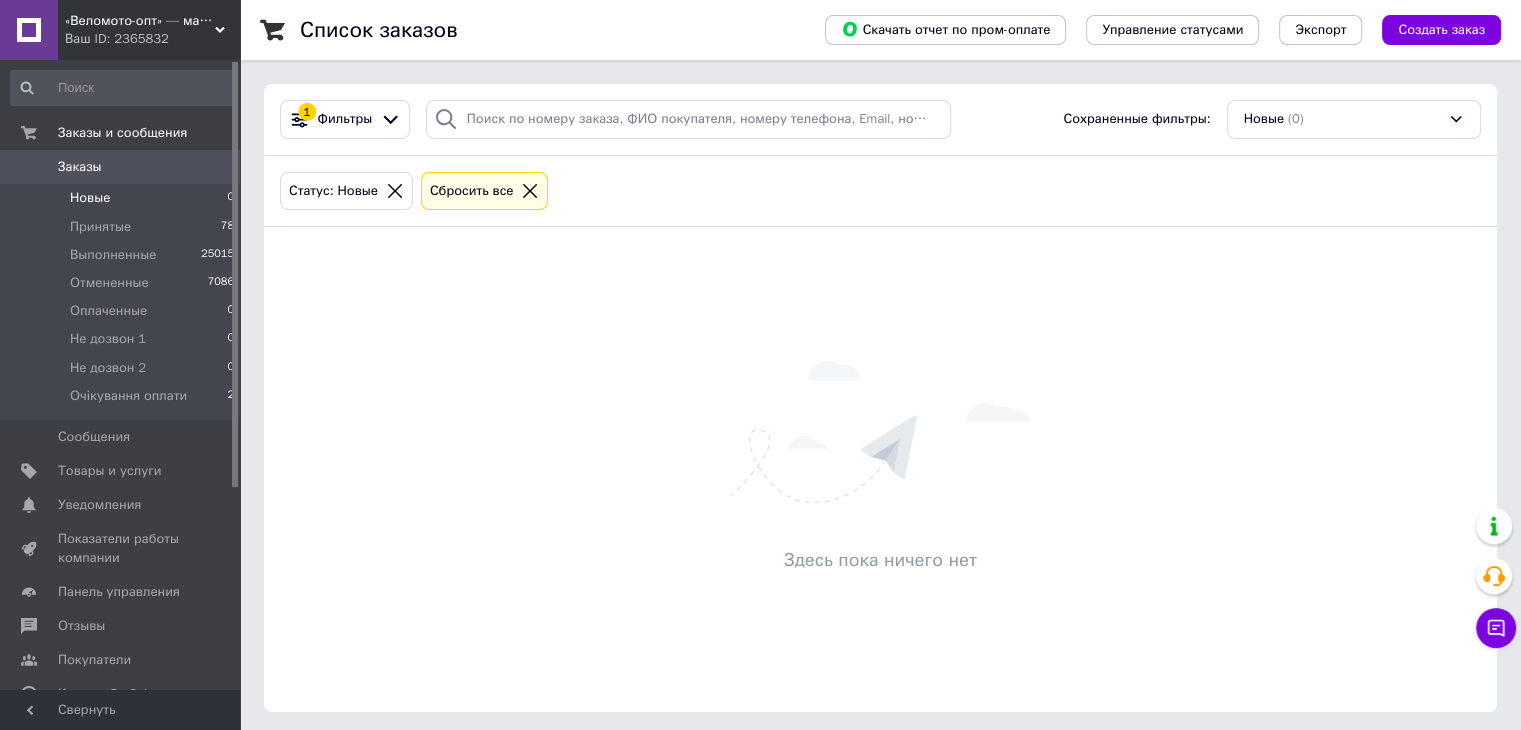 click on "Новые" at bounding box center (90, 198) 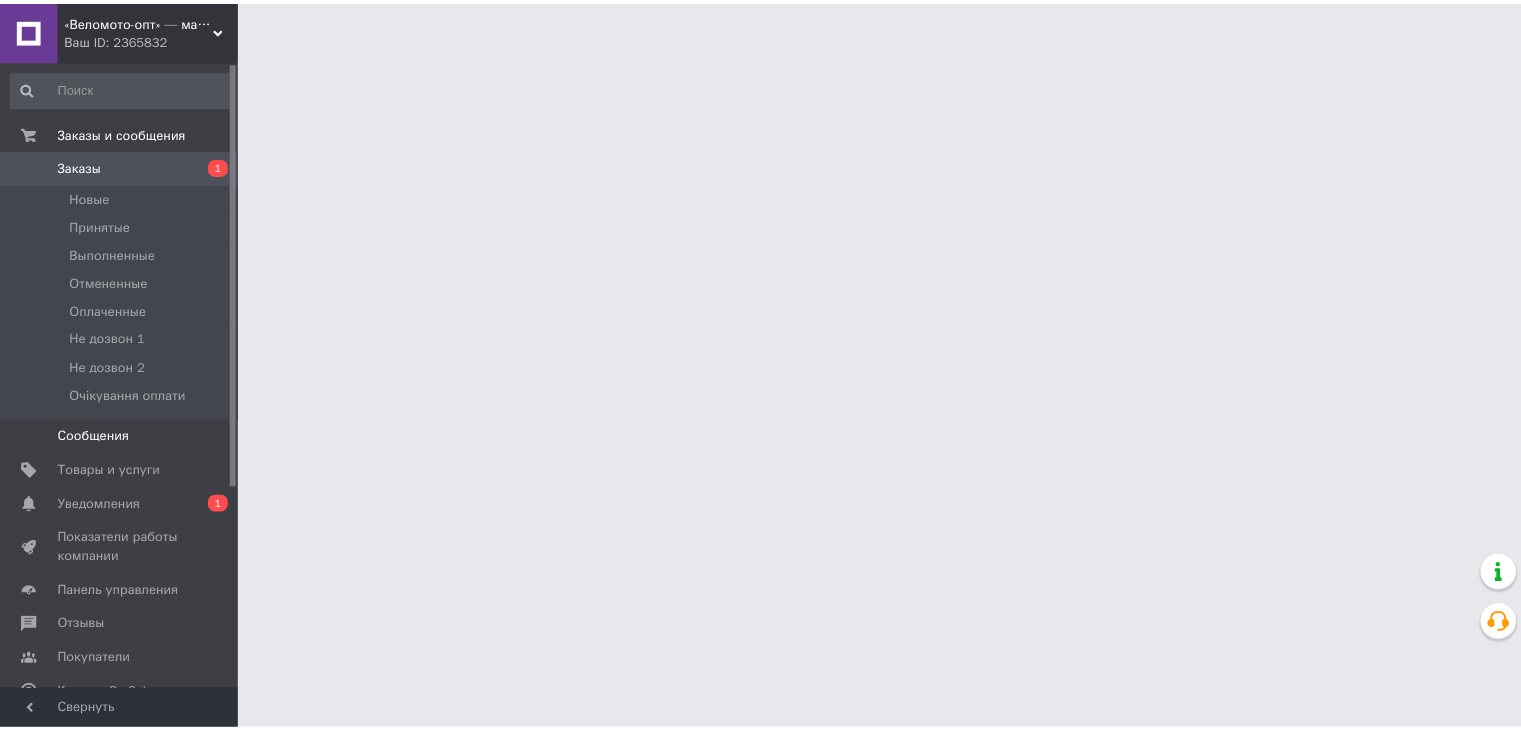 scroll, scrollTop: 0, scrollLeft: 0, axis: both 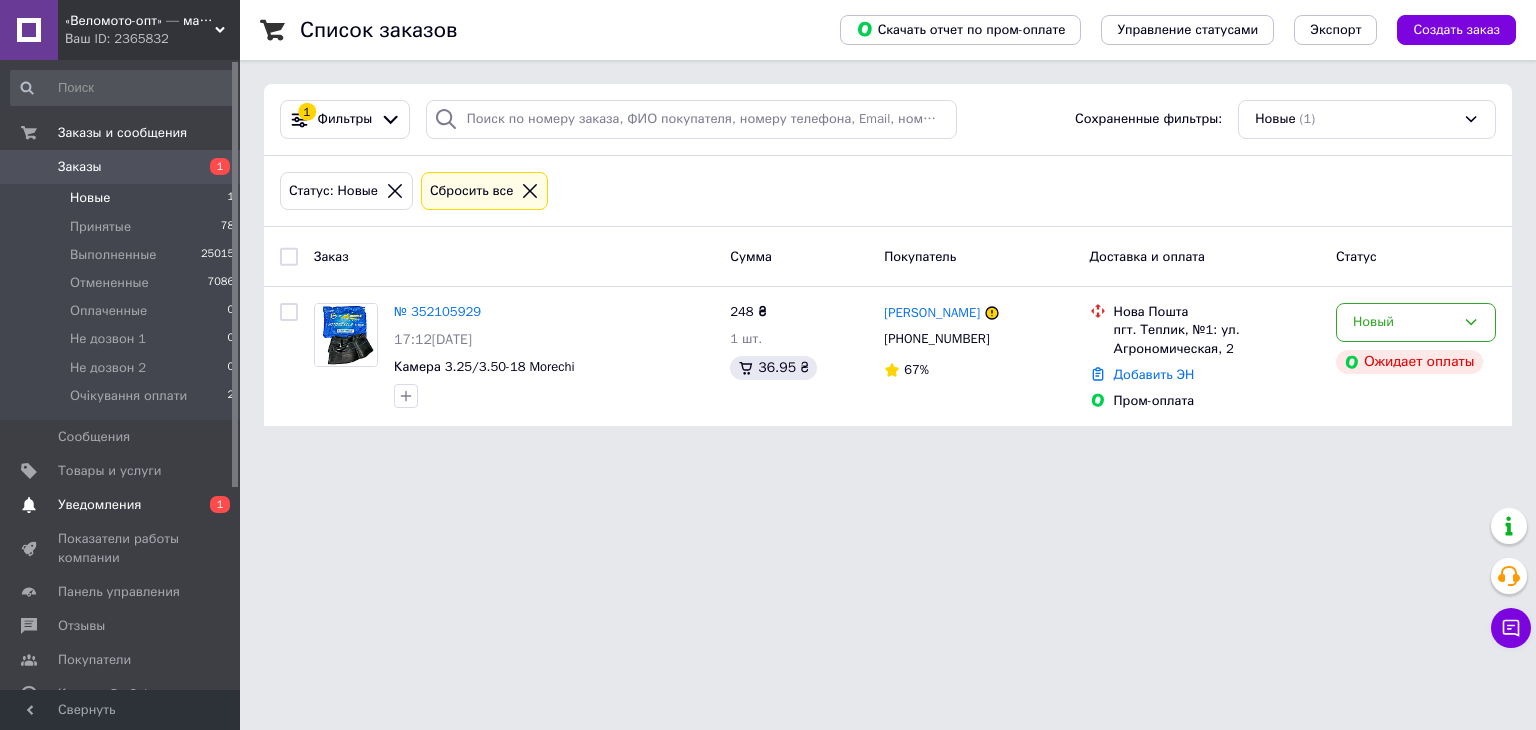 click on "Уведомления" at bounding box center (99, 505) 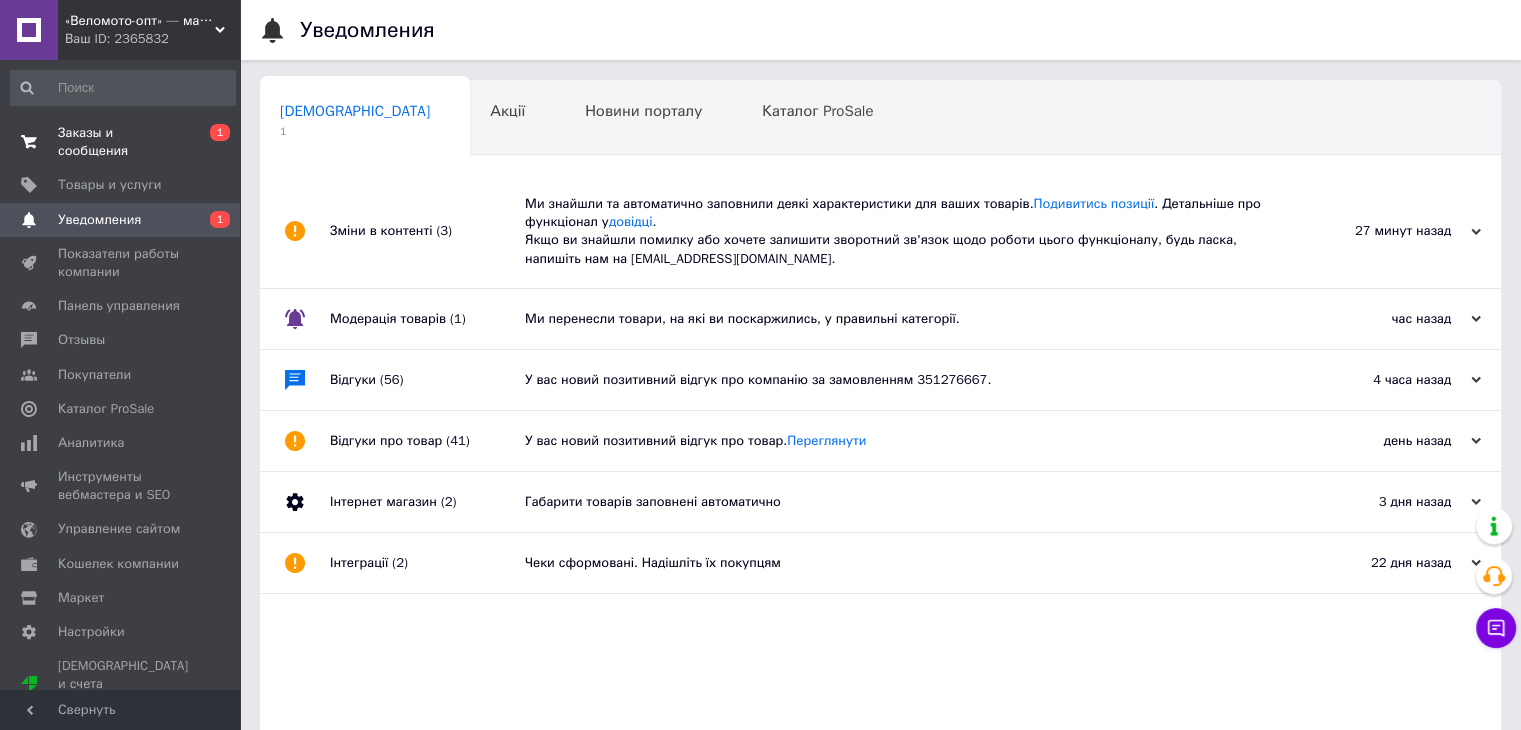click on "Заказы и сообщения" at bounding box center [121, 142] 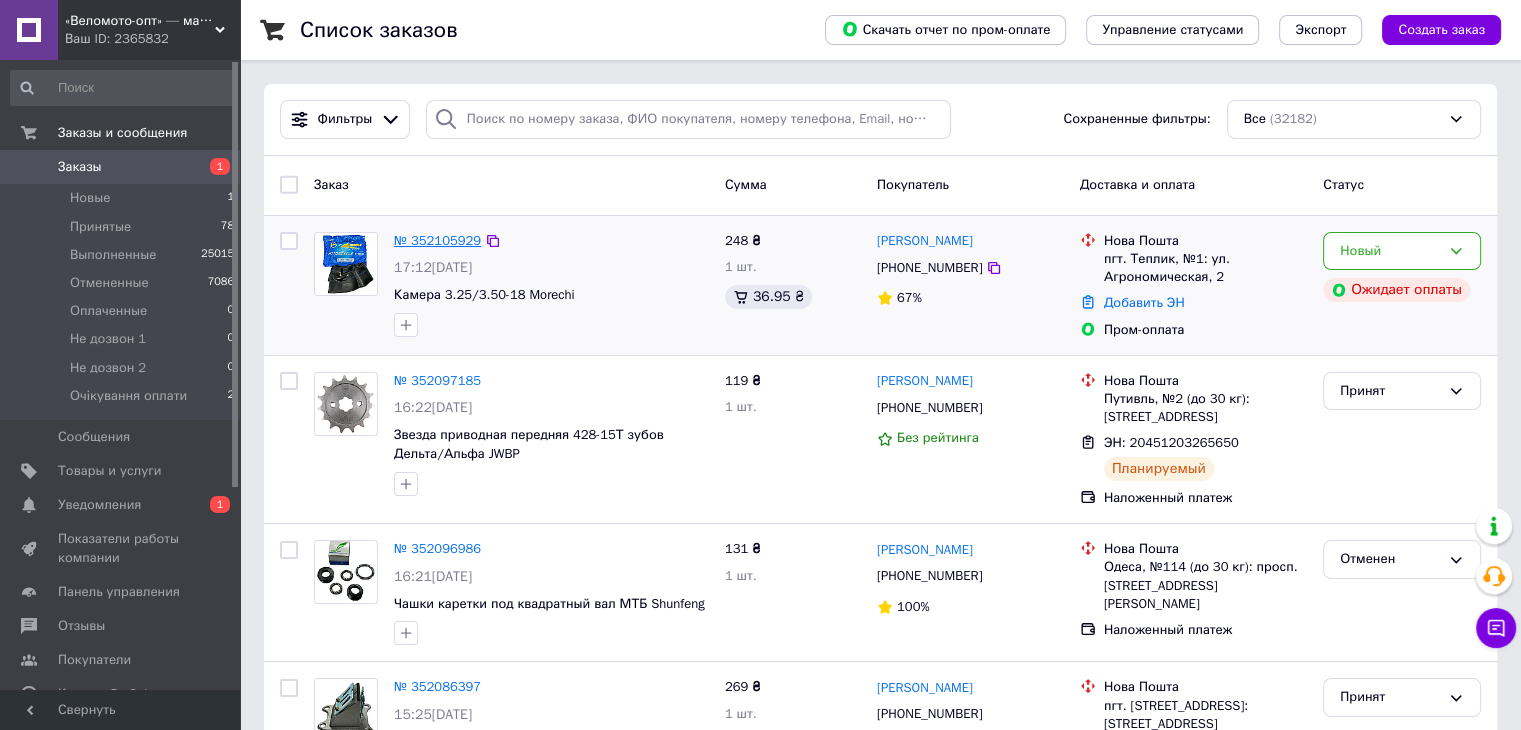click on "№ 352105929" at bounding box center [437, 240] 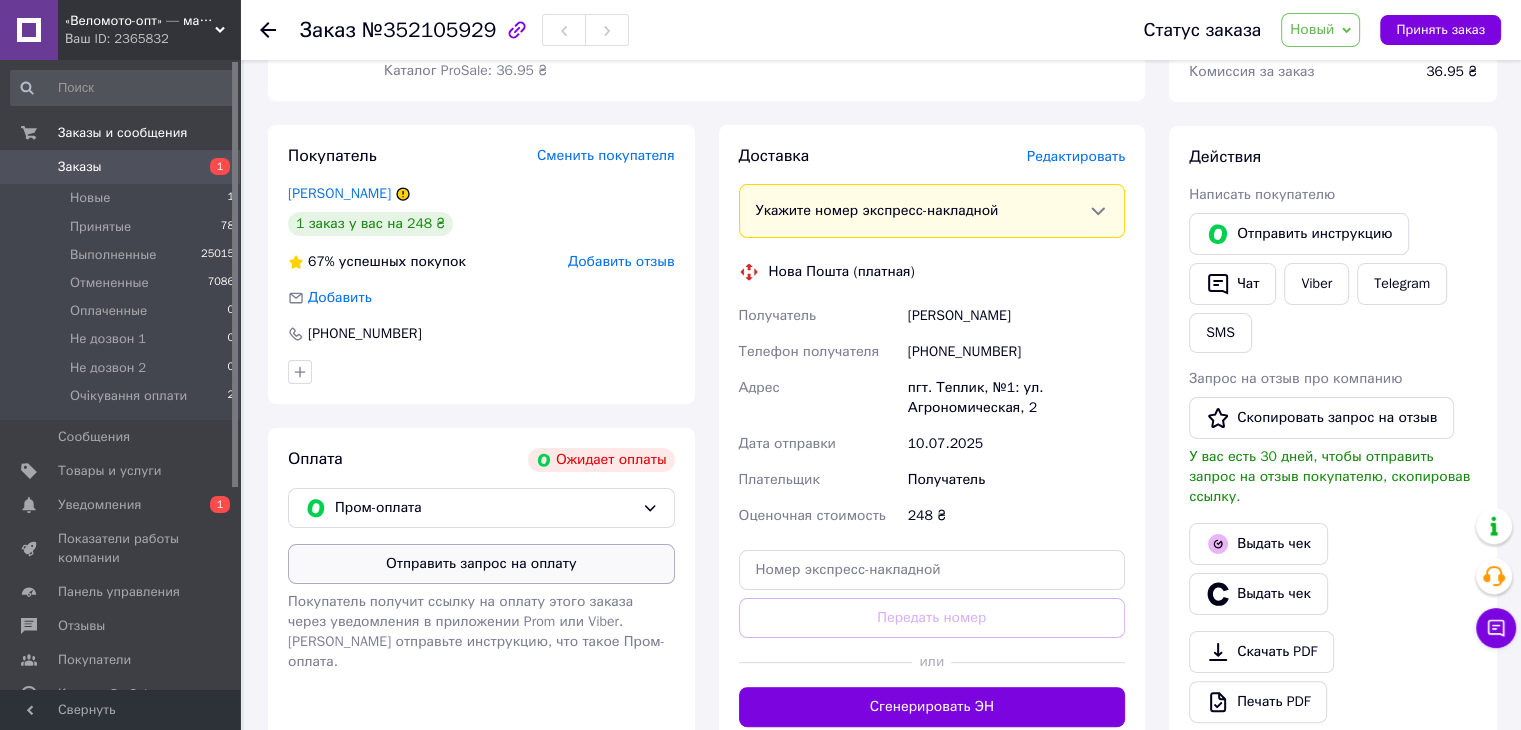 scroll, scrollTop: 300, scrollLeft: 0, axis: vertical 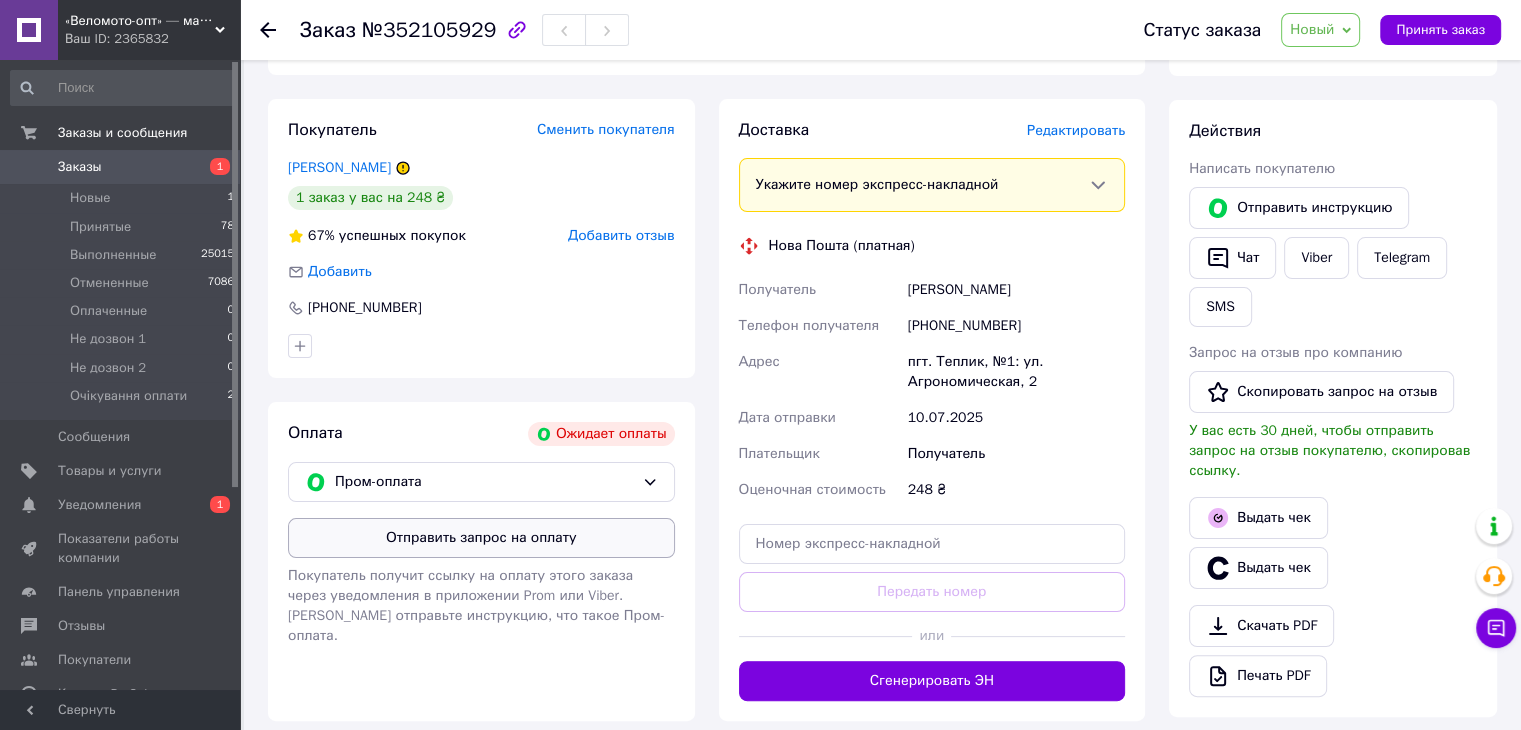 click on "Отправить запрос на оплату" at bounding box center [481, 538] 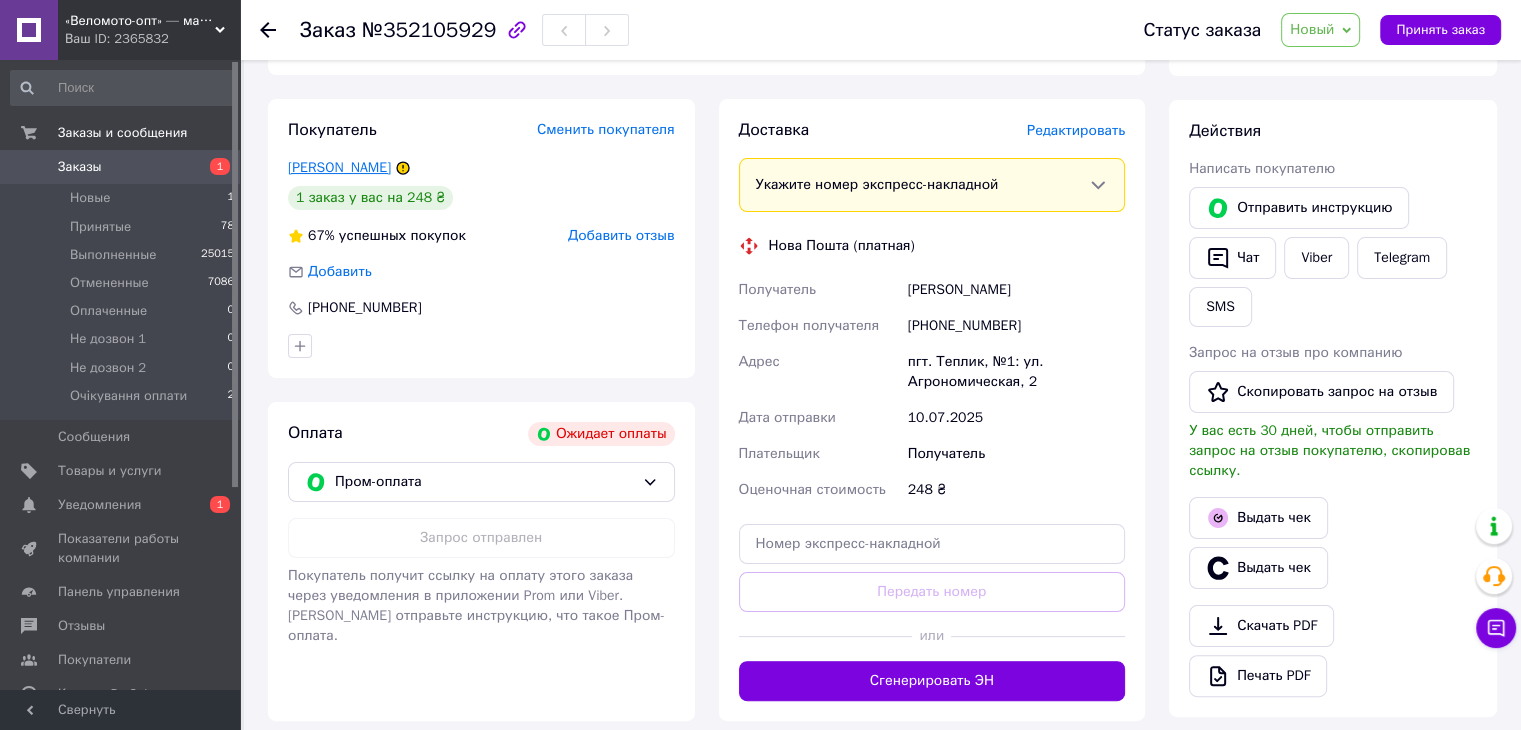 click on "[PERSON_NAME]" at bounding box center [339, 167] 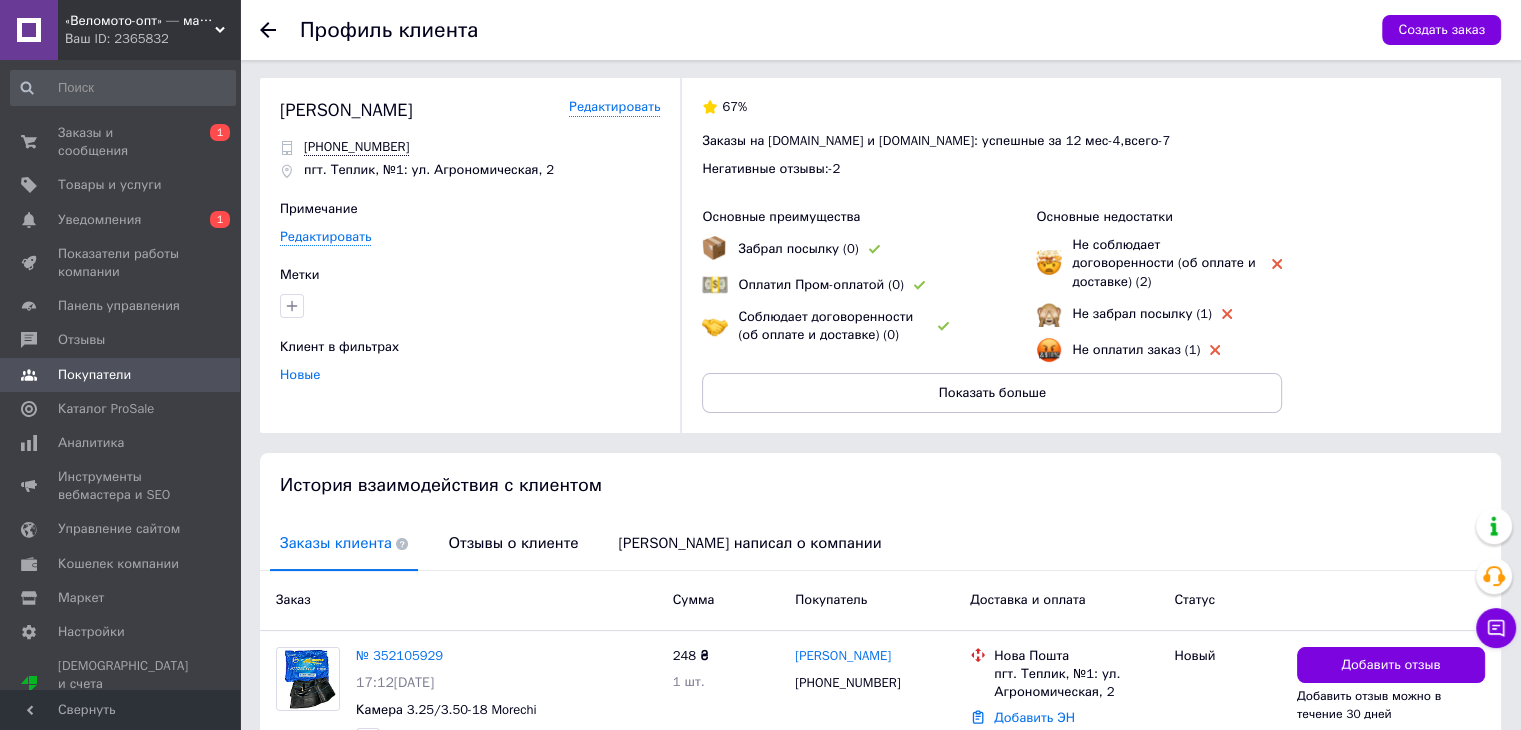 scroll, scrollTop: 0, scrollLeft: 0, axis: both 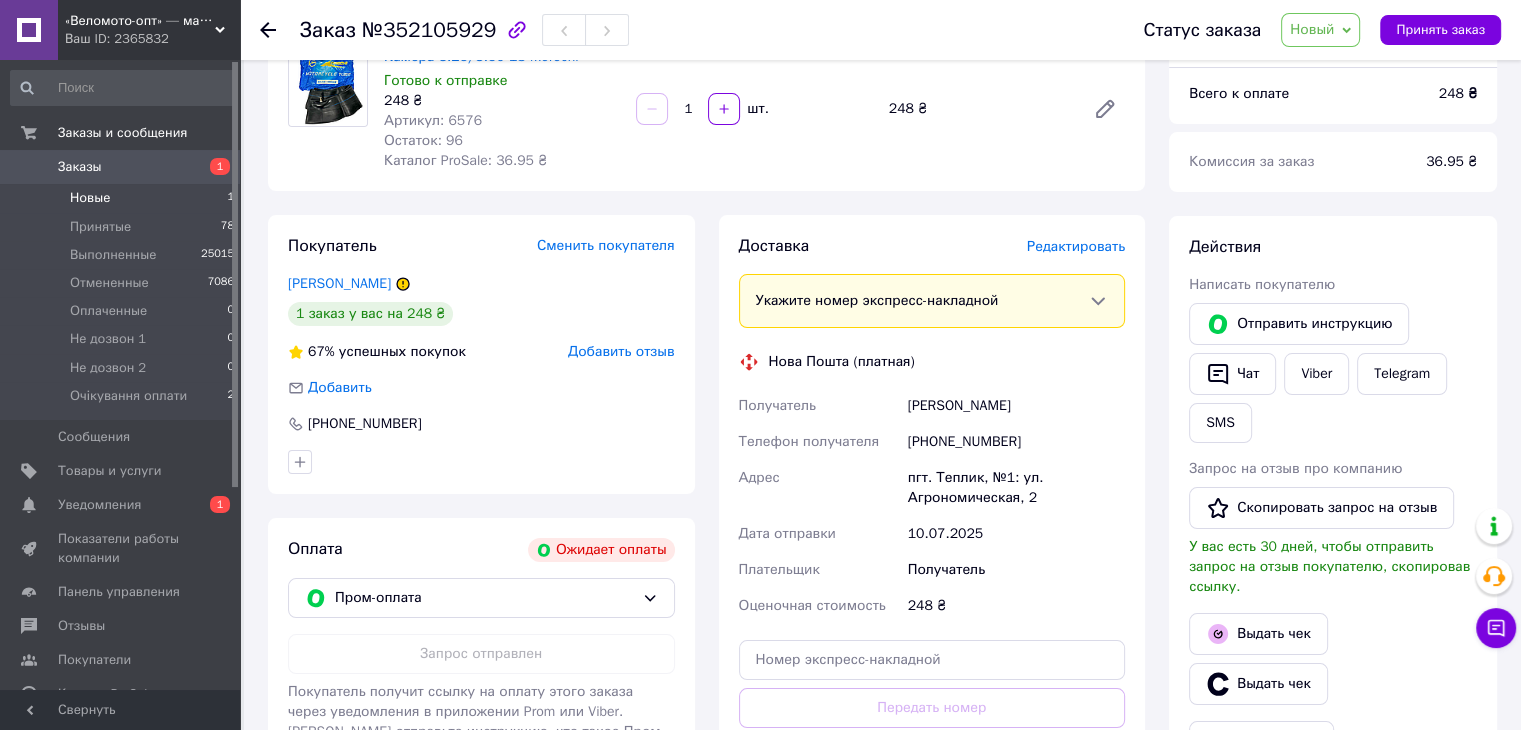 click on "Новые 1" at bounding box center [123, 198] 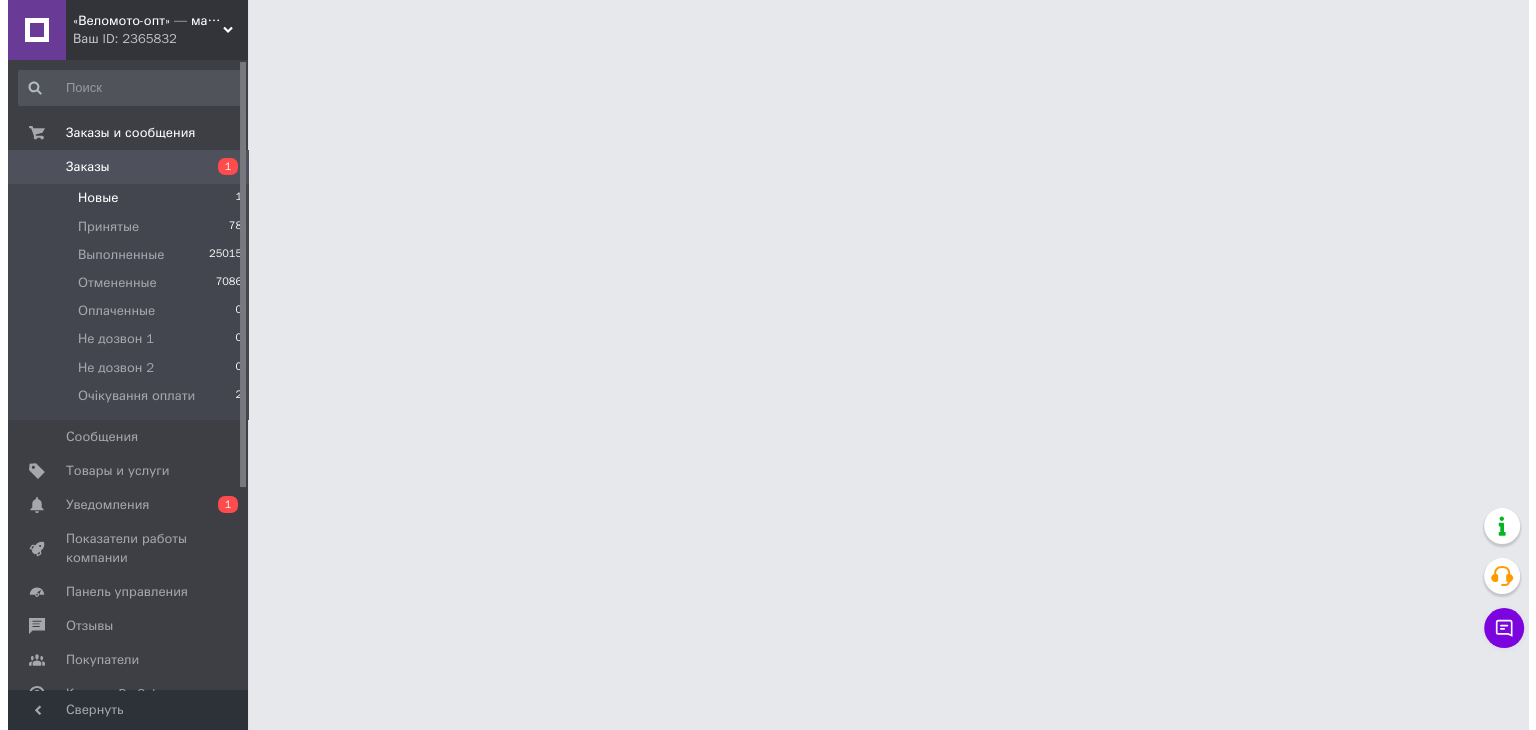 scroll, scrollTop: 0, scrollLeft: 0, axis: both 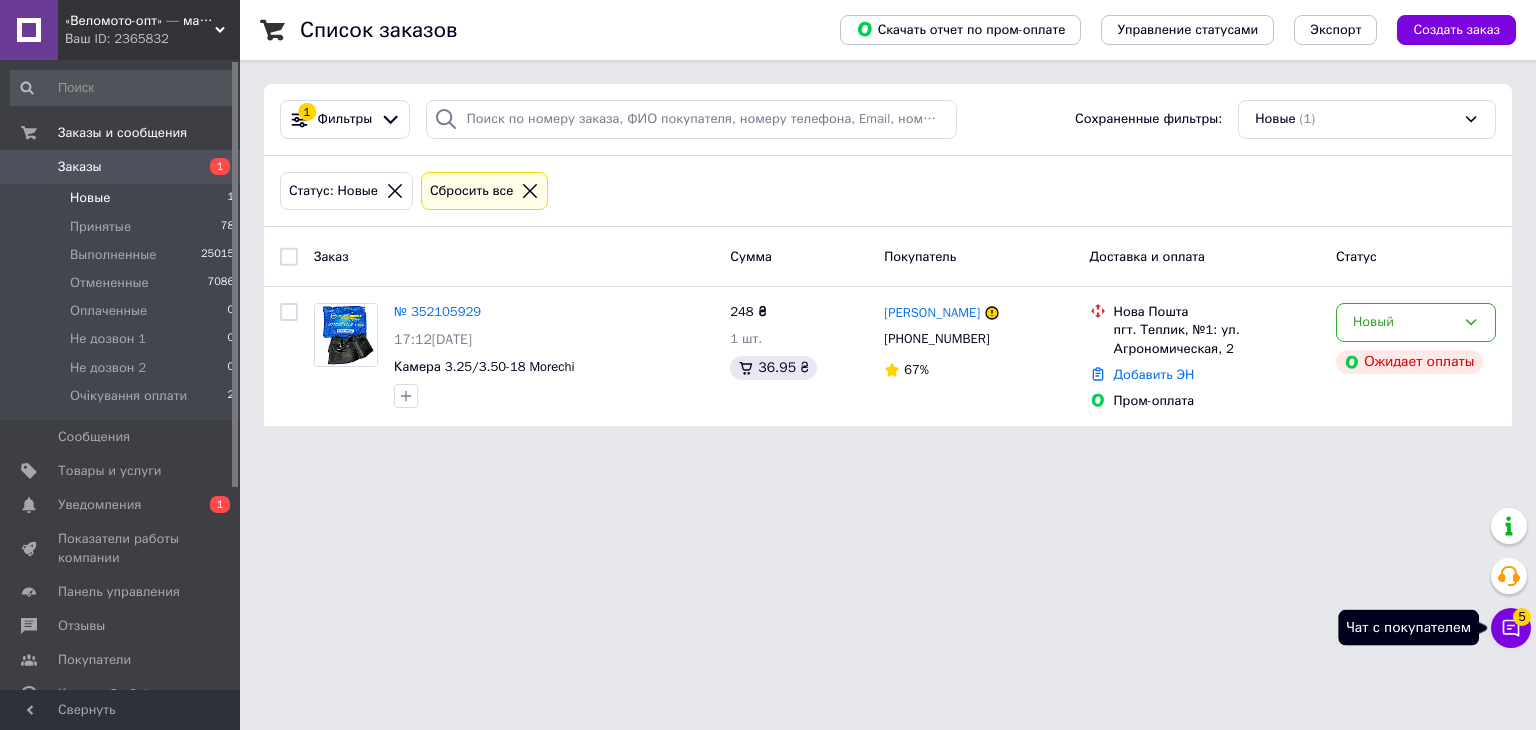 click on "Чат с покупателем 5" at bounding box center [1511, 628] 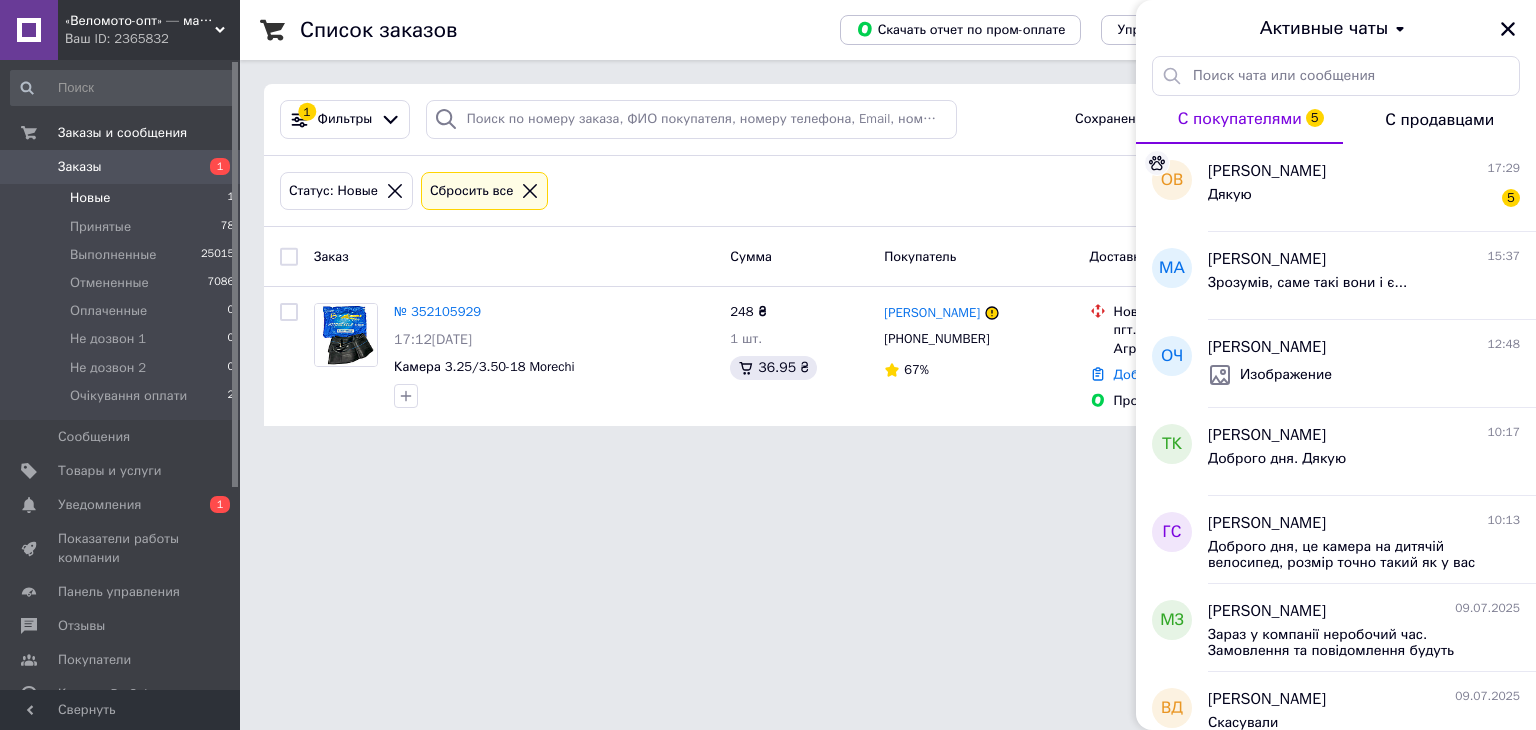 click on "Новые" at bounding box center [90, 198] 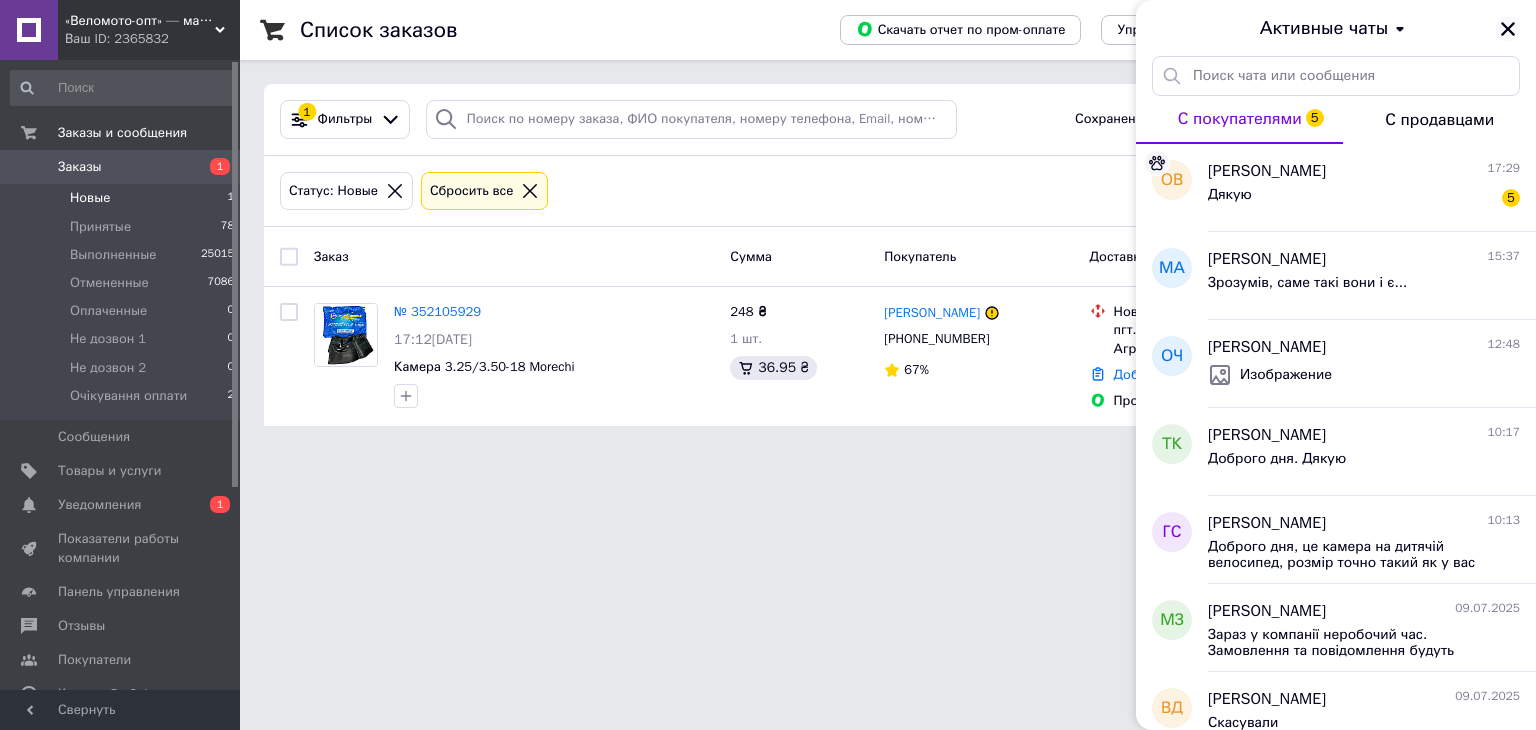 click 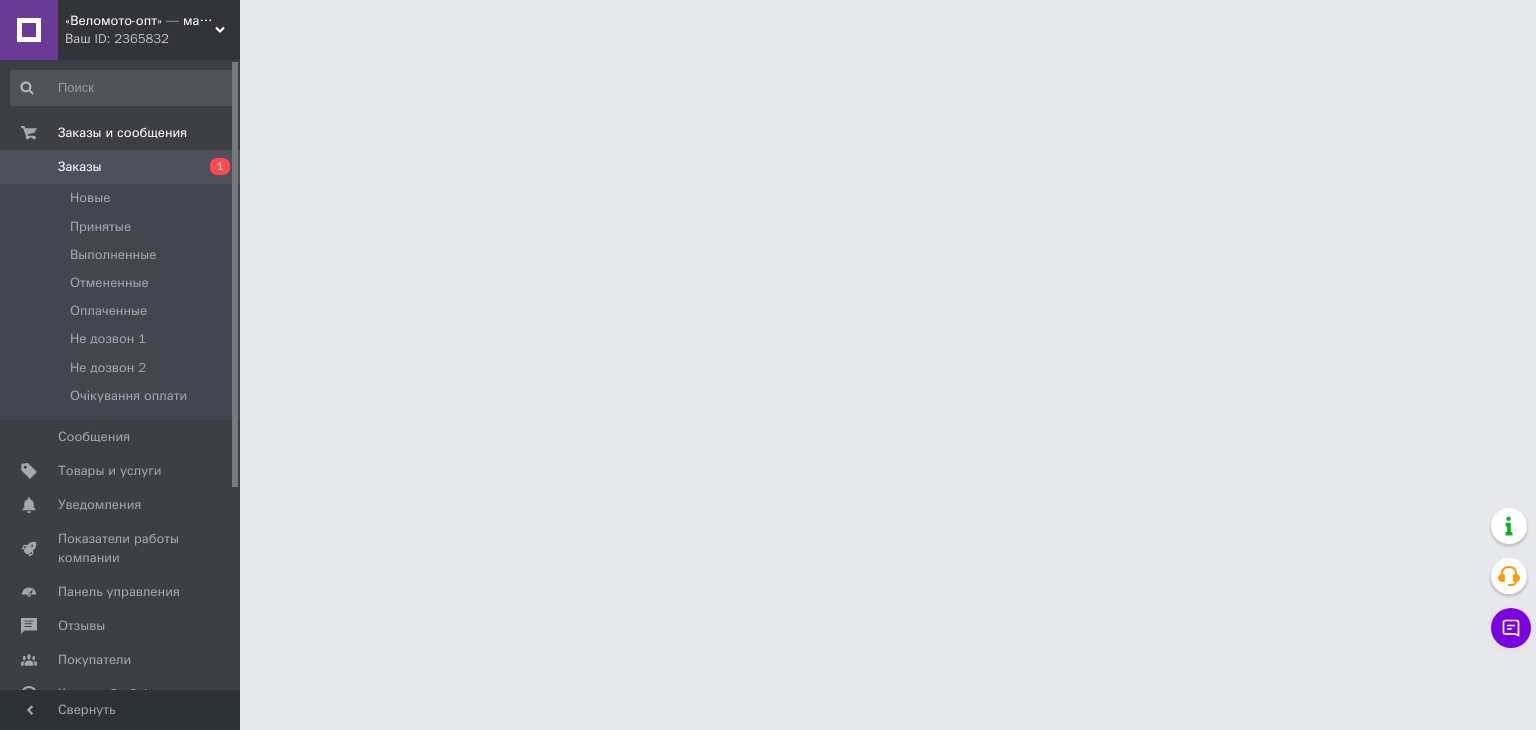 scroll, scrollTop: 0, scrollLeft: 0, axis: both 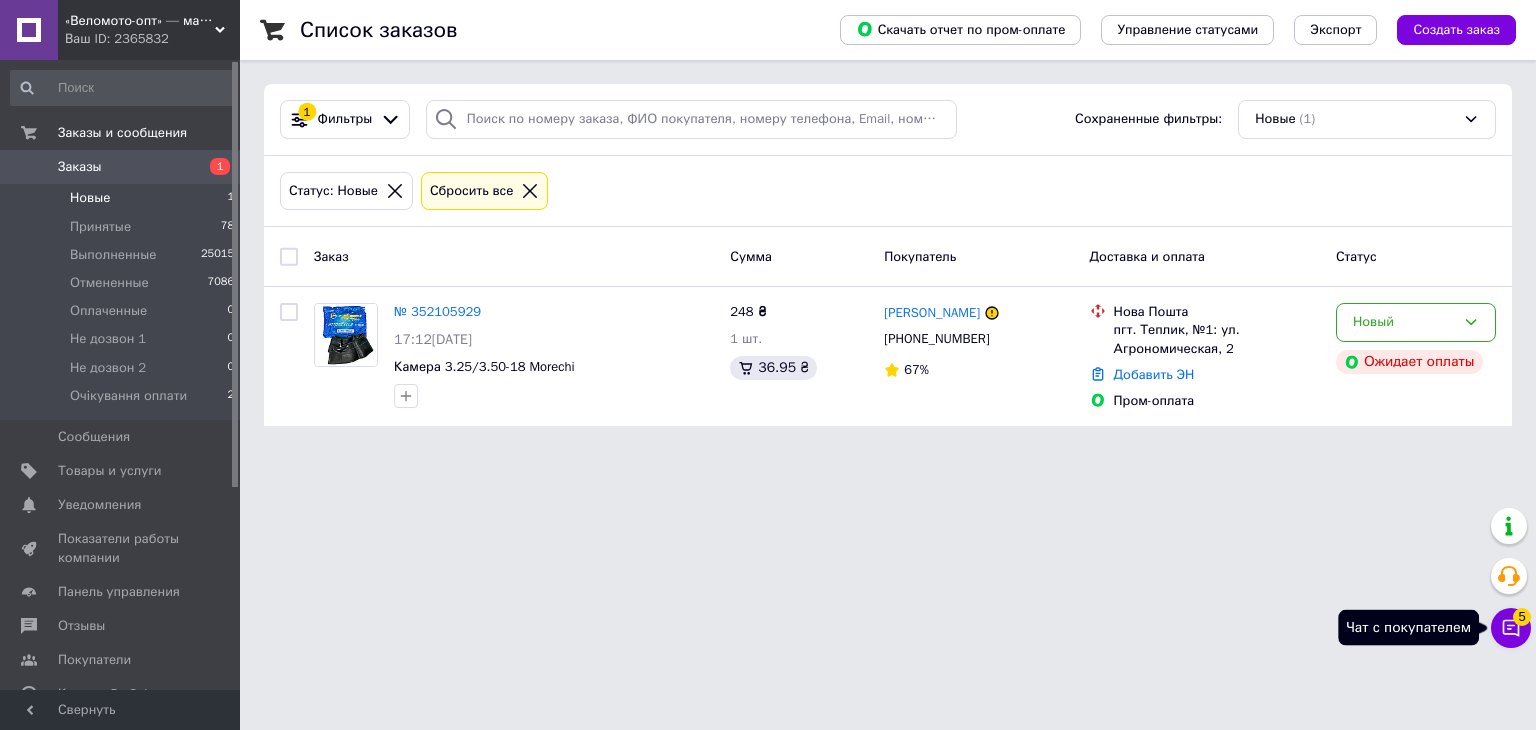click on "Чат с покупателем 5" at bounding box center [1511, 628] 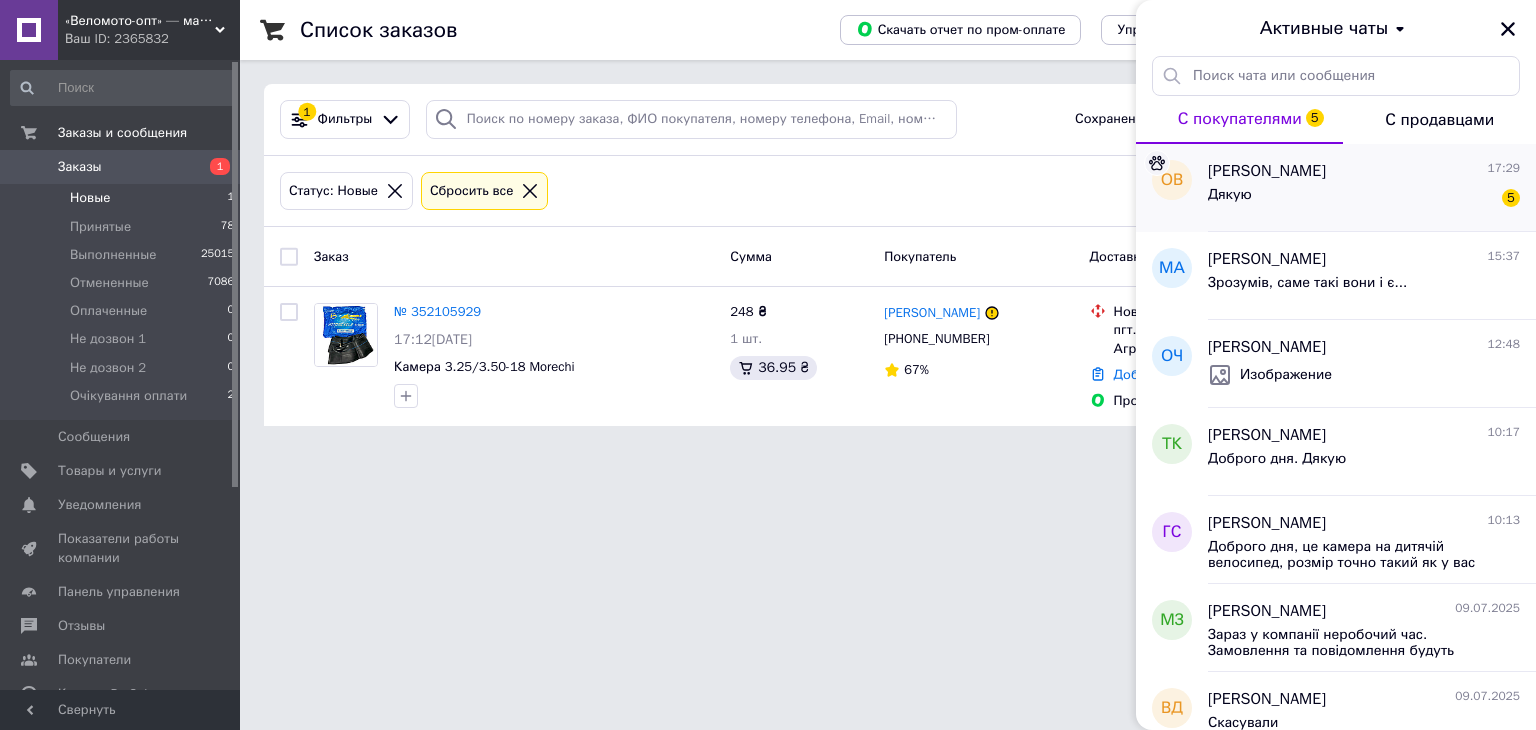 click on "Дякую 5" at bounding box center [1364, 199] 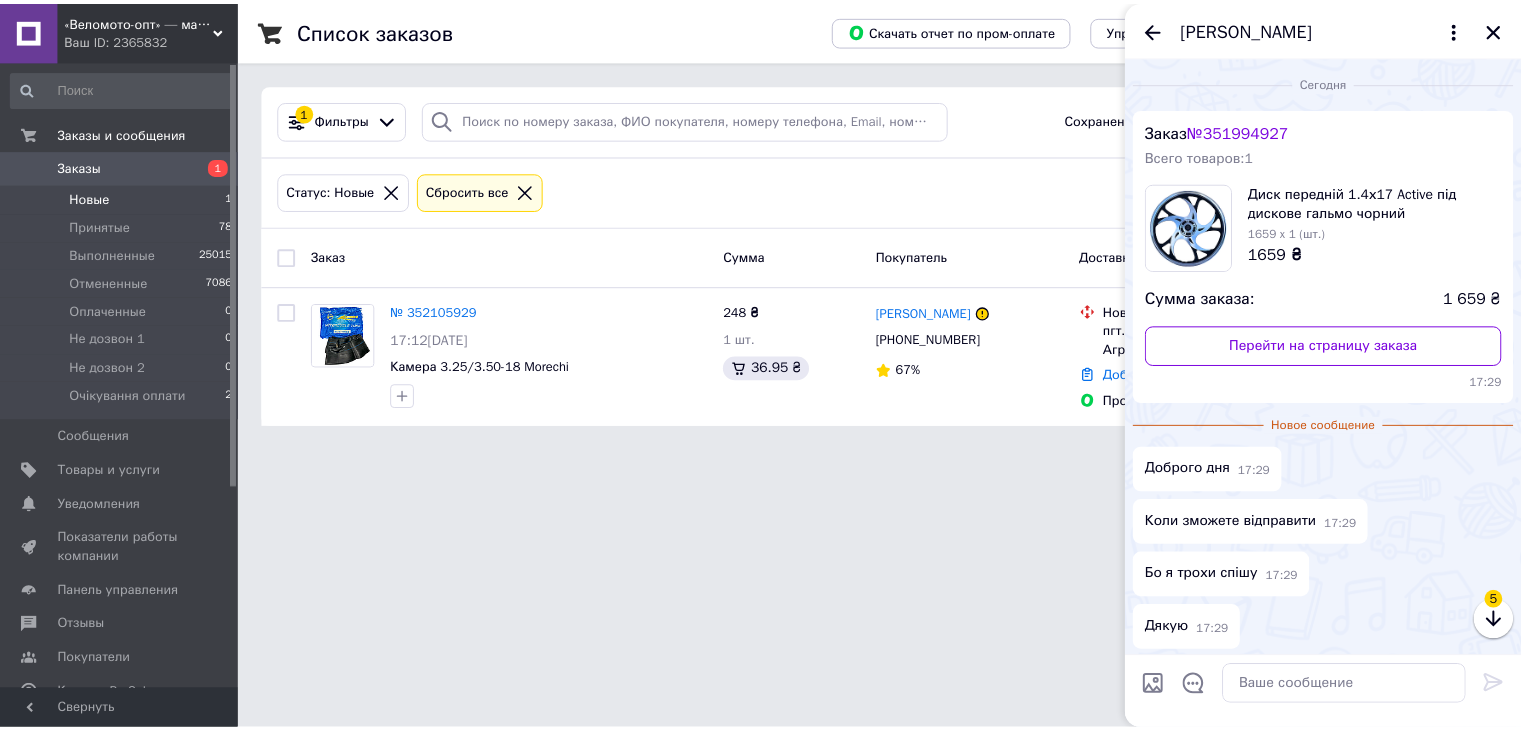 scroll, scrollTop: 76, scrollLeft: 0, axis: vertical 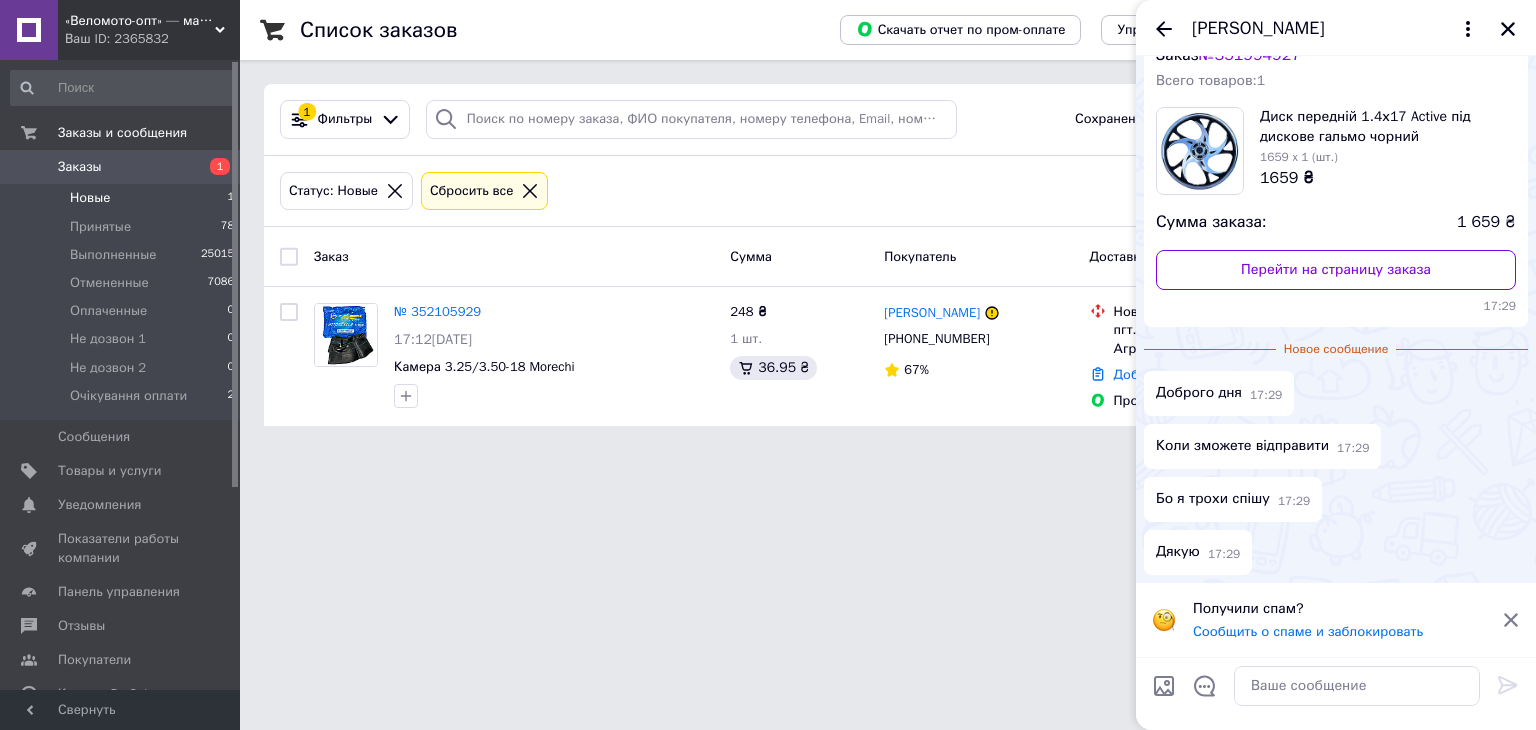 click on "Заказы" at bounding box center (121, 167) 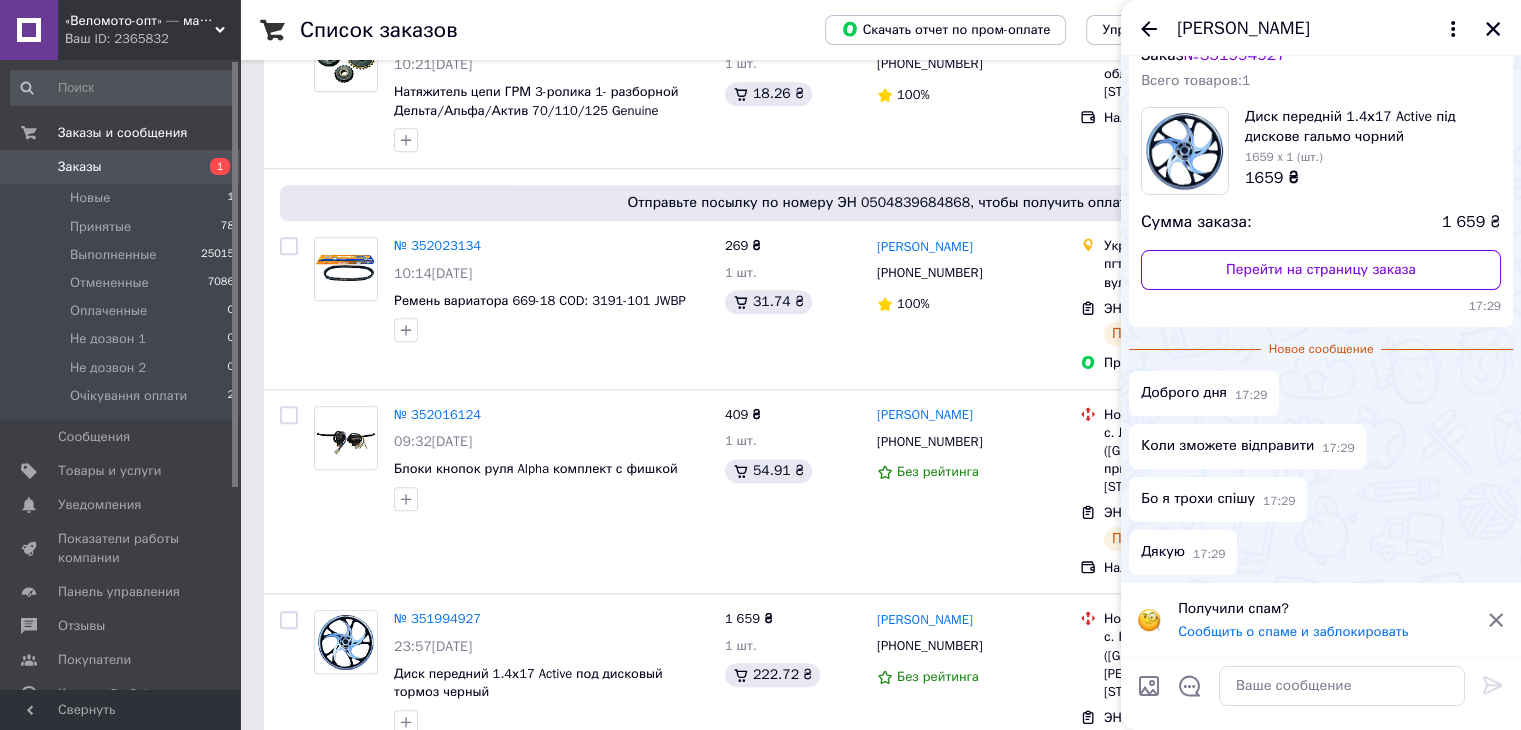 scroll, scrollTop: 1800, scrollLeft: 0, axis: vertical 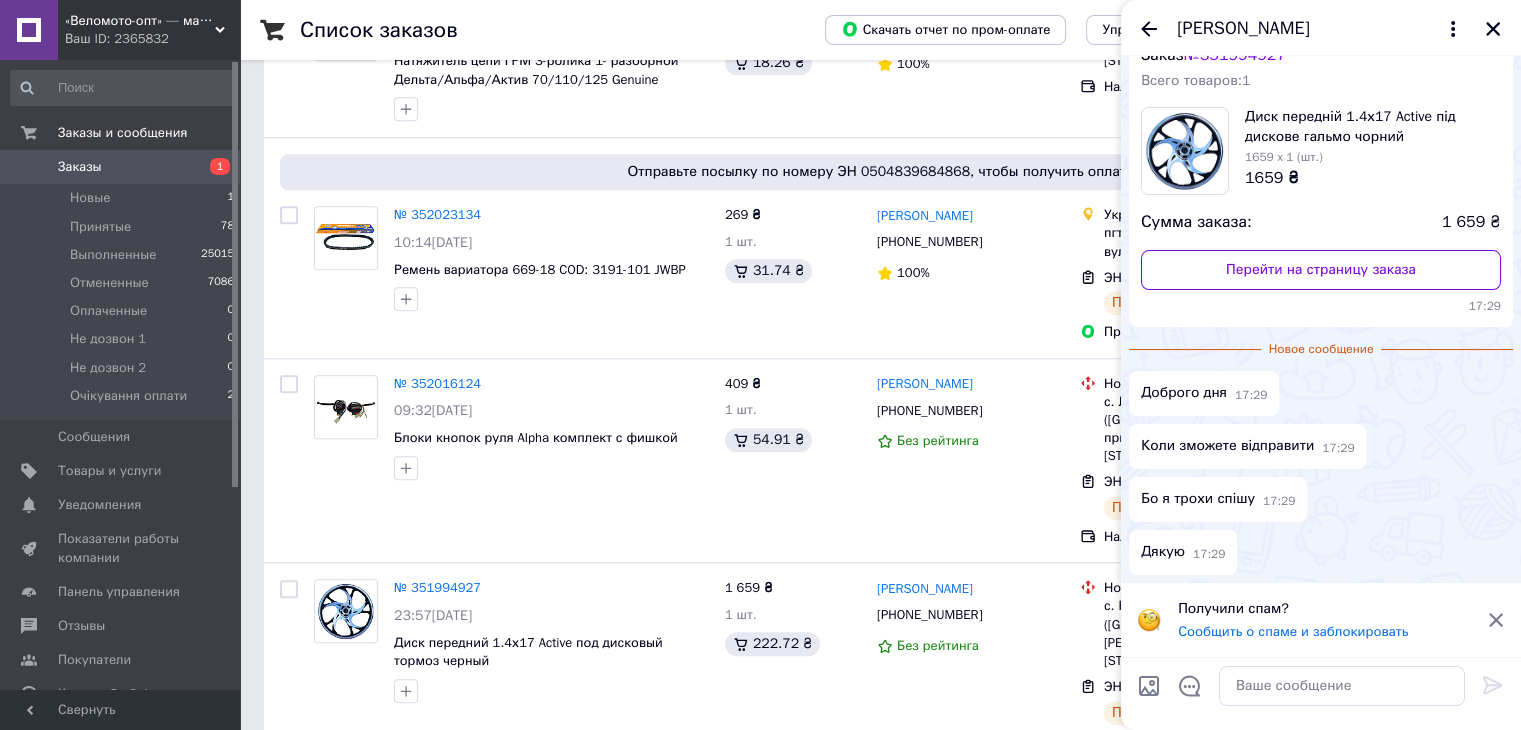 click 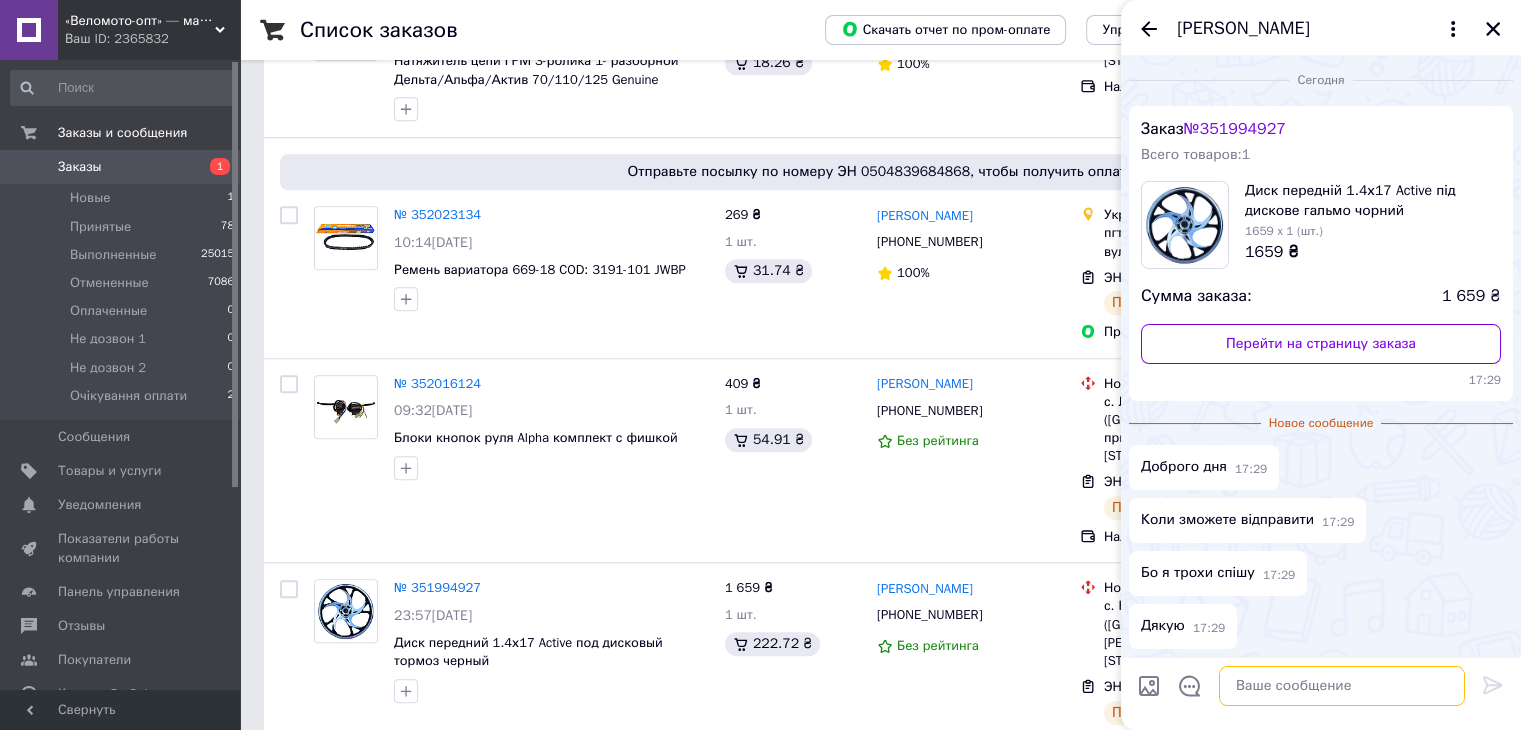 click at bounding box center (1342, 686) 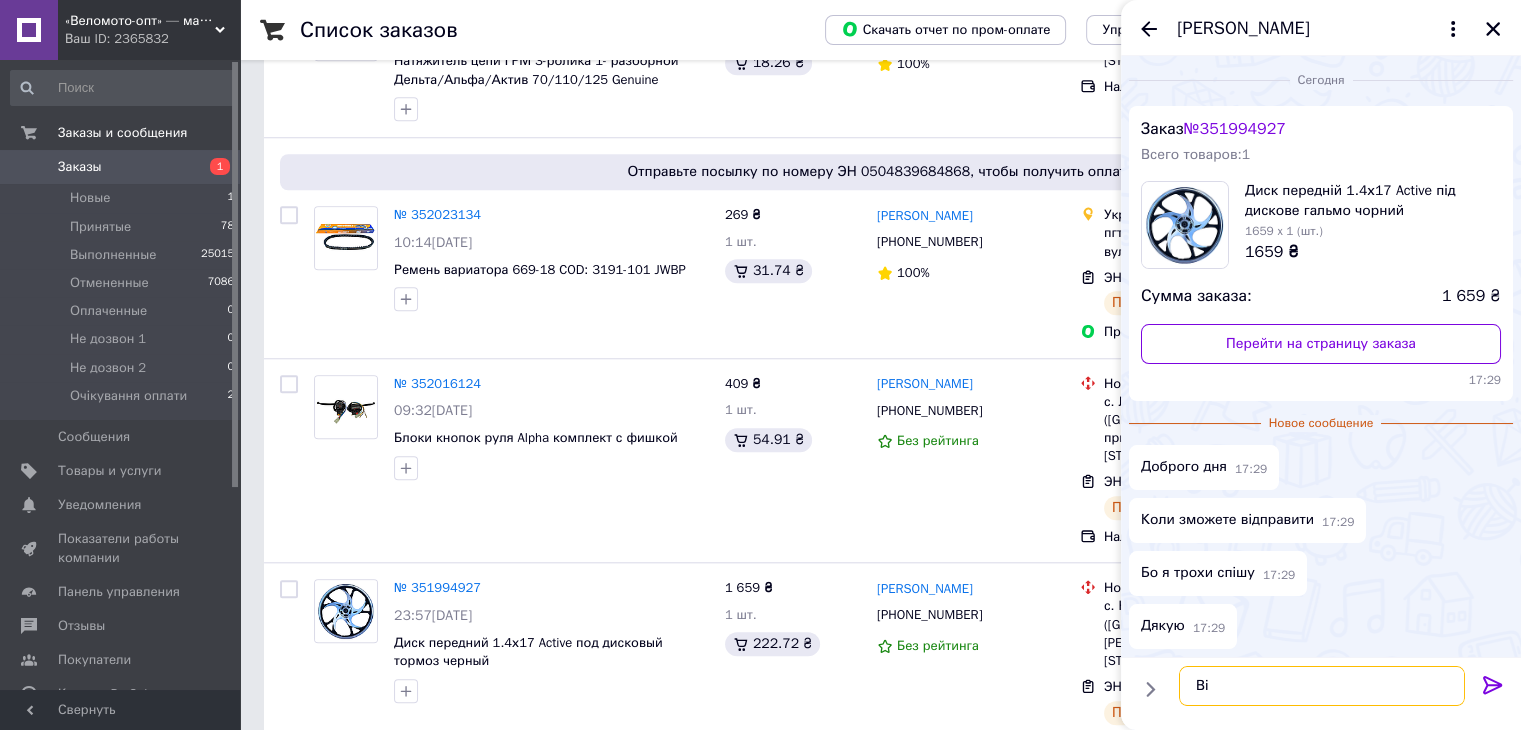 type on "В" 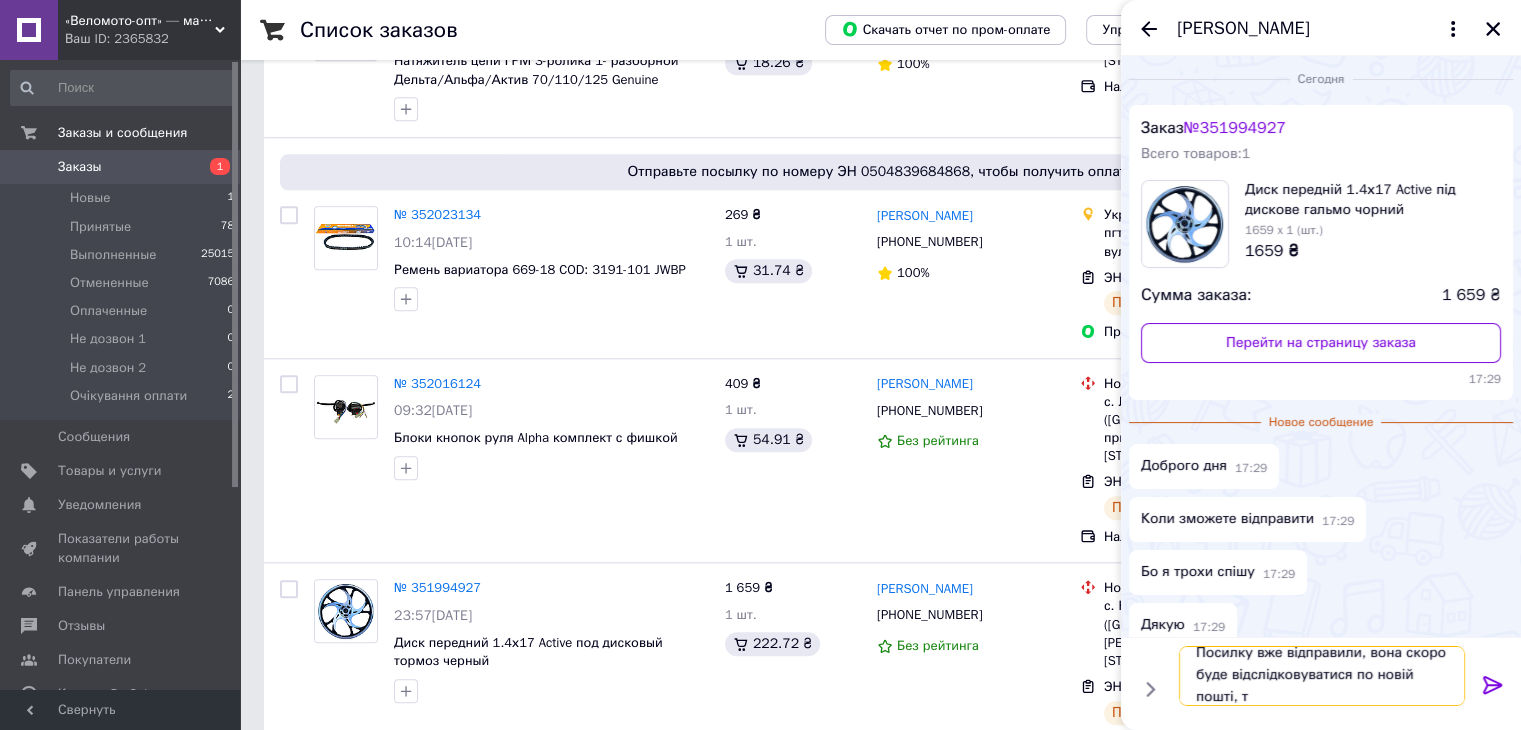 scroll, scrollTop: 1, scrollLeft: 0, axis: vertical 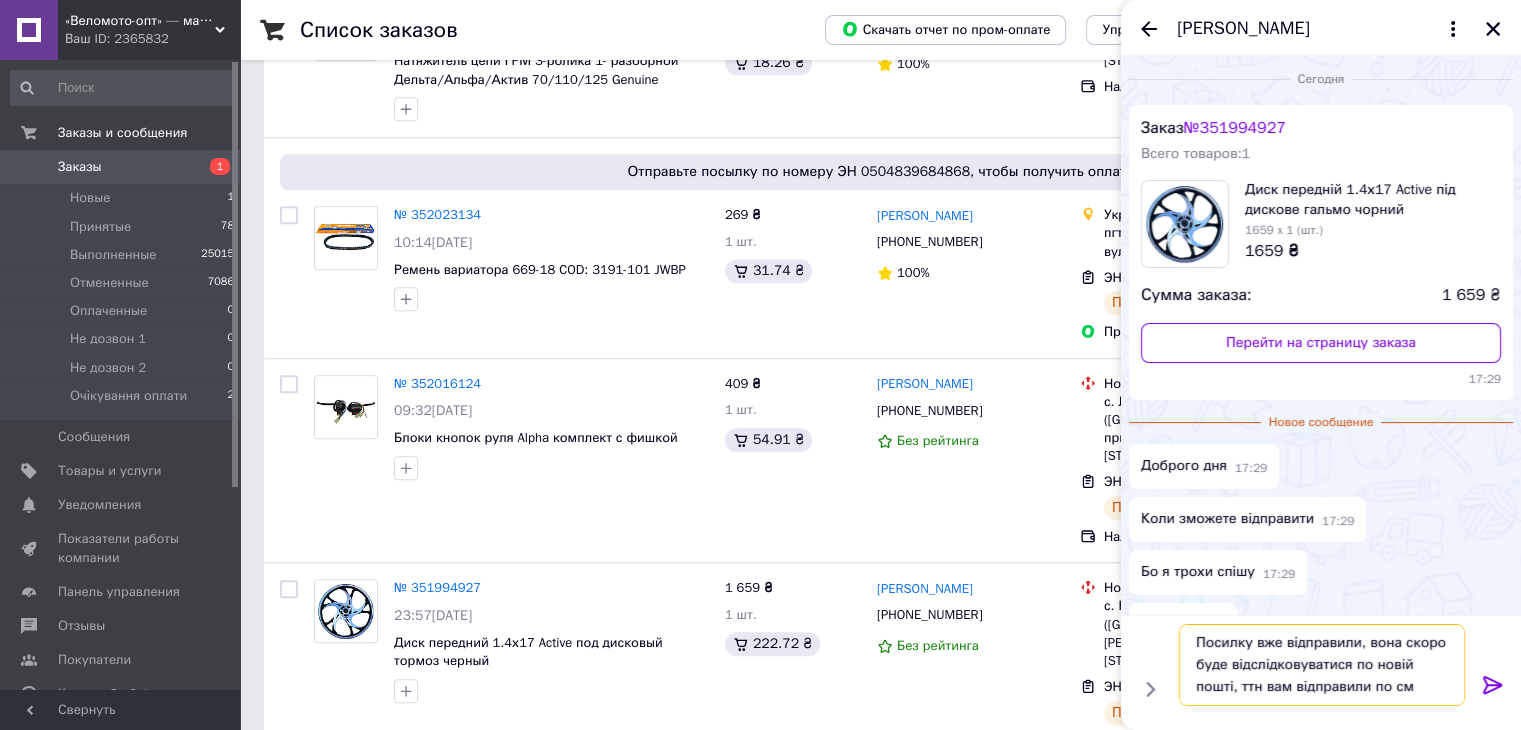 type on "Посилку вже відправили, вона скоро буде відслідковуватися по новій пошті, ттн вам відправили по смс" 